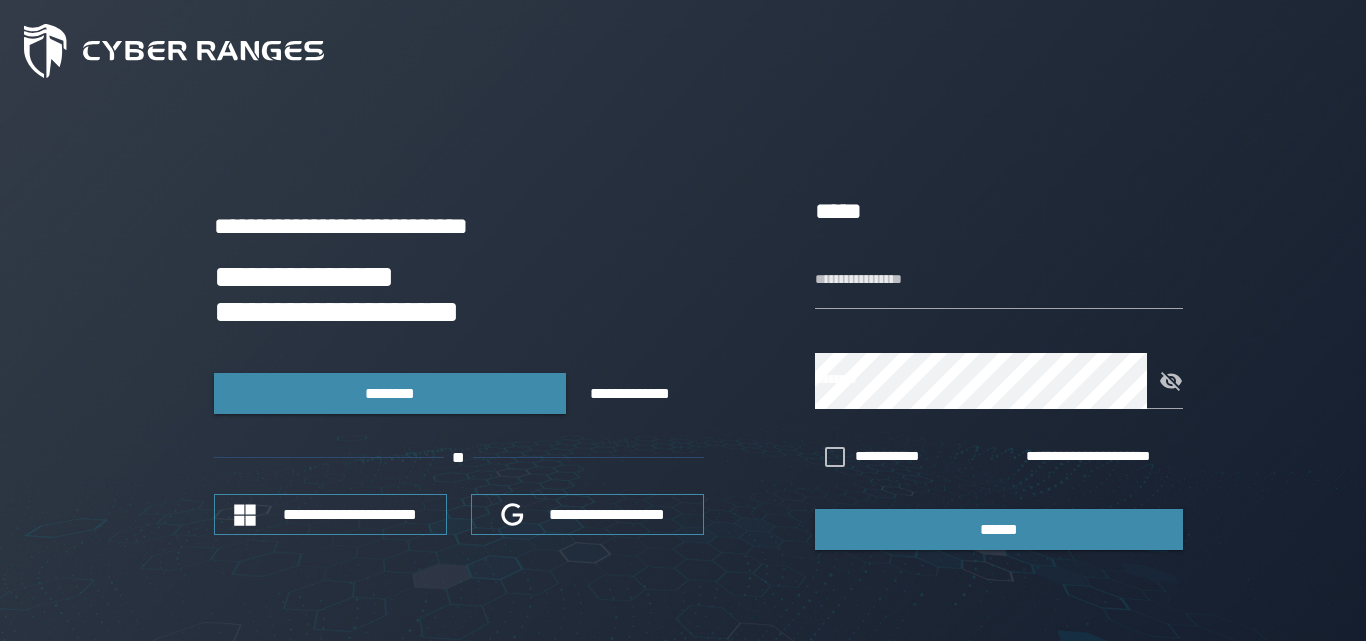 scroll, scrollTop: 0, scrollLeft: 0, axis: both 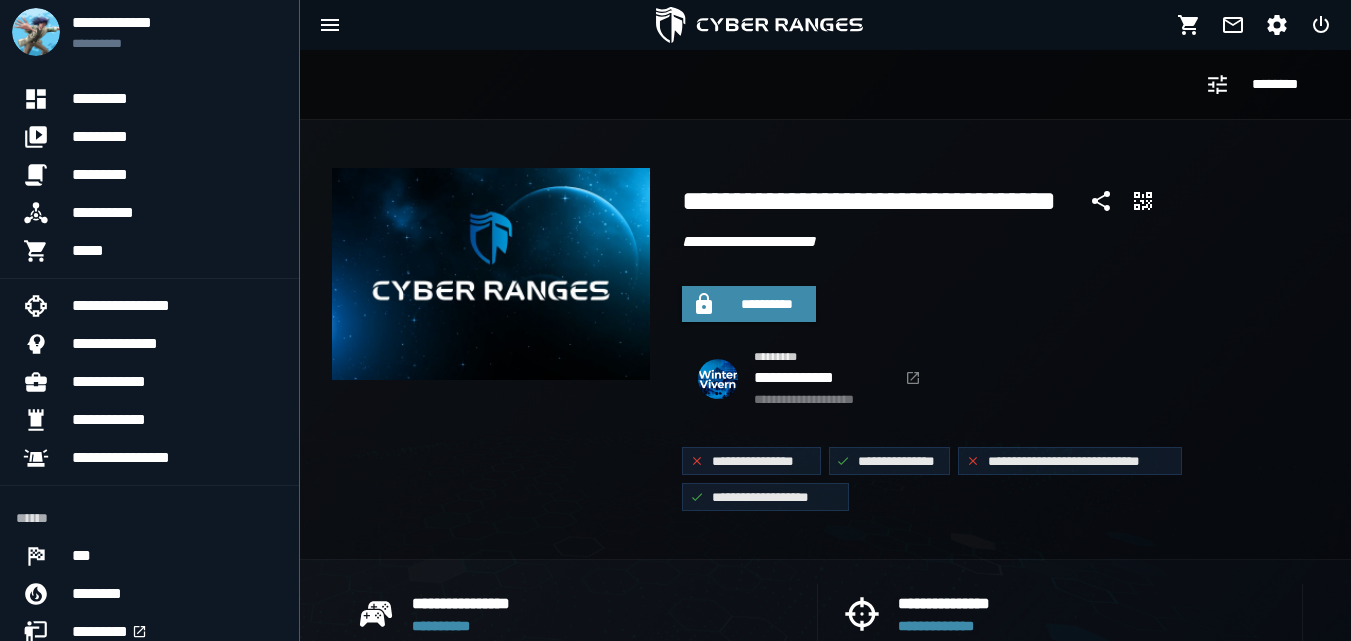 click on "**********" 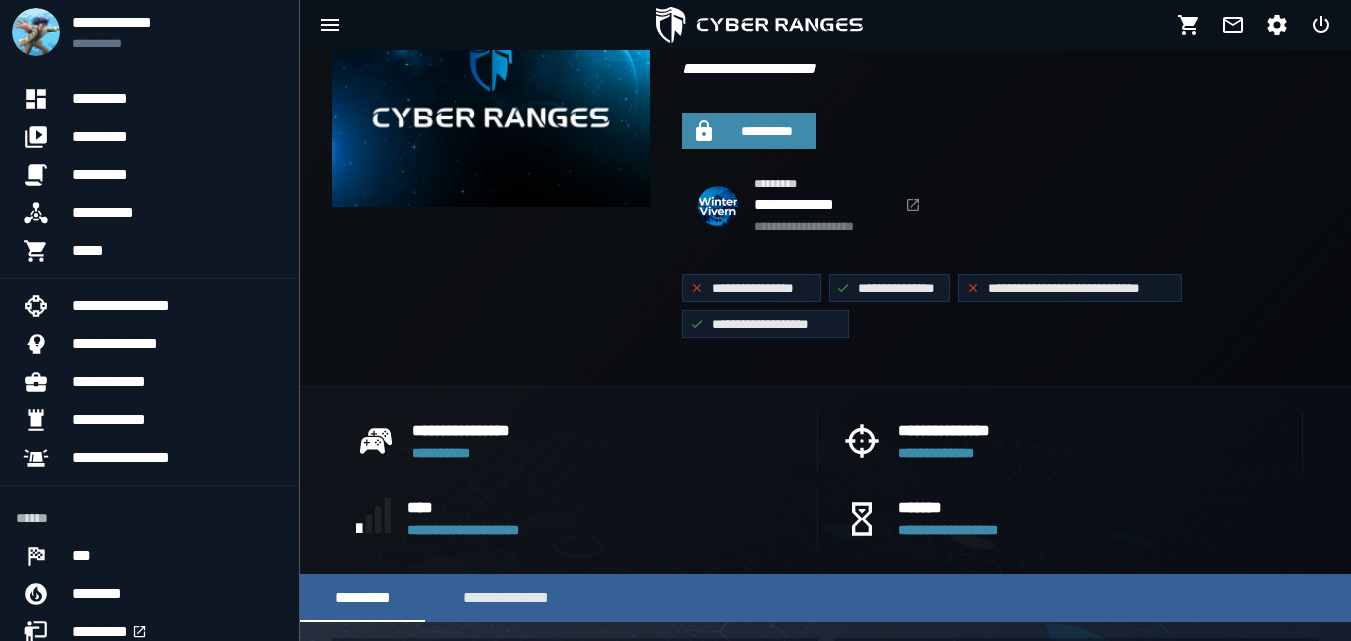 scroll, scrollTop: 0, scrollLeft: 0, axis: both 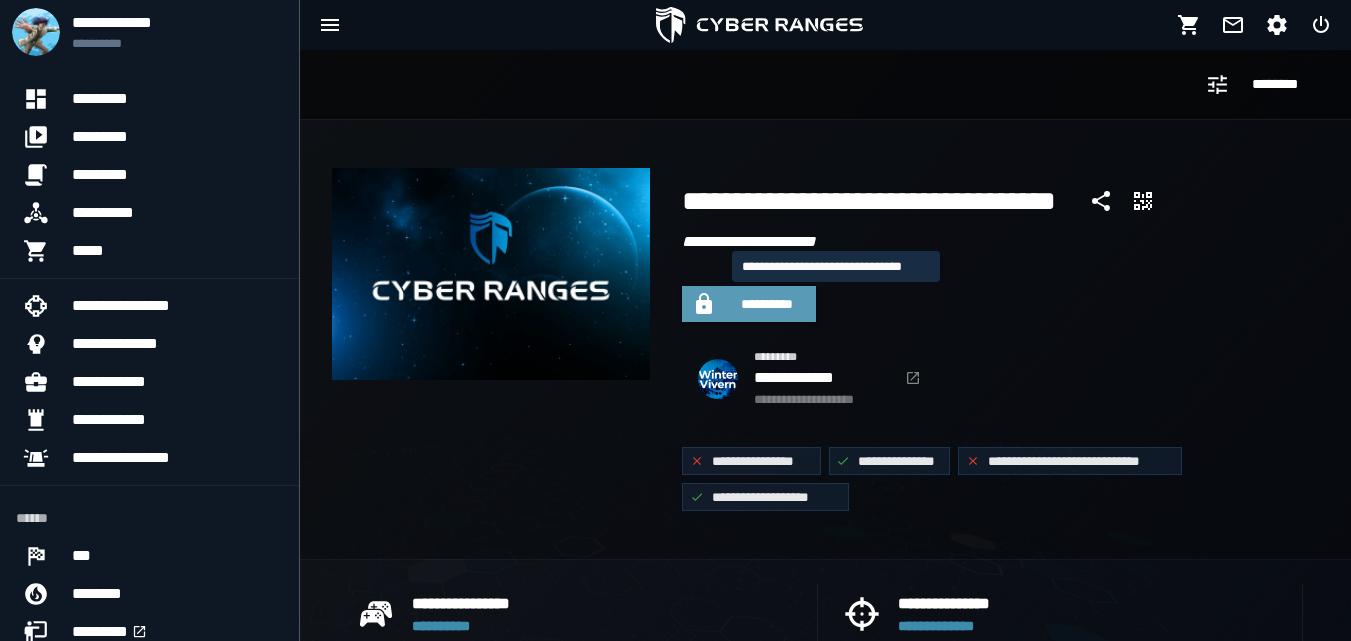 click on "**********" at bounding box center [767, 304] 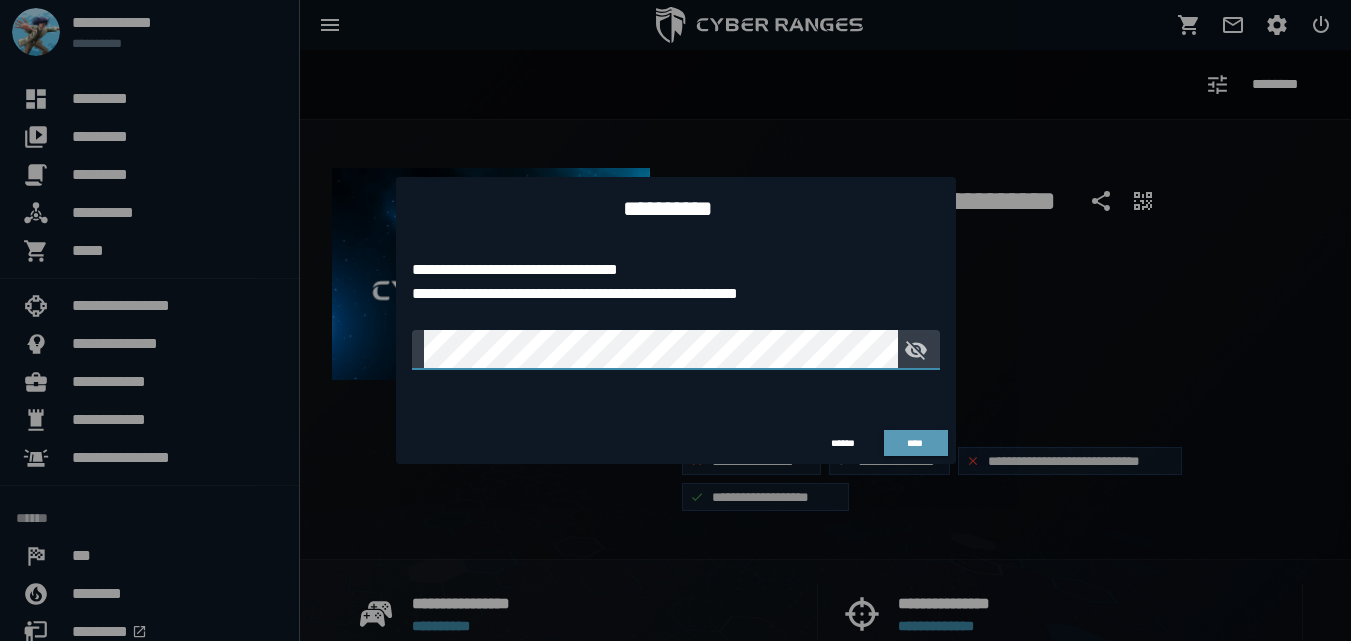 click on "****" at bounding box center (915, 443) 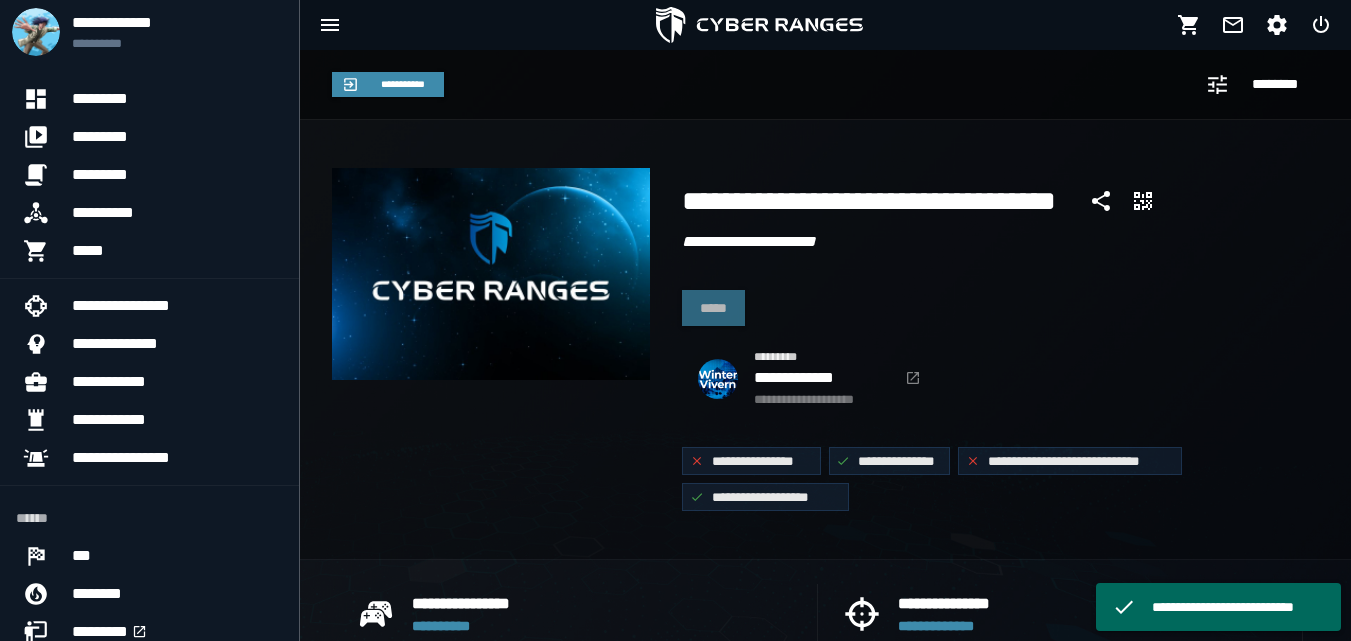 click on "**********" at bounding box center (825, 339) 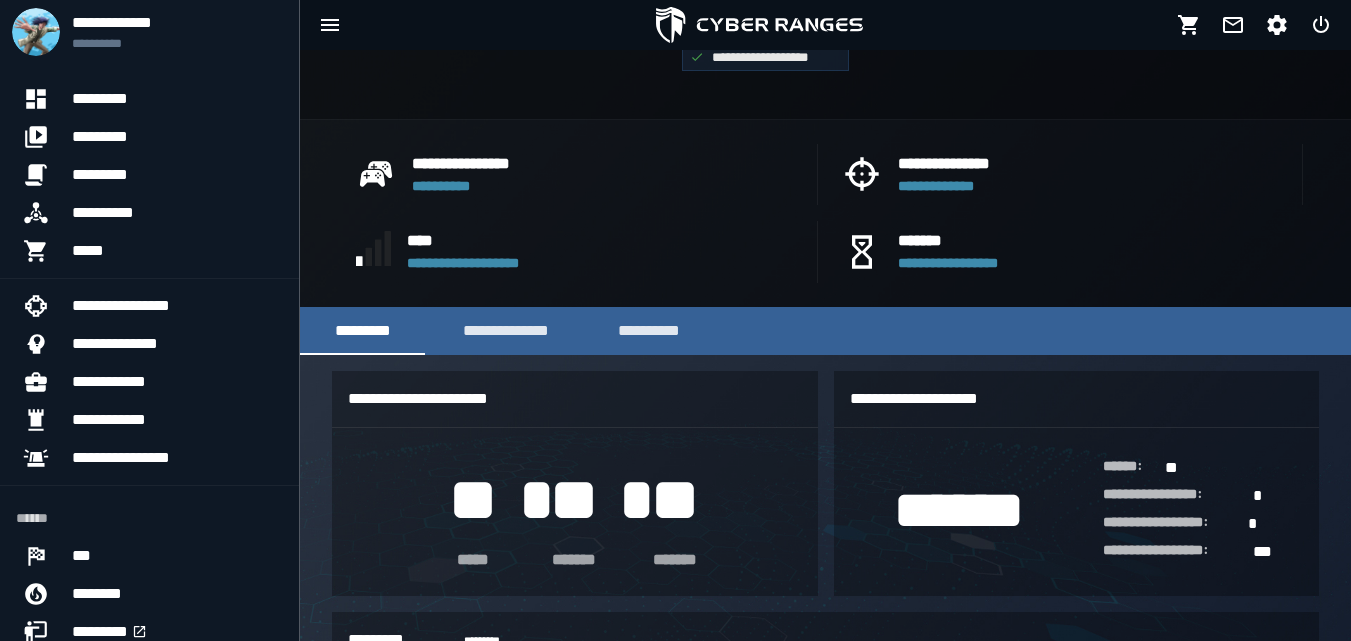 scroll, scrollTop: 480, scrollLeft: 0, axis: vertical 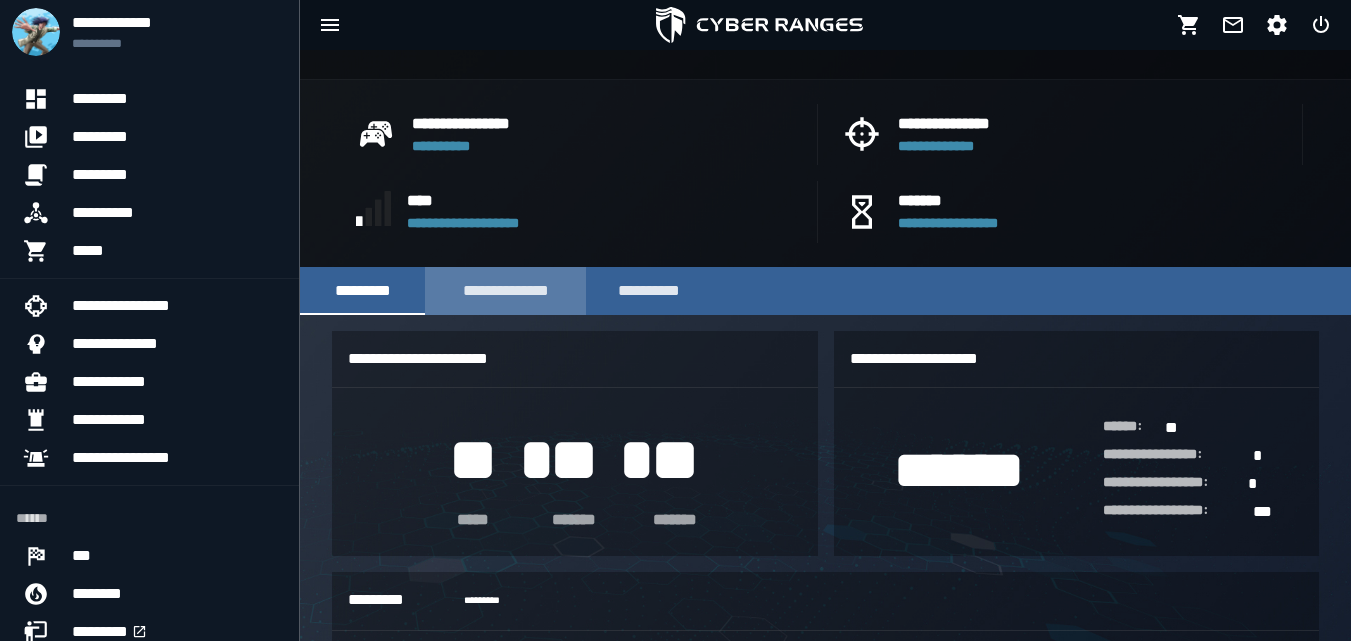 click on "**********" at bounding box center (505, 291) 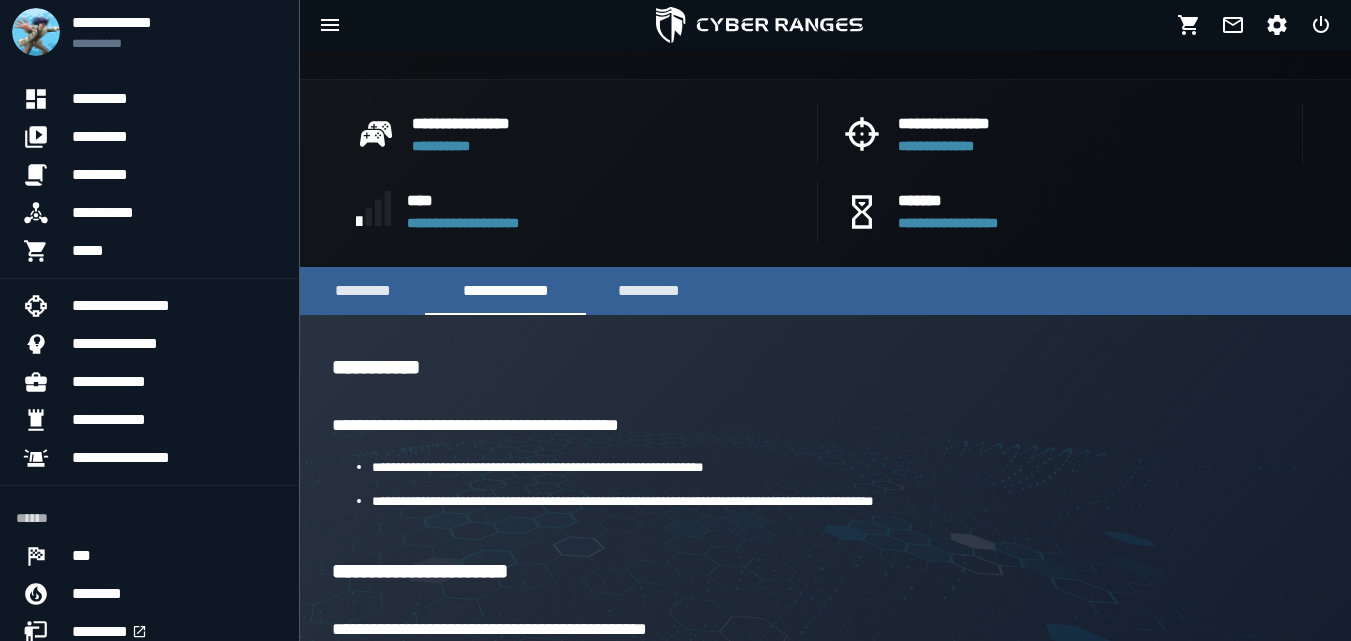 click on "**********" at bounding box center (825, 427) 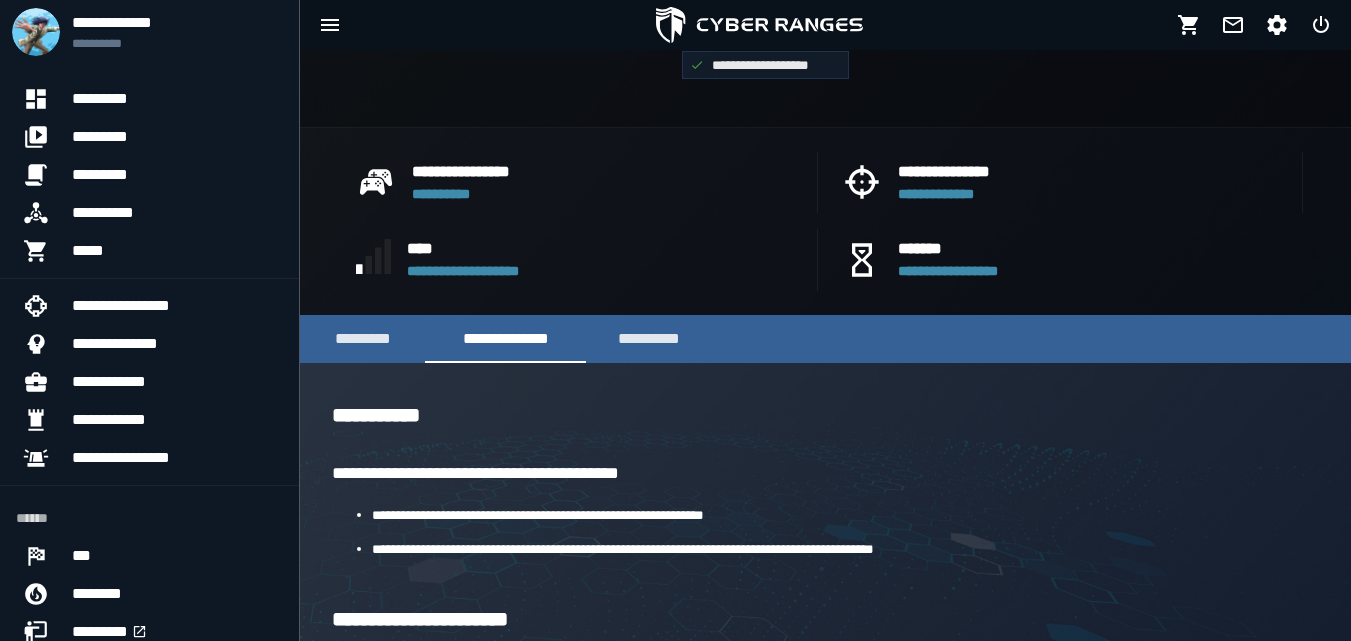 scroll, scrollTop: 429, scrollLeft: 0, axis: vertical 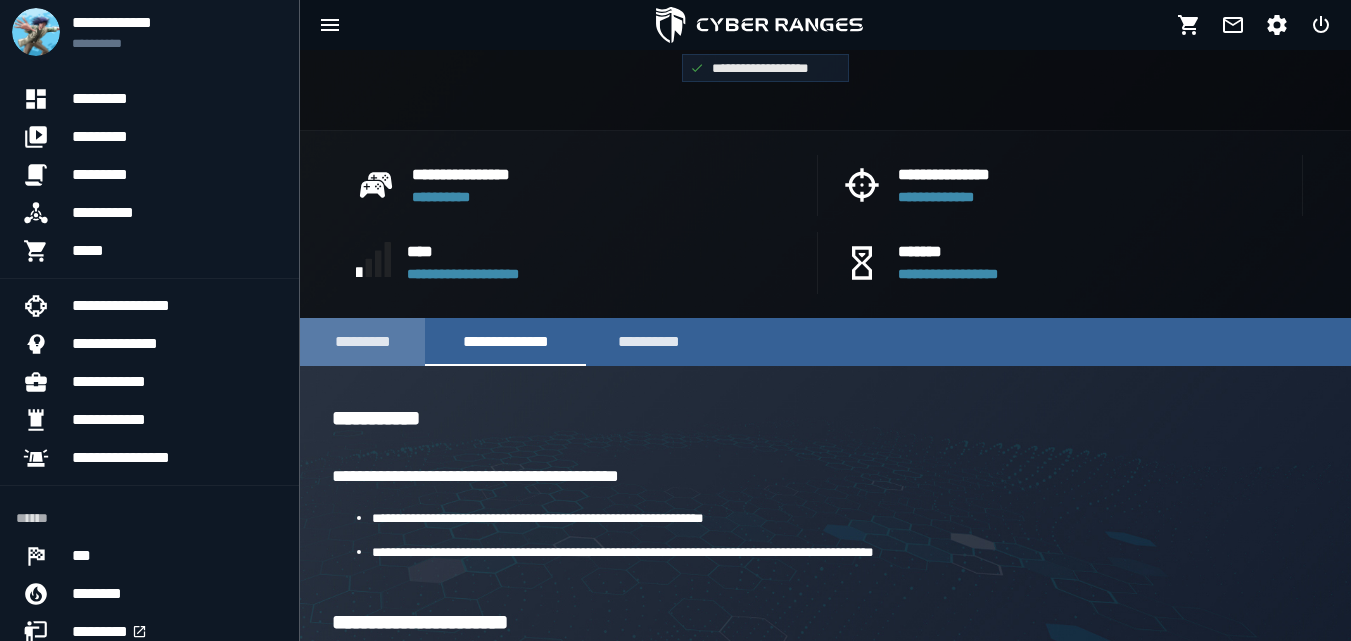 click on "*********" at bounding box center [362, 342] 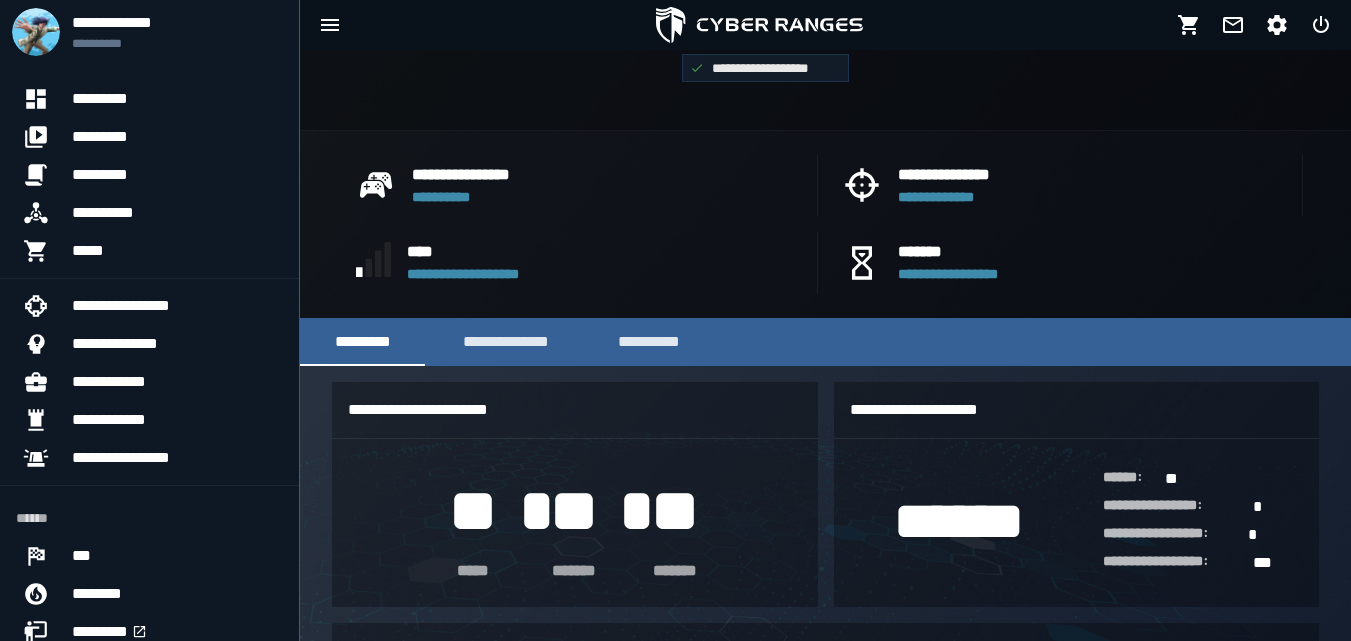 click on "**********" at bounding box center [575, 410] 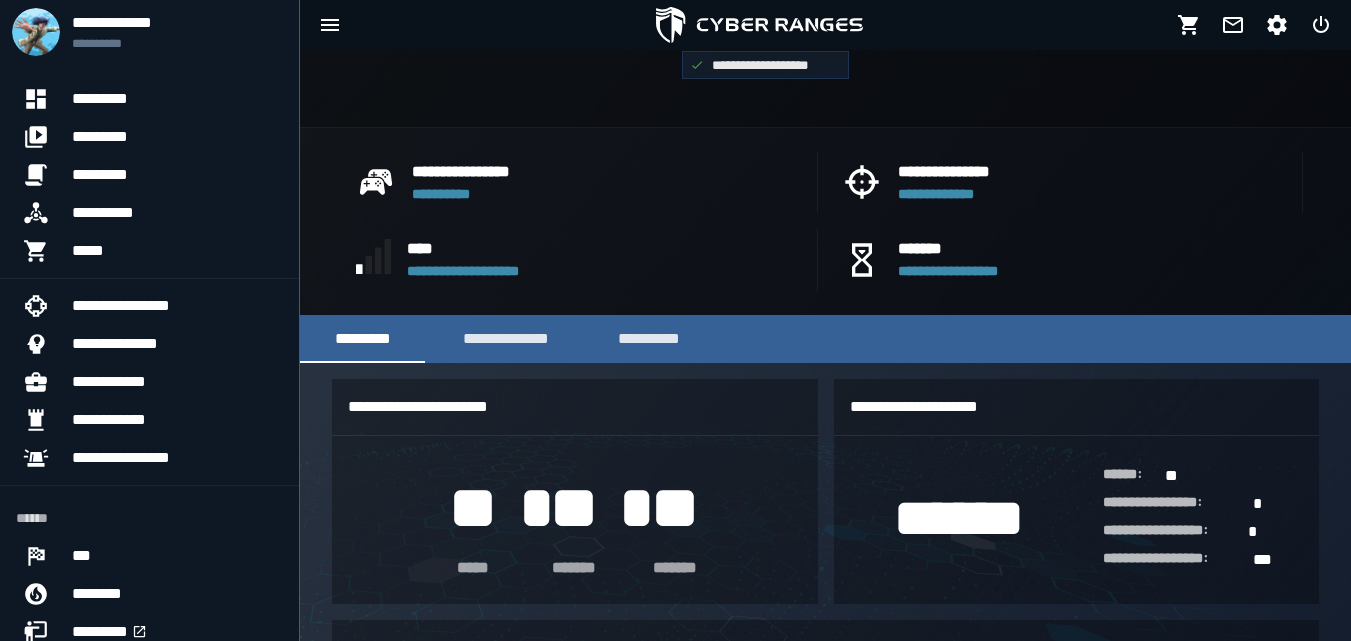 scroll, scrollTop: 429, scrollLeft: 0, axis: vertical 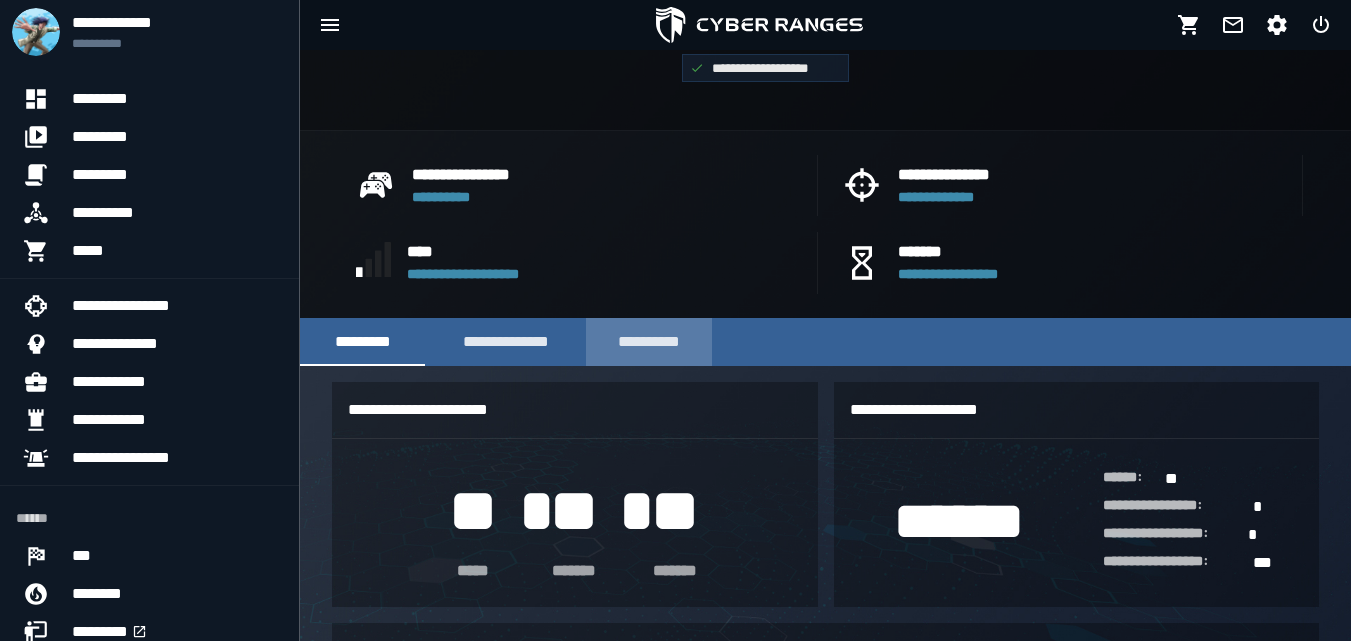 click on "**********" at bounding box center [649, 342] 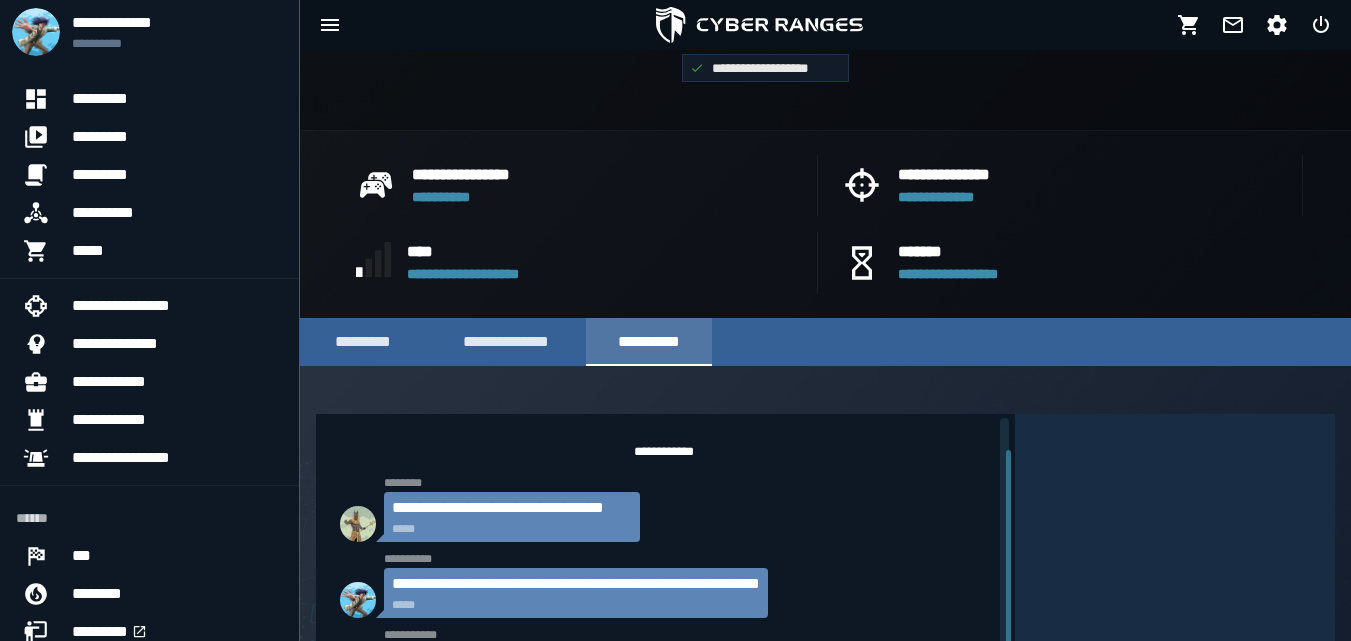 scroll, scrollTop: 36, scrollLeft: 0, axis: vertical 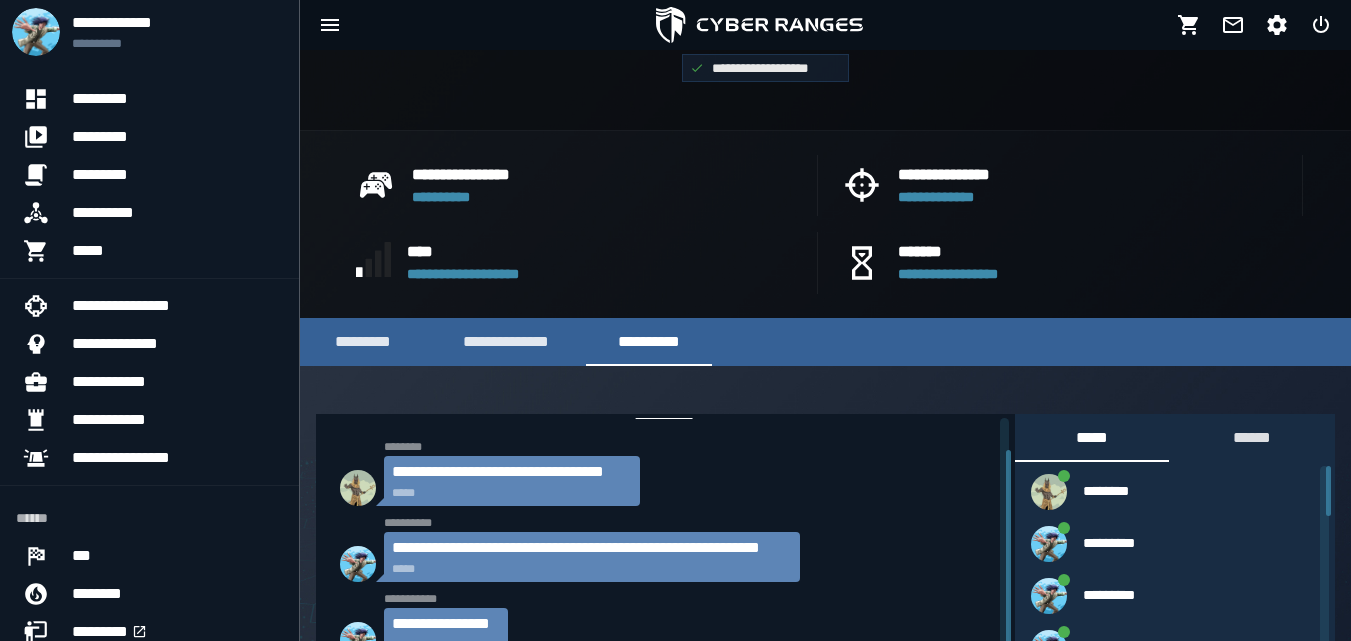 click on "**********" at bounding box center (608, 263) 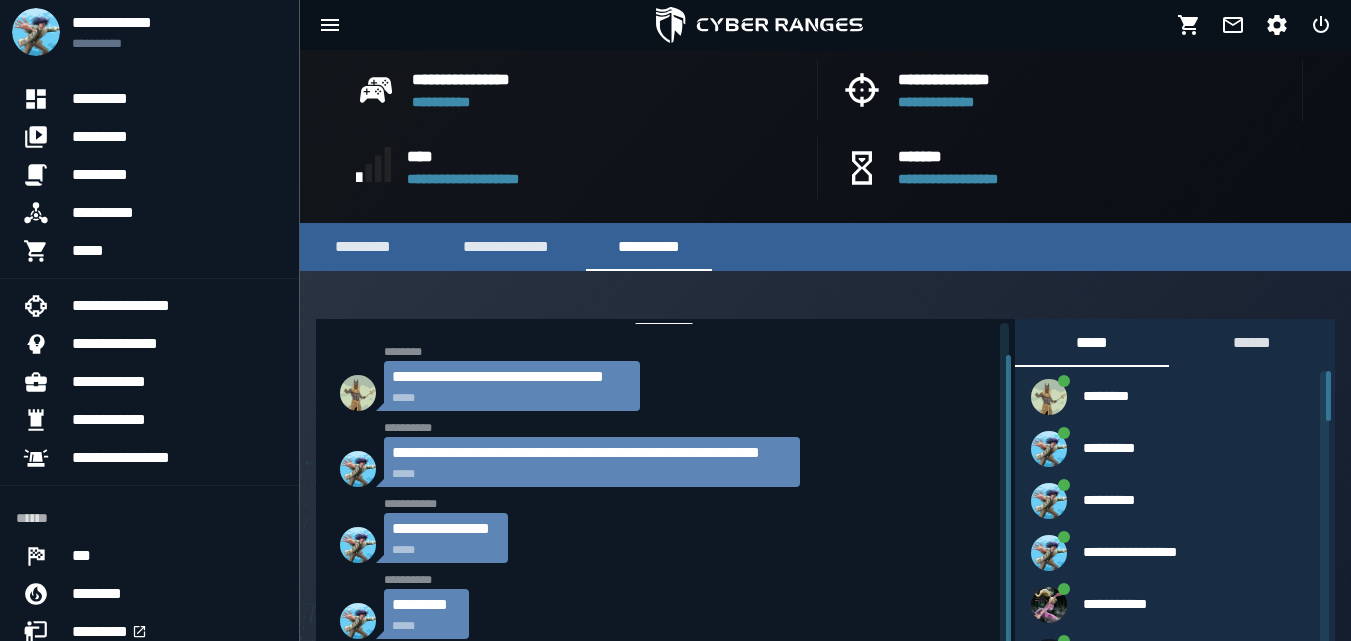 scroll, scrollTop: 589, scrollLeft: 0, axis: vertical 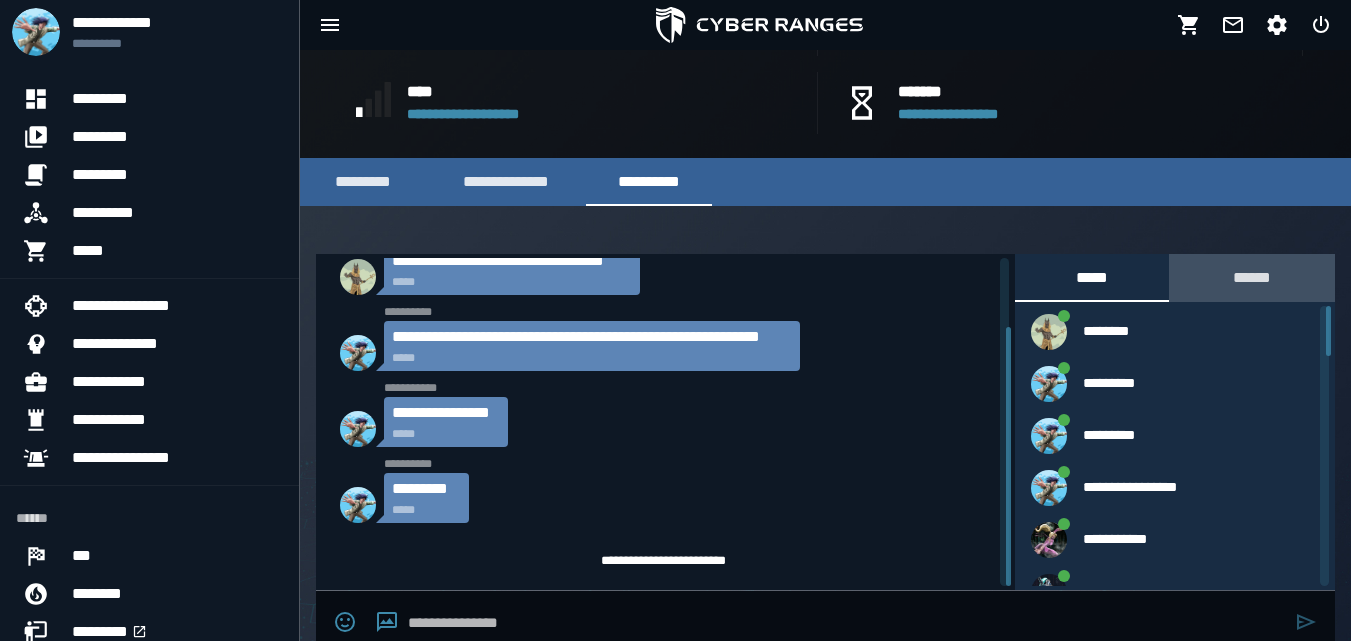 click on "******" at bounding box center (1252, 277) 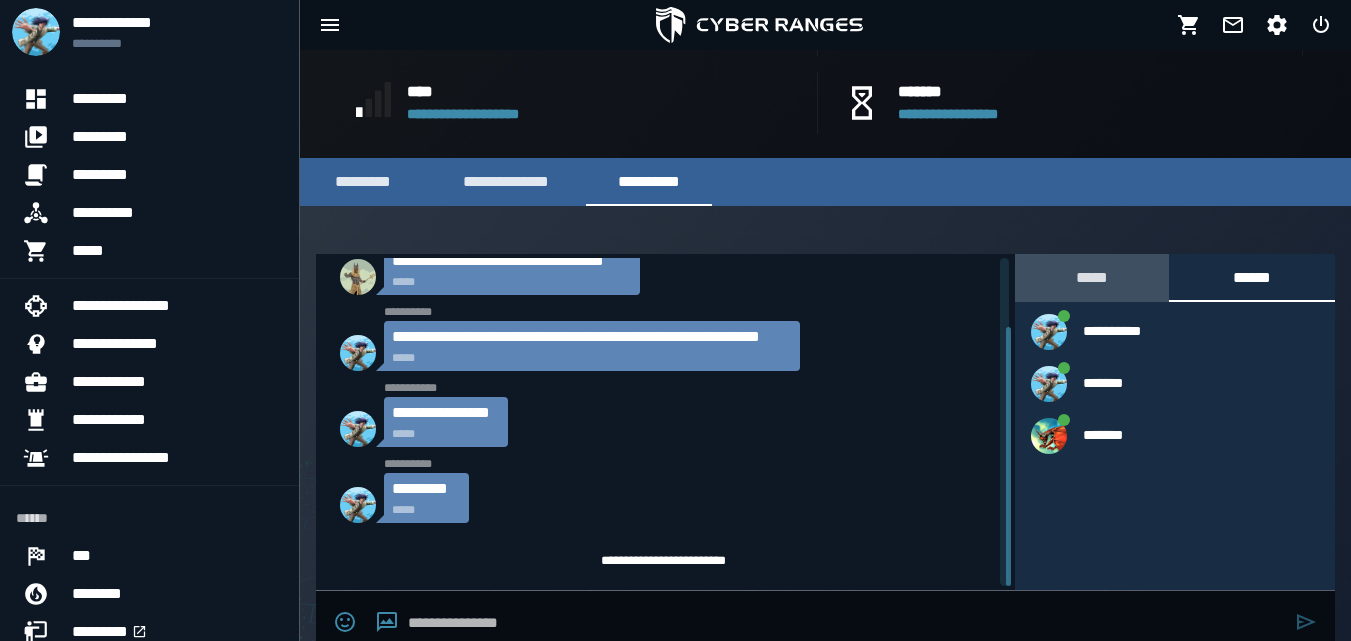 click on "*****" 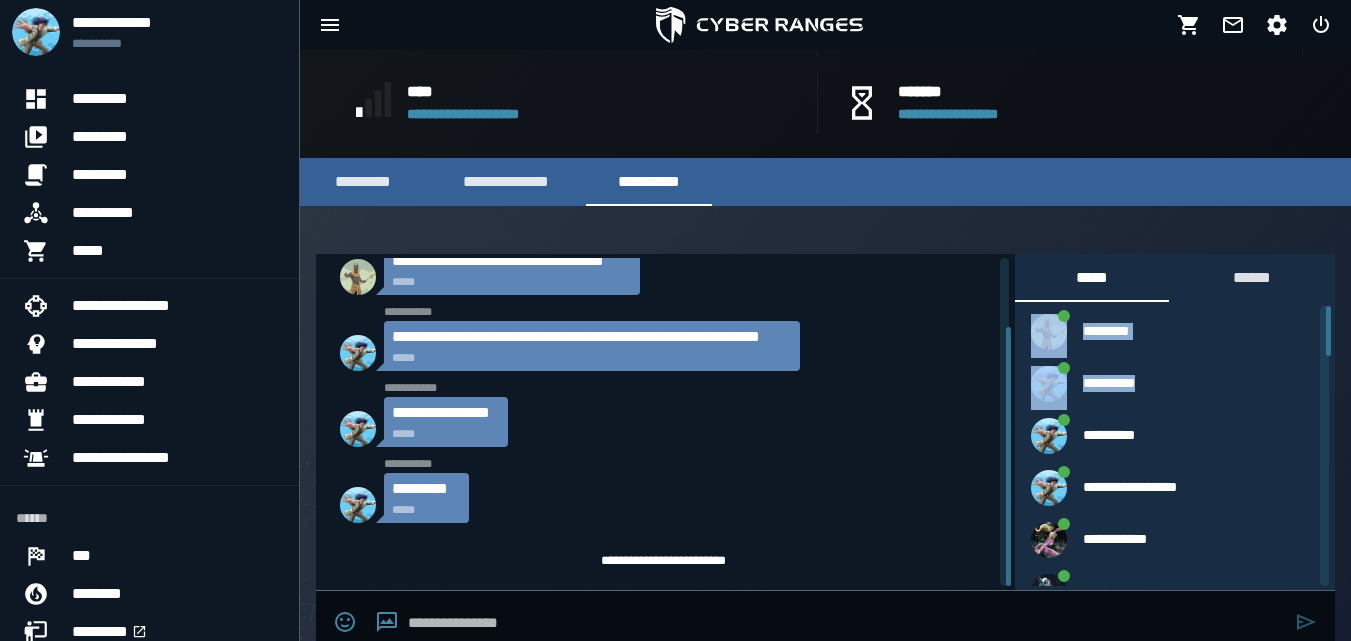 drag, startPoint x: 1332, startPoint y: 337, endPoint x: 1319, endPoint y: 408, distance: 72.18033 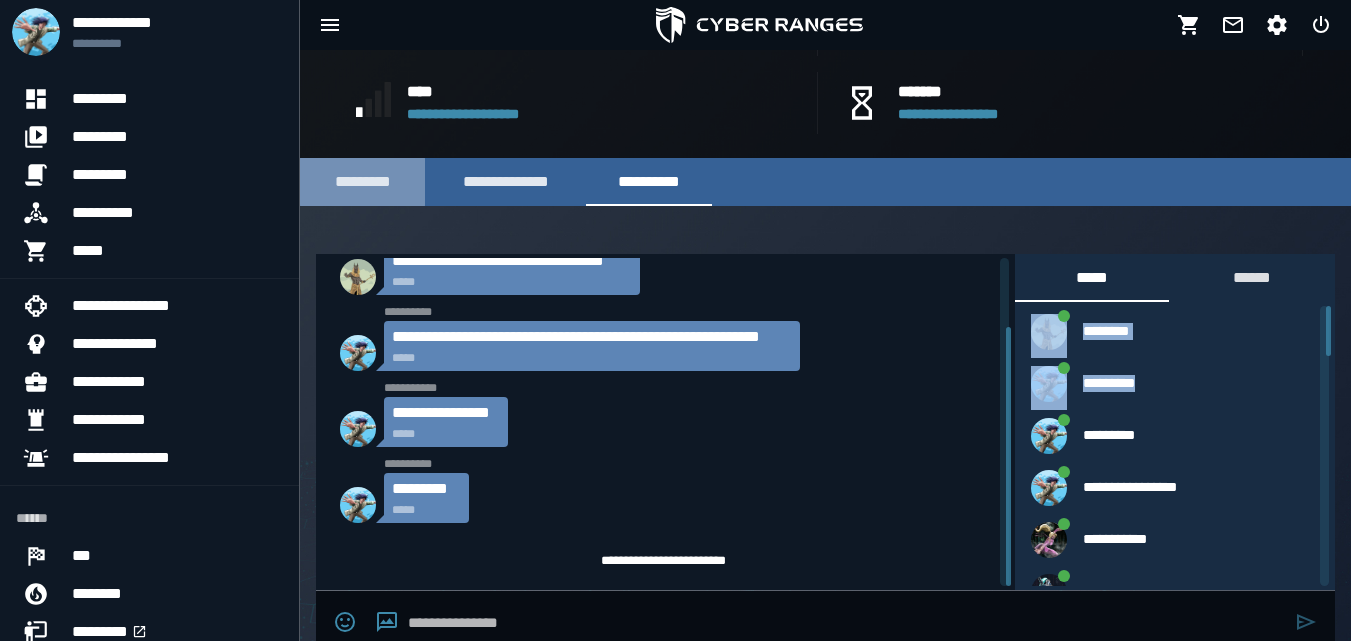 click on "*********" at bounding box center [362, 182] 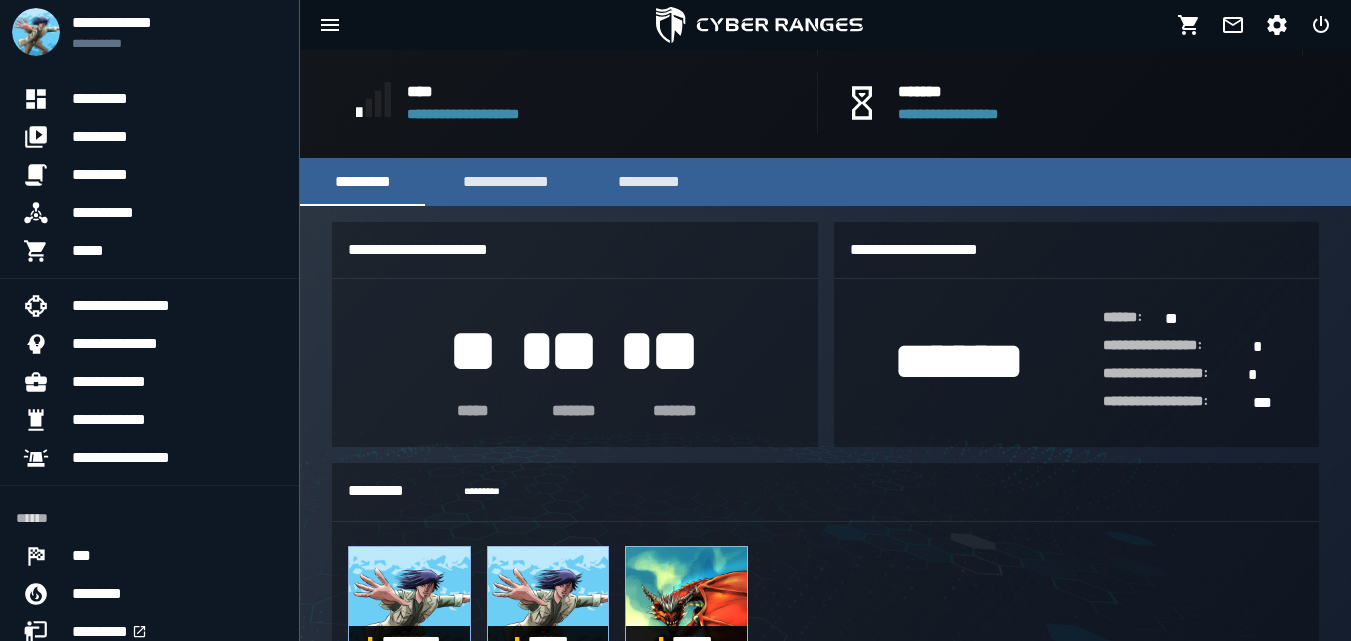 click on "**********" at bounding box center [608, 103] 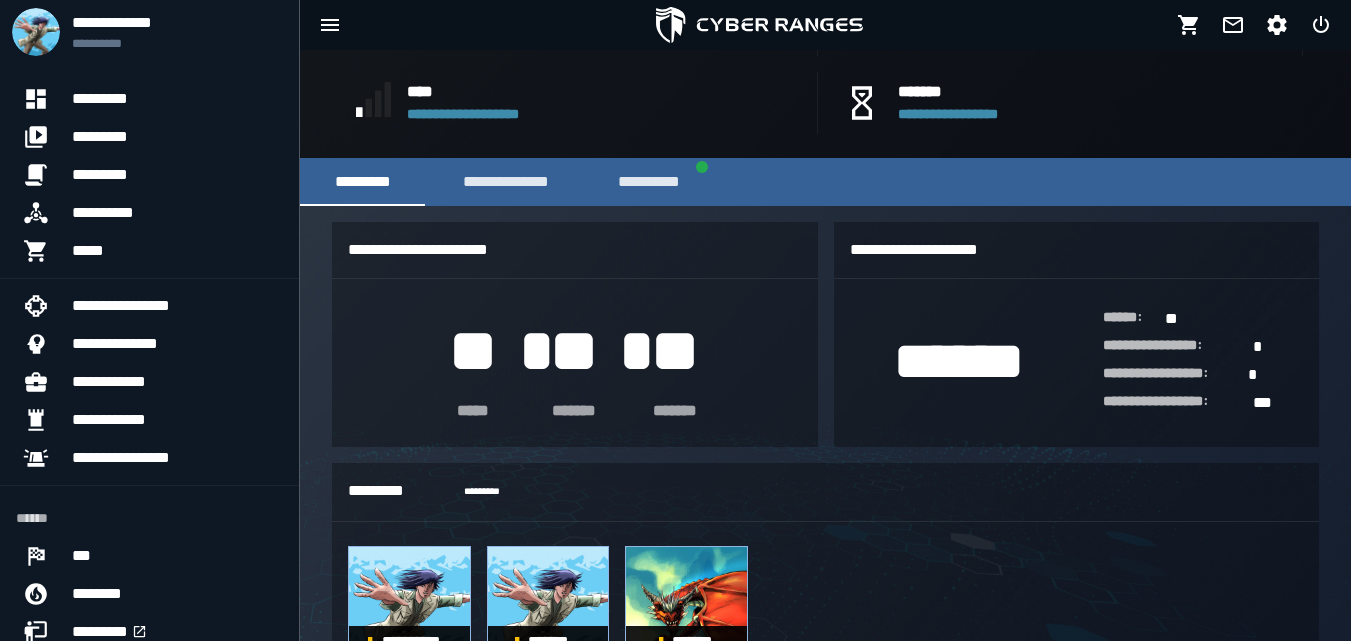 click on "**********" at bounding box center [608, 103] 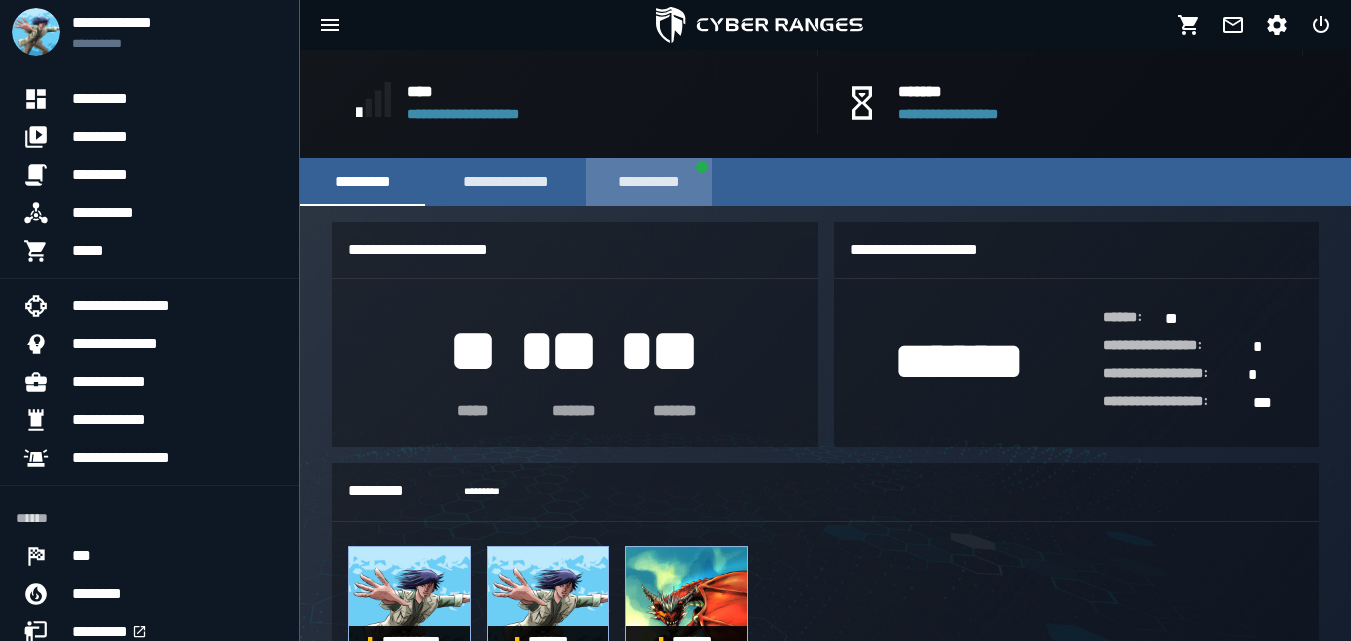 click on "**********" at bounding box center (649, 182) 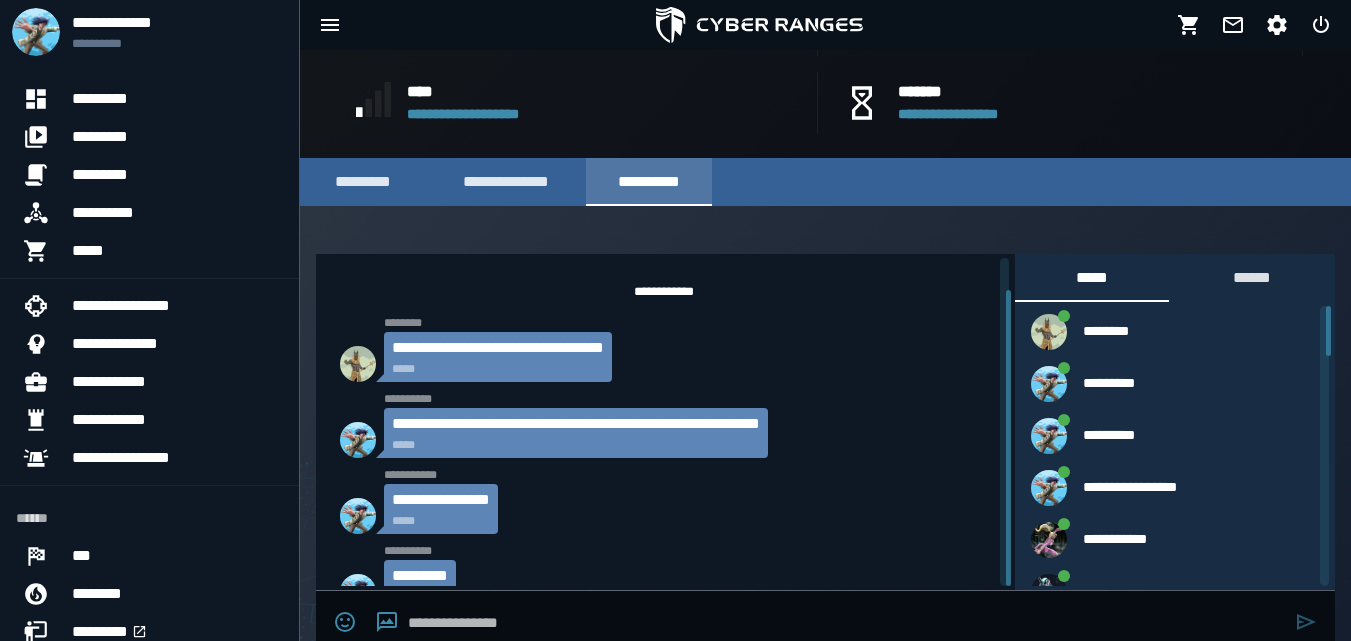 scroll, scrollTop: 36, scrollLeft: 0, axis: vertical 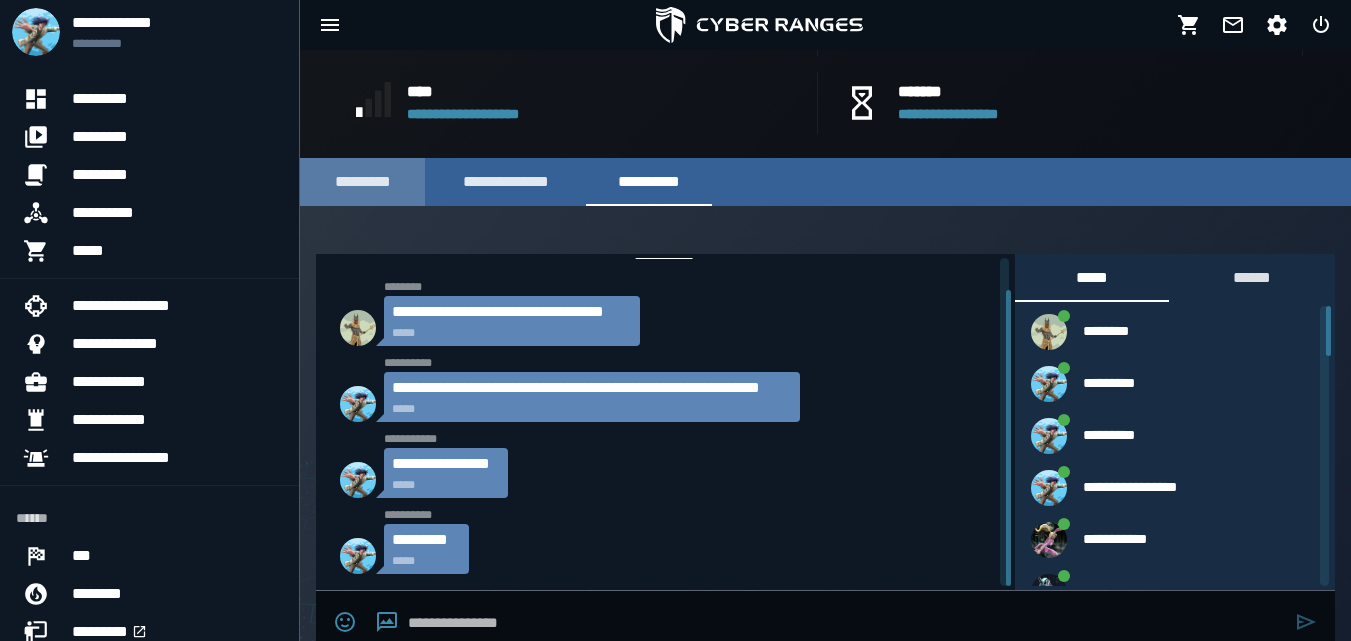 click on "*********" at bounding box center [362, 182] 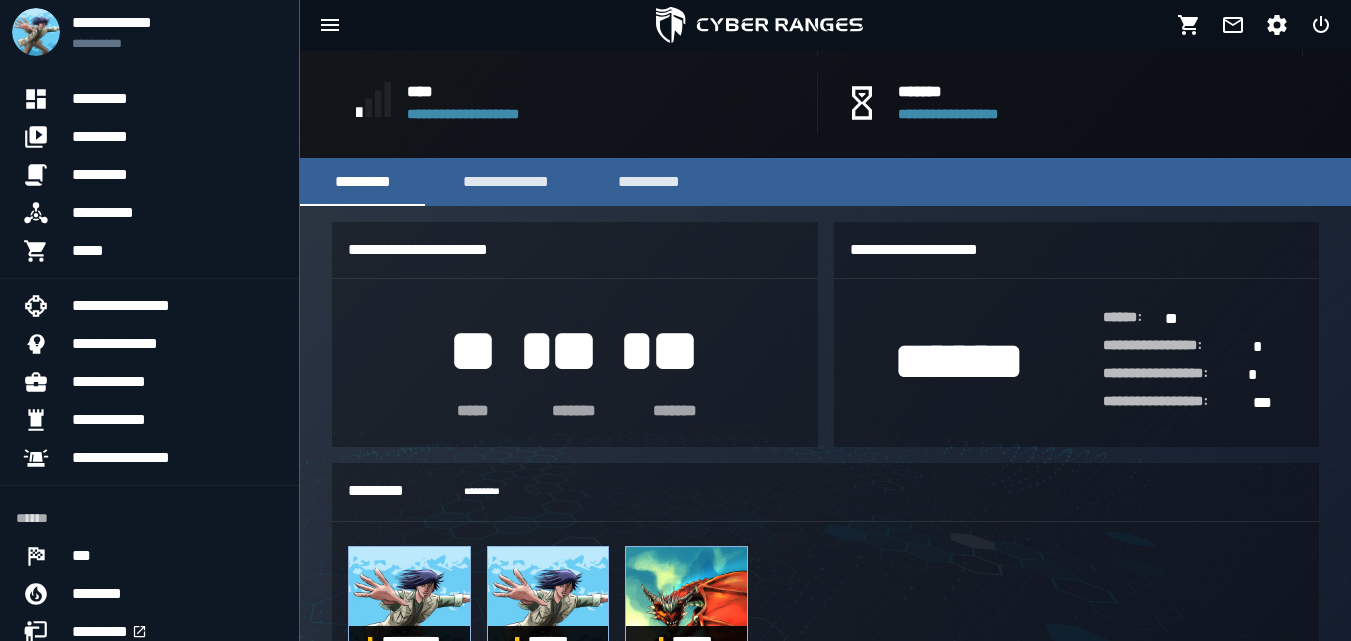 click on "**********" at bounding box center [575, 334] 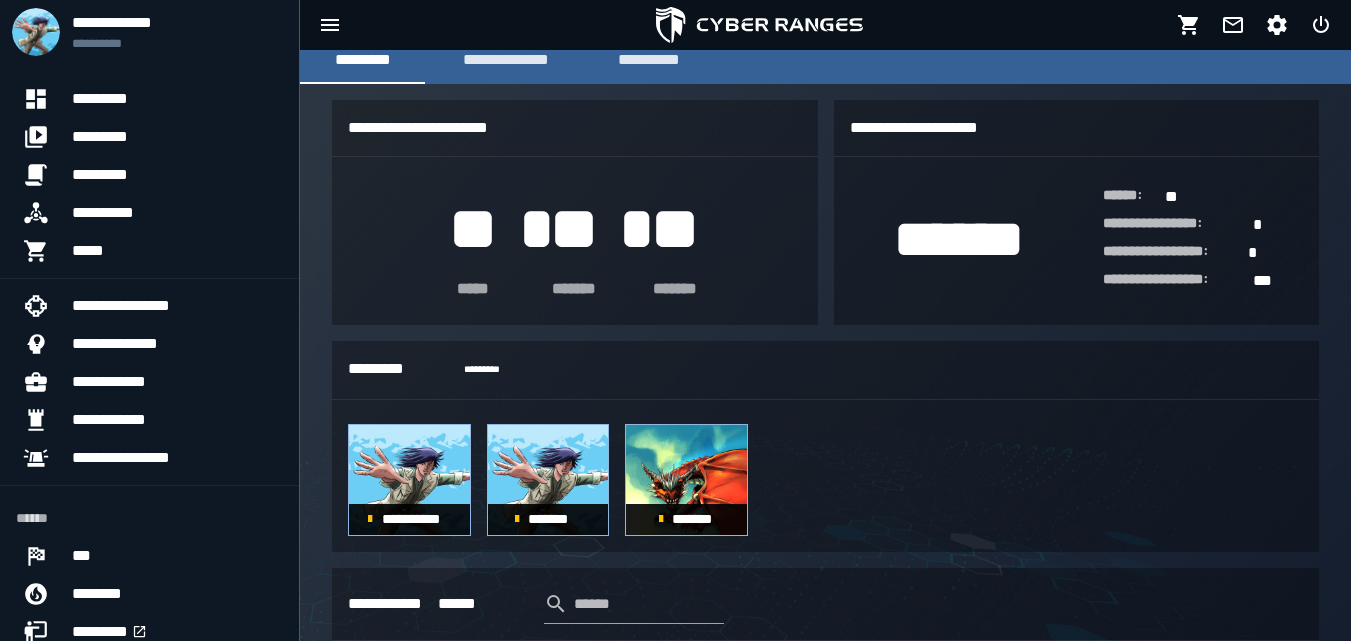scroll, scrollTop: 709, scrollLeft: 0, axis: vertical 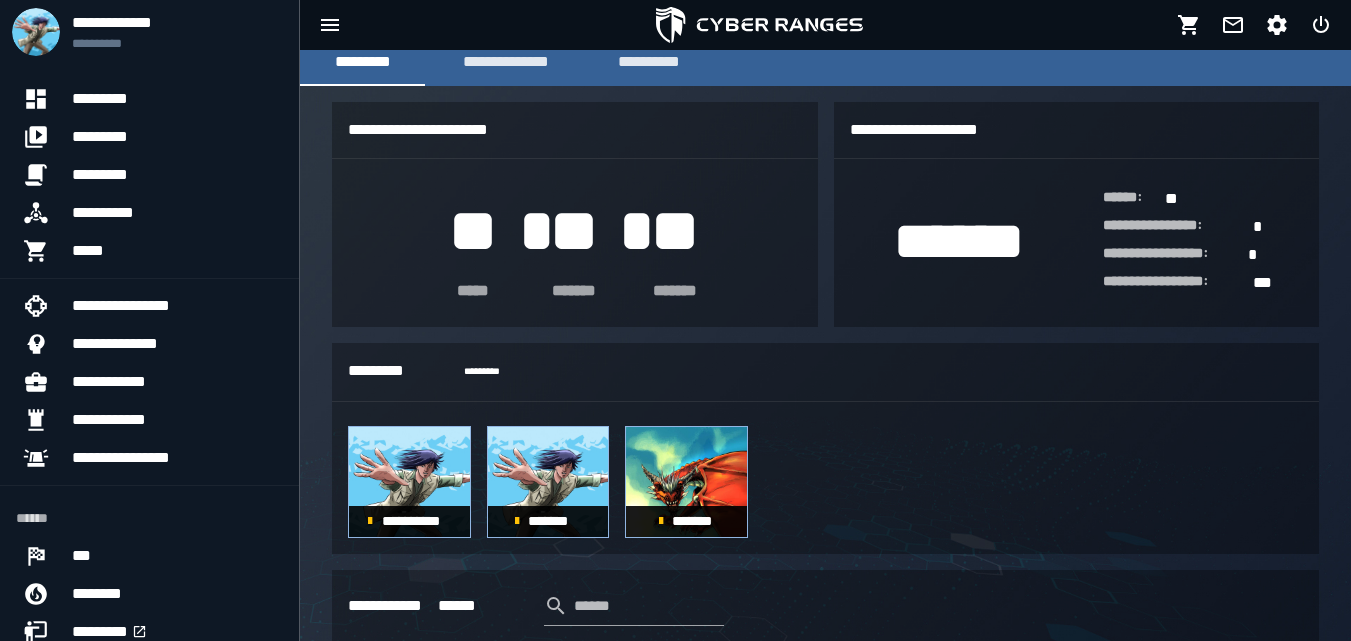 click on "**" 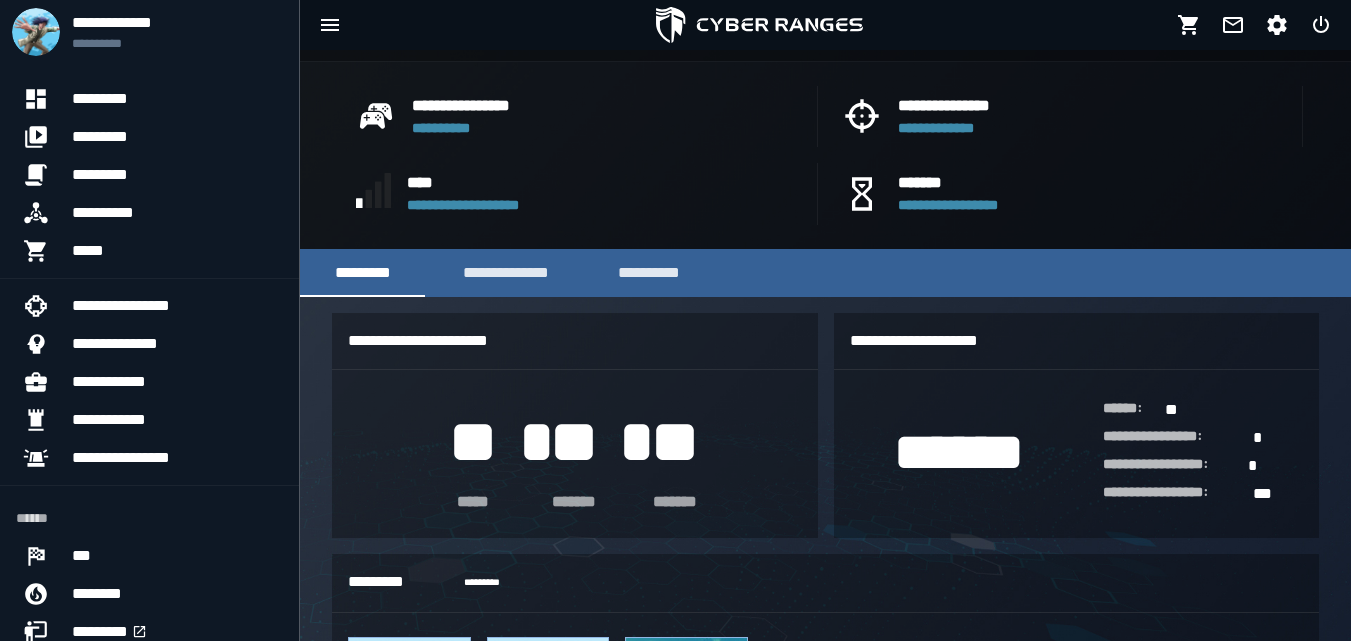 scroll, scrollTop: 509, scrollLeft: 0, axis: vertical 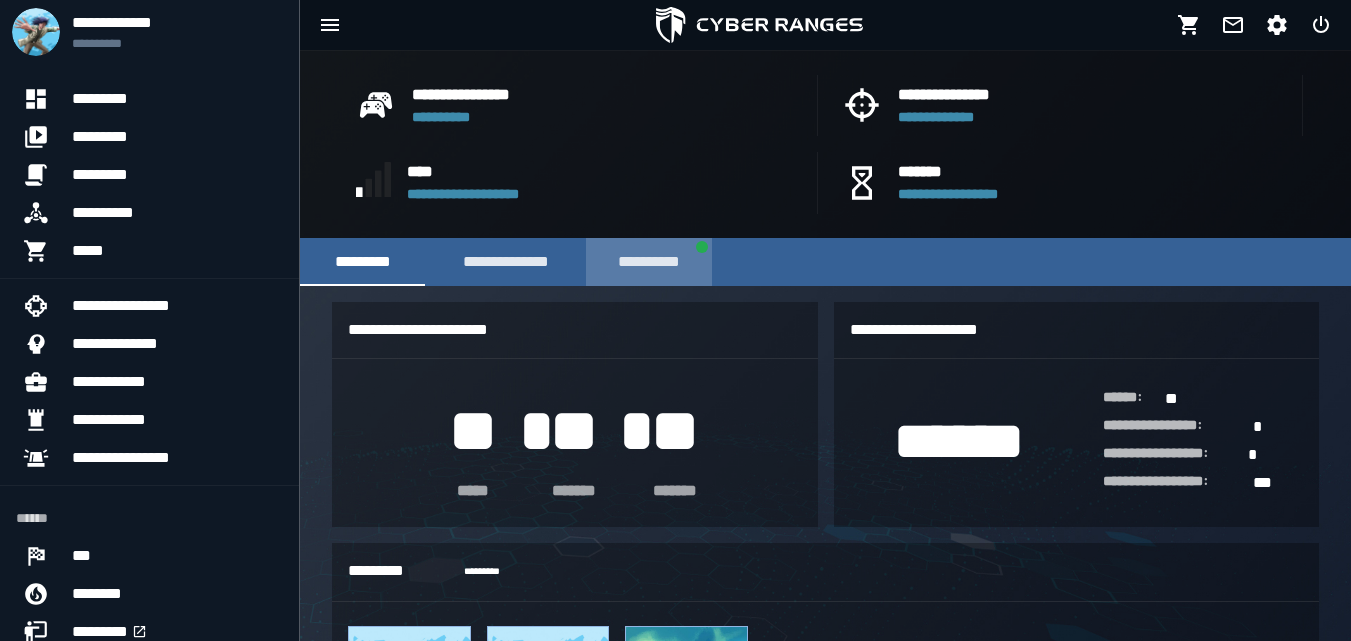 click on "**********" at bounding box center (649, 262) 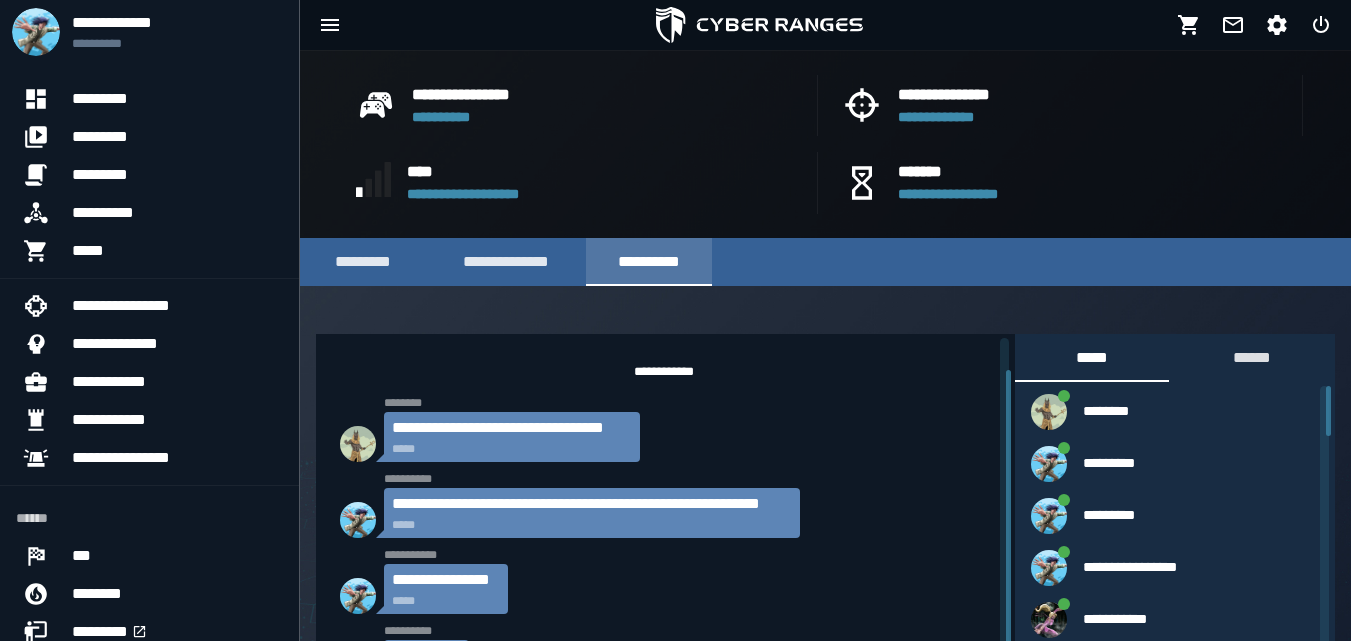 scroll, scrollTop: 36, scrollLeft: 0, axis: vertical 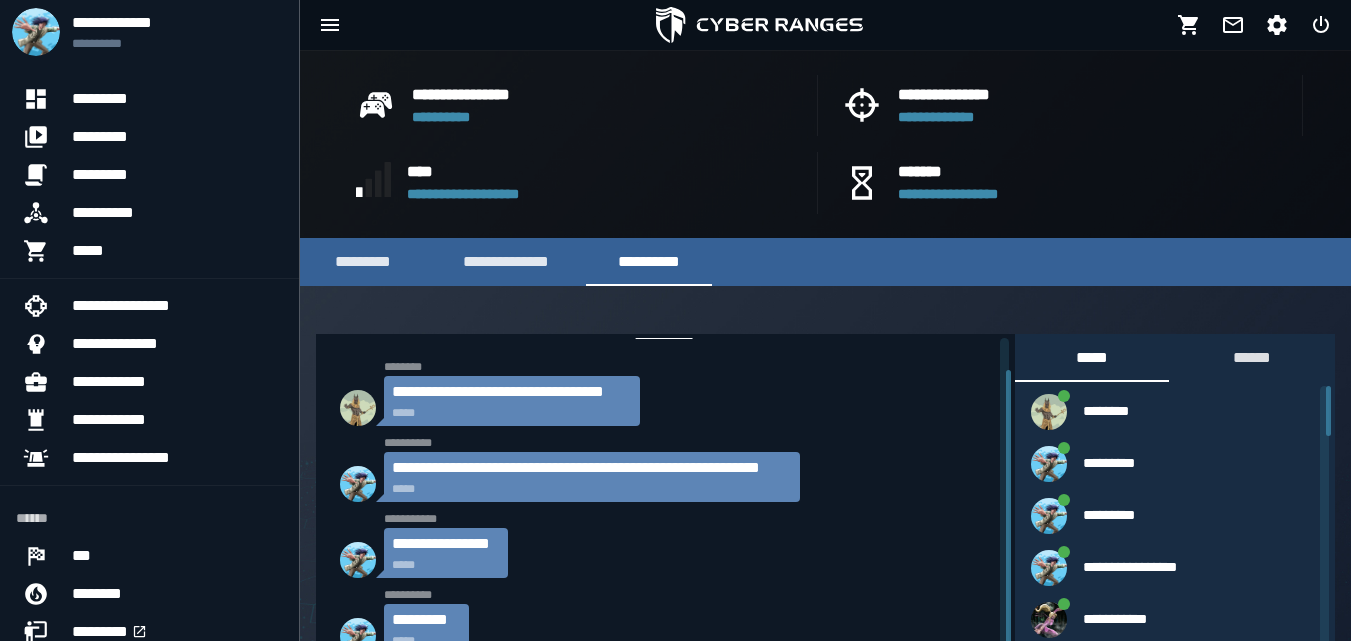 click on "**********" 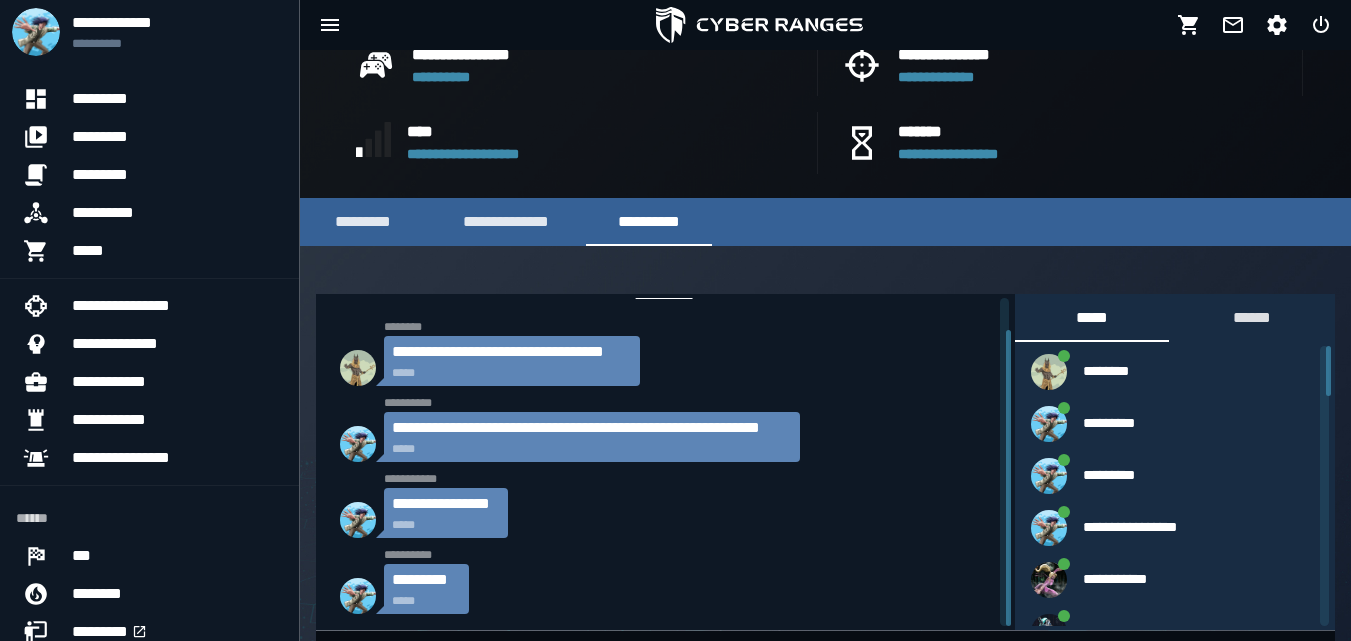 scroll, scrollTop: 589, scrollLeft: 0, axis: vertical 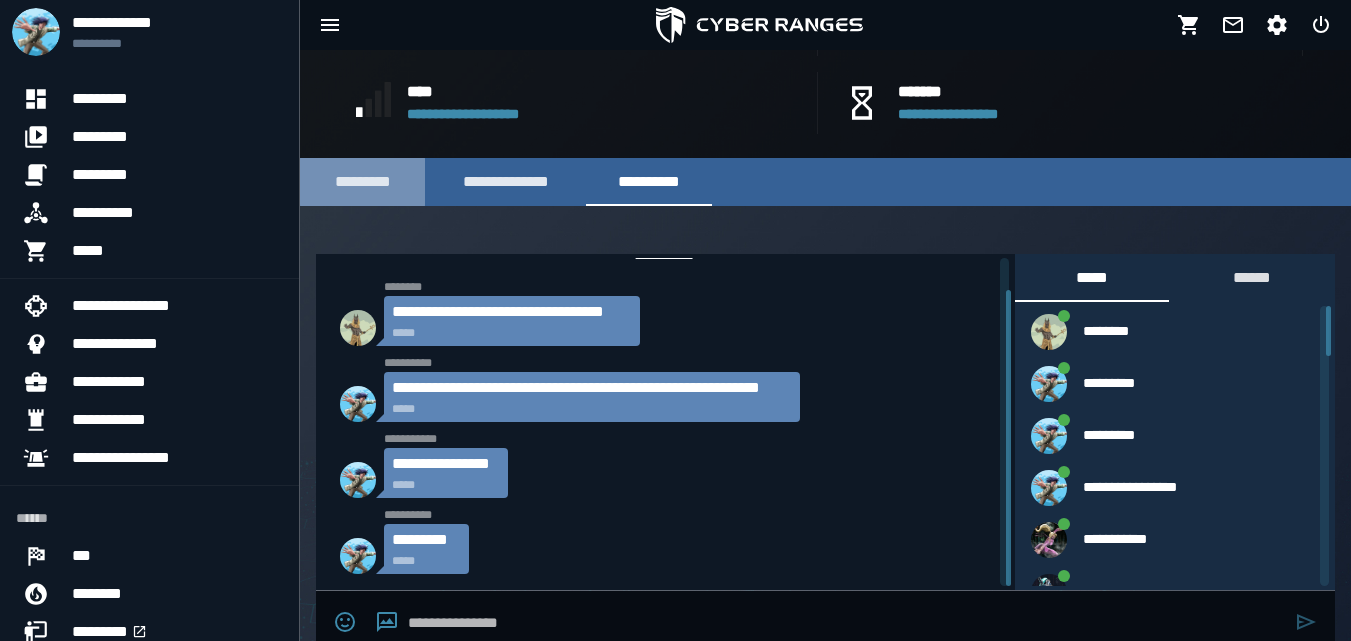 click on "*********" at bounding box center (362, 182) 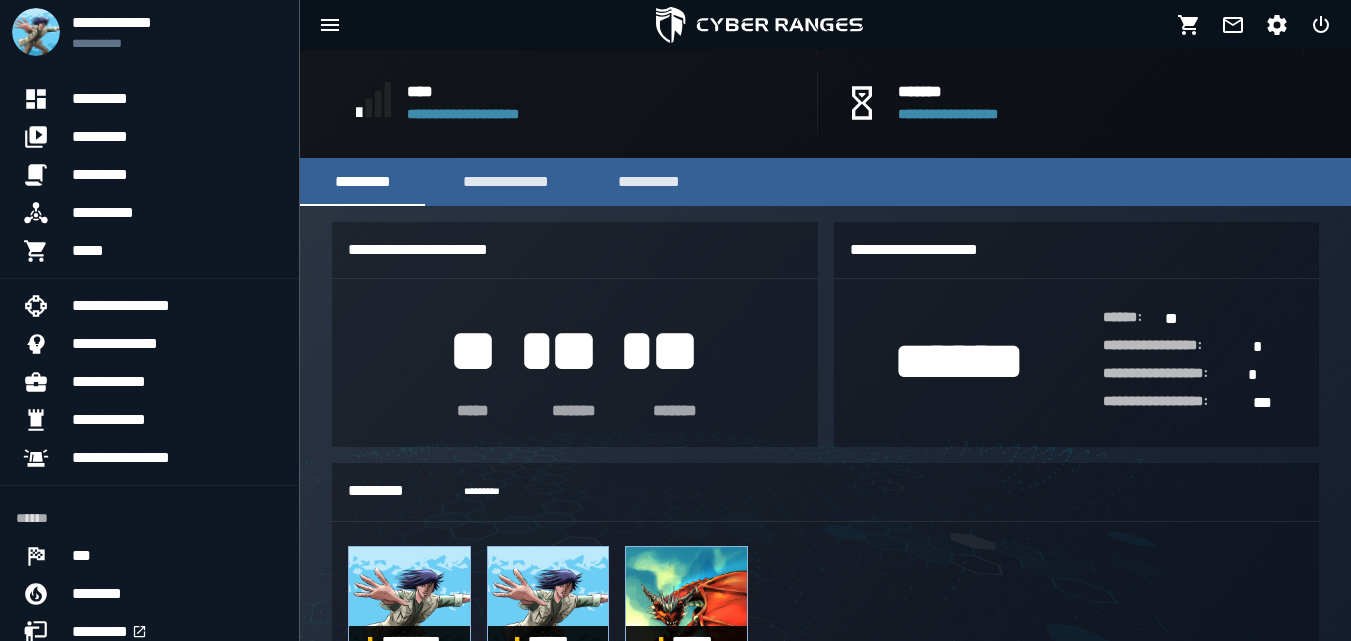 click on "** ***** * ** ******* * ** *******" at bounding box center [575, 367] 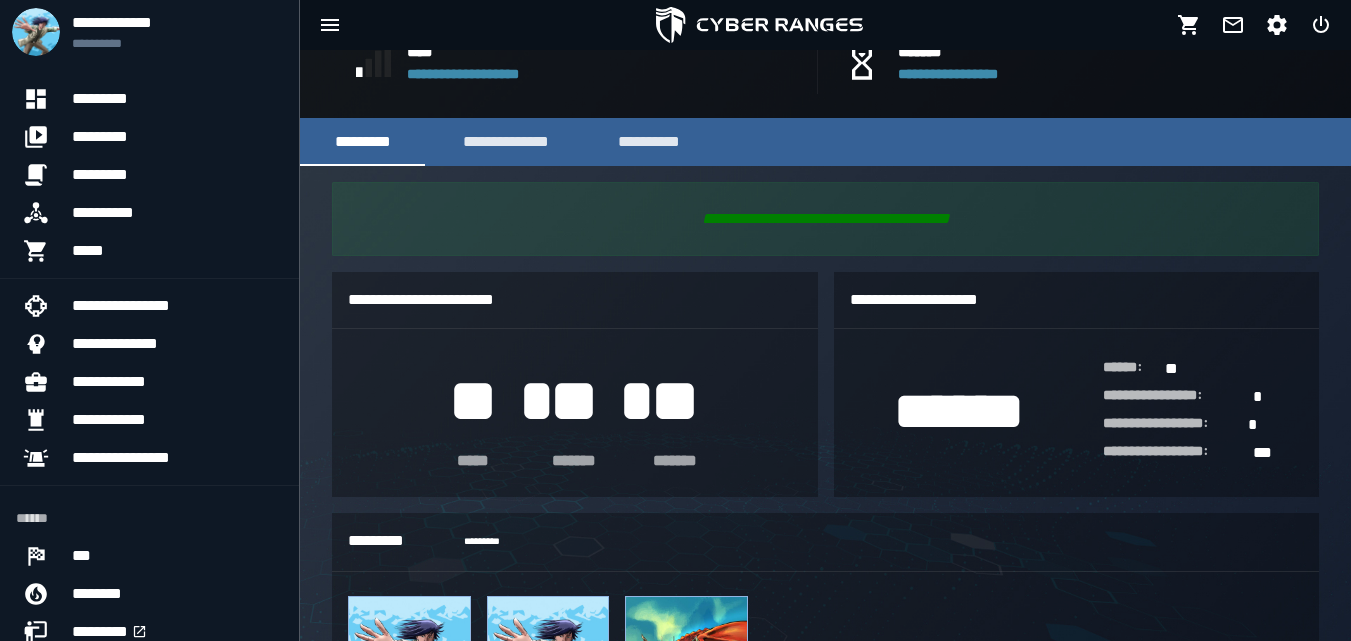 scroll, scrollTop: 669, scrollLeft: 0, axis: vertical 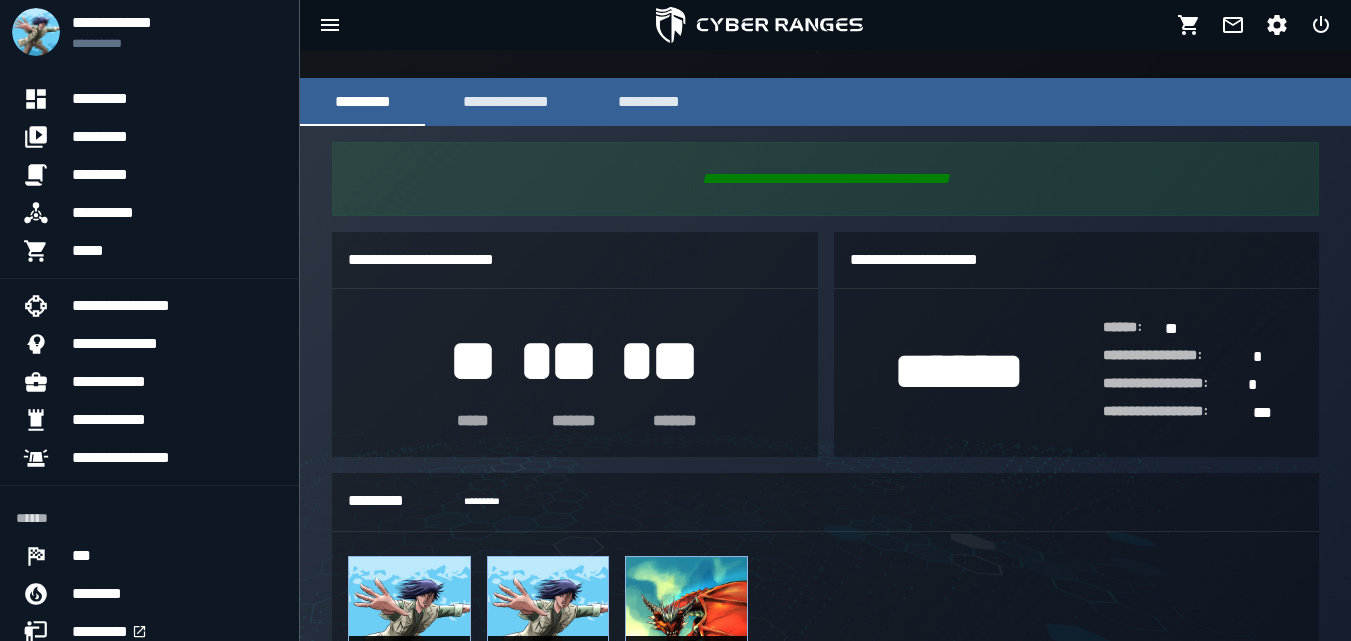 click on "**********" at bounding box center [575, 260] 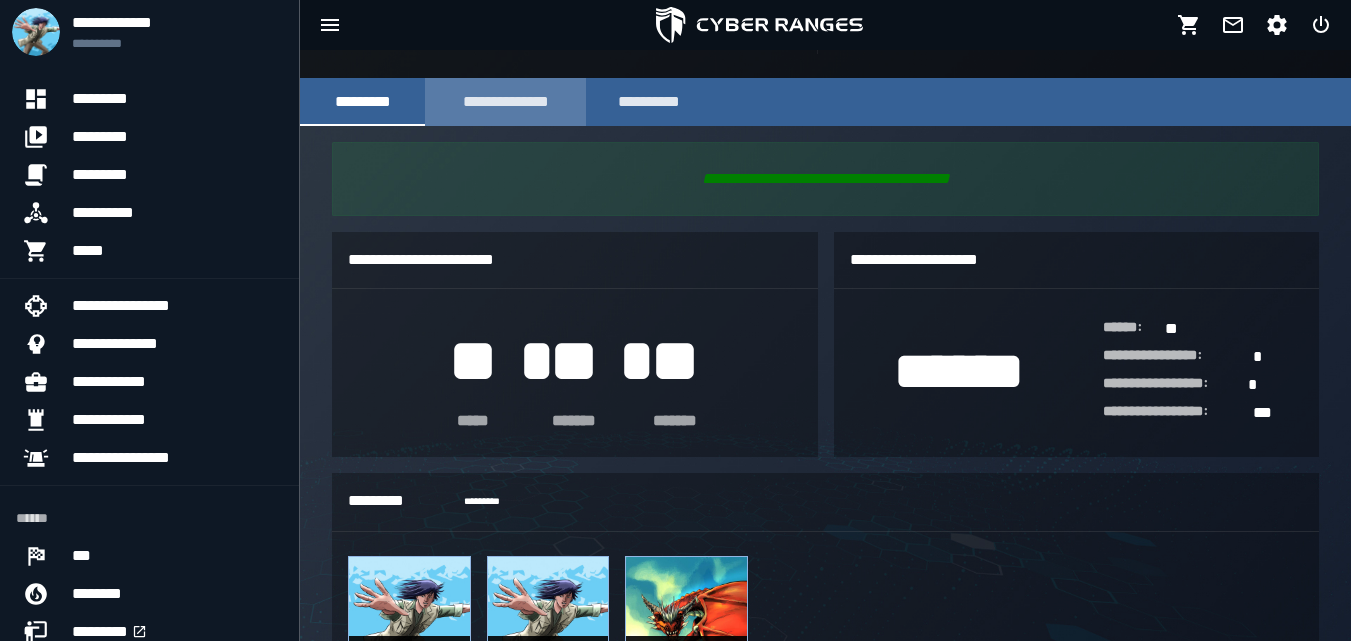 click on "**********" at bounding box center (505, 102) 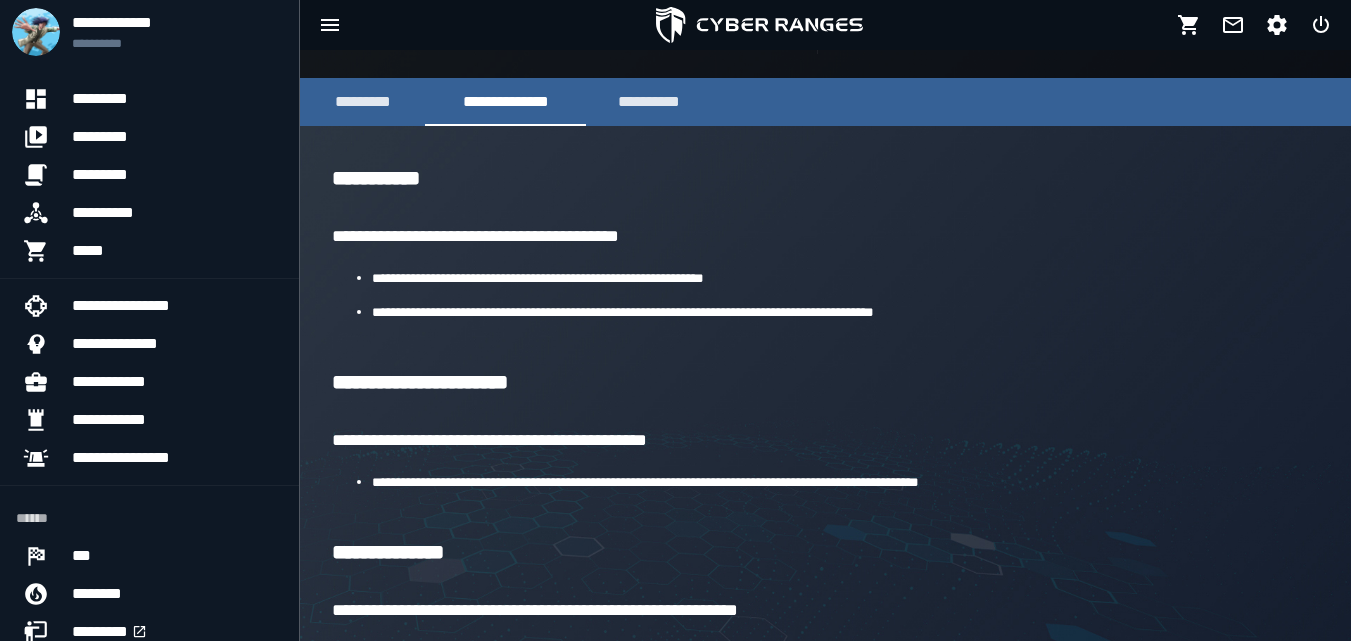 click on "**********" at bounding box center [845, 277] 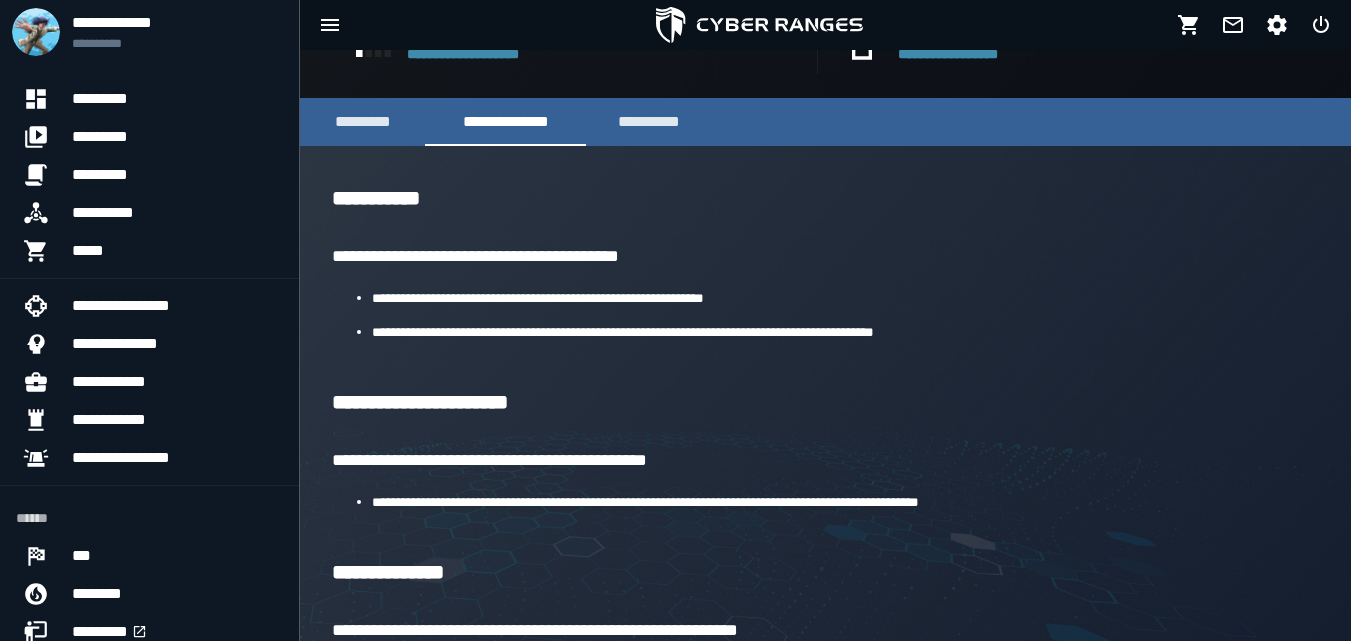 scroll, scrollTop: 629, scrollLeft: 0, axis: vertical 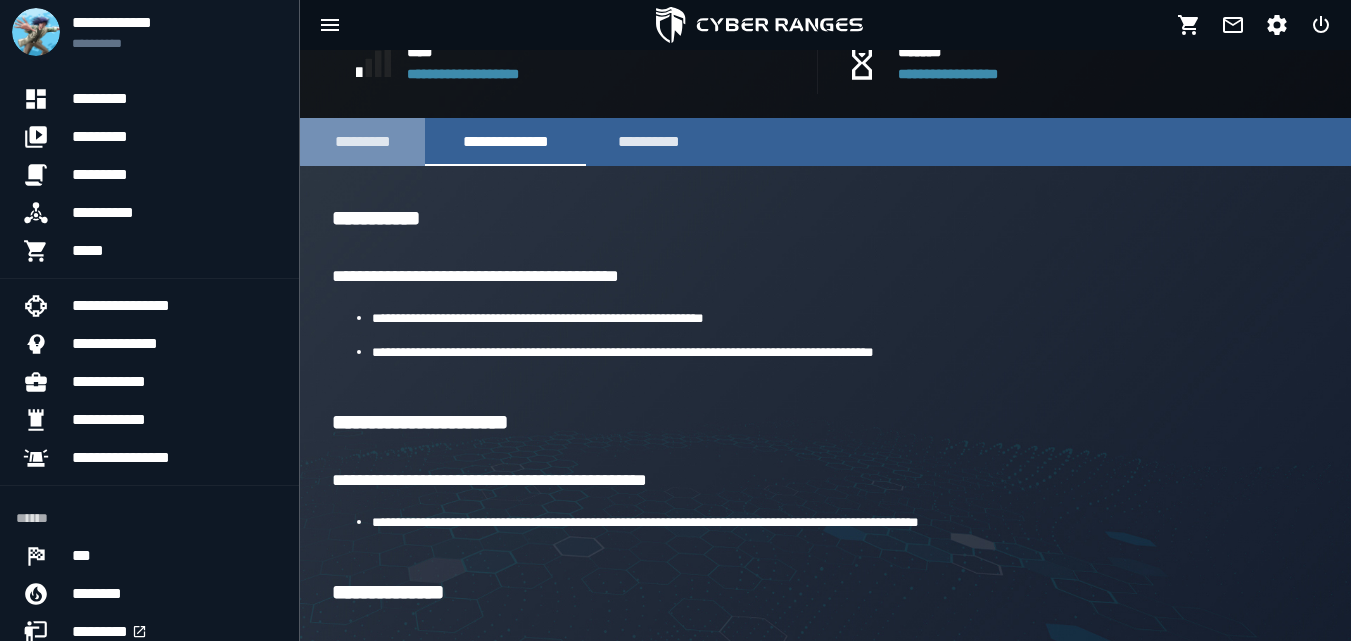 click on "*********" at bounding box center (362, 142) 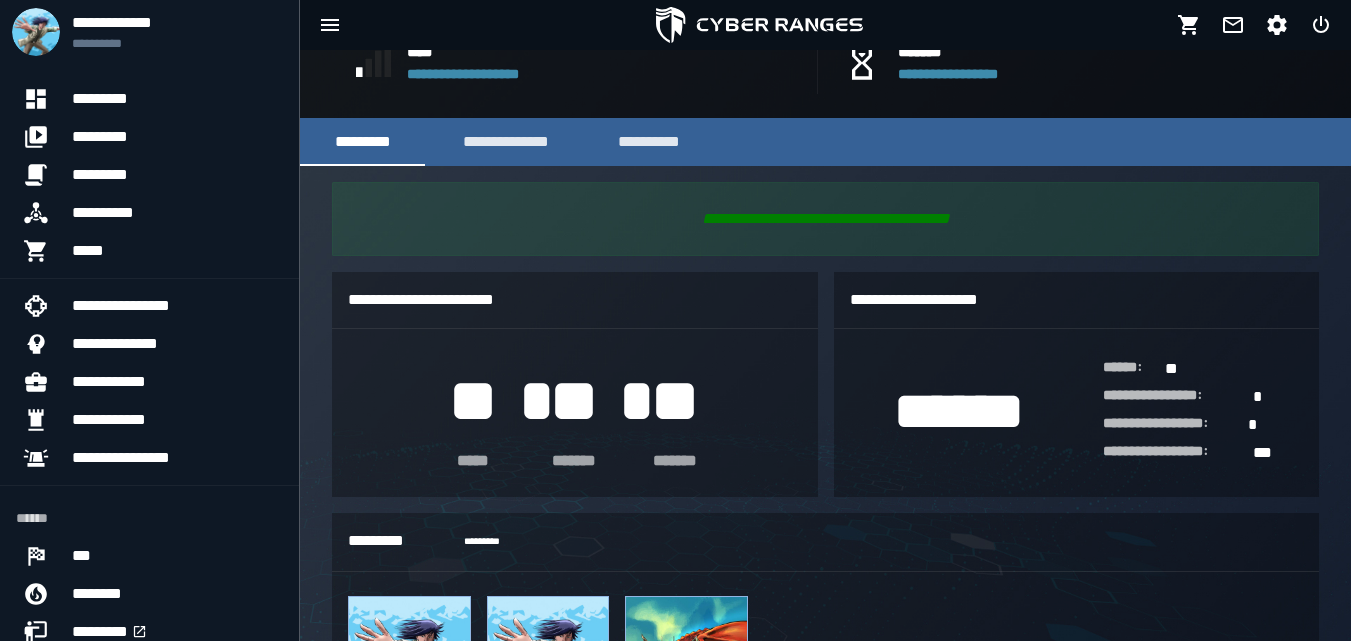 click on "**" 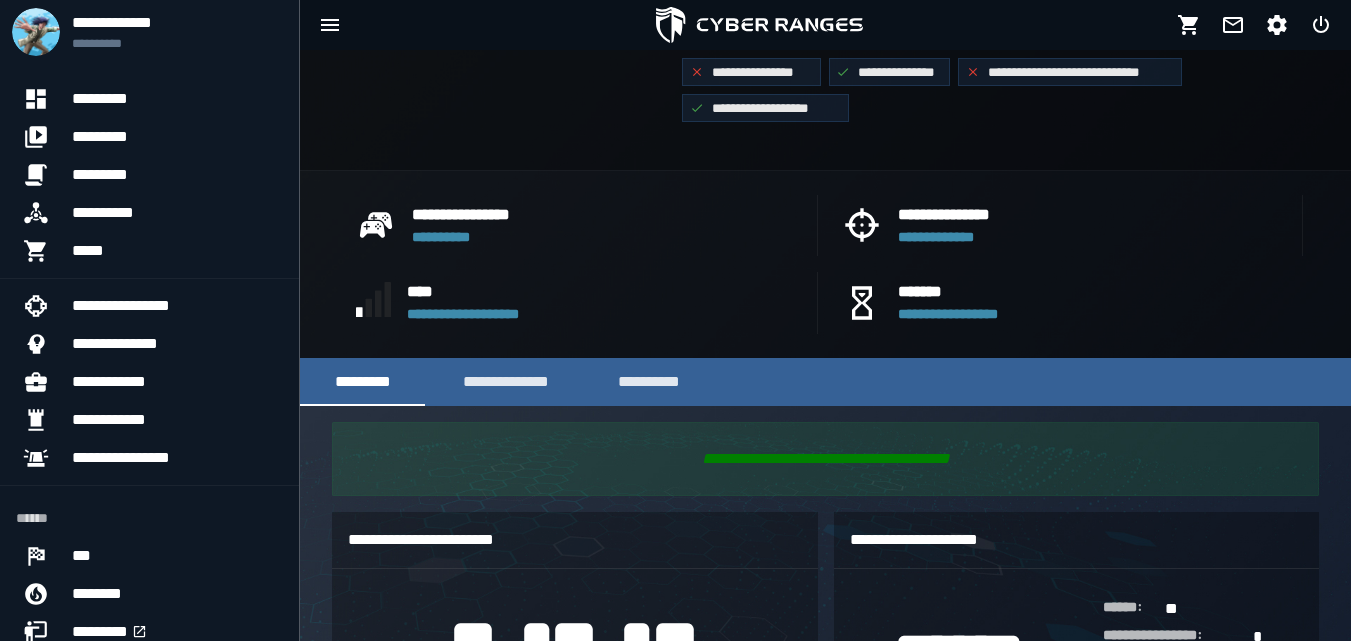 scroll, scrollTop: 469, scrollLeft: 0, axis: vertical 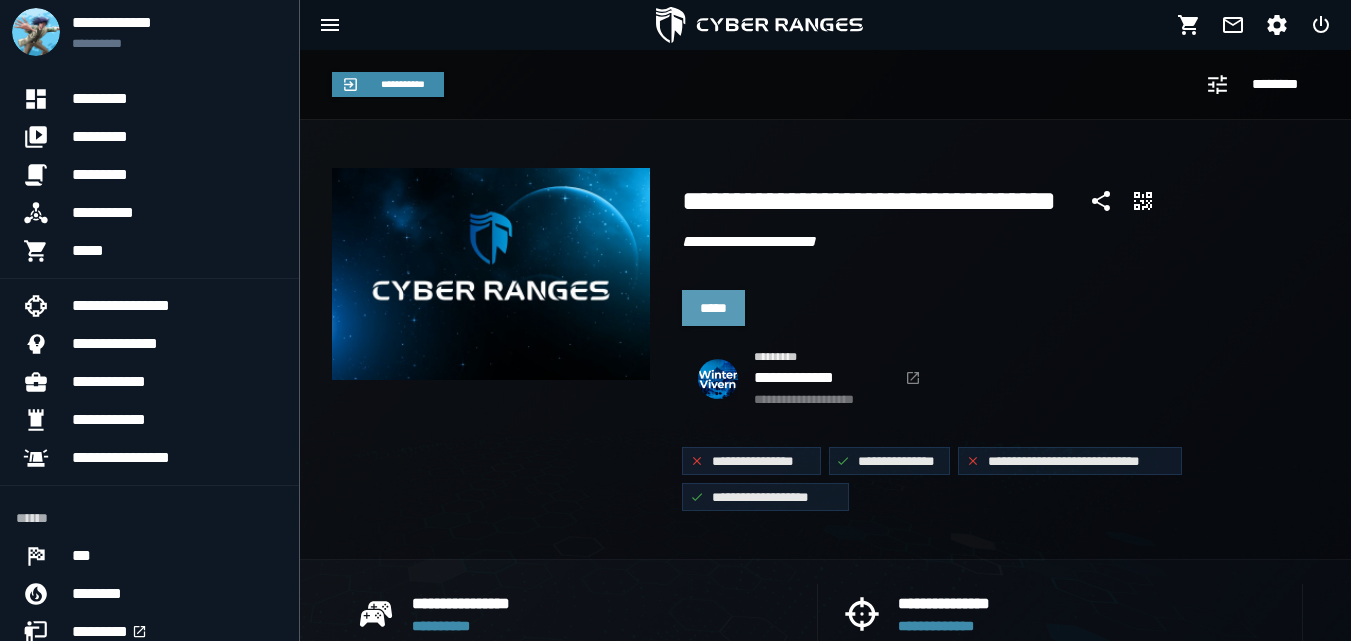 click on "*****" at bounding box center [713, 308] 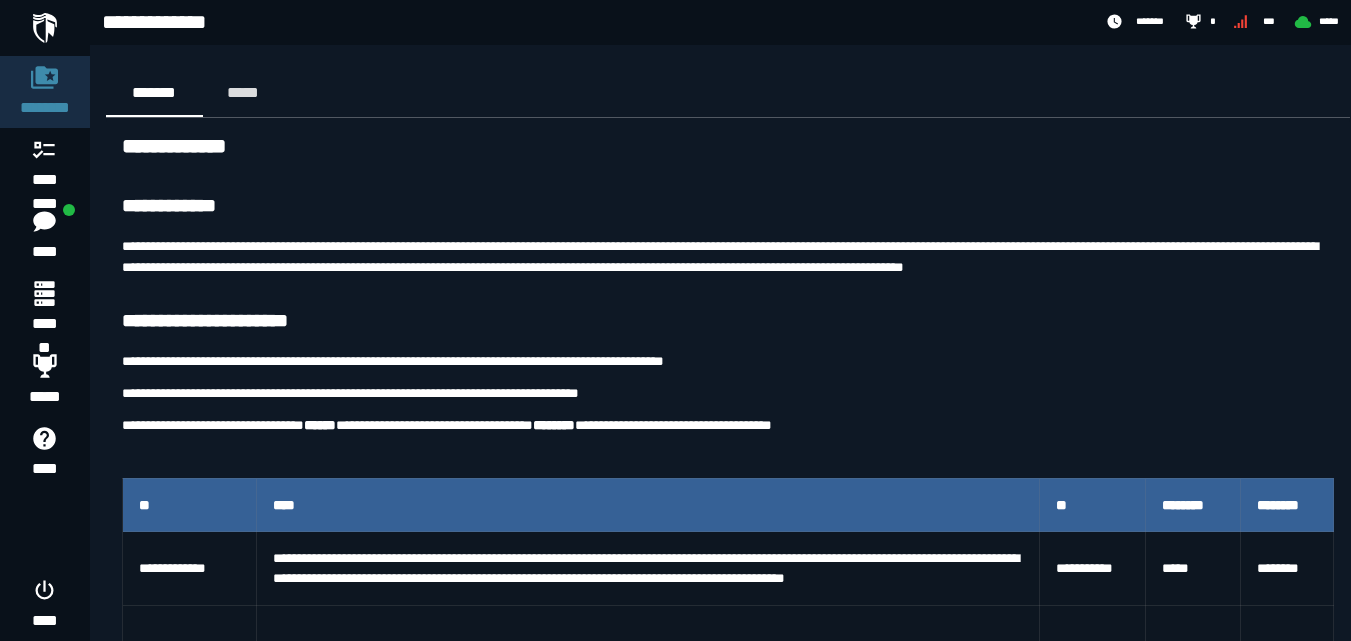 click on "**********" at bounding box center [728, 1032] 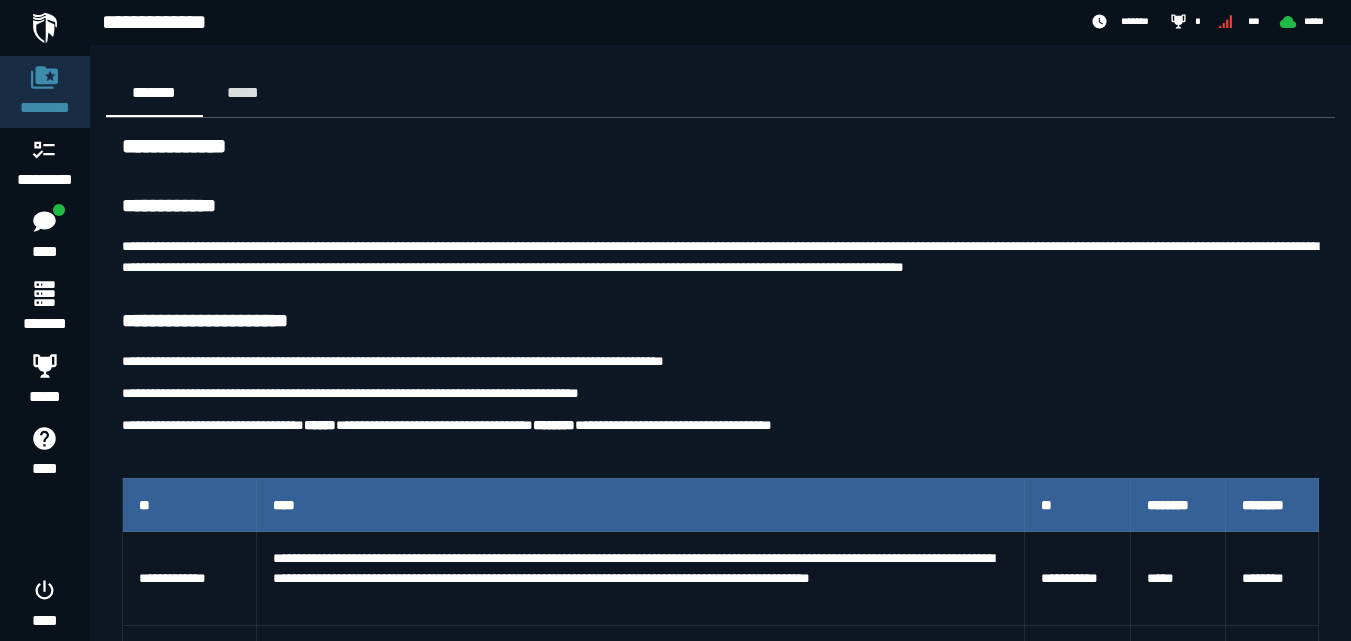 scroll, scrollTop: 40, scrollLeft: 0, axis: vertical 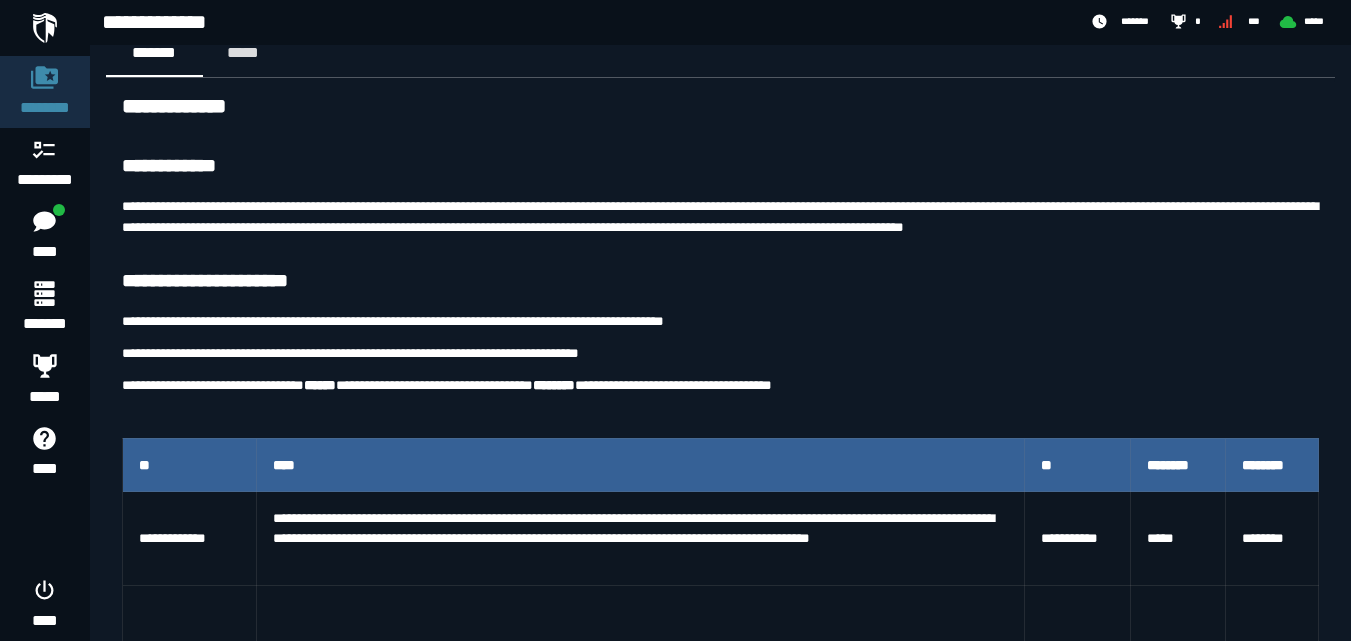click on "**********" at bounding box center [720, 282] 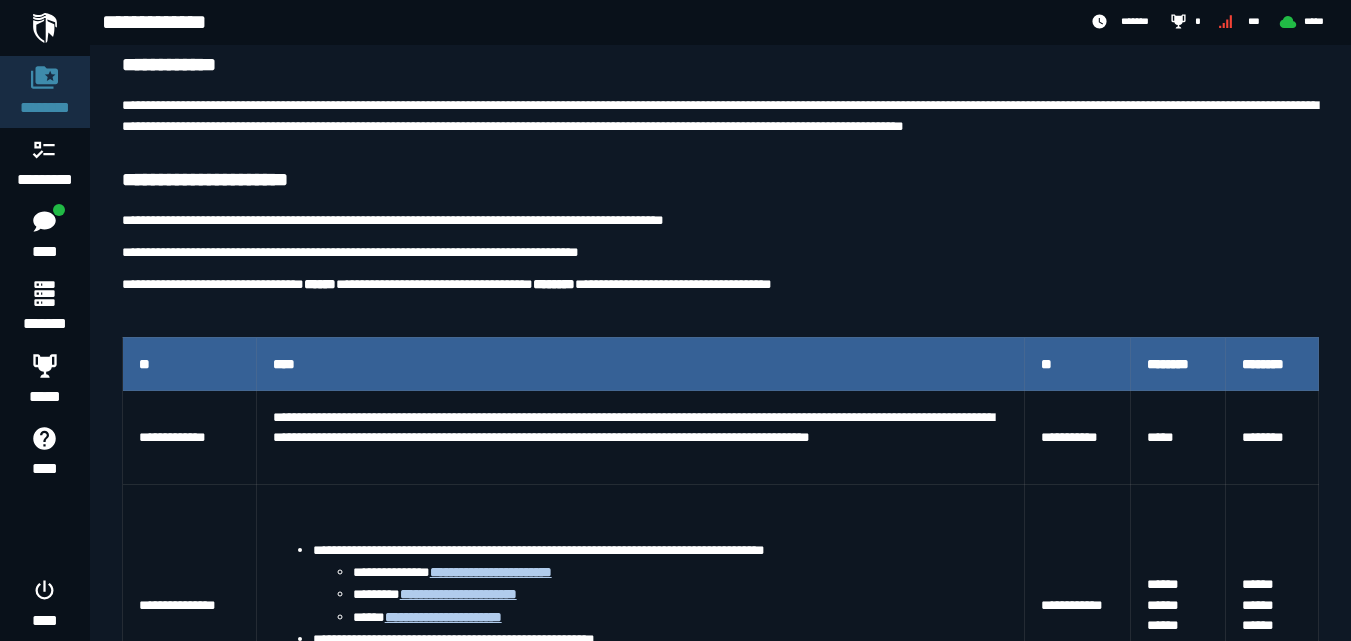 scroll, scrollTop: 0, scrollLeft: 0, axis: both 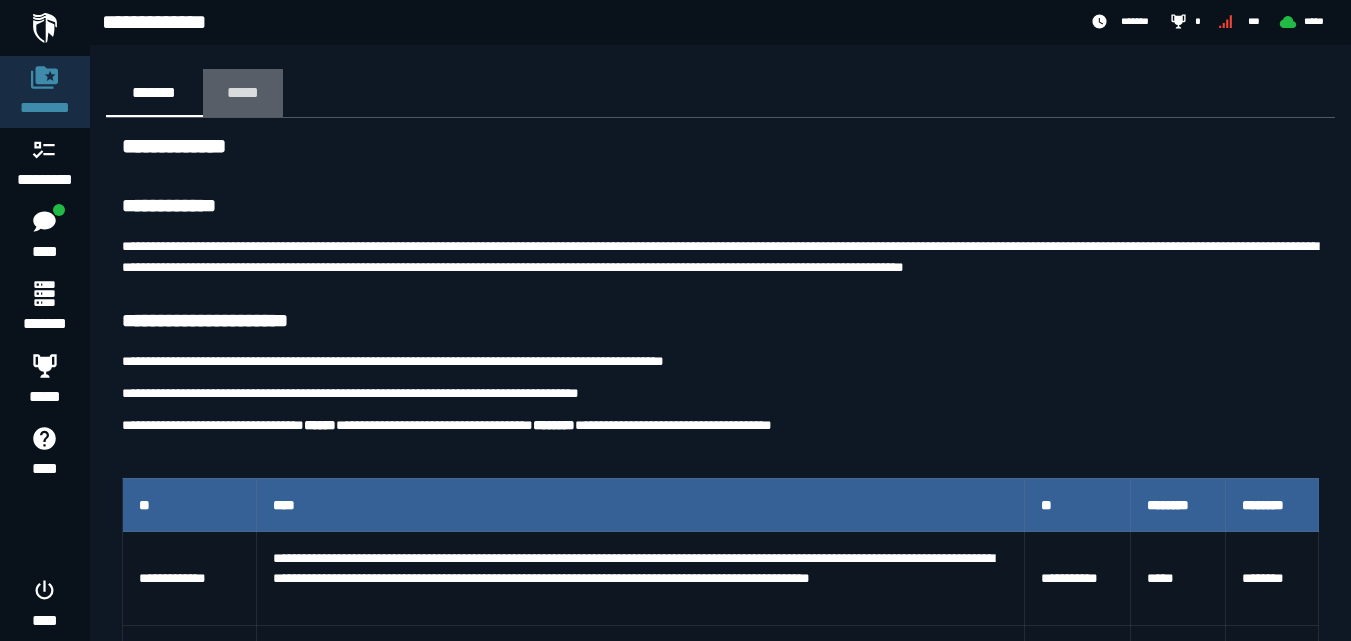 click on "*****" at bounding box center (243, 92) 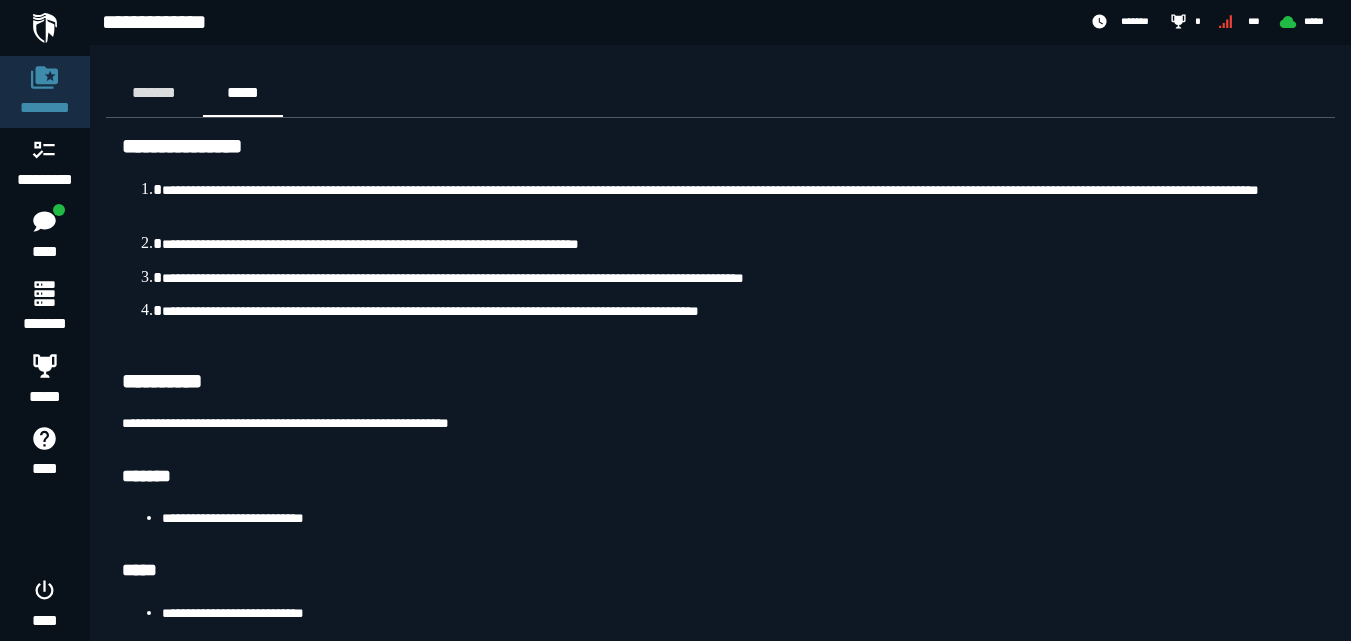 click on "**********" at bounding box center (720, 250) 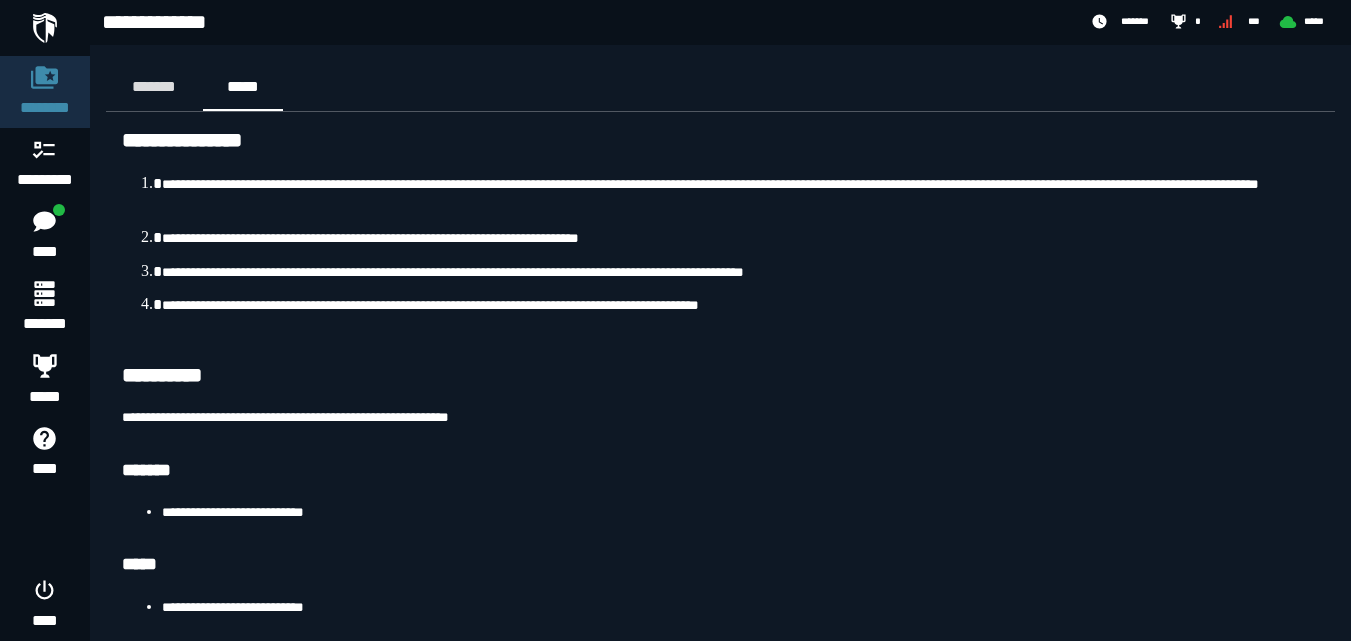 scroll, scrollTop: 0, scrollLeft: 0, axis: both 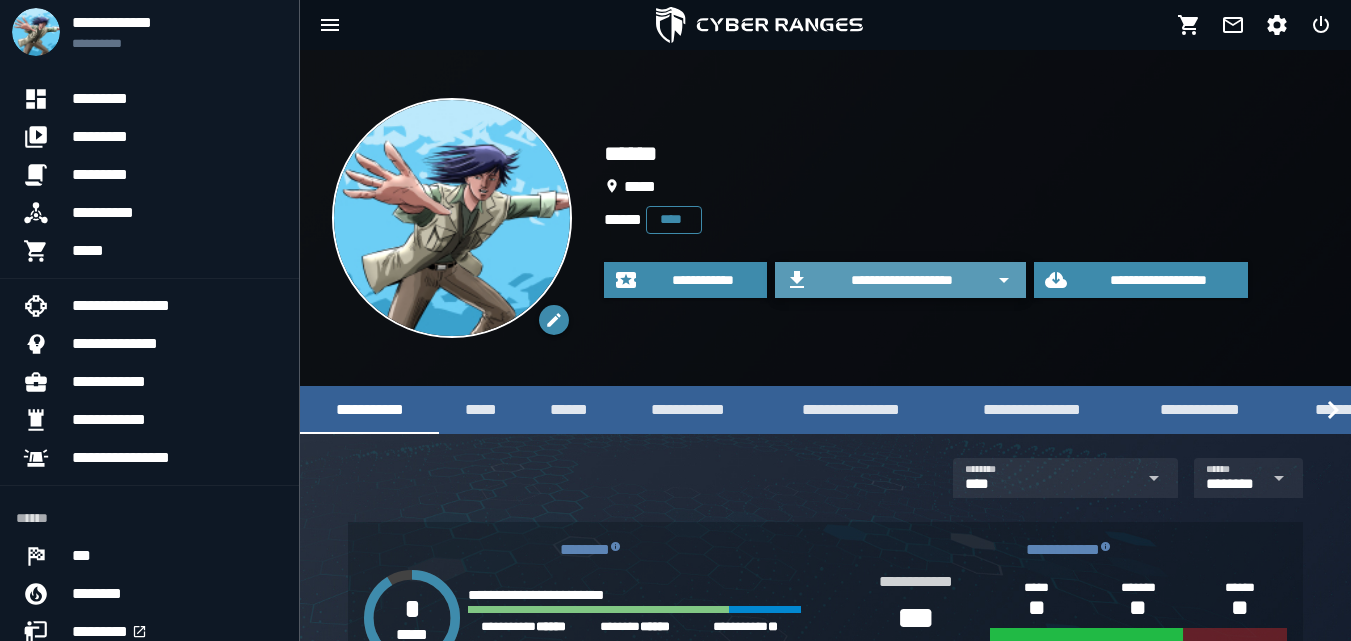 click on "**********" at bounding box center (902, 280) 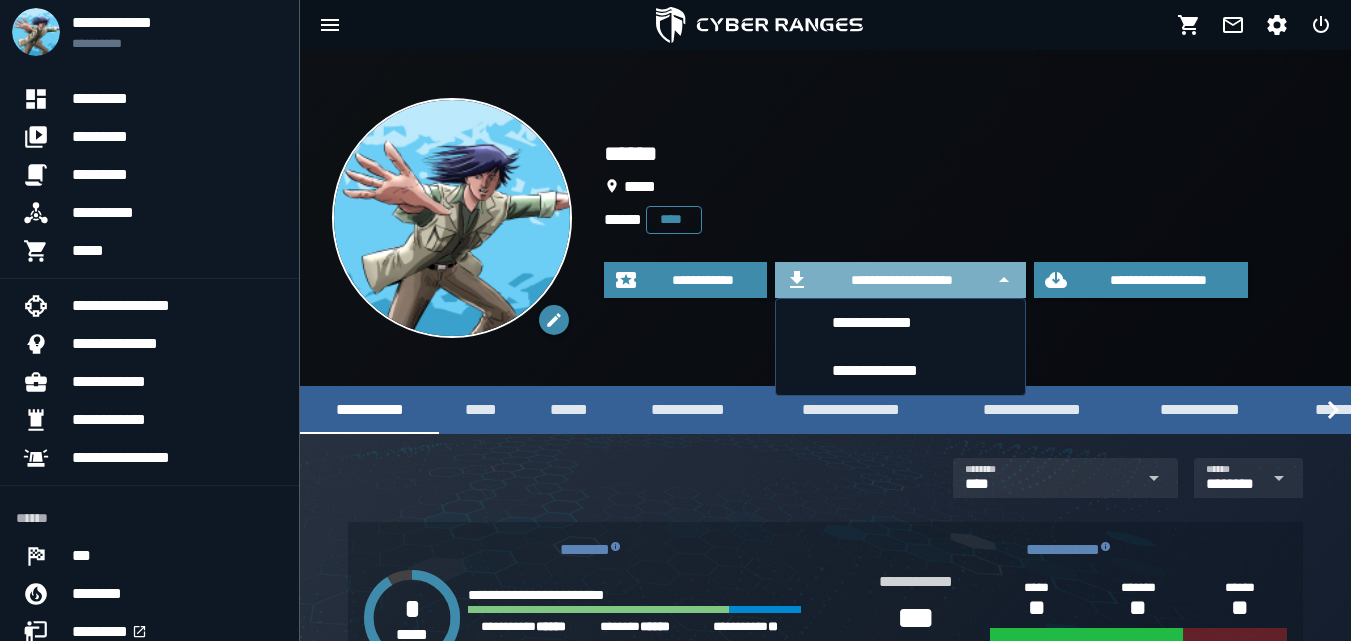 scroll, scrollTop: 0, scrollLeft: 0, axis: both 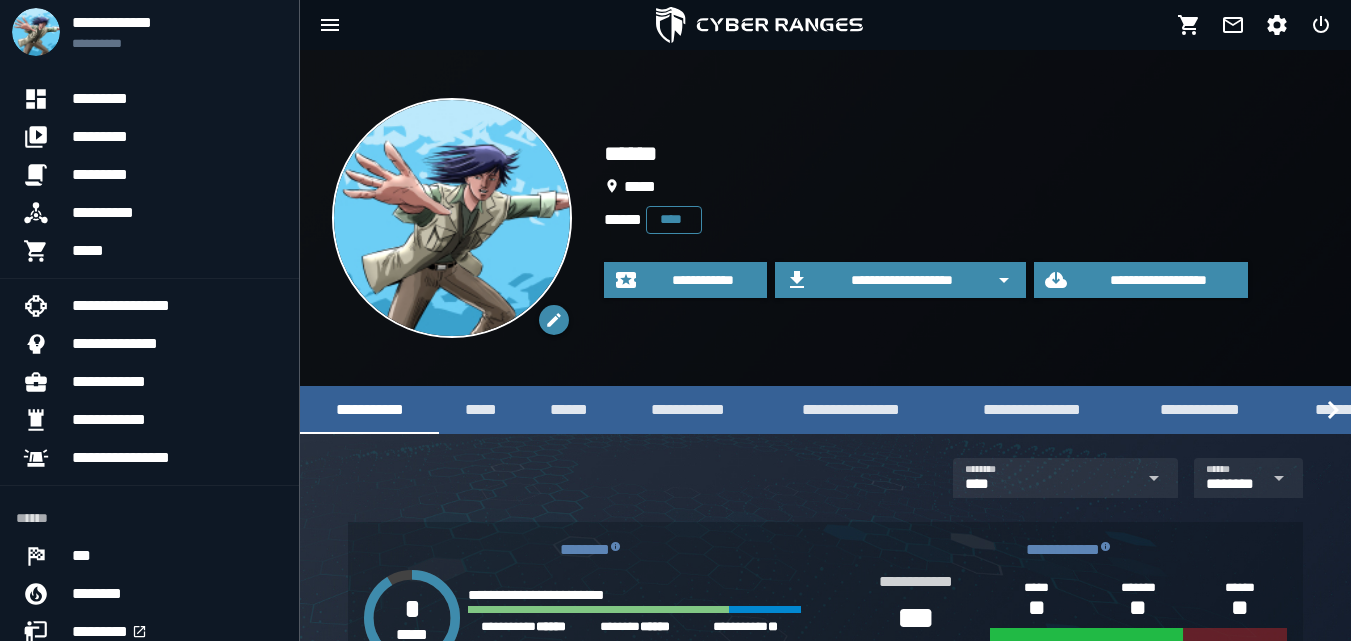 click on "**********" at bounding box center [825, 218] 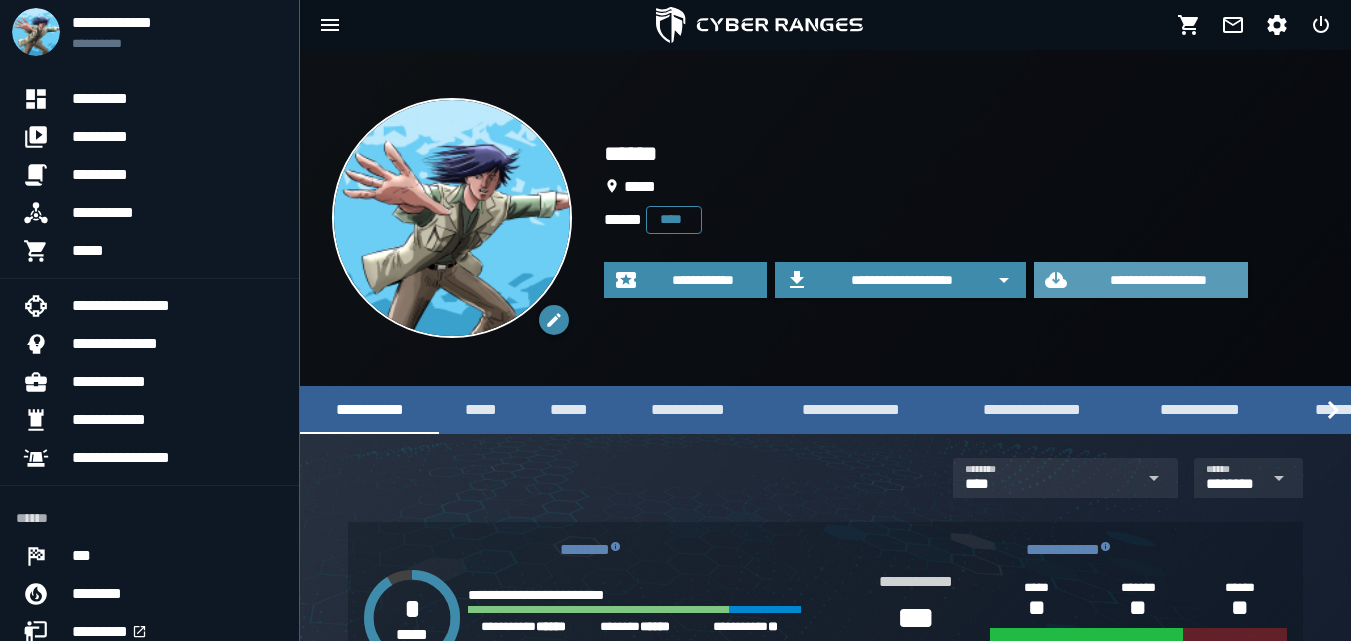 click on "**********" at bounding box center (1141, 280) 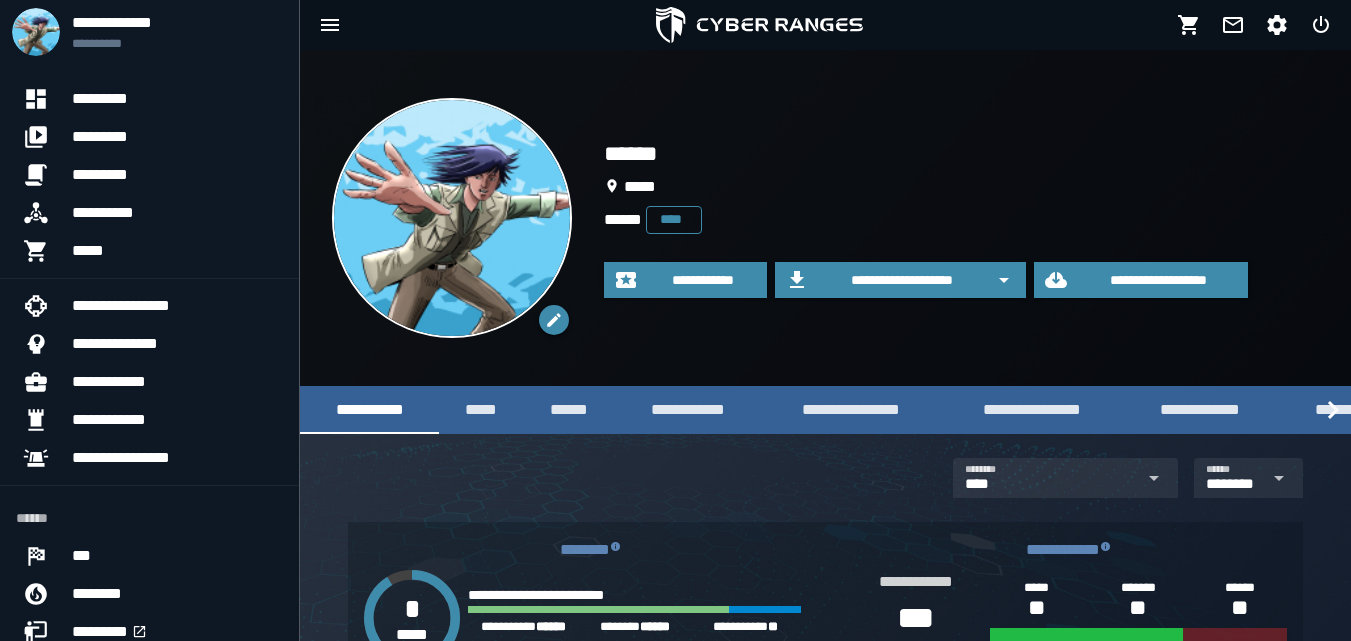 click on "**********" at bounding box center [961, 218] 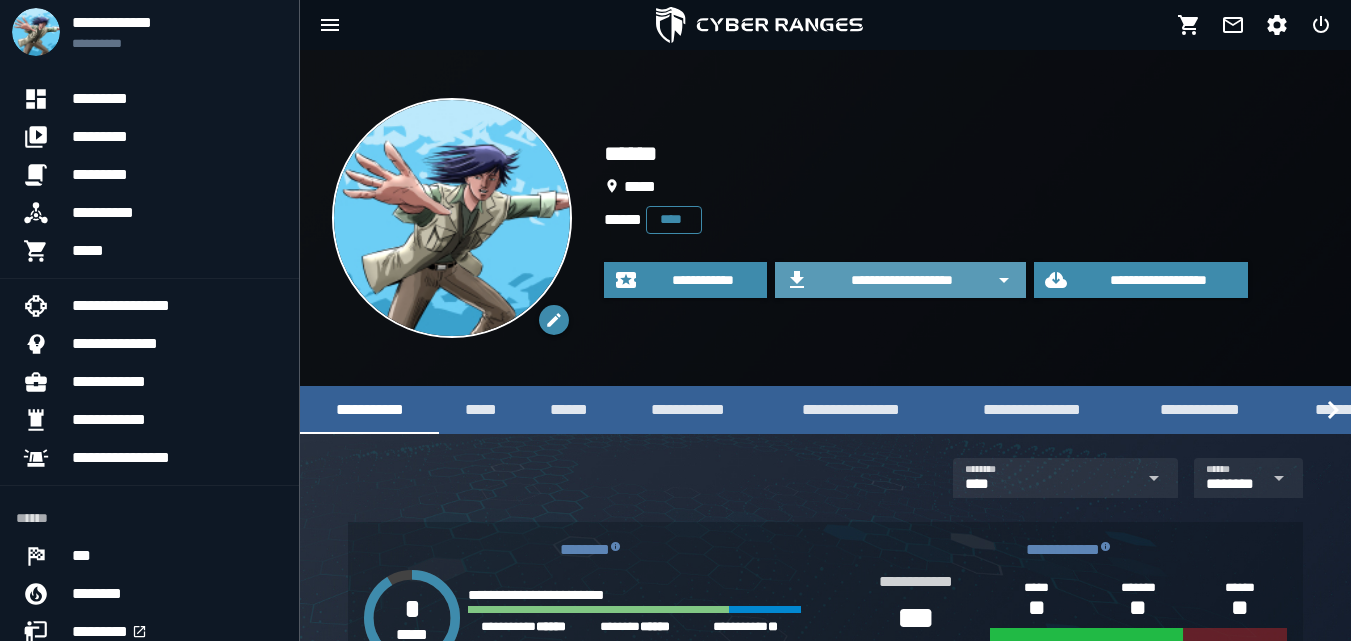 click on "**********" at bounding box center (902, 280) 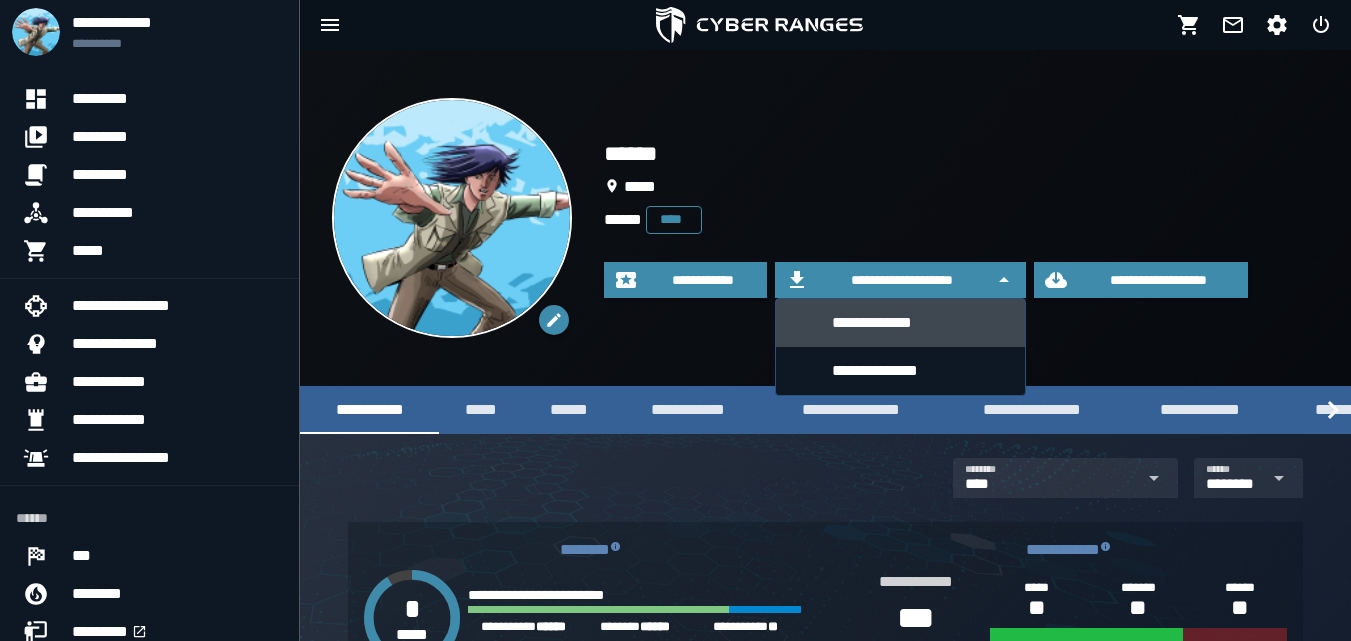 click on "**********" at bounding box center [920, 322] 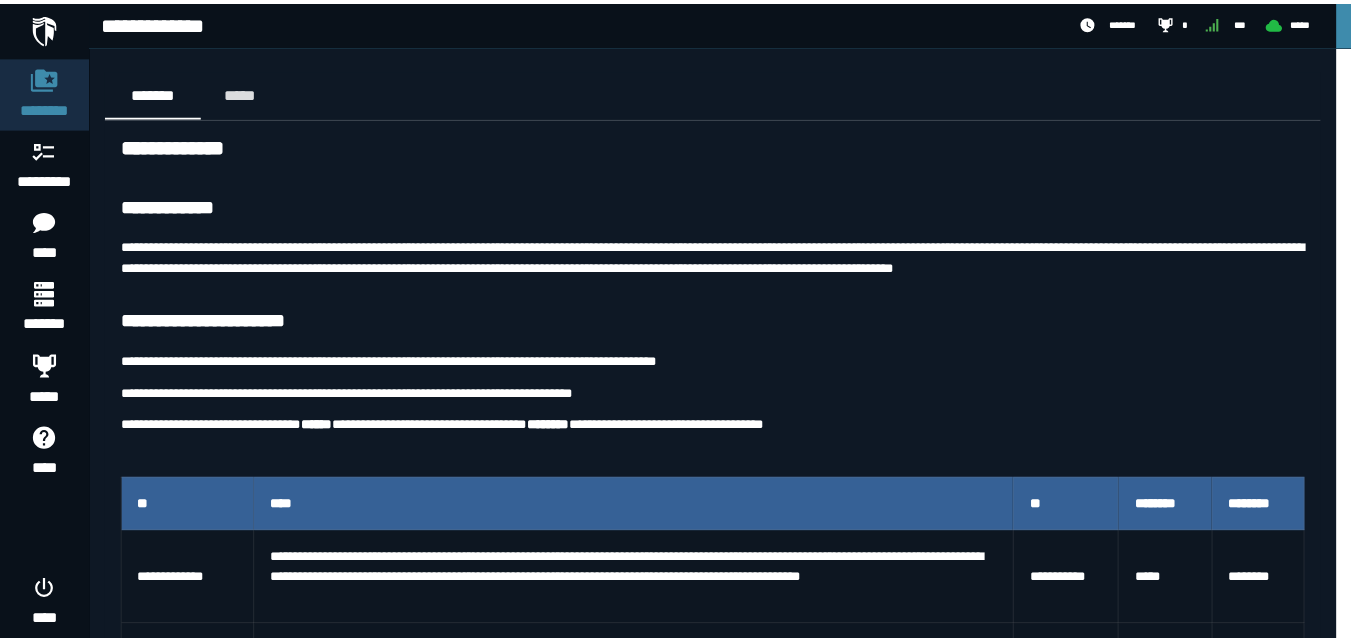 scroll, scrollTop: 0, scrollLeft: 0, axis: both 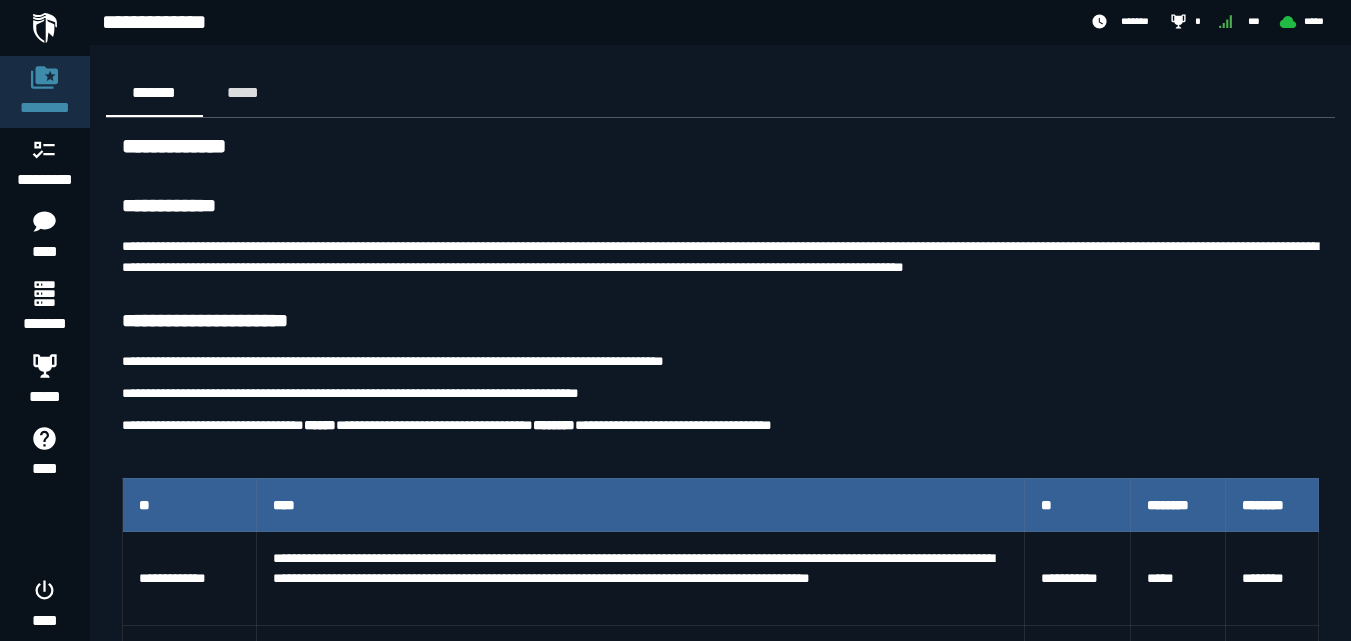 click on "**********" at bounding box center (720, 1042) 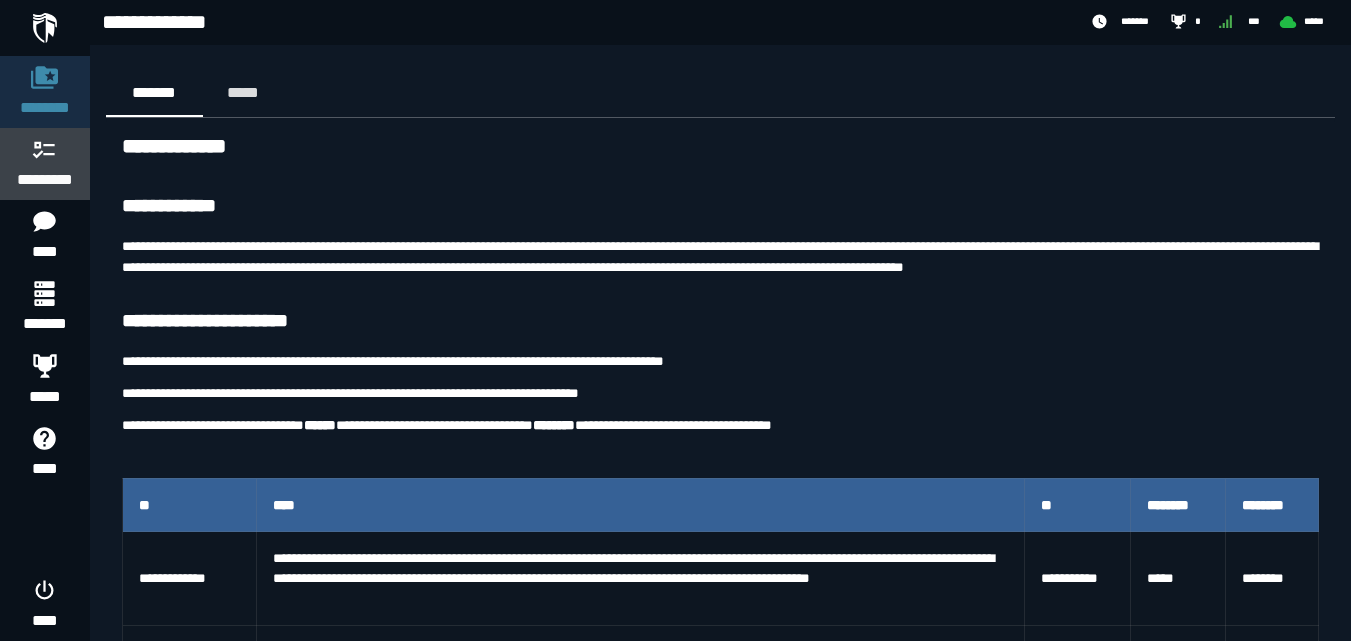 click on "*********" at bounding box center (45, 180) 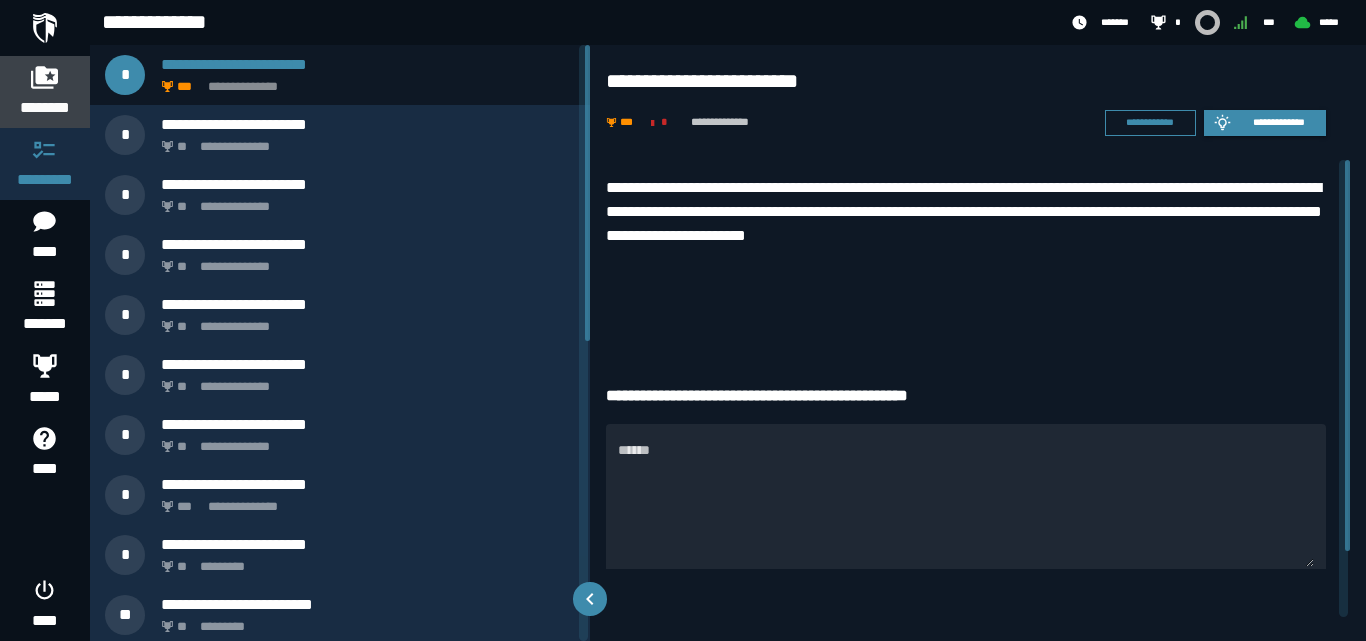 click on "********" at bounding box center [45, 92] 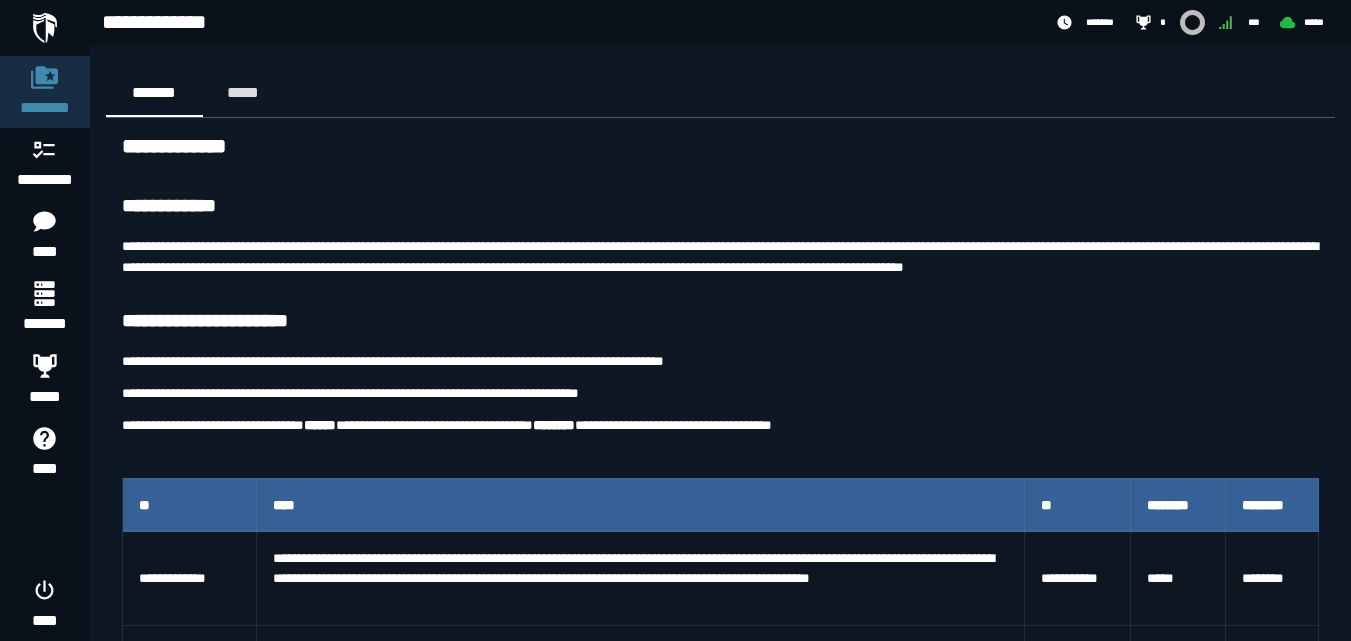 click on "**********" at bounding box center [720, 1042] 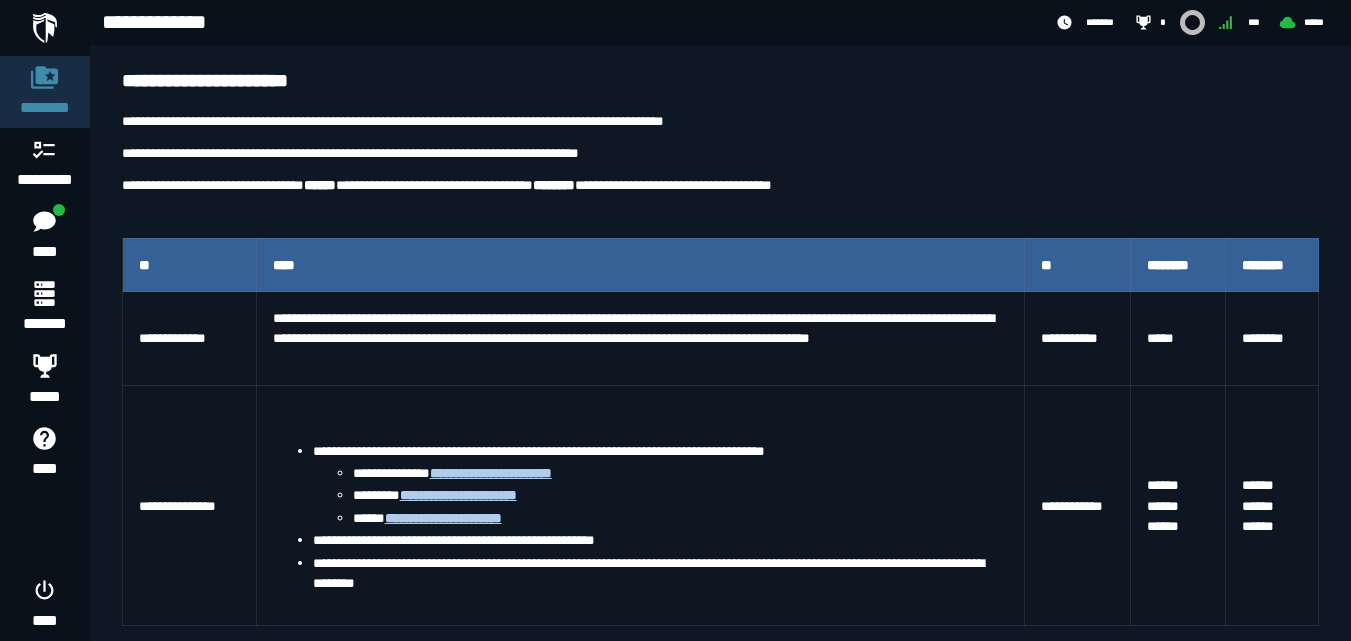 scroll, scrollTop: 280, scrollLeft: 0, axis: vertical 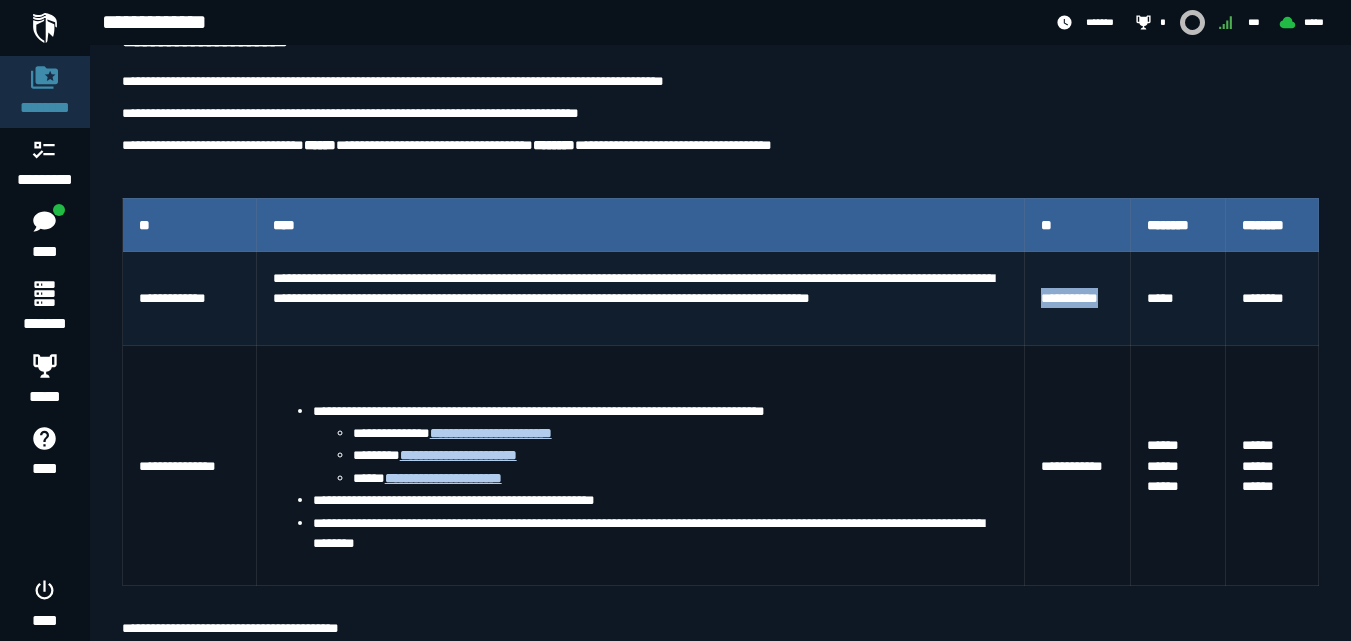 drag, startPoint x: 1113, startPoint y: 294, endPoint x: 1039, endPoint y: 297, distance: 74.06078 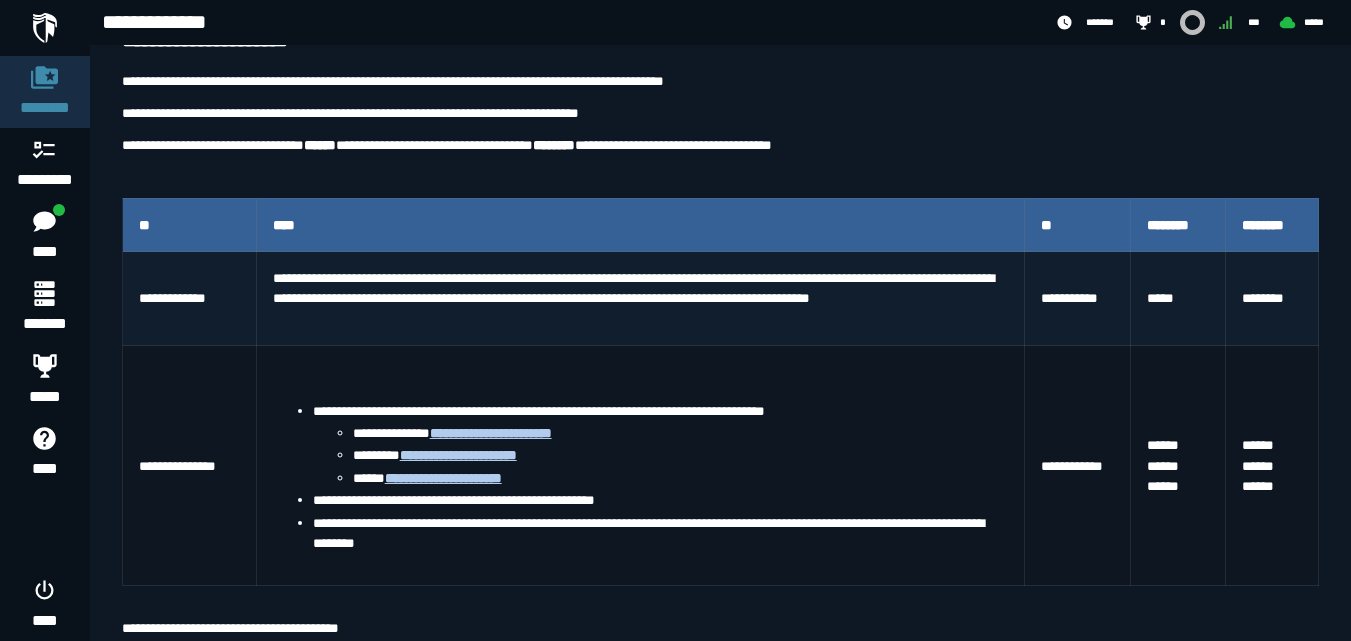 click on "**********" at bounding box center (640, 298) 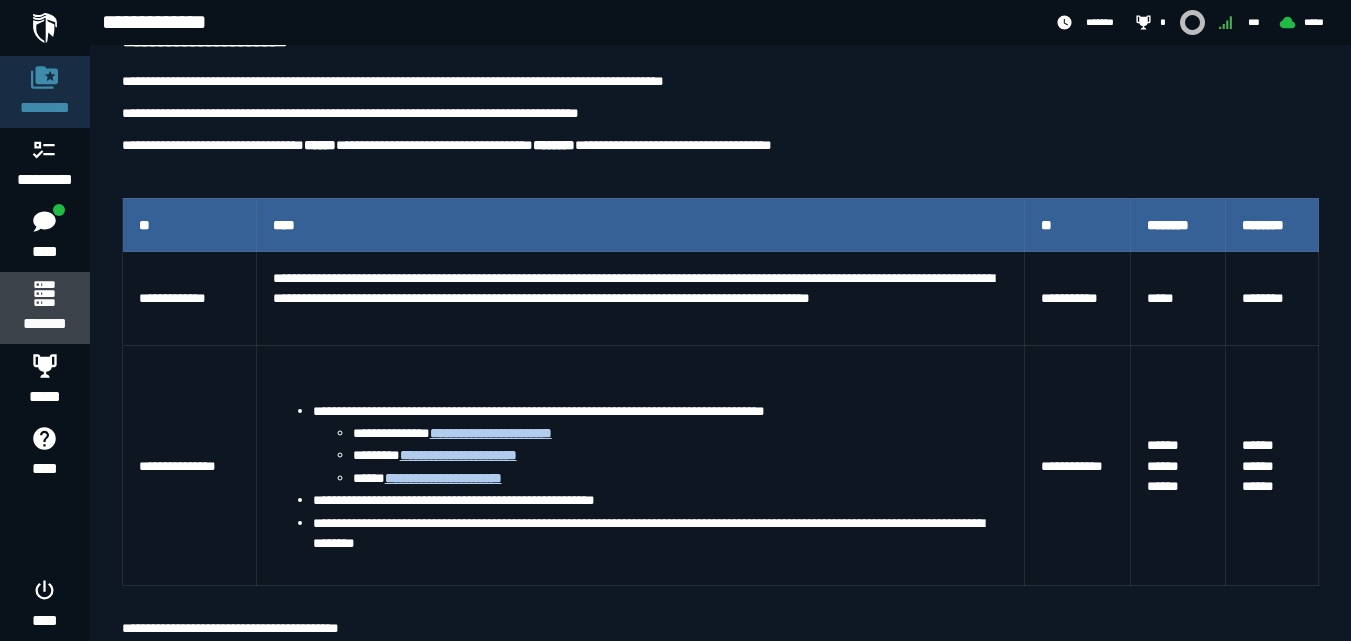 click 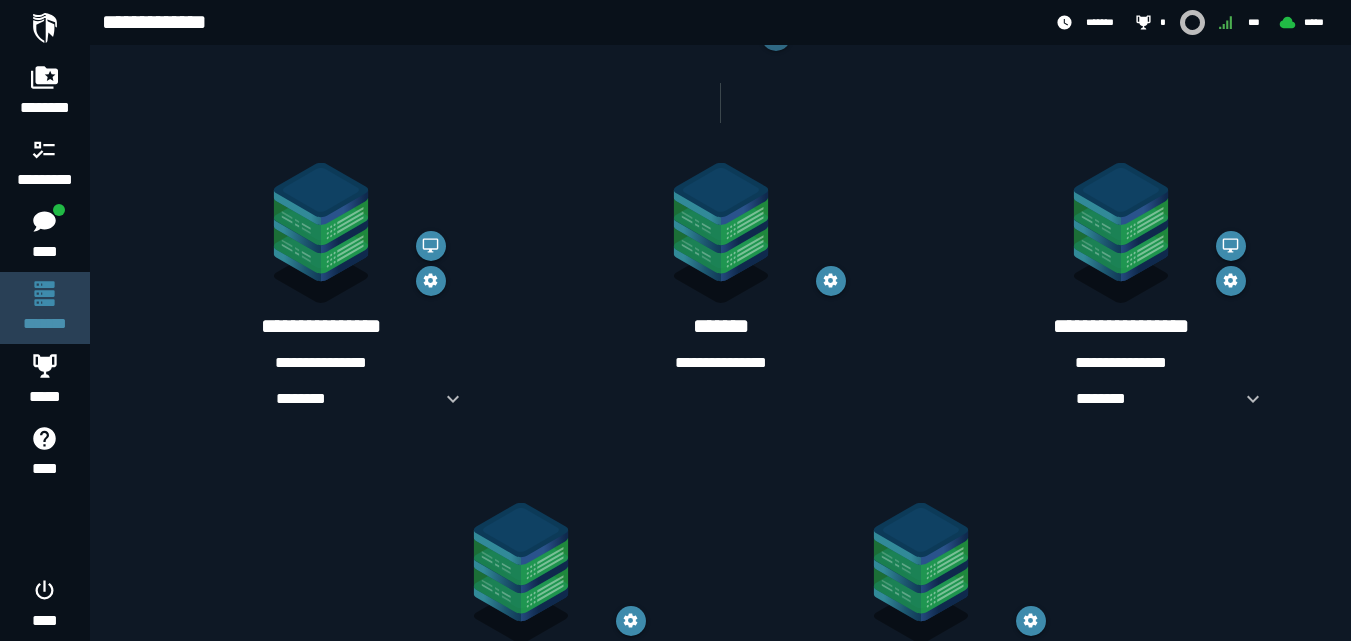 scroll, scrollTop: 0, scrollLeft: 0, axis: both 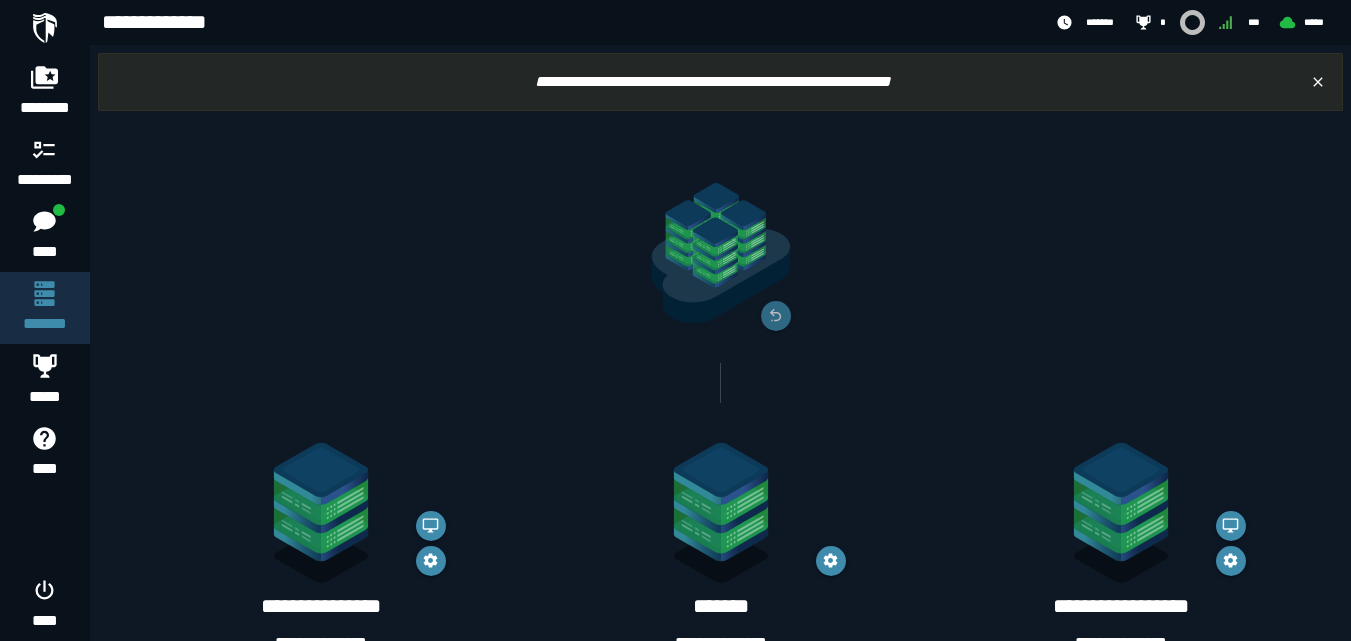 click 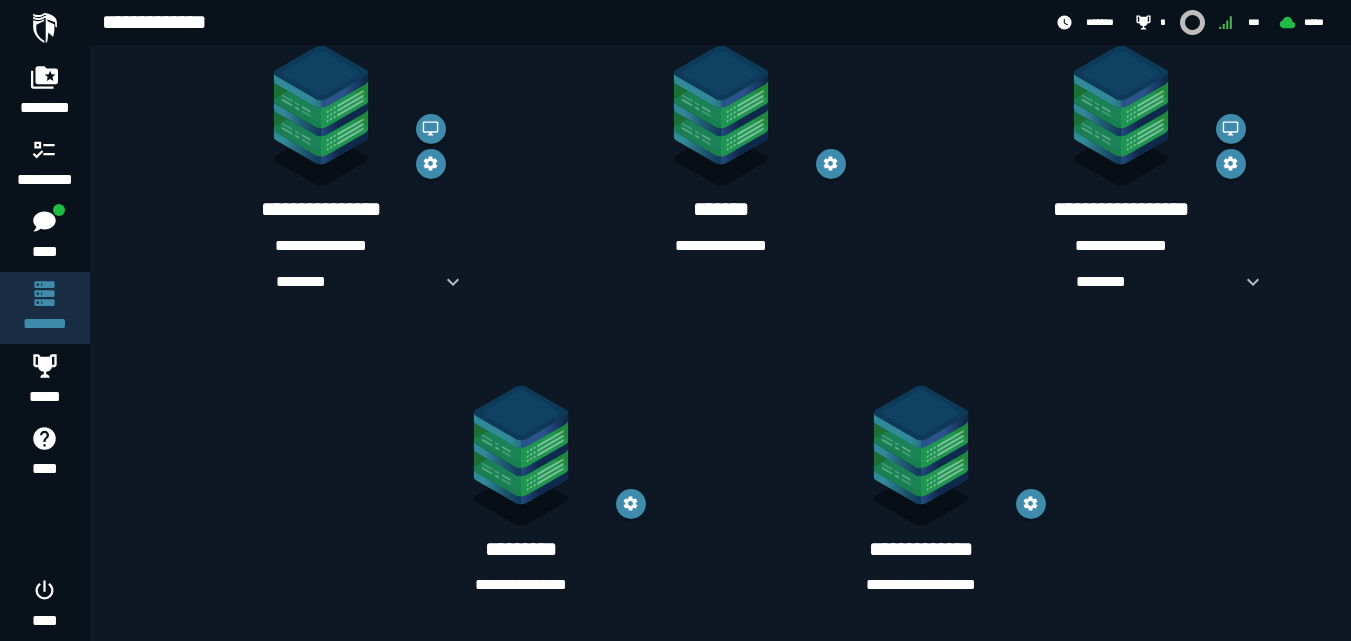 scroll, scrollTop: 398, scrollLeft: 0, axis: vertical 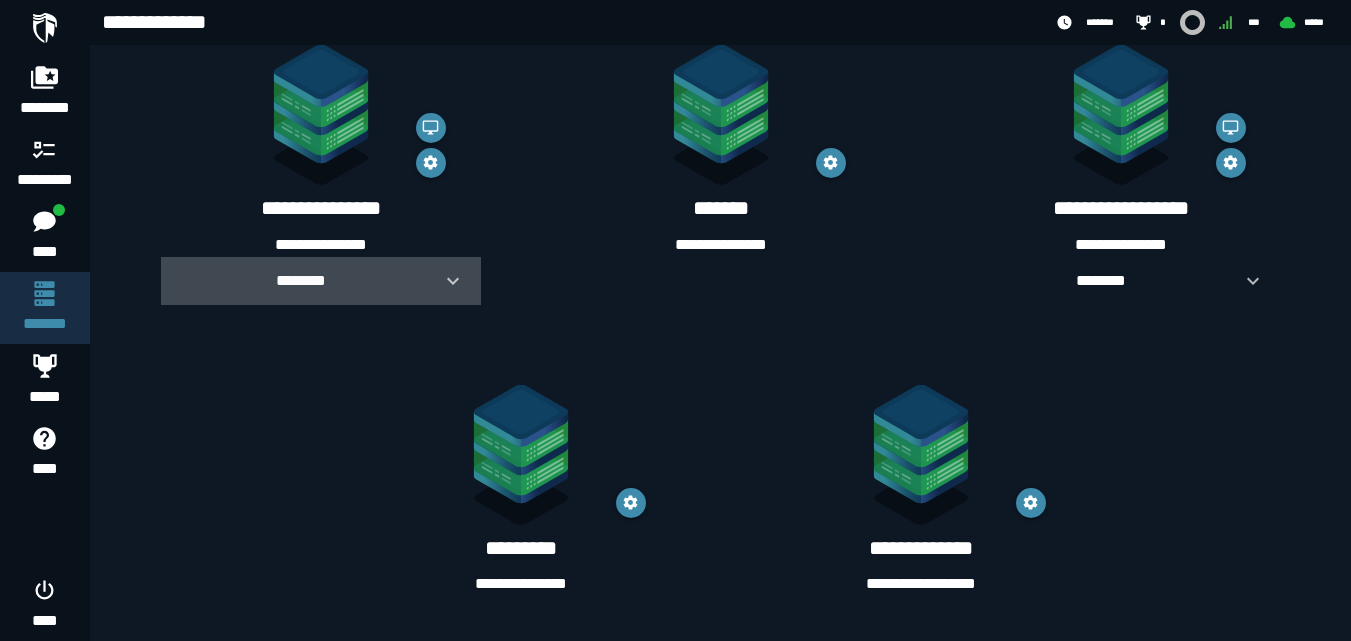 click on "********" at bounding box center [301, 280] 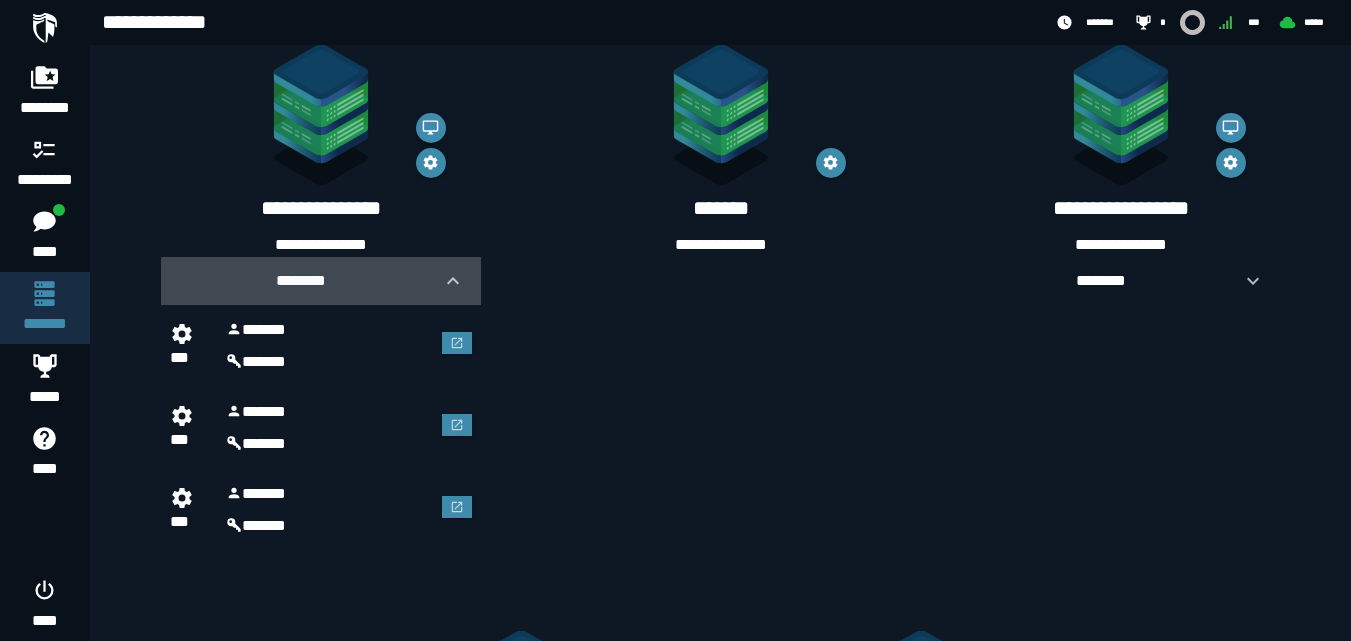 click on "********" at bounding box center (301, 280) 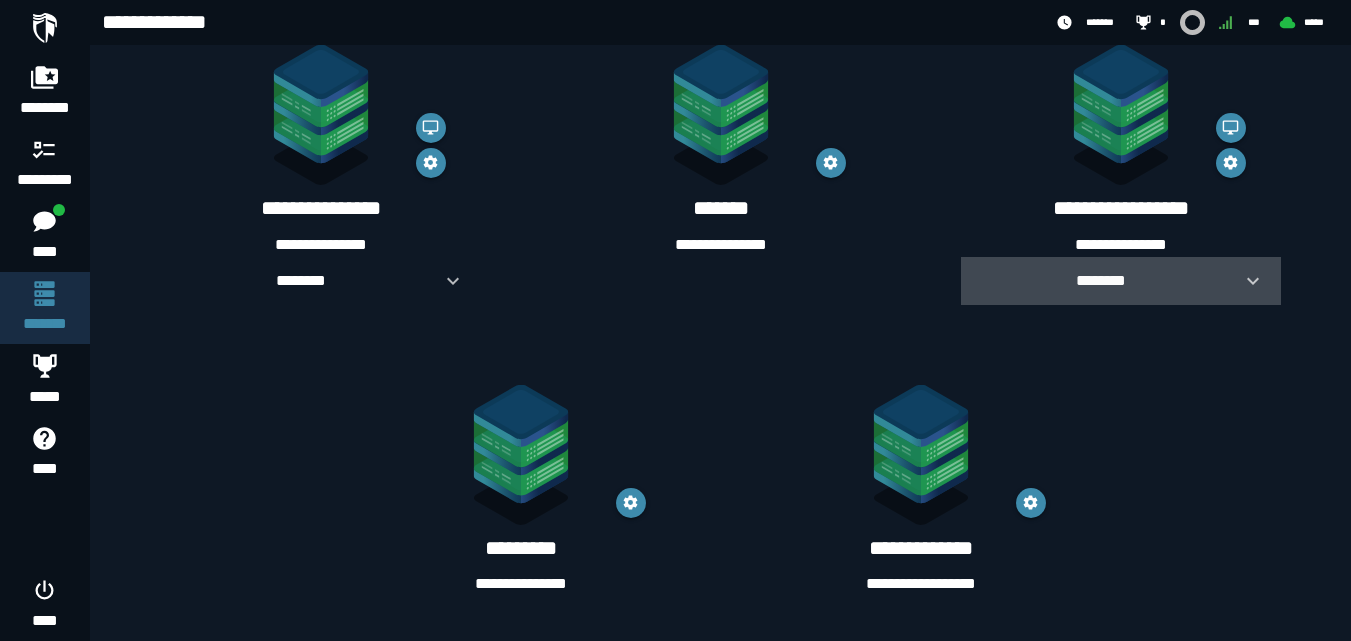 click 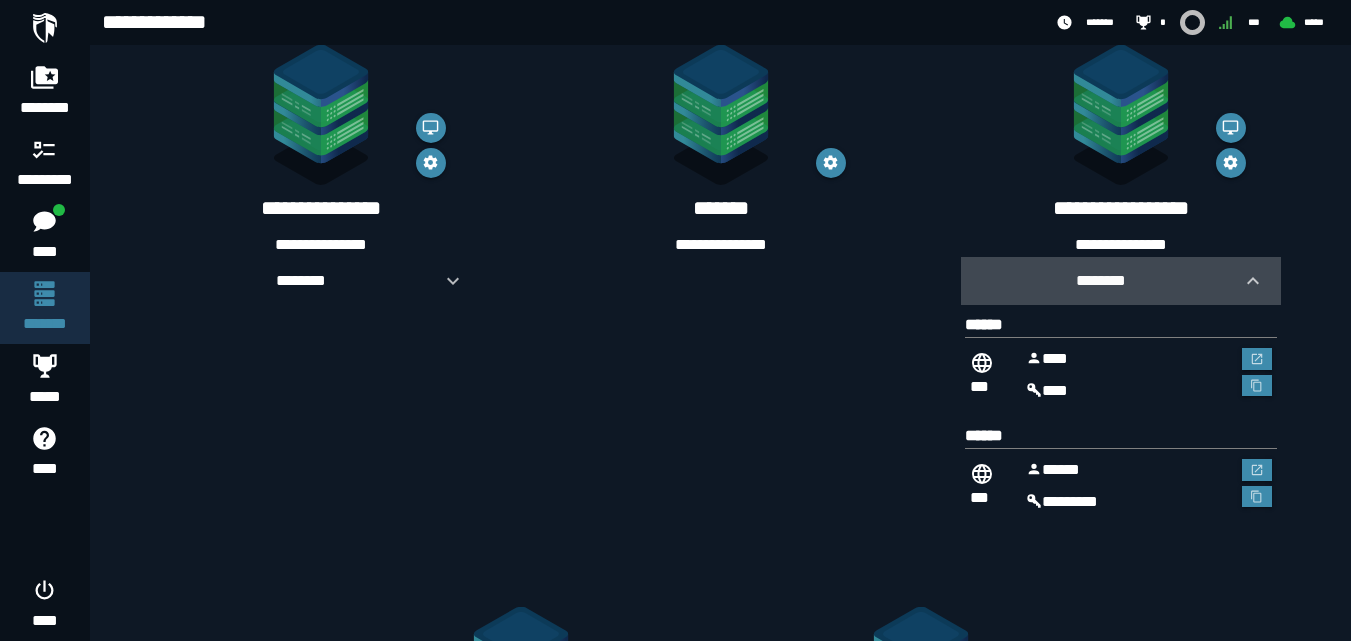 click 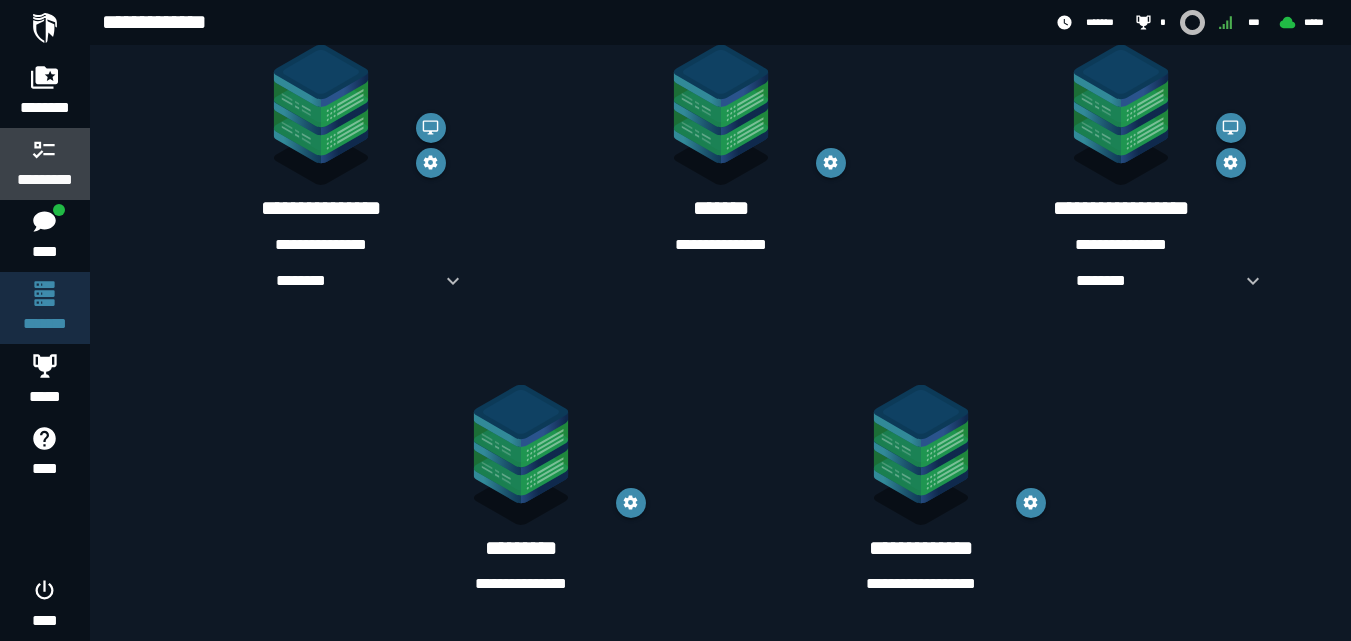 click at bounding box center [45, 149] 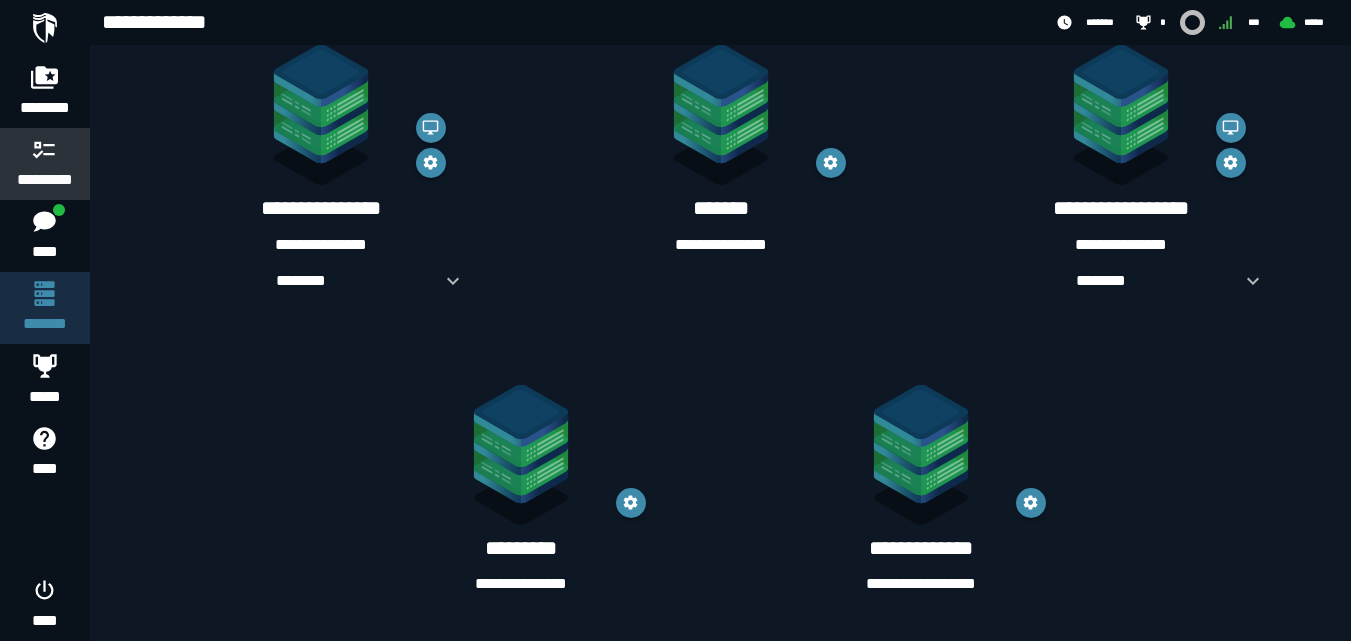 scroll, scrollTop: 0, scrollLeft: 0, axis: both 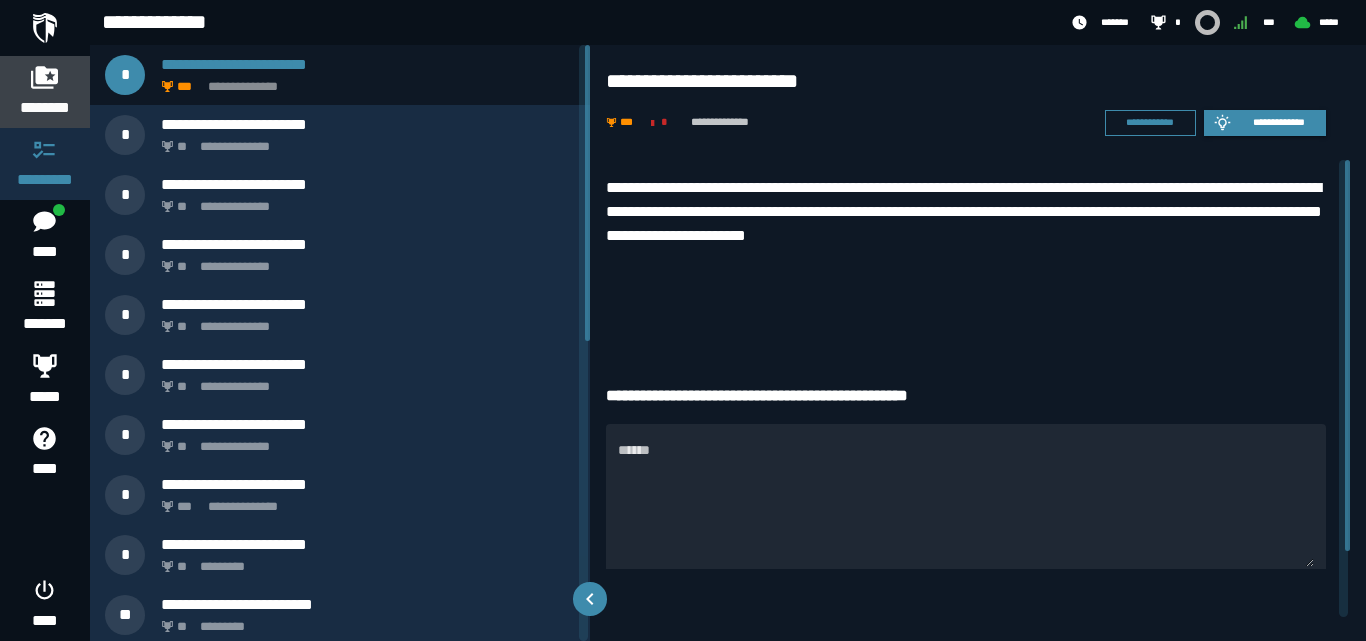 click 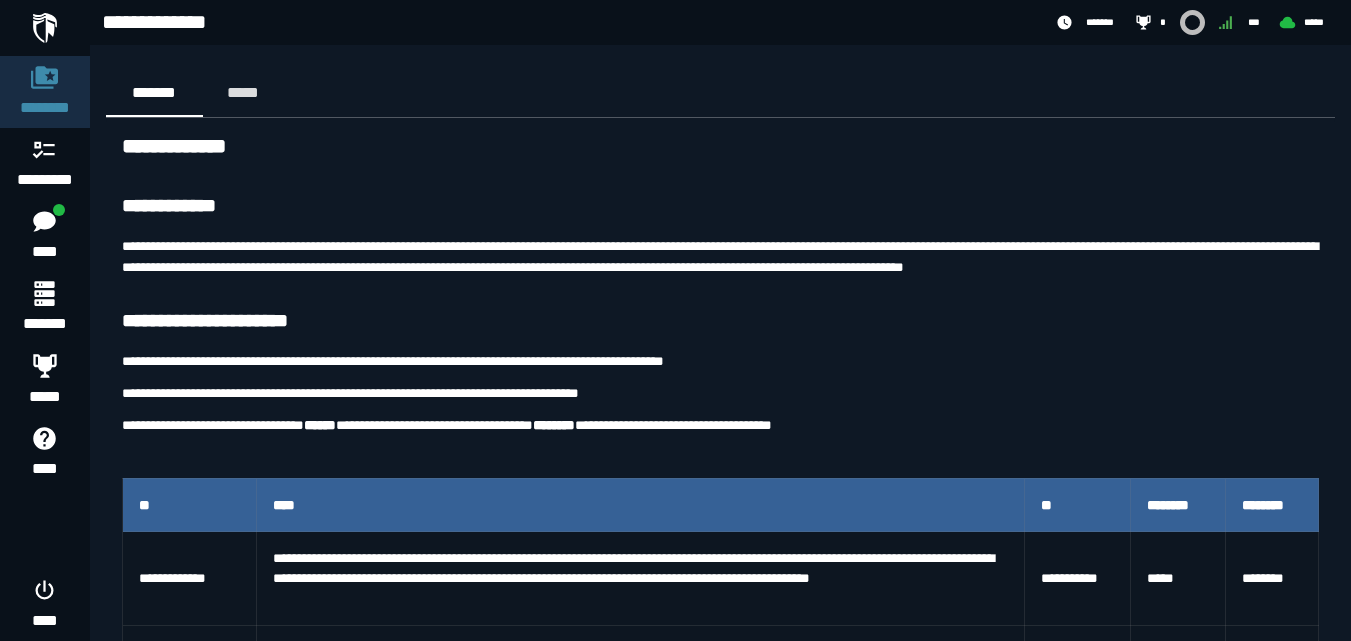 click on "**********" at bounding box center [720, 256] 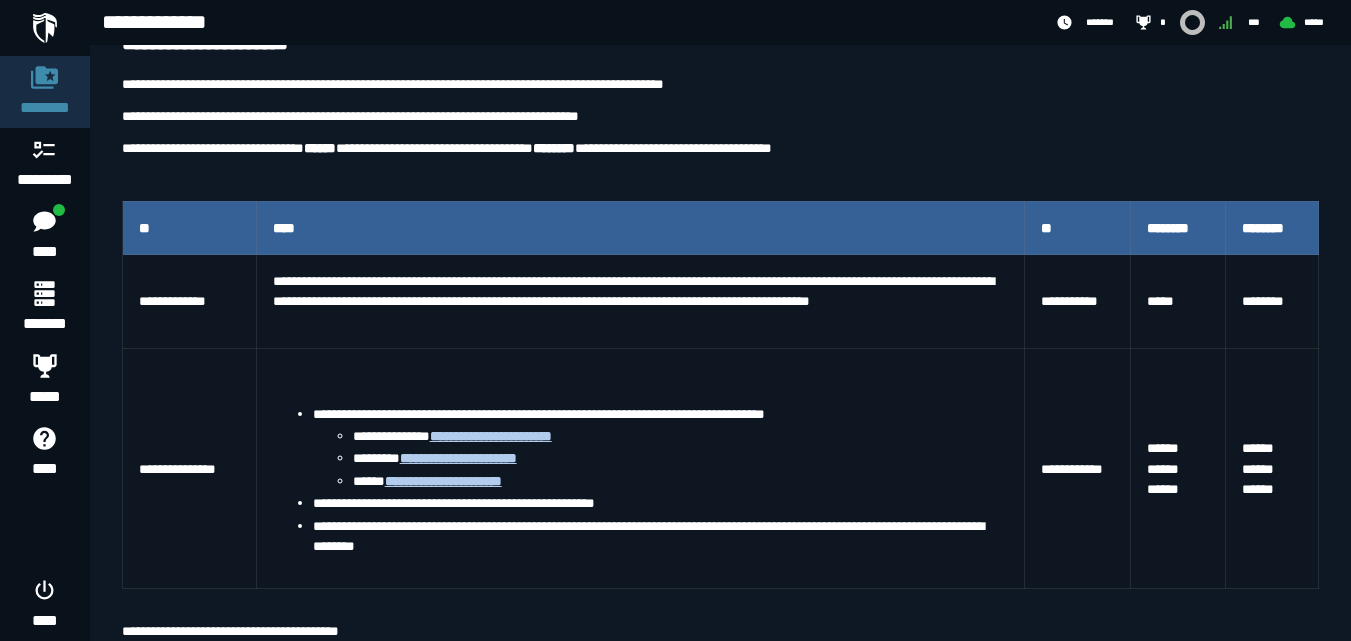 scroll, scrollTop: 280, scrollLeft: 0, axis: vertical 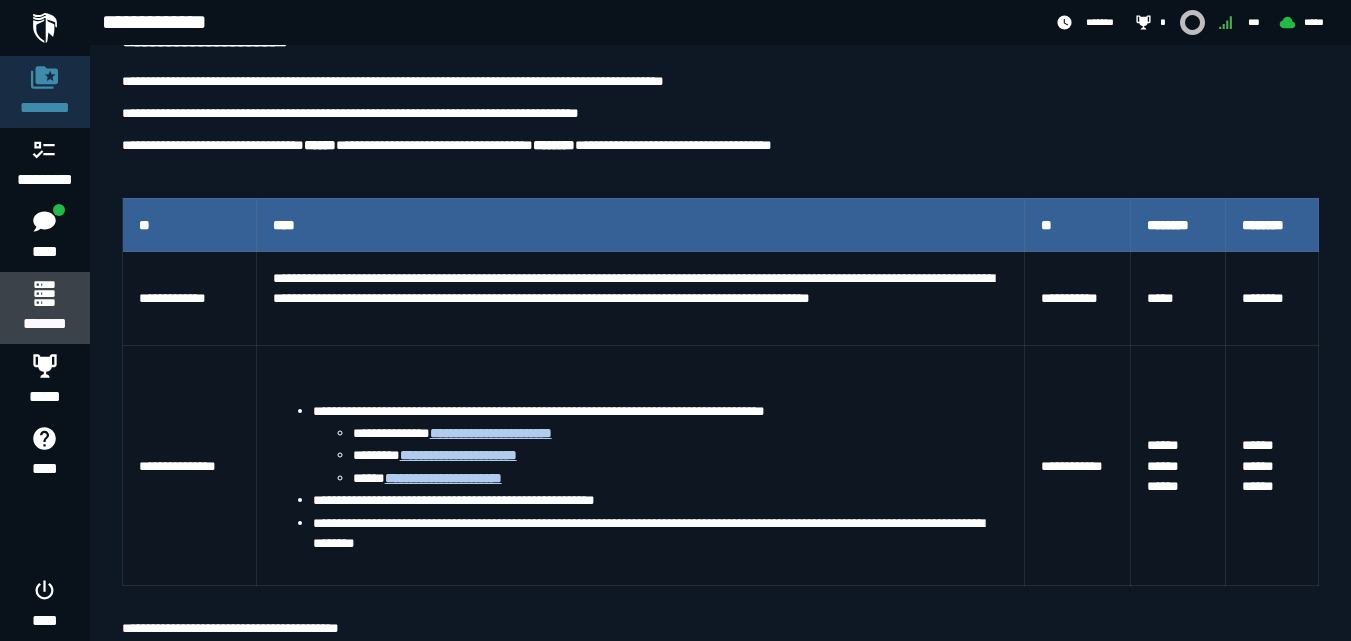 click 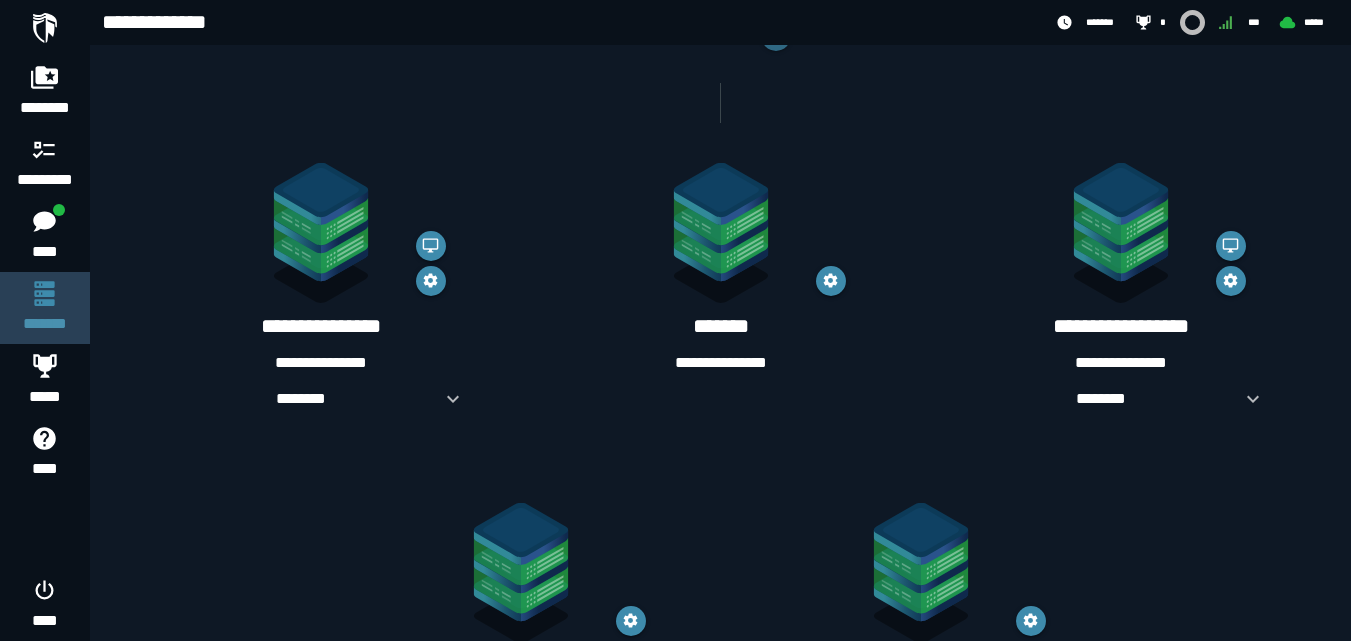 scroll, scrollTop: 0, scrollLeft: 0, axis: both 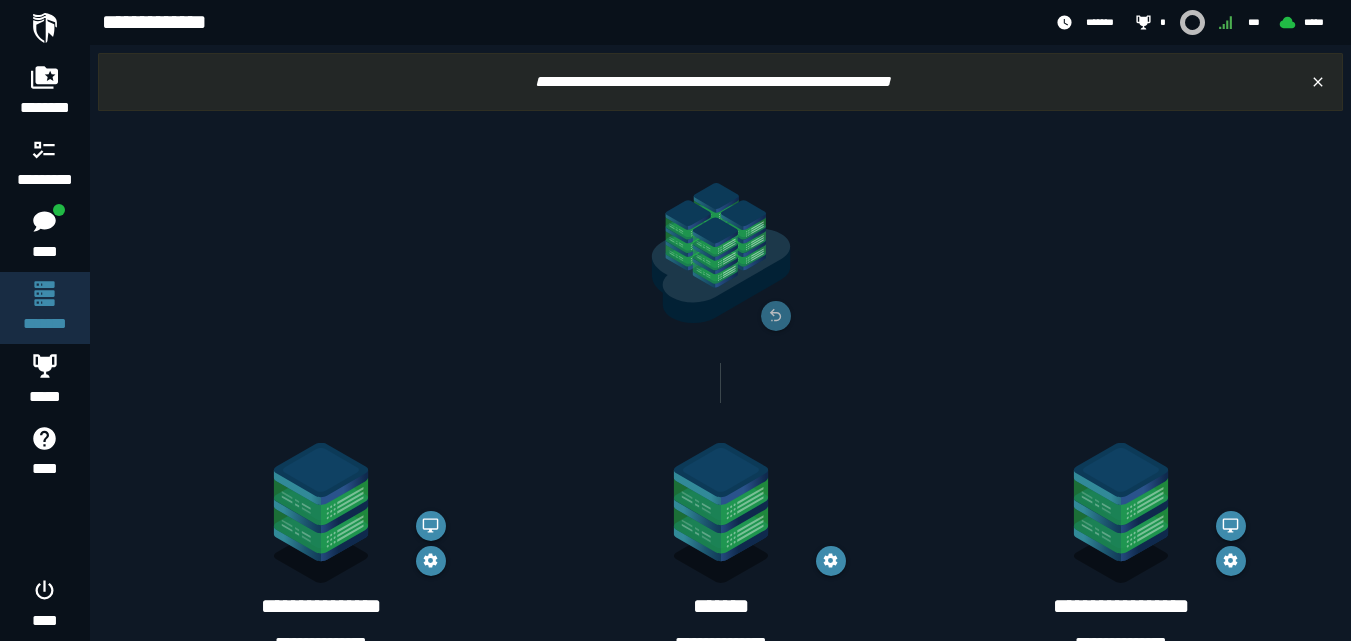 click 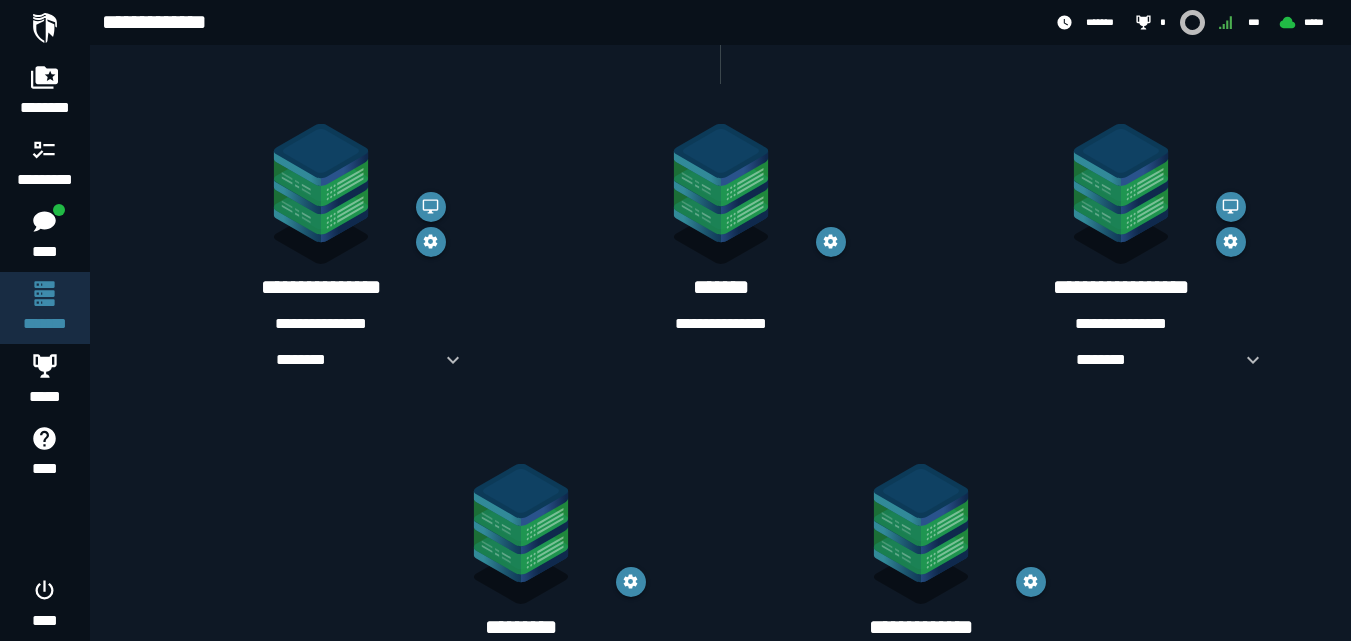 scroll, scrollTop: 320, scrollLeft: 0, axis: vertical 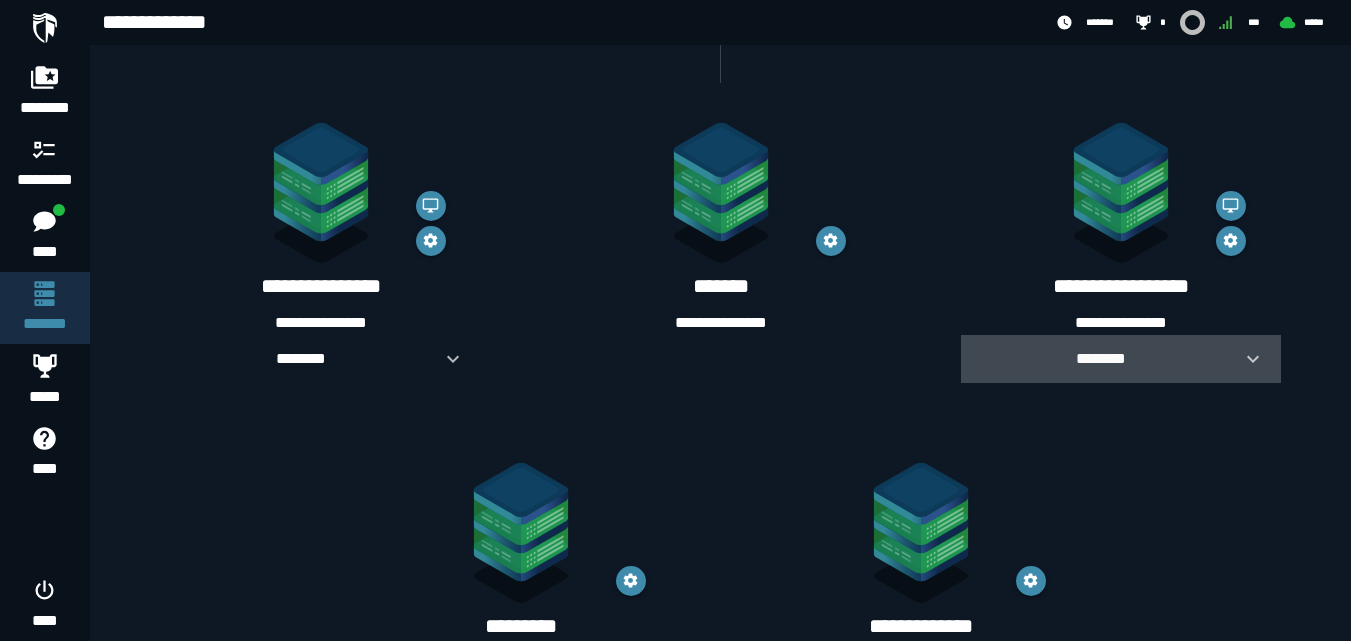 click on "********" at bounding box center (1101, 358) 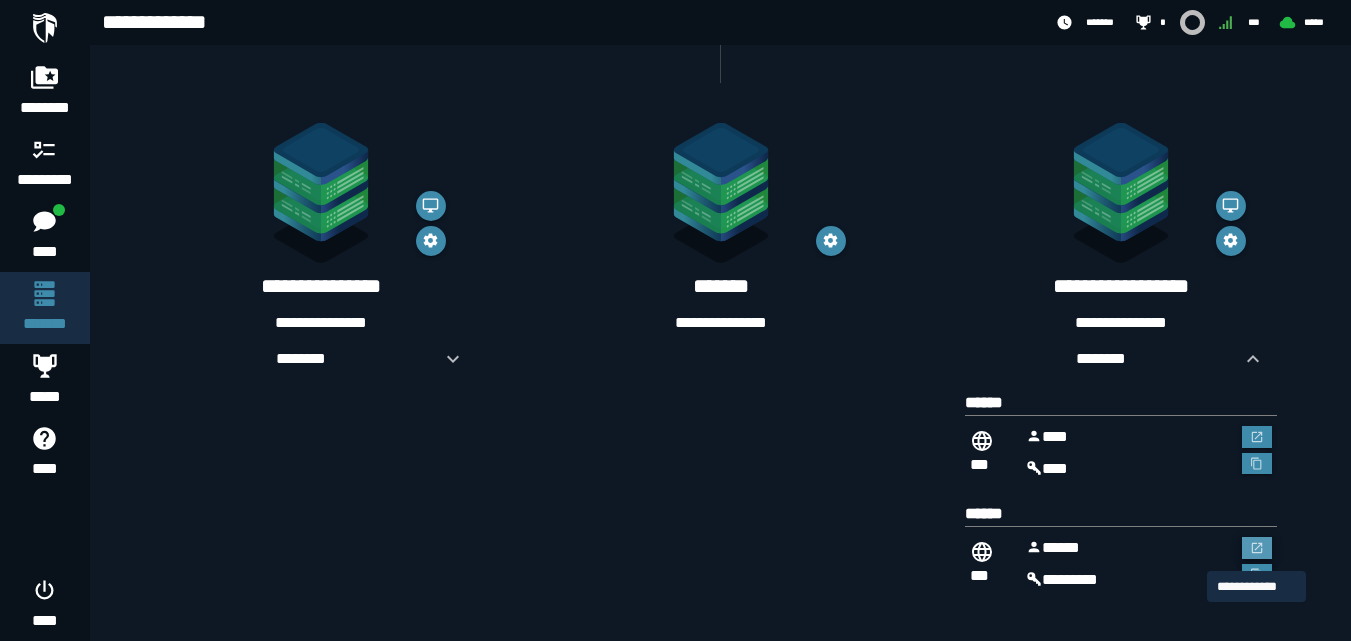 click 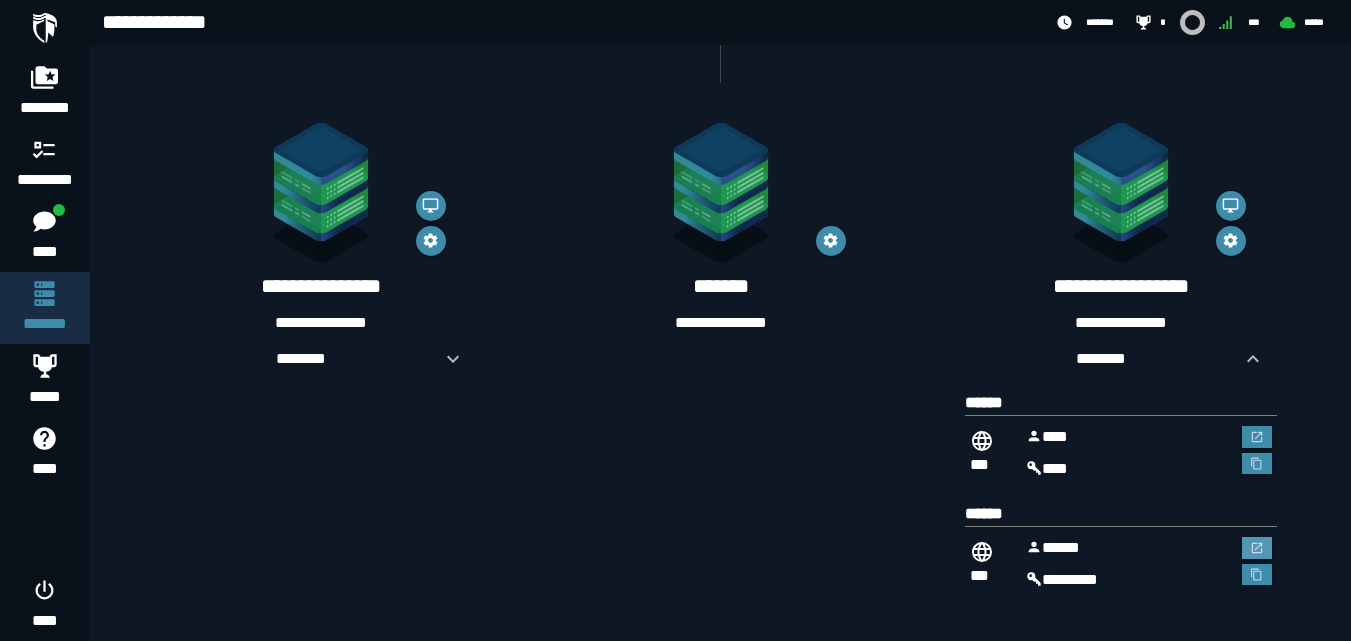scroll, scrollTop: 320, scrollLeft: 0, axis: vertical 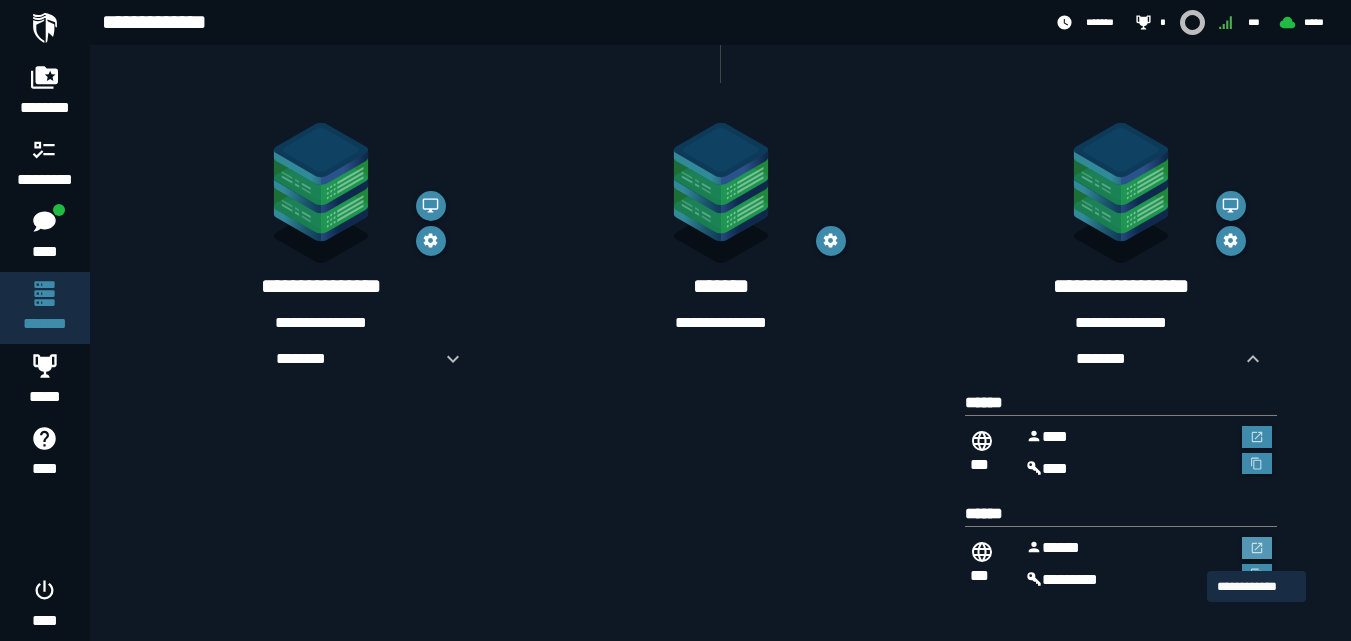 click 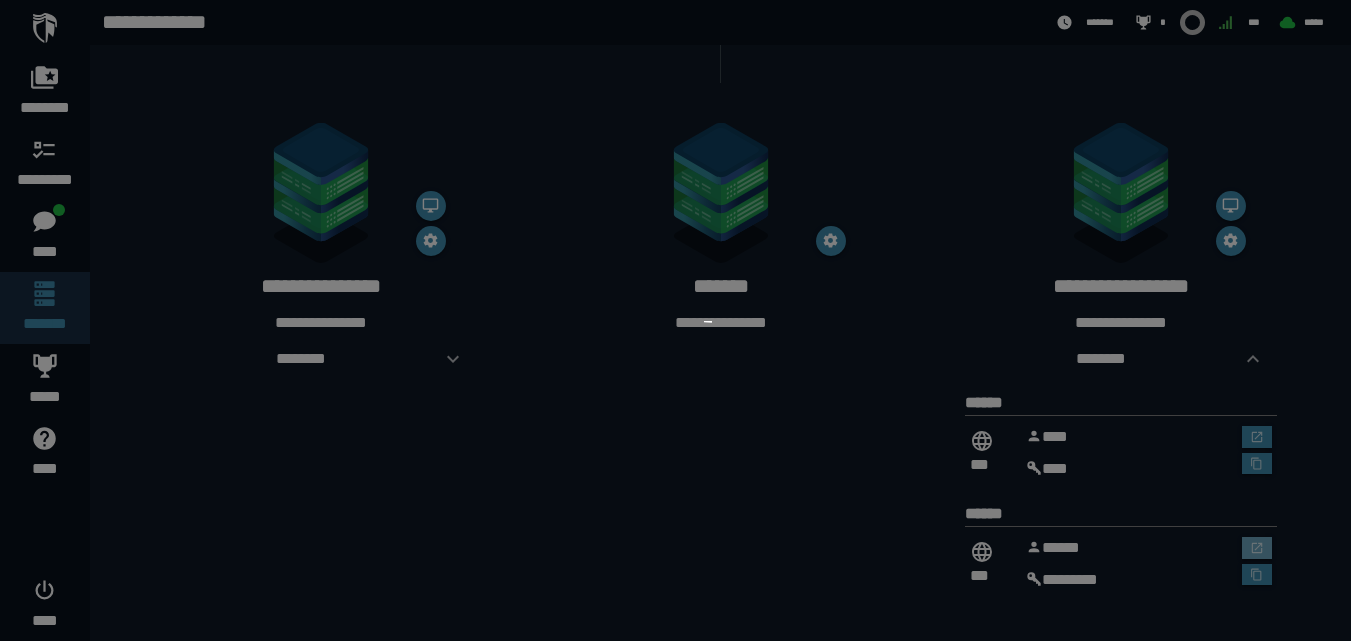 scroll, scrollTop: 0, scrollLeft: 0, axis: both 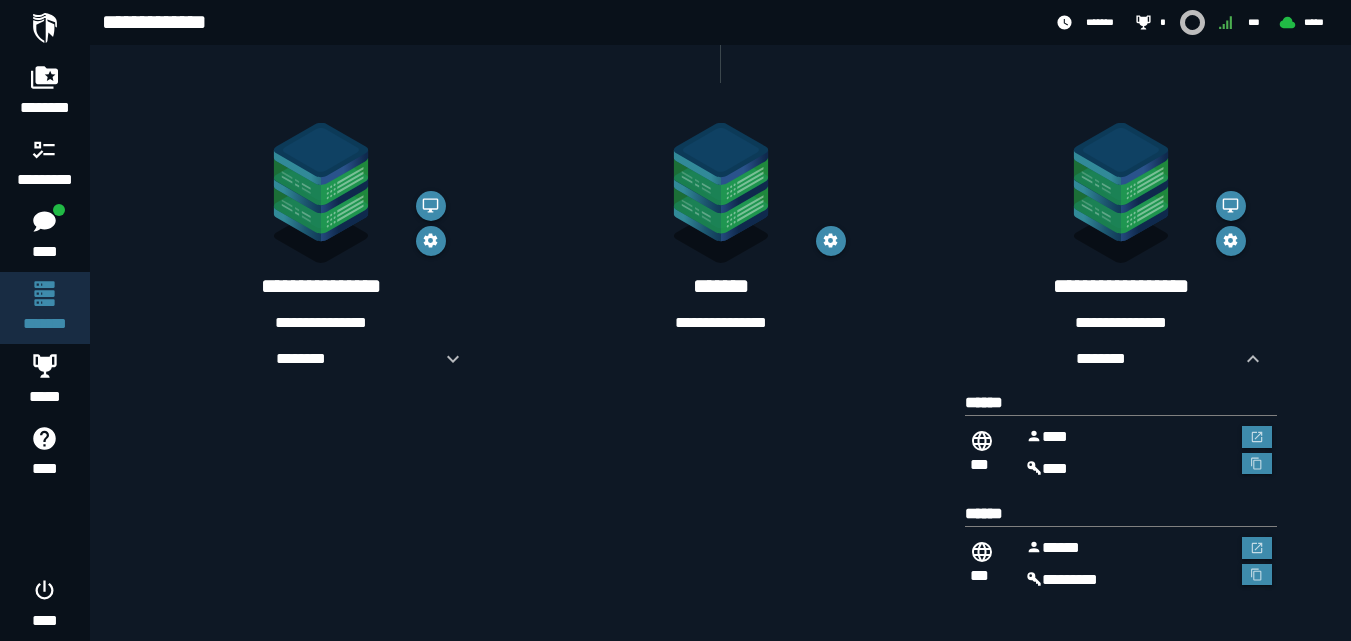 click on "**********" 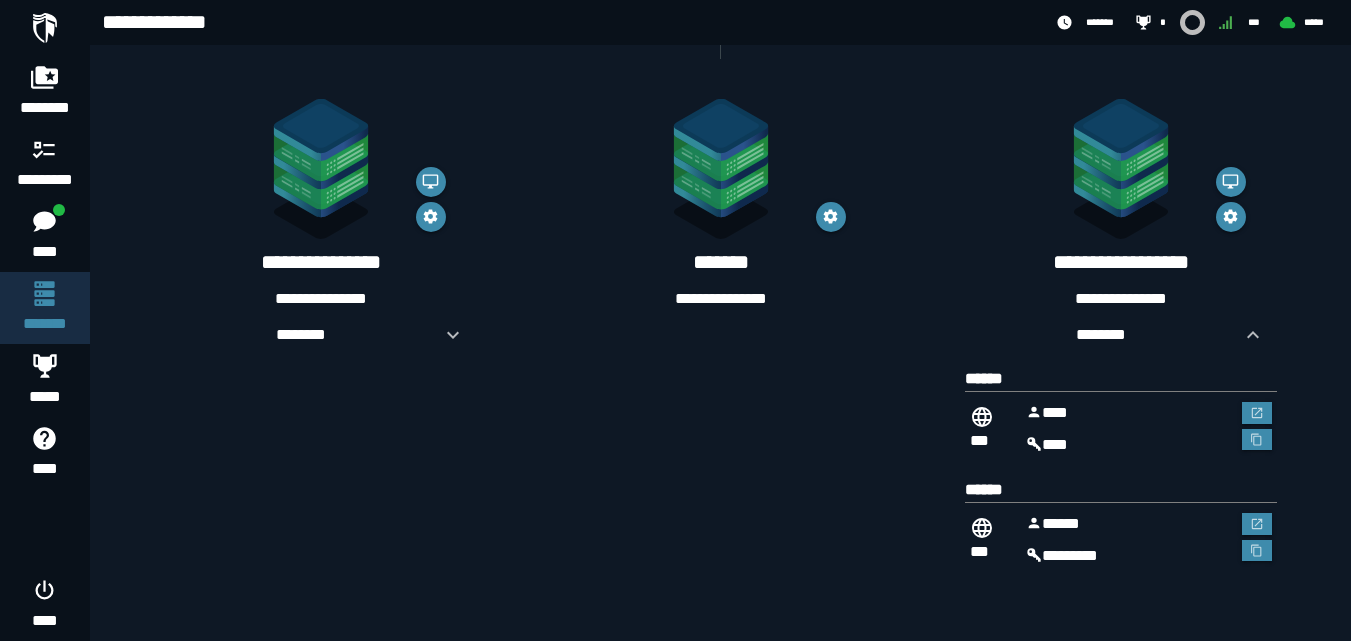 scroll, scrollTop: 340, scrollLeft: 0, axis: vertical 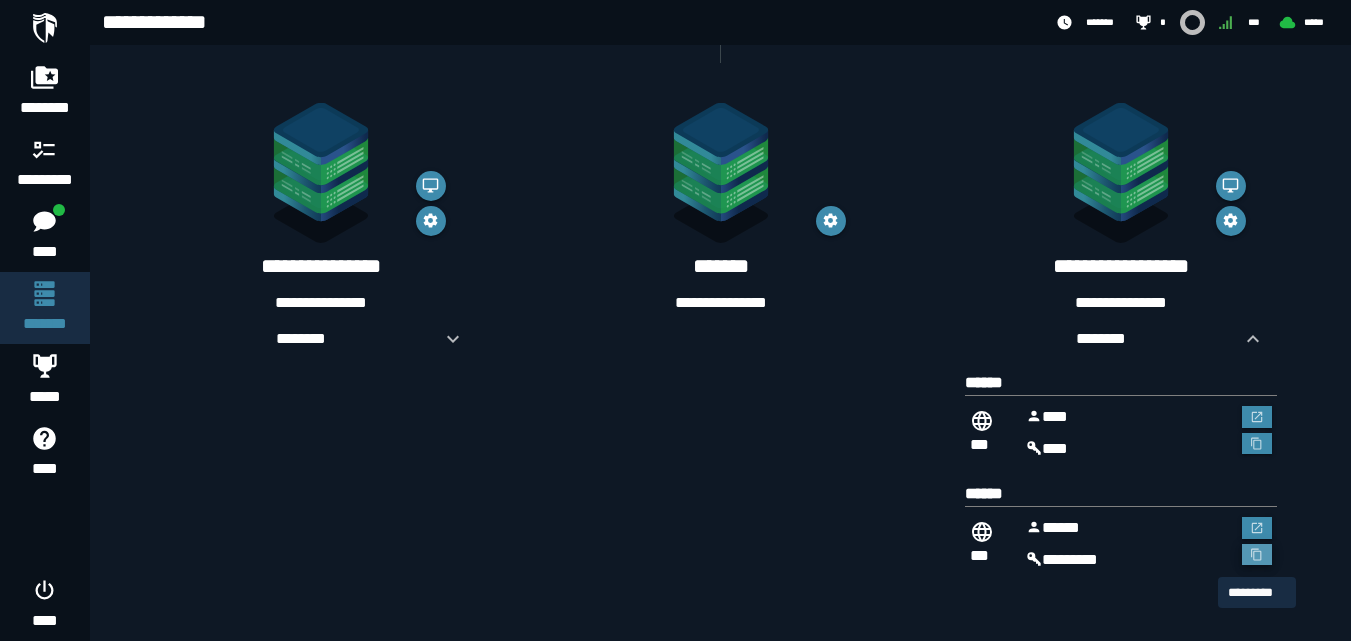 click 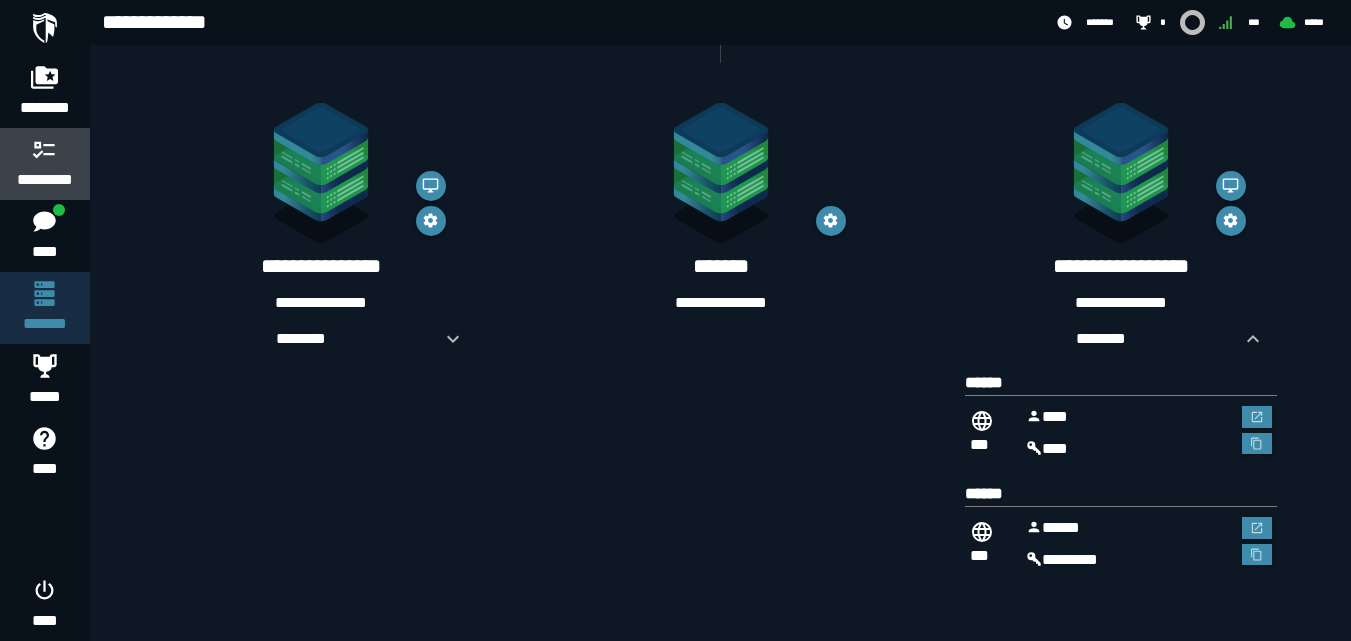 click 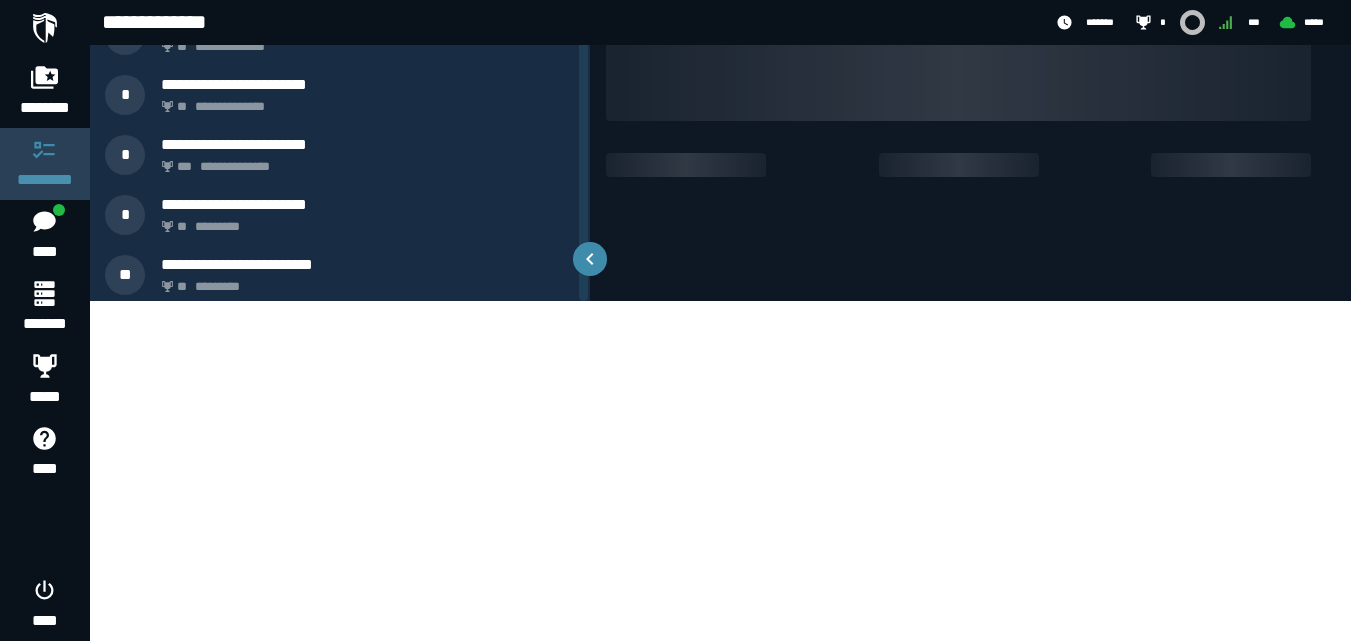 scroll, scrollTop: 0, scrollLeft: 0, axis: both 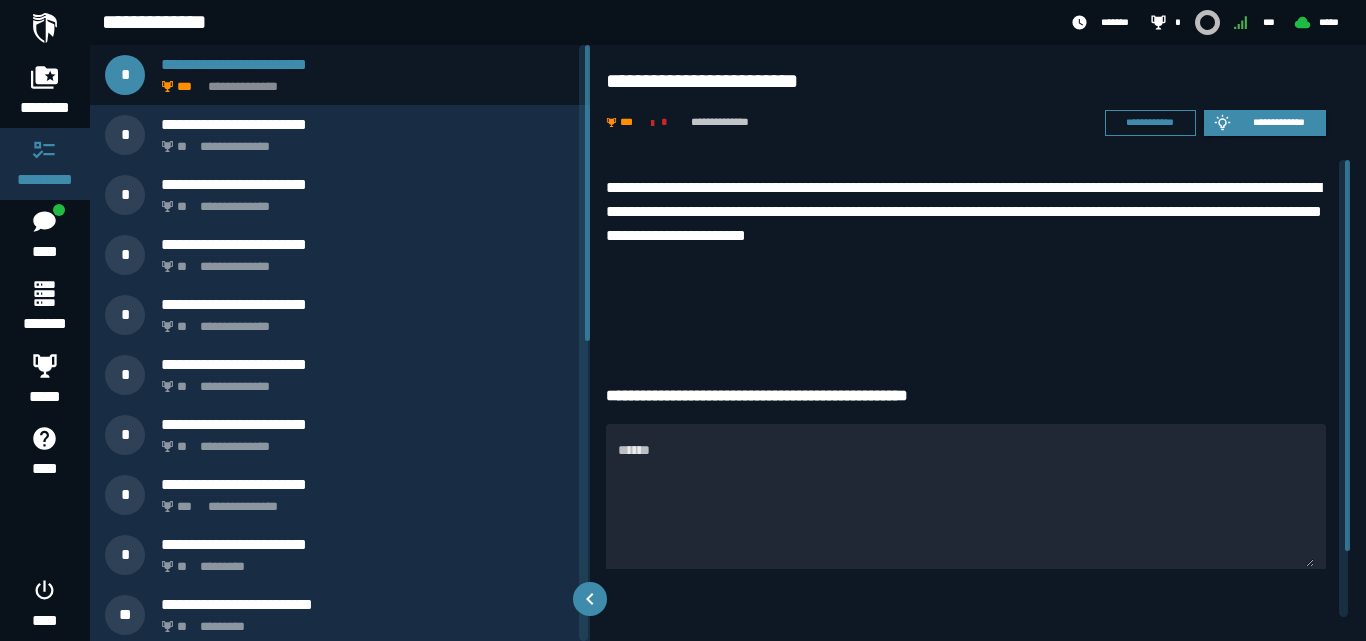 click on "**********" at bounding box center (966, 212) 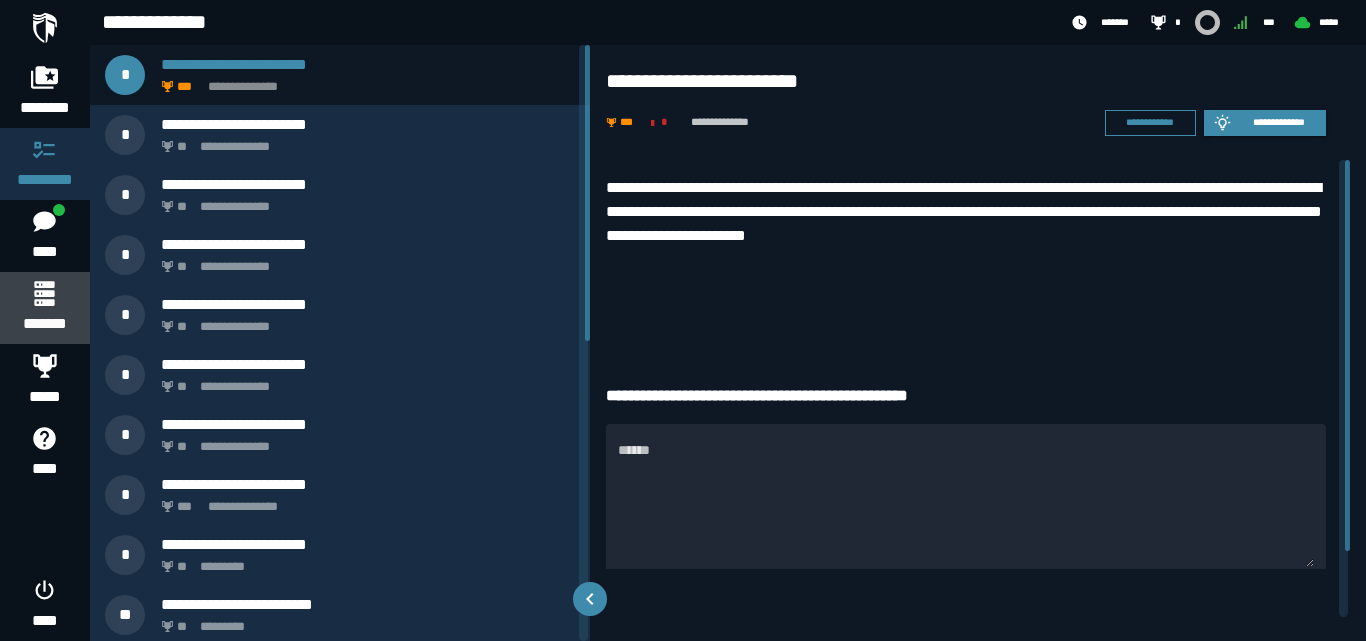 click on "*******" at bounding box center [44, 324] 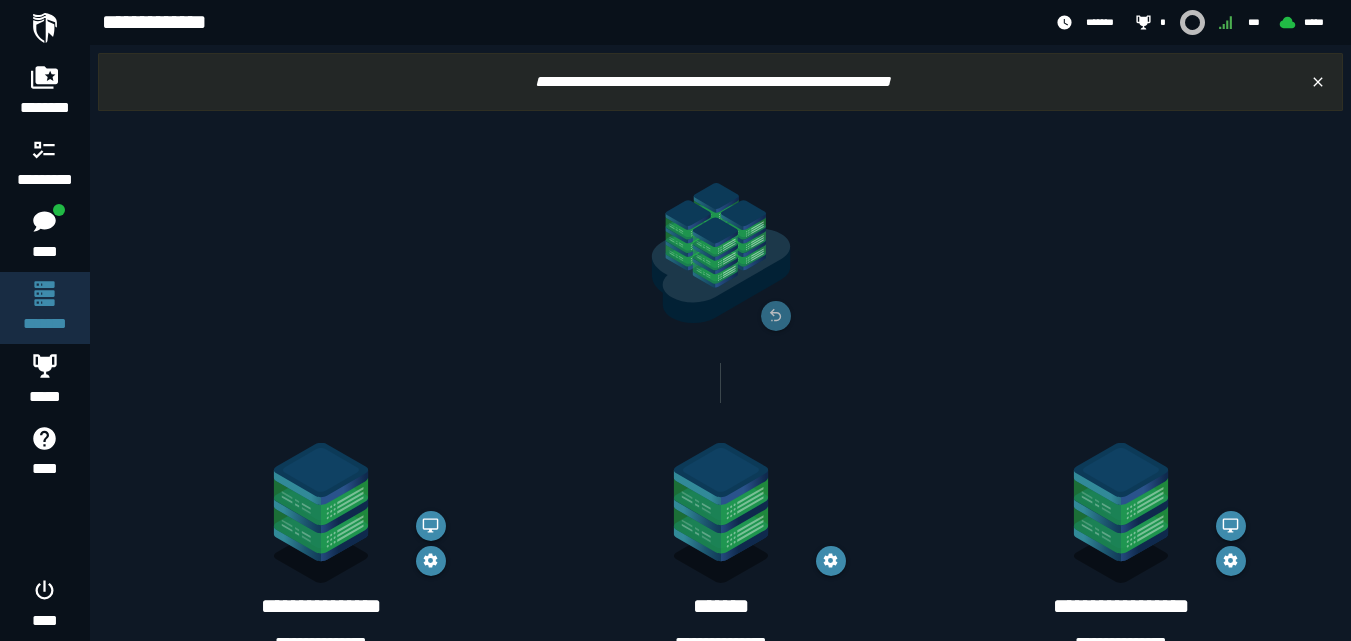 click 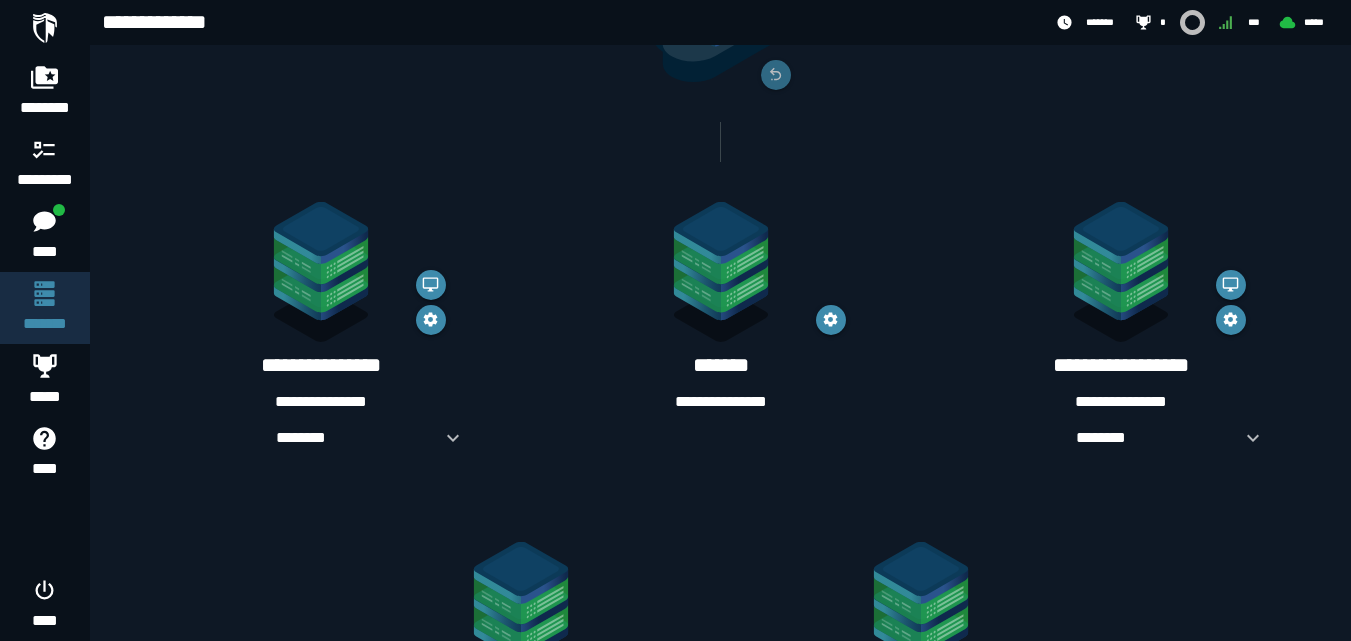 scroll, scrollTop: 238, scrollLeft: 0, axis: vertical 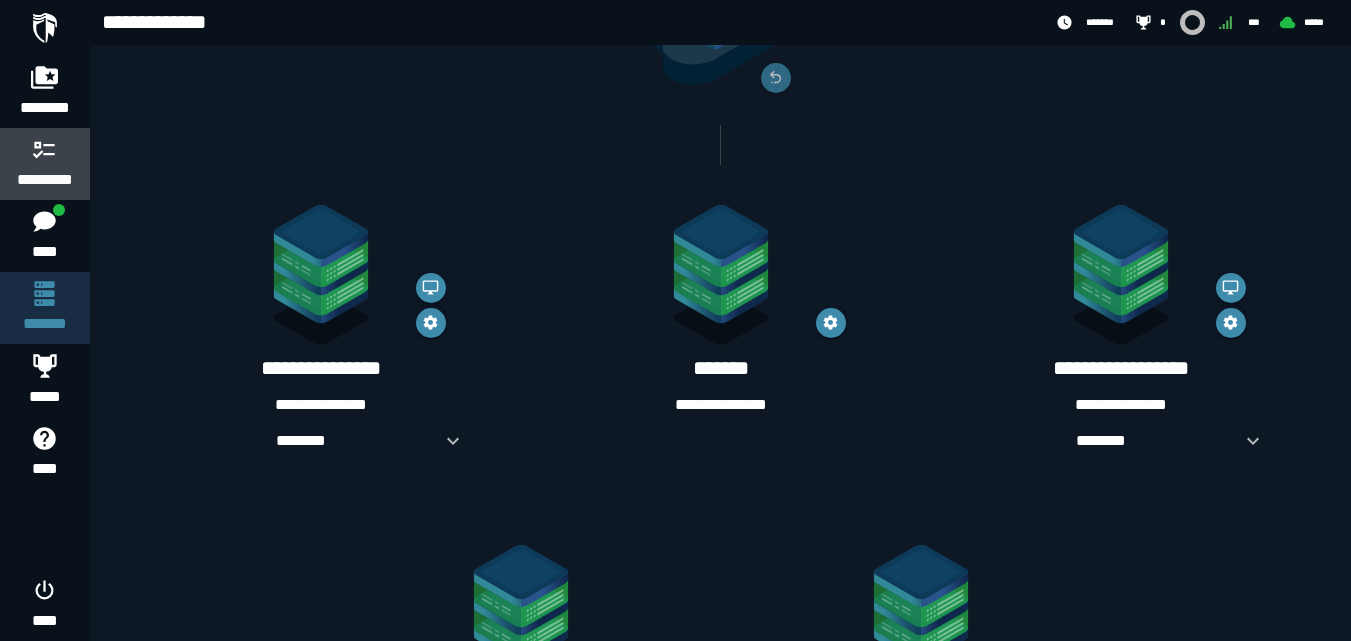 click on "*********" at bounding box center [45, 180] 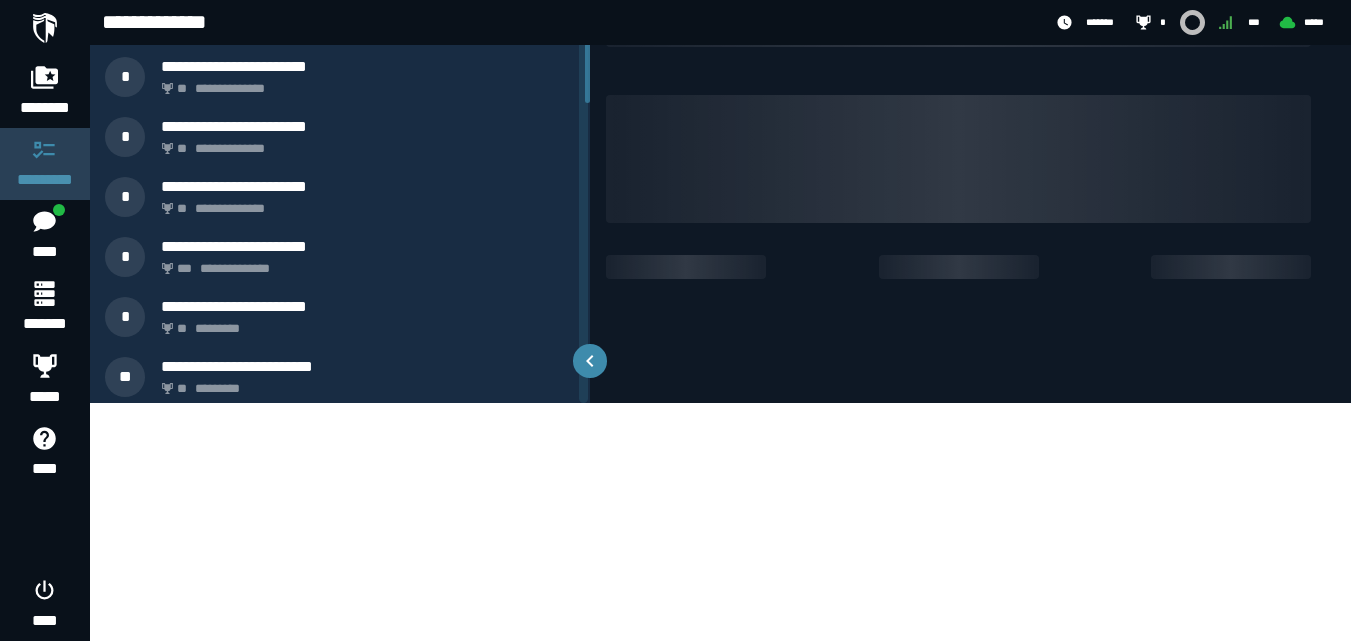 scroll, scrollTop: 0, scrollLeft: 0, axis: both 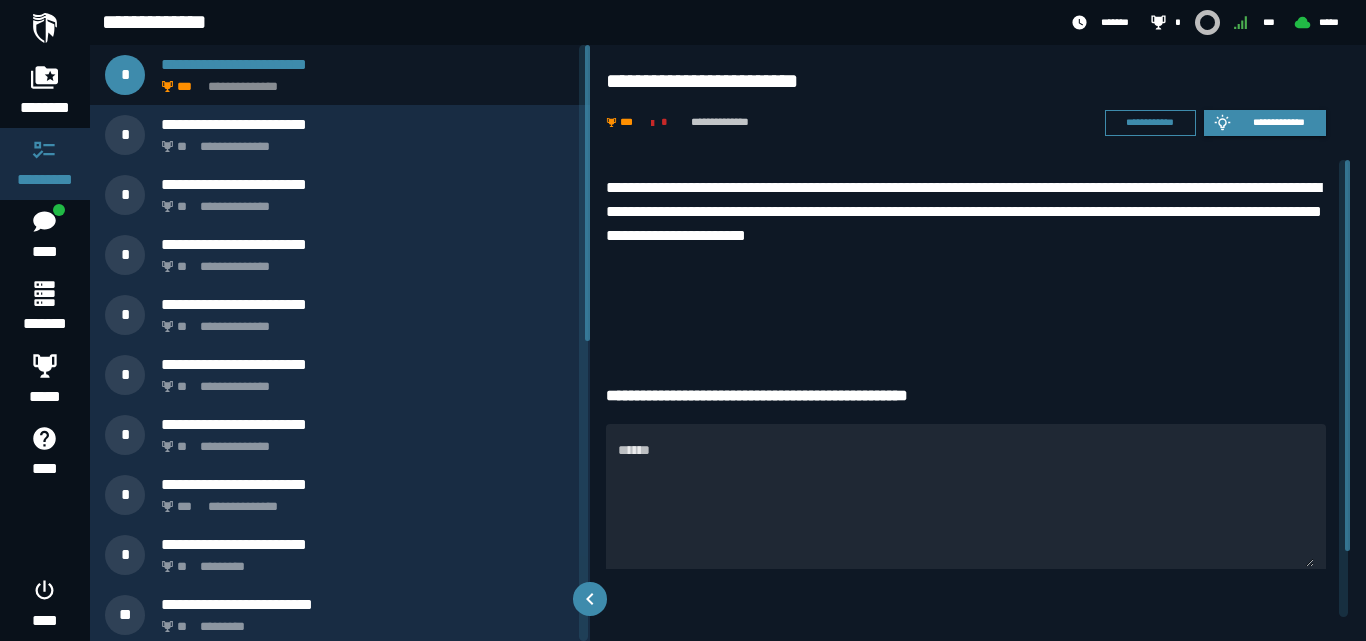 click on "**********" at bounding box center (966, 212) 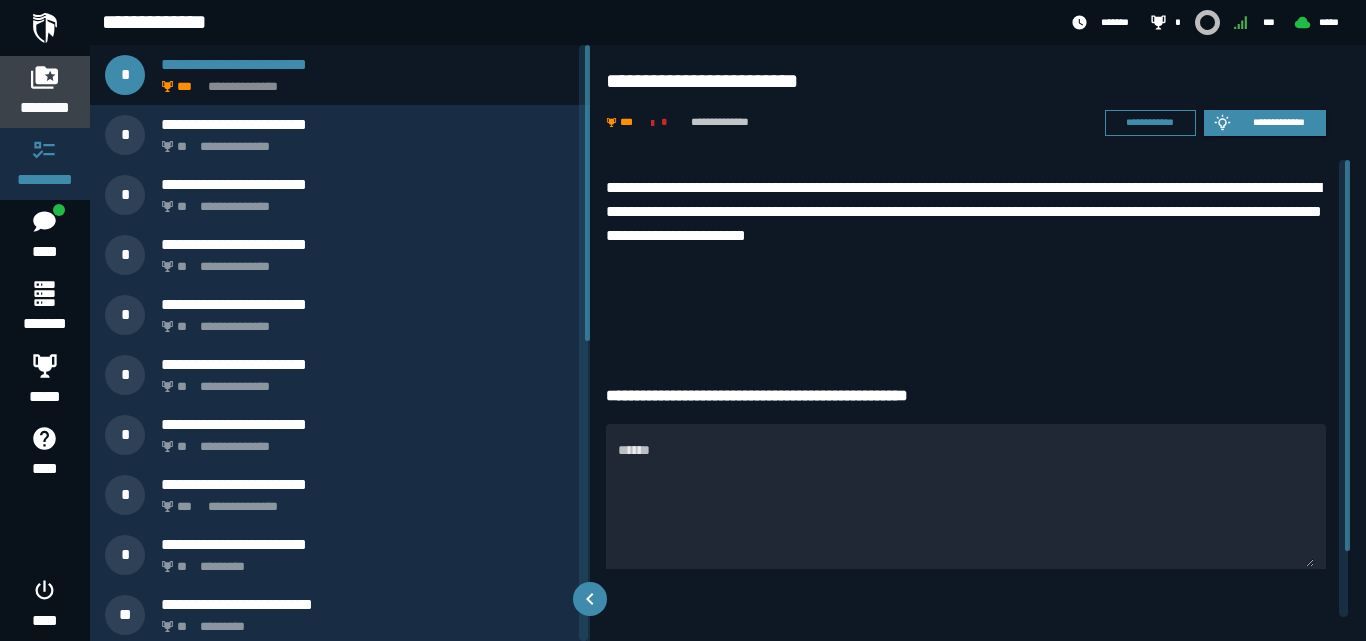 click on "********" at bounding box center [45, 108] 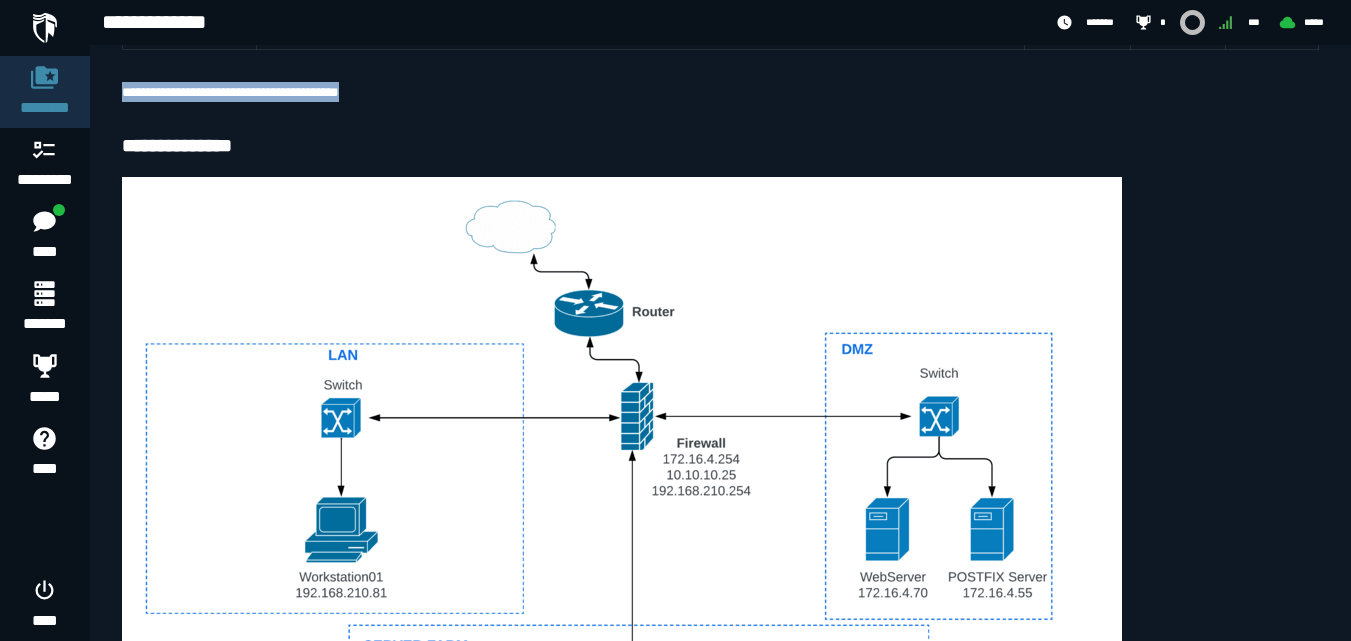 scroll, scrollTop: 1349, scrollLeft: 0, axis: vertical 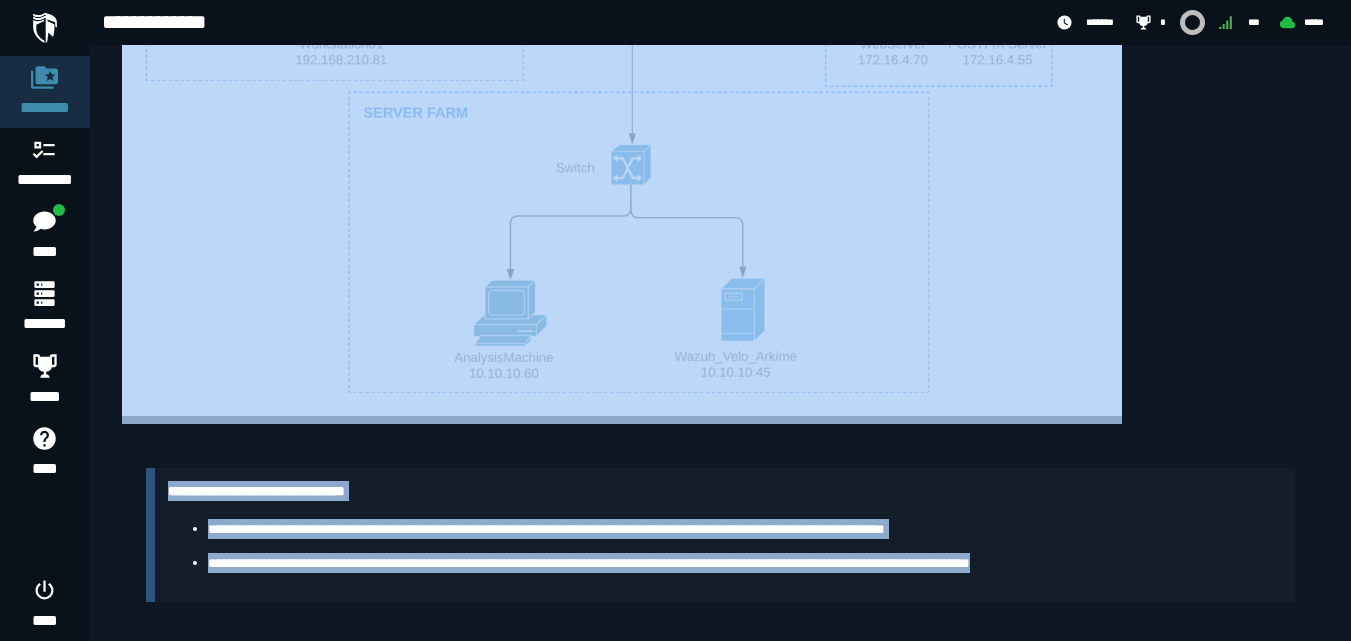 drag, startPoint x: 122, startPoint y: 138, endPoint x: 1145, endPoint y: 563, distance: 1107.7698 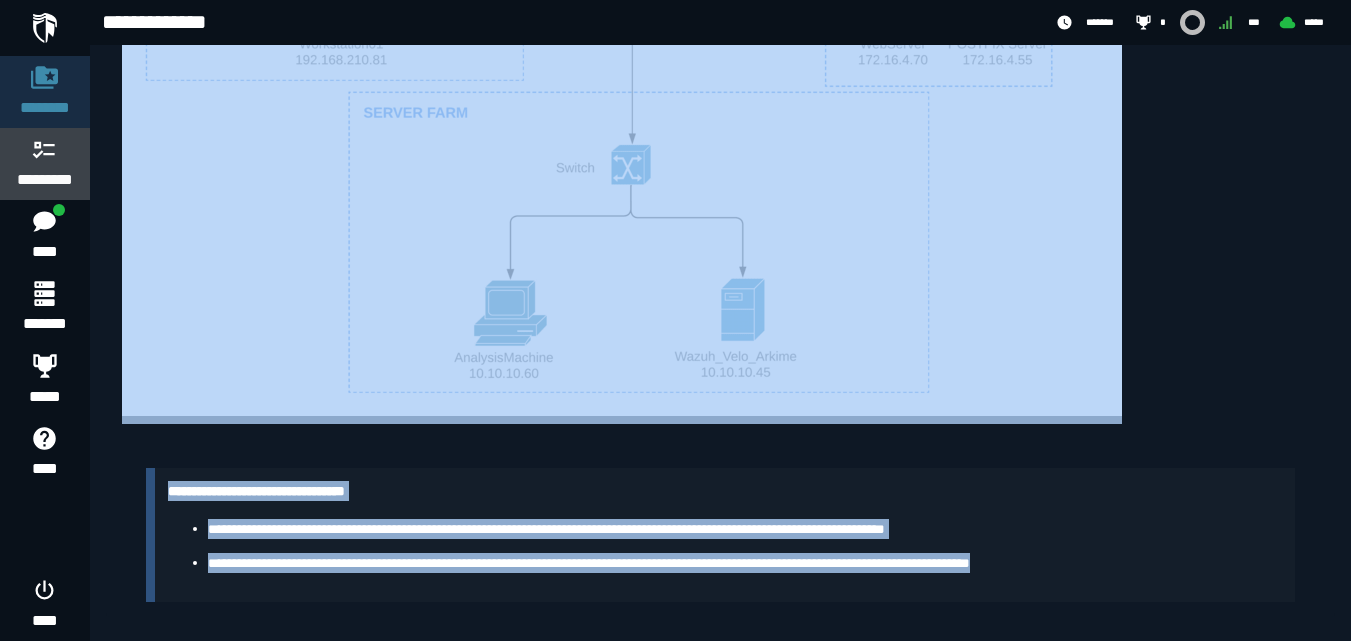 click 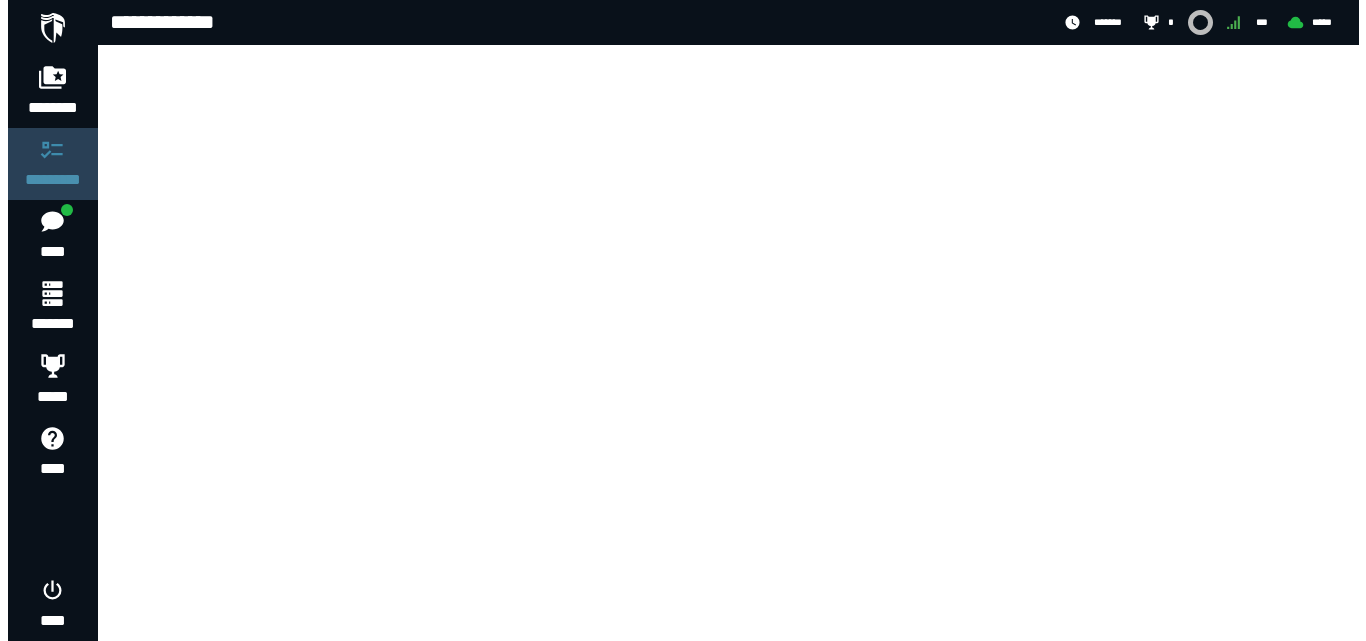 scroll, scrollTop: 0, scrollLeft: 0, axis: both 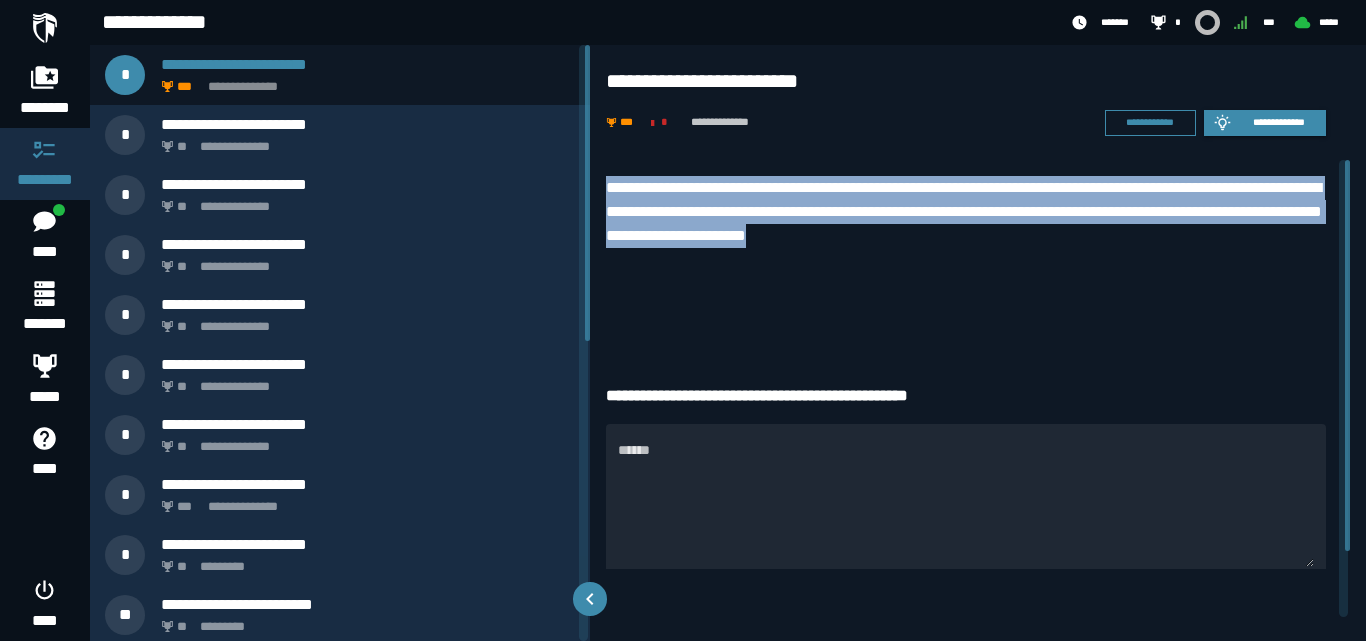 drag, startPoint x: 1091, startPoint y: 237, endPoint x: 604, endPoint y: 185, distance: 489.7683 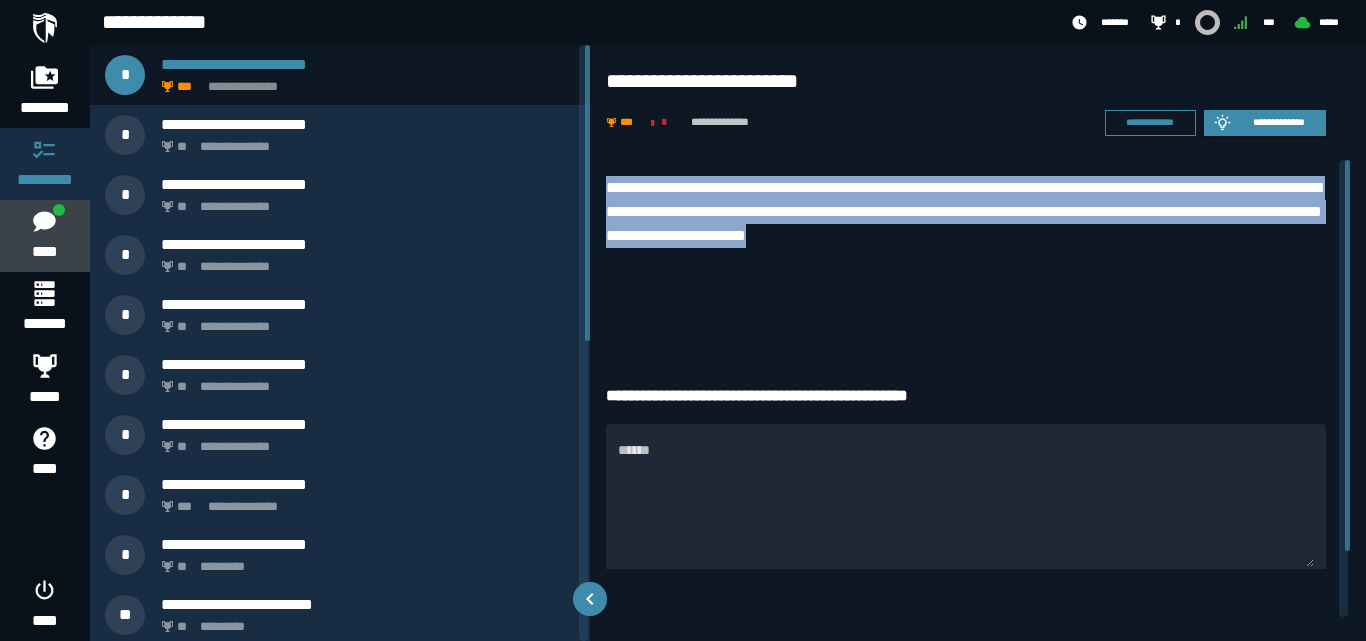 click on "****" at bounding box center (44, 252) 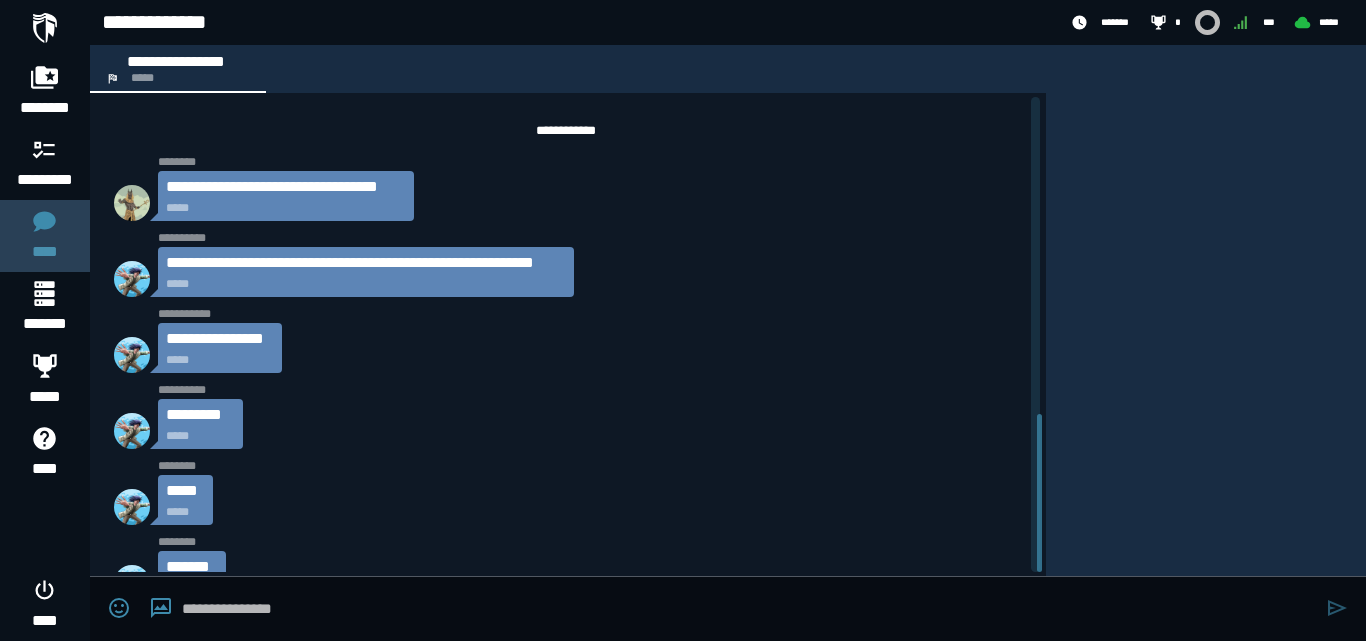 scroll, scrollTop: 953, scrollLeft: 0, axis: vertical 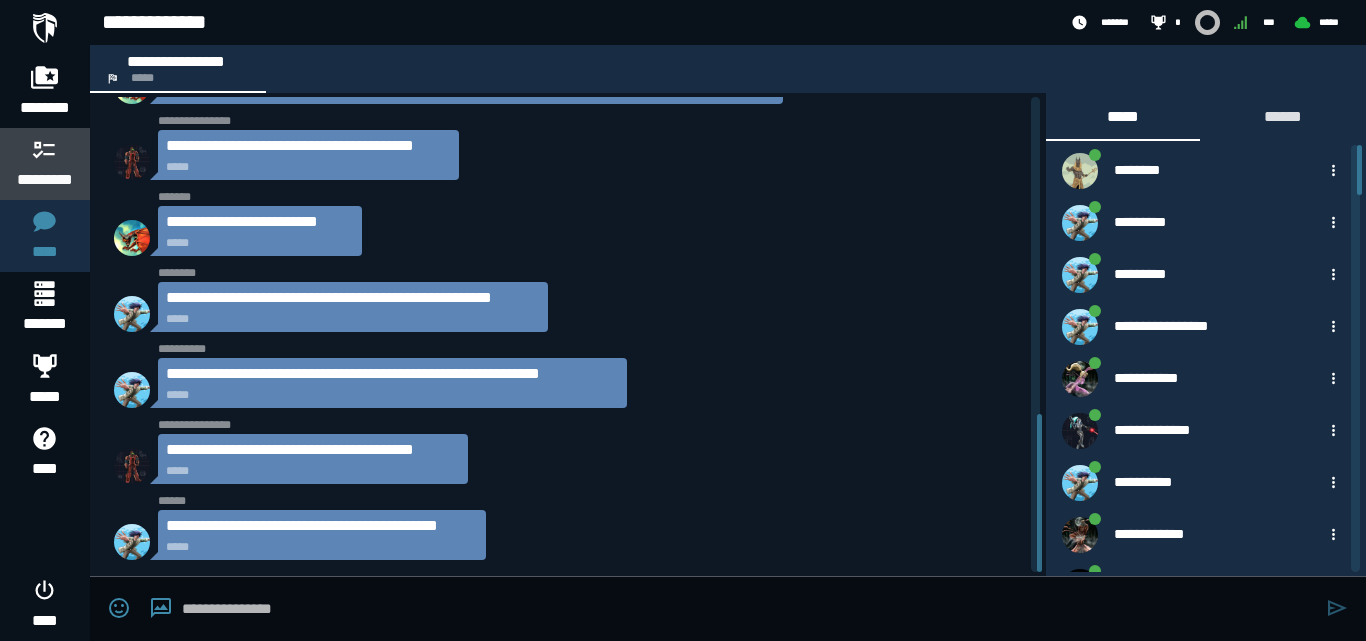 click on "*********" at bounding box center [45, 180] 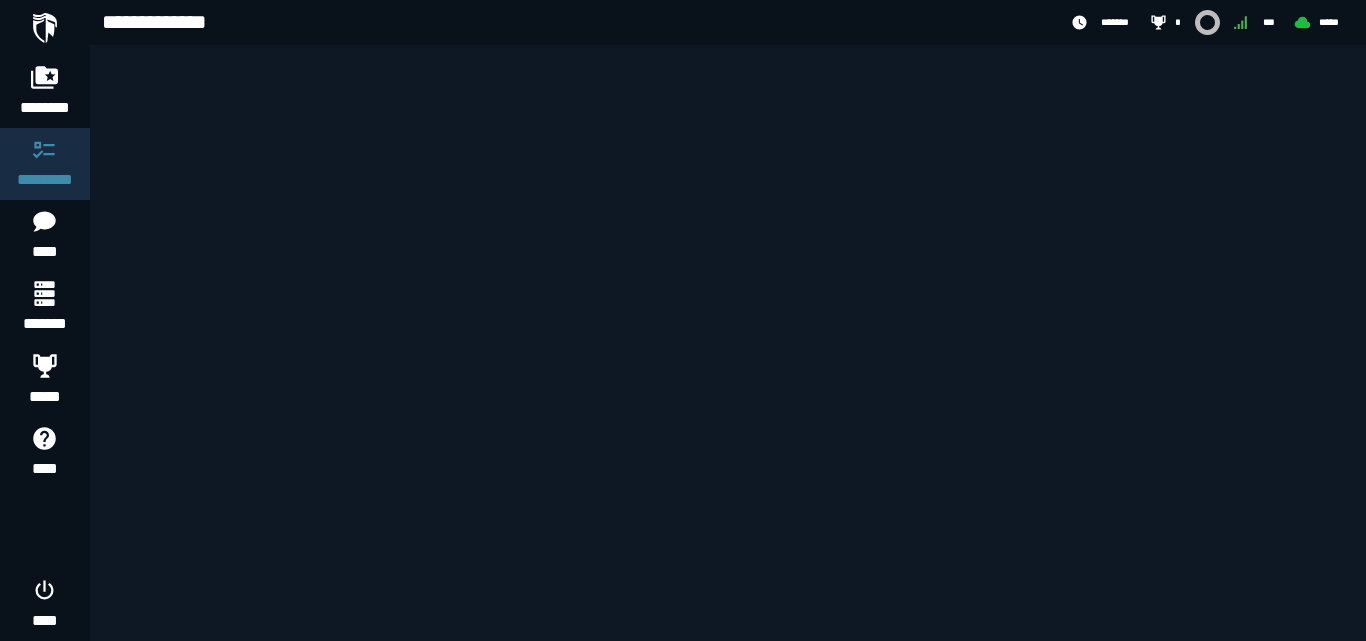 scroll, scrollTop: 0, scrollLeft: 0, axis: both 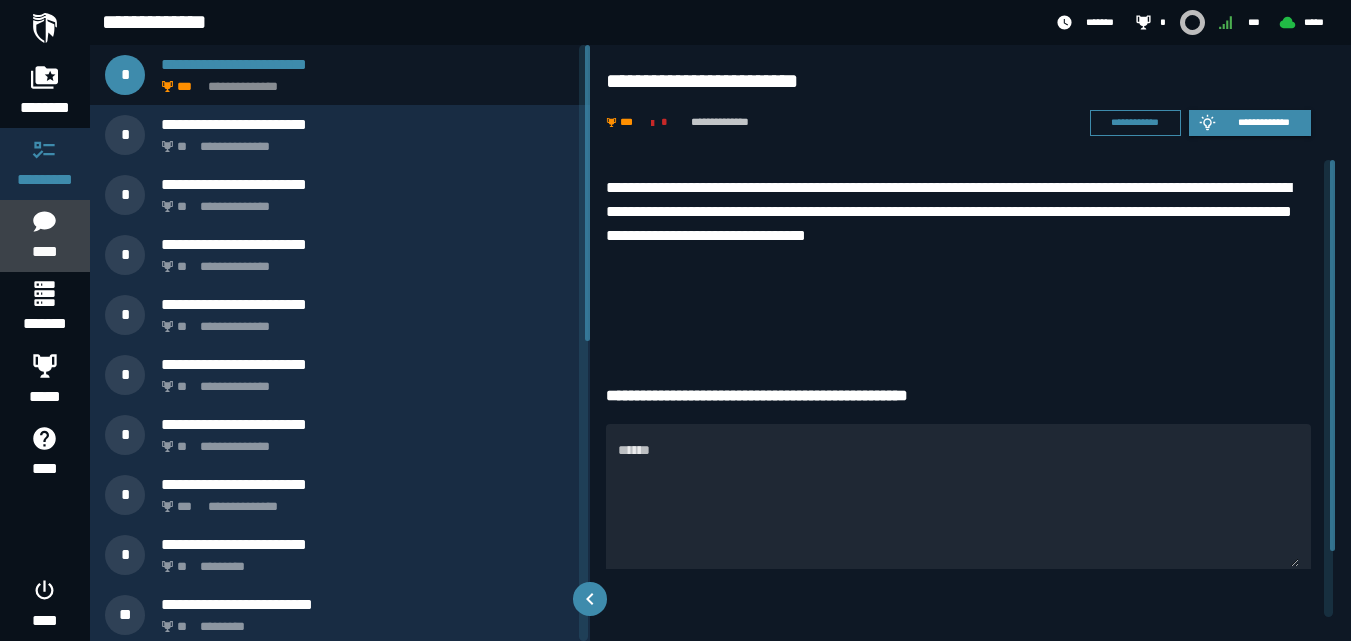 click on "****" at bounding box center (44, 236) 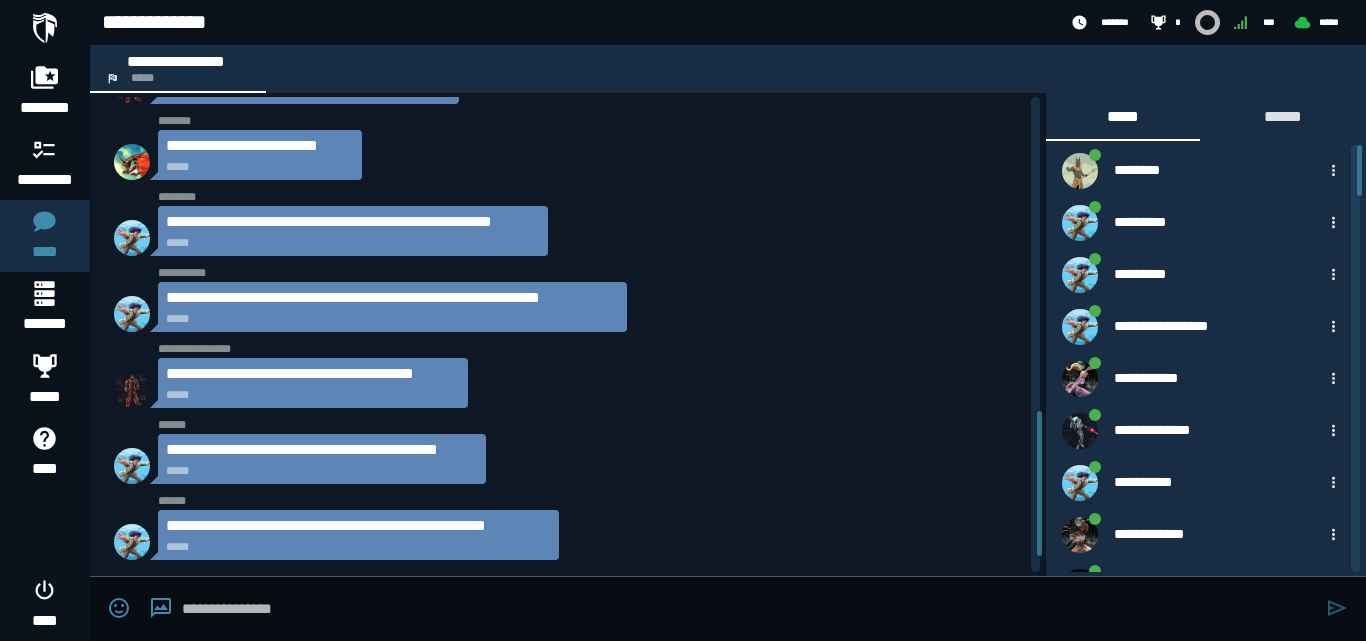 scroll, scrollTop: 1080, scrollLeft: 0, axis: vertical 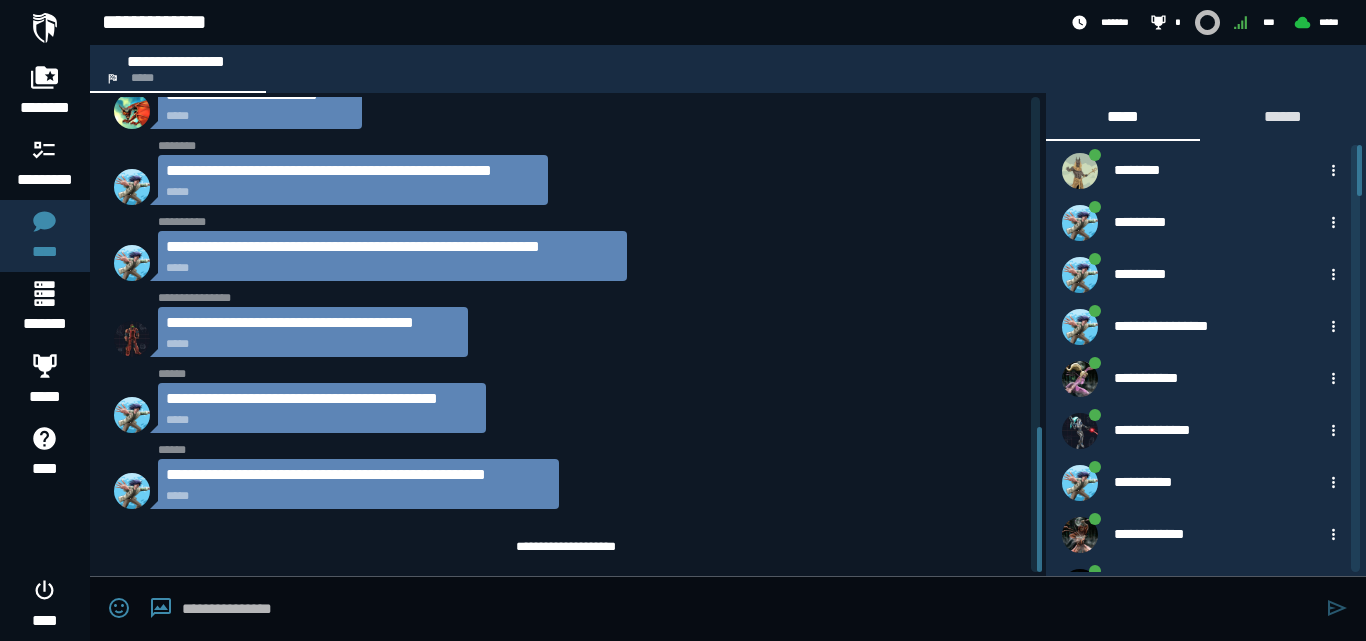 click 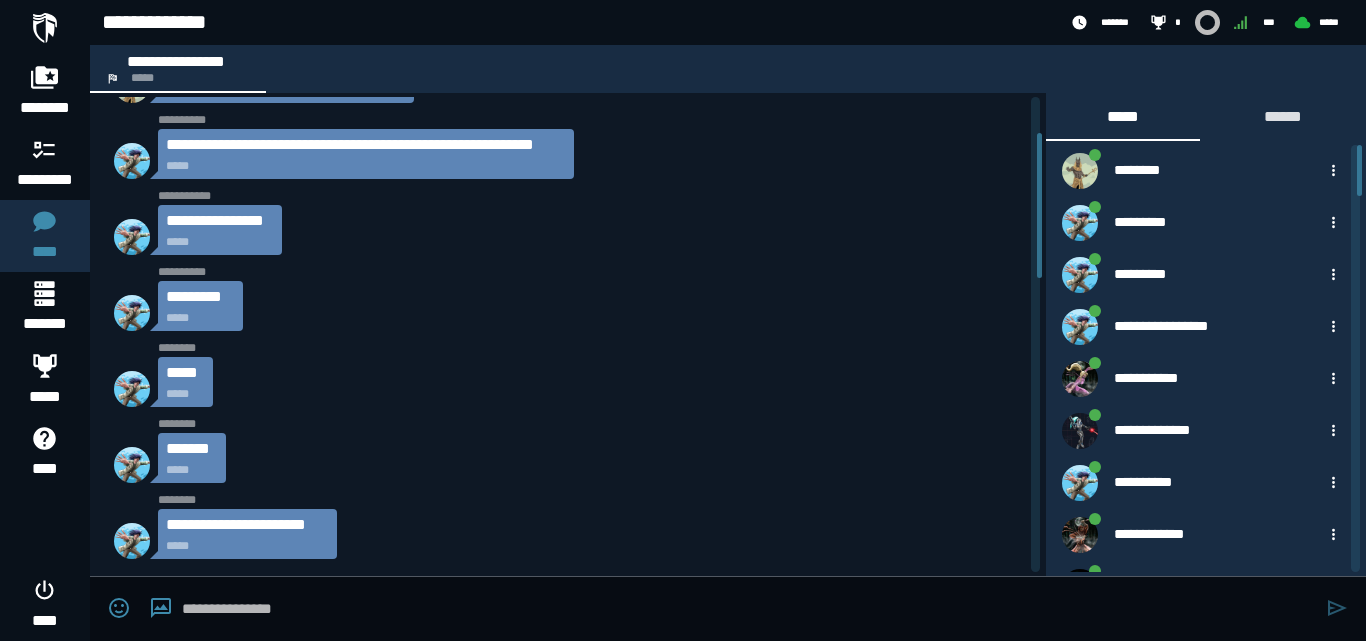 scroll, scrollTop: 1080, scrollLeft: 0, axis: vertical 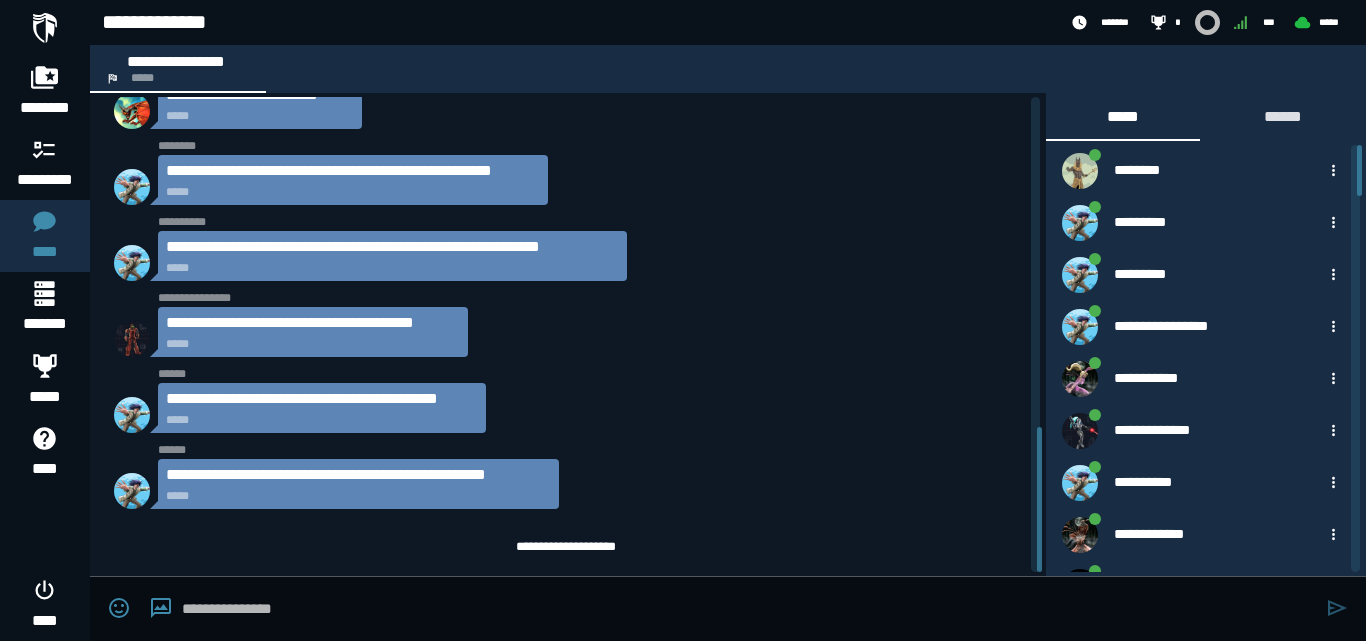 drag, startPoint x: 1041, startPoint y: 455, endPoint x: 939, endPoint y: 547, distance: 137.36084 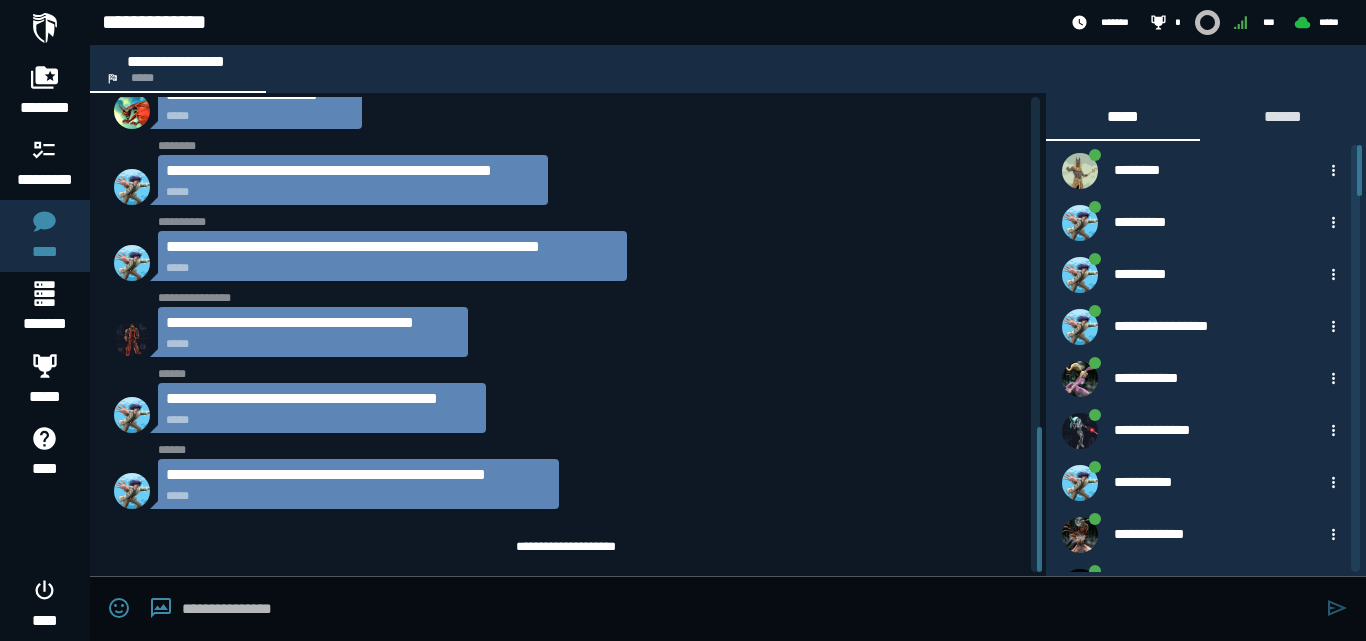 click at bounding box center [749, 609] 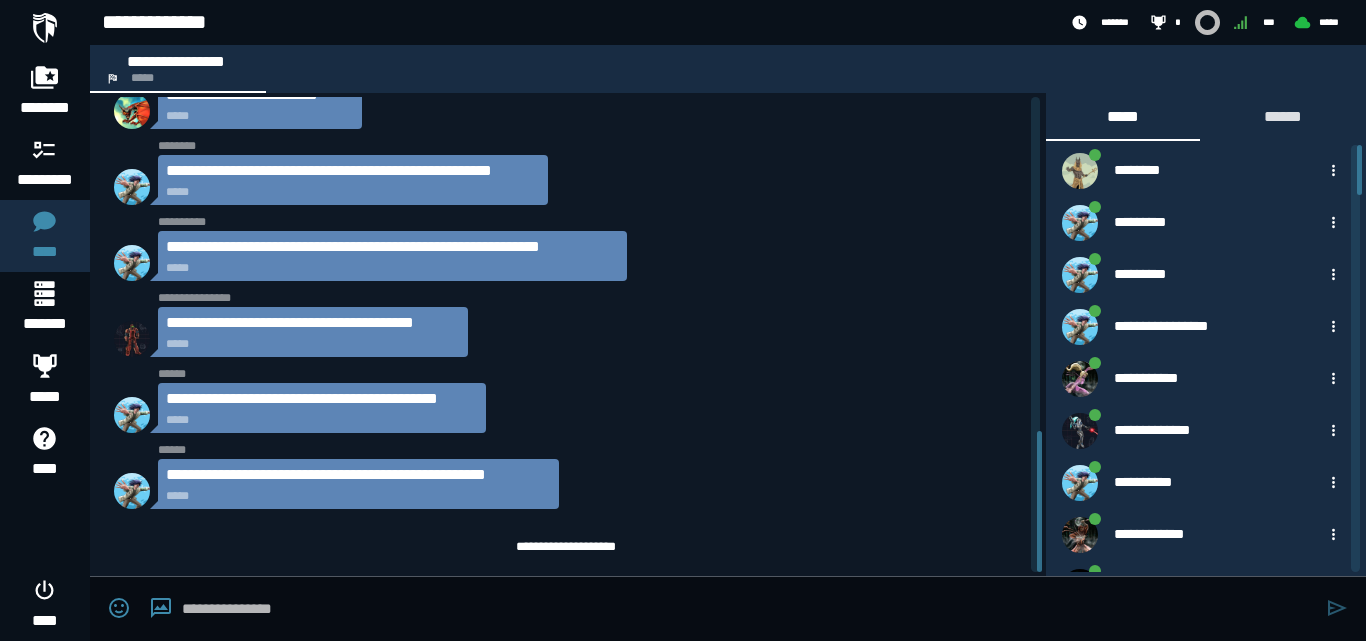 scroll, scrollTop: 1124, scrollLeft: 0, axis: vertical 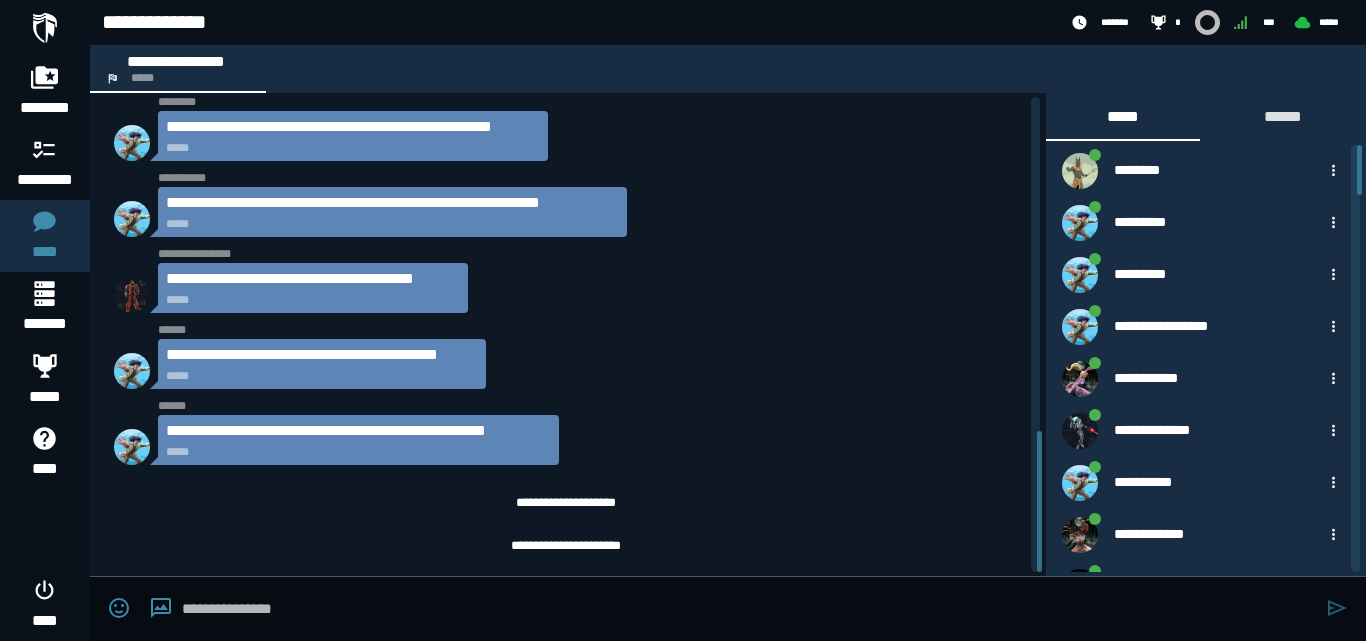 click at bounding box center (749, 609) 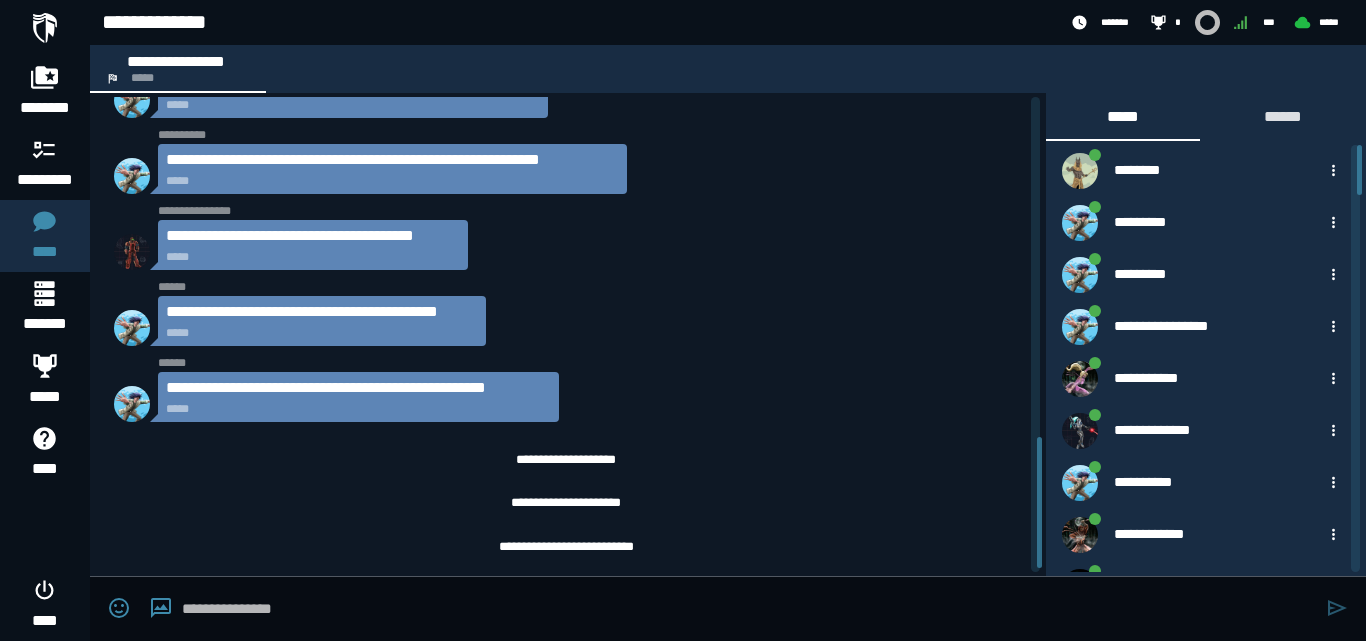 scroll, scrollTop: 1243, scrollLeft: 0, axis: vertical 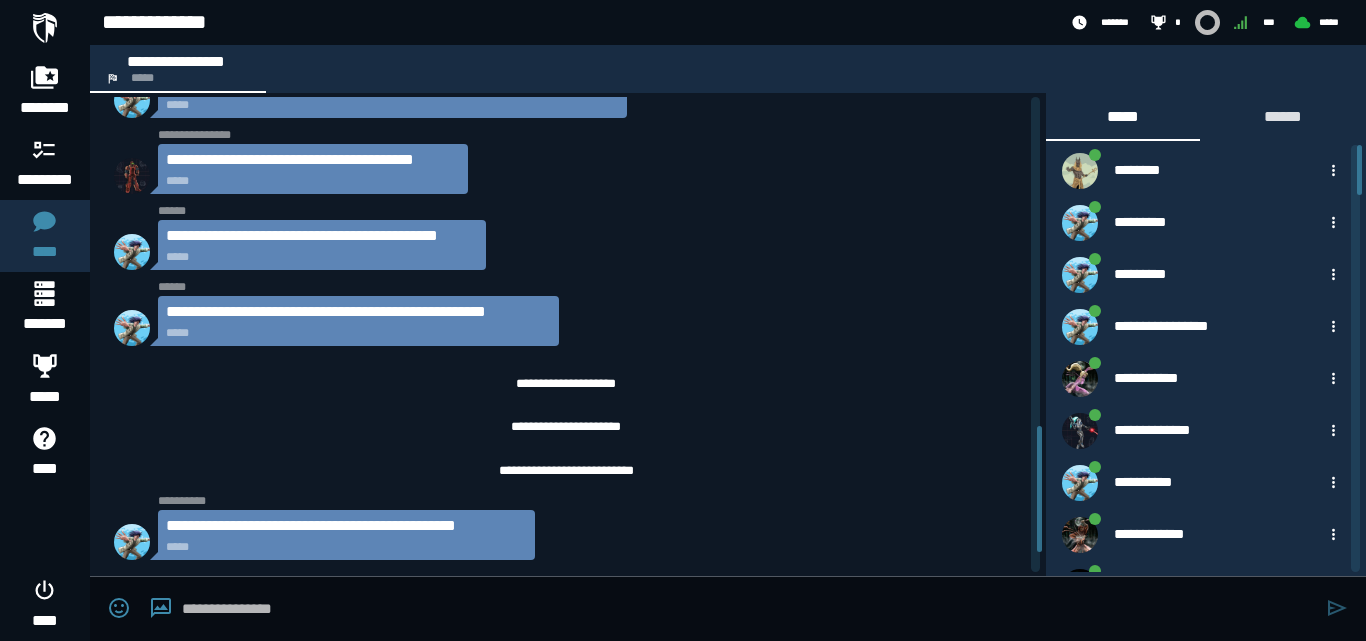 click at bounding box center [749, 609] 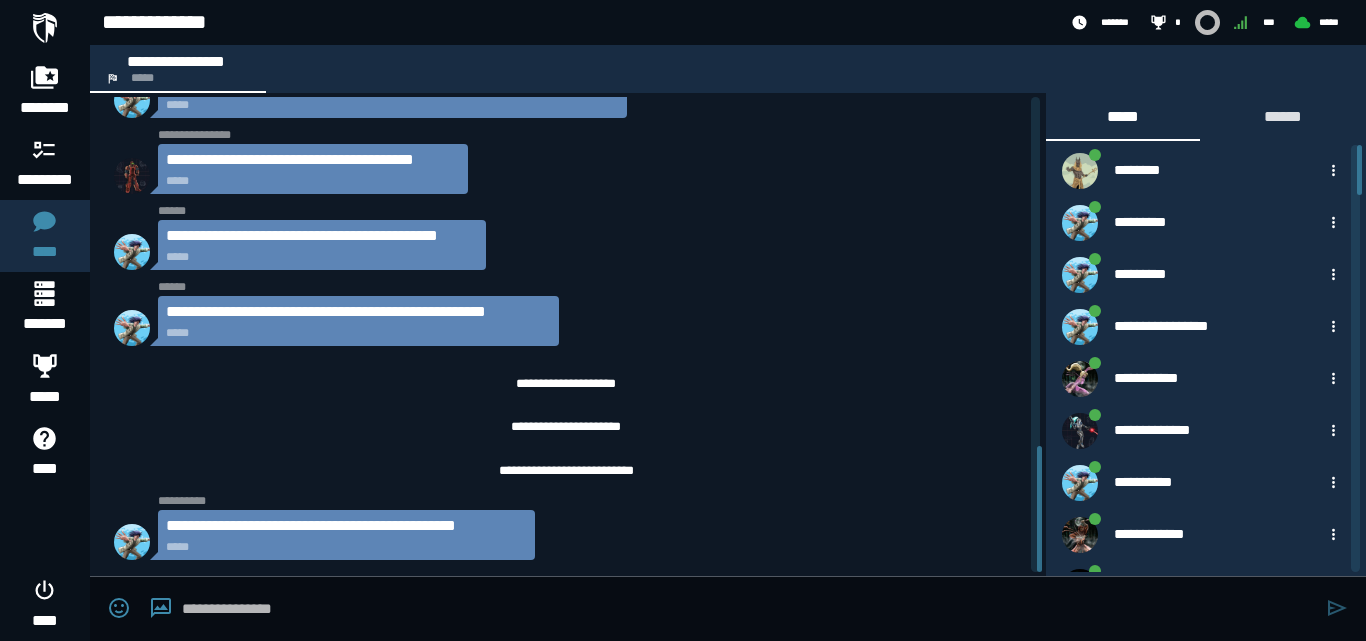 scroll, scrollTop: 1319, scrollLeft: 0, axis: vertical 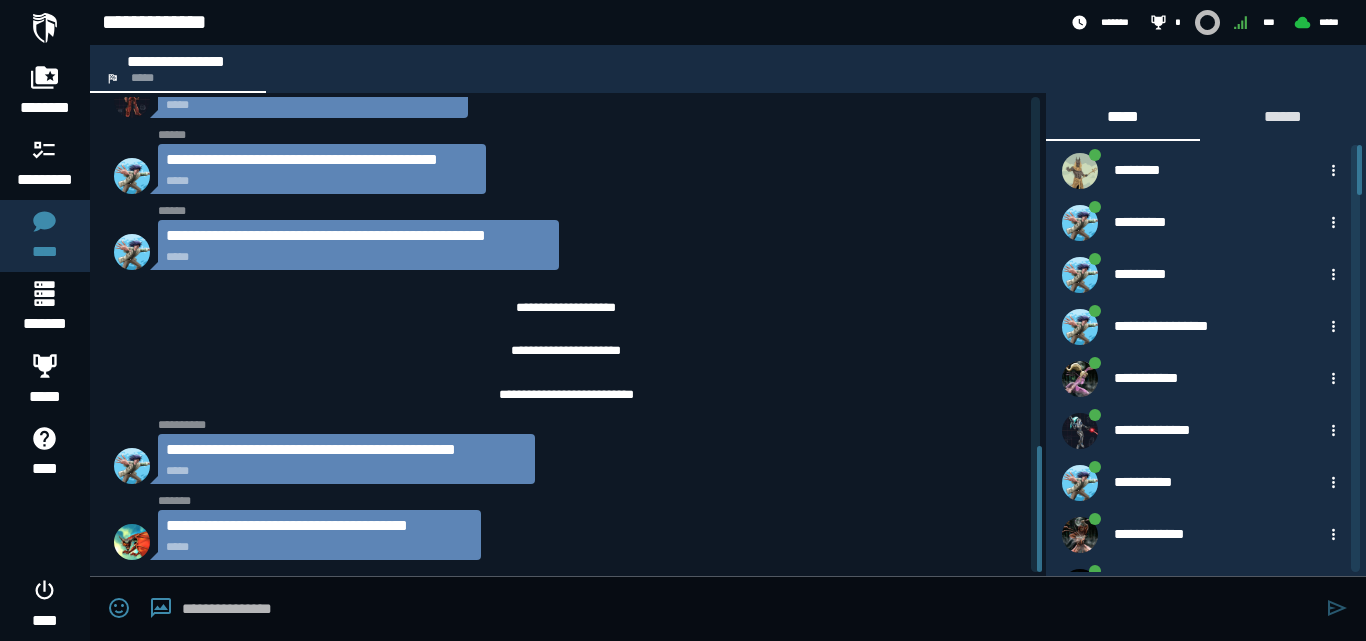 drag, startPoint x: 1039, startPoint y: 458, endPoint x: 1036, endPoint y: 502, distance: 44.102154 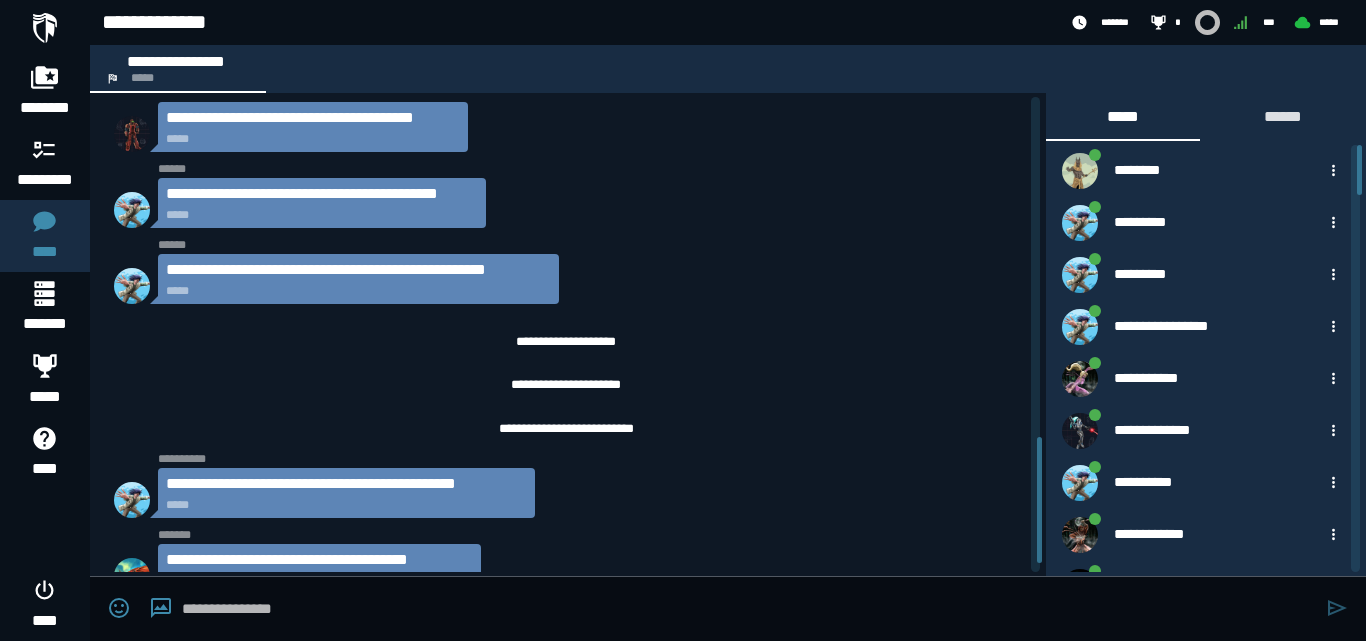 scroll, scrollTop: 1300, scrollLeft: 0, axis: vertical 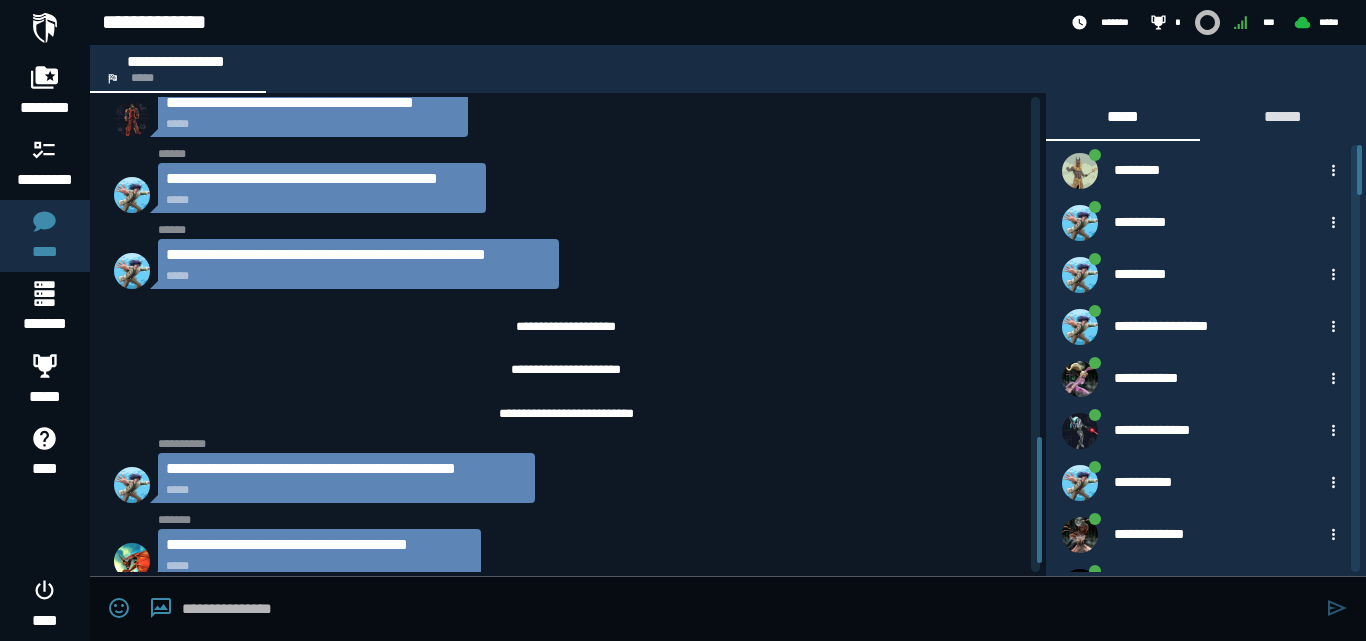 drag, startPoint x: 1040, startPoint y: 470, endPoint x: 994, endPoint y: 465, distance: 46.270943 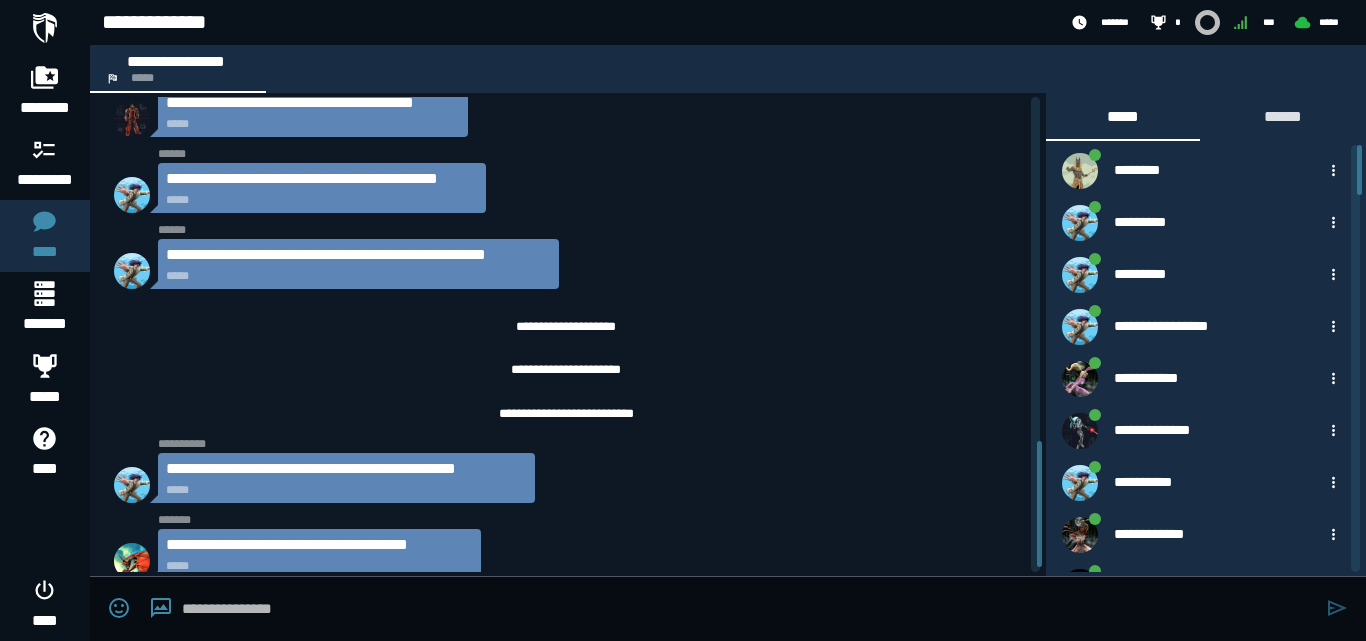 scroll, scrollTop: 1395, scrollLeft: 0, axis: vertical 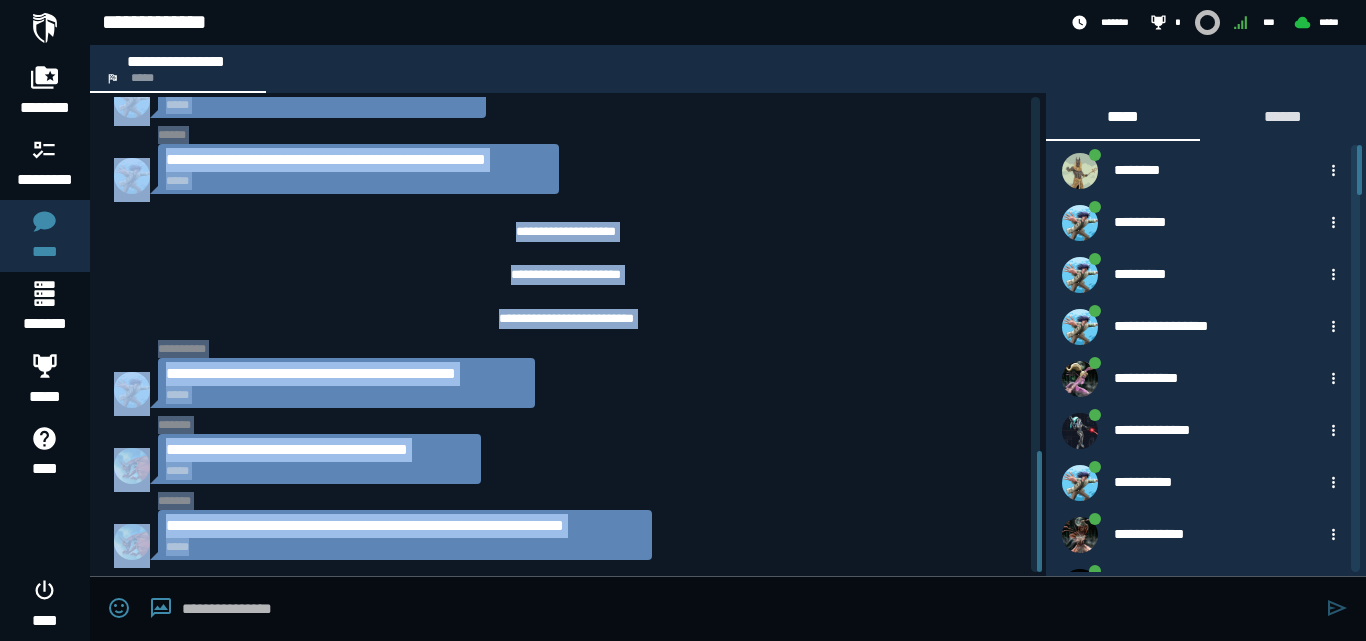 click on "**********" at bounding box center (568, 334) 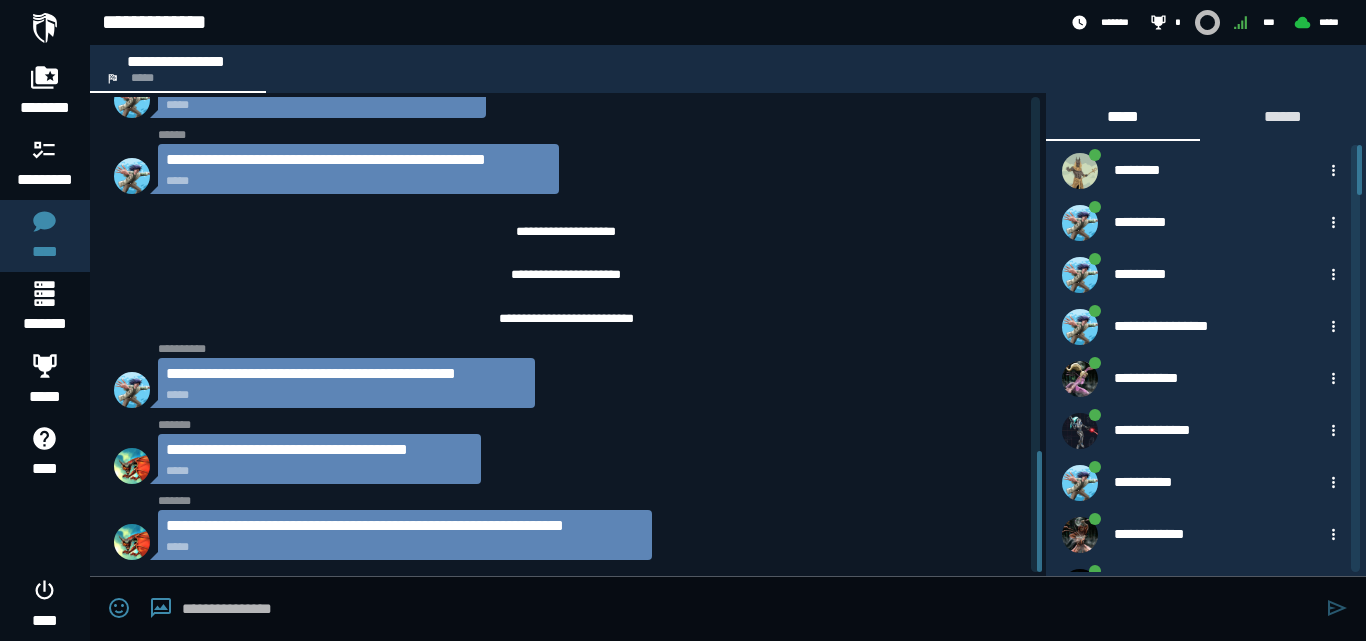 drag, startPoint x: 1040, startPoint y: 488, endPoint x: 1039, endPoint y: 520, distance: 32.01562 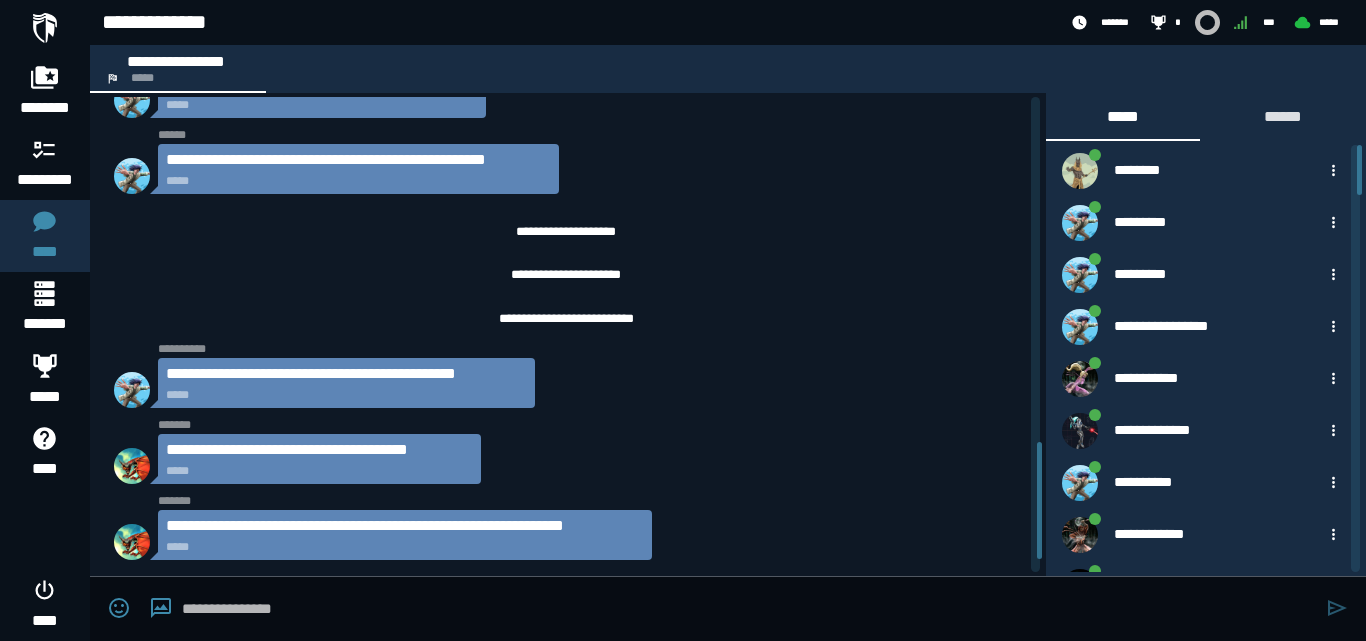 click on "**********" 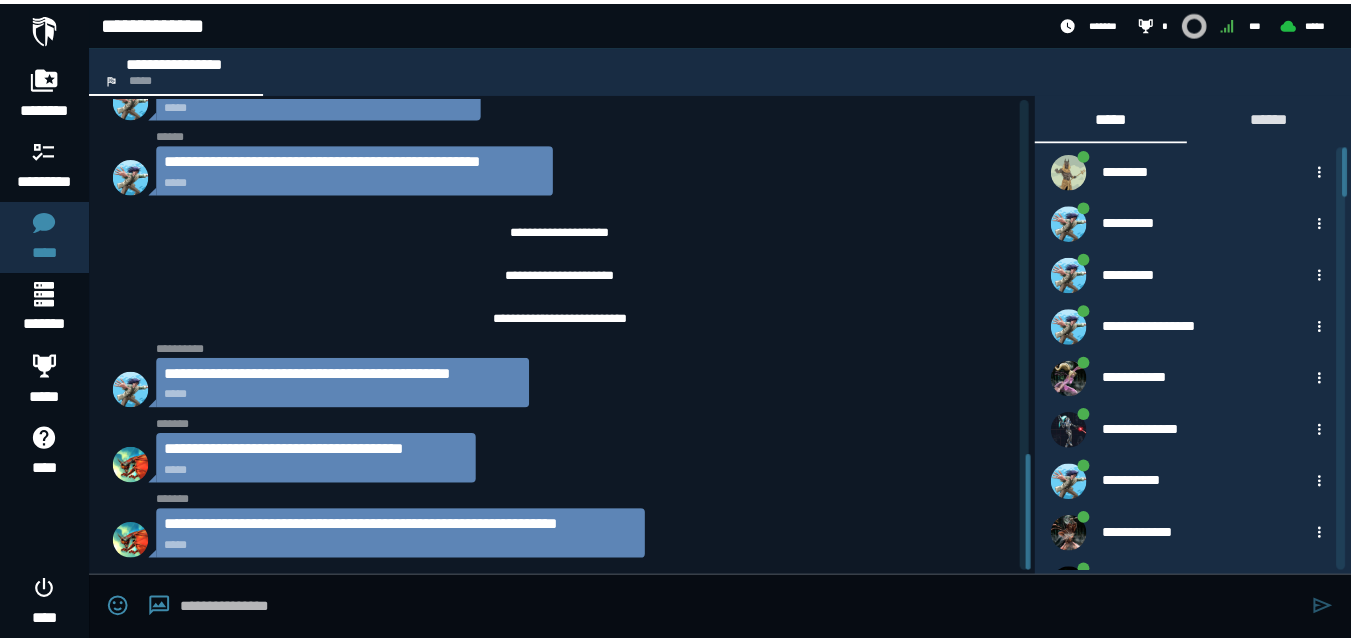scroll, scrollTop: 1447, scrollLeft: 0, axis: vertical 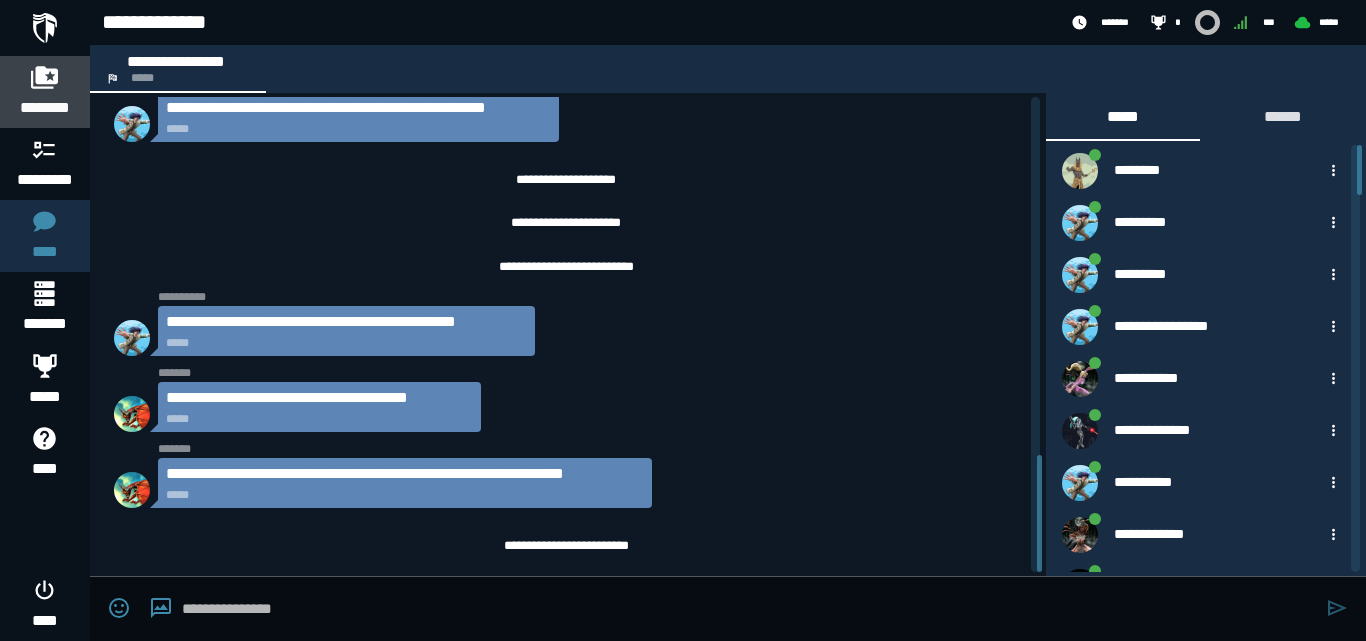 click on "********" at bounding box center (45, 92) 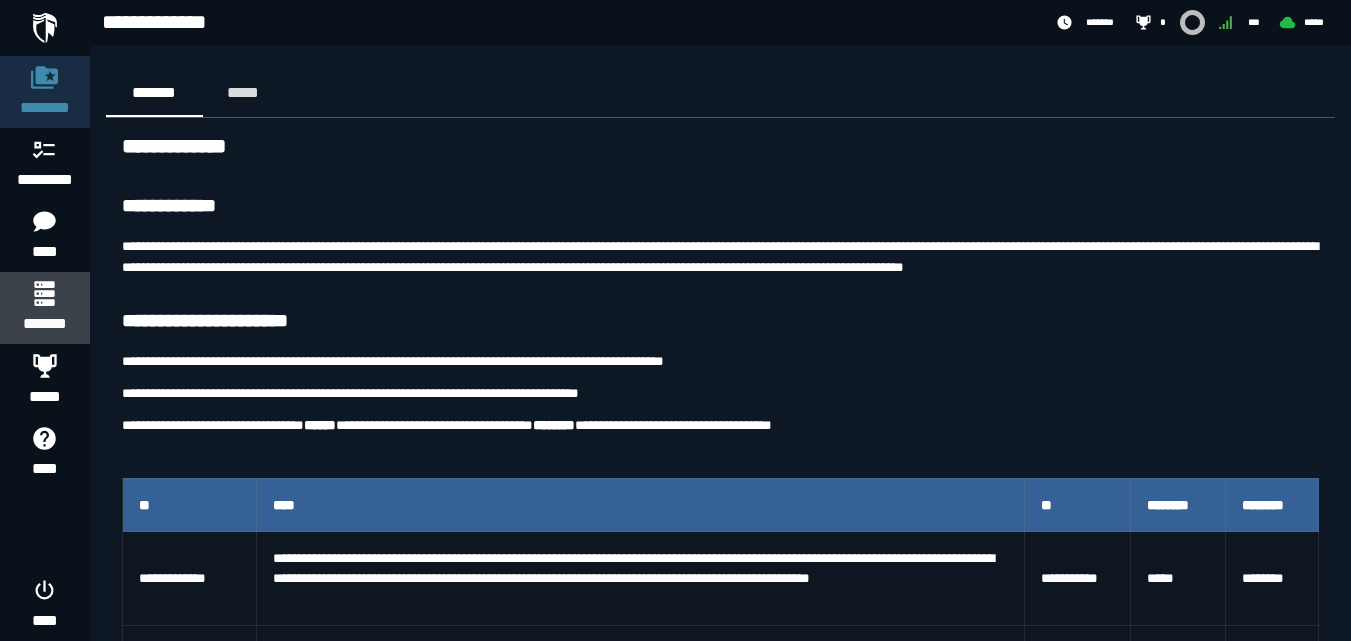 click 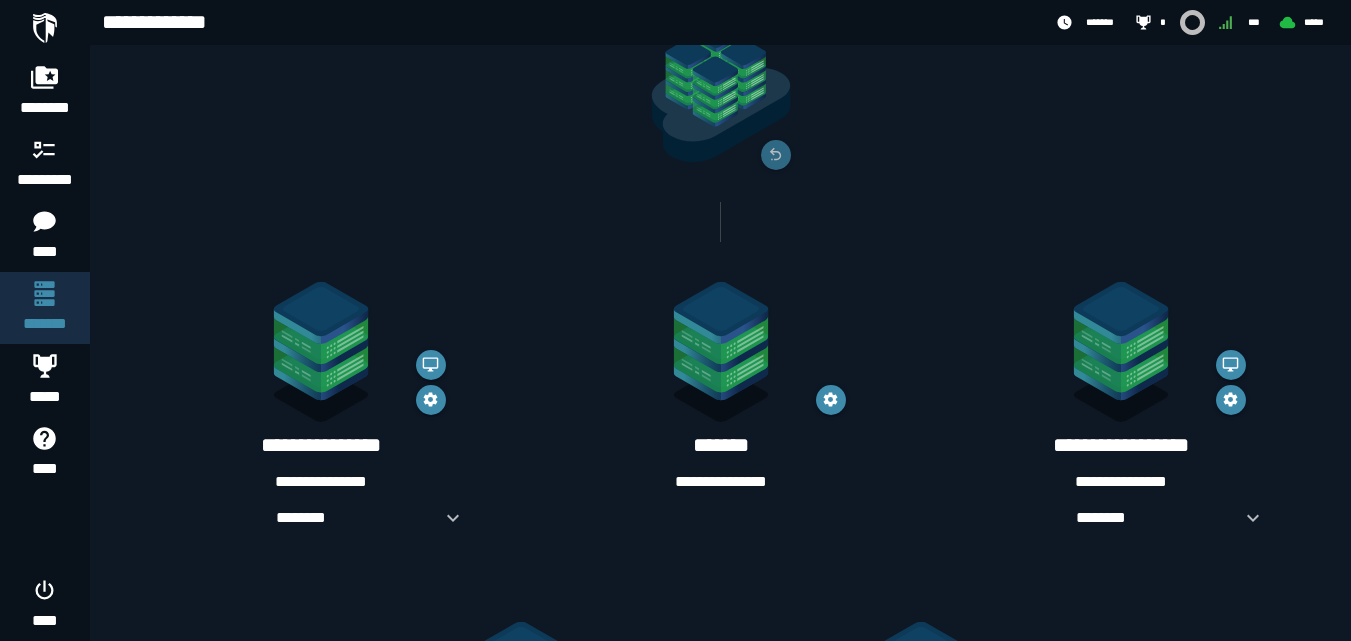 scroll, scrollTop: 398, scrollLeft: 0, axis: vertical 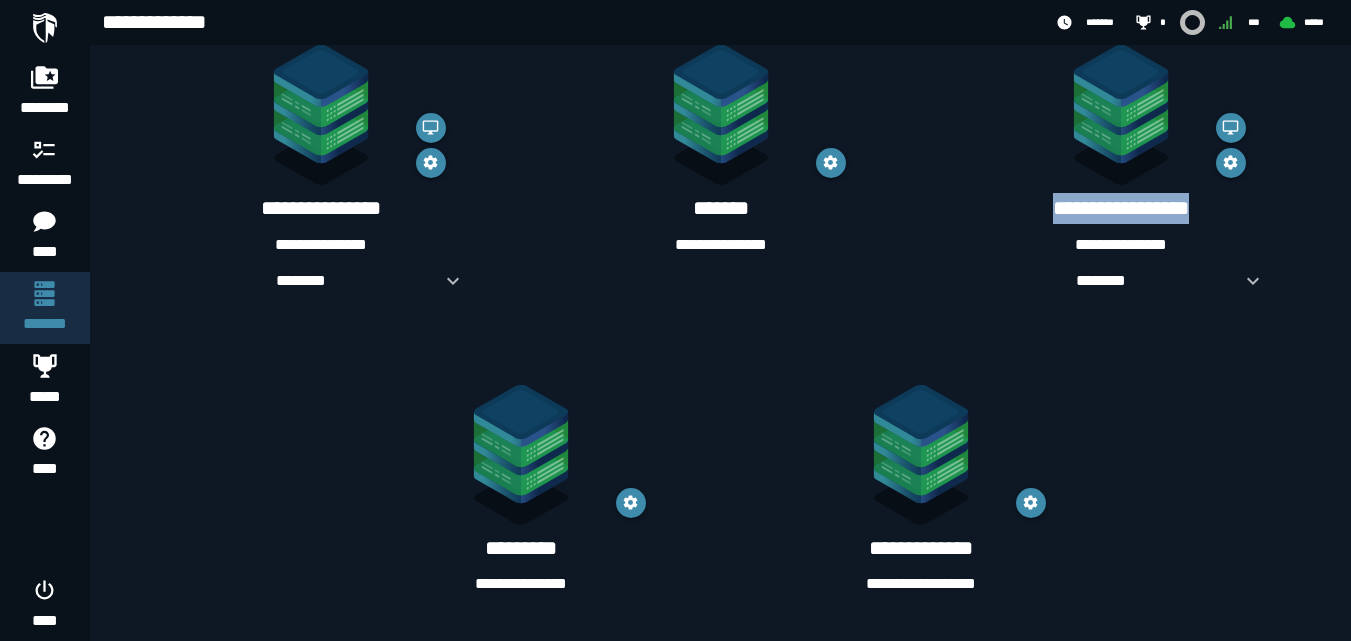 drag, startPoint x: 1225, startPoint y: 209, endPoint x: 1003, endPoint y: 202, distance: 222.11034 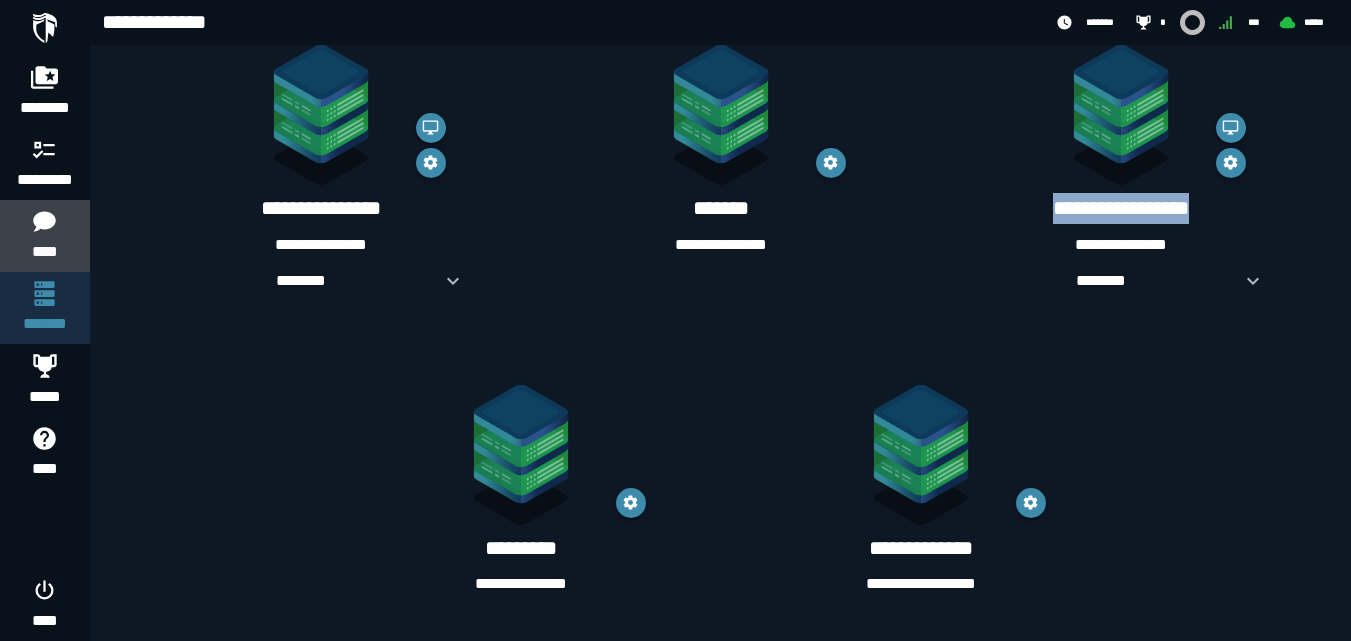 click 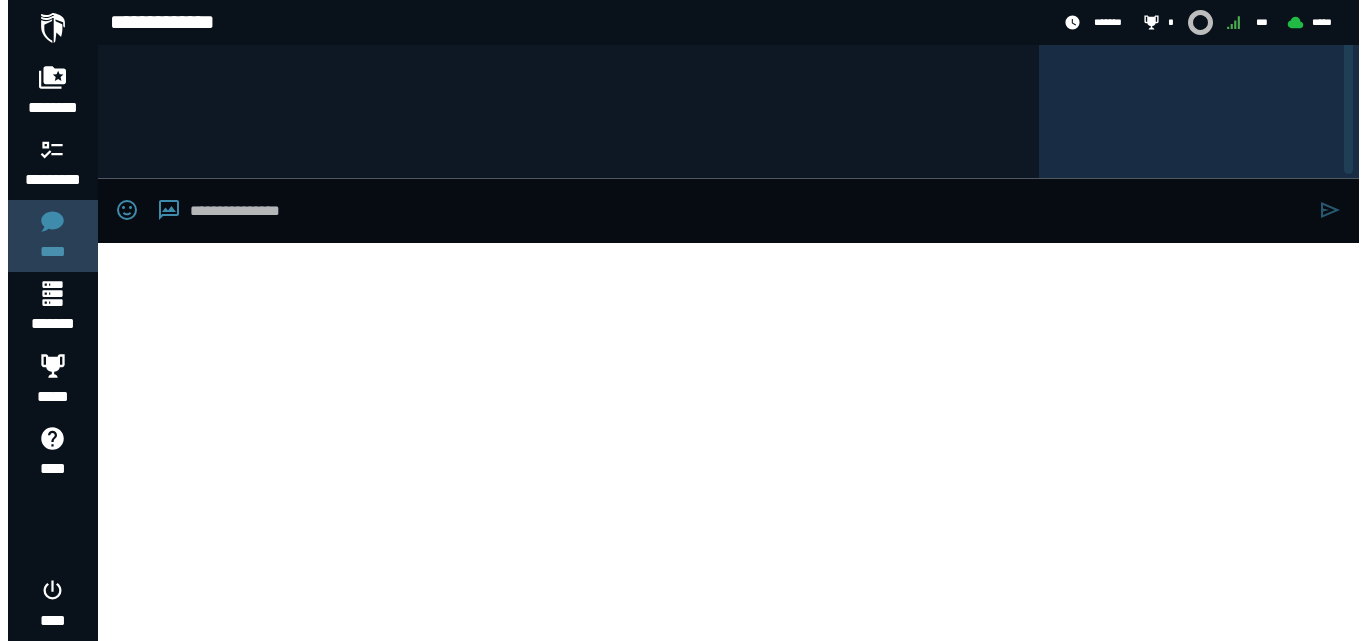 scroll, scrollTop: 0, scrollLeft: 0, axis: both 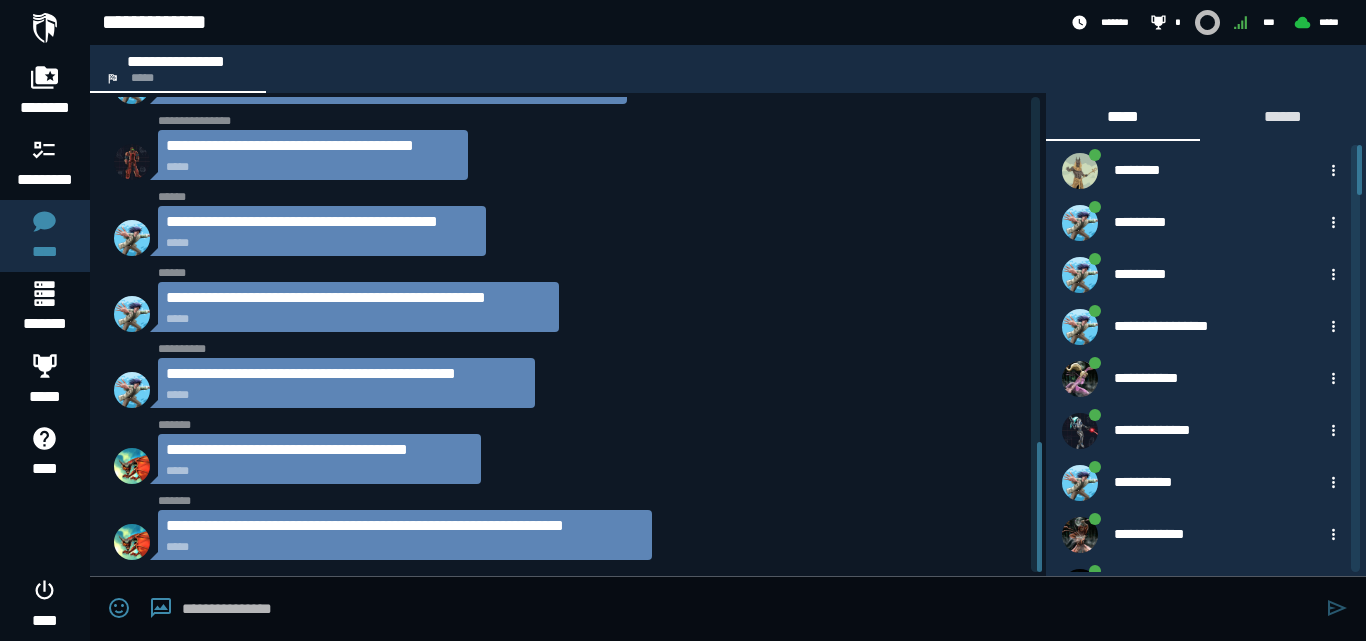 click at bounding box center (749, 609) 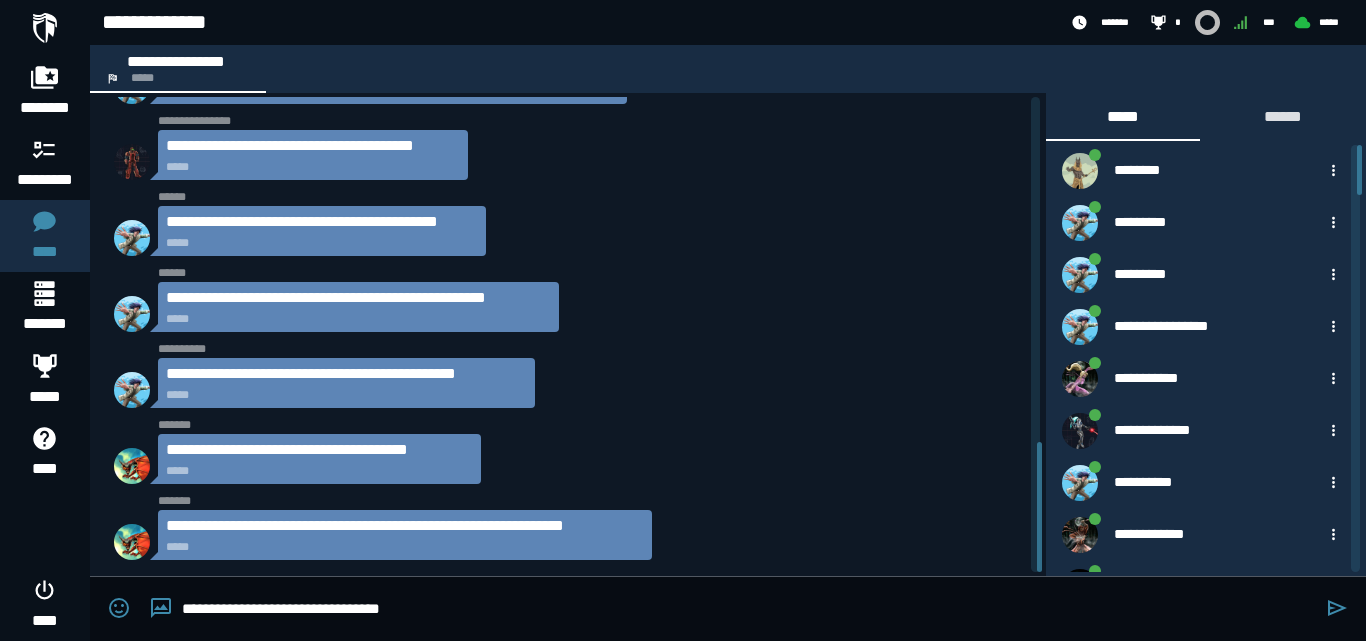 paste on "**********" 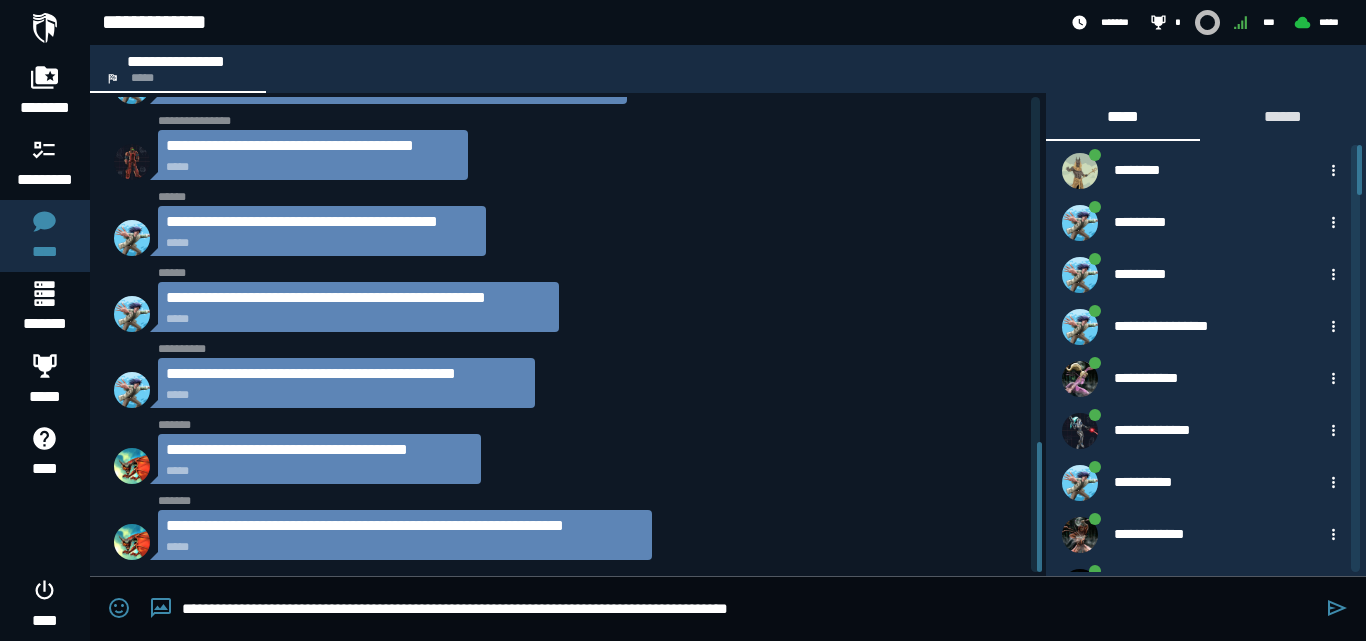 type on "**********" 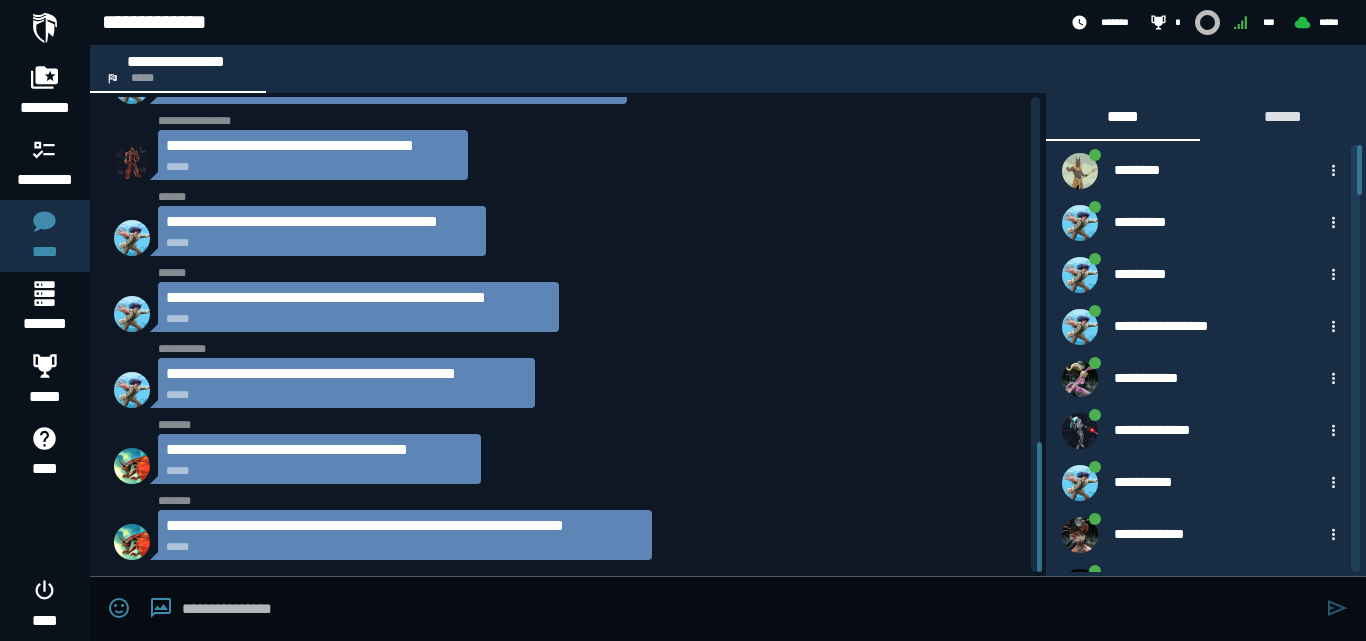 scroll, scrollTop: 1315, scrollLeft: 0, axis: vertical 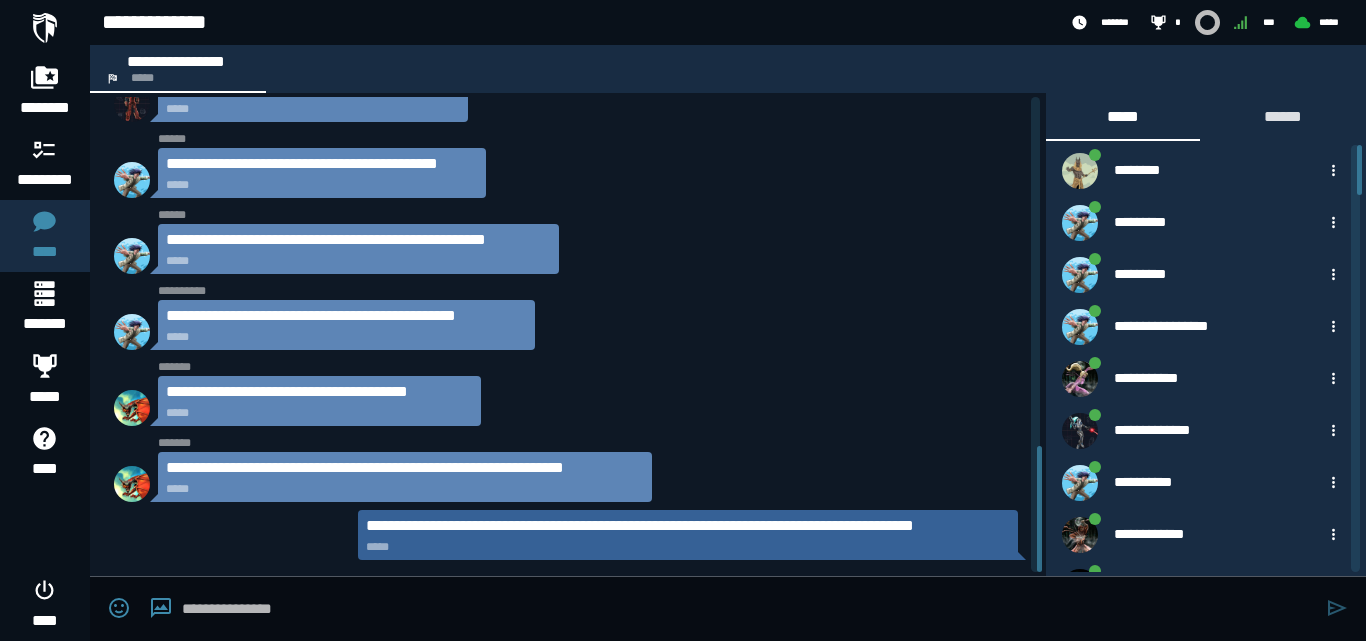 click on "**********" 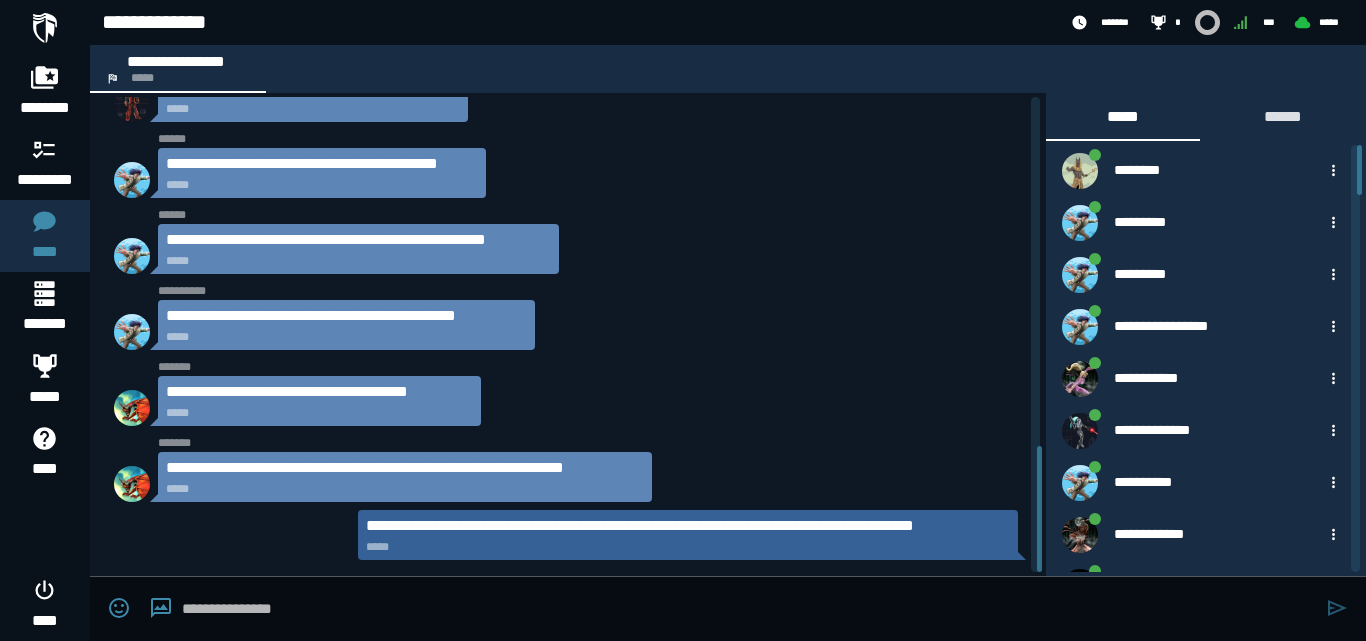 scroll, scrollTop: 1366, scrollLeft: 0, axis: vertical 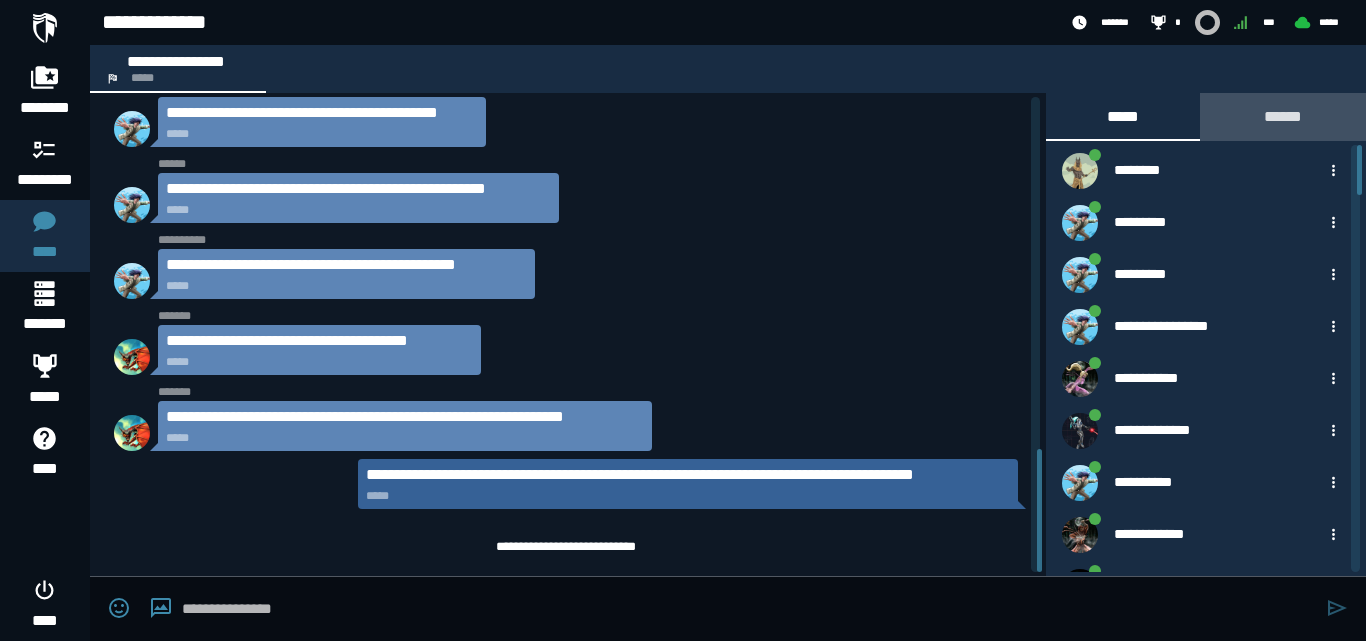 click on "******" at bounding box center (1283, 116) 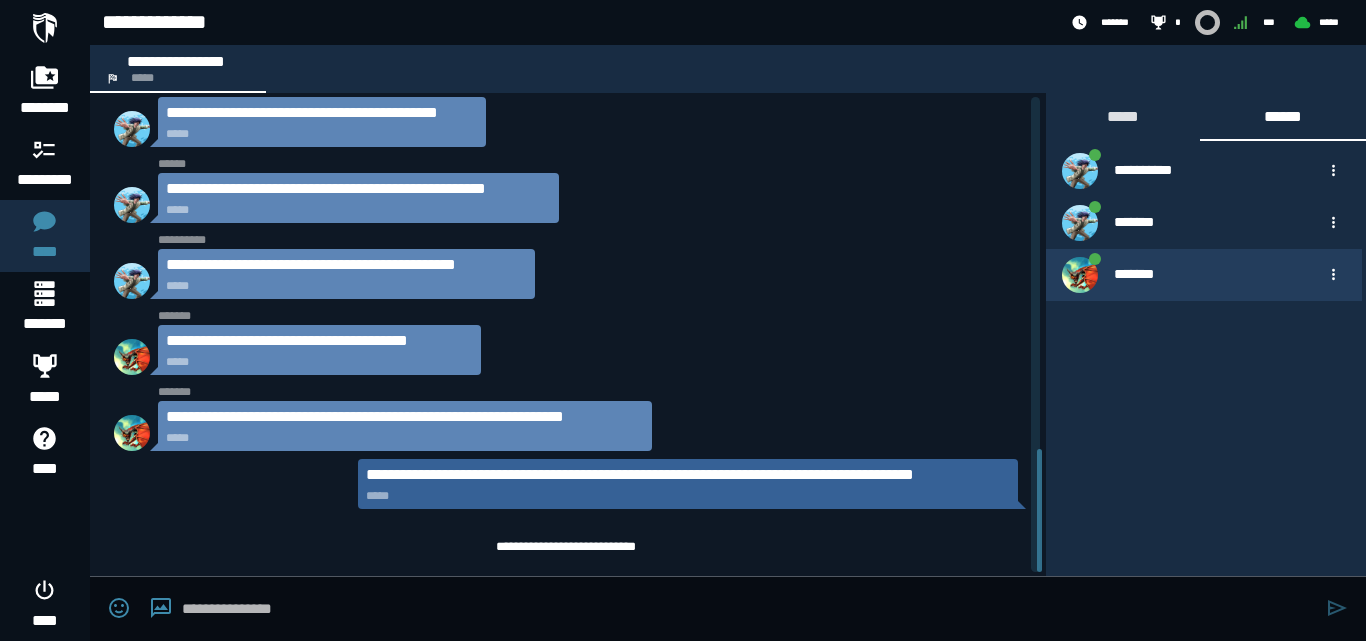 click on "*******" at bounding box center (1209, 274) 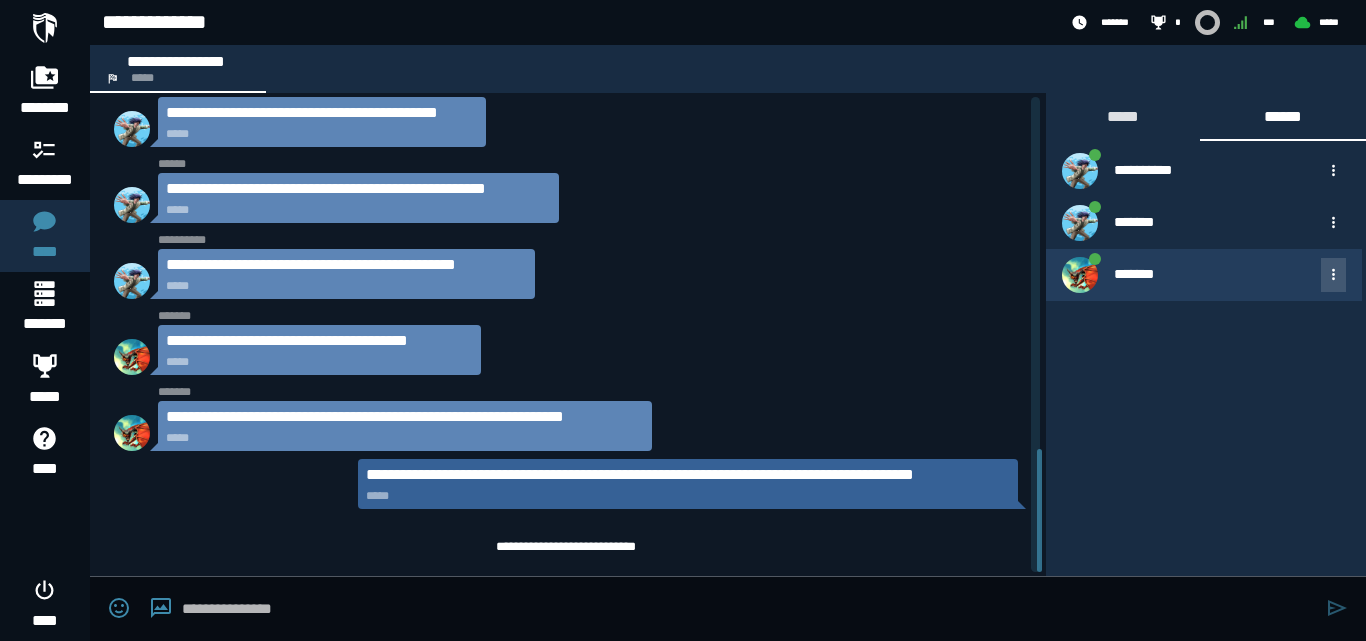 click 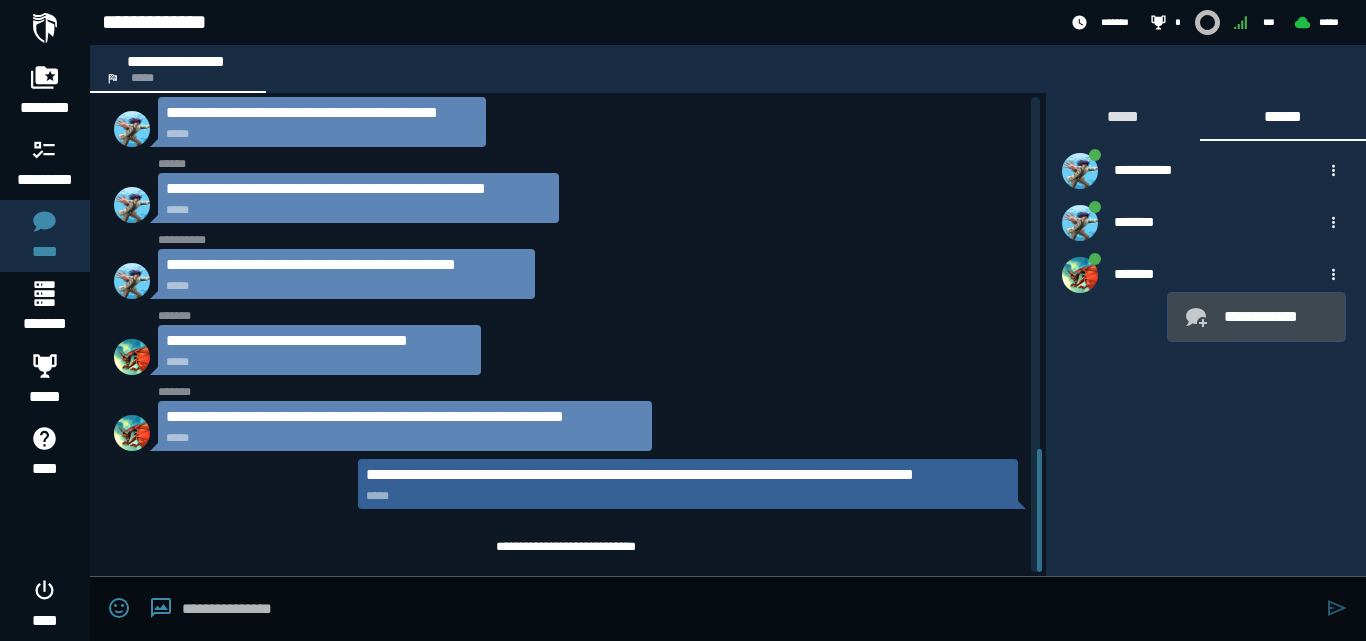 click on "**********" at bounding box center [1276, 317] 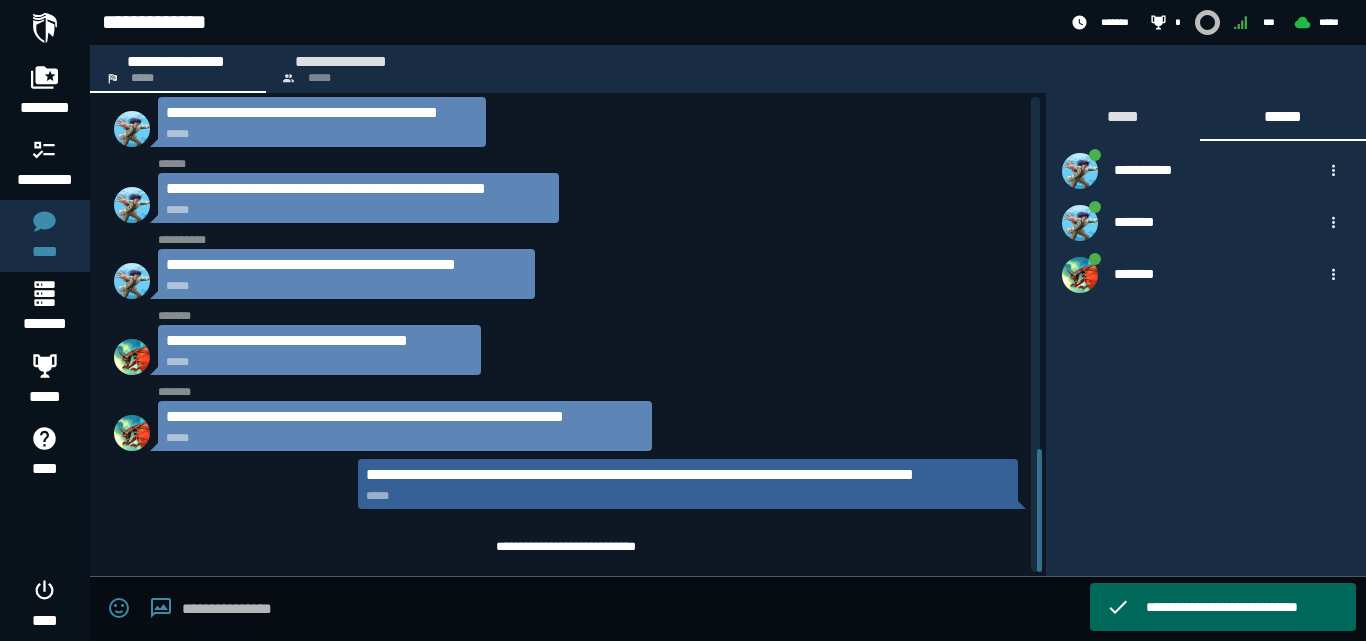 click on "**********" at bounding box center (1243, 607) 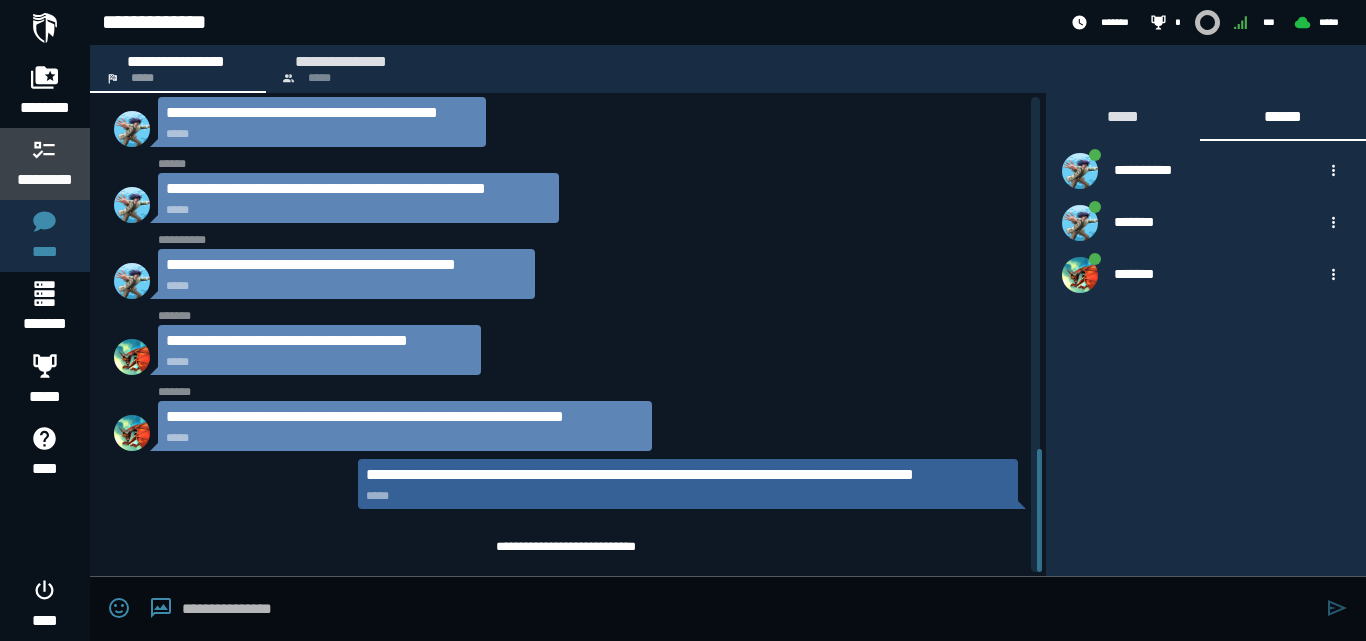 click on "*********" at bounding box center [45, 164] 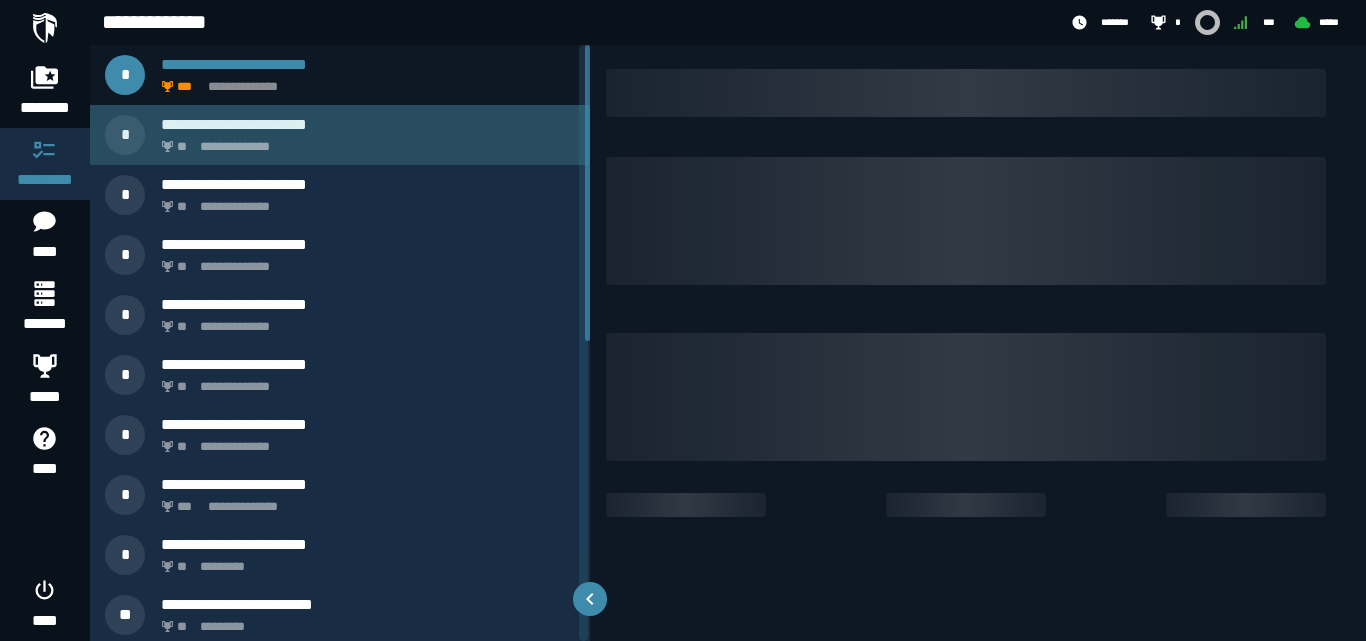 click on "**********" at bounding box center (364, 141) 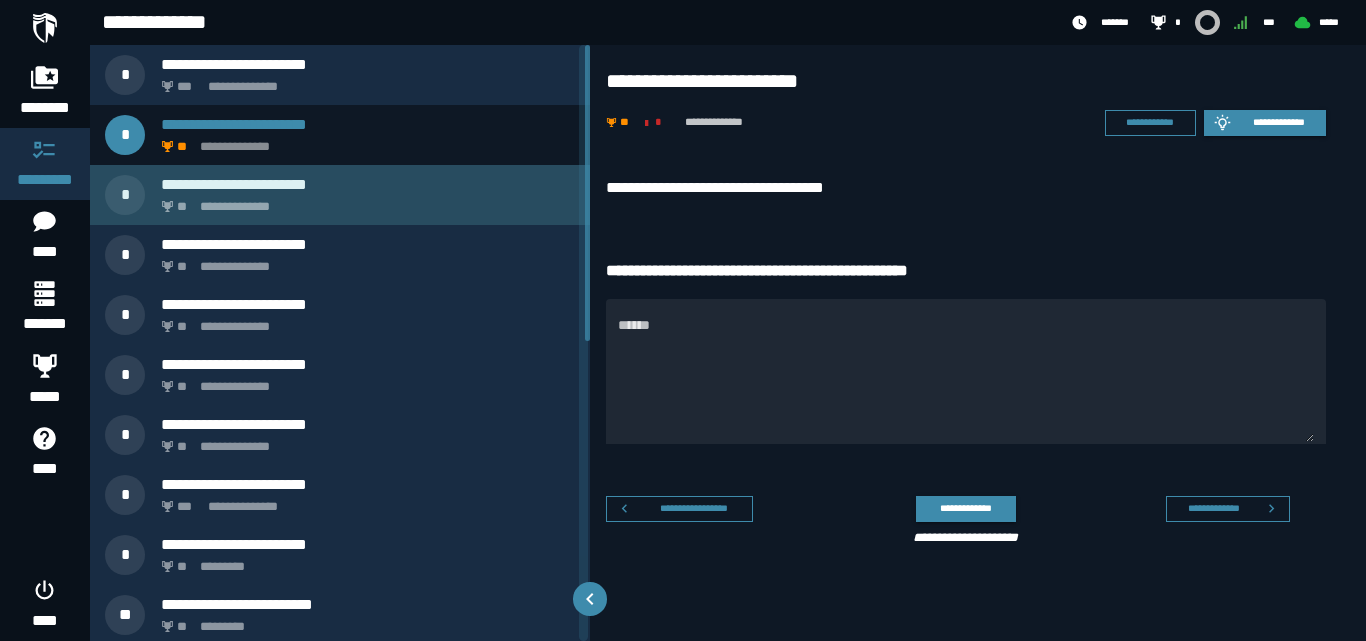 click on "**********" at bounding box center (364, 201) 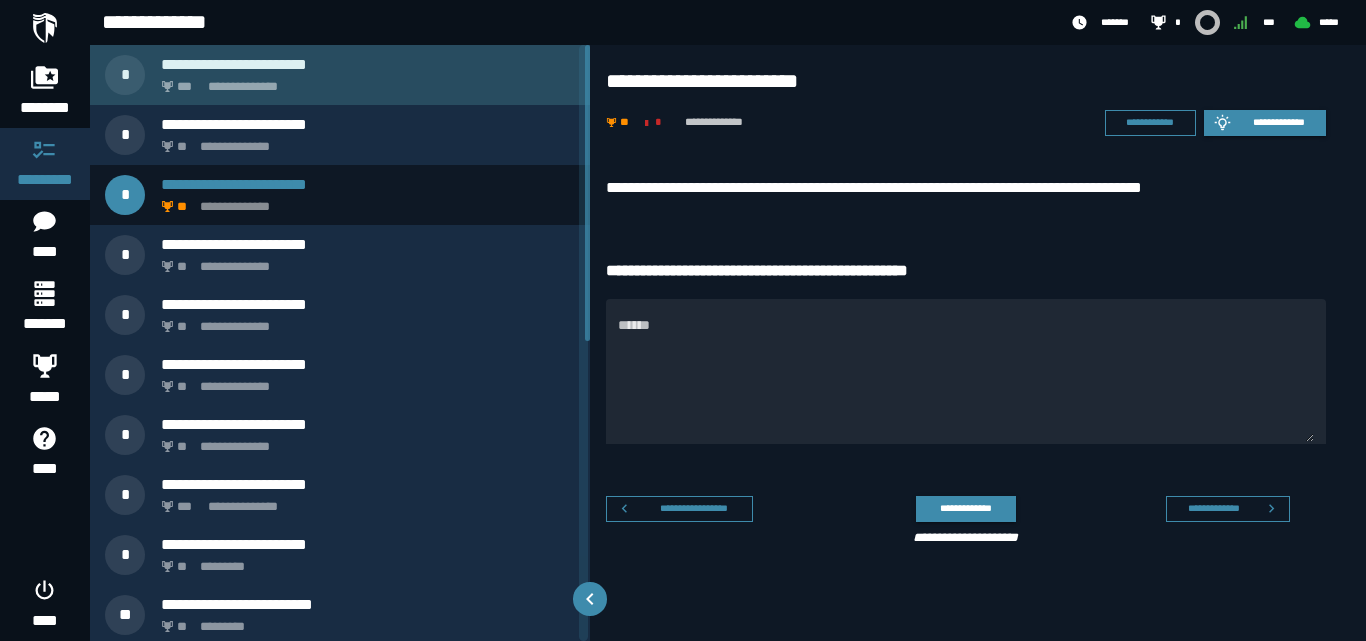 click on "**********" at bounding box center (364, 81) 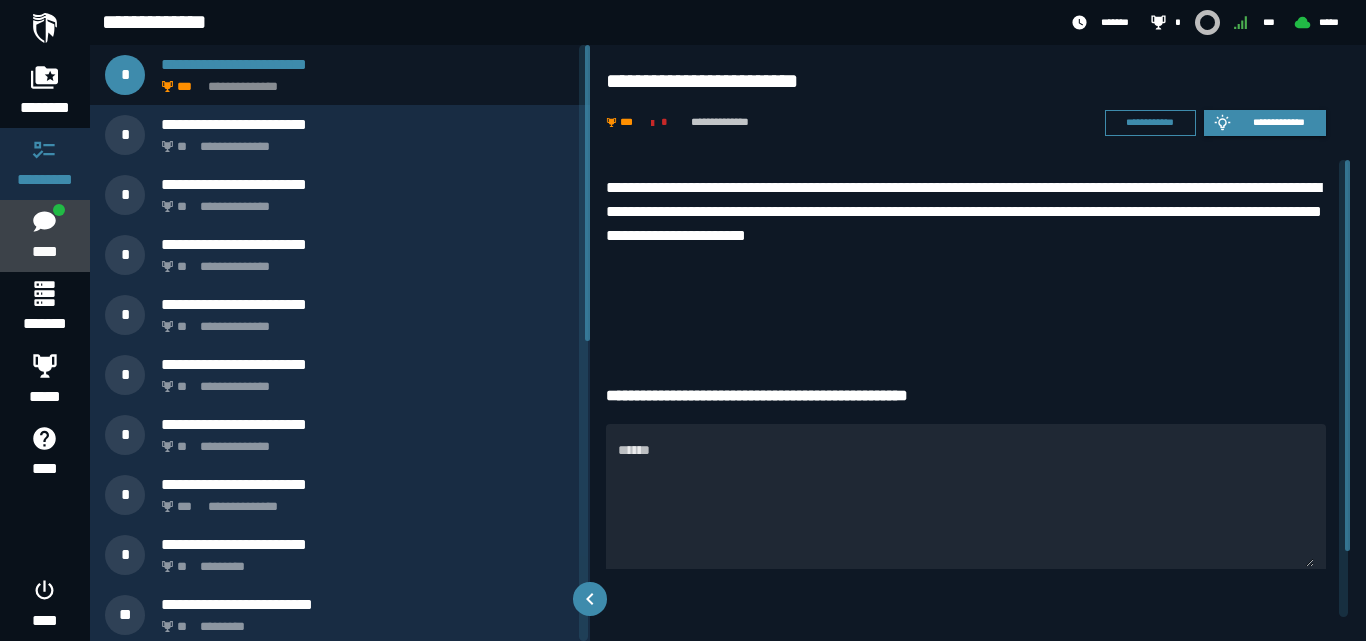 click 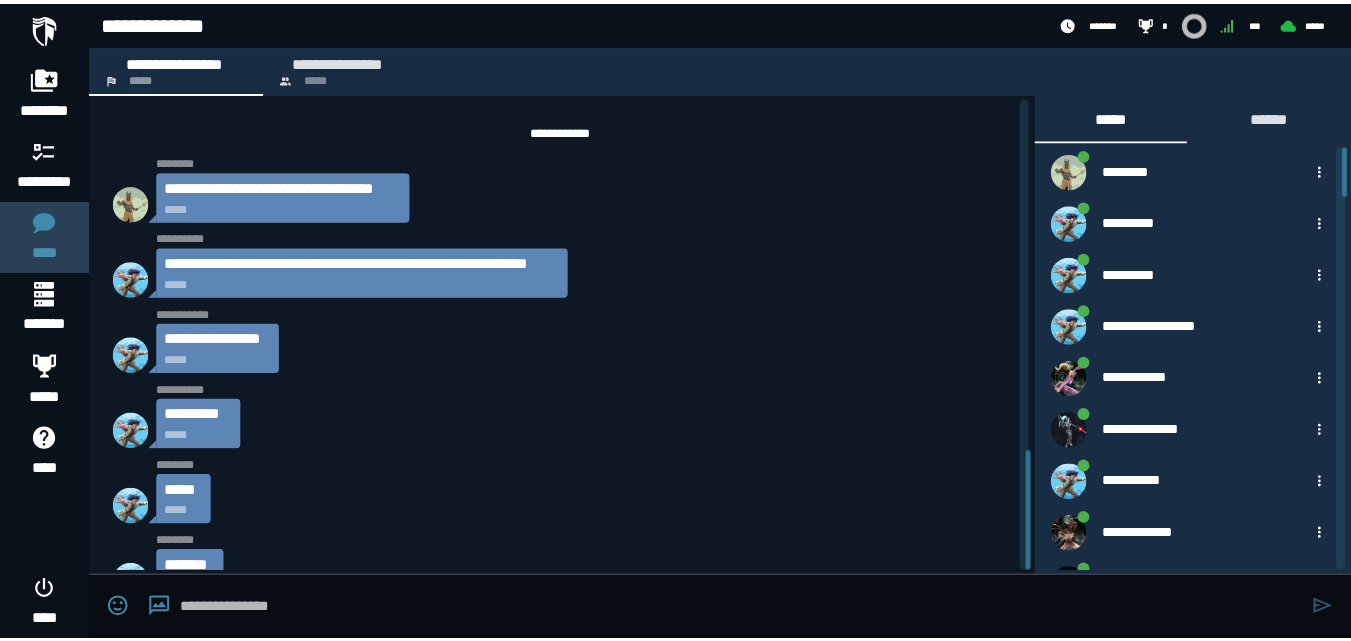scroll, scrollTop: 1391, scrollLeft: 0, axis: vertical 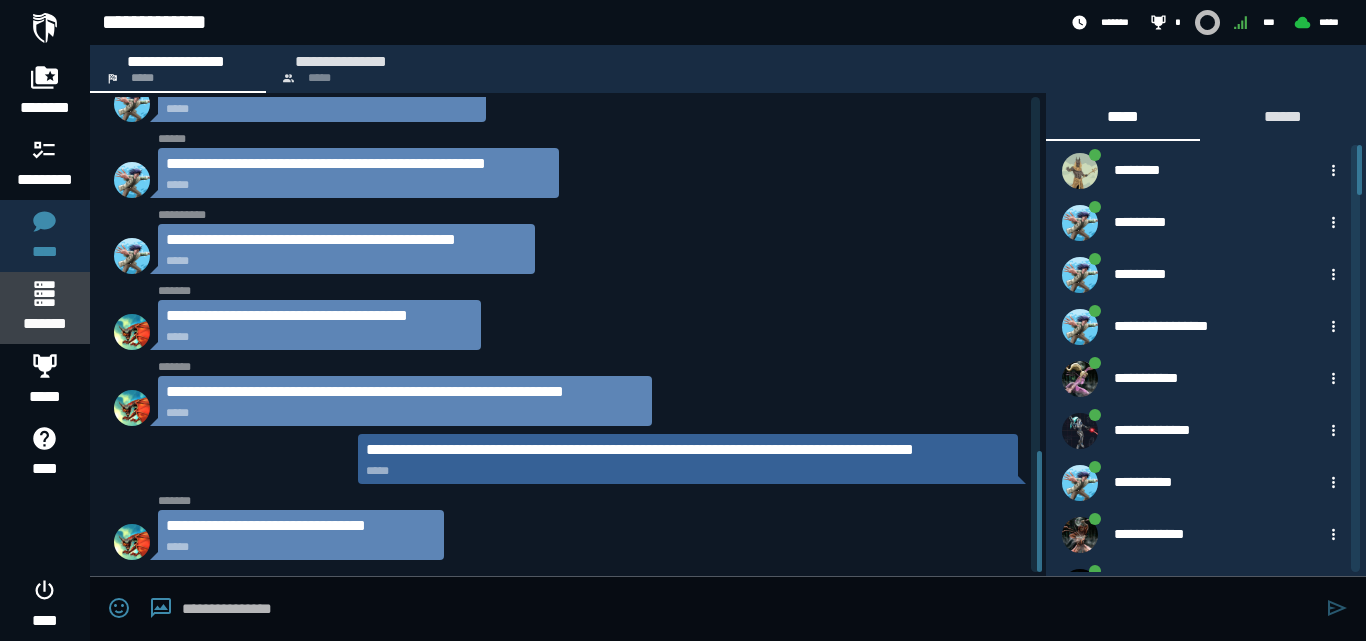 click 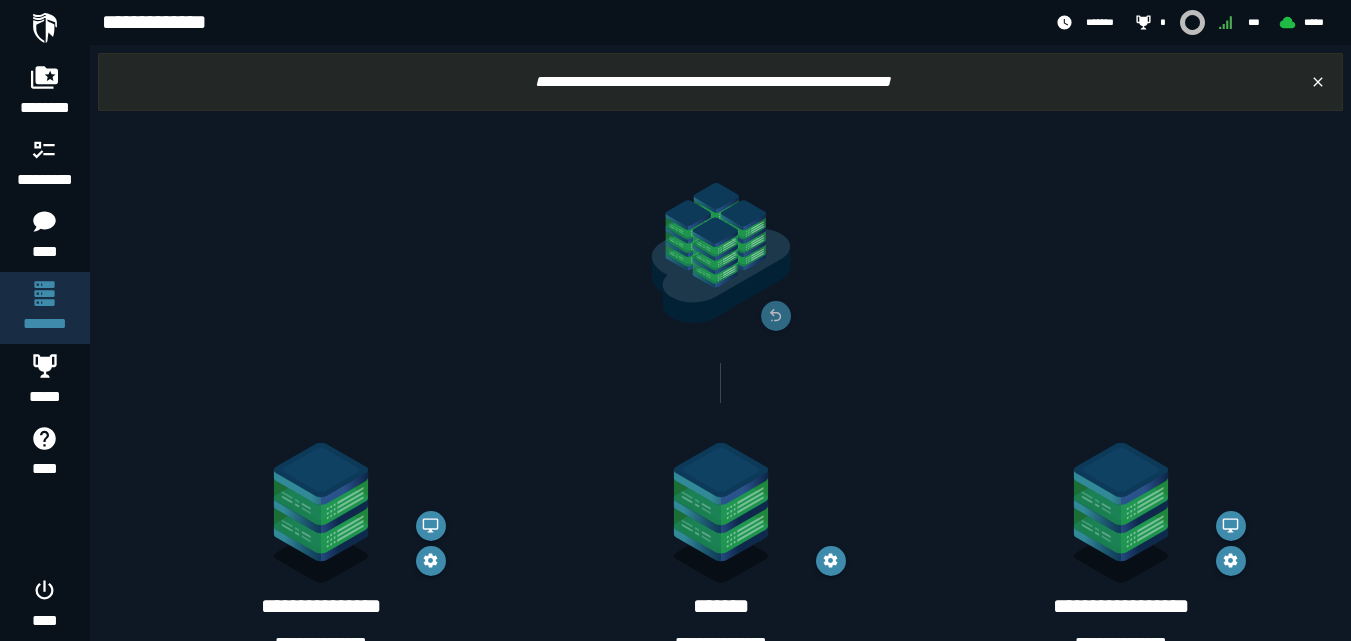 click 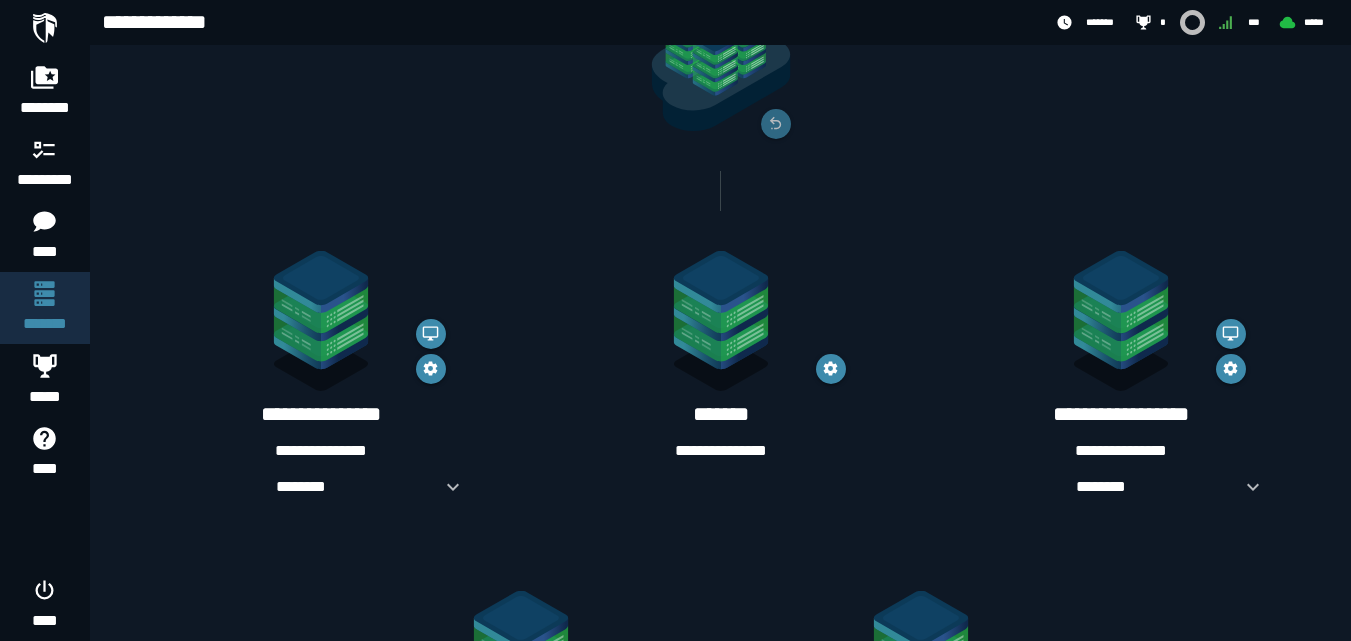 scroll, scrollTop: 280, scrollLeft: 0, axis: vertical 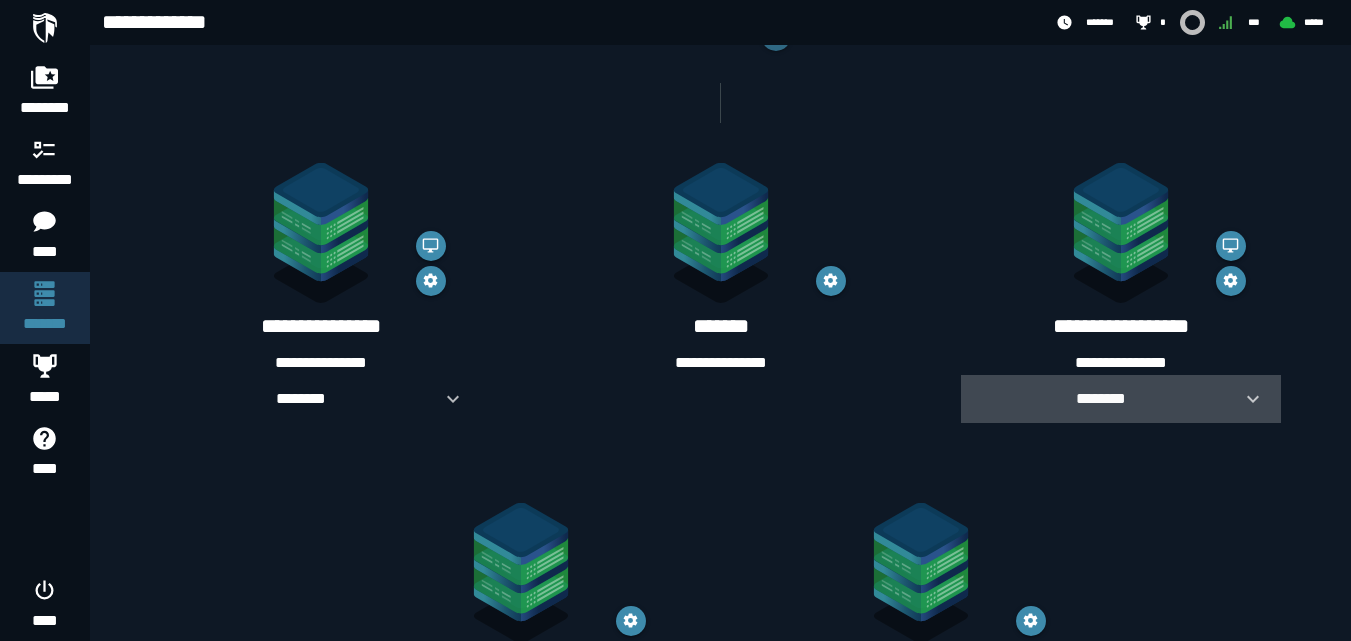 click 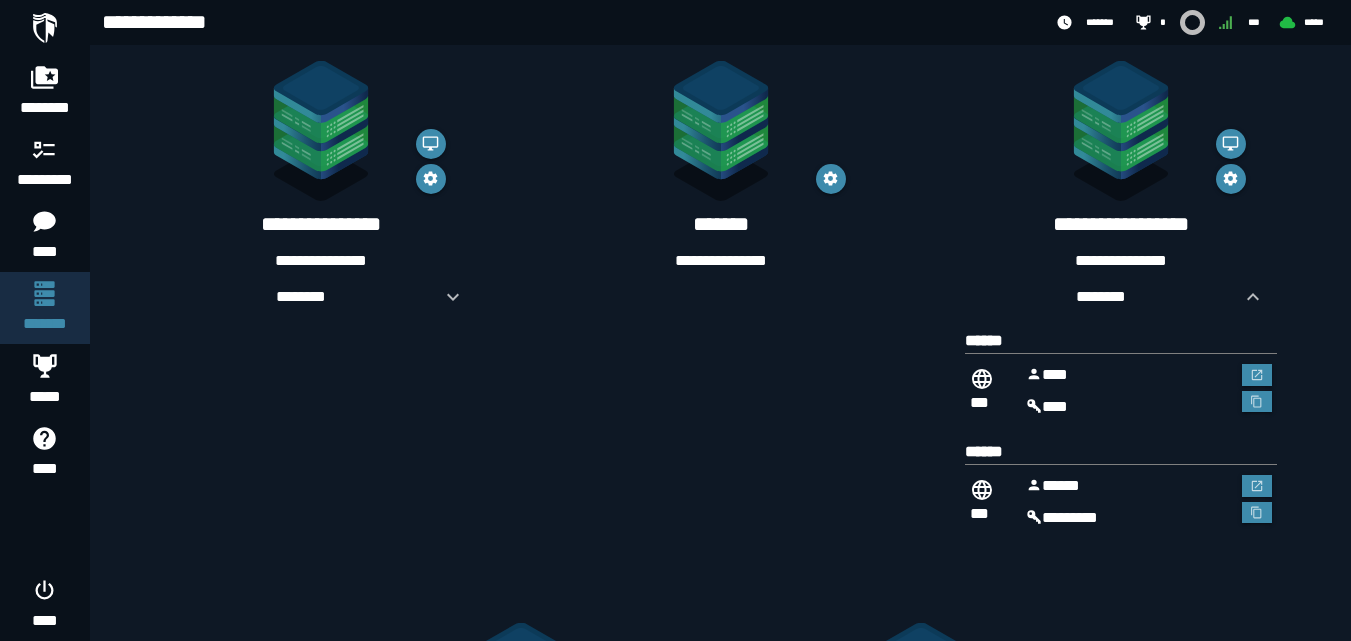 scroll, scrollTop: 389, scrollLeft: 0, axis: vertical 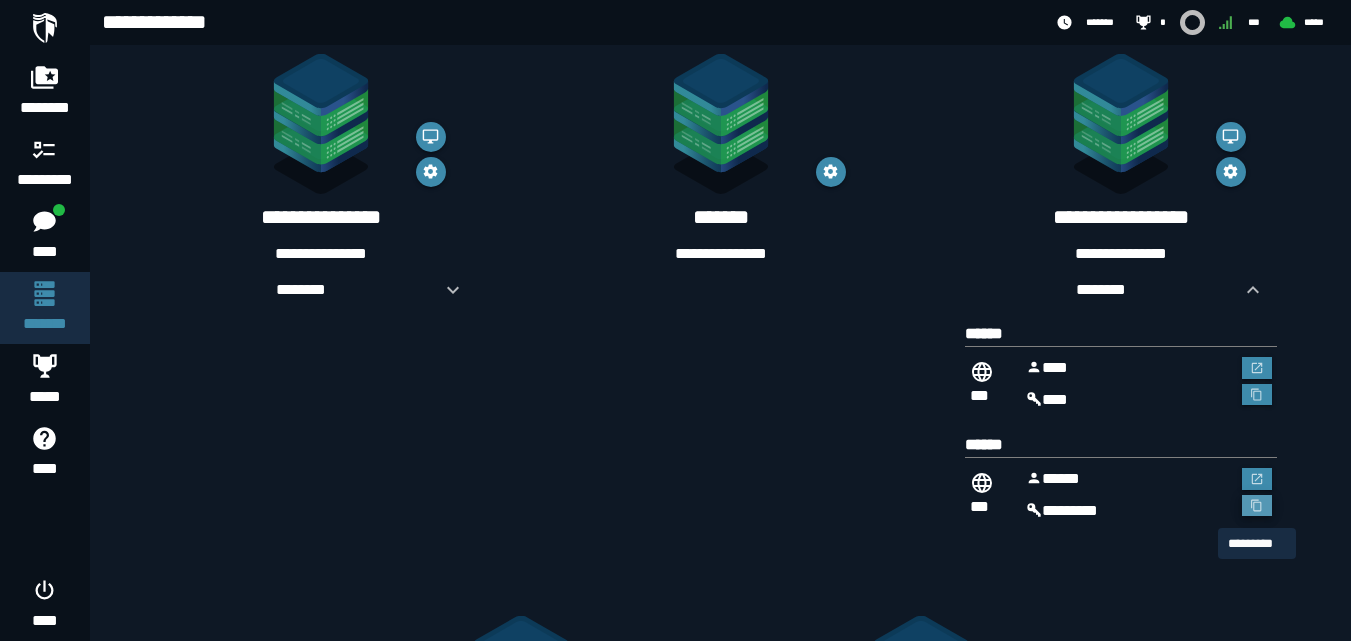click 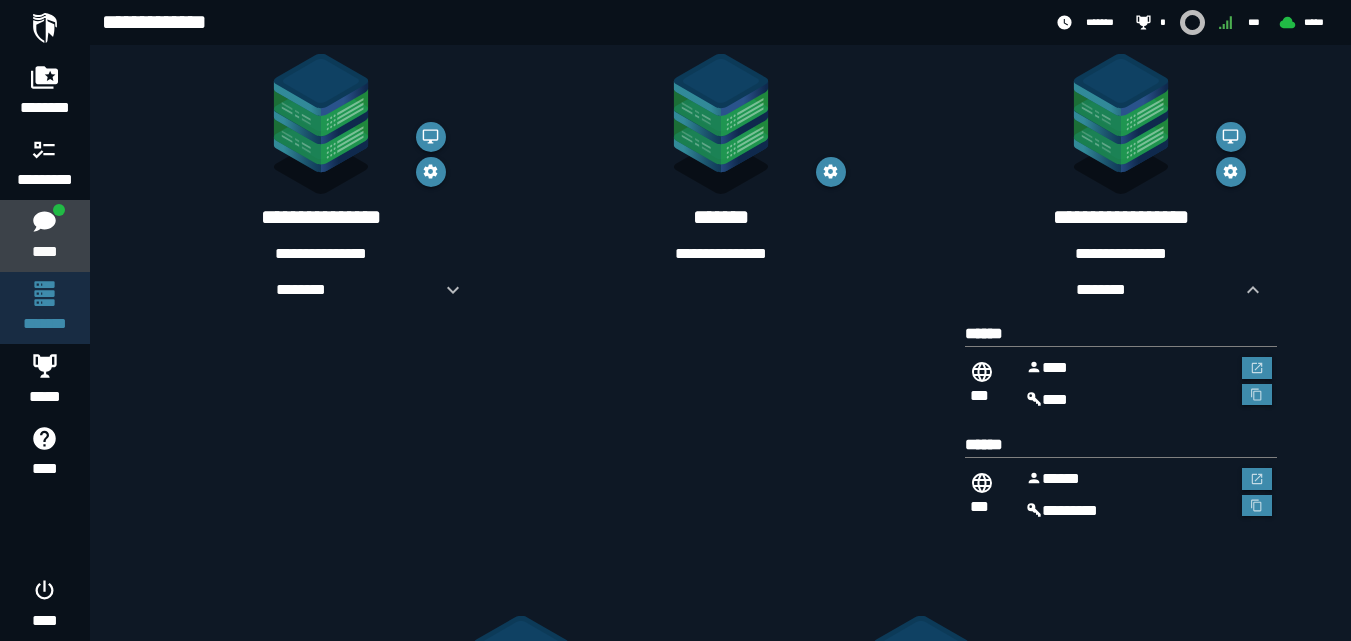 click on "****" 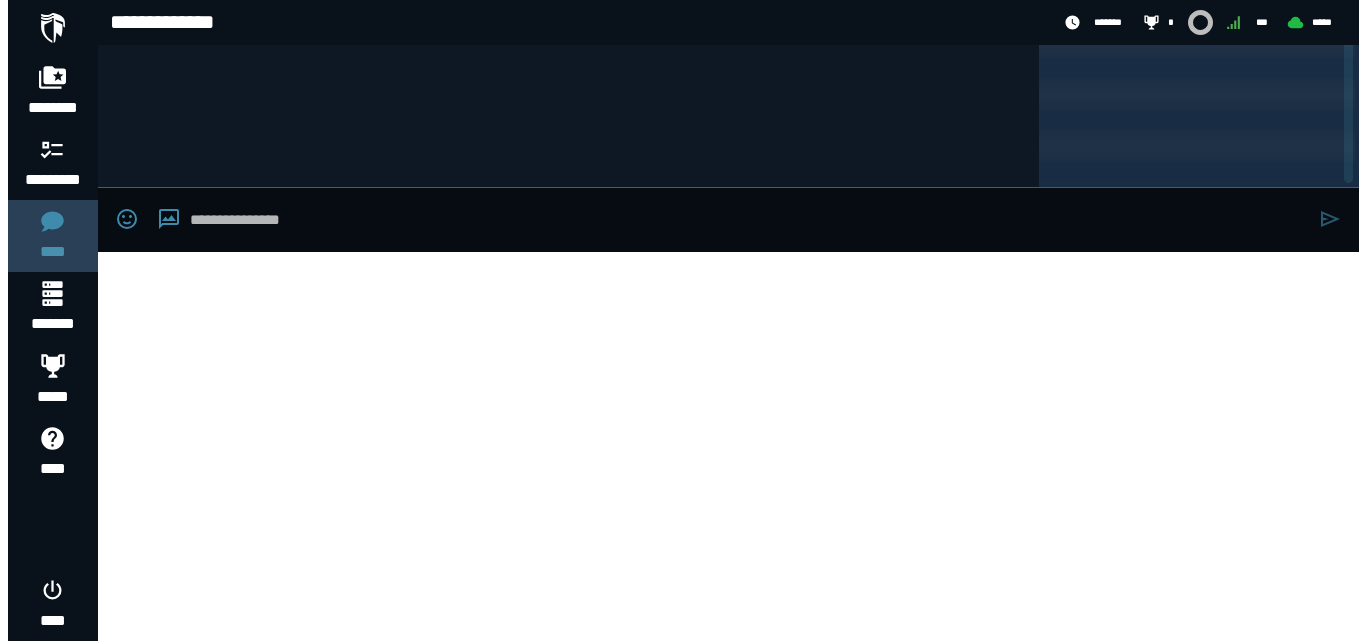 scroll, scrollTop: 0, scrollLeft: 0, axis: both 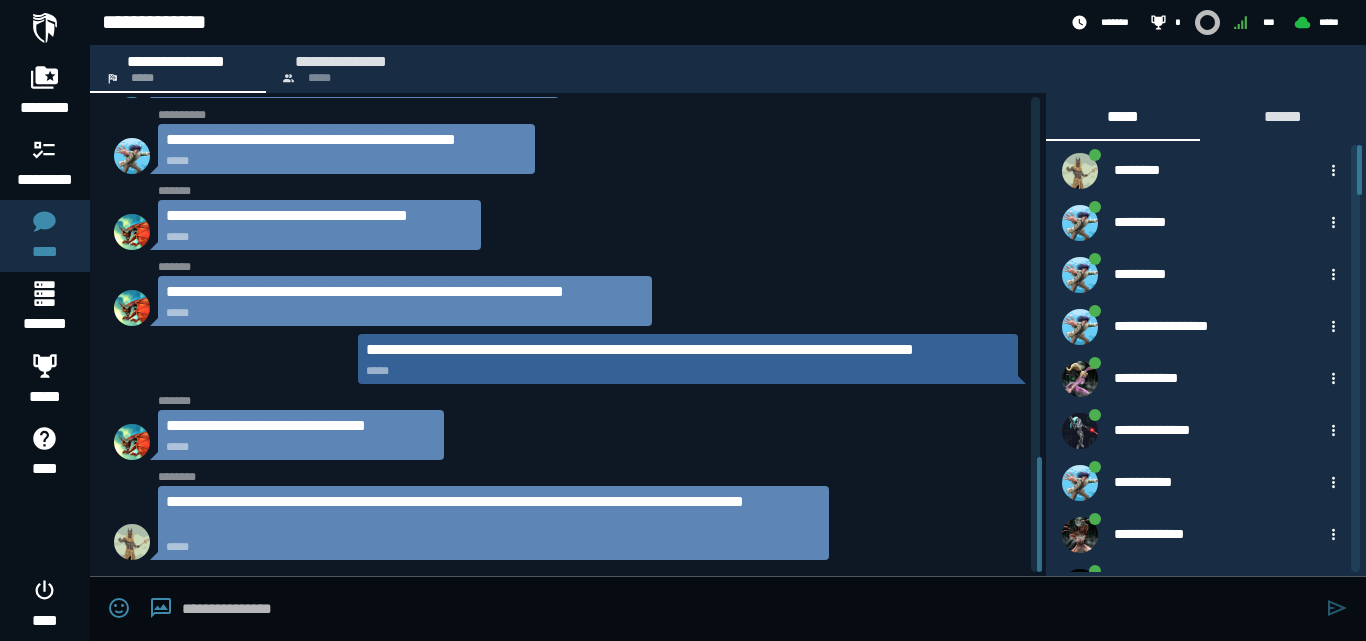 click on "**********" 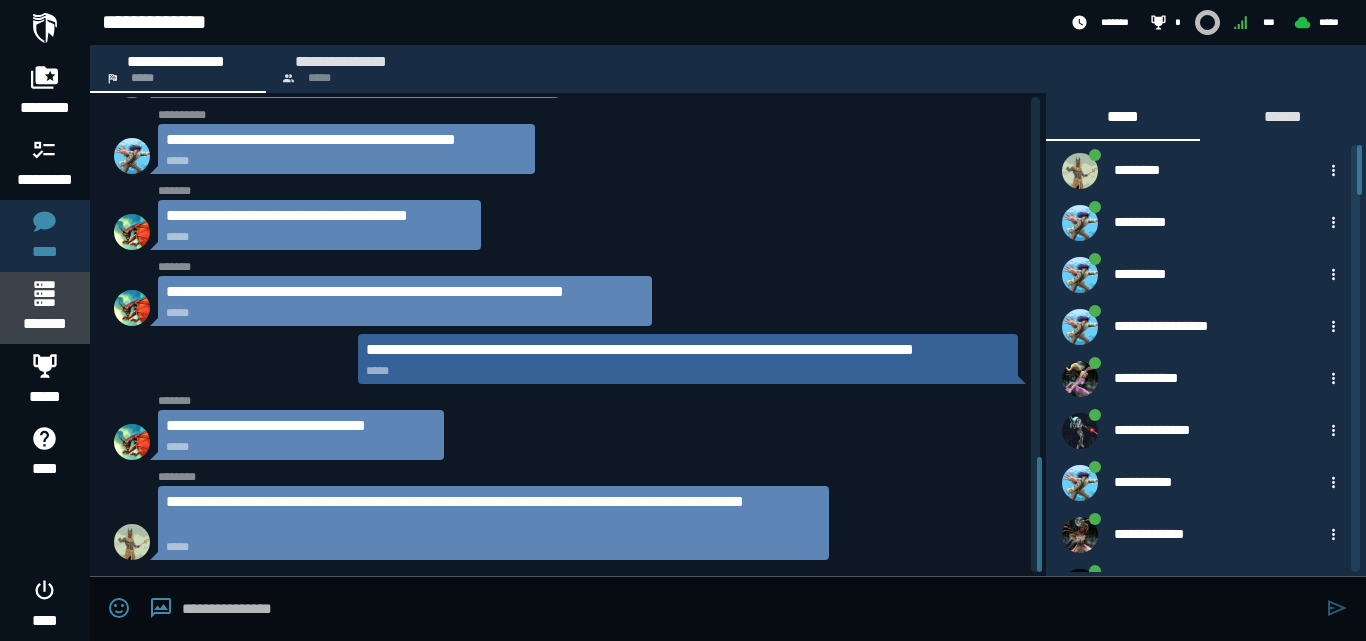 click 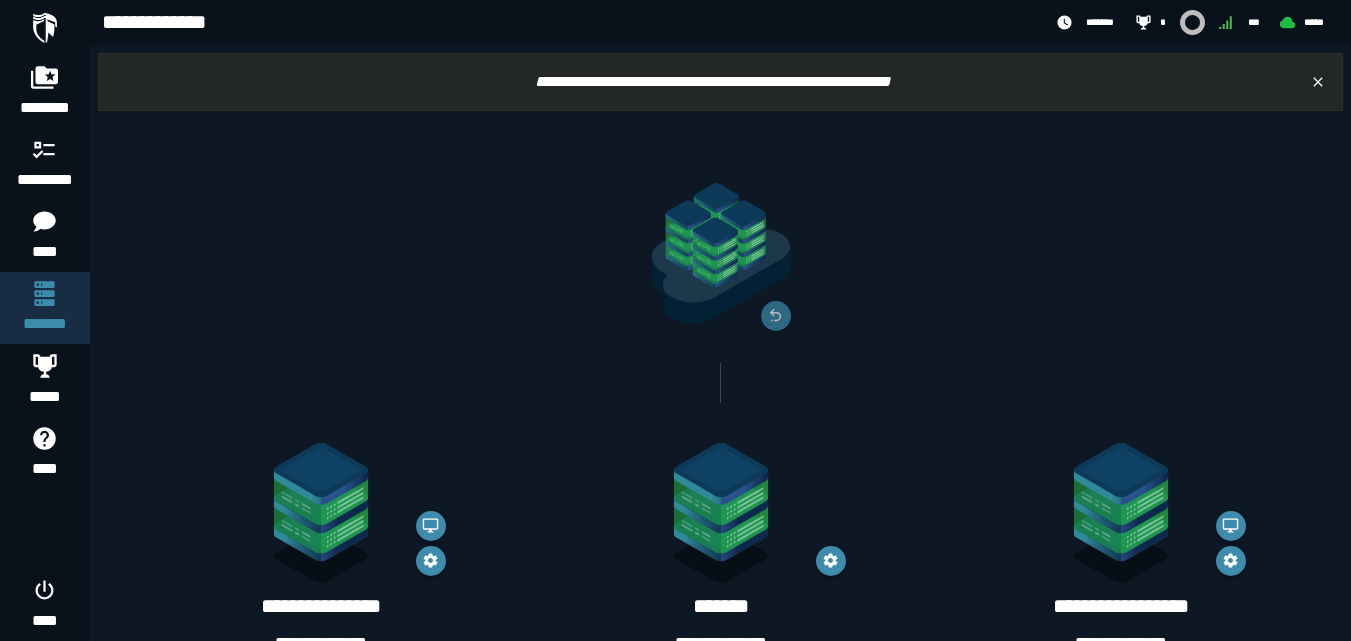 click 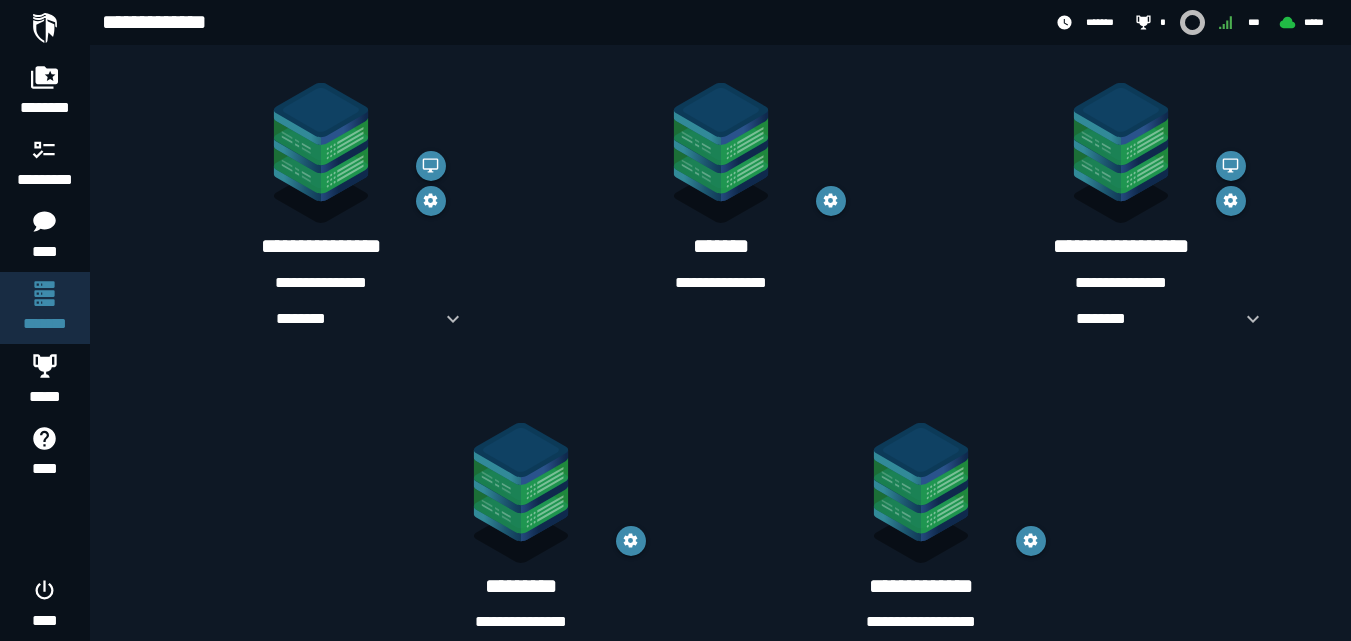scroll, scrollTop: 398, scrollLeft: 0, axis: vertical 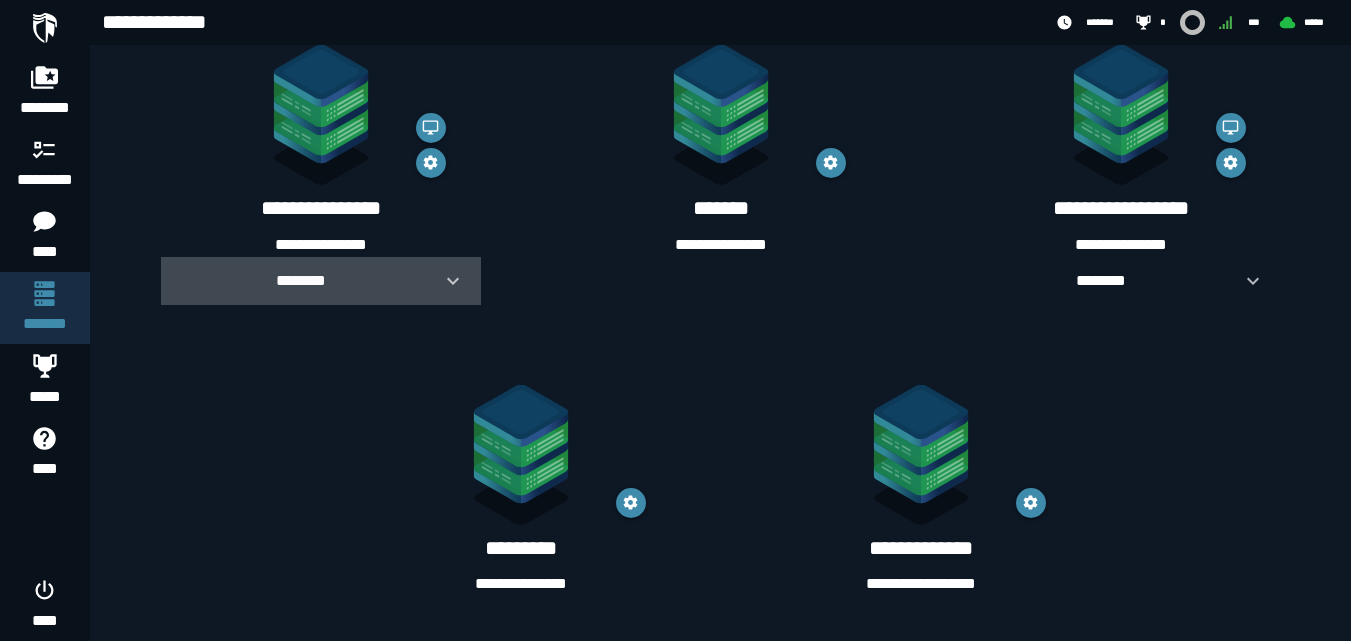 click 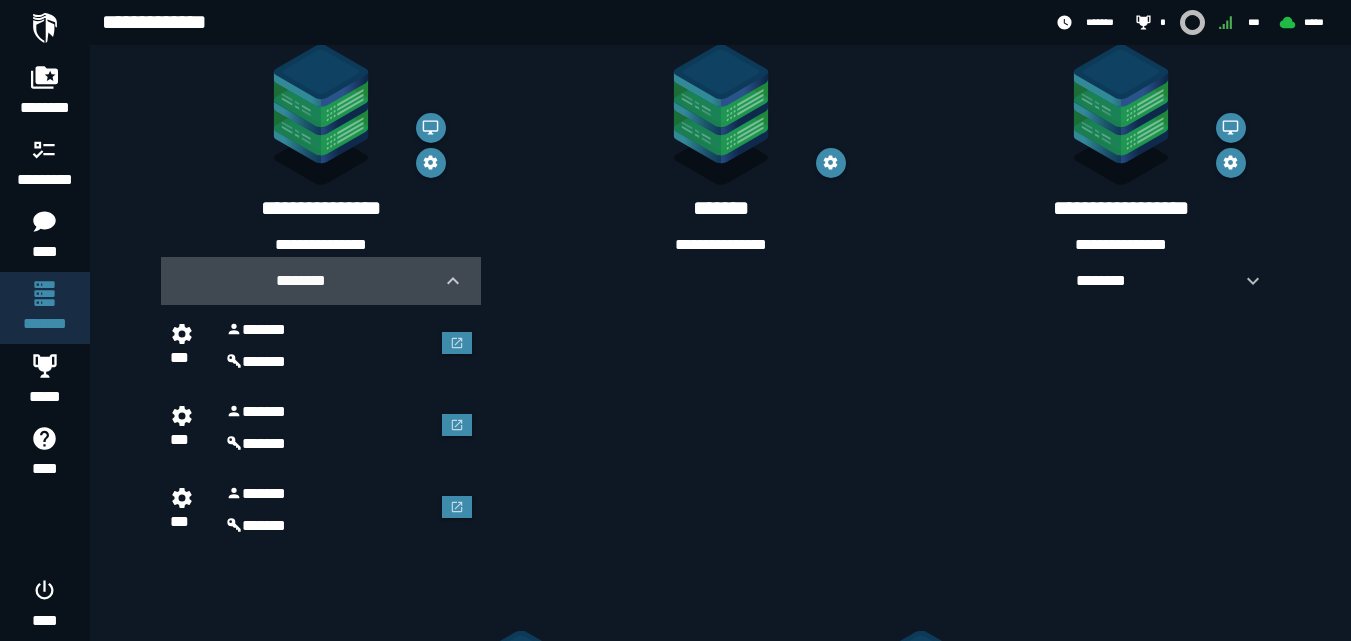 click 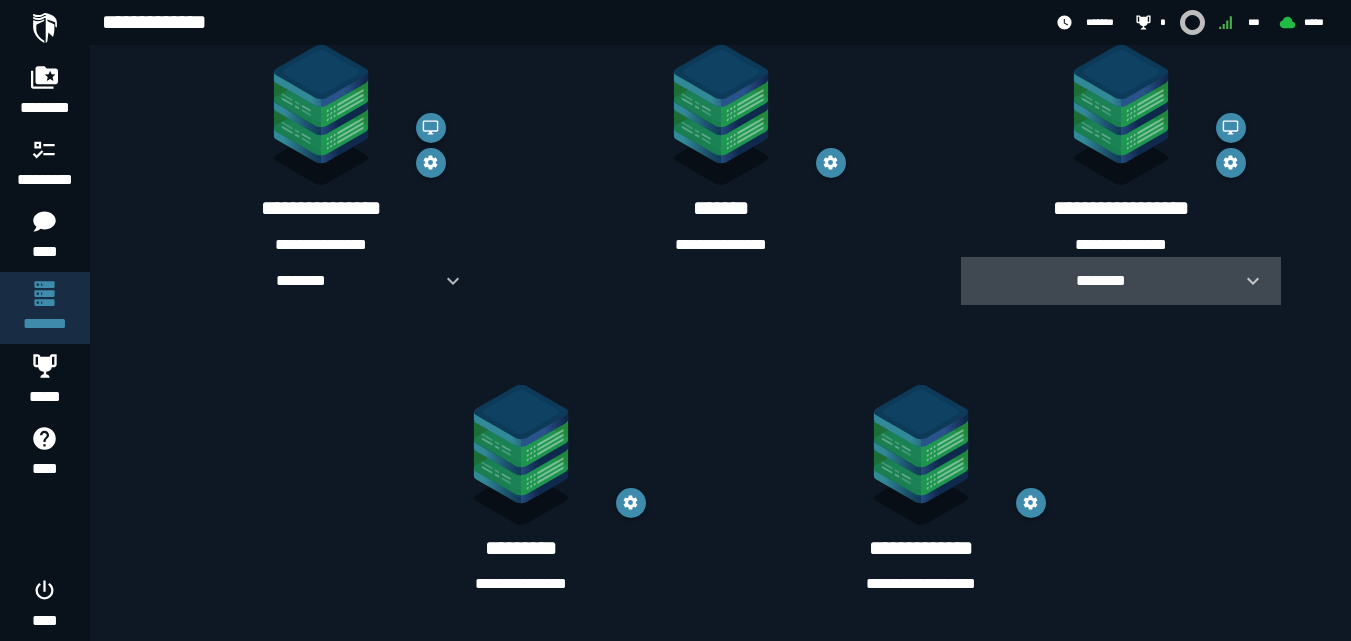 click on "********" 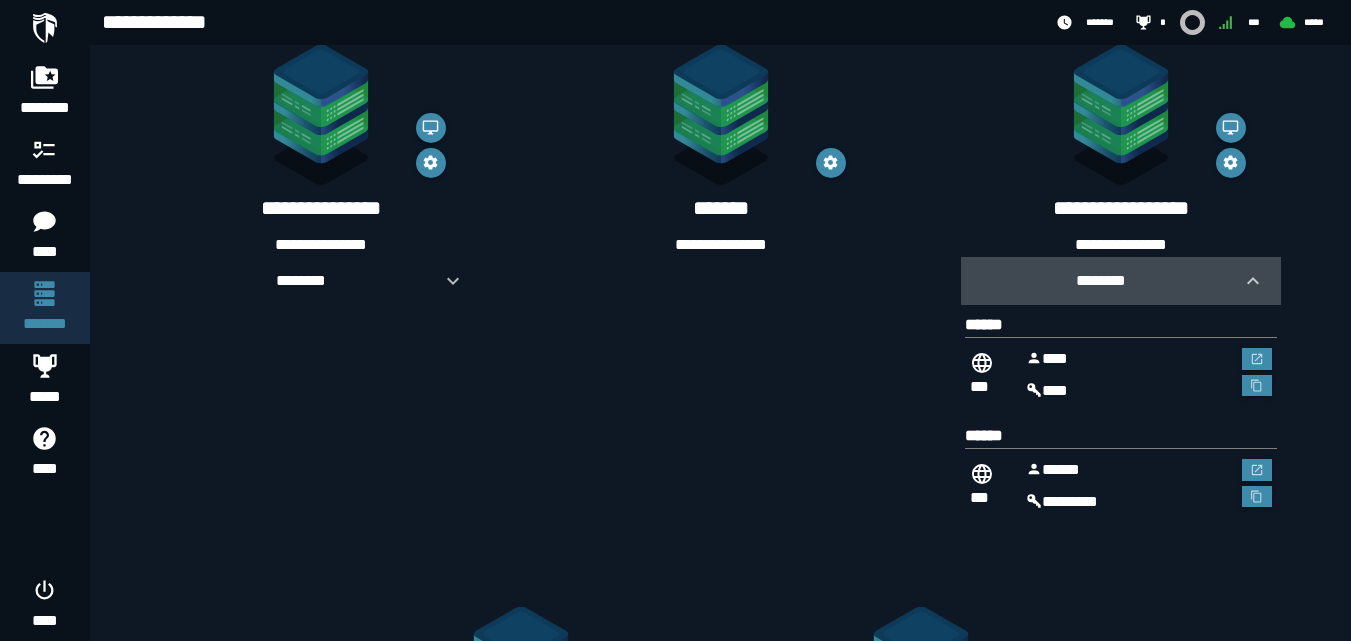 click on "********" 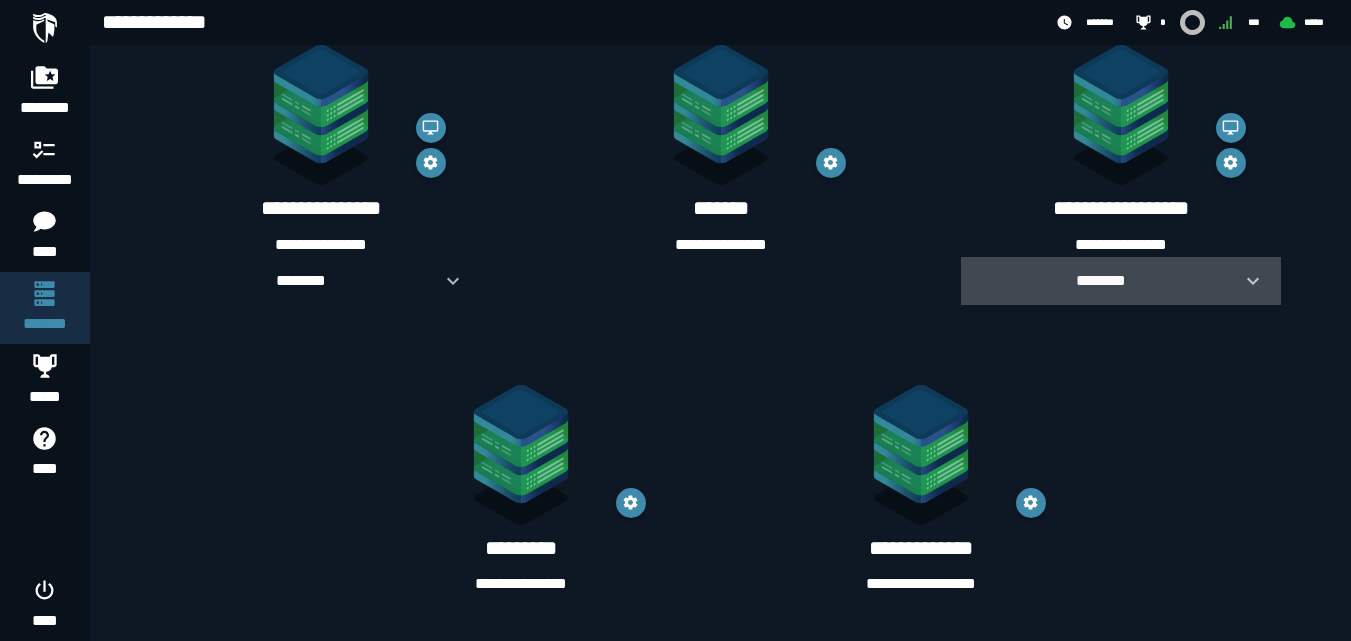click on "********" 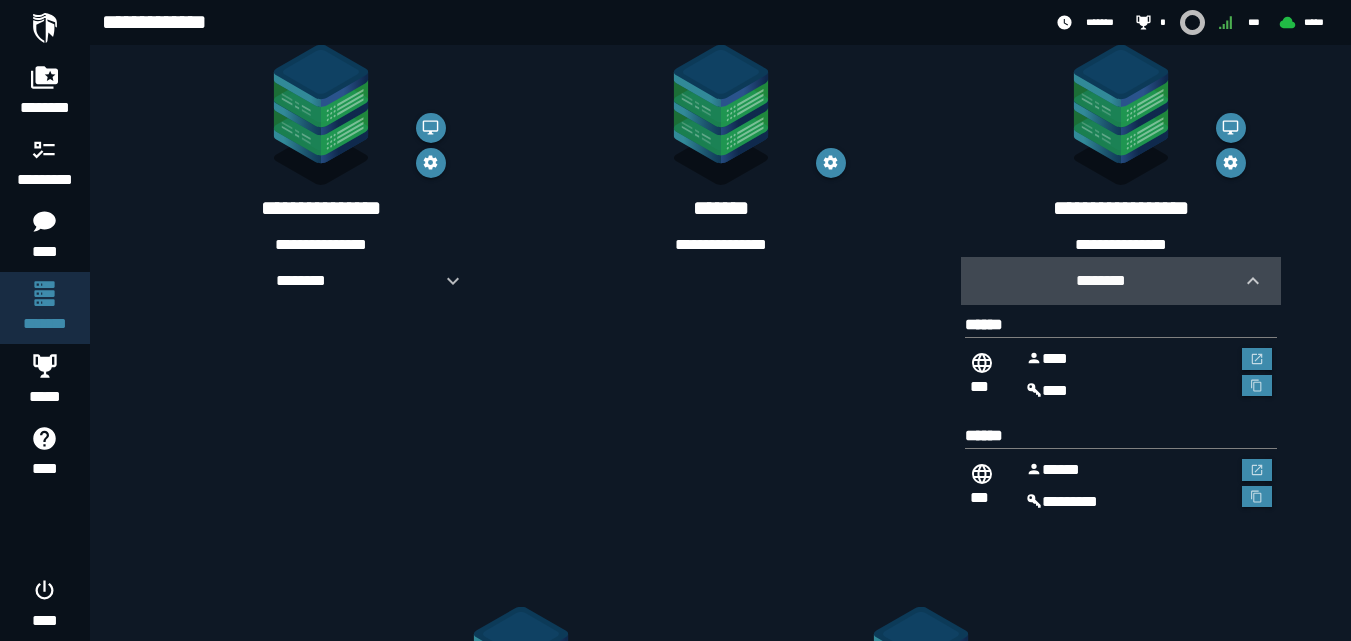 click on "********" 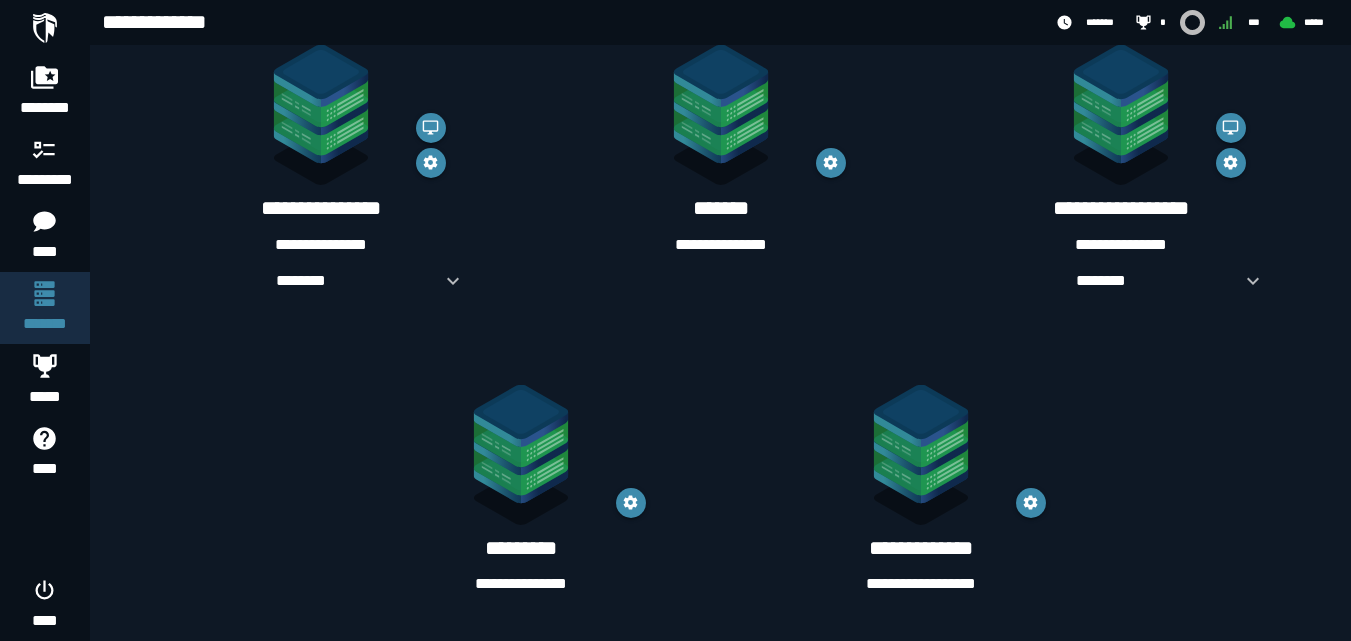 click on "**********" 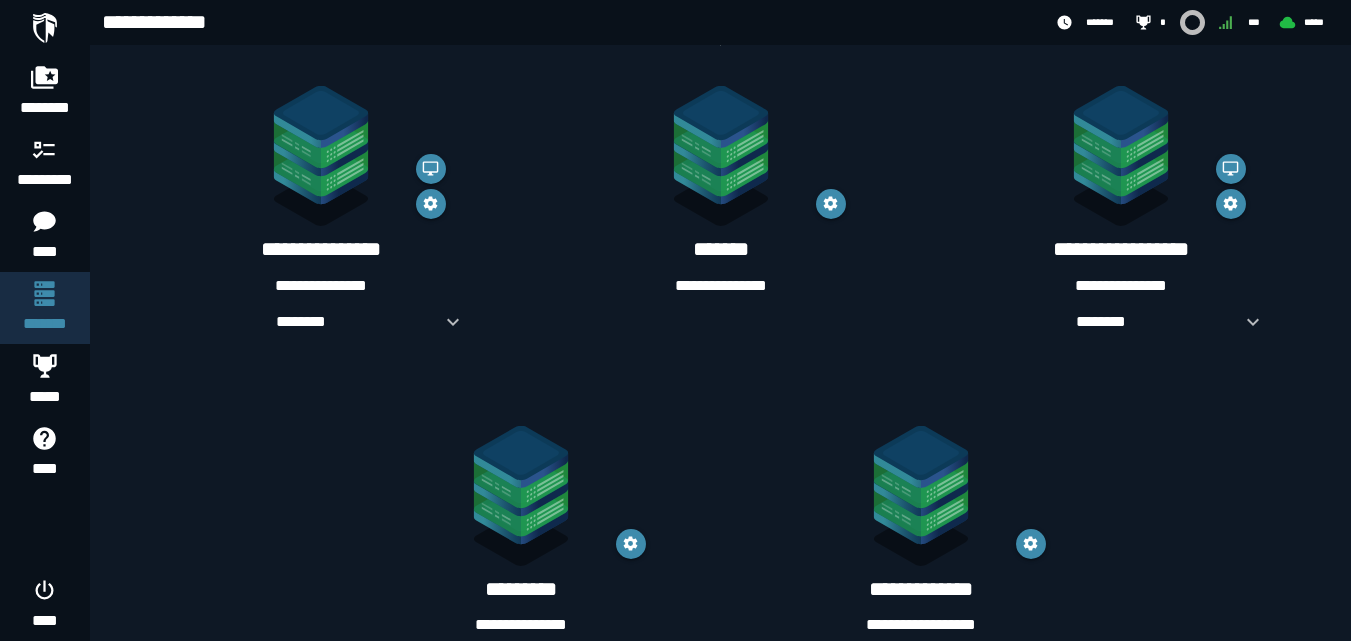 scroll, scrollTop: 398, scrollLeft: 0, axis: vertical 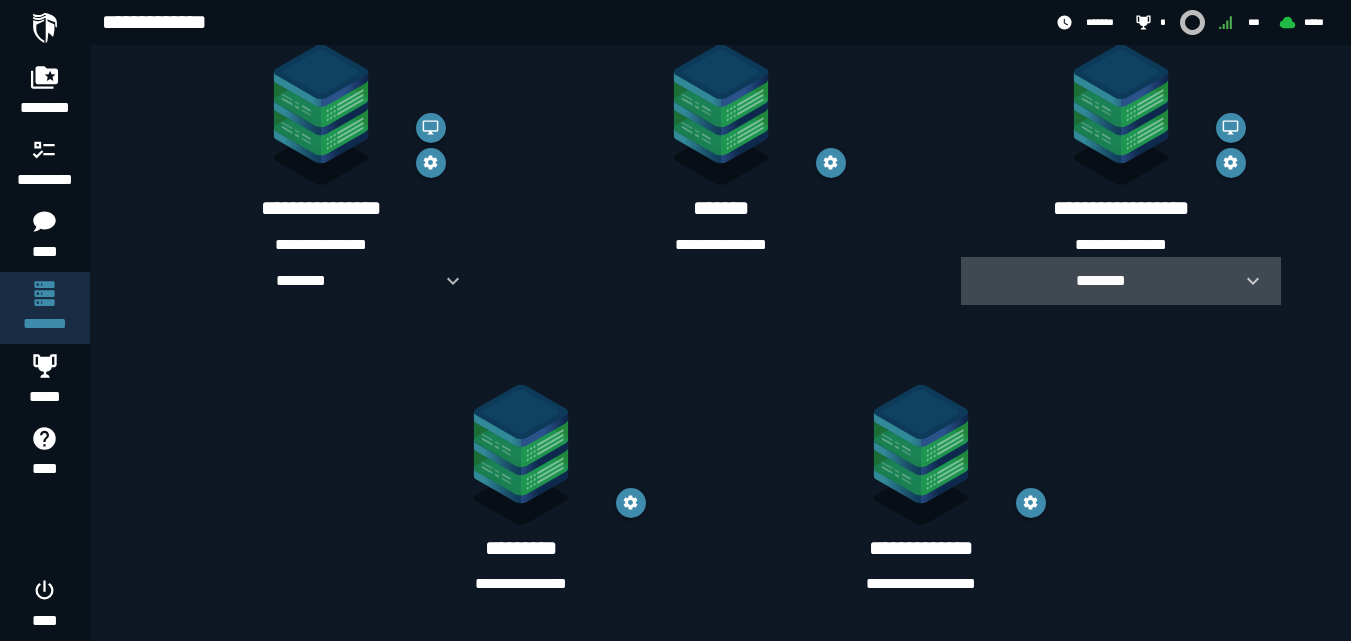 click on "********" 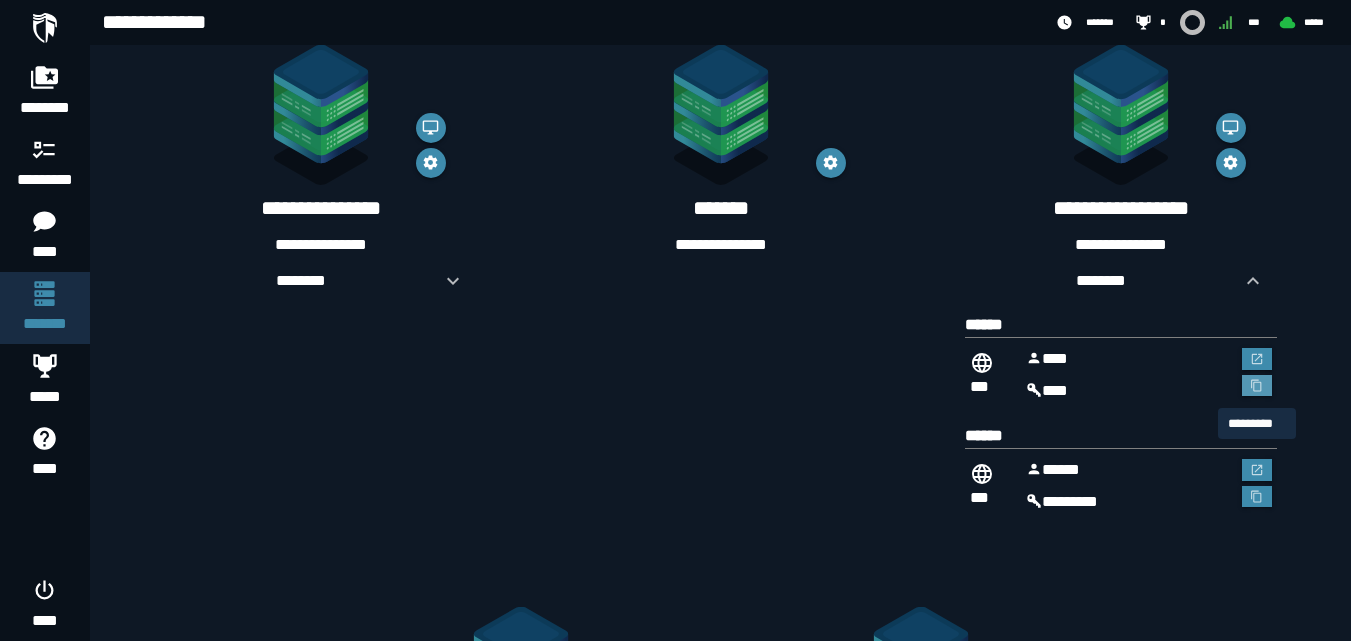 click 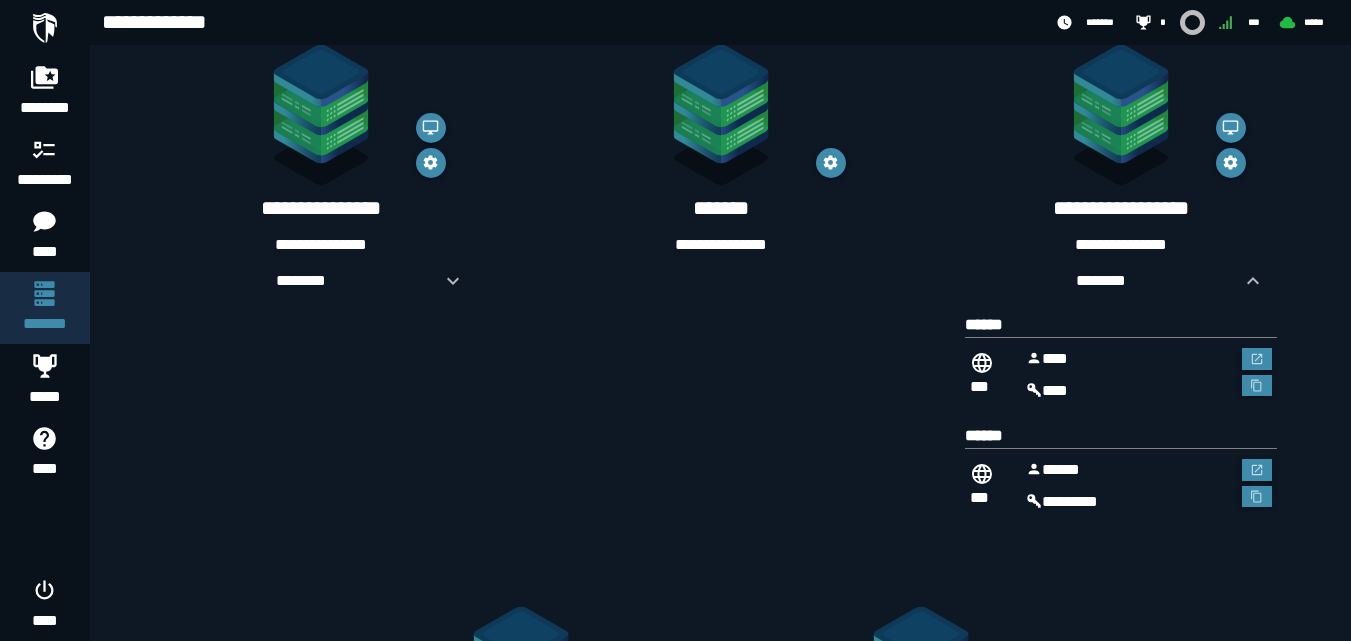 click on "**********" 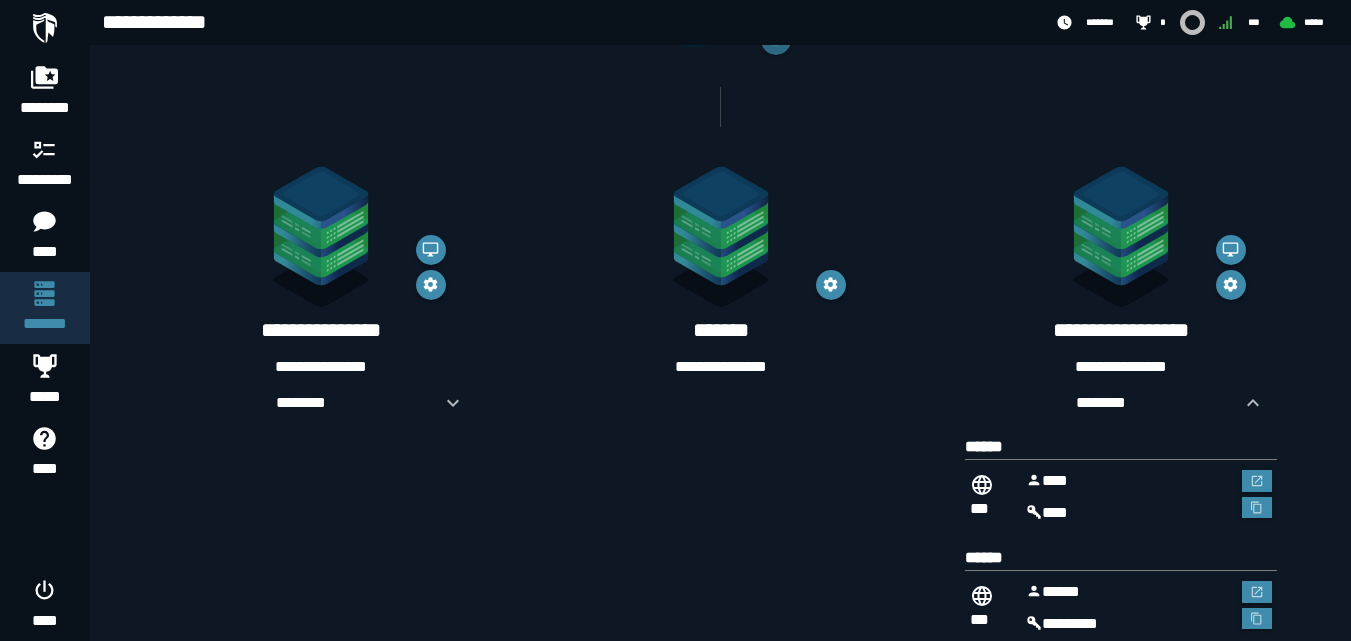 scroll, scrollTop: 280, scrollLeft: 0, axis: vertical 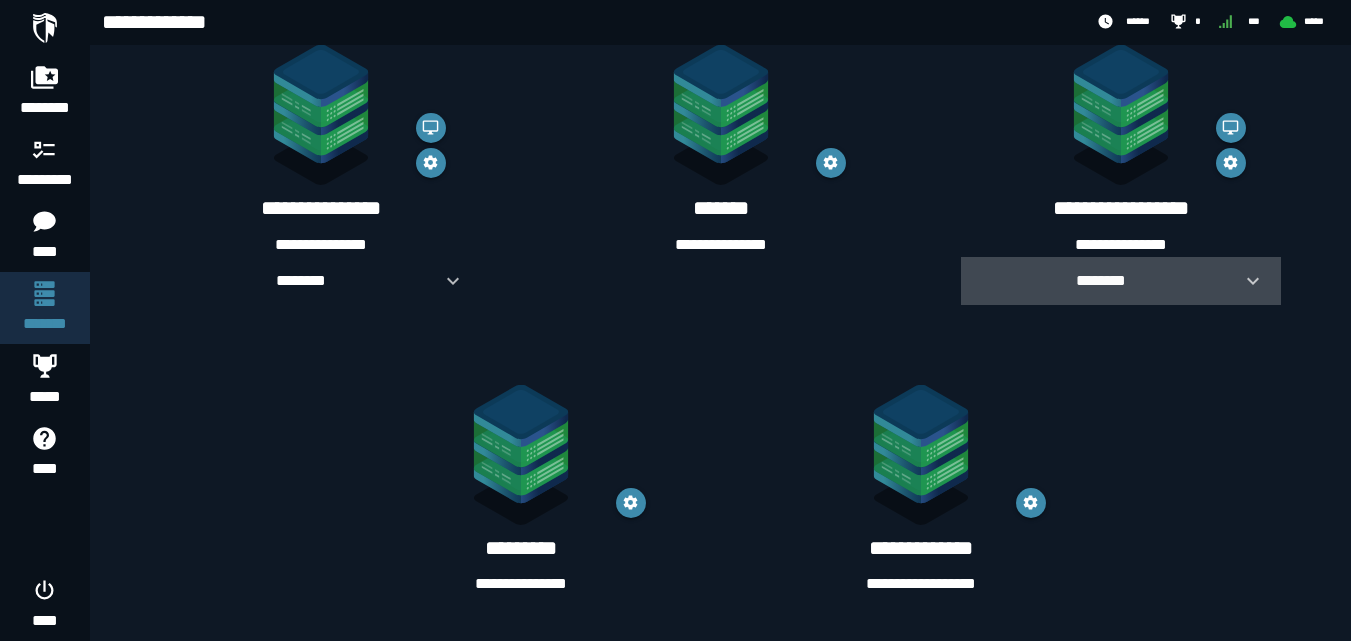 click on "********" at bounding box center (1101, 280) 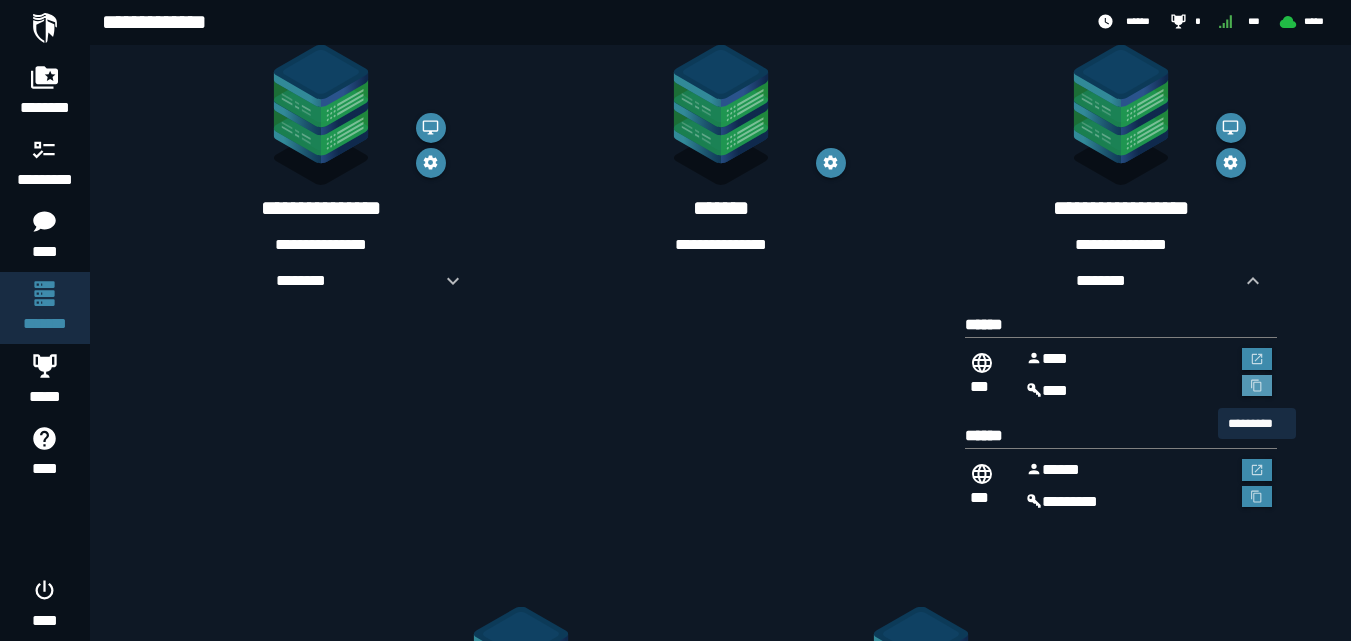 click 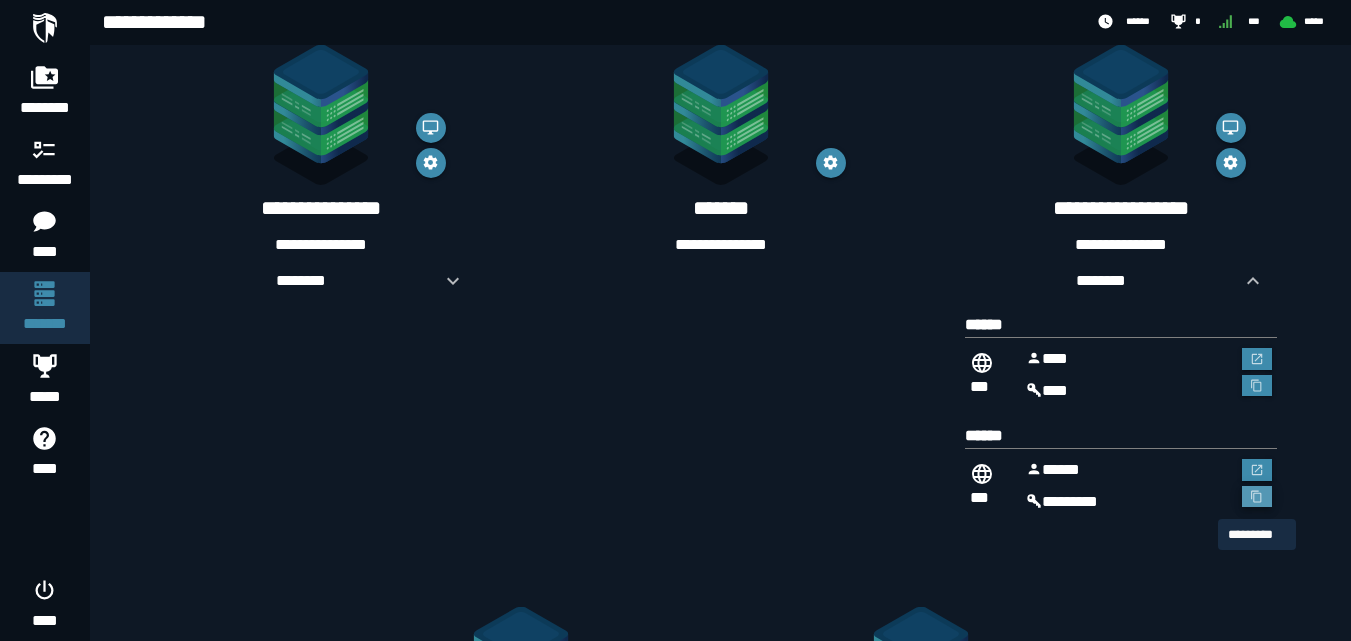 click 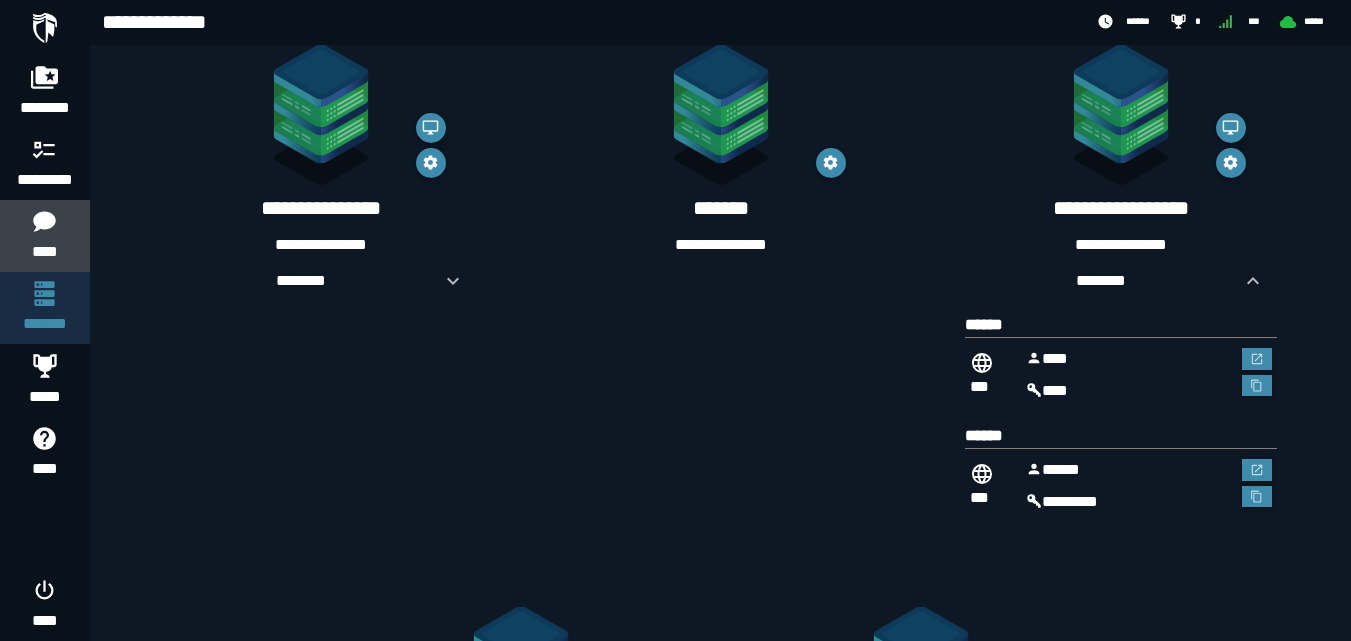 click 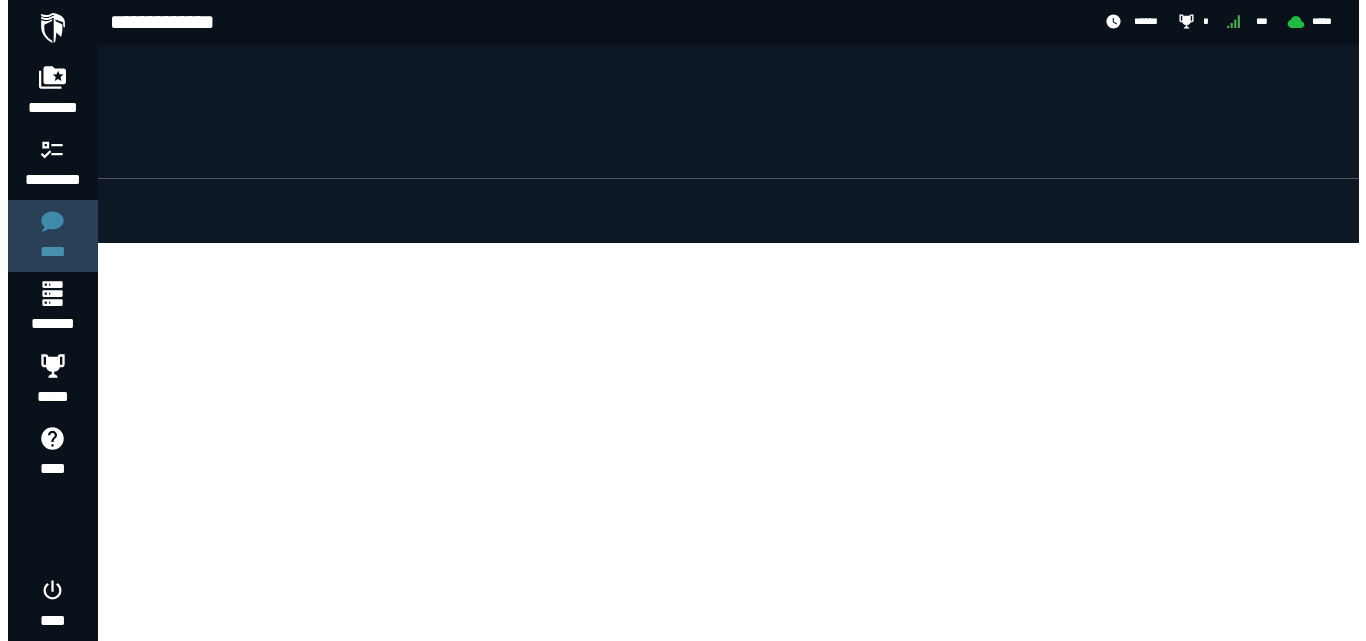 scroll, scrollTop: 0, scrollLeft: 0, axis: both 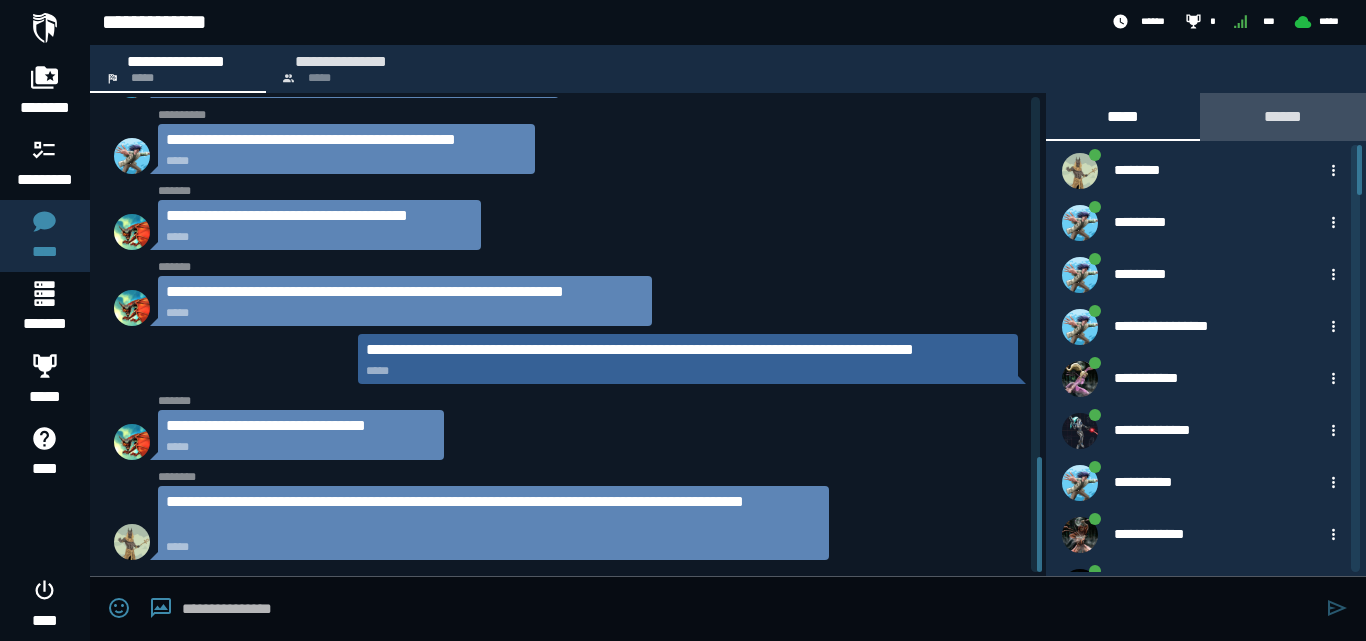 click on "******" at bounding box center [1283, 116] 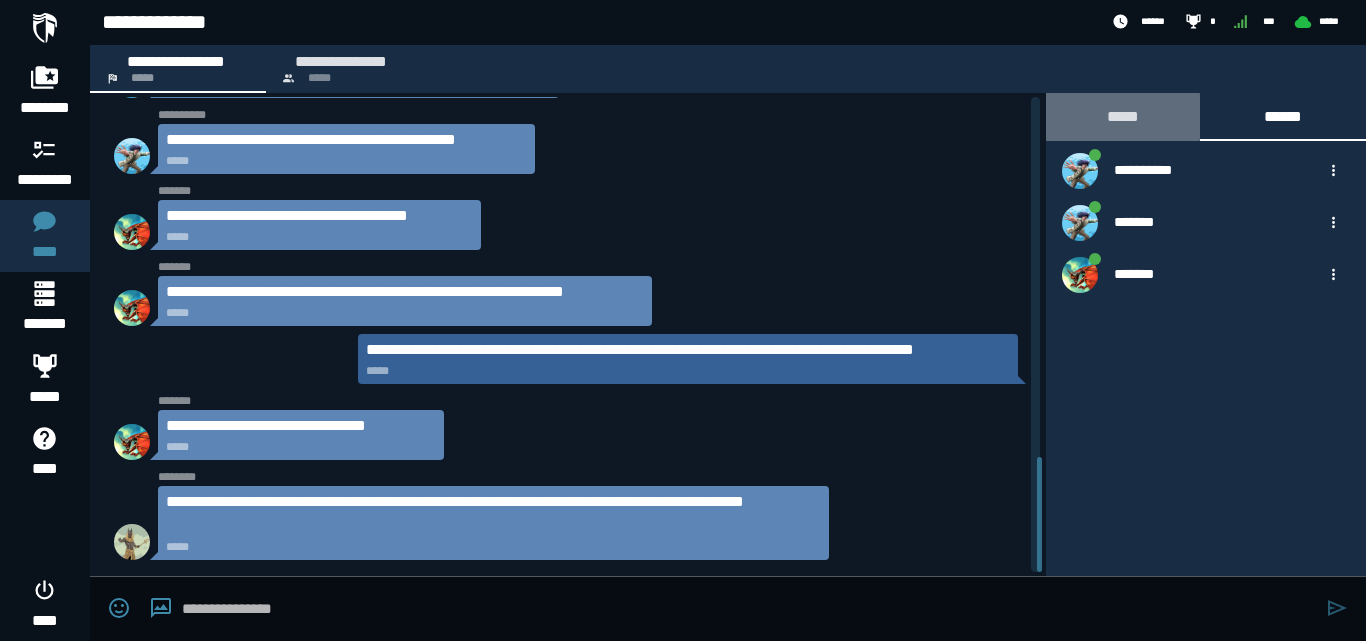 click on "*****" 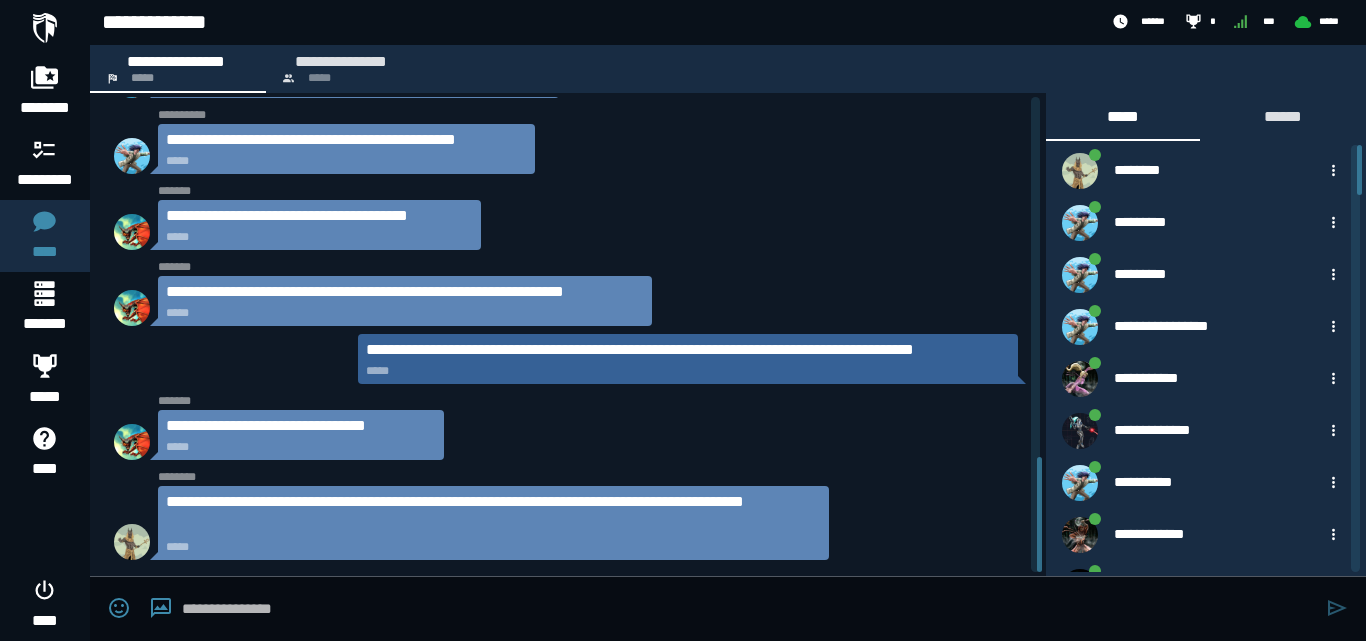 click on "**********" 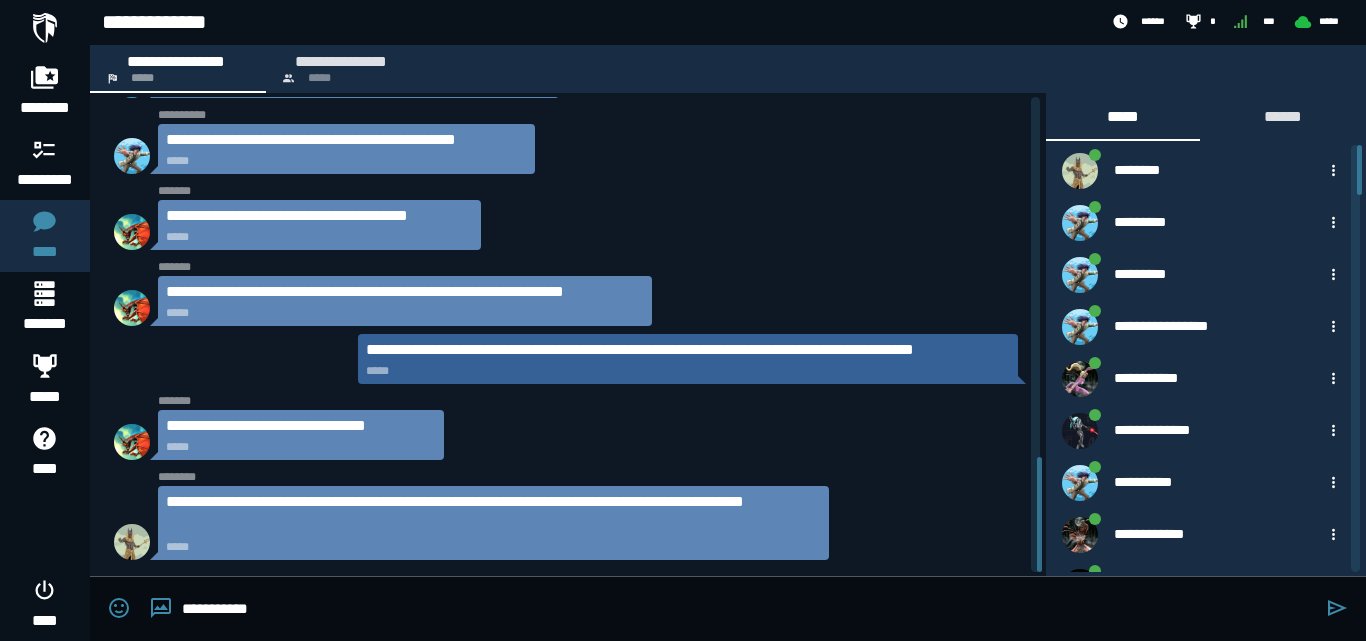 type on "**********" 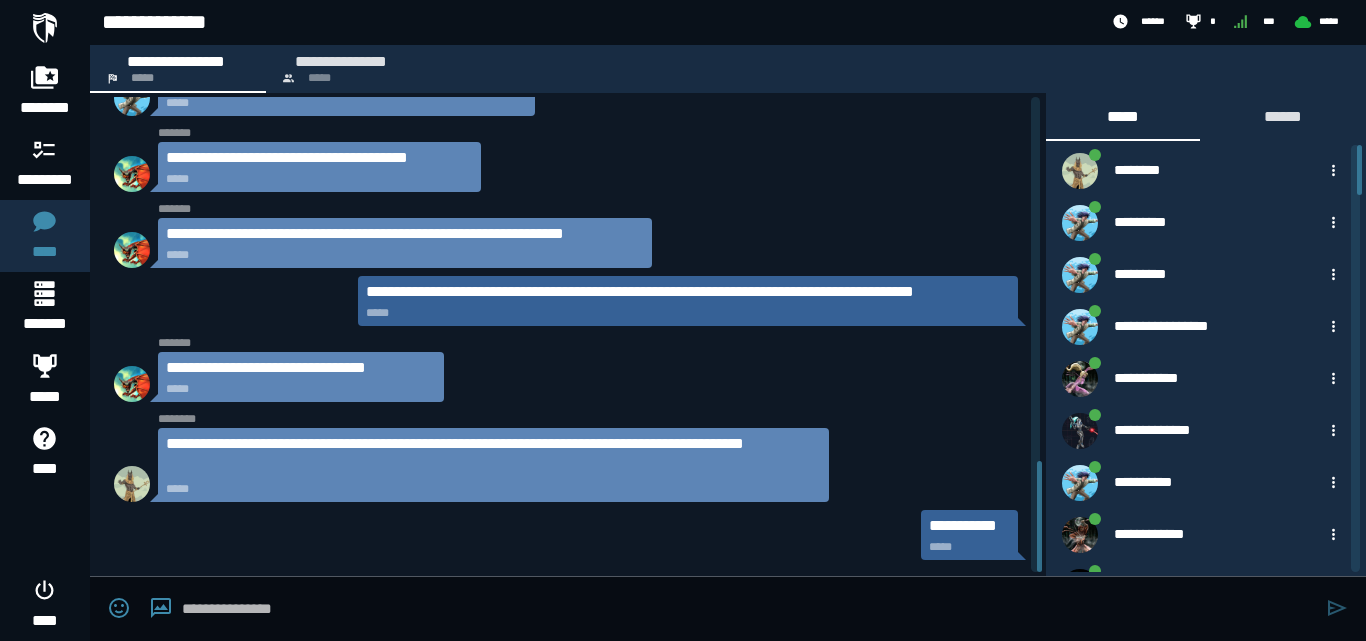 scroll, scrollTop: 1625, scrollLeft: 0, axis: vertical 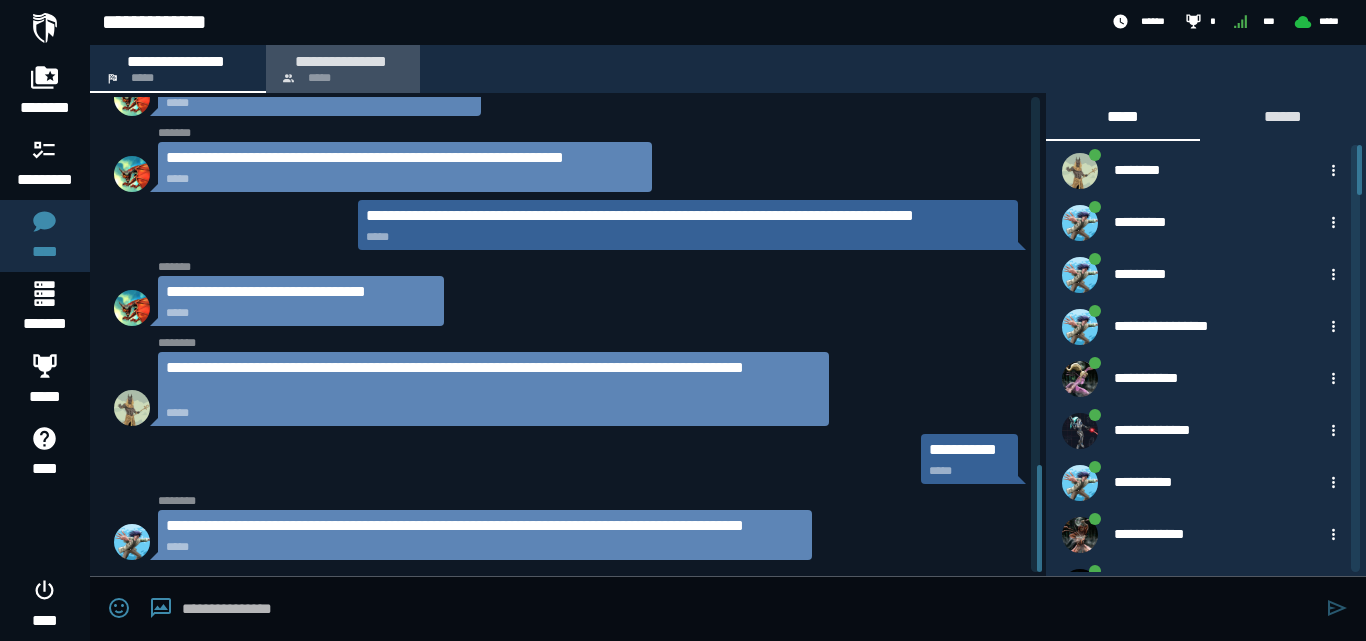 click on "**********" at bounding box center [343, 69] 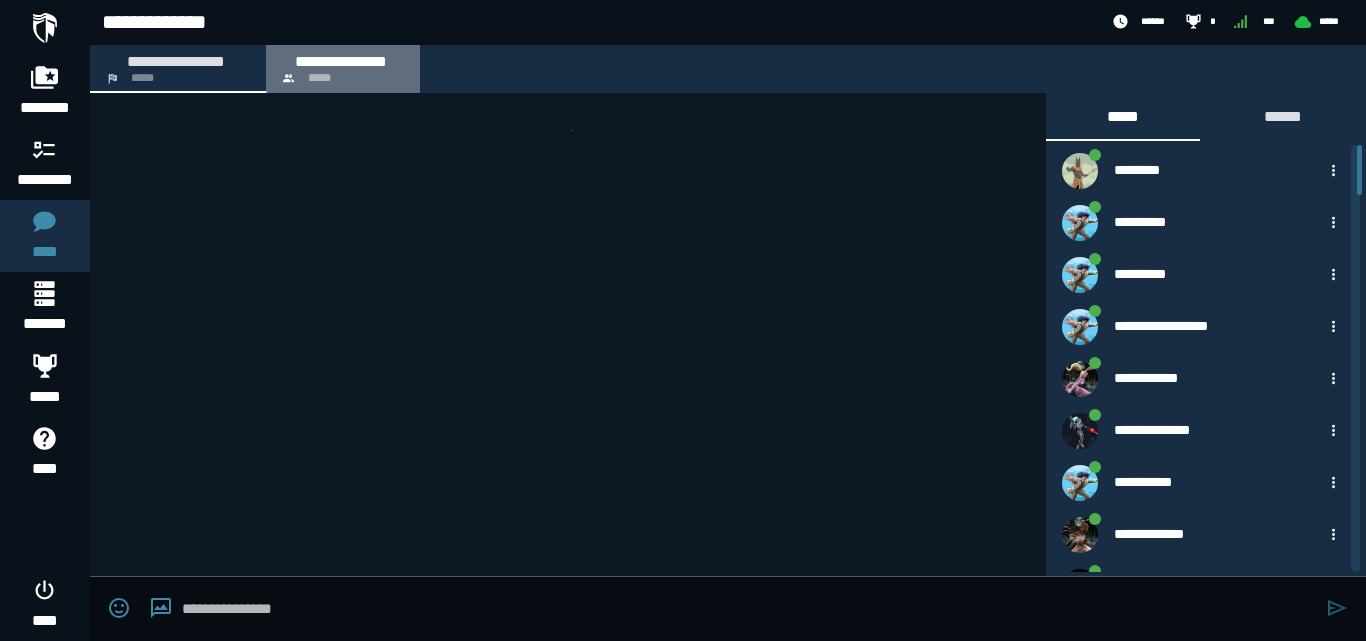 scroll, scrollTop: 0, scrollLeft: 0, axis: both 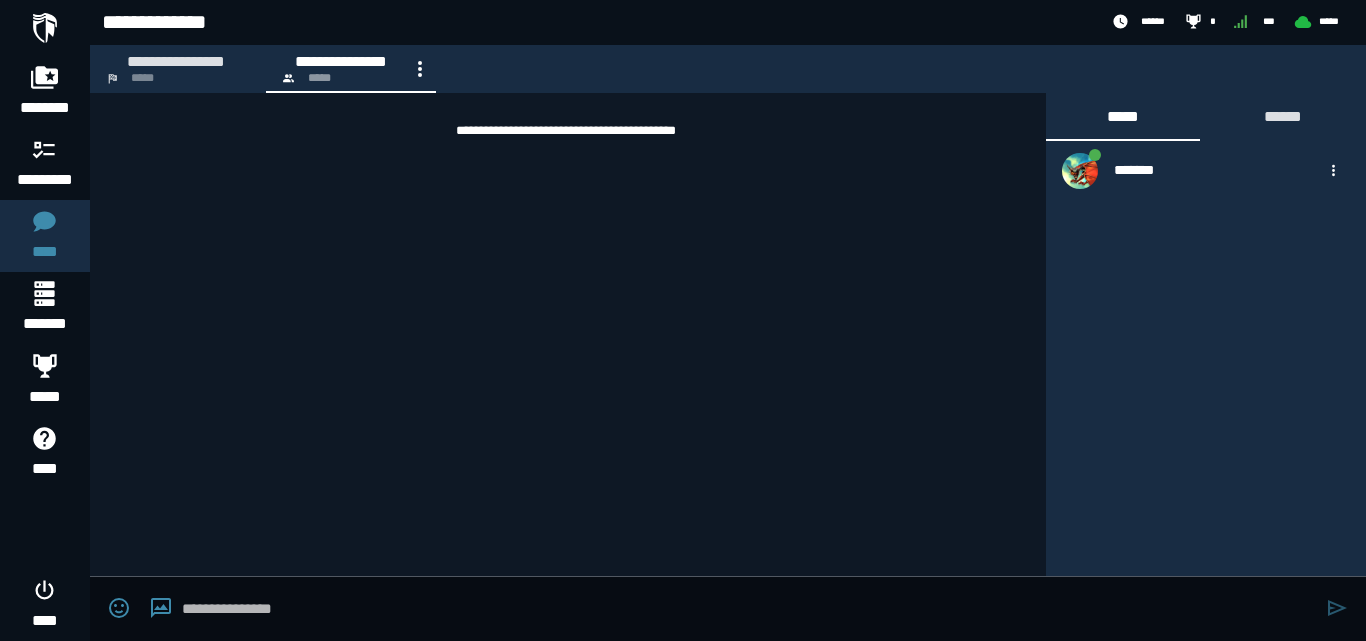 click at bounding box center [749, 609] 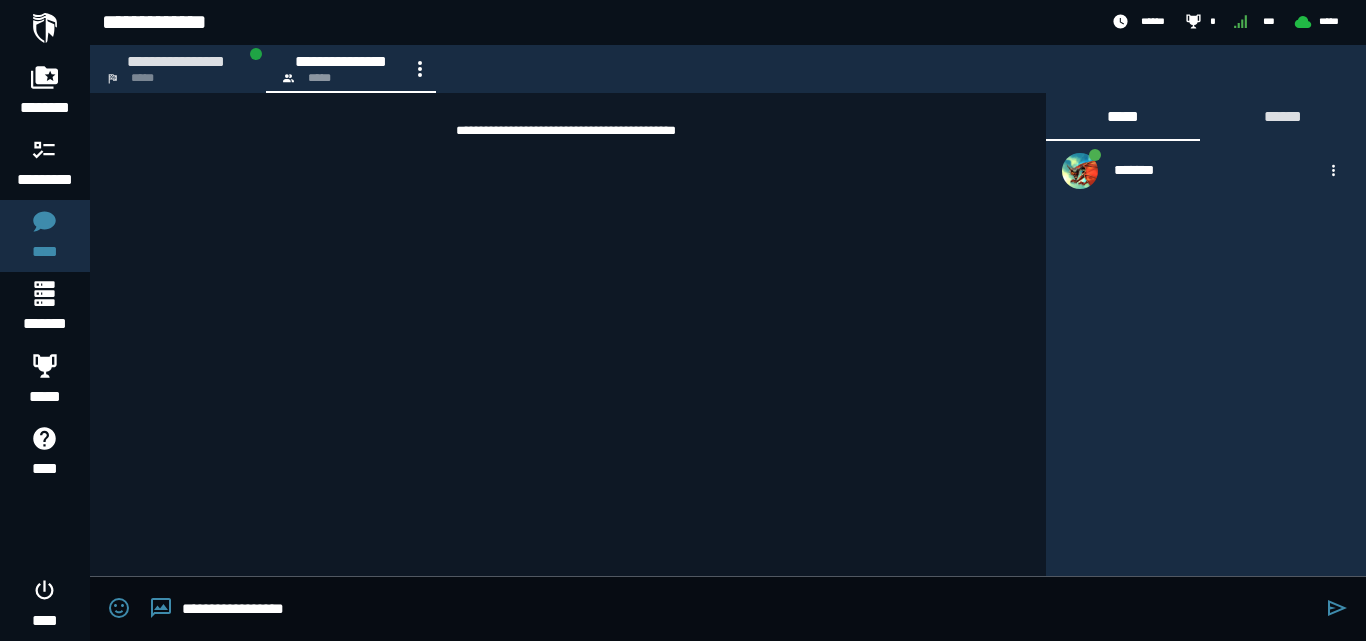 type on "**********" 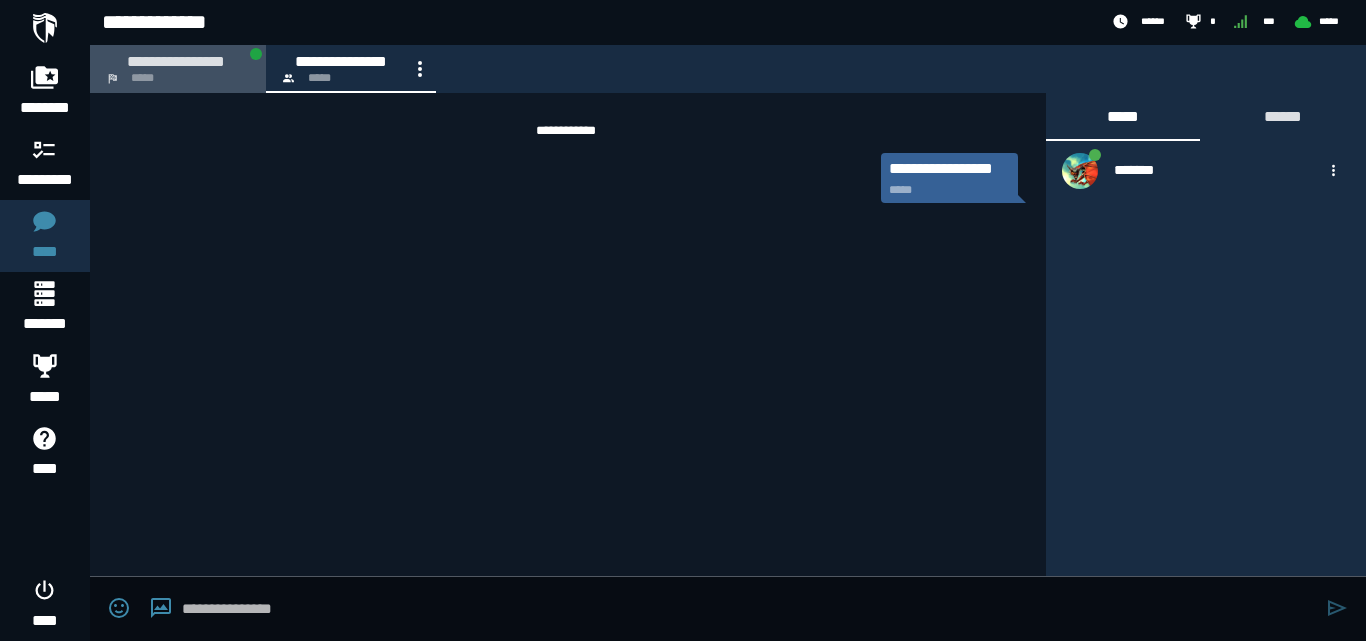 click on "*****" at bounding box center [142, 78] 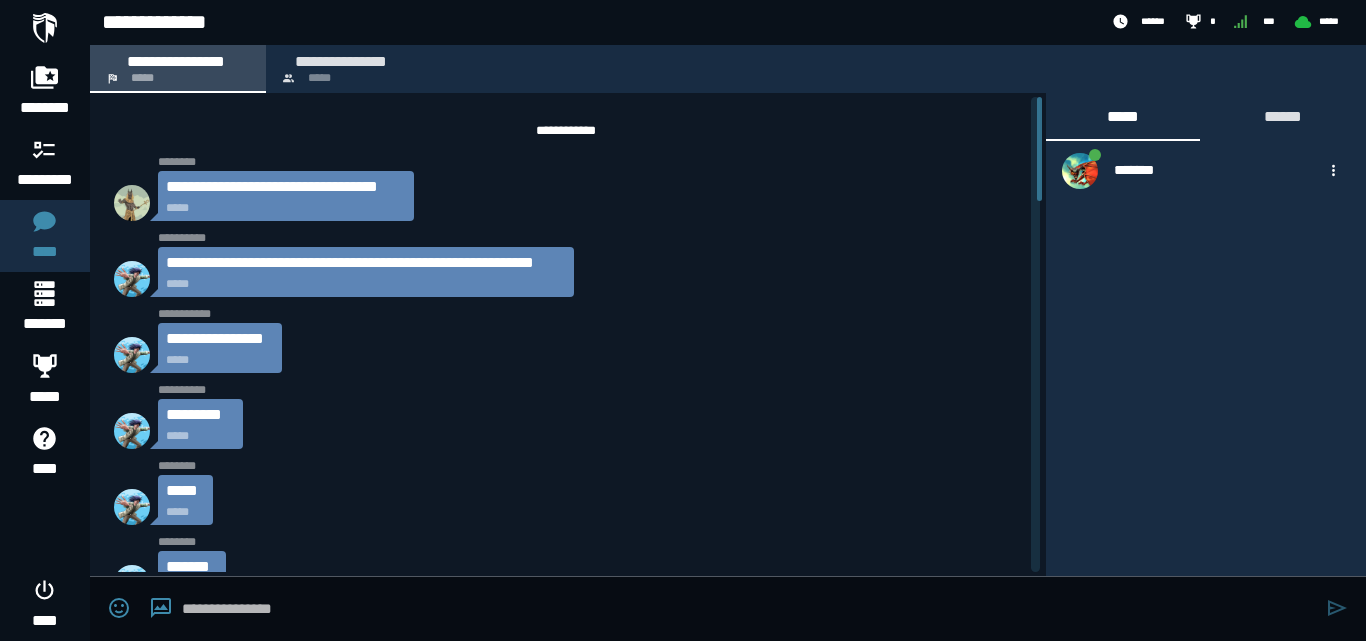 scroll, scrollTop: 1701, scrollLeft: 0, axis: vertical 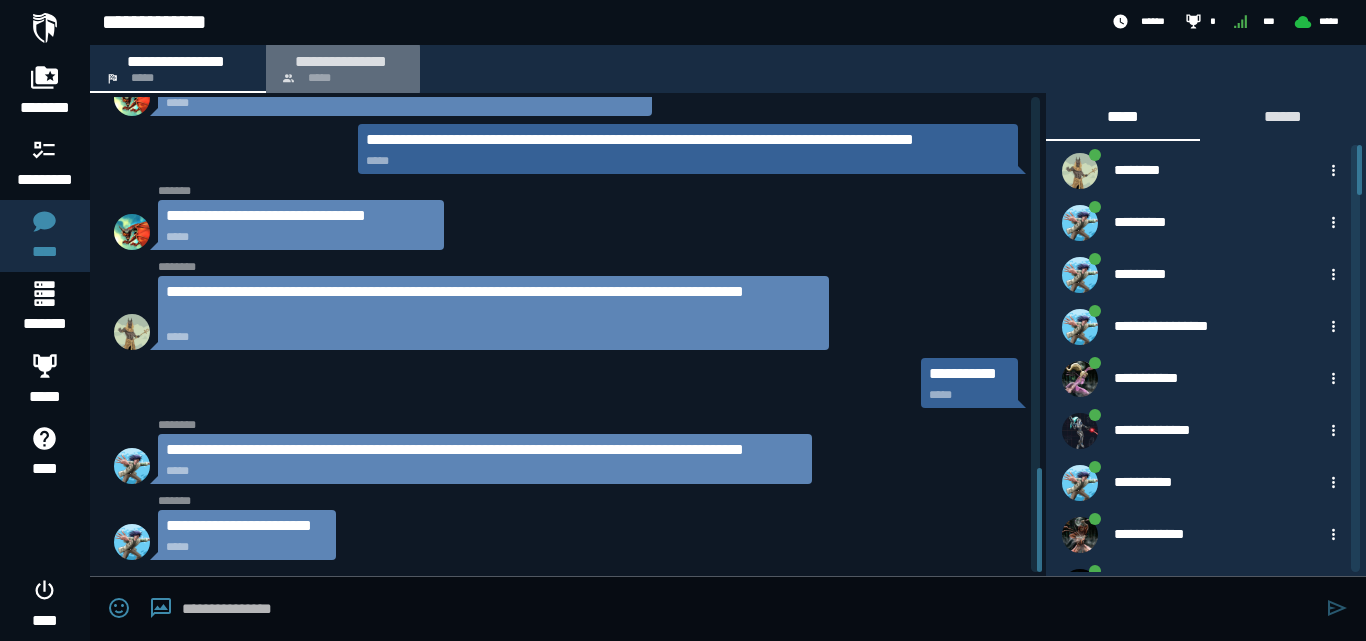 click on "**********" at bounding box center [341, 61] 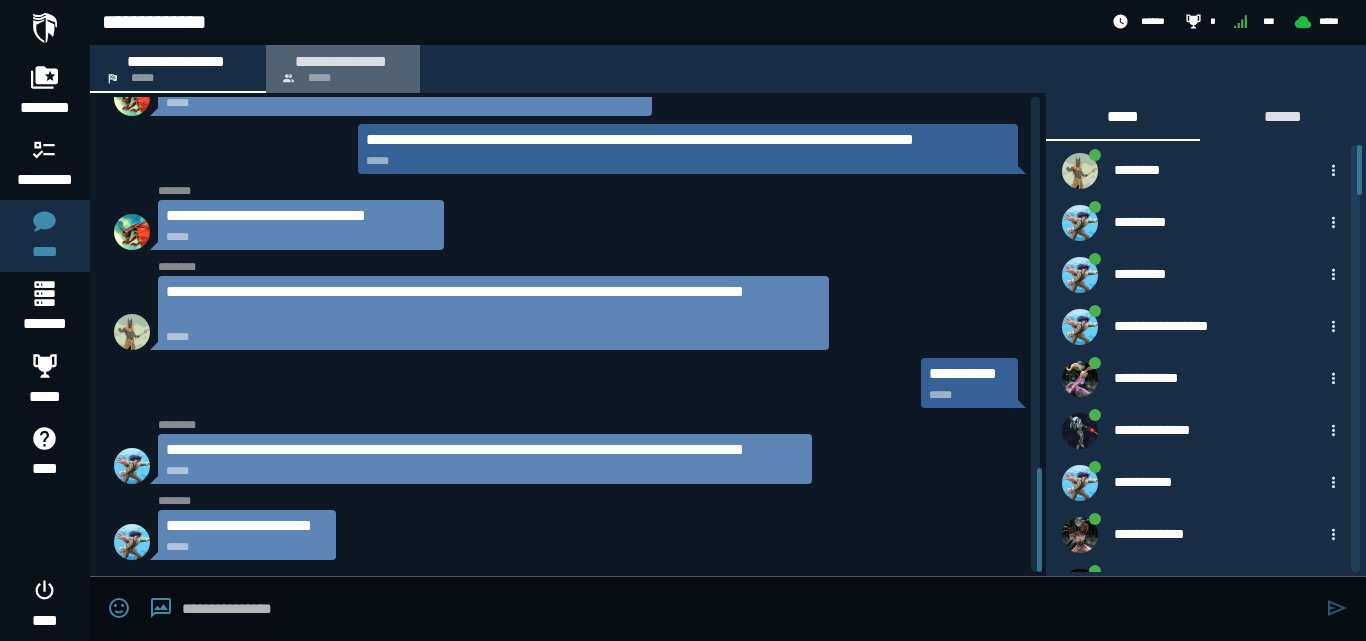 scroll, scrollTop: 0, scrollLeft: 0, axis: both 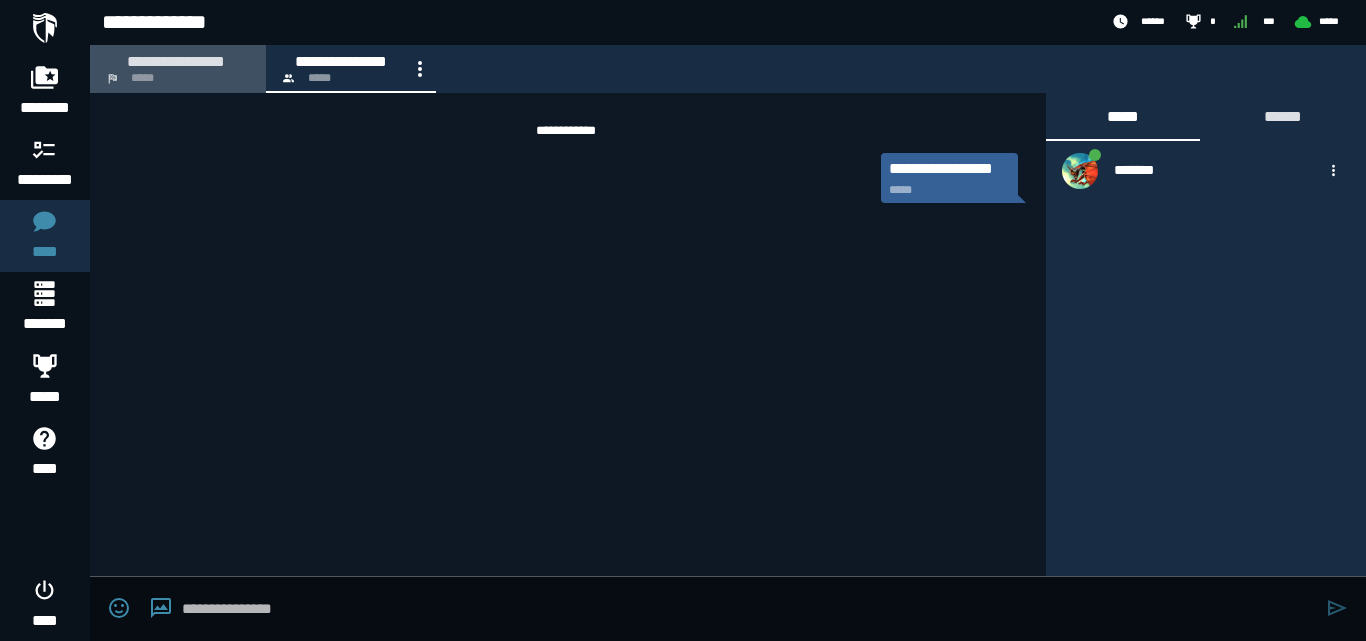 click on "**********" at bounding box center [176, 61] 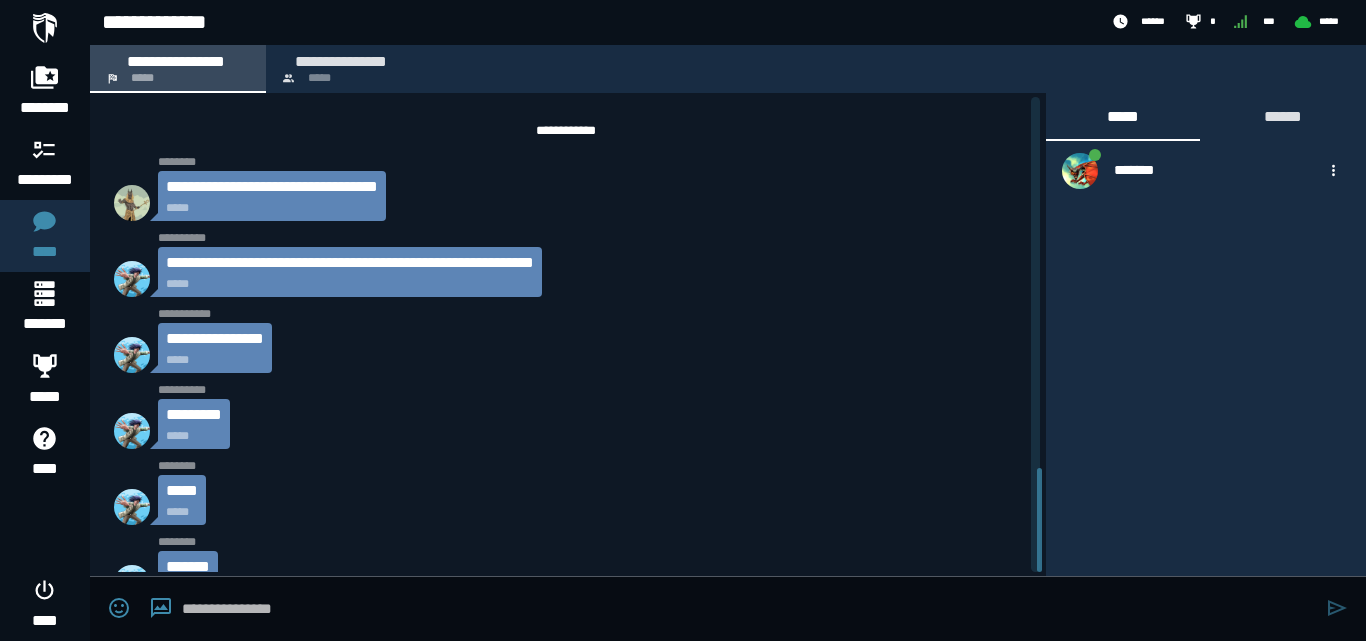 scroll, scrollTop: 1701, scrollLeft: 0, axis: vertical 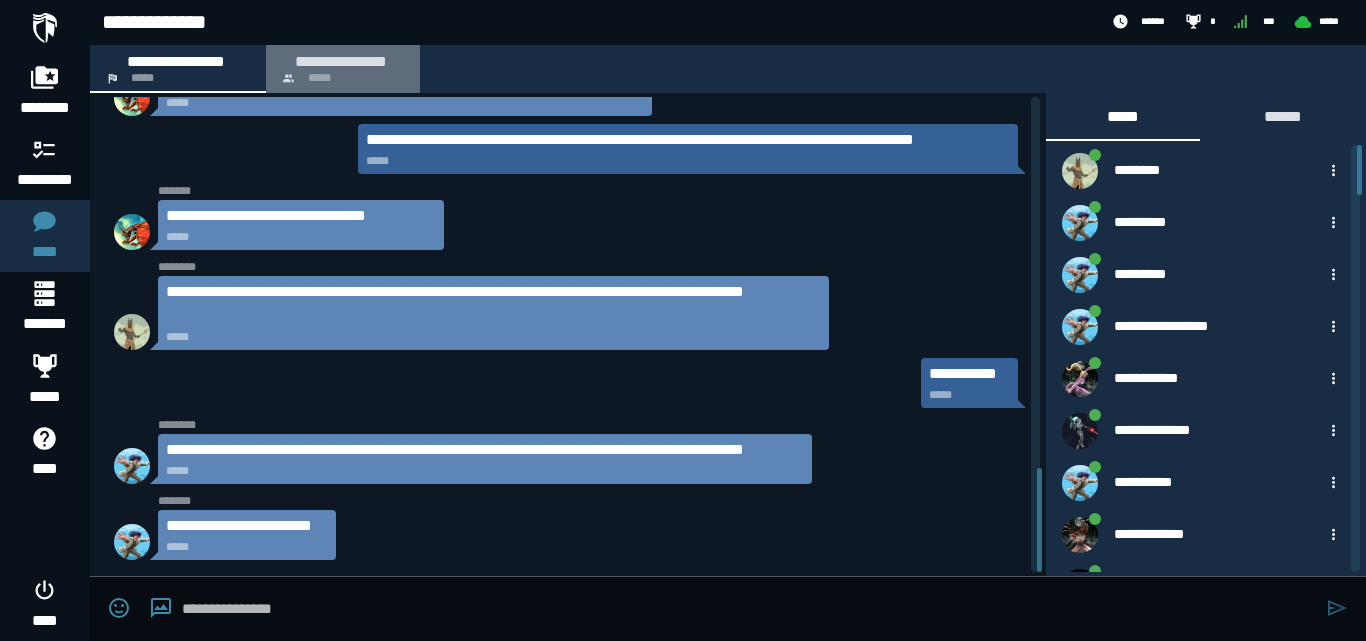 click on "**********" at bounding box center [341, 61] 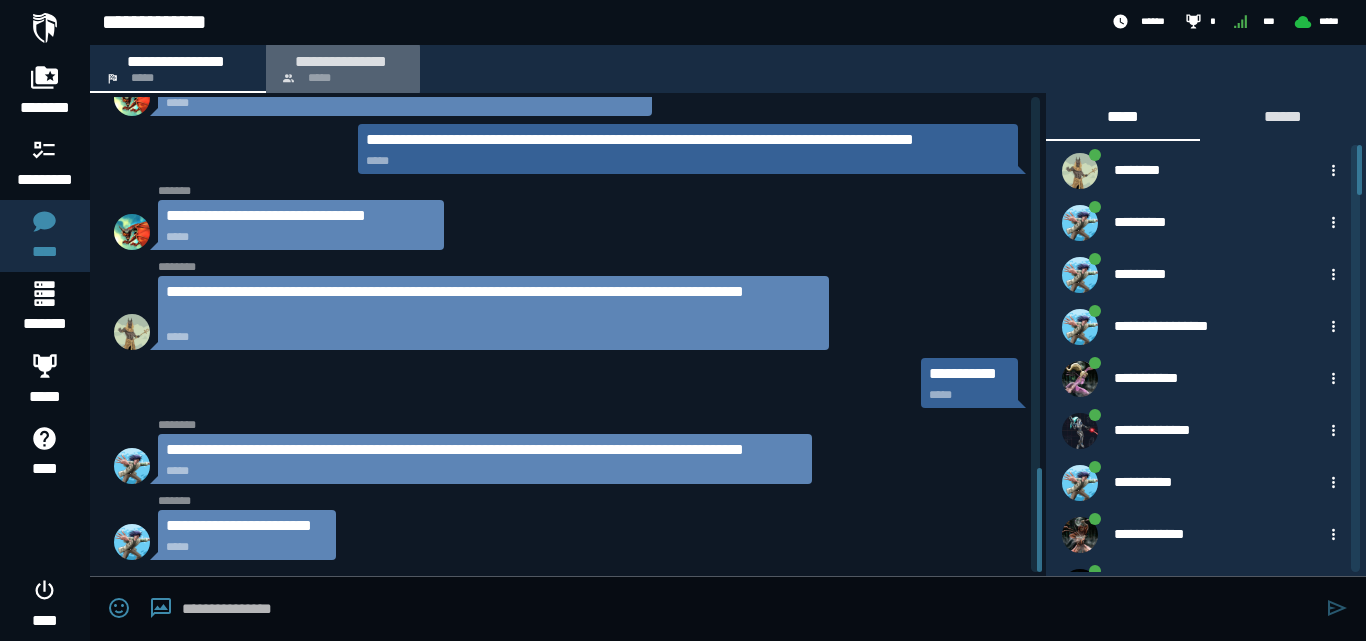 scroll, scrollTop: 0, scrollLeft: 0, axis: both 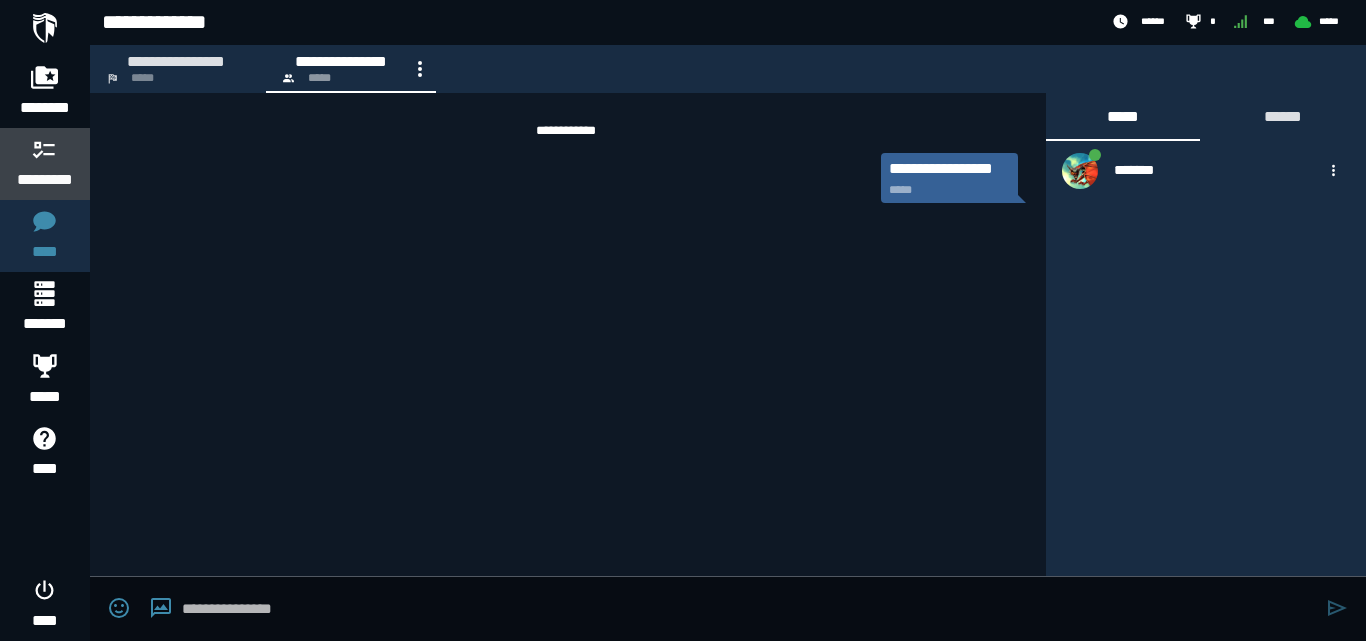 click on "*********" at bounding box center [45, 180] 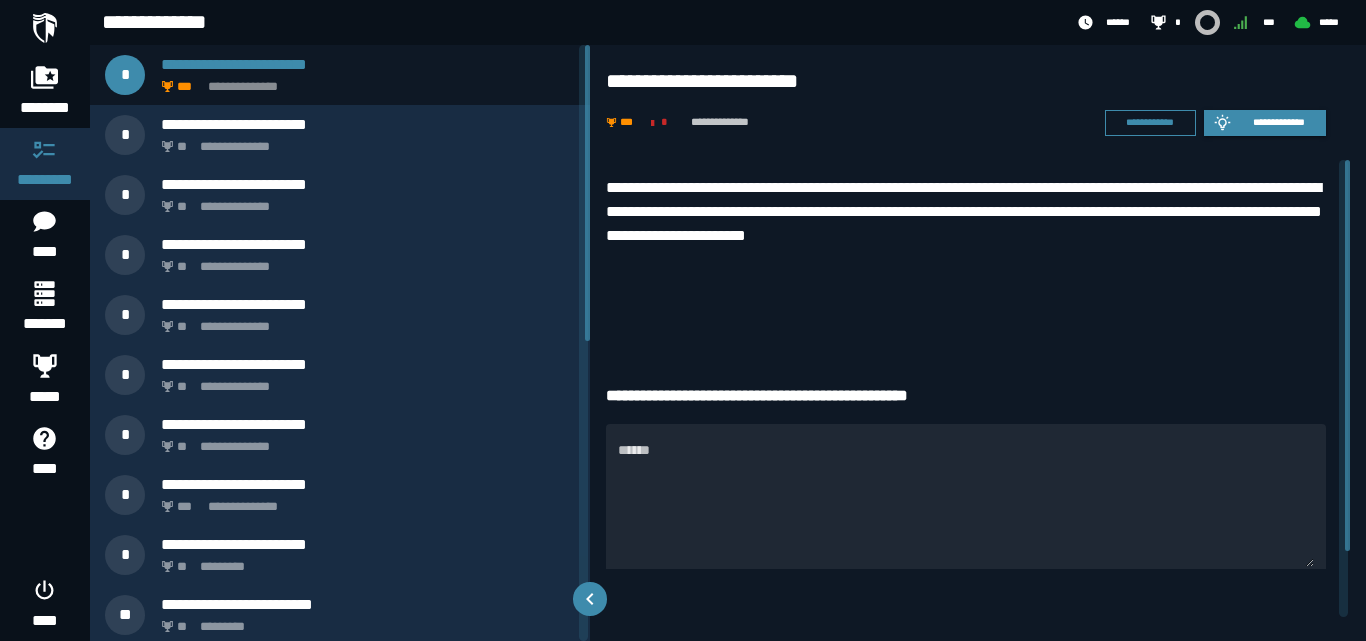 drag, startPoint x: 591, startPoint y: 226, endPoint x: 591, endPoint y: 261, distance: 35 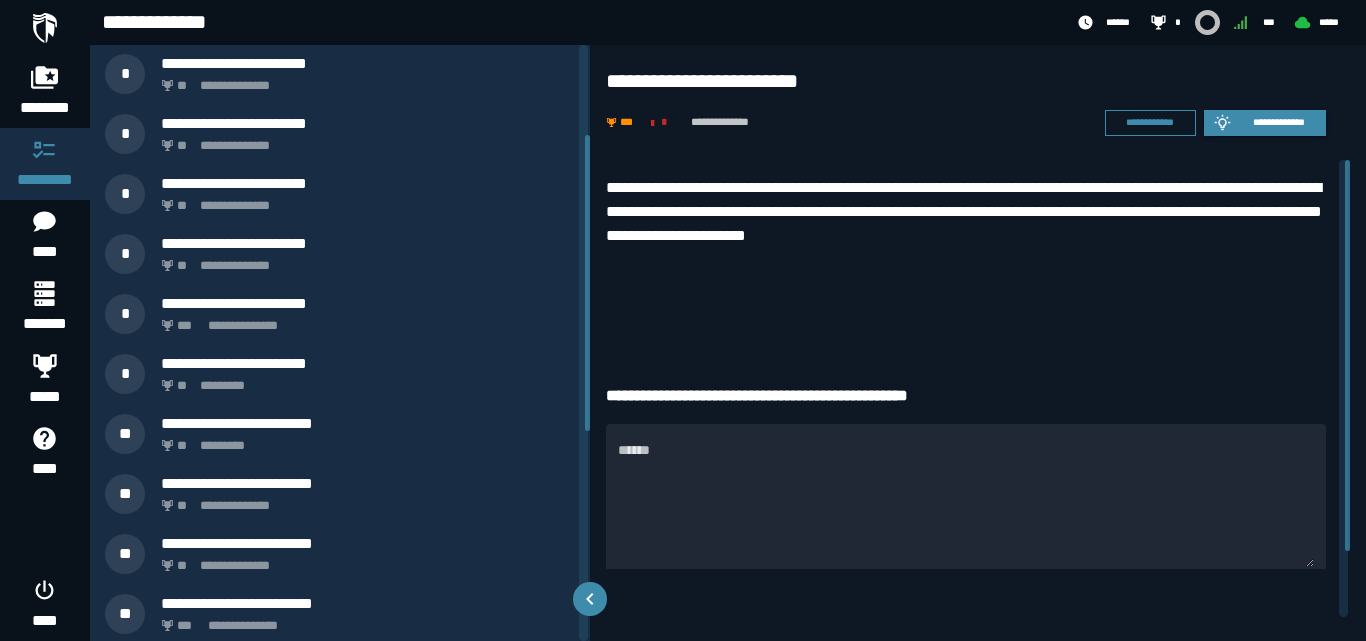 scroll, scrollTop: 187, scrollLeft: 0, axis: vertical 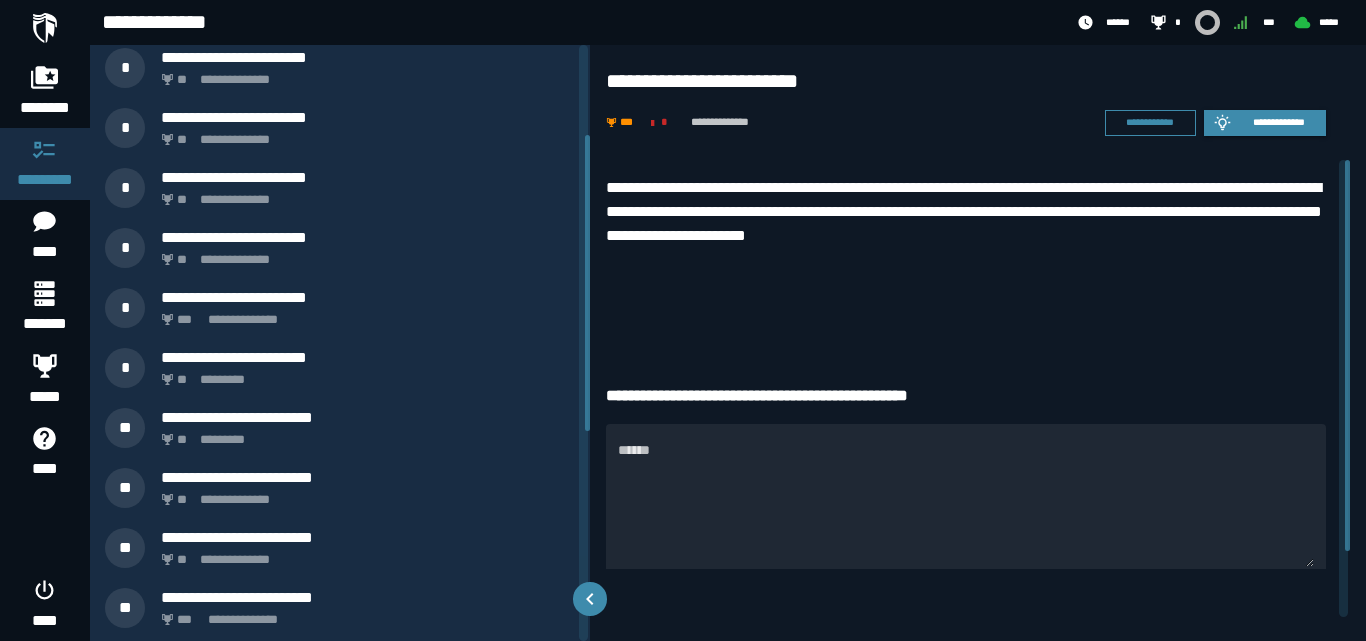 drag, startPoint x: 589, startPoint y: 280, endPoint x: 580, endPoint y: 373, distance: 93.43447 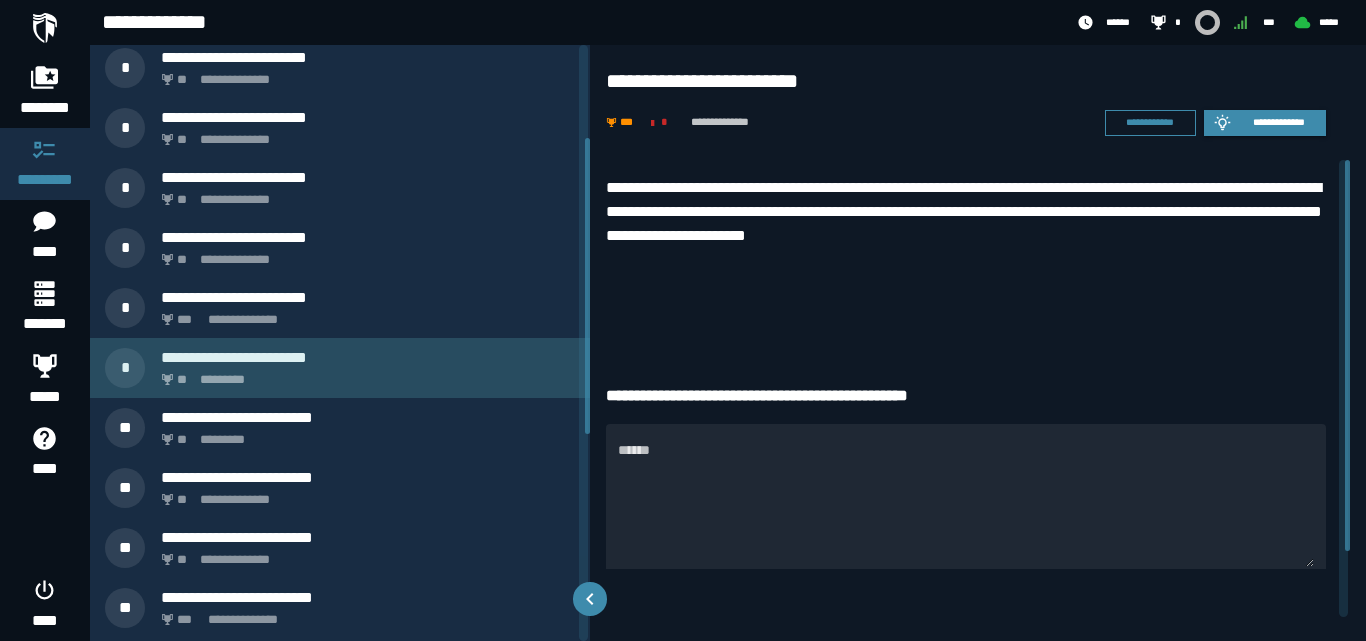 click on "** *********" at bounding box center [364, 374] 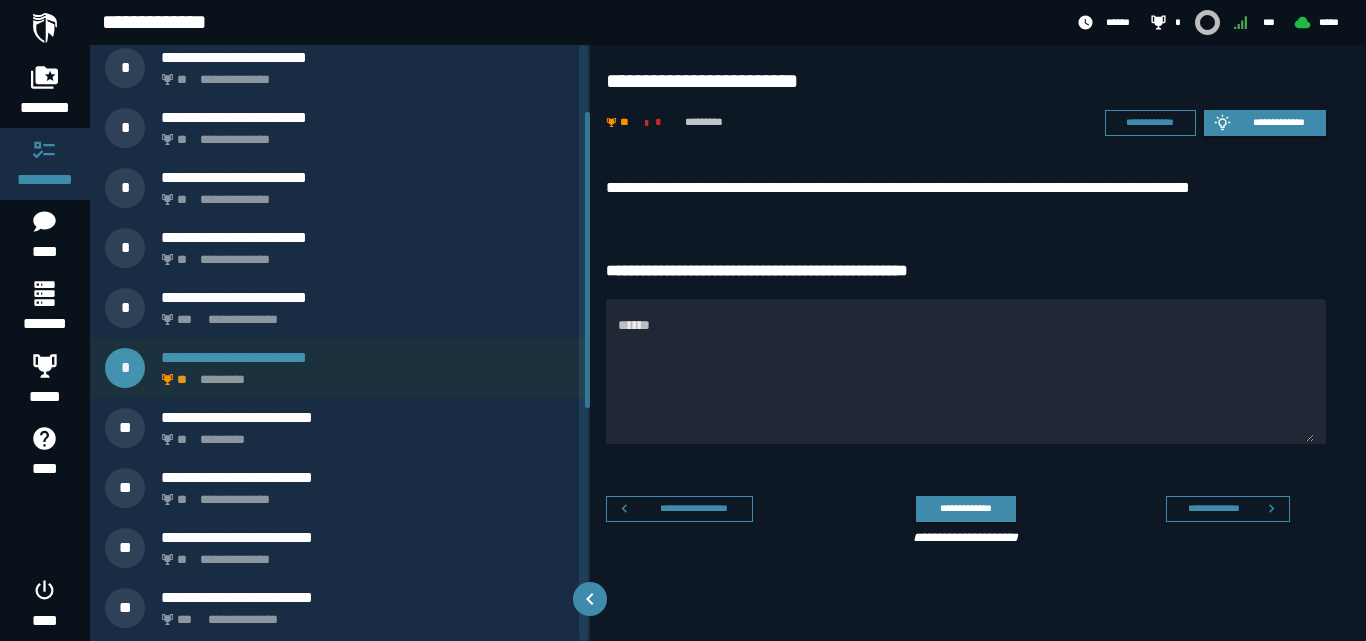scroll, scrollTop: 0, scrollLeft: 0, axis: both 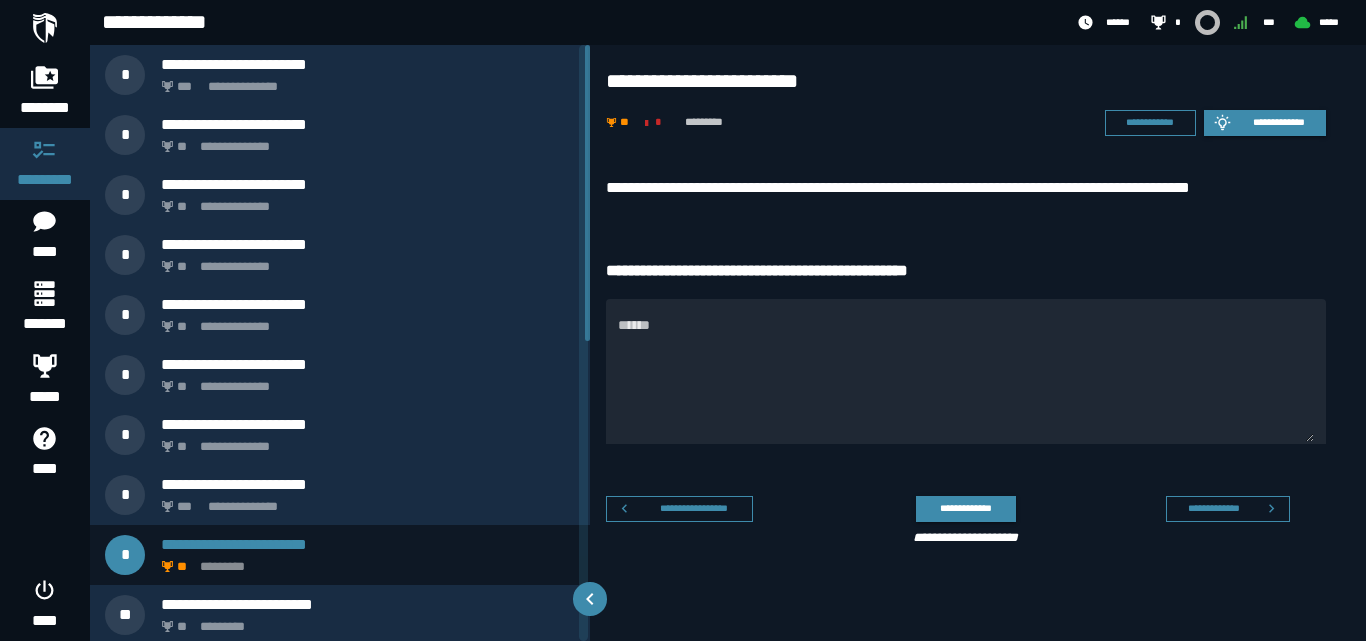 drag, startPoint x: 586, startPoint y: 296, endPoint x: 601, endPoint y: 9, distance: 287.39172 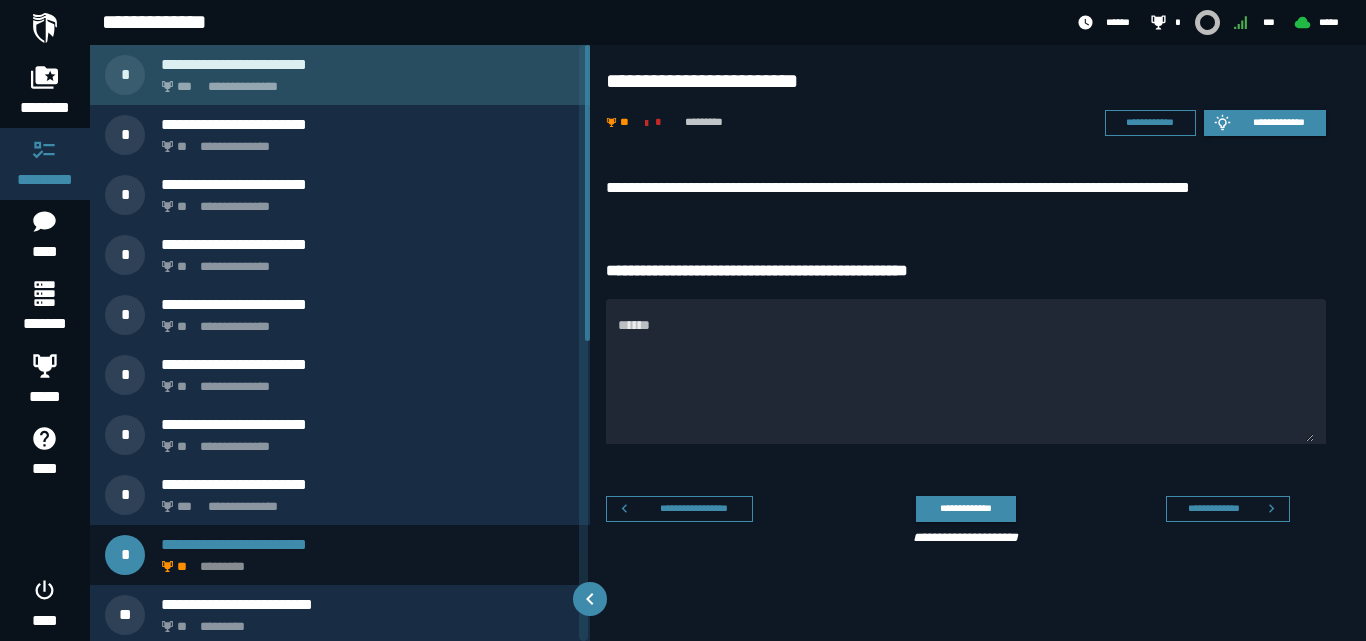 click on "**********" at bounding box center [364, 81] 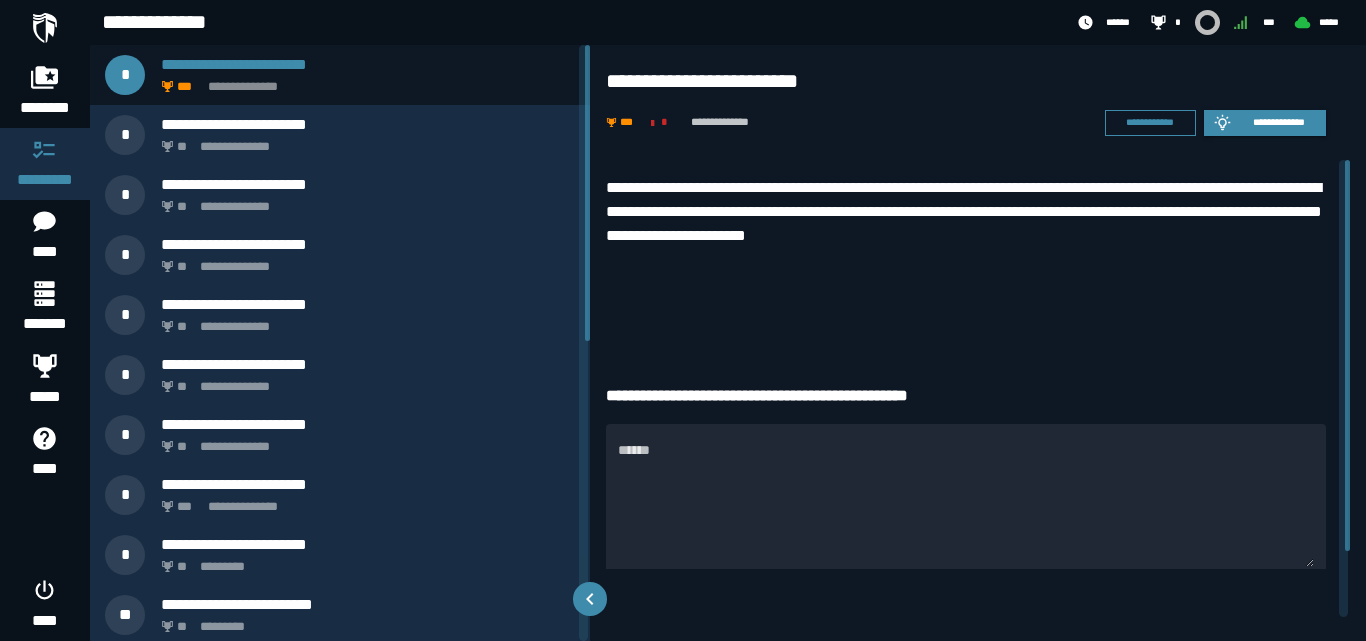 click on "**********" at bounding box center [966, 212] 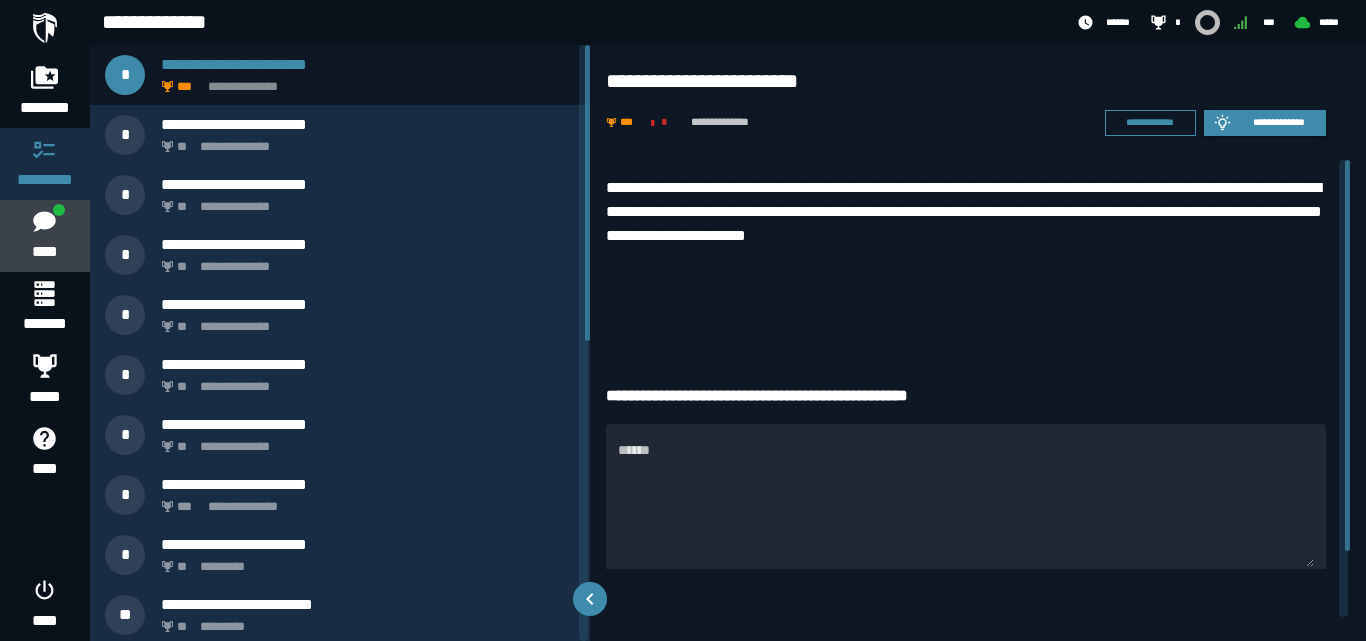 click 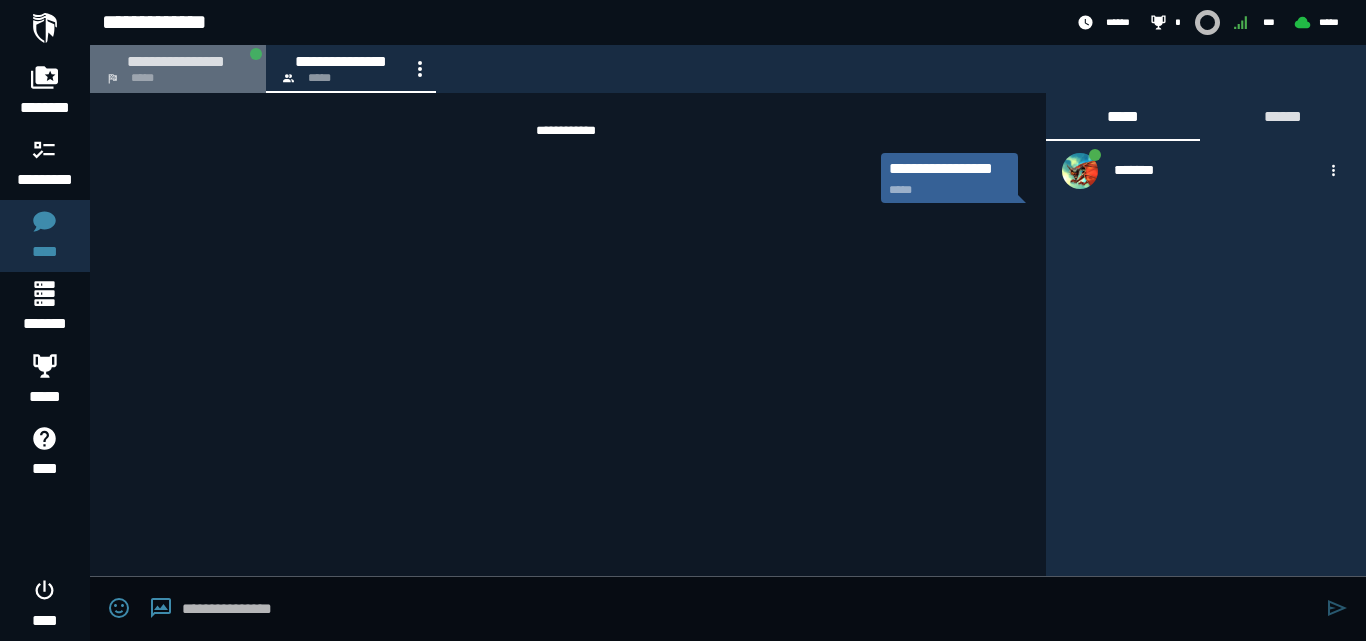 click on "**********" at bounding box center (176, 61) 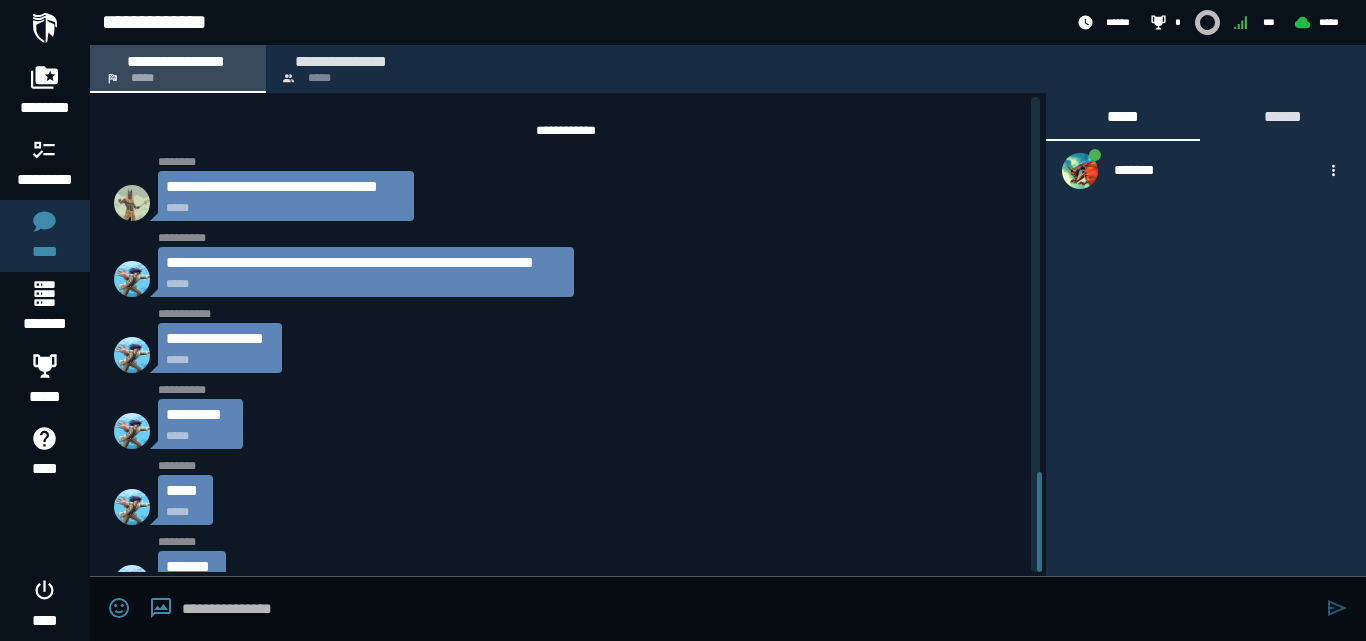 scroll, scrollTop: 1777, scrollLeft: 0, axis: vertical 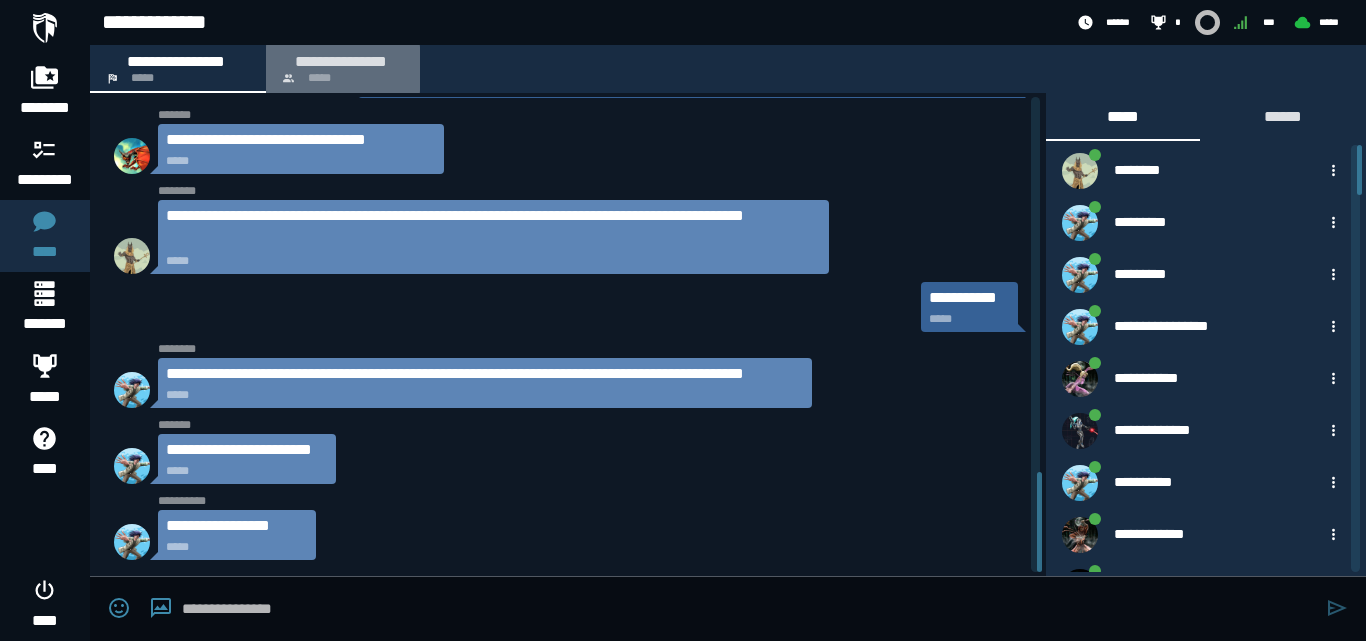 click on "**********" at bounding box center (341, 61) 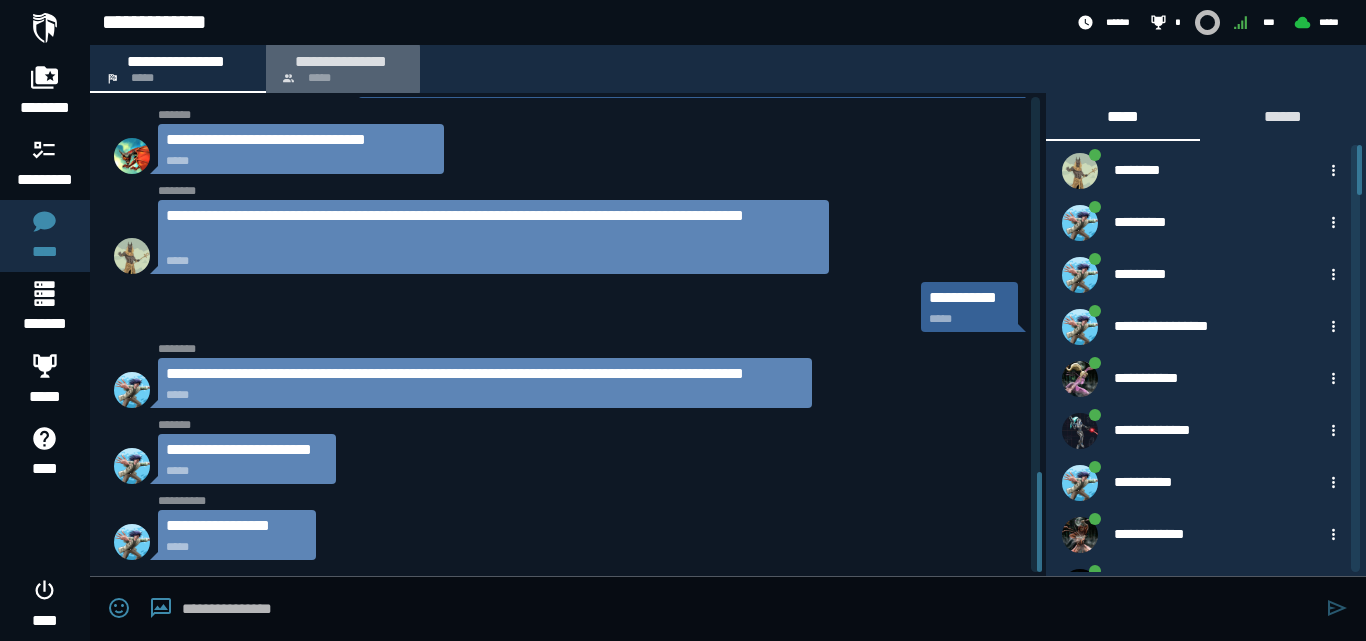 scroll, scrollTop: 0, scrollLeft: 0, axis: both 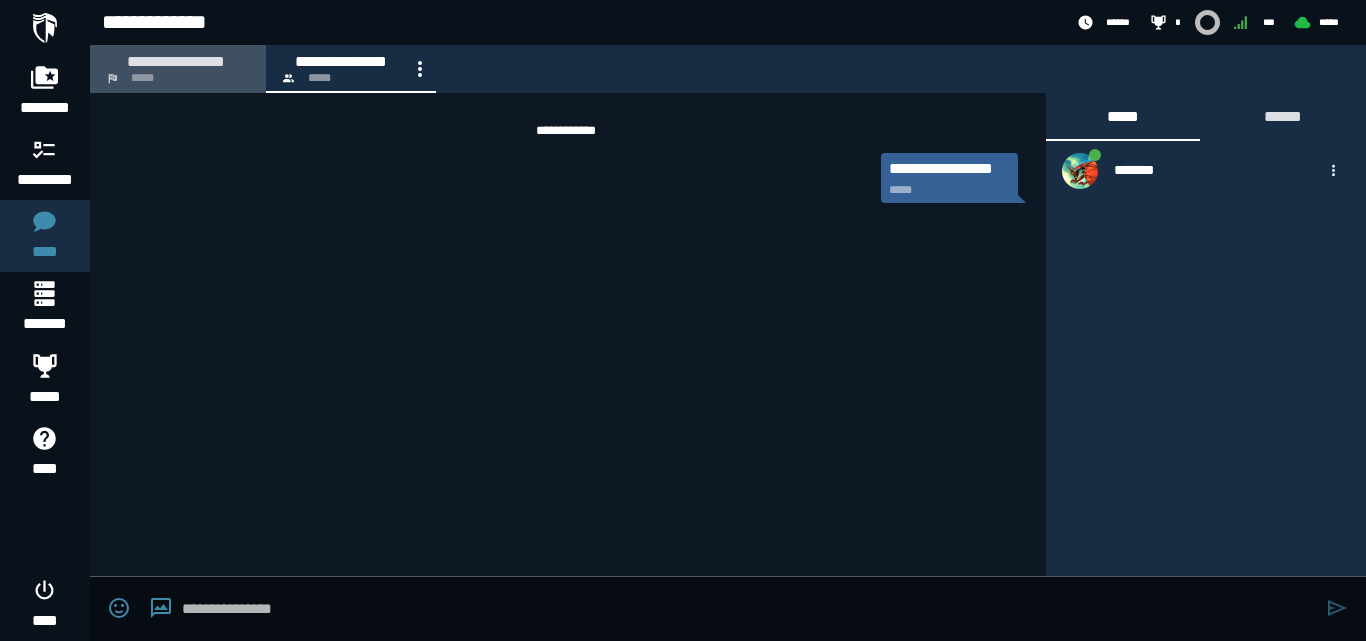 click on "**********" at bounding box center [176, 61] 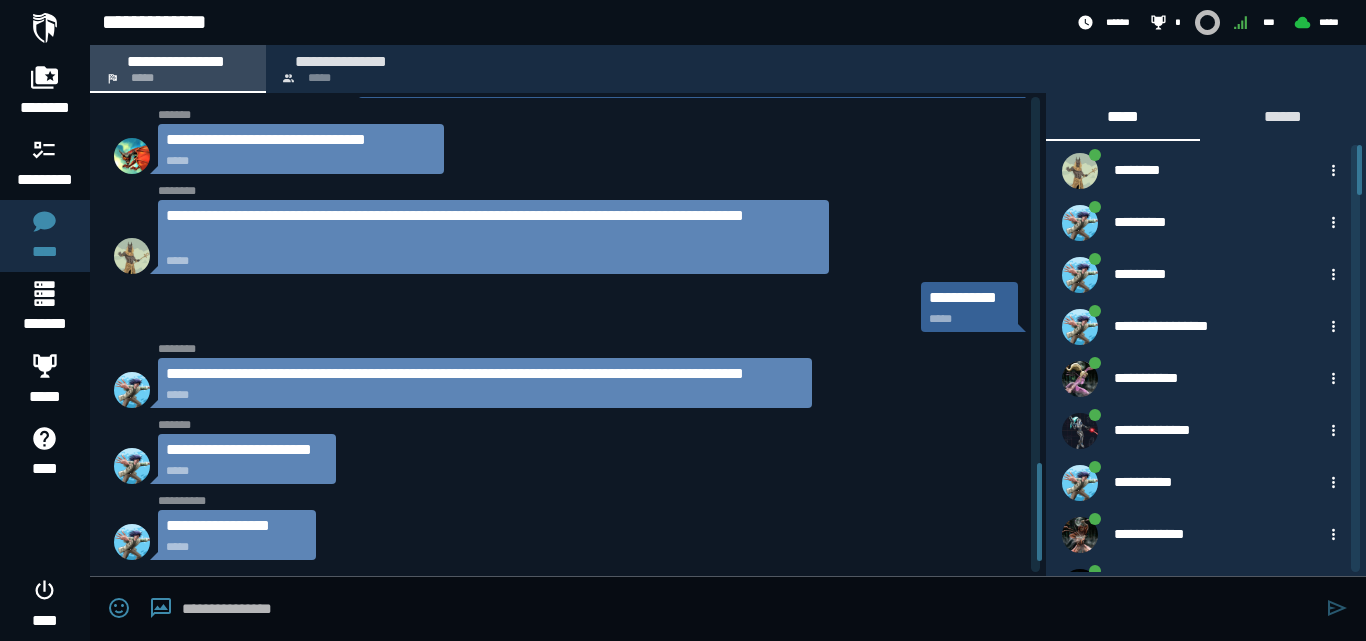 scroll, scrollTop: 1828, scrollLeft: 0, axis: vertical 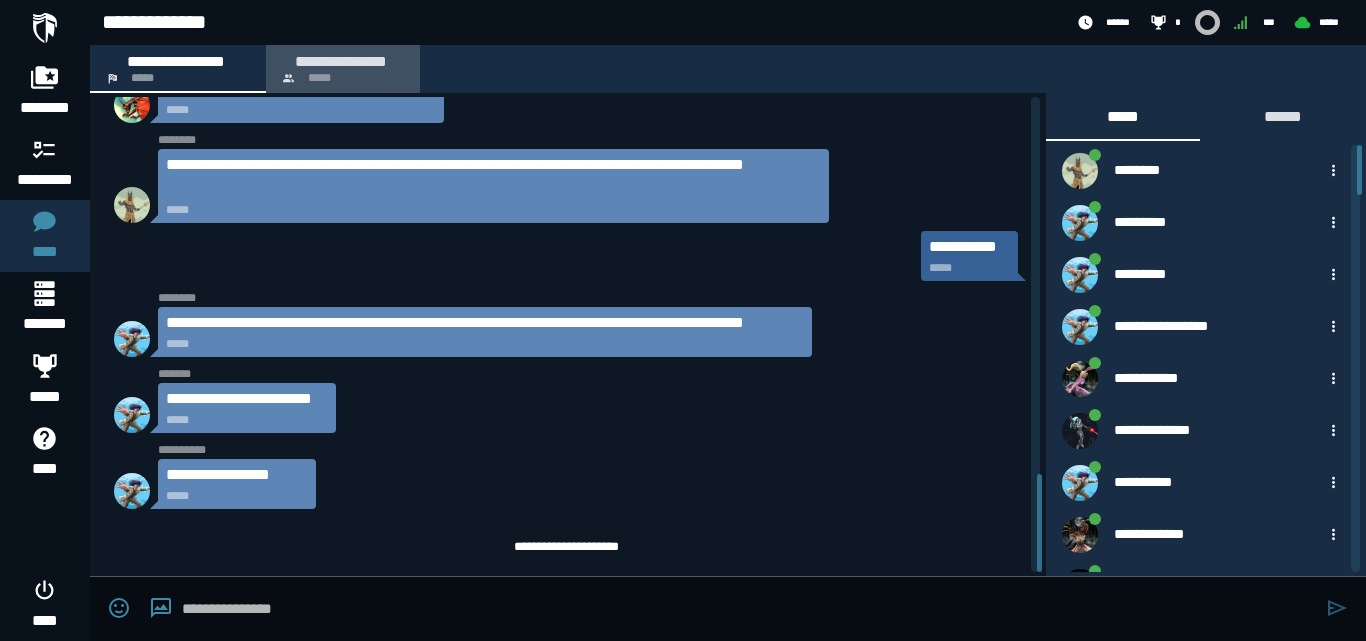 click on "**********" at bounding box center (343, 69) 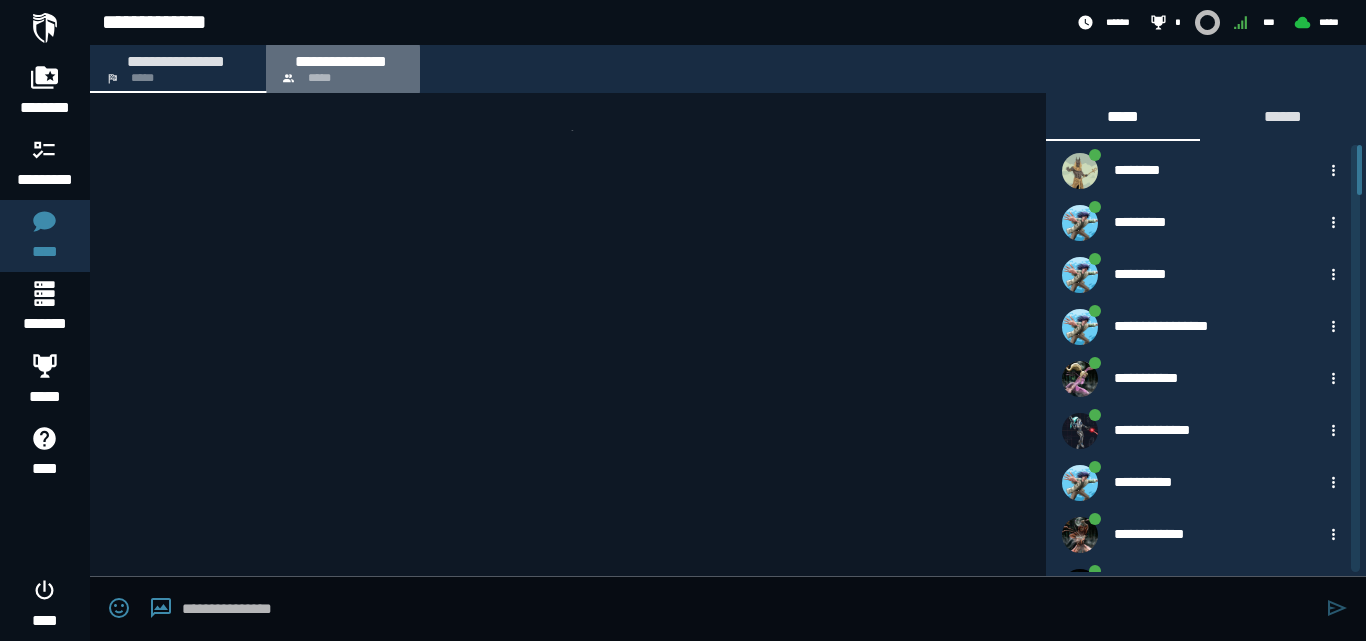 scroll, scrollTop: 0, scrollLeft: 0, axis: both 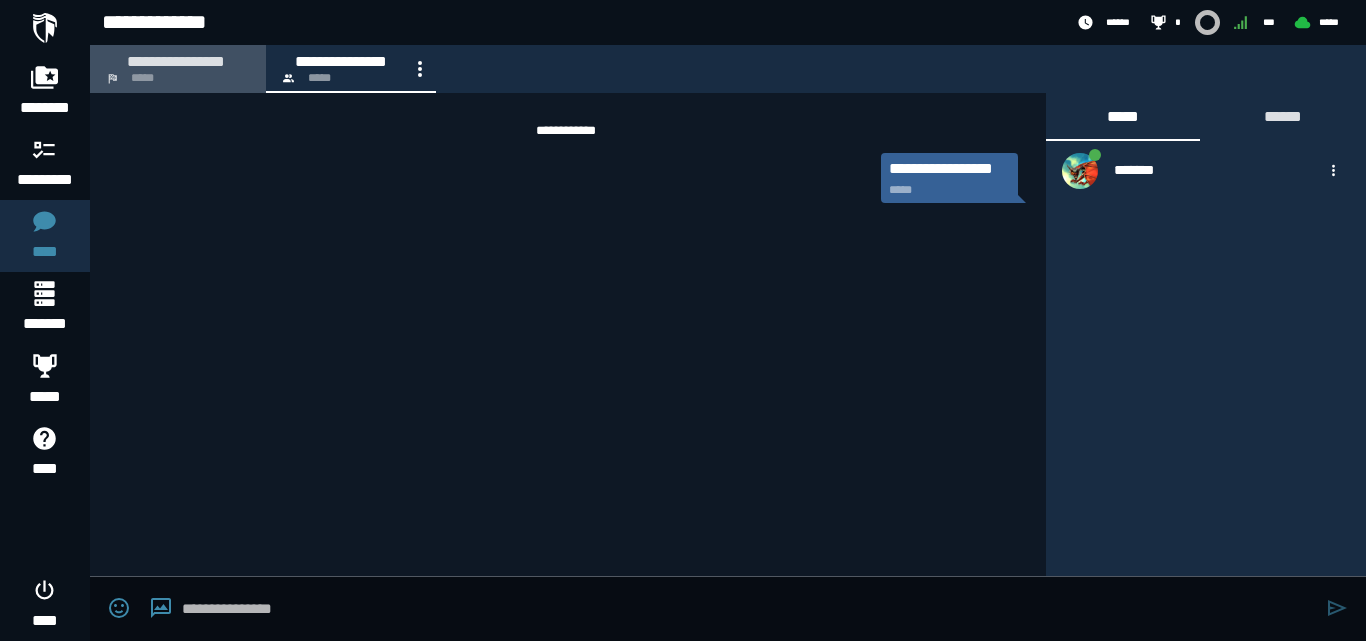 click on "**********" at bounding box center [178, 69] 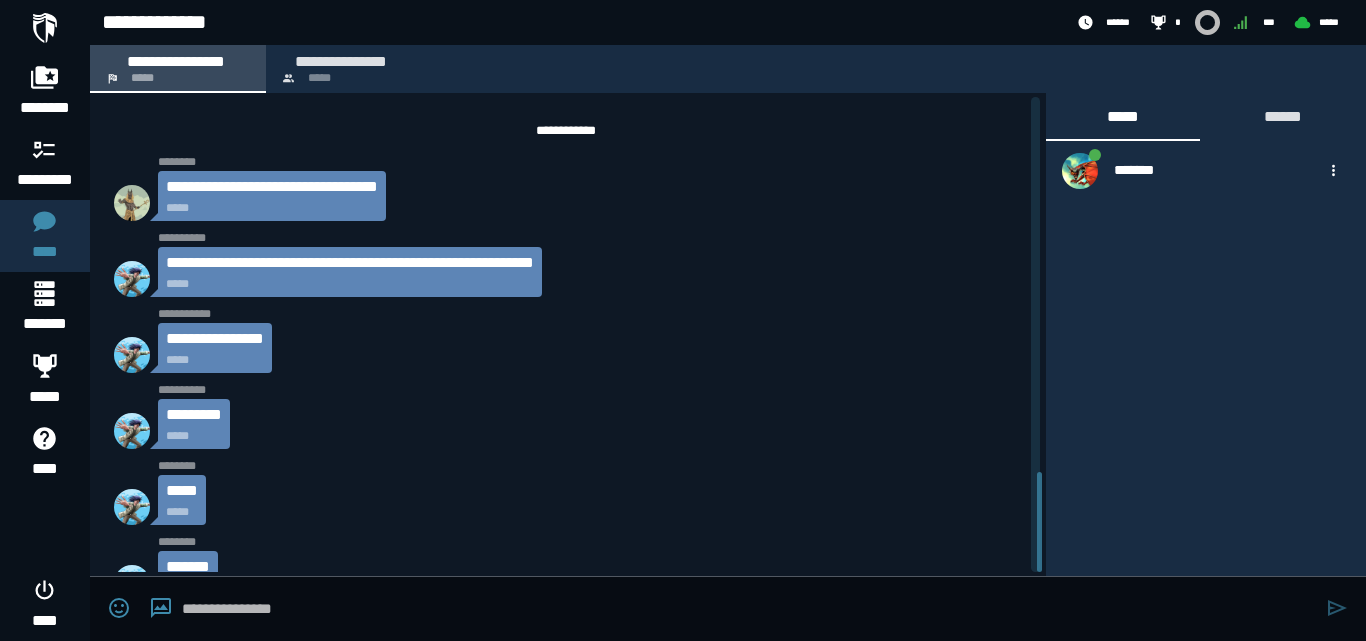 scroll, scrollTop: 1777, scrollLeft: 0, axis: vertical 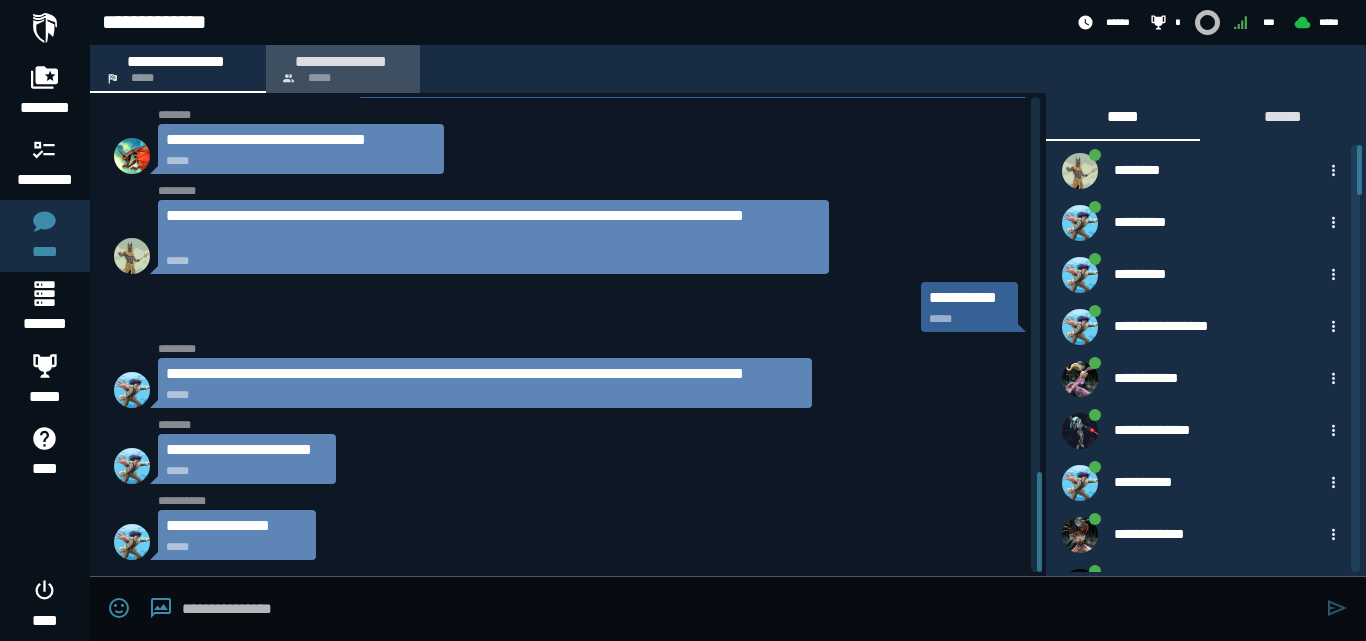 click on "**********" at bounding box center (343, 69) 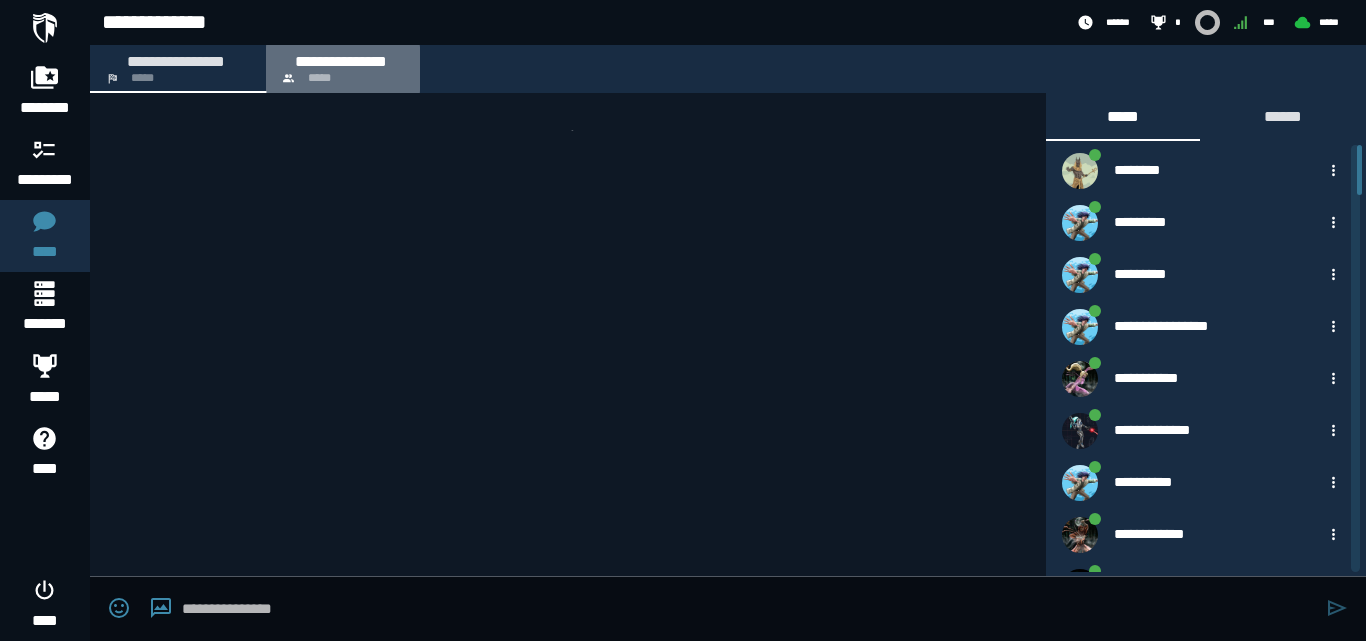 scroll, scrollTop: 0, scrollLeft: 0, axis: both 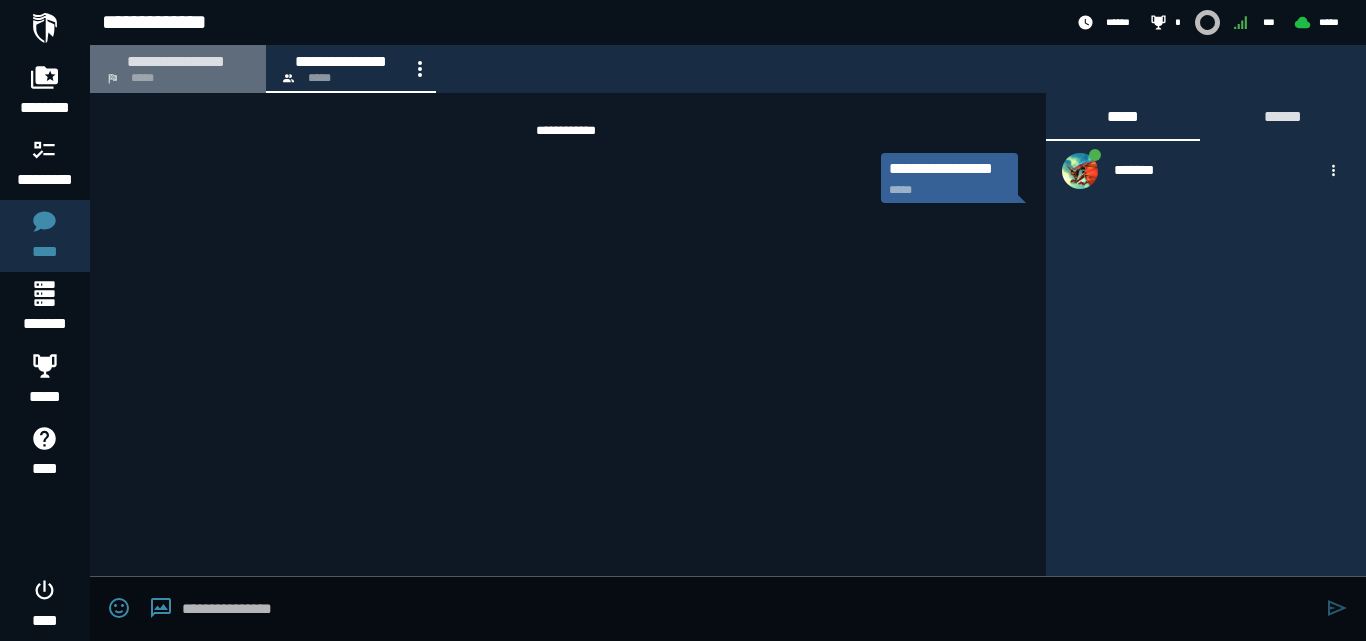 click on "**********" at bounding box center [178, 69] 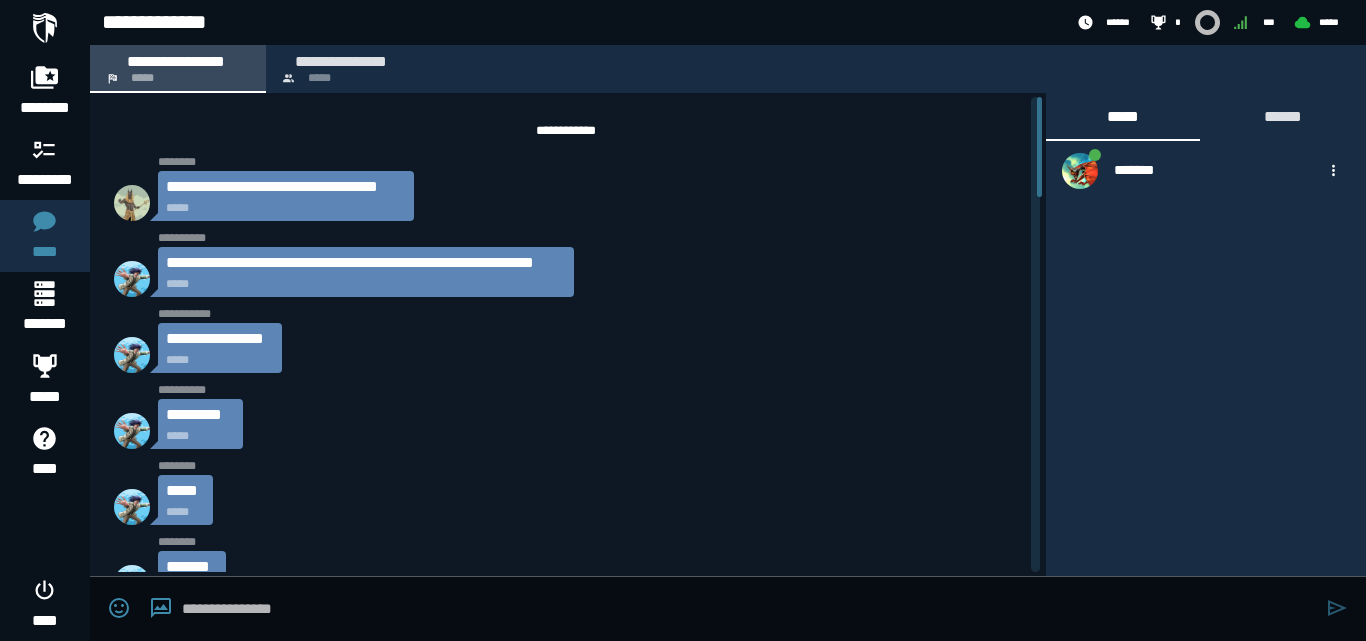 scroll, scrollTop: 1777, scrollLeft: 0, axis: vertical 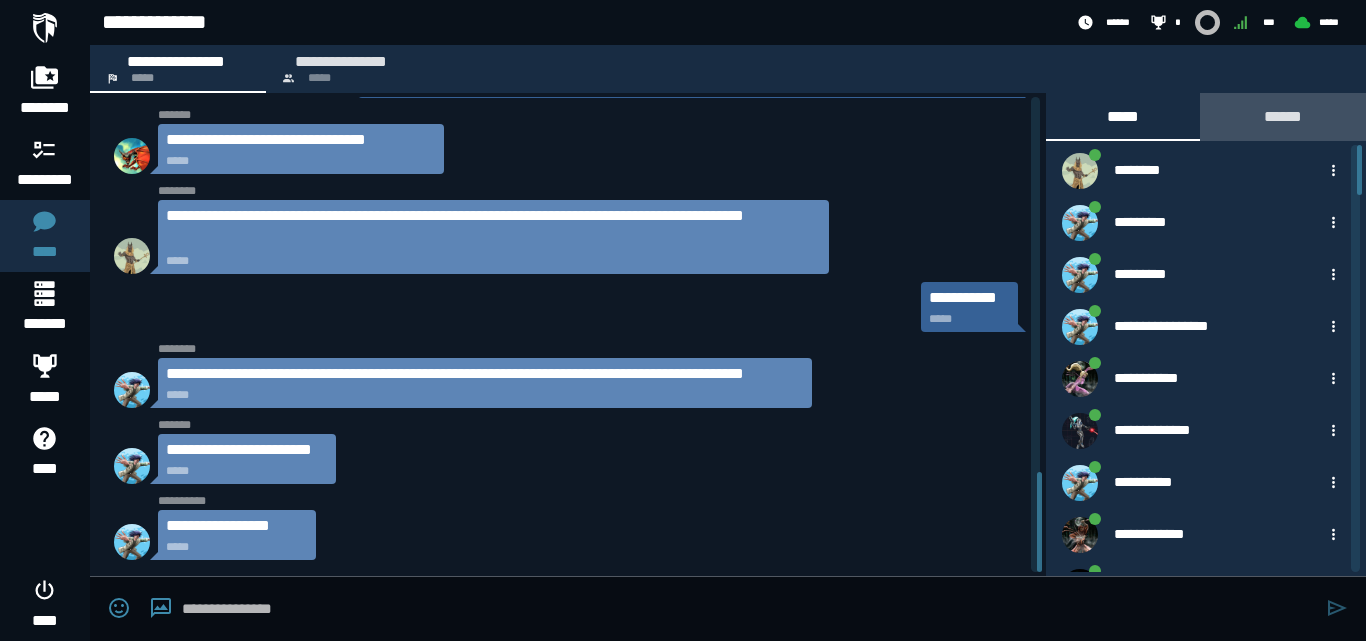 click on "******" at bounding box center (1283, 116) 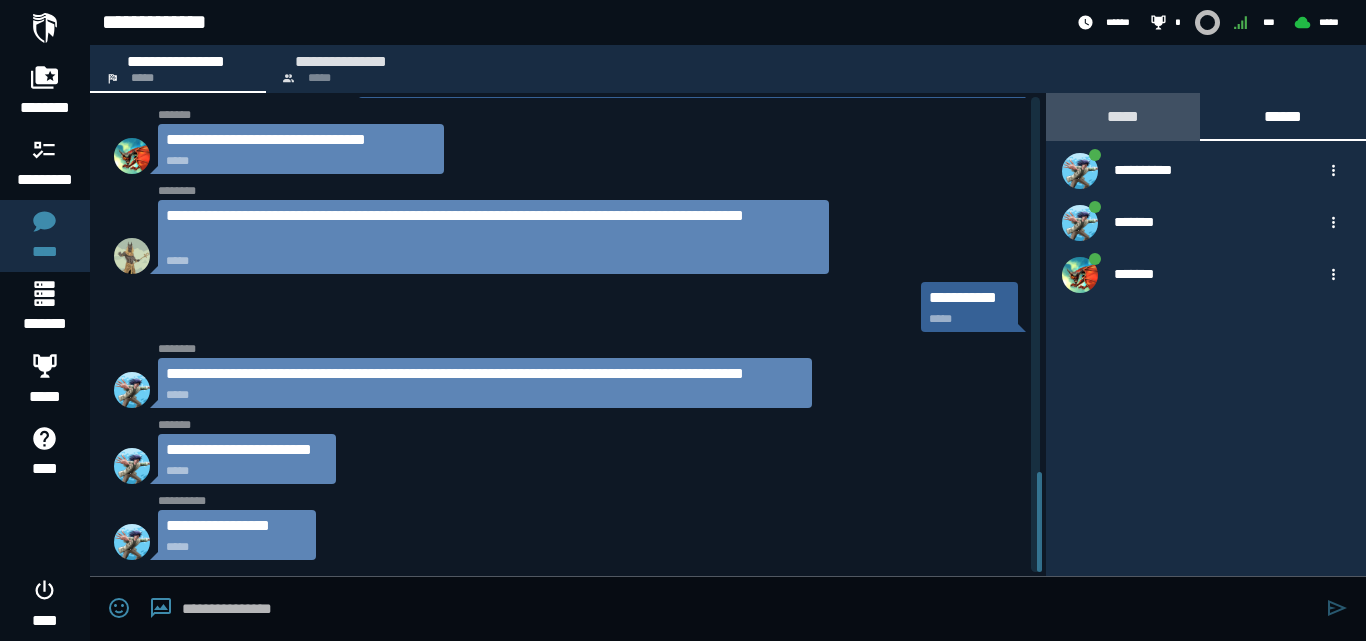 click on "*****" at bounding box center (1123, 116) 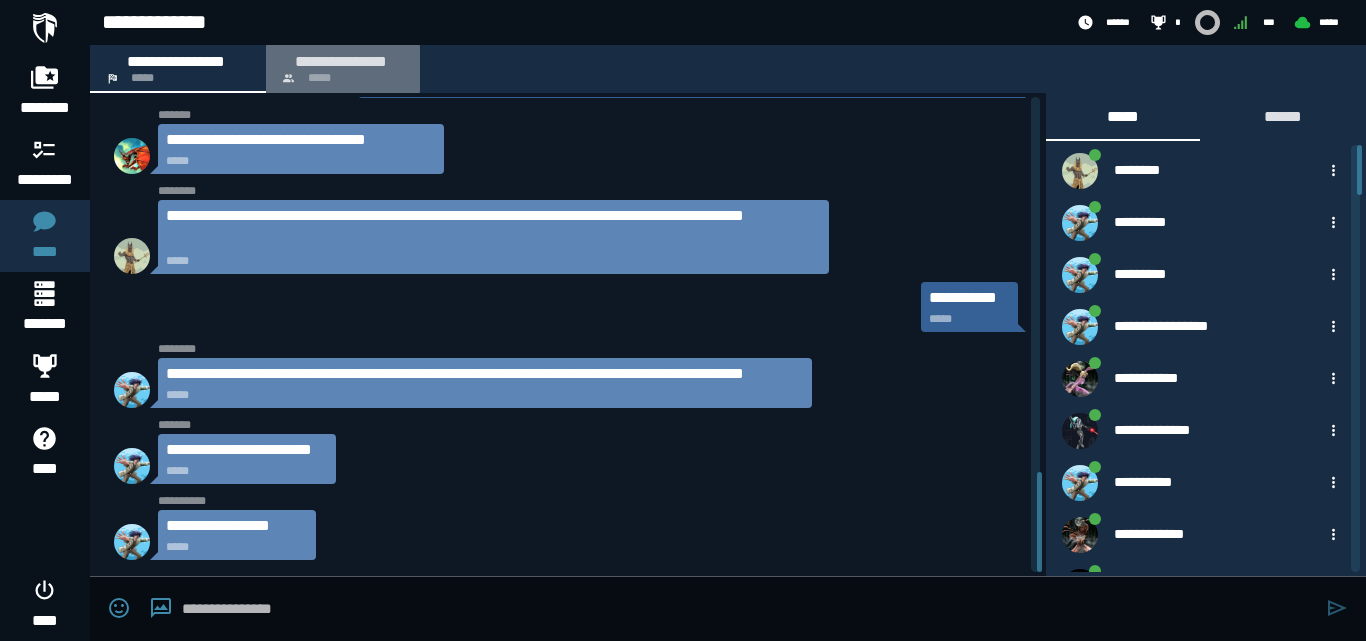 click on "**********" at bounding box center (341, 61) 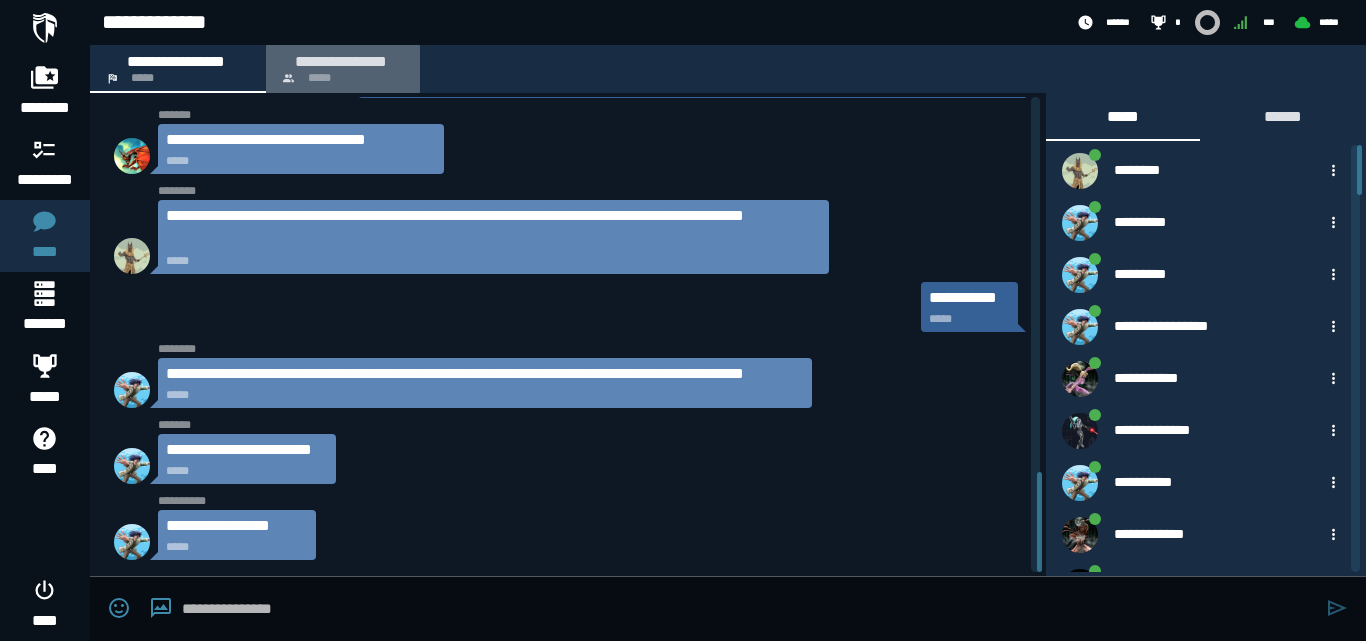 scroll, scrollTop: 0, scrollLeft: 0, axis: both 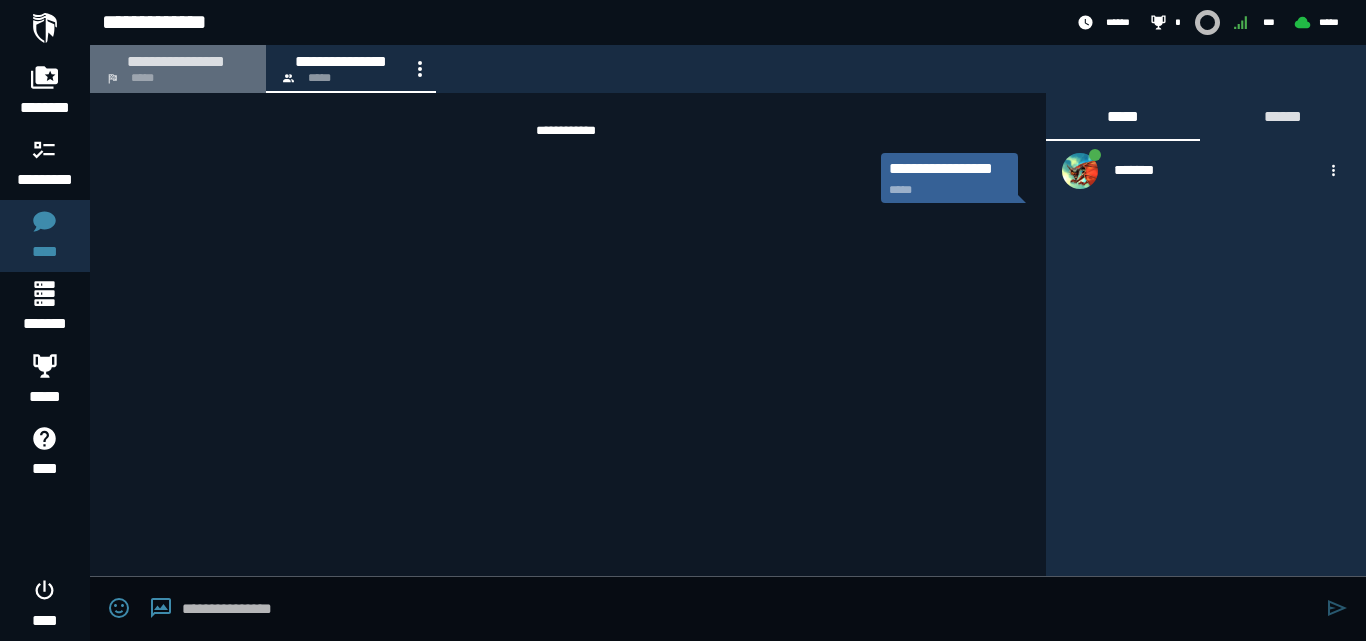 click on "*****" at bounding box center [142, 78] 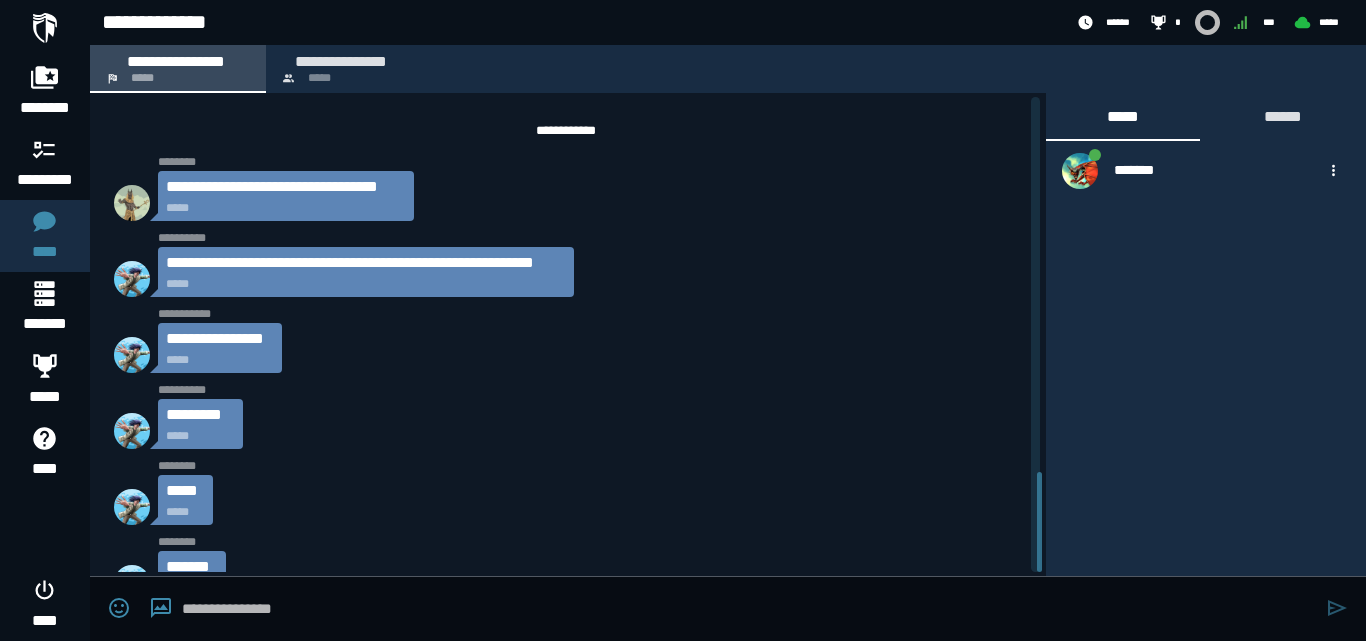 scroll, scrollTop: 1777, scrollLeft: 0, axis: vertical 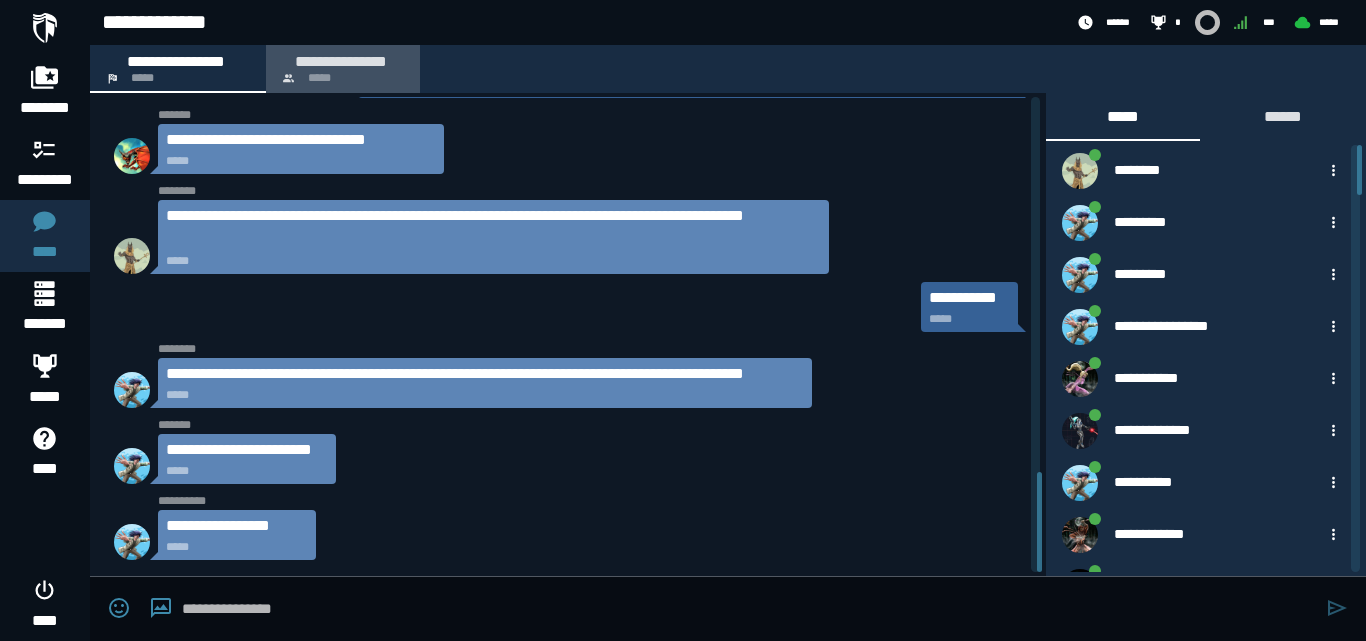 click on "**********" 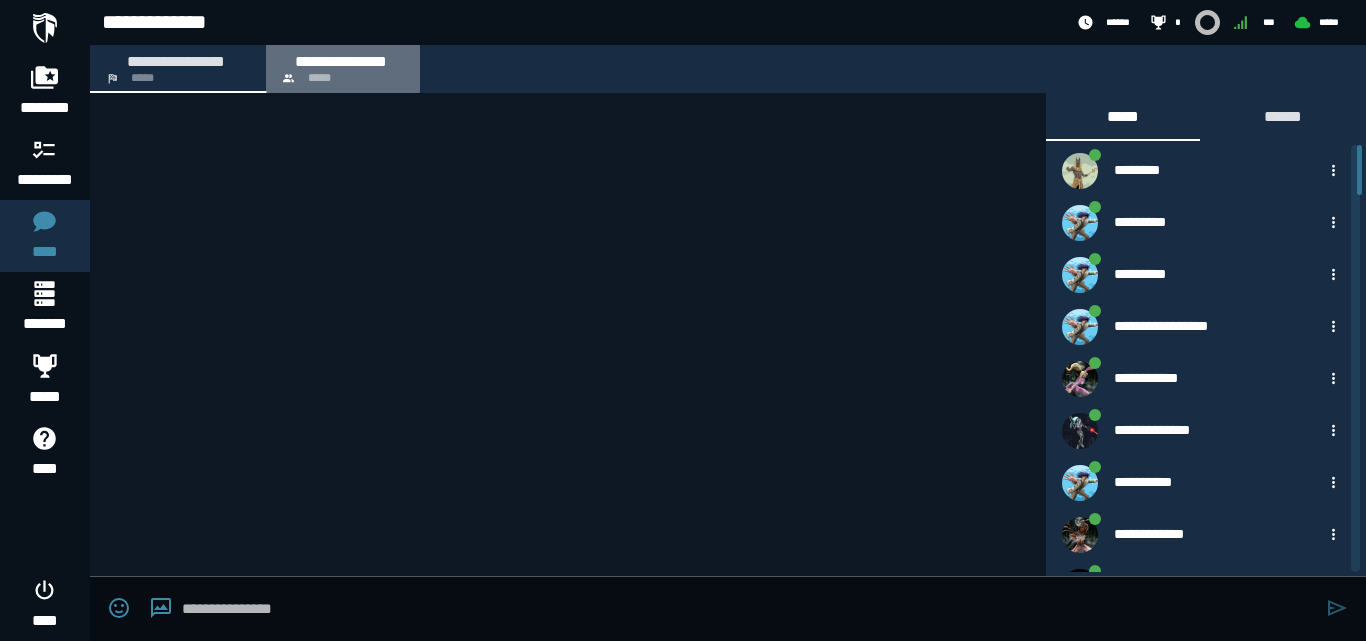 scroll, scrollTop: 0, scrollLeft: 0, axis: both 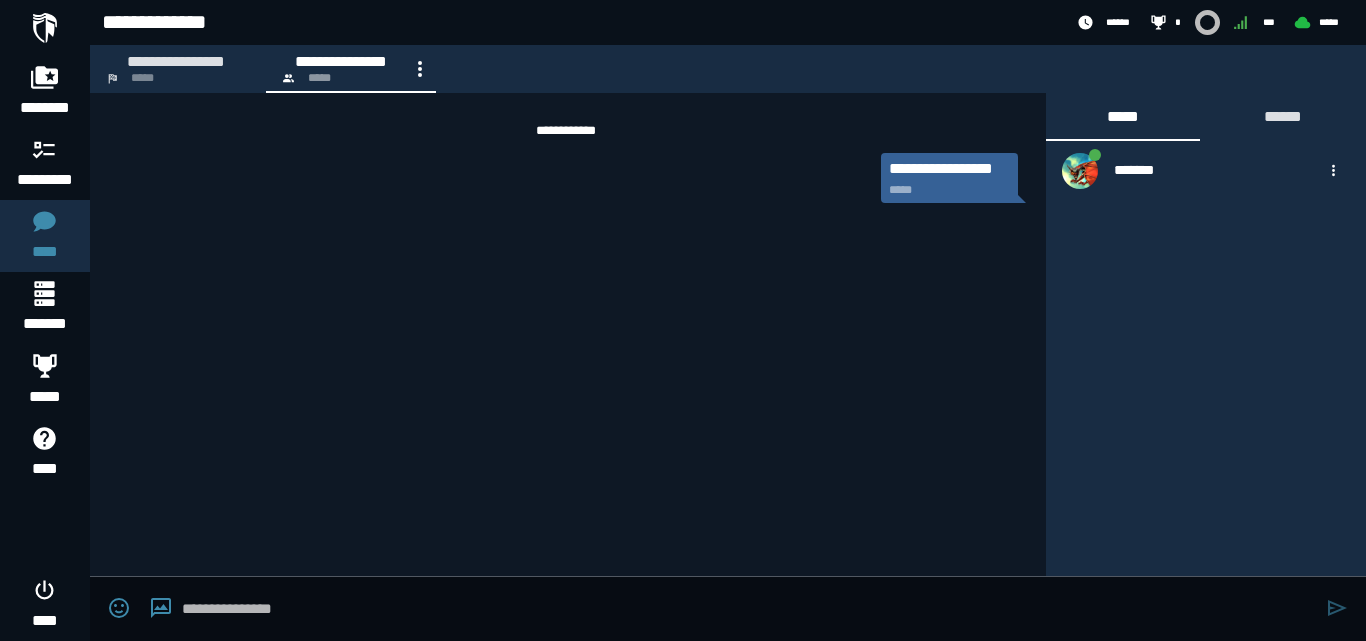 click at bounding box center [749, 609] 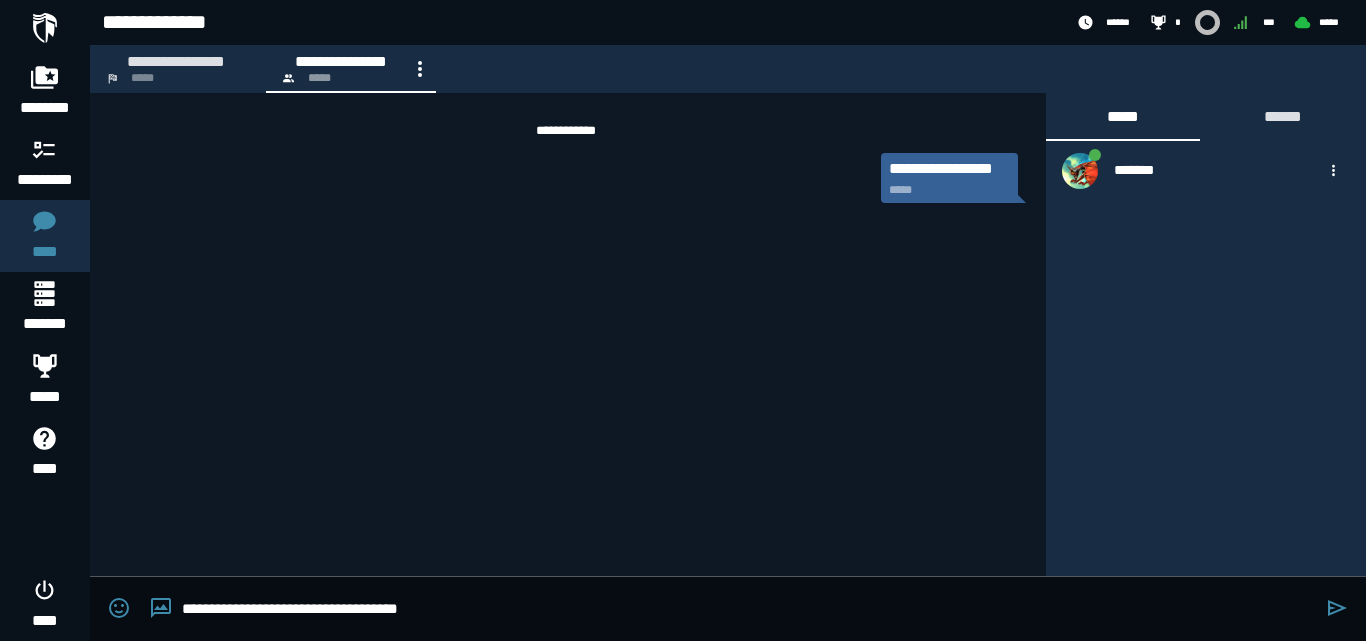 click on "**********" at bounding box center (749, 609) 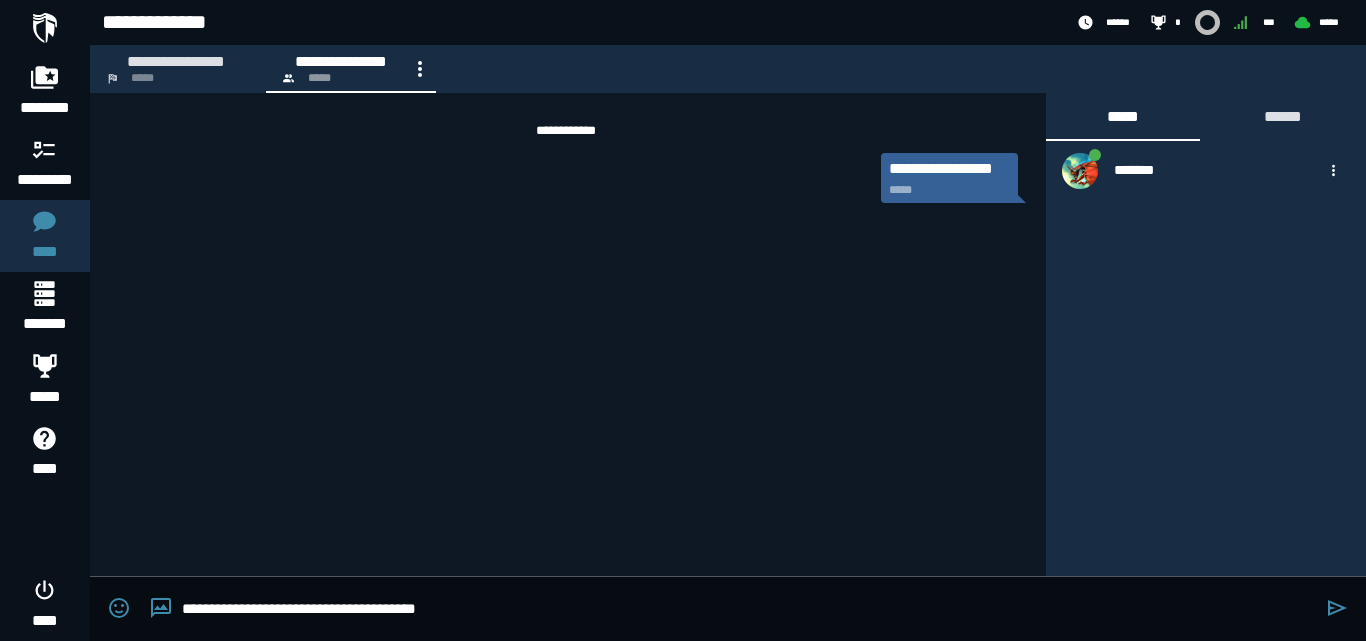 click on "**********" at bounding box center [749, 609] 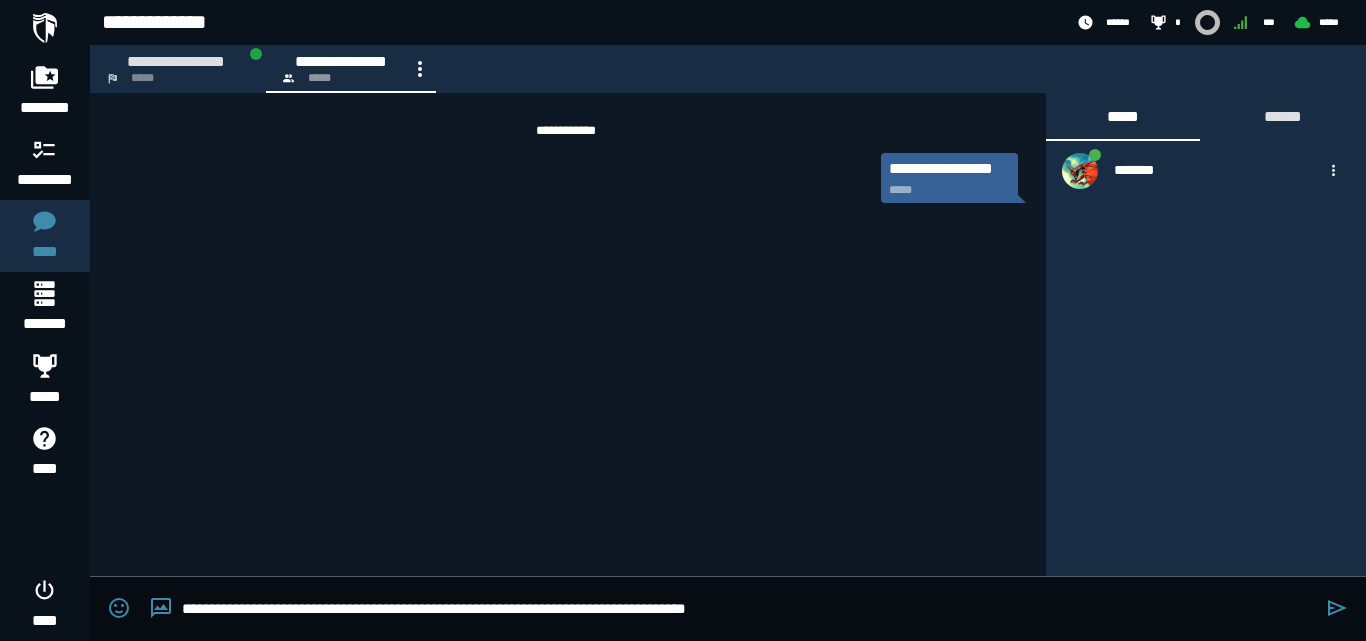 type on "**********" 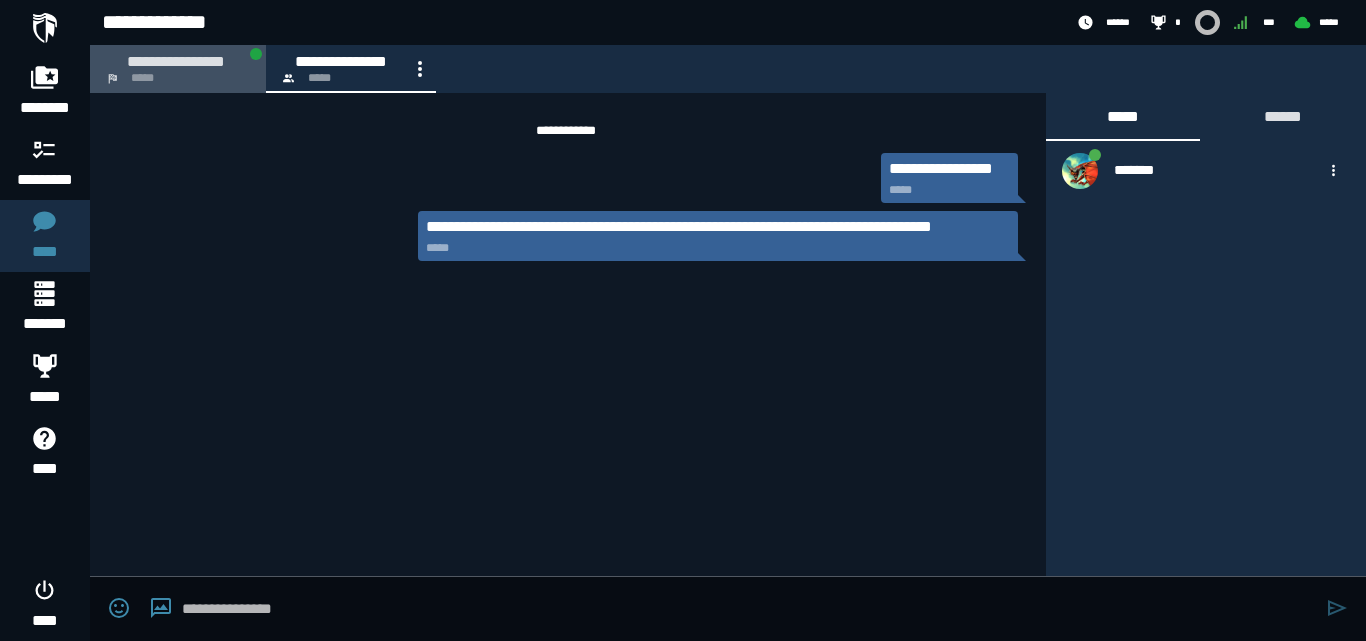 click on "**********" at bounding box center [176, 61] 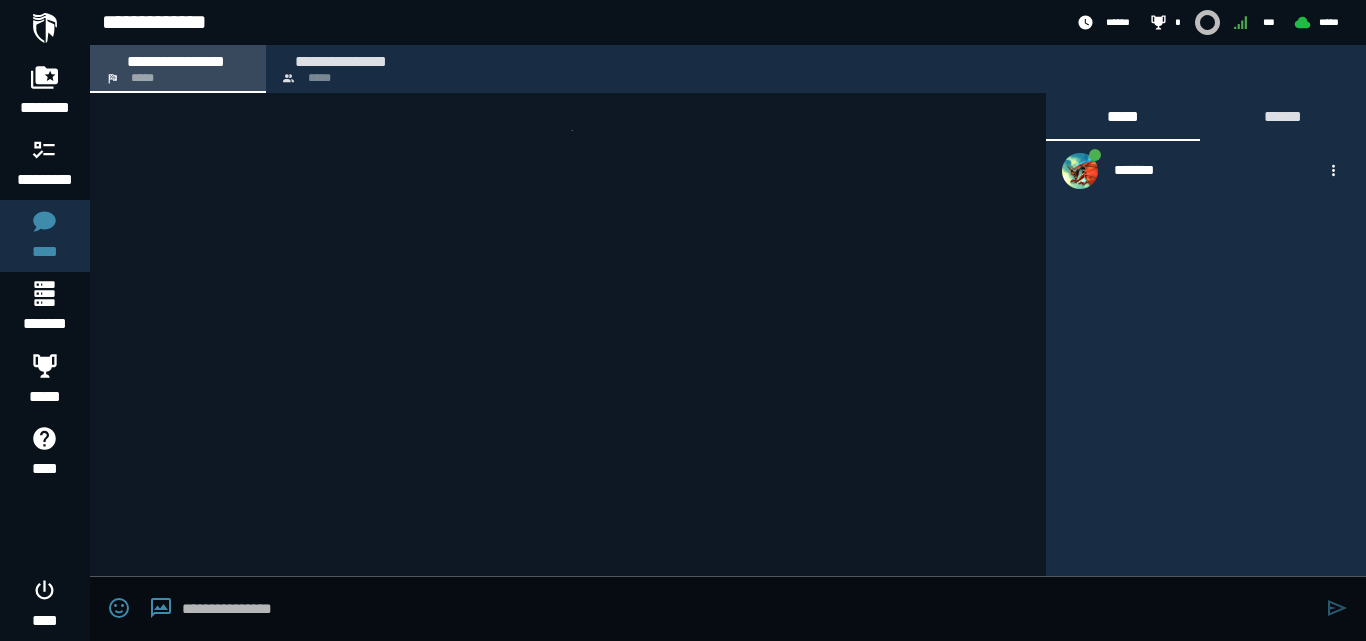 scroll, scrollTop: 2053, scrollLeft: 0, axis: vertical 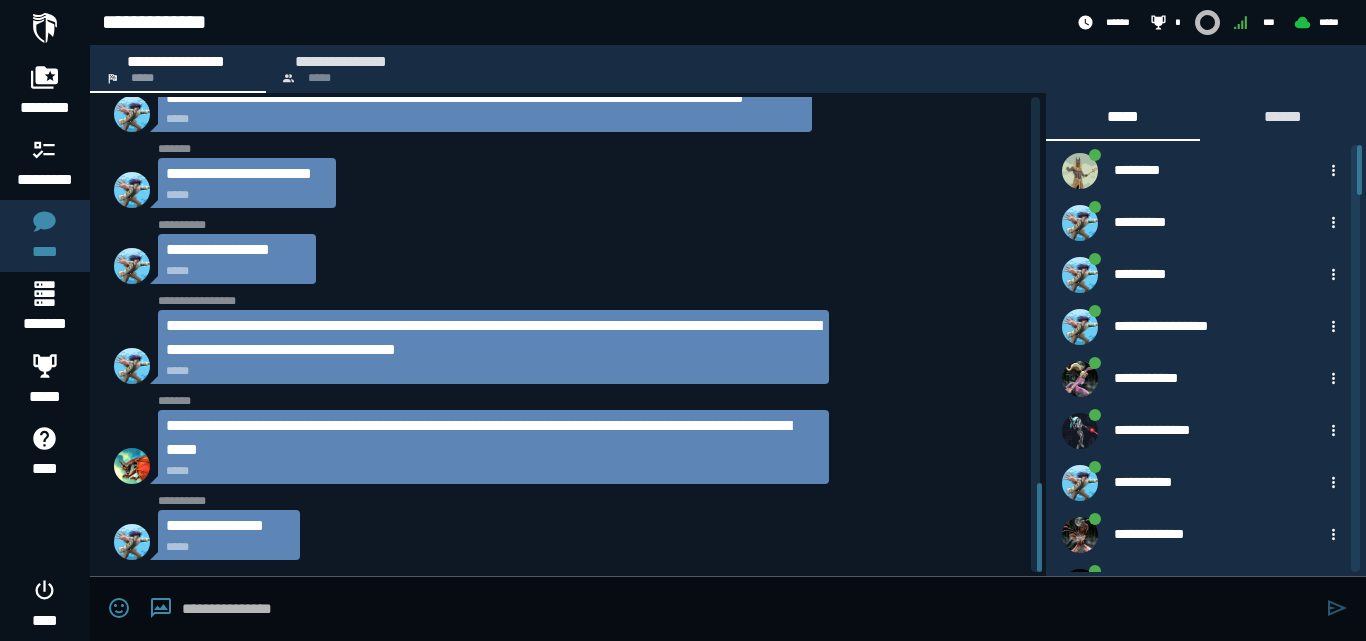 click on "**********" at bounding box center (728, 22) 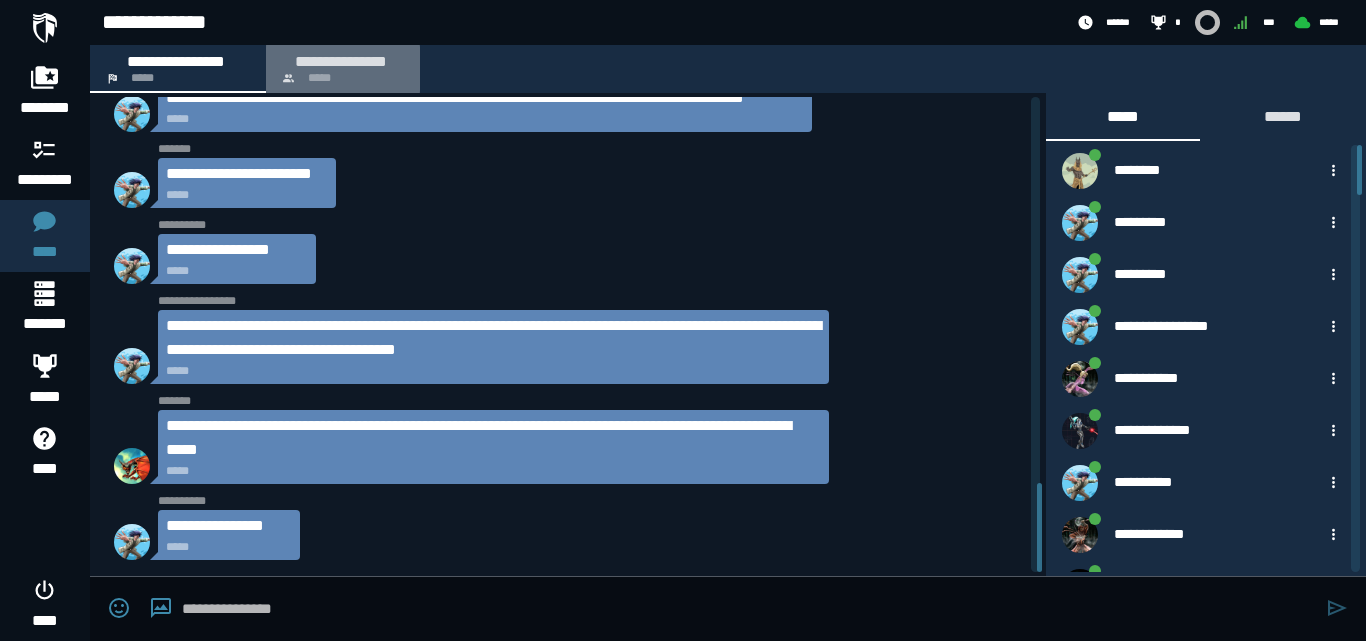 click on "**********" at bounding box center [341, 61] 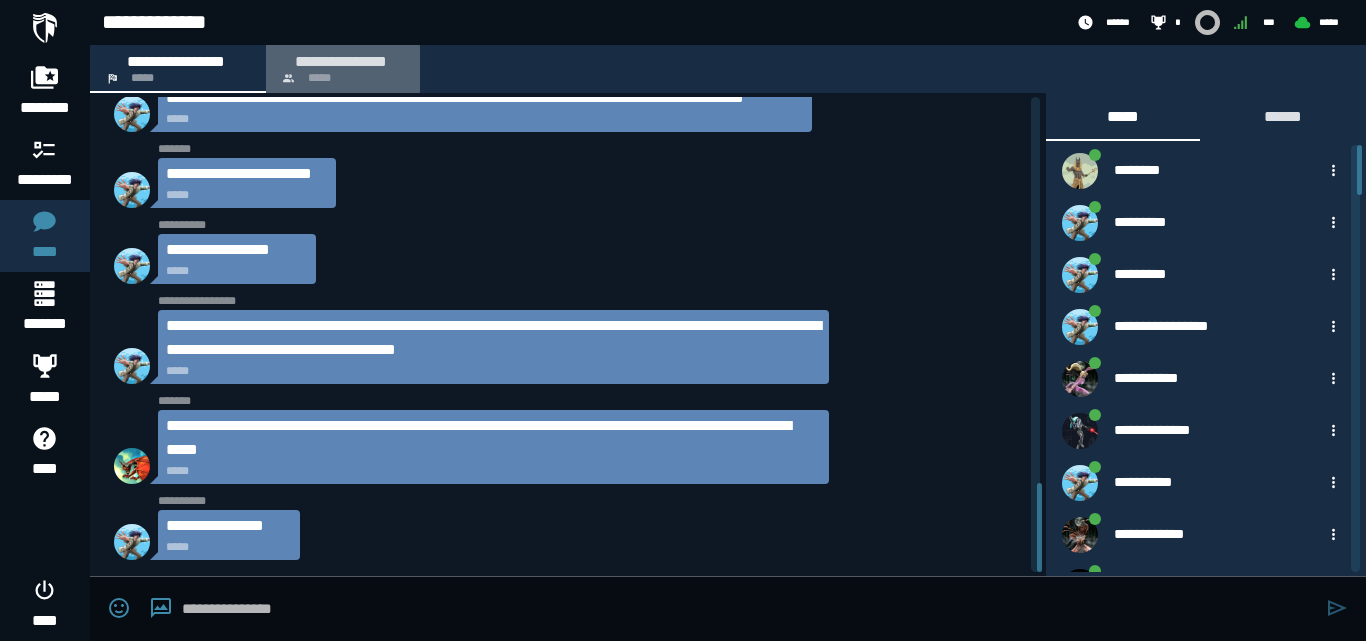 scroll, scrollTop: 0, scrollLeft: 0, axis: both 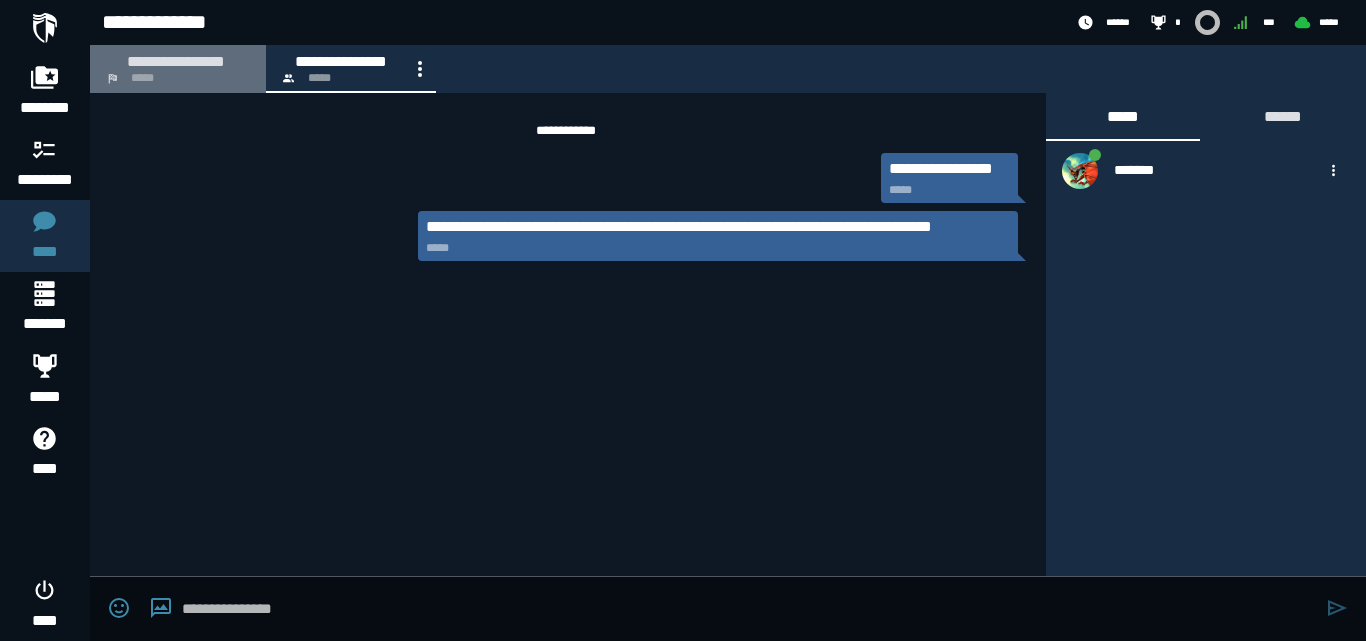 click on "**********" at bounding box center (176, 61) 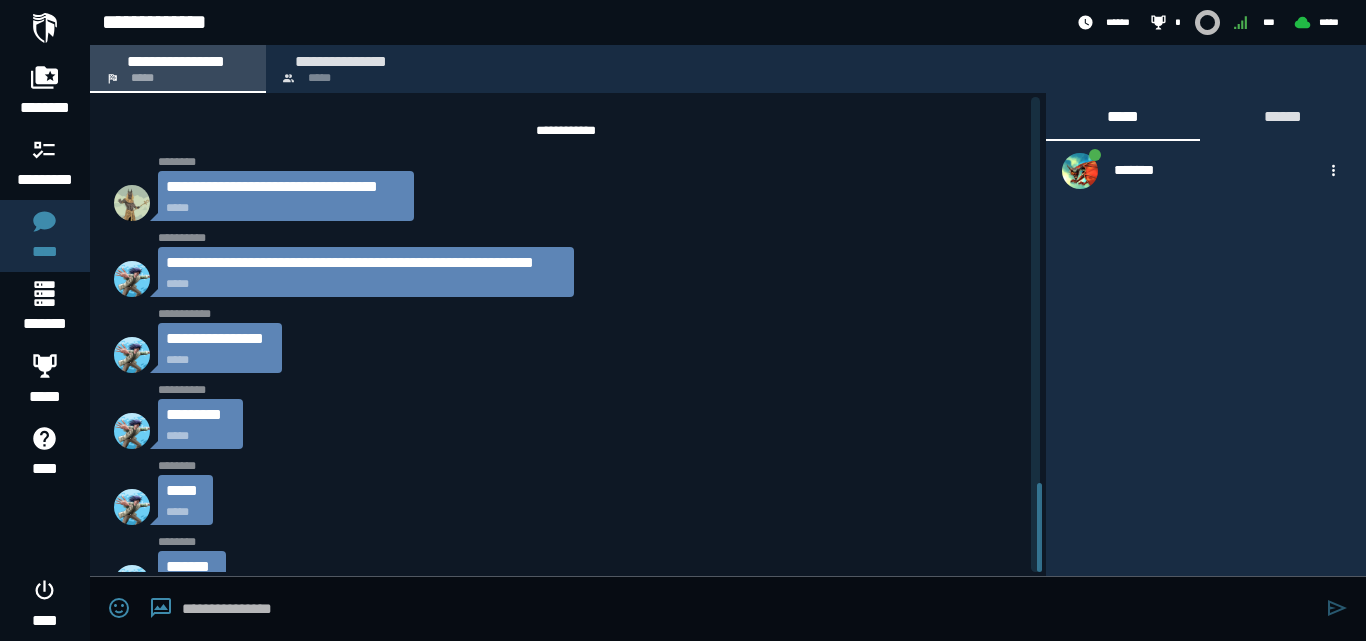 scroll, scrollTop: 2053, scrollLeft: 0, axis: vertical 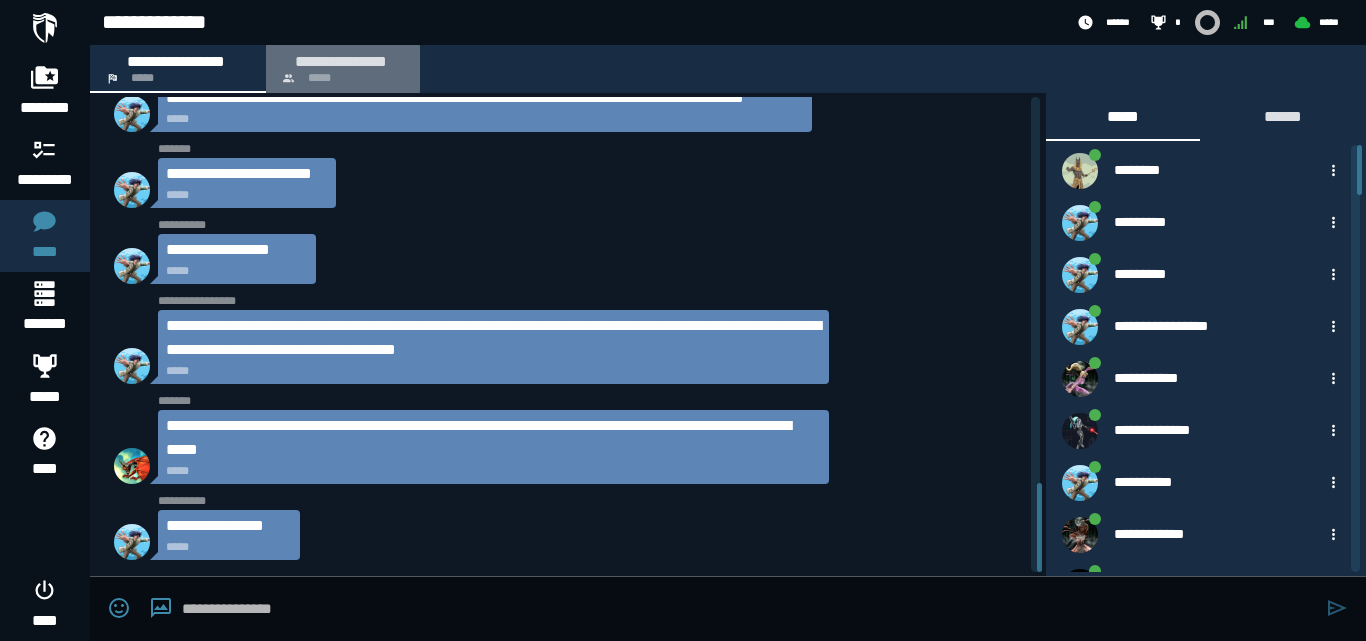 click on "**********" at bounding box center [341, 61] 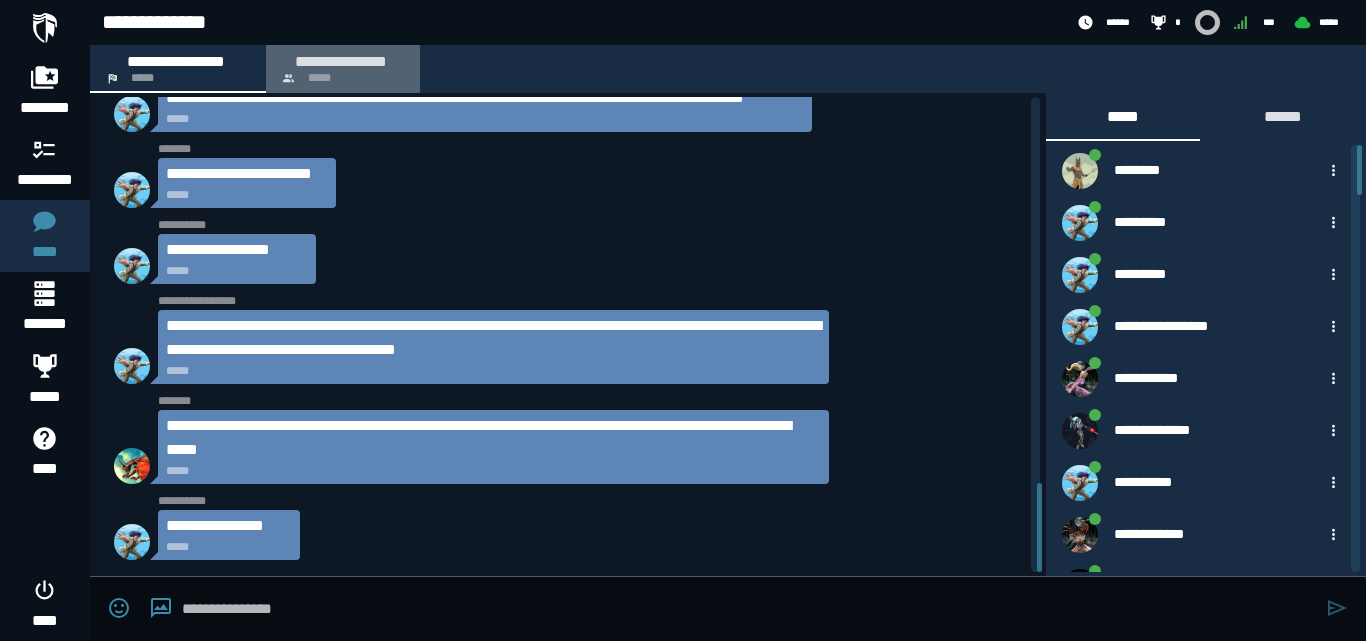 scroll, scrollTop: 0, scrollLeft: 0, axis: both 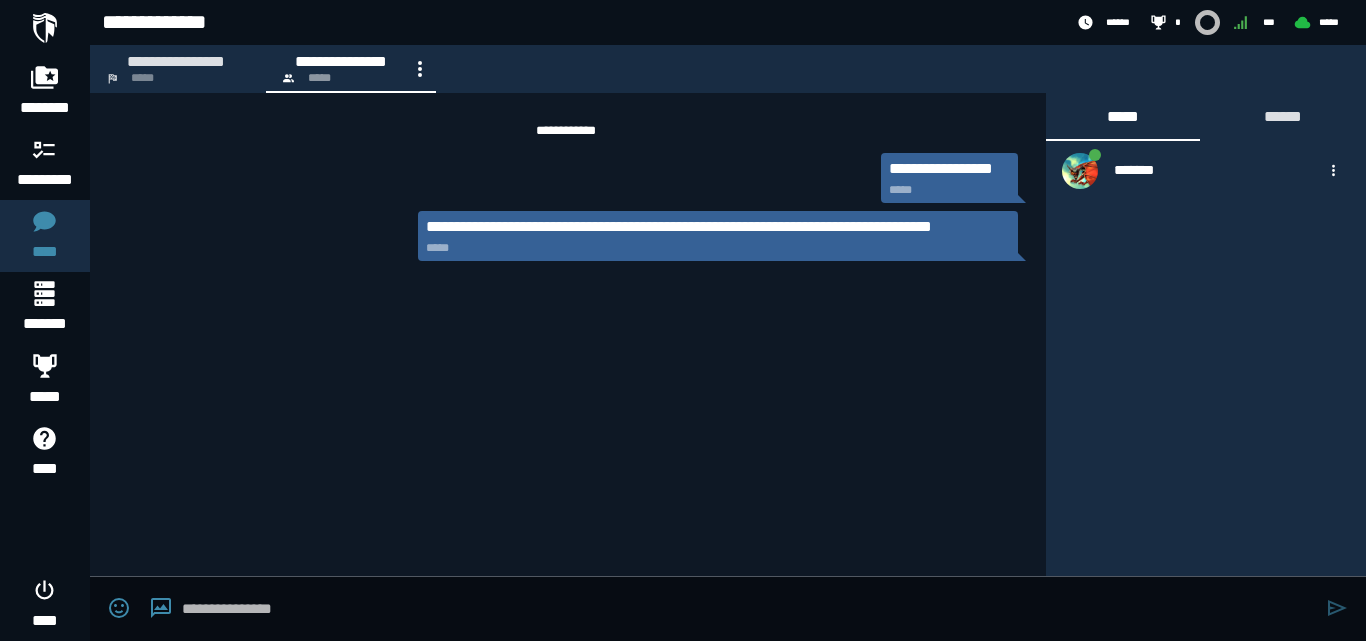 click at bounding box center (749, 609) 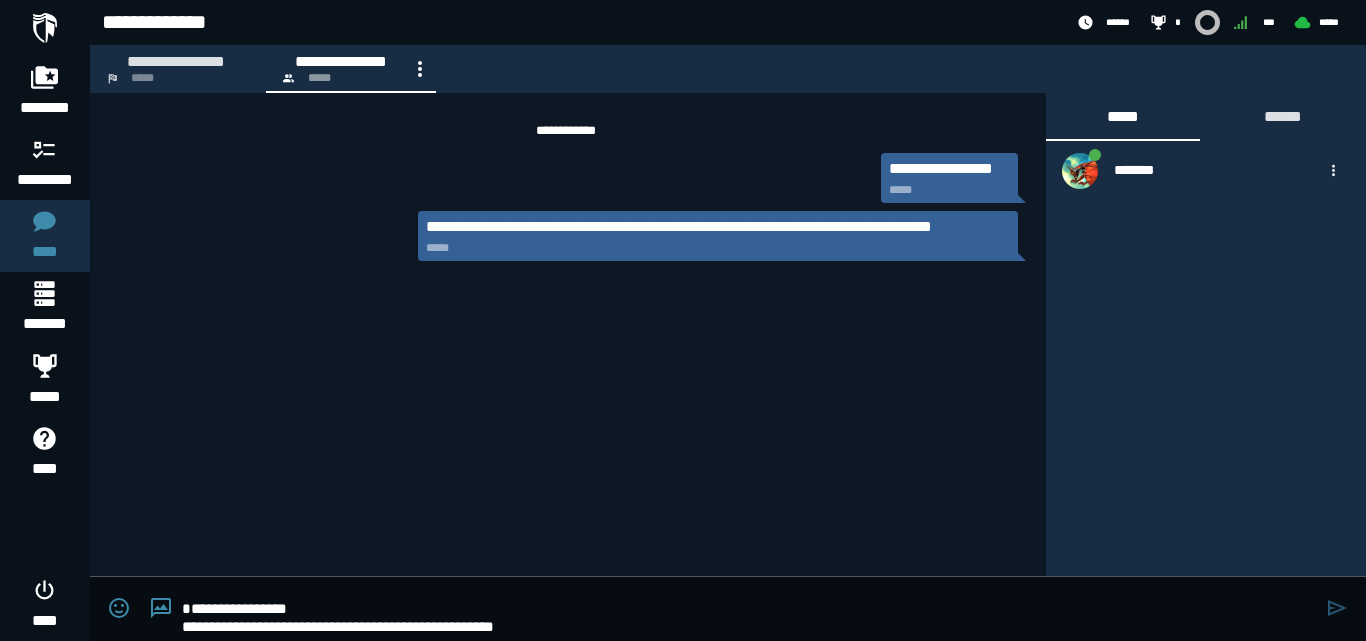 scroll, scrollTop: 55, scrollLeft: 0, axis: vertical 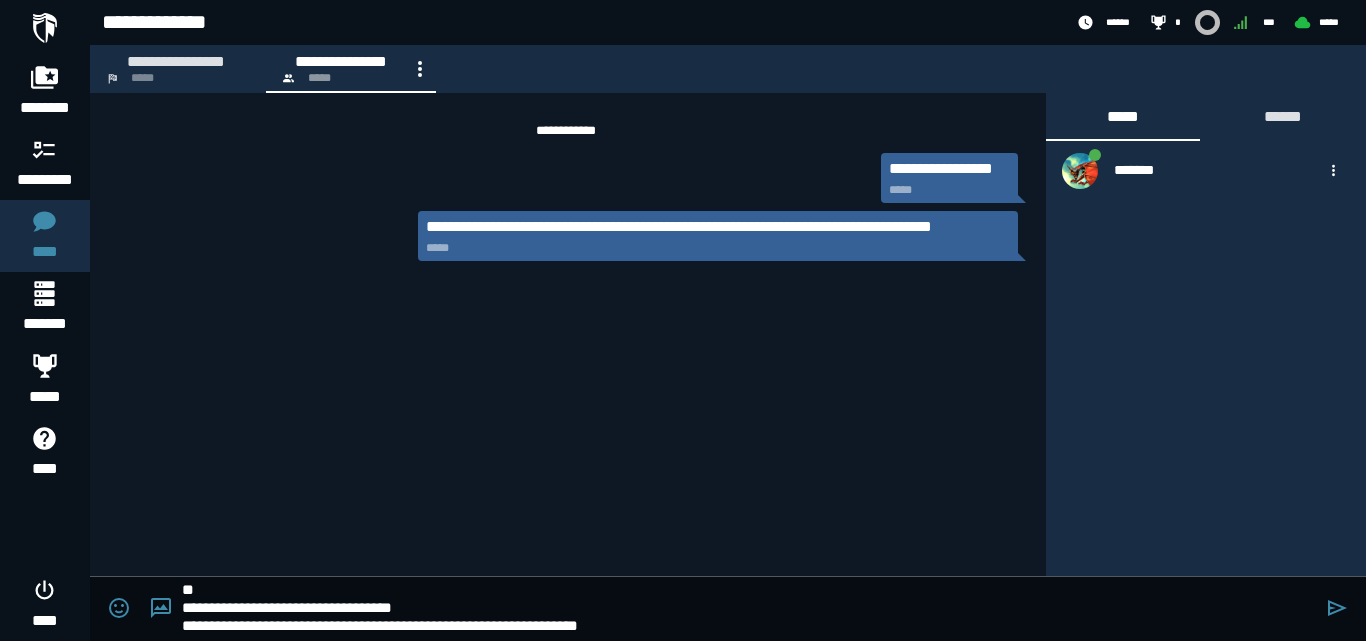 type on "**********" 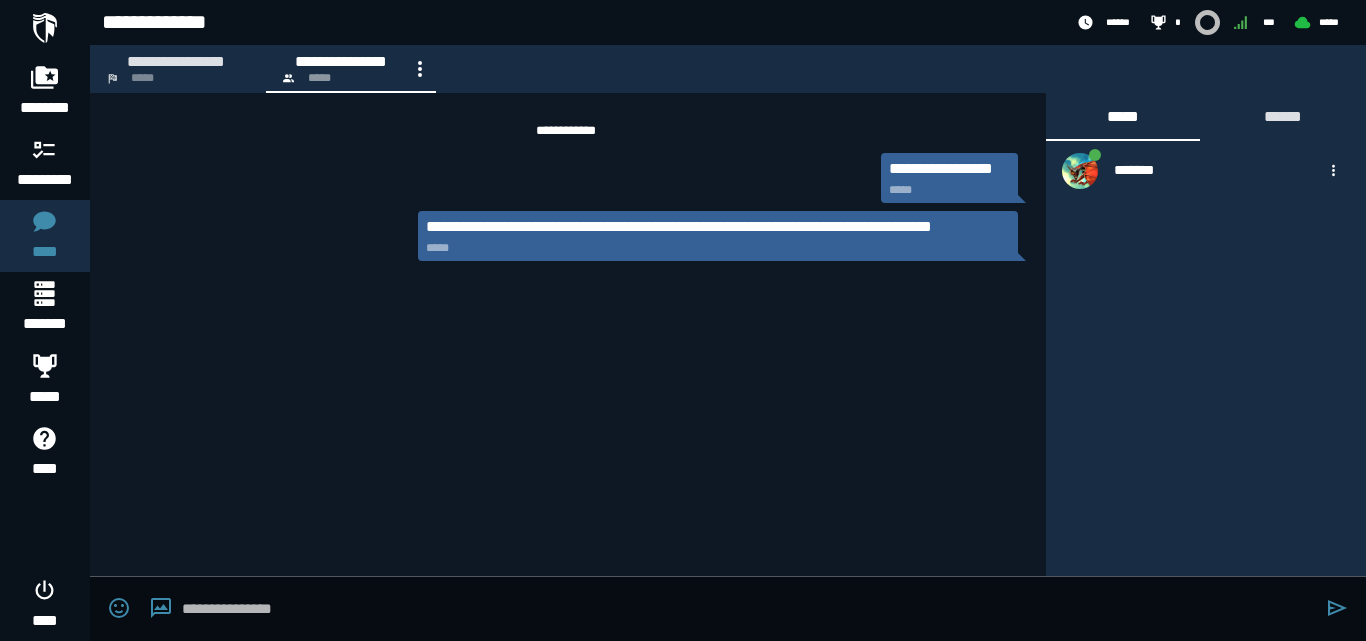 scroll, scrollTop: 0, scrollLeft: 0, axis: both 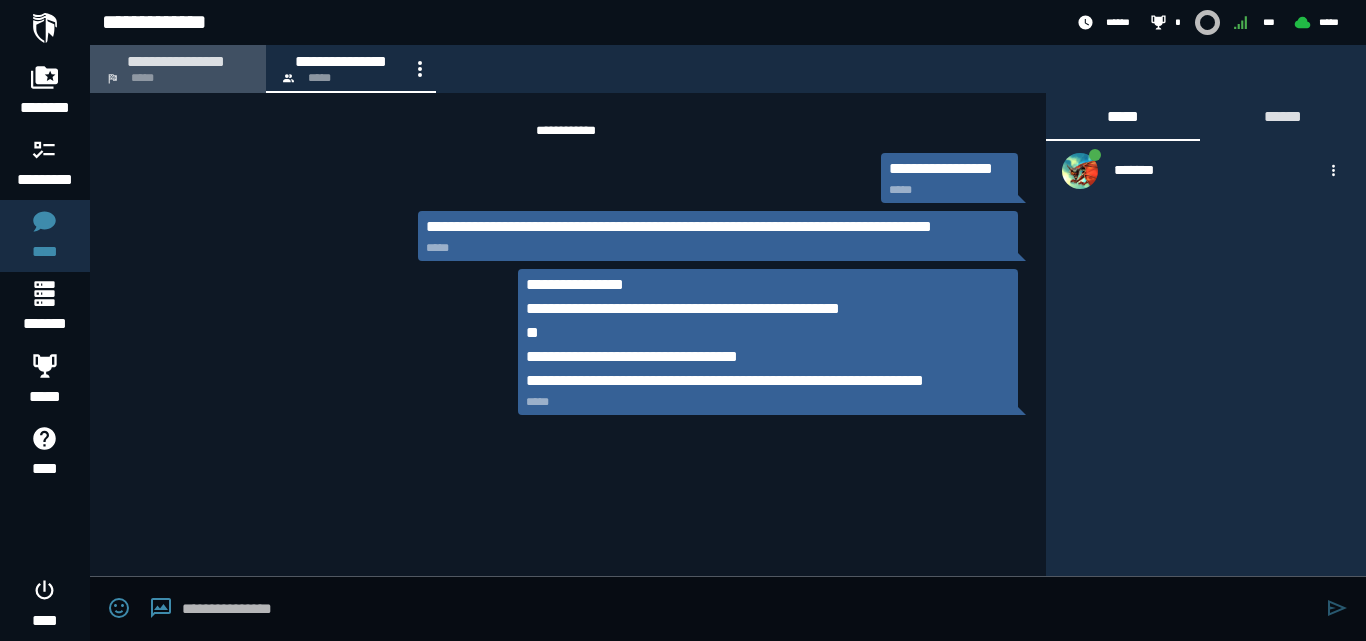 click on "**********" at bounding box center (176, 61) 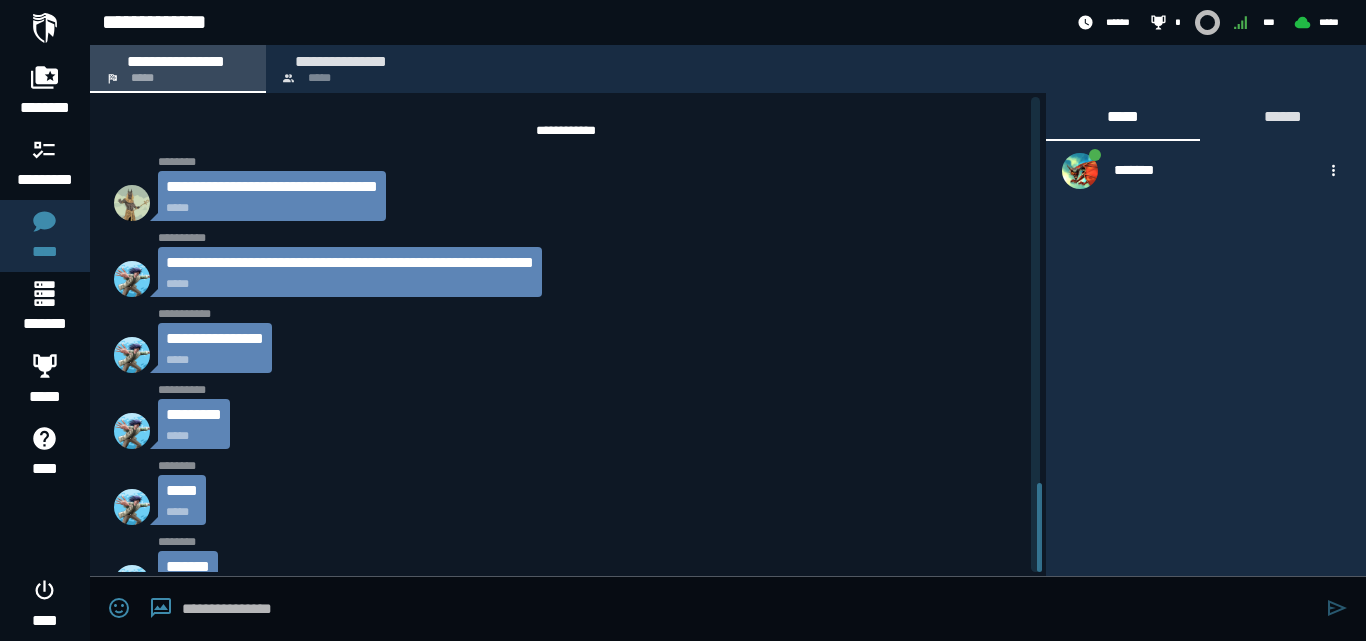 scroll, scrollTop: 2053, scrollLeft: 0, axis: vertical 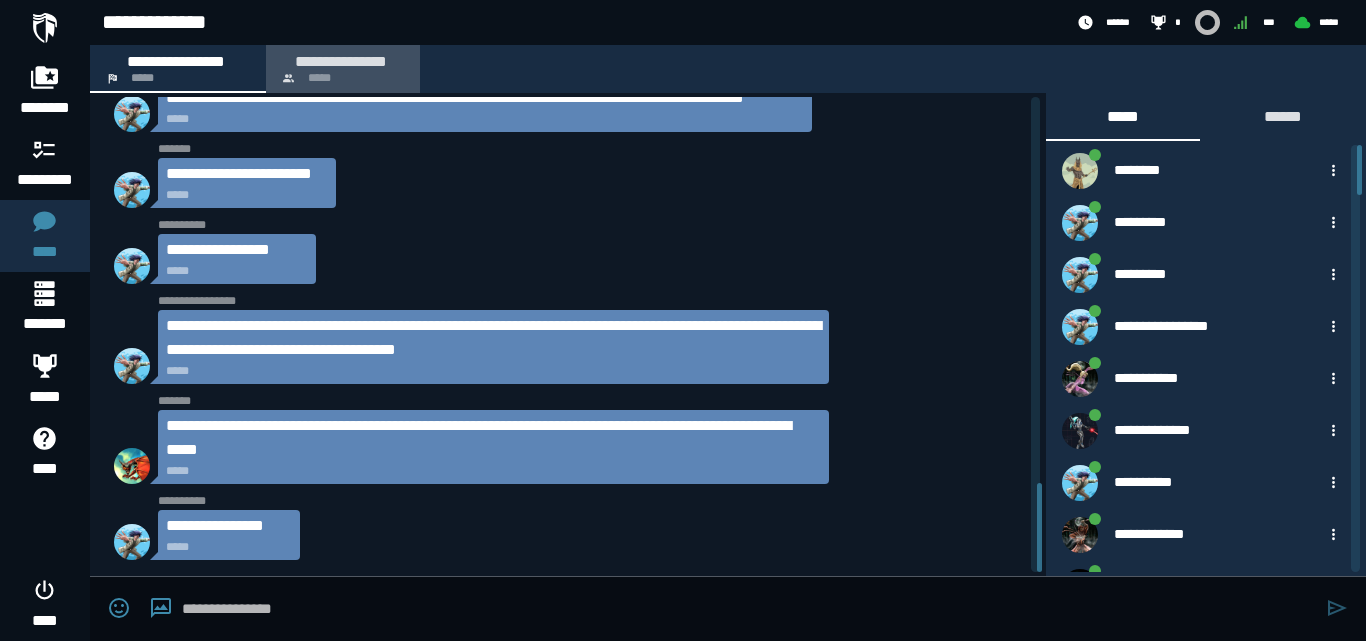click on "**********" at bounding box center [341, 61] 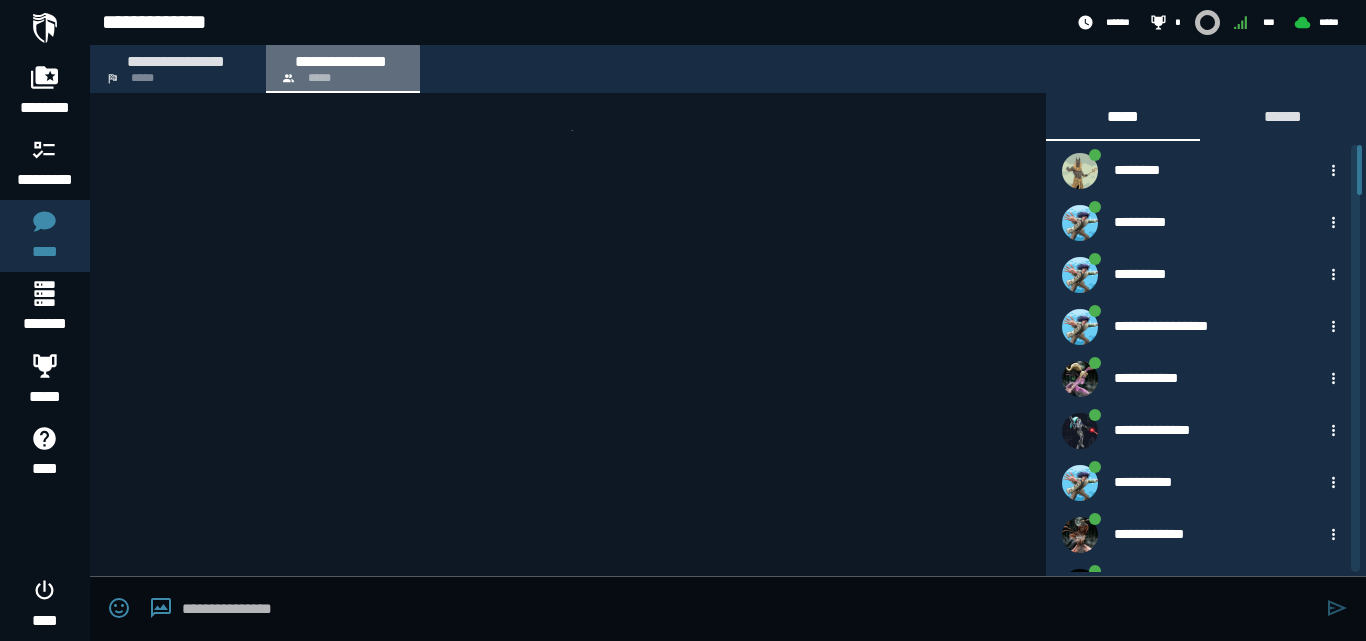 scroll, scrollTop: 0, scrollLeft: 0, axis: both 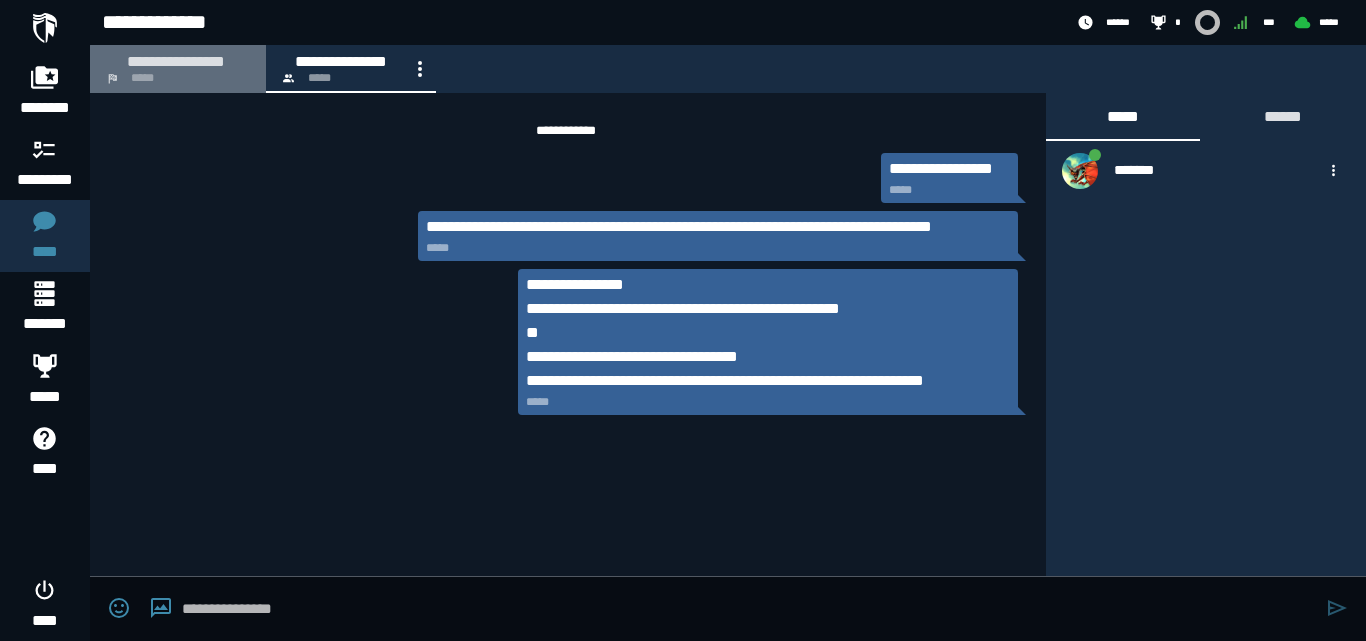click on "*****" at bounding box center [142, 78] 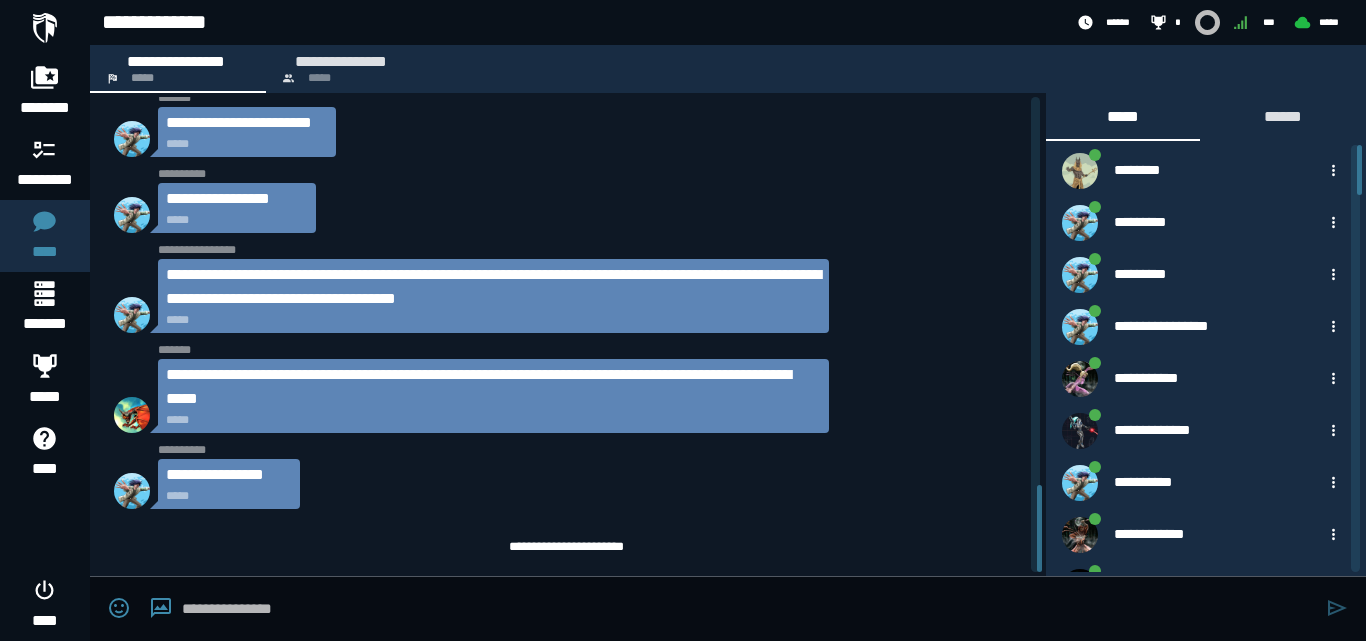 scroll, scrollTop: 2104, scrollLeft: 0, axis: vertical 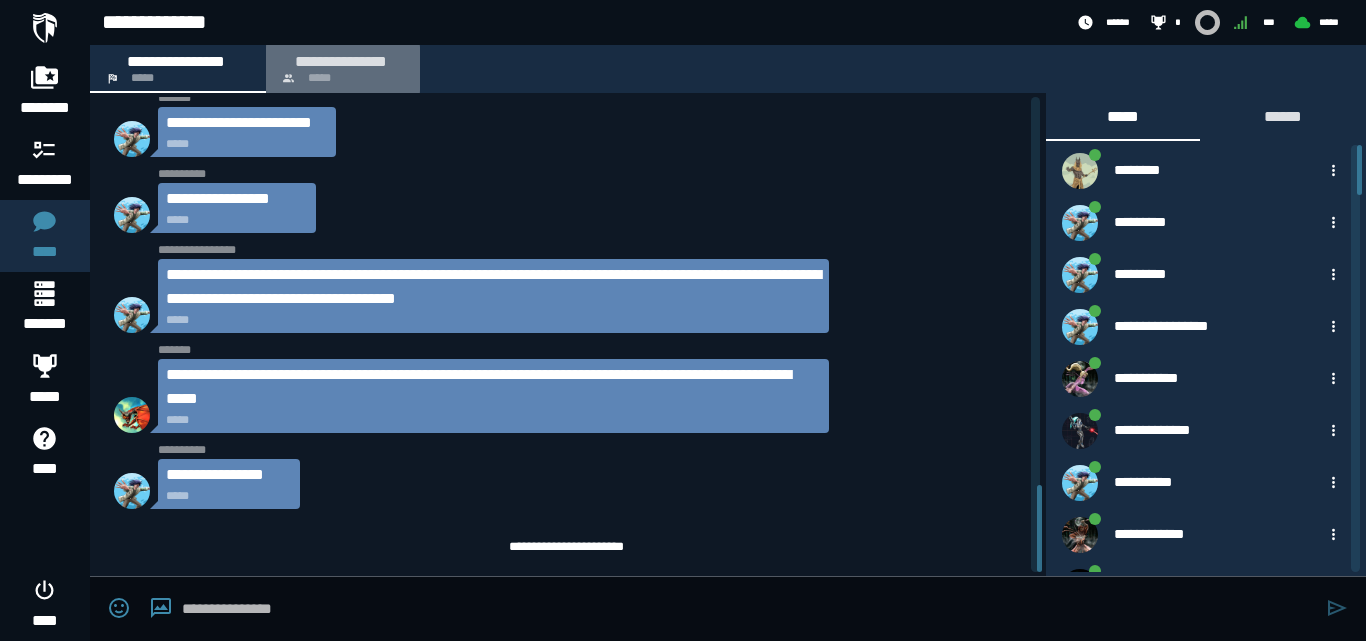 click on "**********" at bounding box center [341, 61] 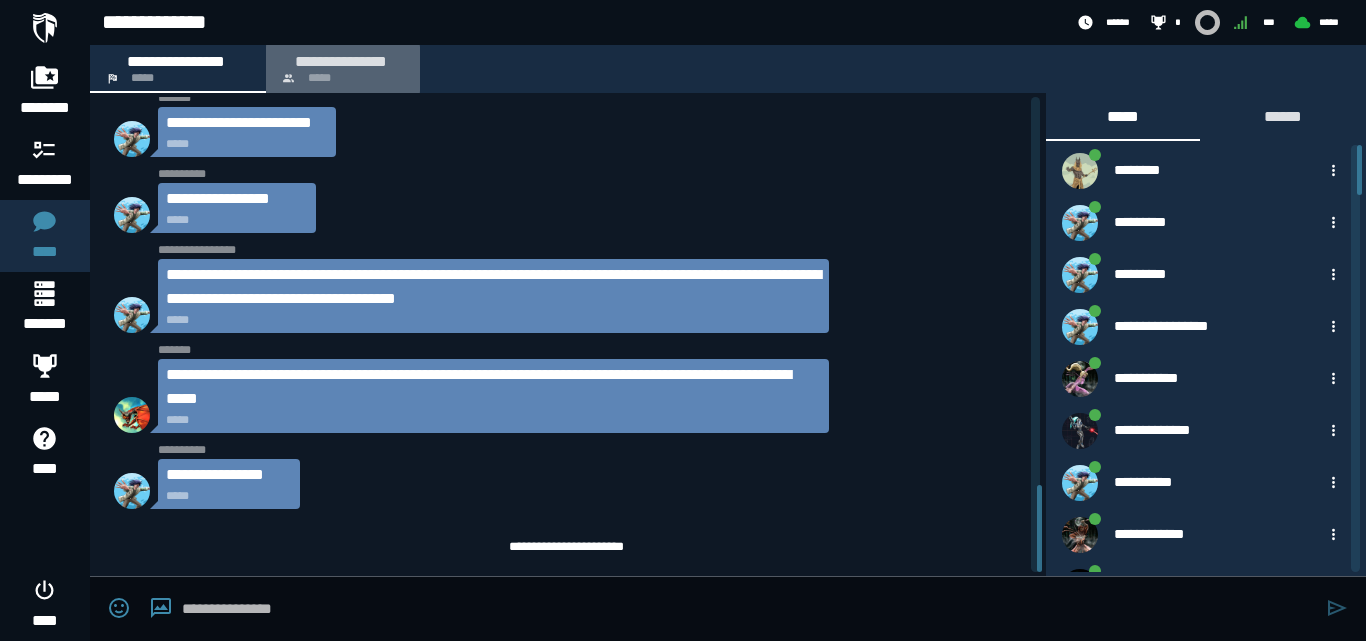 scroll, scrollTop: 0, scrollLeft: 0, axis: both 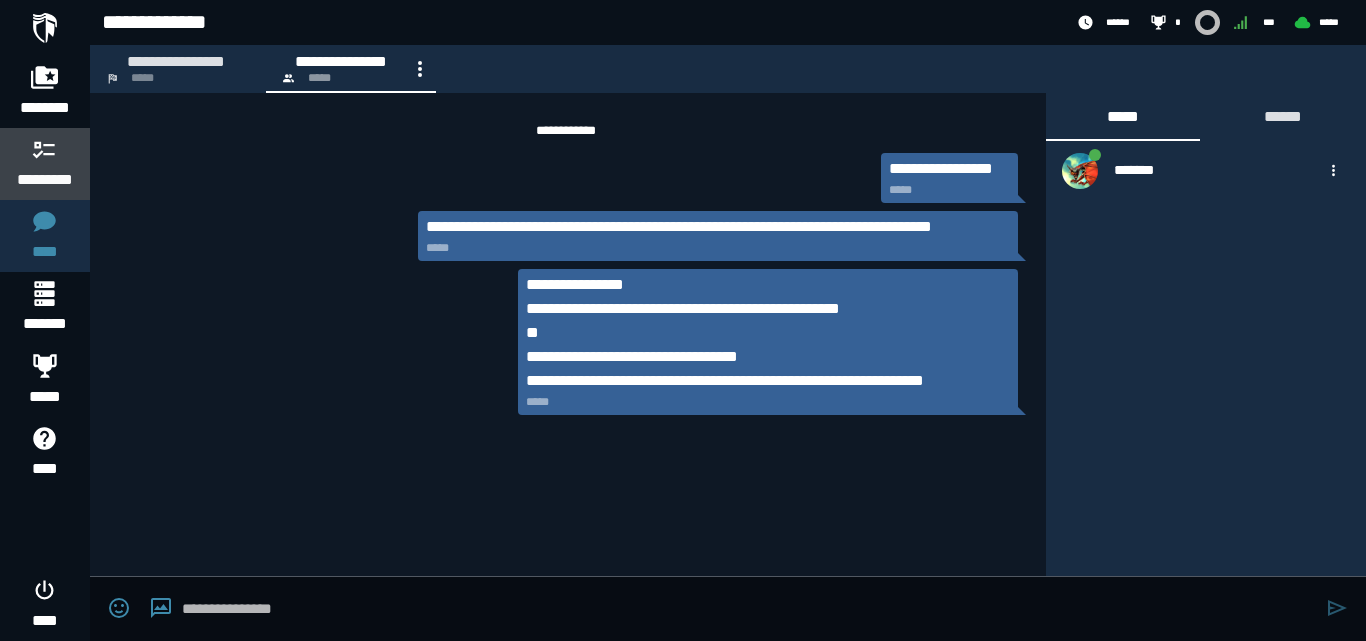 click 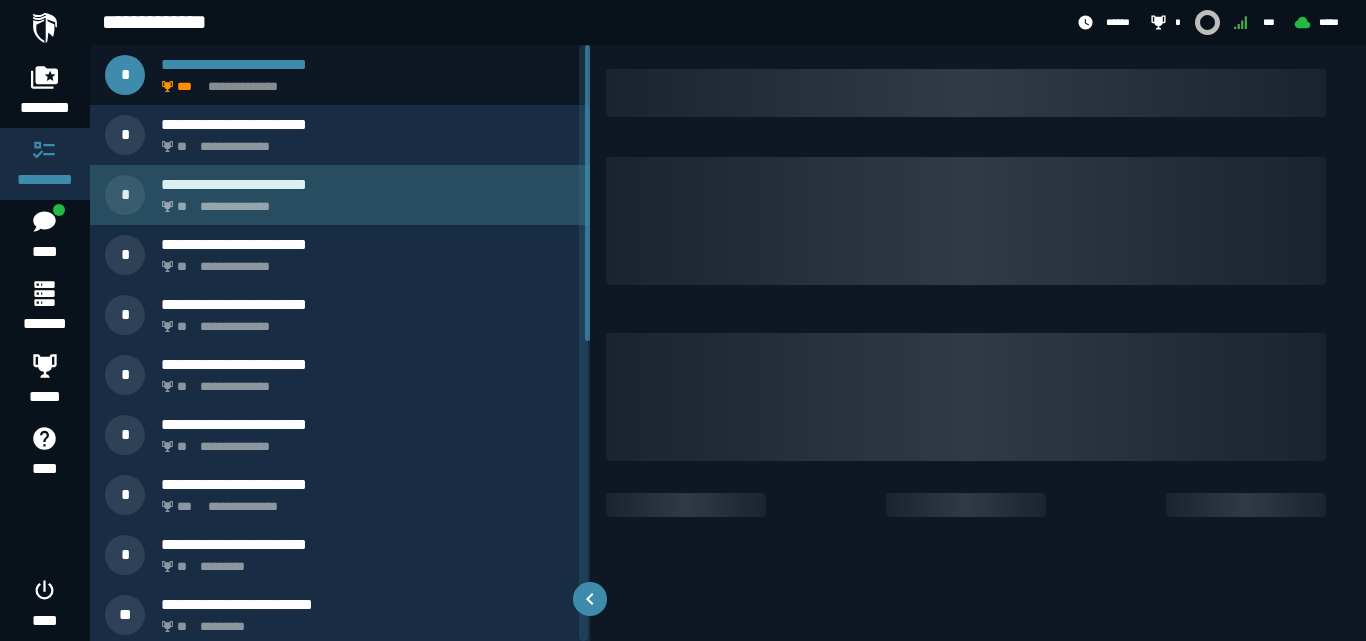 click on "**********" at bounding box center (340, 195) 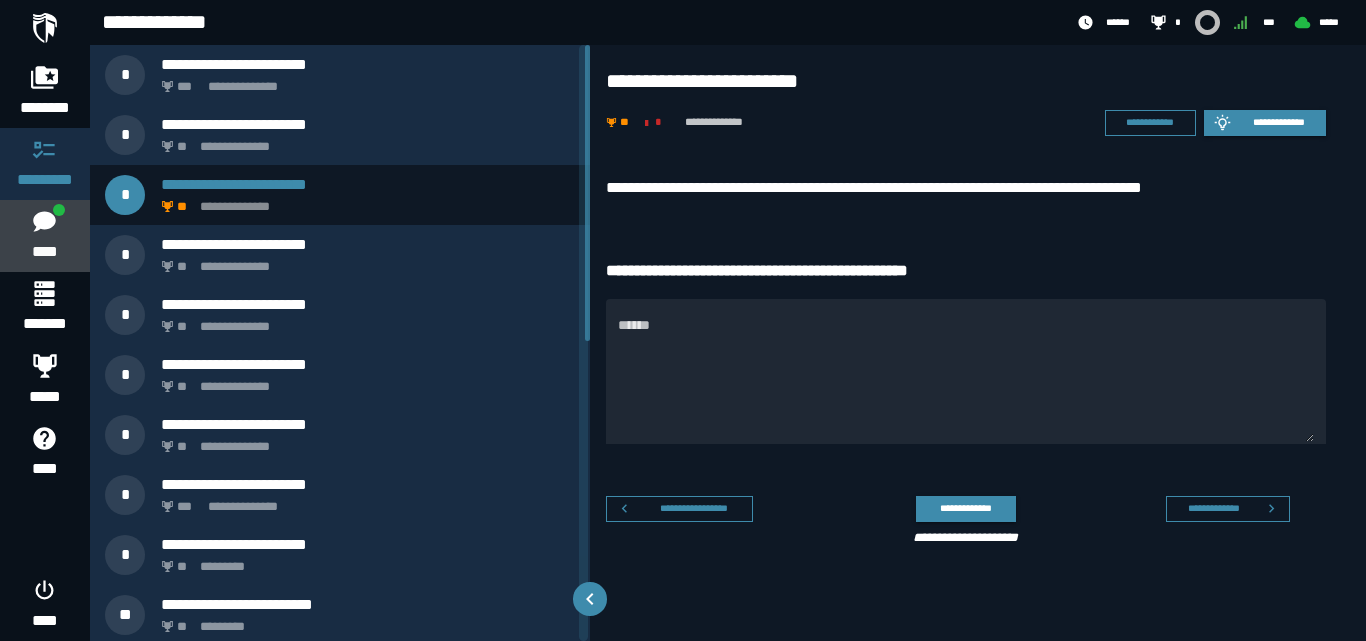 click 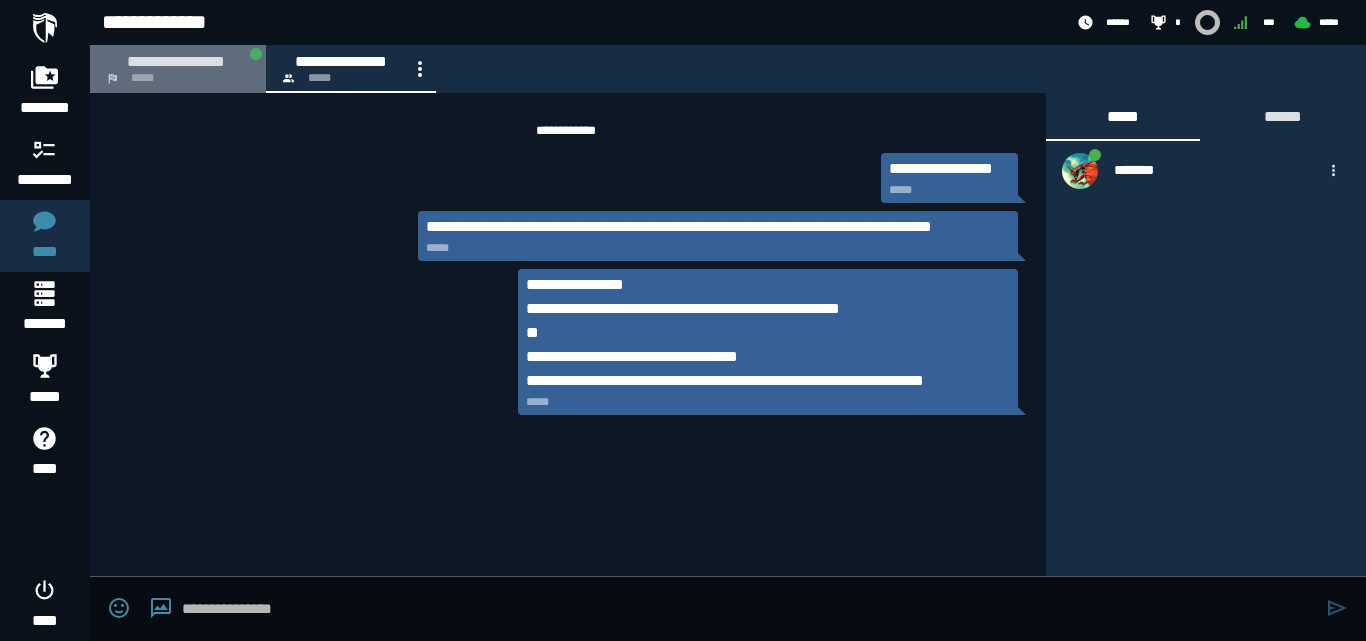 click on "**********" at bounding box center (176, 61) 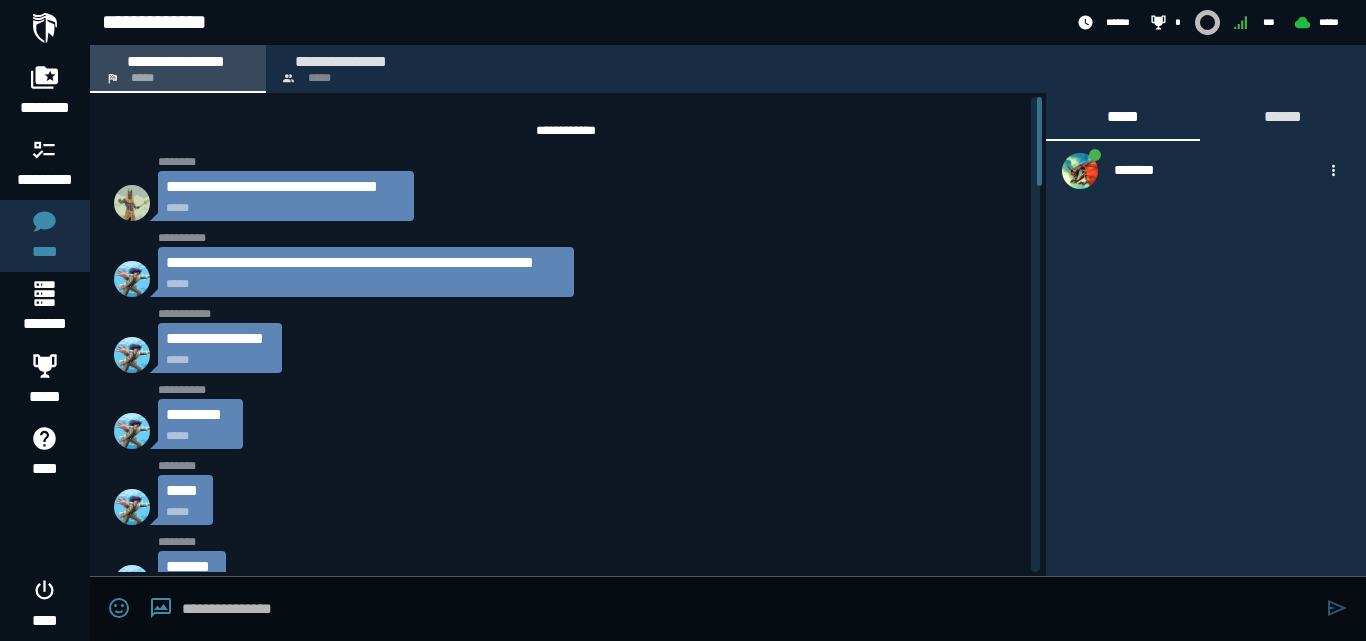 scroll, scrollTop: 2053, scrollLeft: 0, axis: vertical 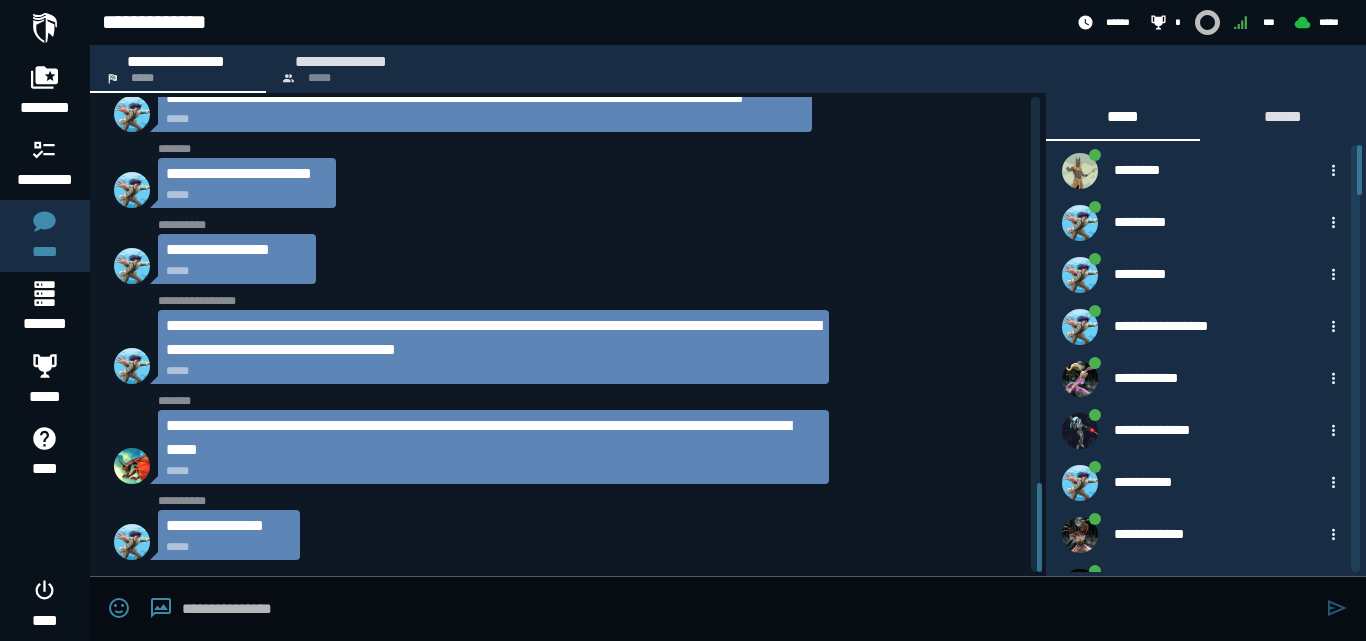click on "**********" 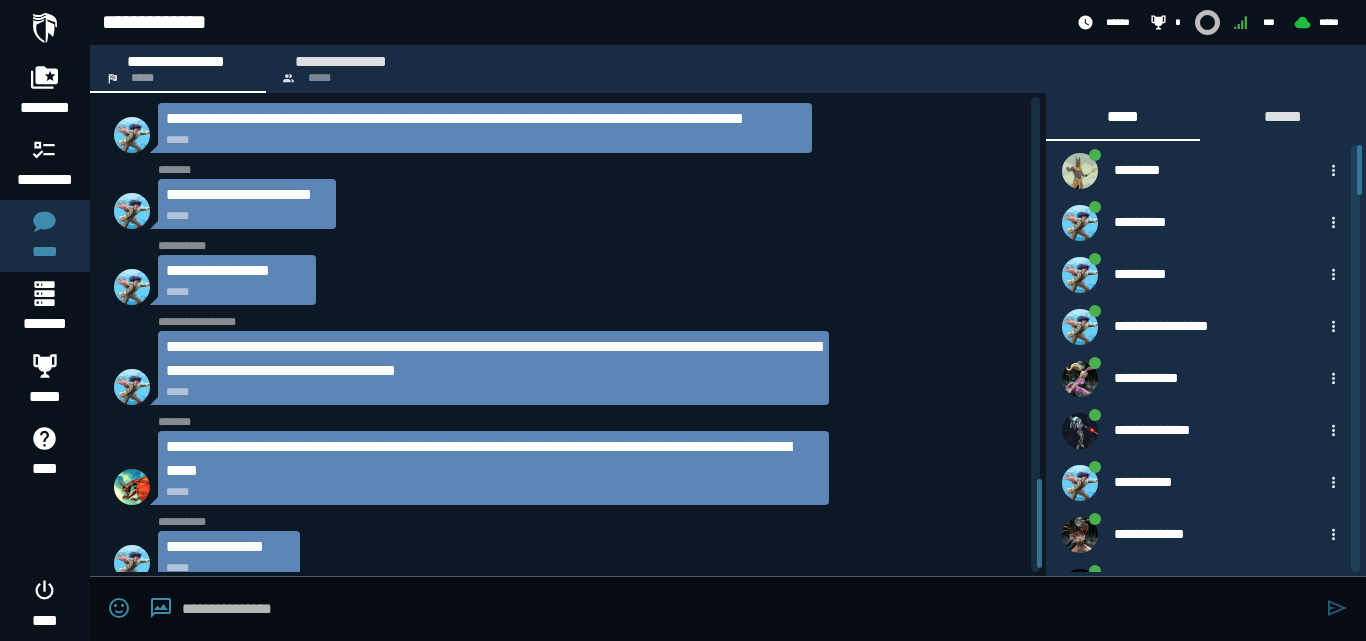 scroll, scrollTop: 2053, scrollLeft: 0, axis: vertical 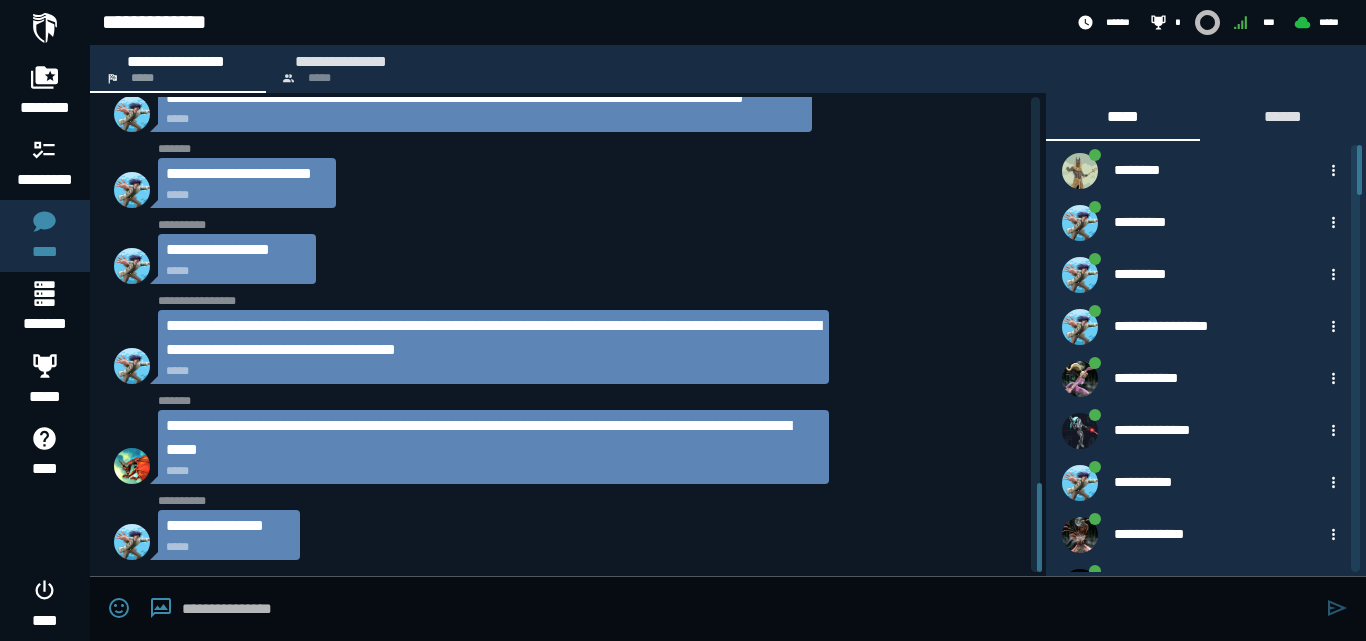click on "**********" at bounding box center (683, 320) 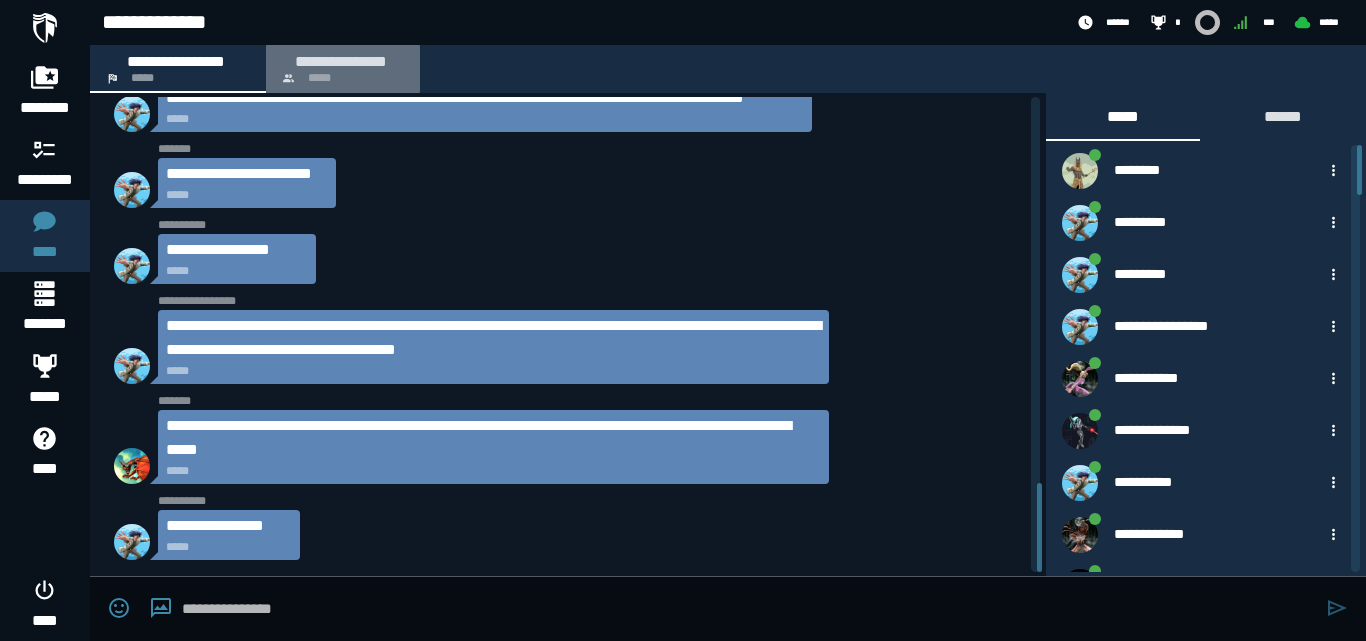 click on "**********" at bounding box center [341, 61] 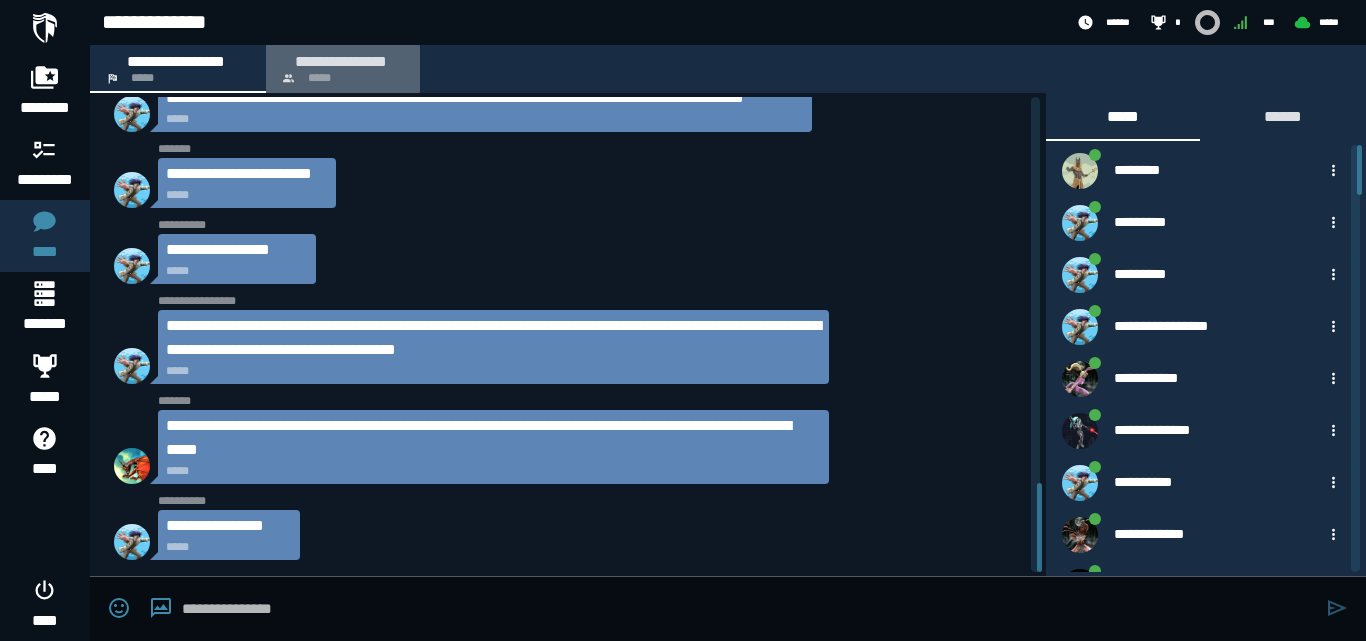 scroll, scrollTop: 0, scrollLeft: 0, axis: both 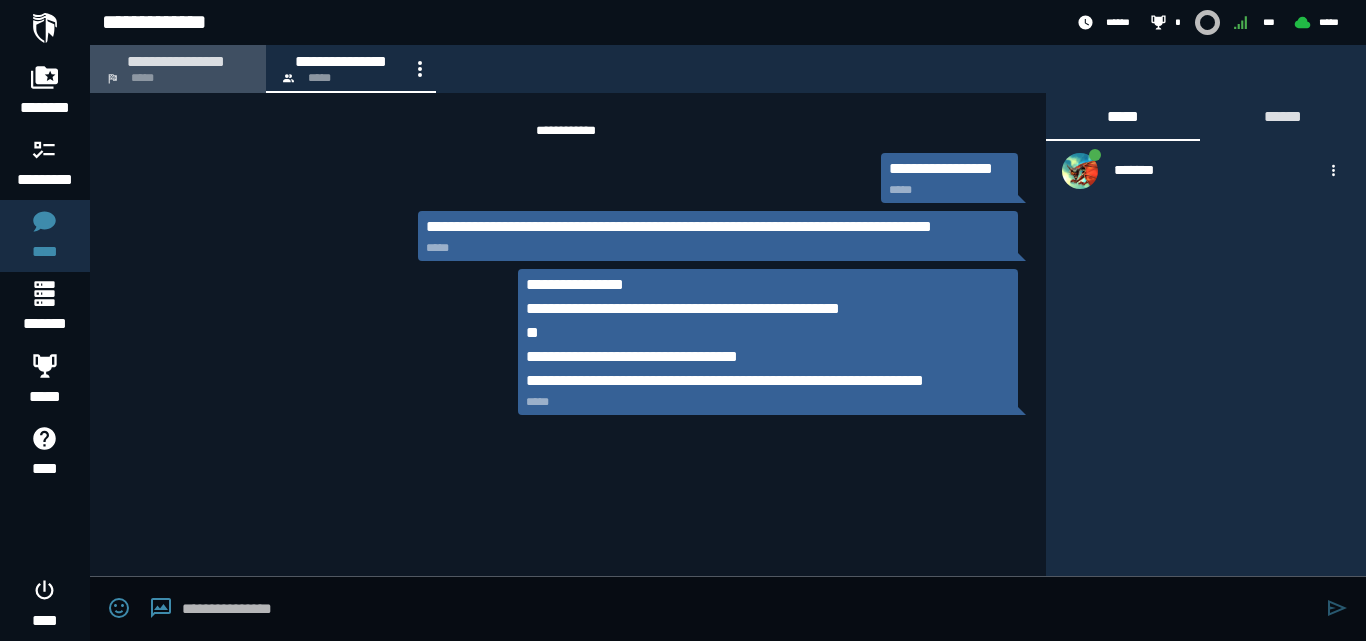 click on "**********" at bounding box center [178, 69] 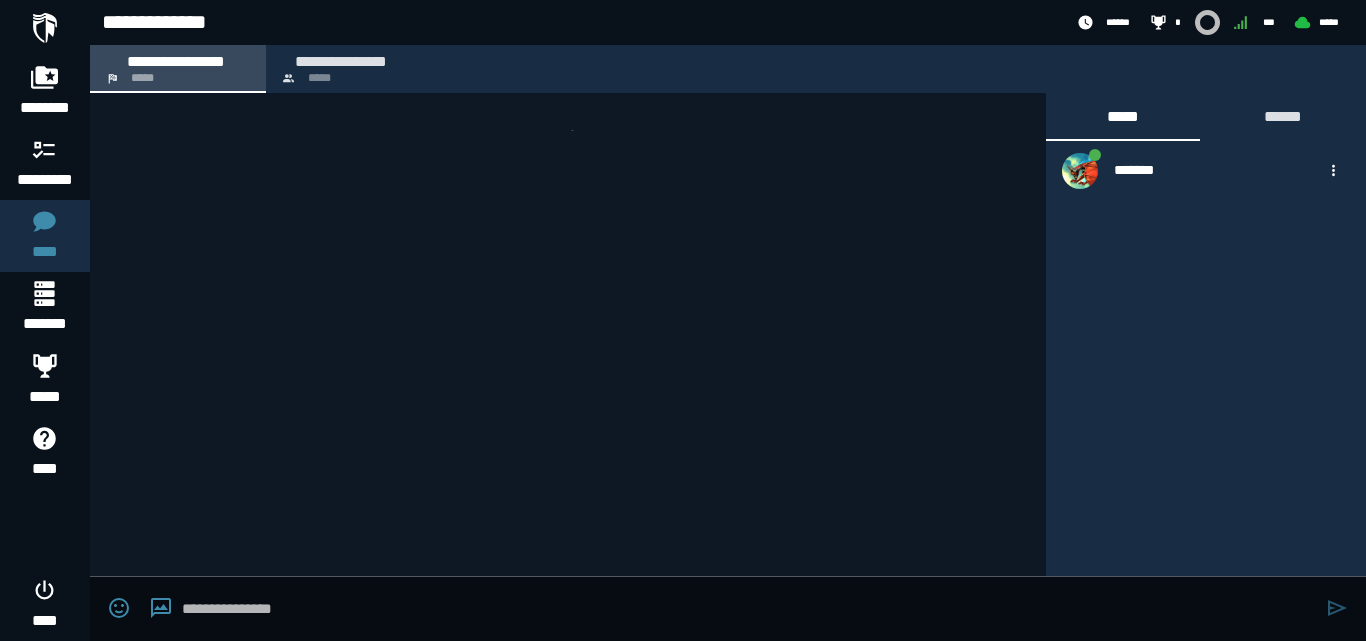 scroll, scrollTop: 2053, scrollLeft: 0, axis: vertical 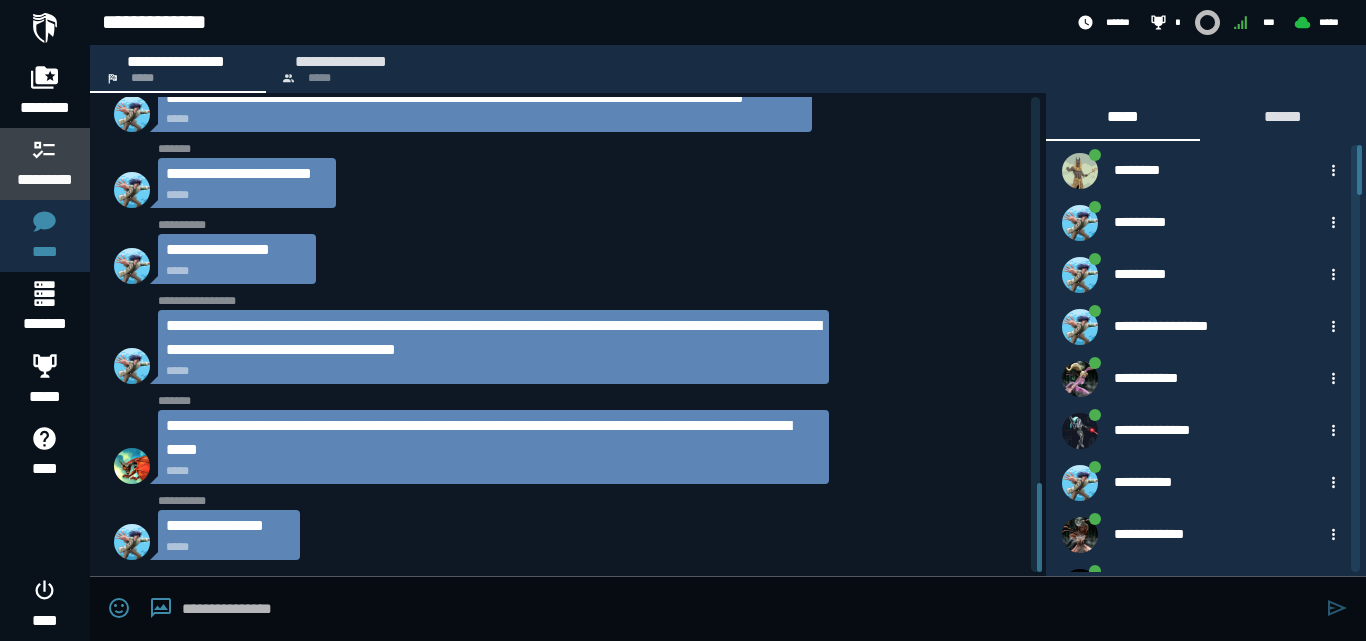click on "*********" at bounding box center [45, 180] 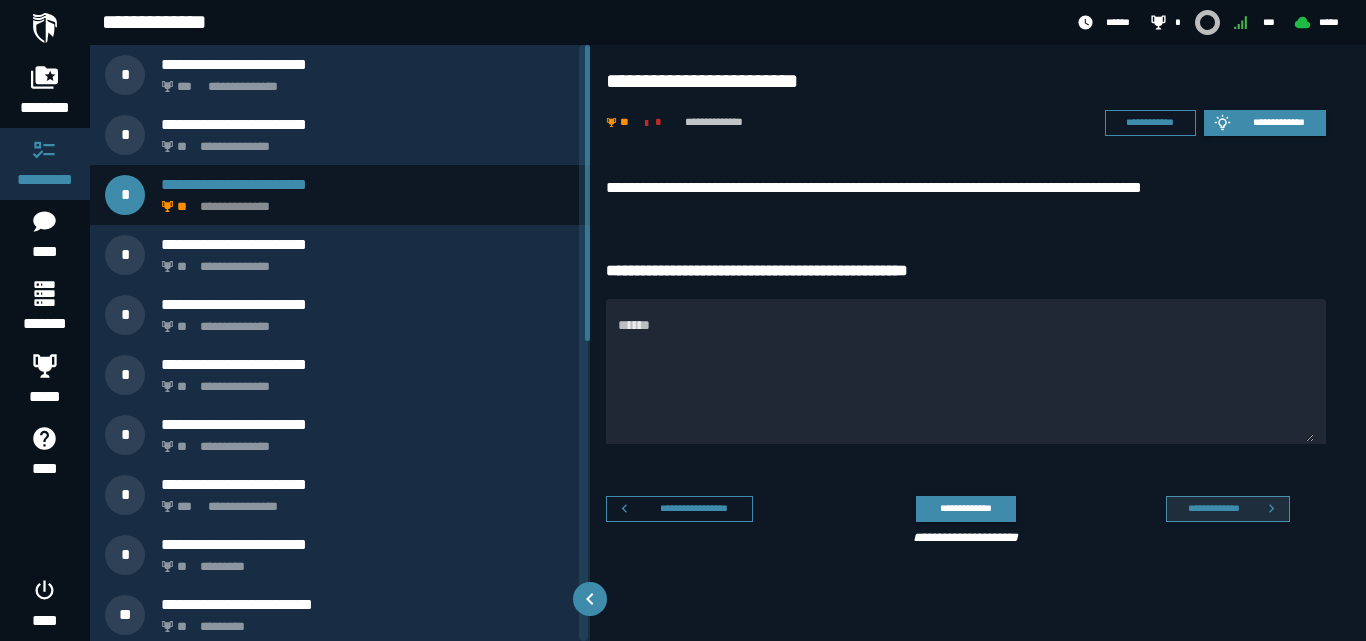 click on "**********" at bounding box center (1213, 508) 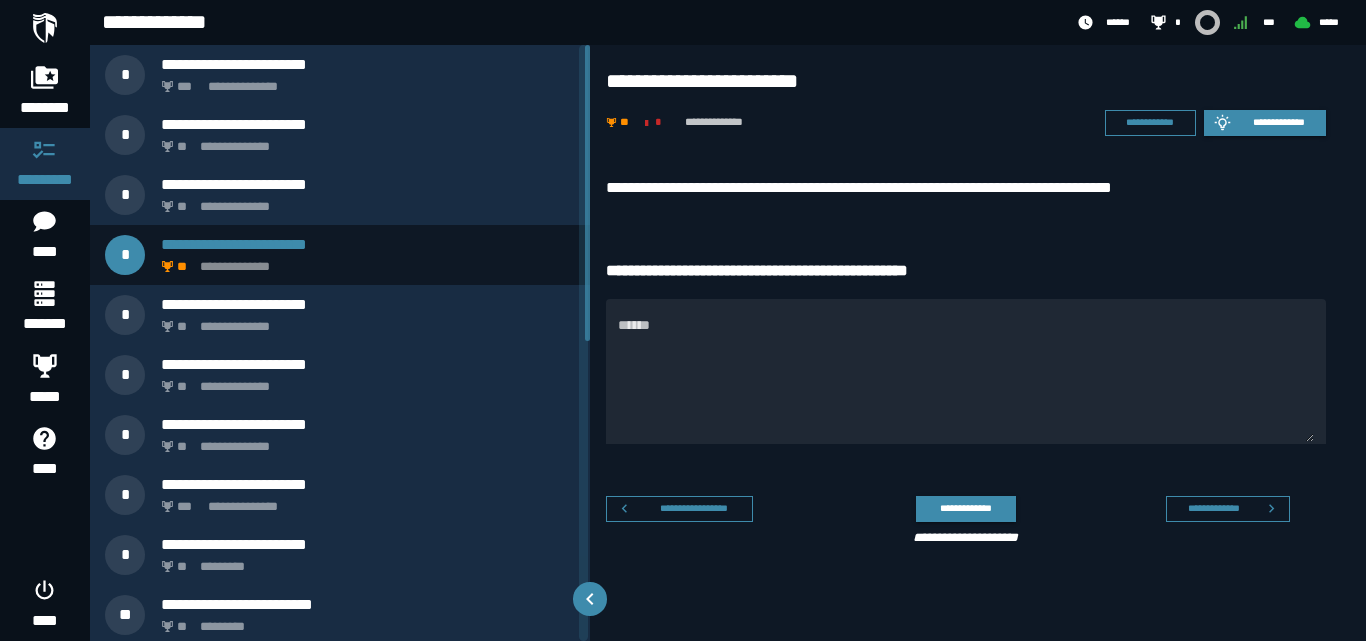 click on "**********" at bounding box center [1213, 508] 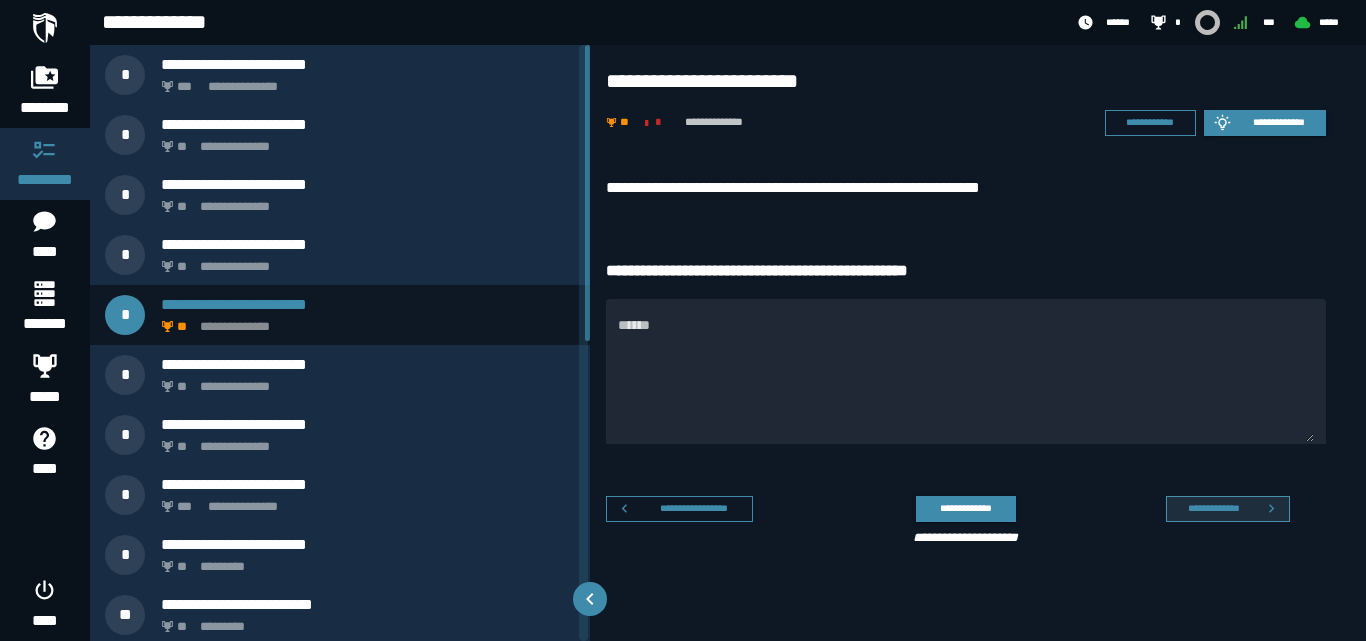 click on "**********" at bounding box center (1213, 508) 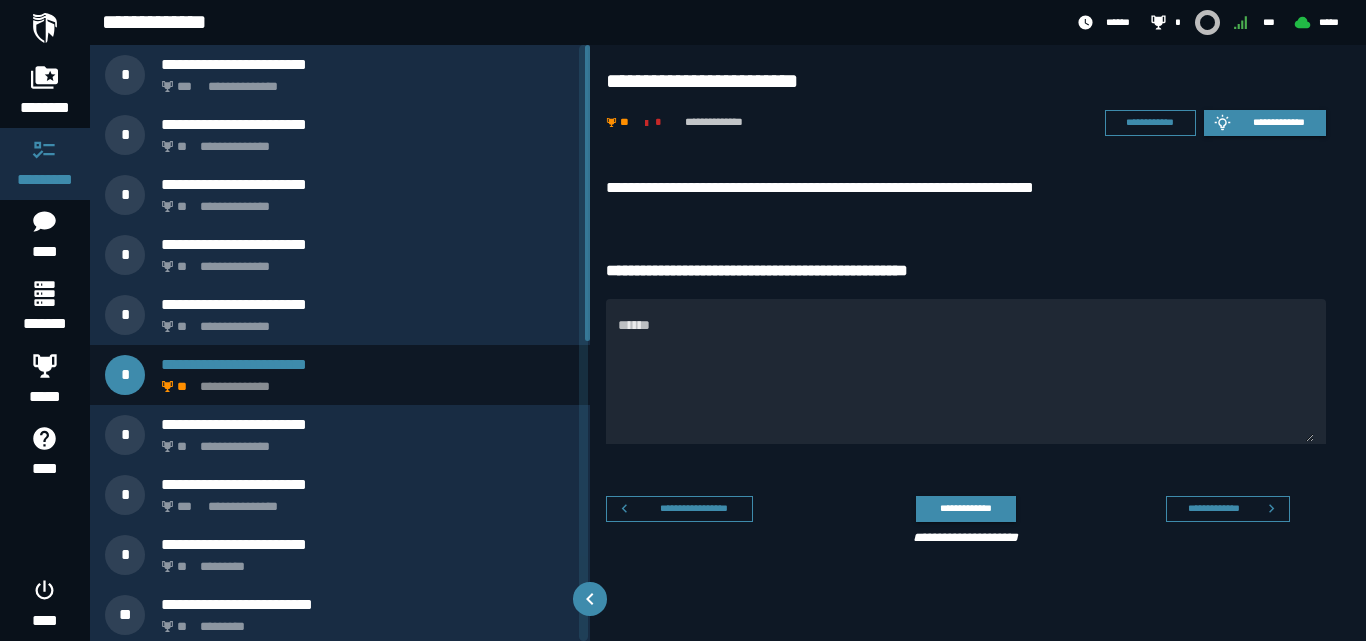 click on "**********" at bounding box center [1213, 508] 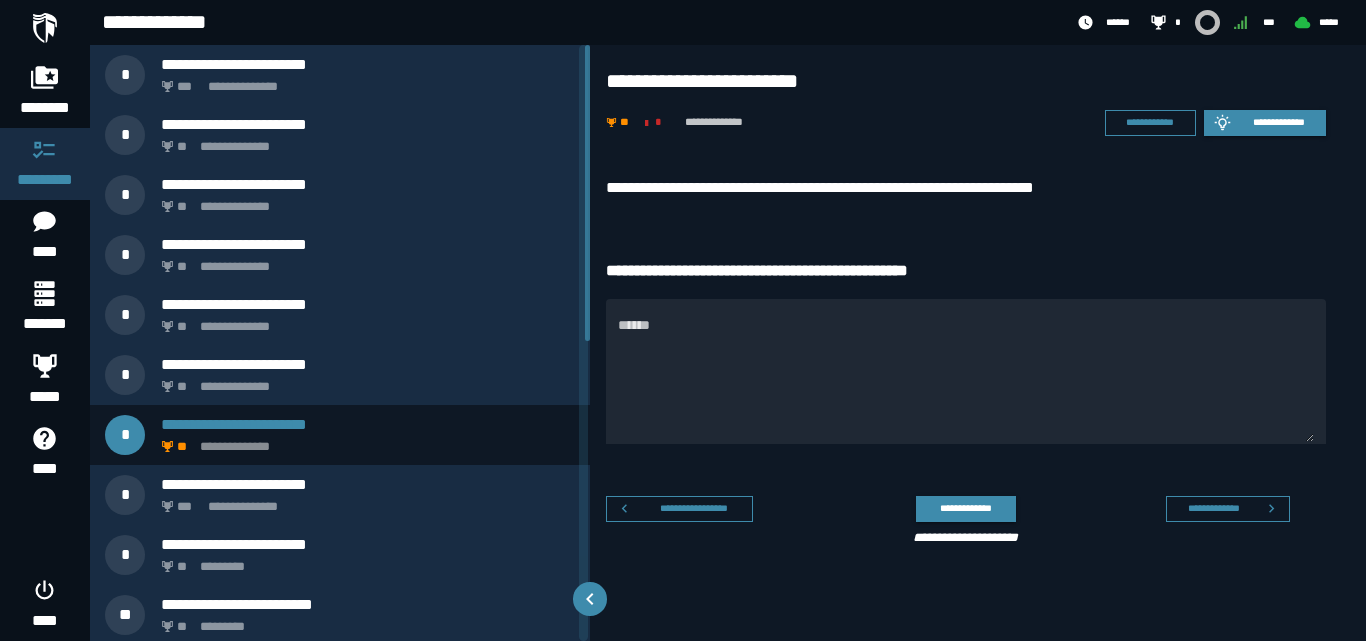 click on "**********" at bounding box center [1213, 508] 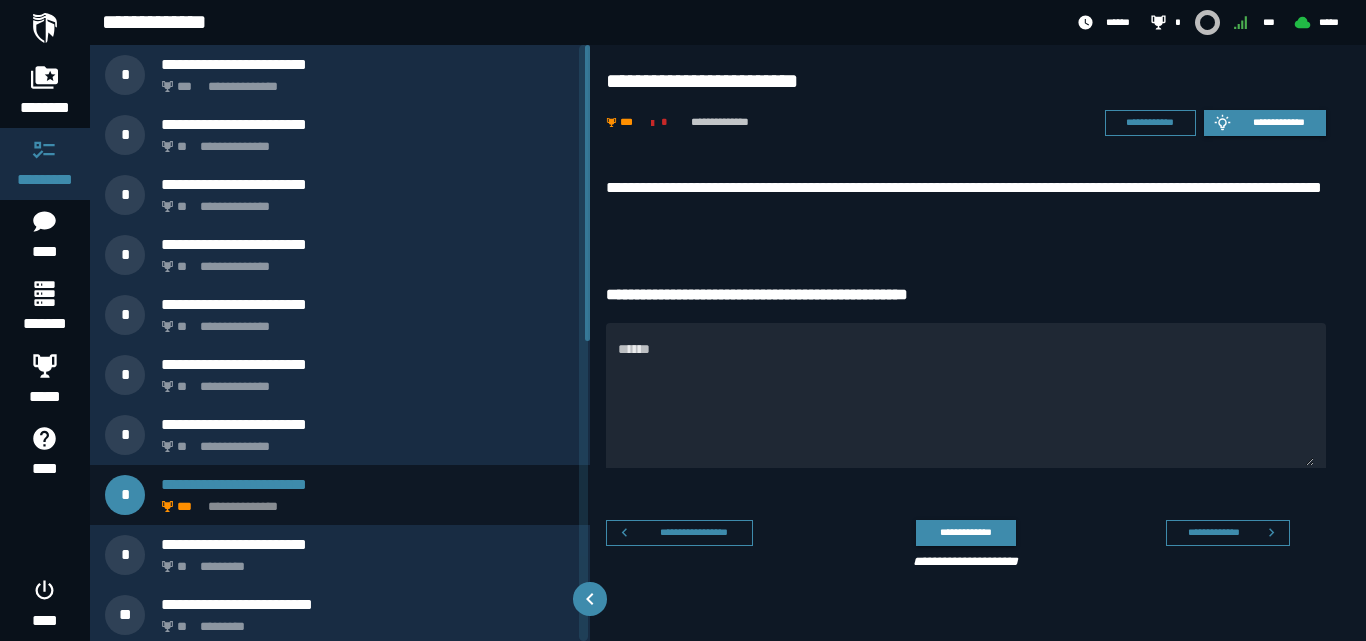 click on "**********" at bounding box center [958, 541] 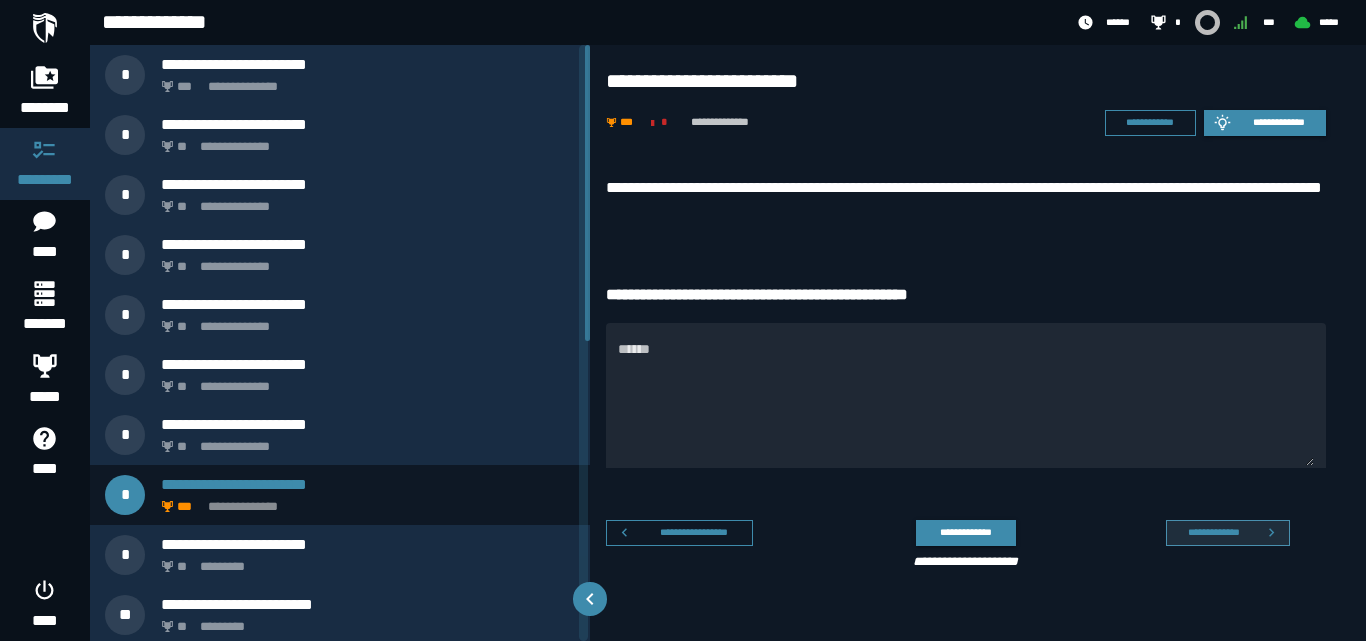 click on "**********" at bounding box center (1213, 532) 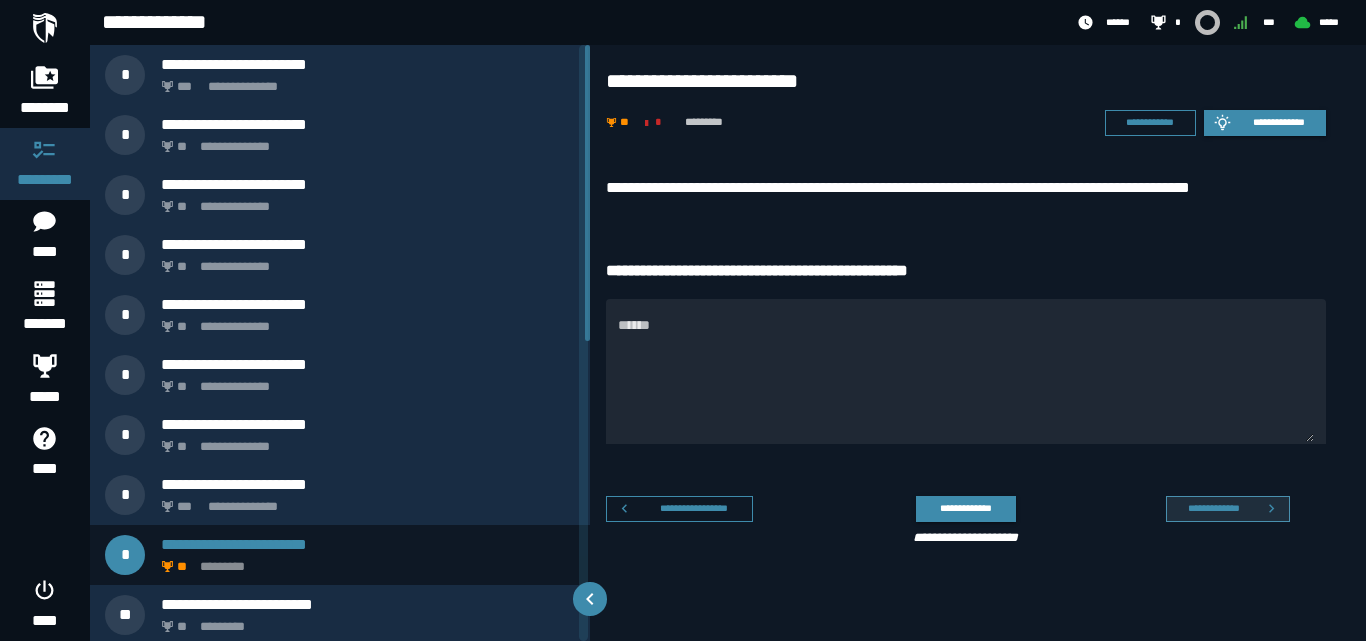 click on "**********" at bounding box center (1213, 508) 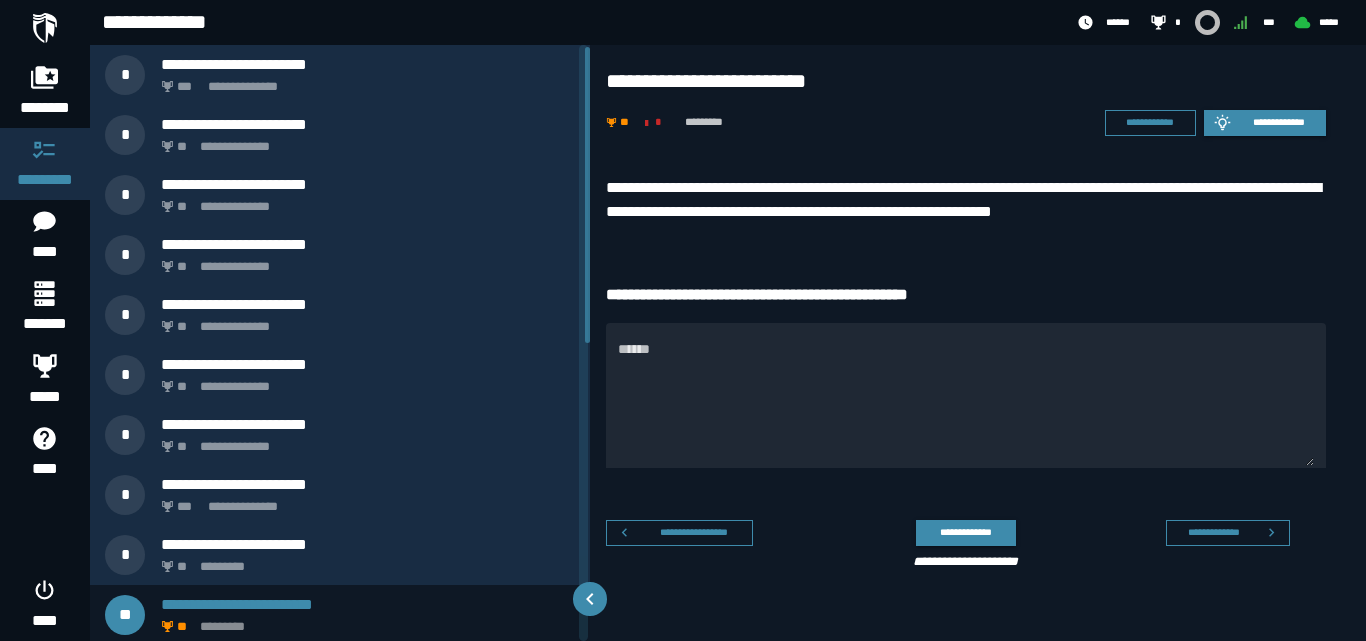 scroll, scrollTop: 4, scrollLeft: 0, axis: vertical 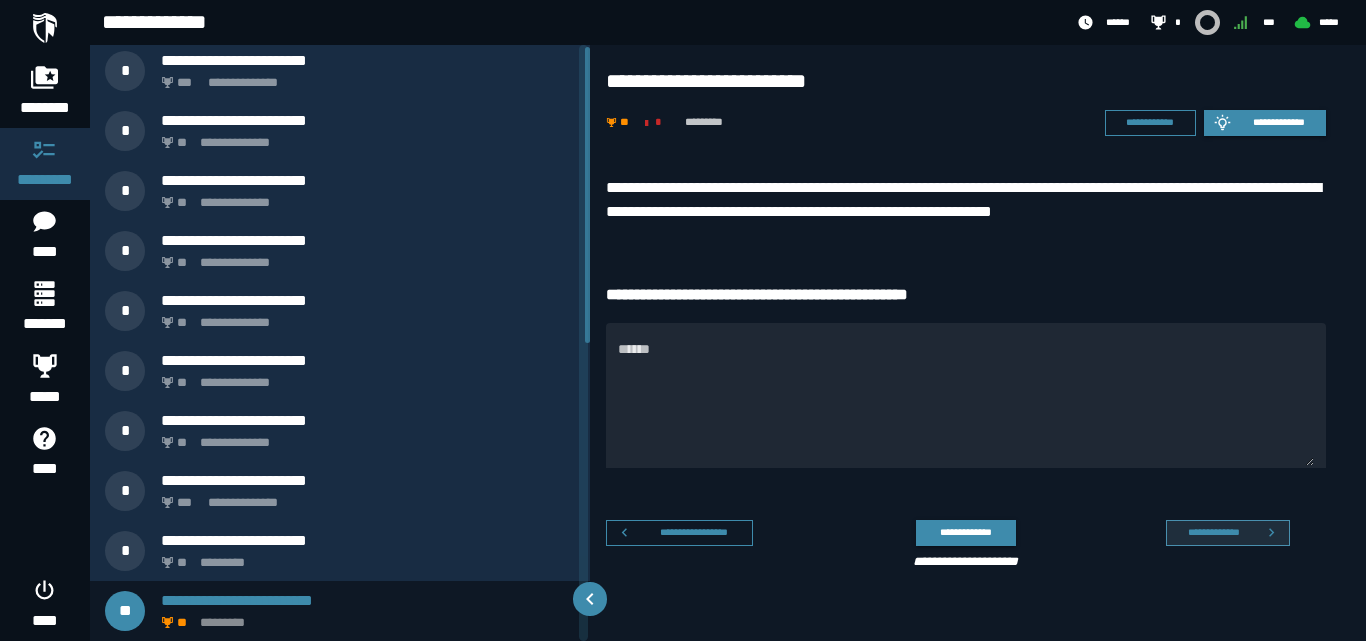 click on "**********" at bounding box center [1213, 532] 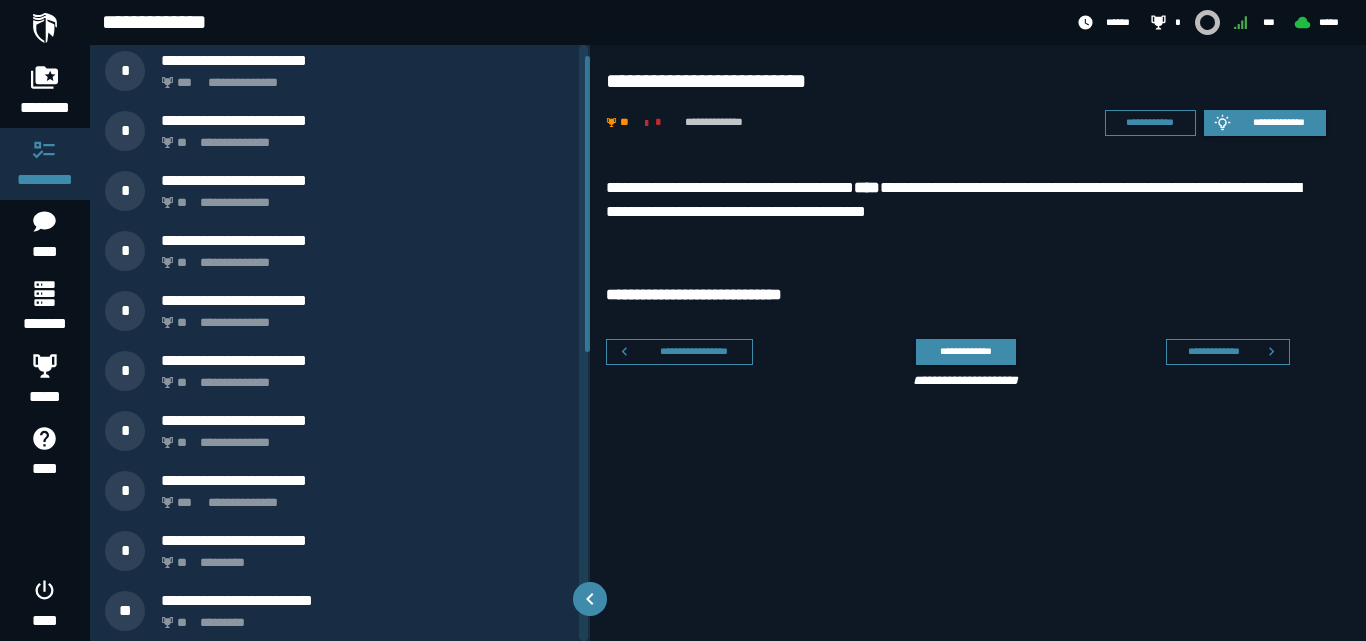 scroll, scrollTop: 64, scrollLeft: 0, axis: vertical 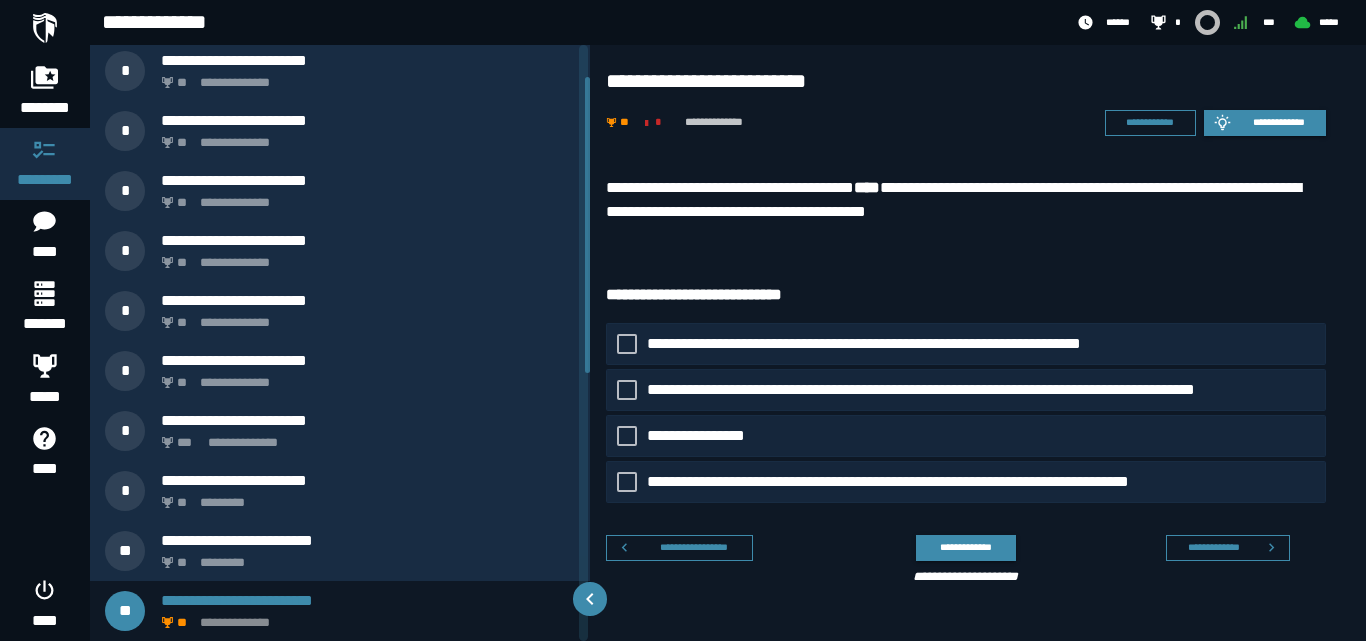 click on "**********" at bounding box center [966, 200] 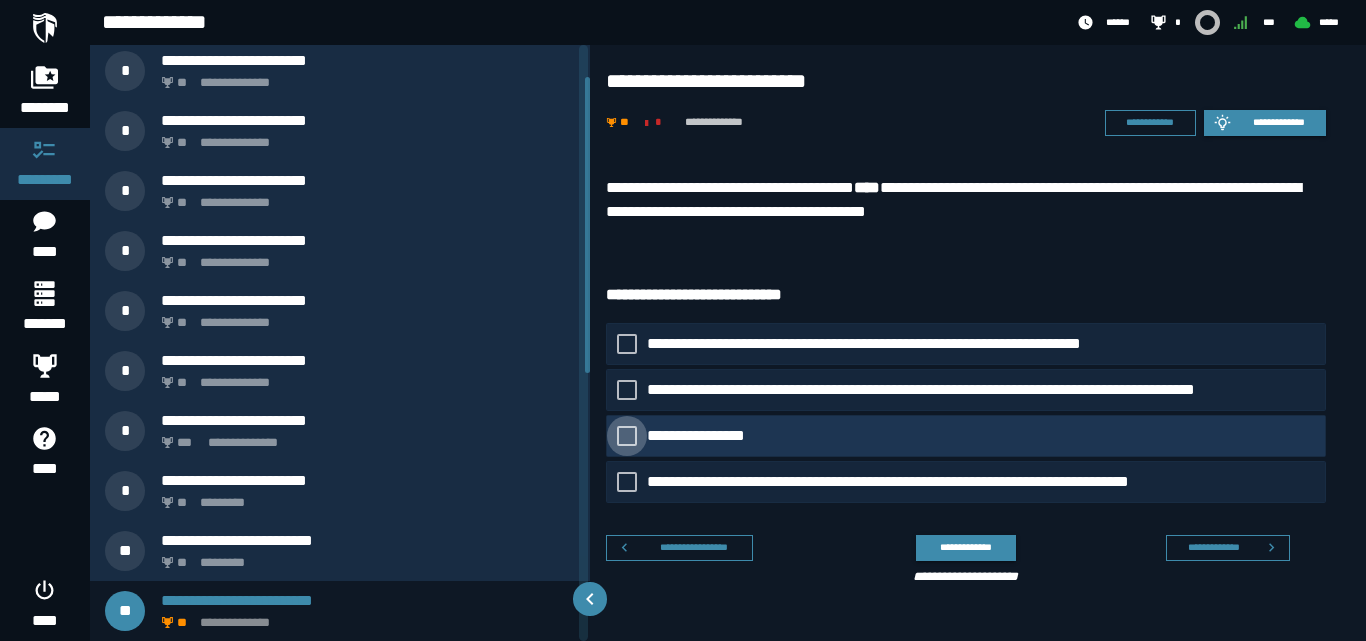 click 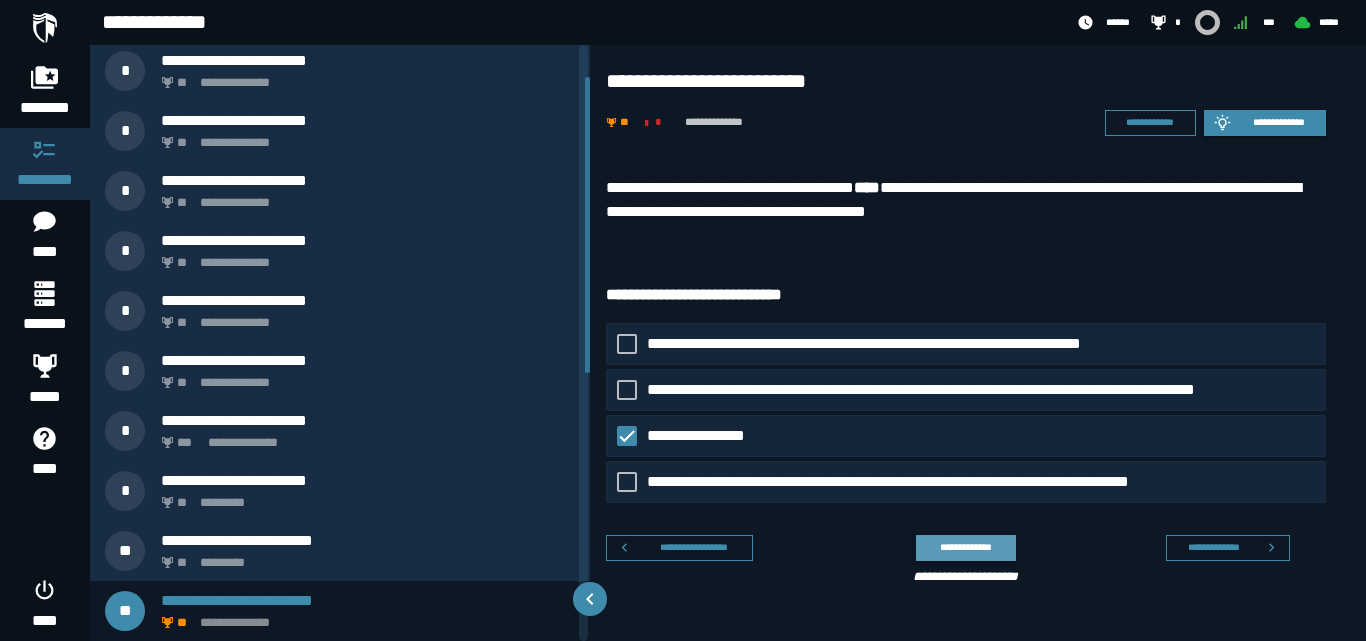 click on "**********" at bounding box center [965, 547] 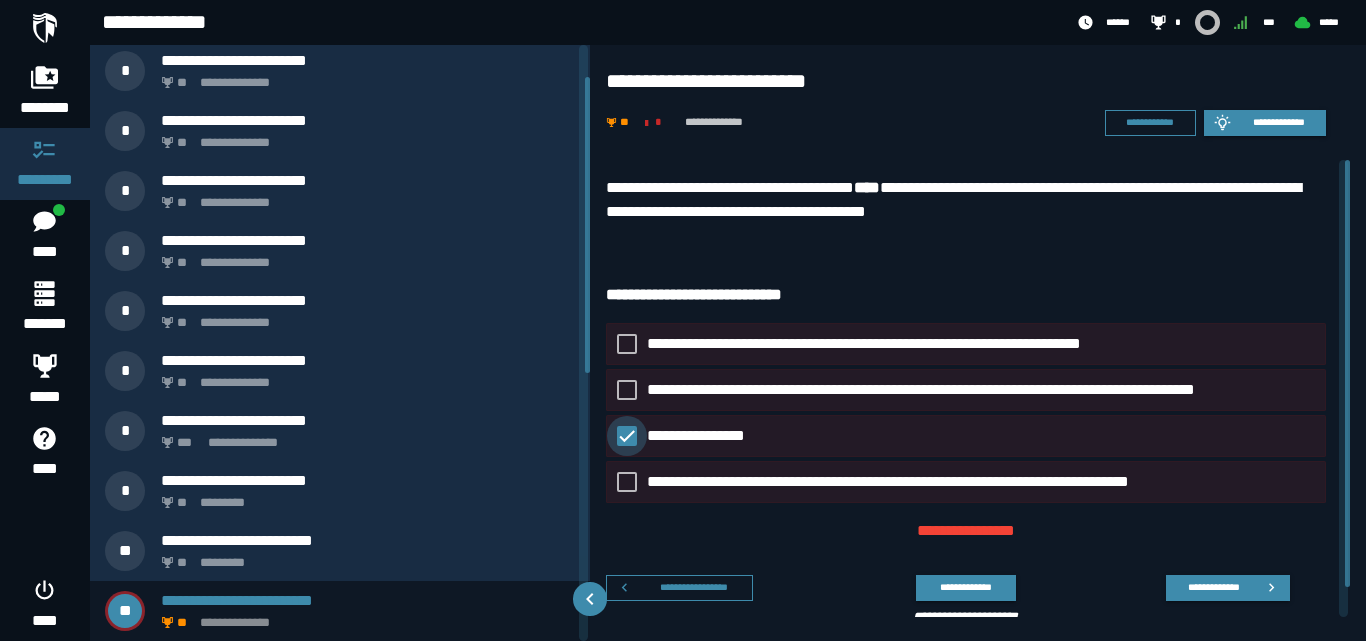 click 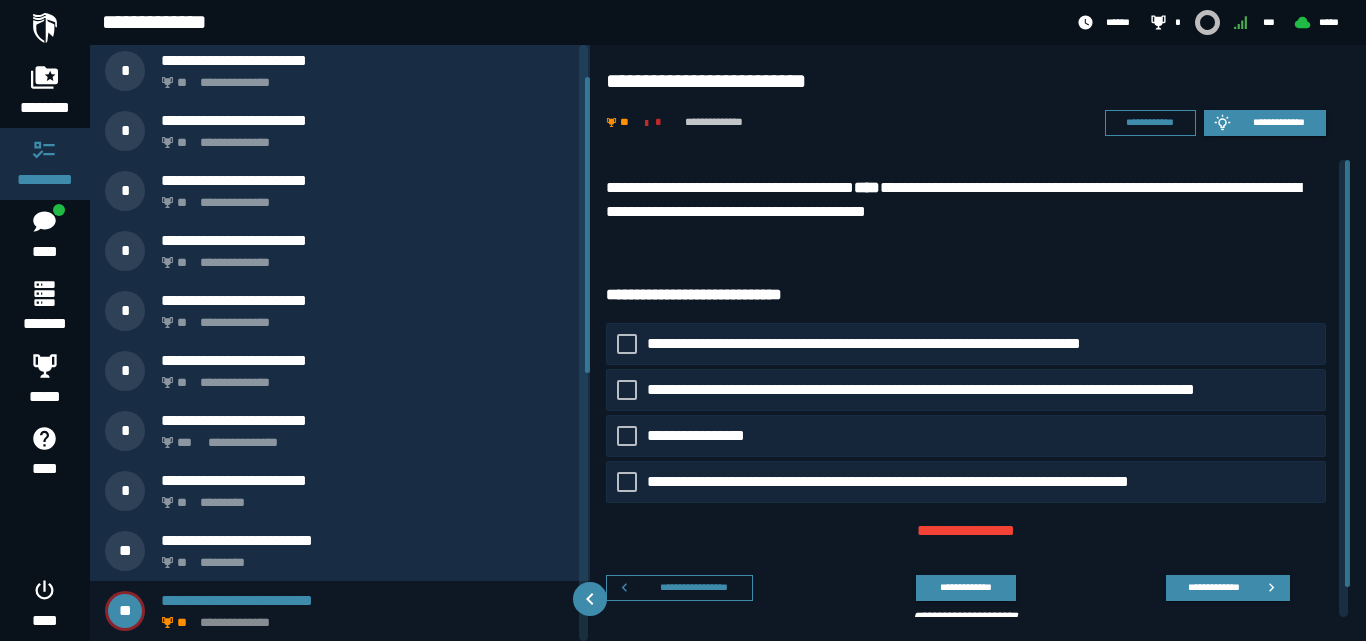 click on "**********" at bounding box center (966, 200) 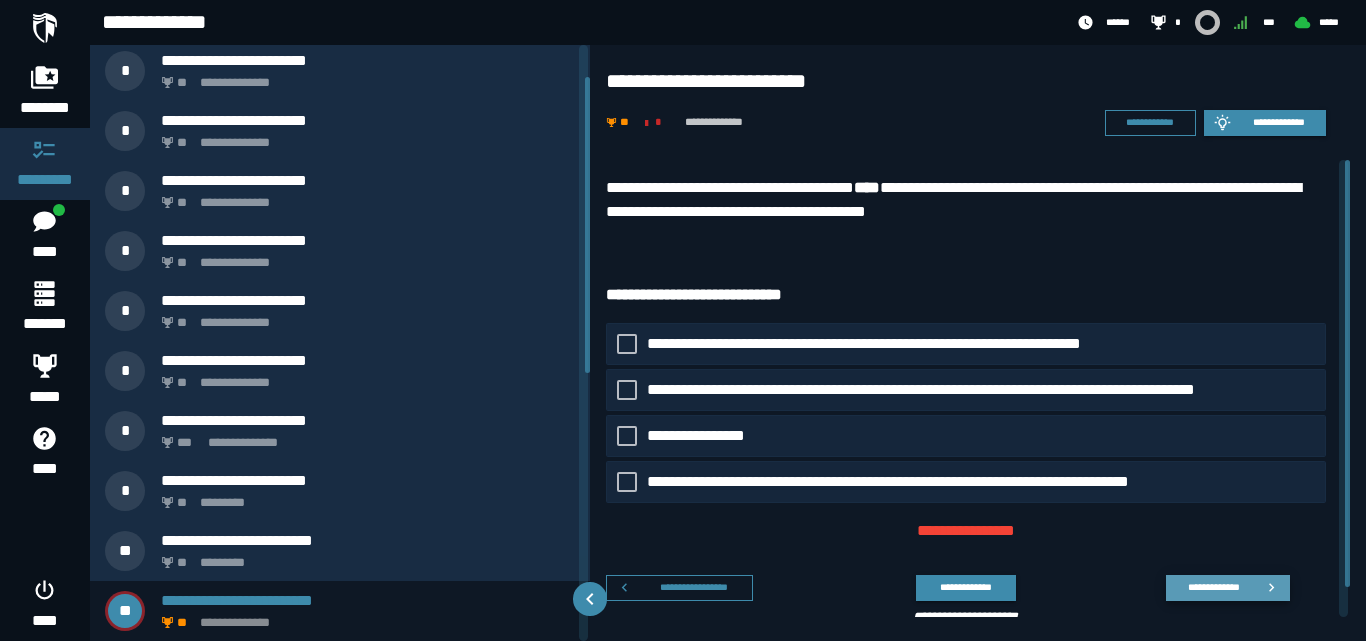 click on "**********" at bounding box center (1213, 587) 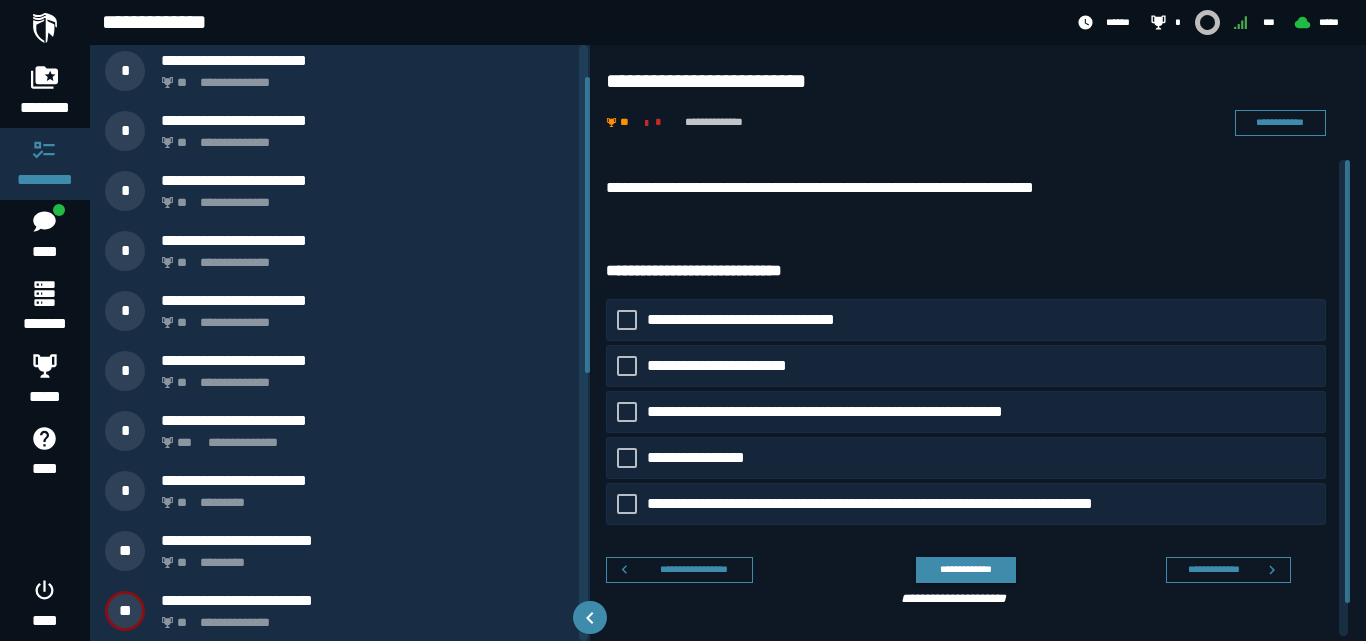 scroll, scrollTop: 124, scrollLeft: 0, axis: vertical 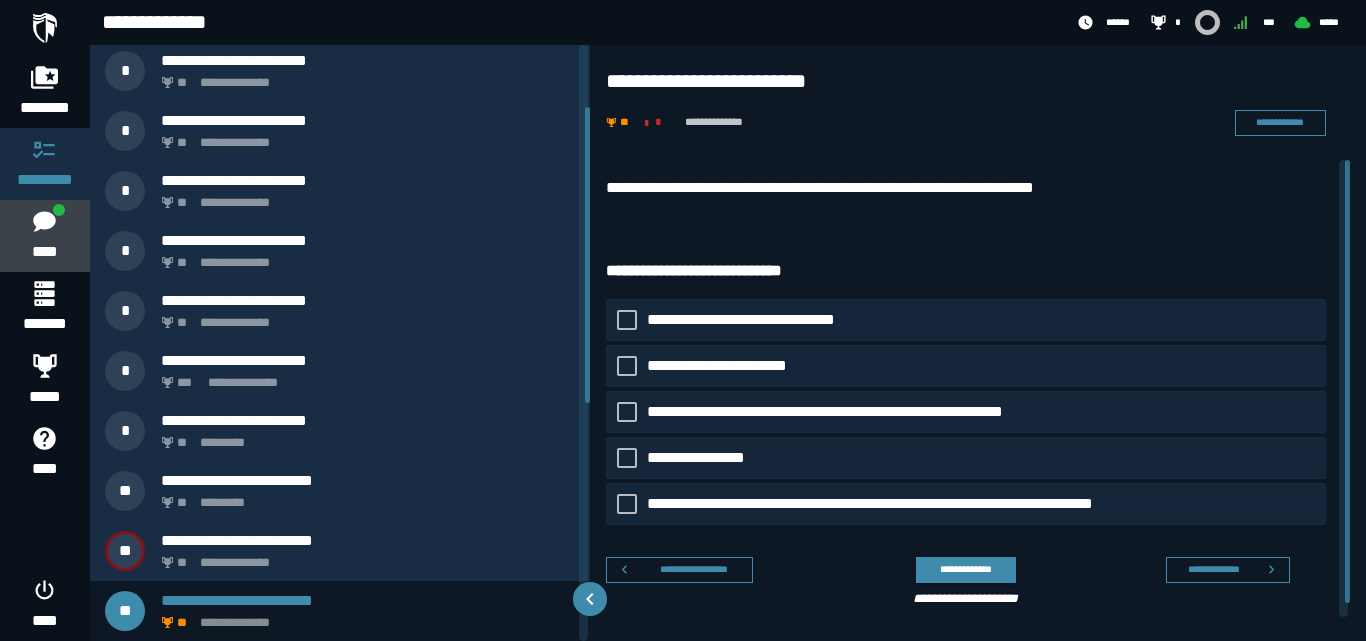 click at bounding box center (59, 210) 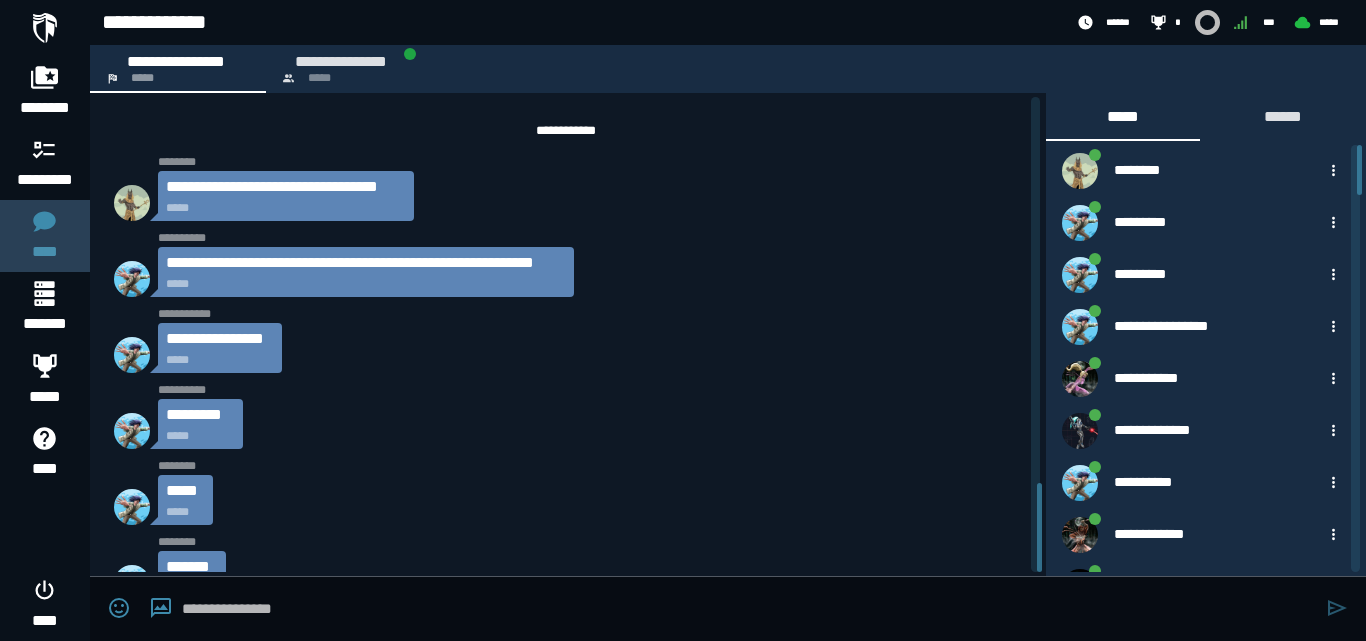scroll, scrollTop: 2053, scrollLeft: 0, axis: vertical 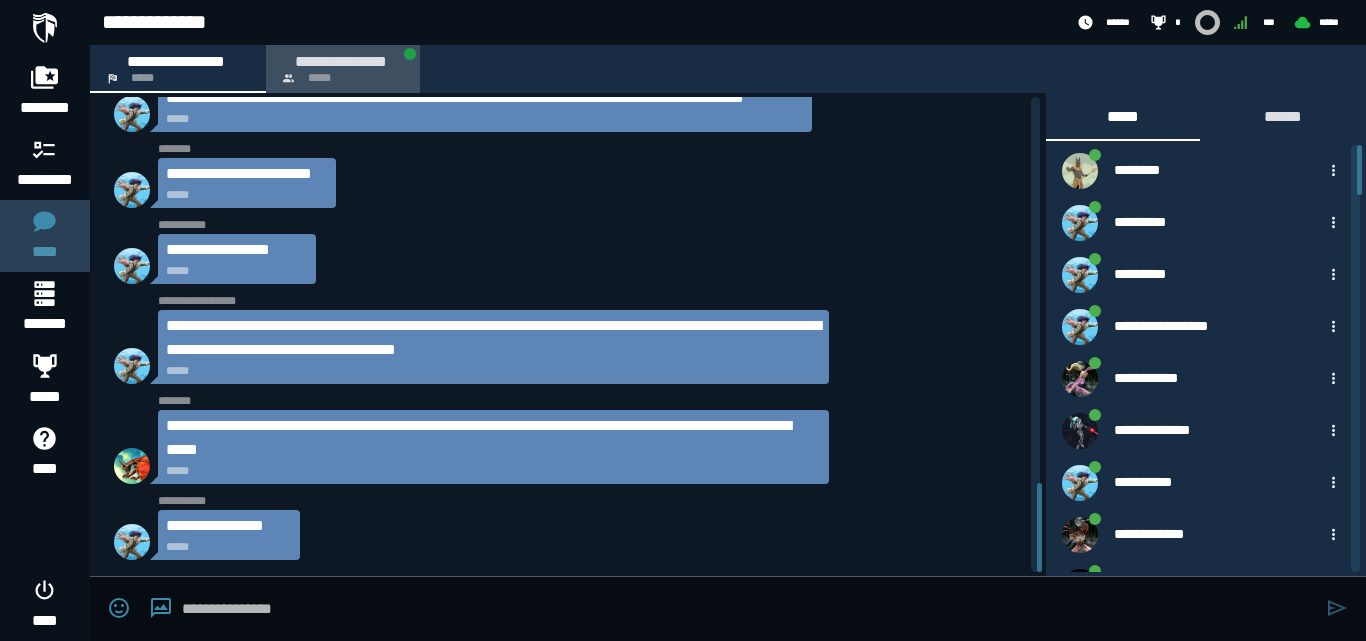 click on "**********" at bounding box center (341, 61) 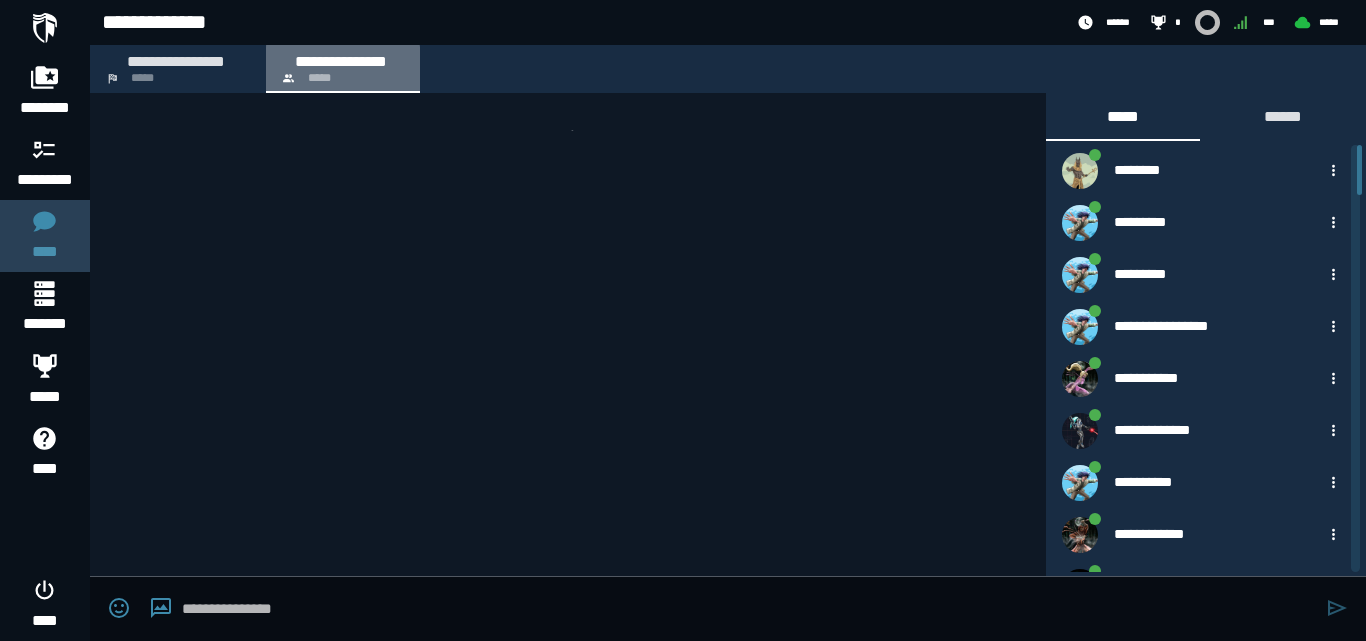 scroll, scrollTop: 0, scrollLeft: 0, axis: both 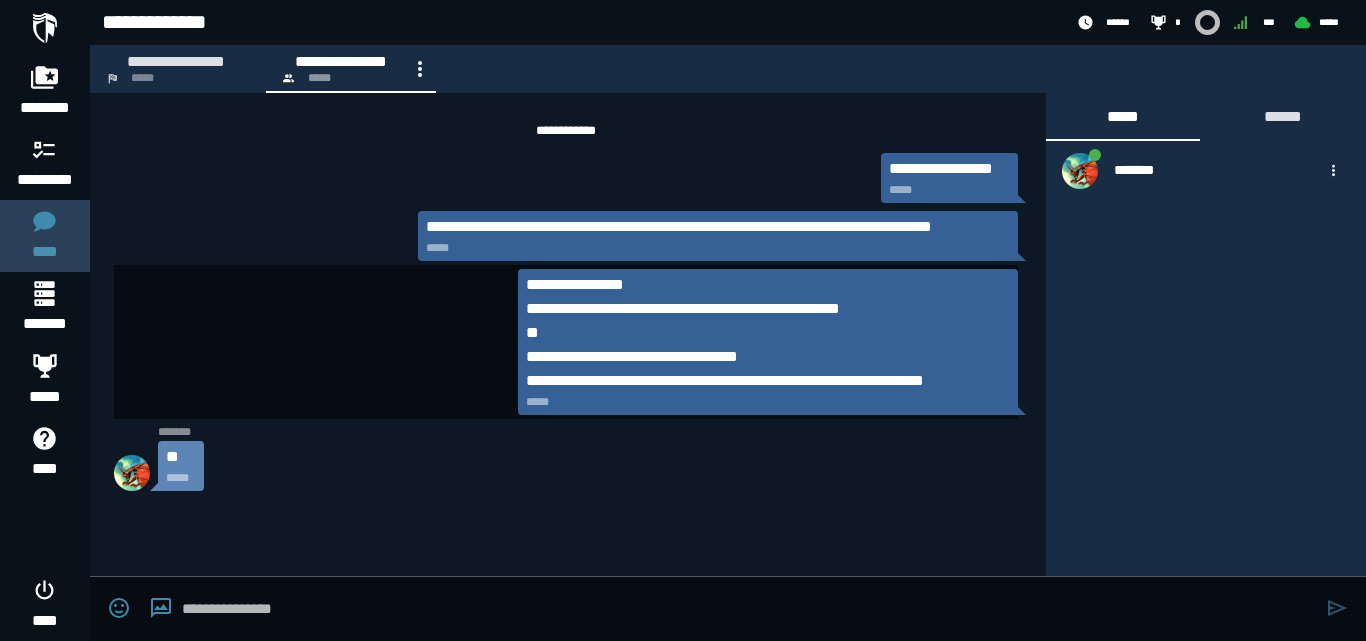 click on "**********" 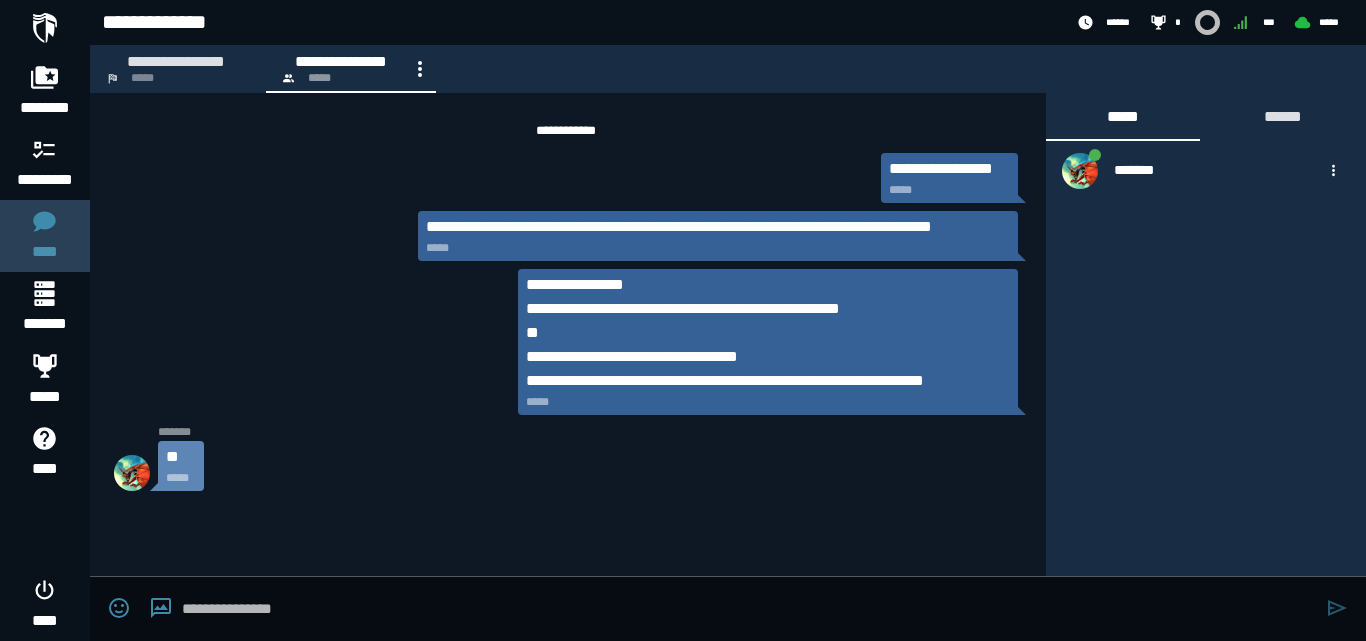 scroll, scrollTop: 7, scrollLeft: 0, axis: vertical 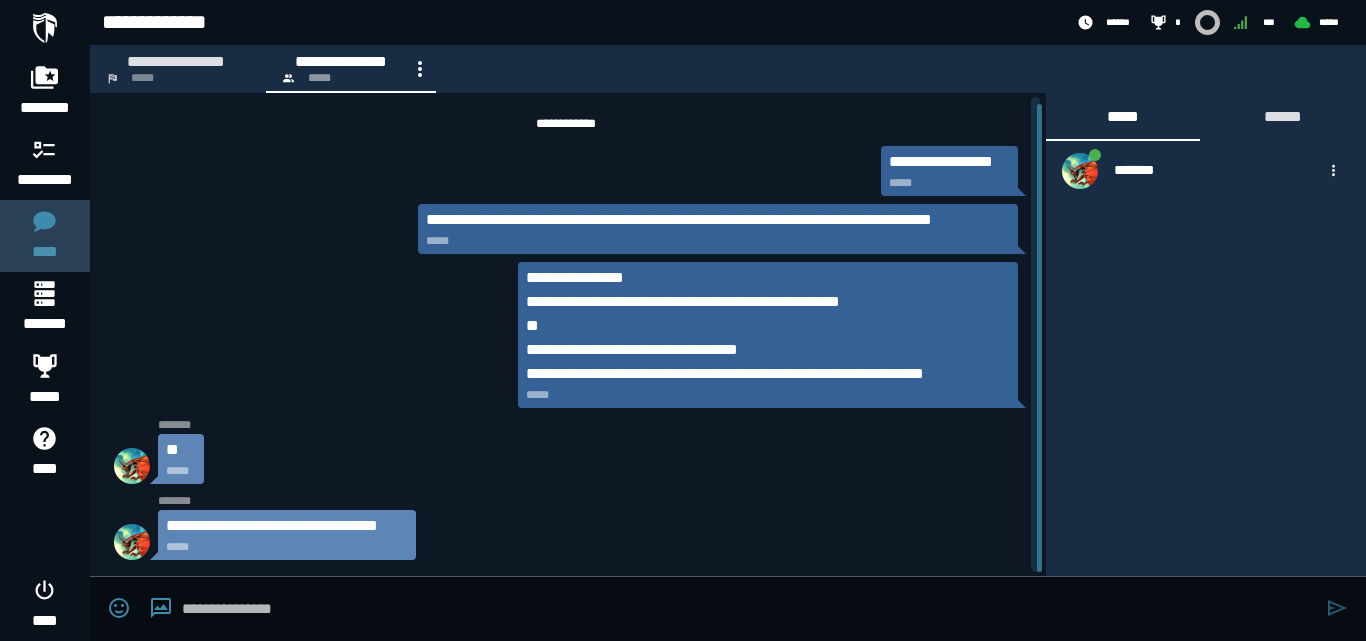 click at bounding box center (749, 609) 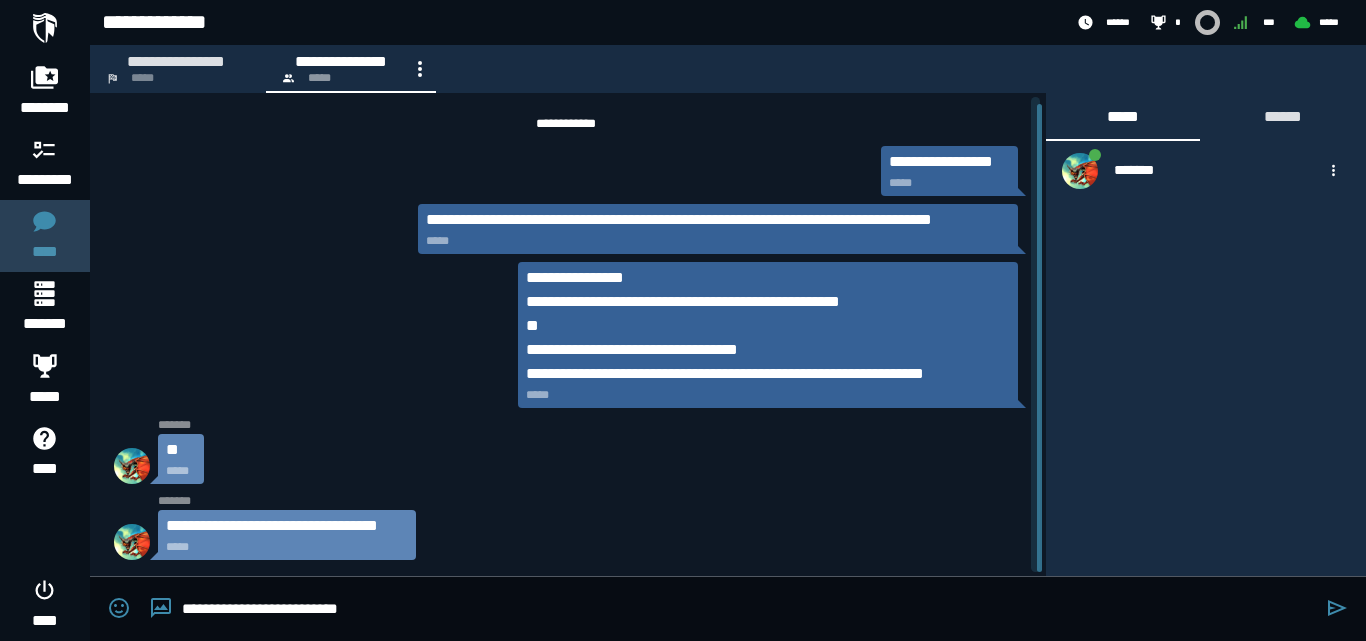 type on "**********" 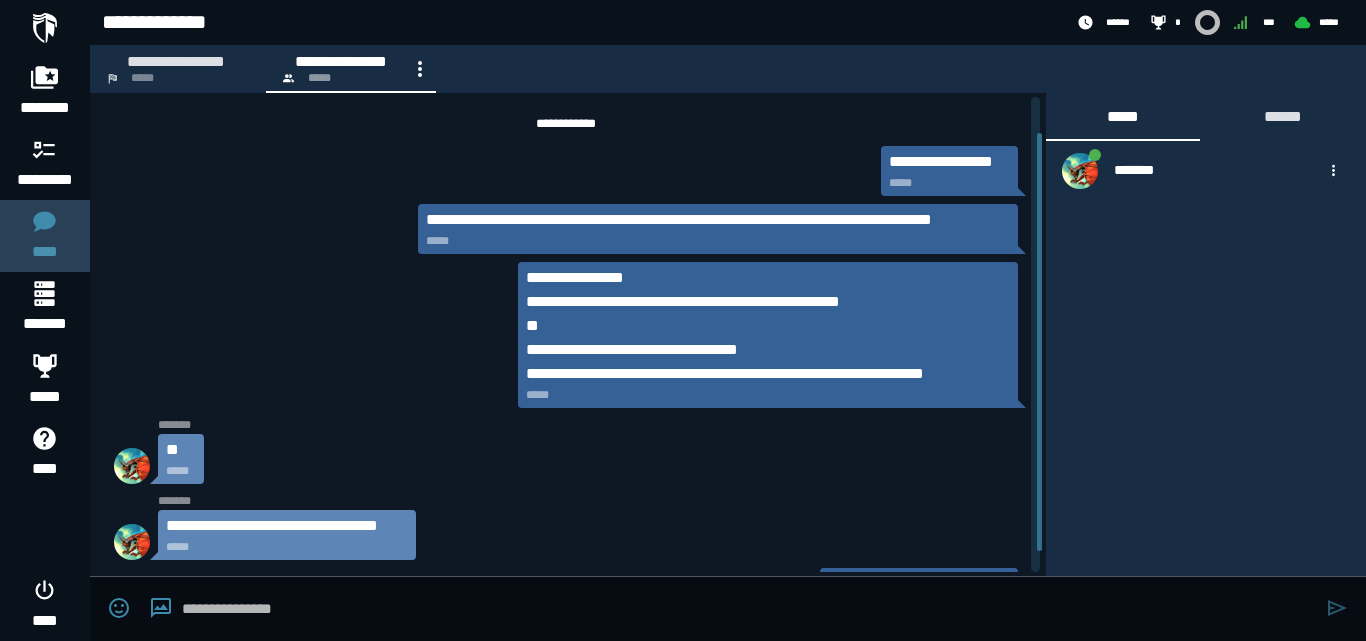 scroll, scrollTop: 65, scrollLeft: 0, axis: vertical 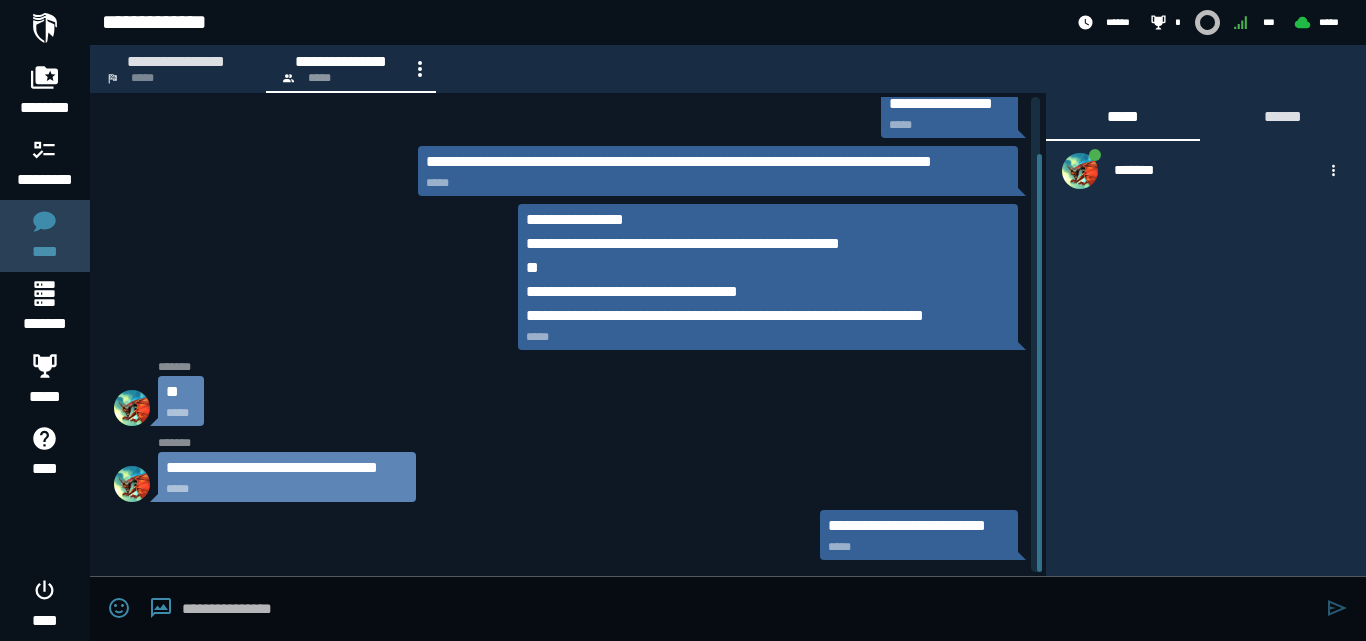 click at bounding box center [45, 28] 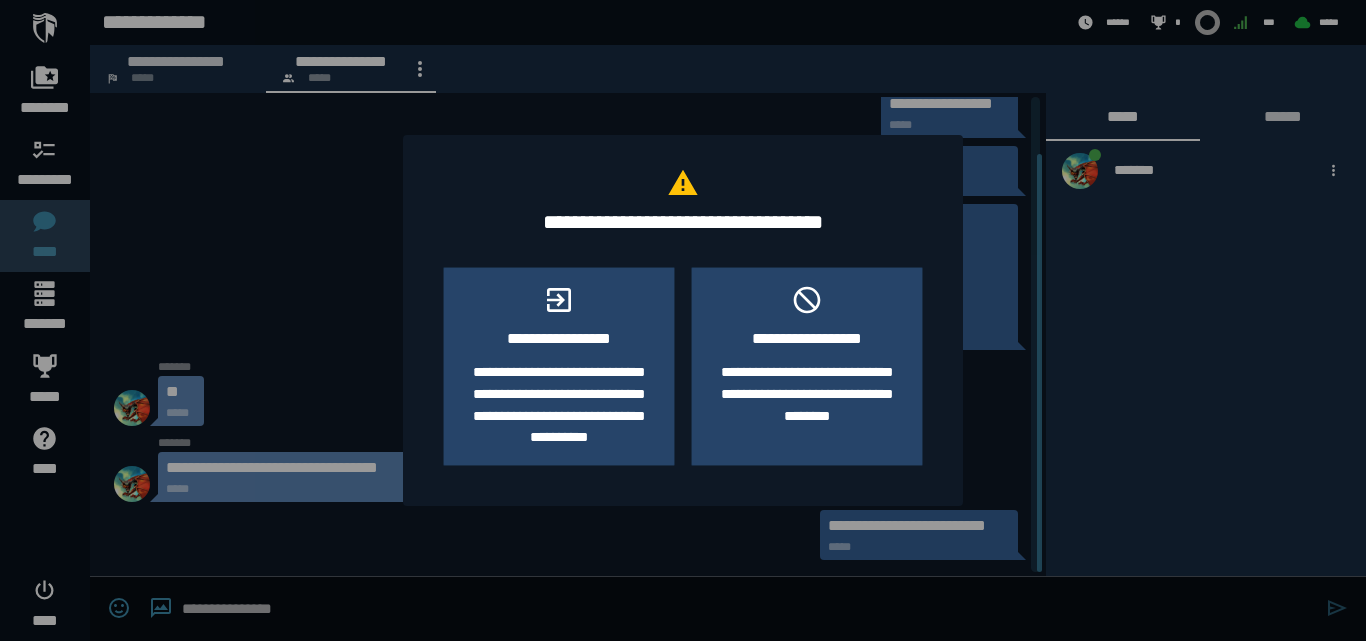 click at bounding box center (683, 320) 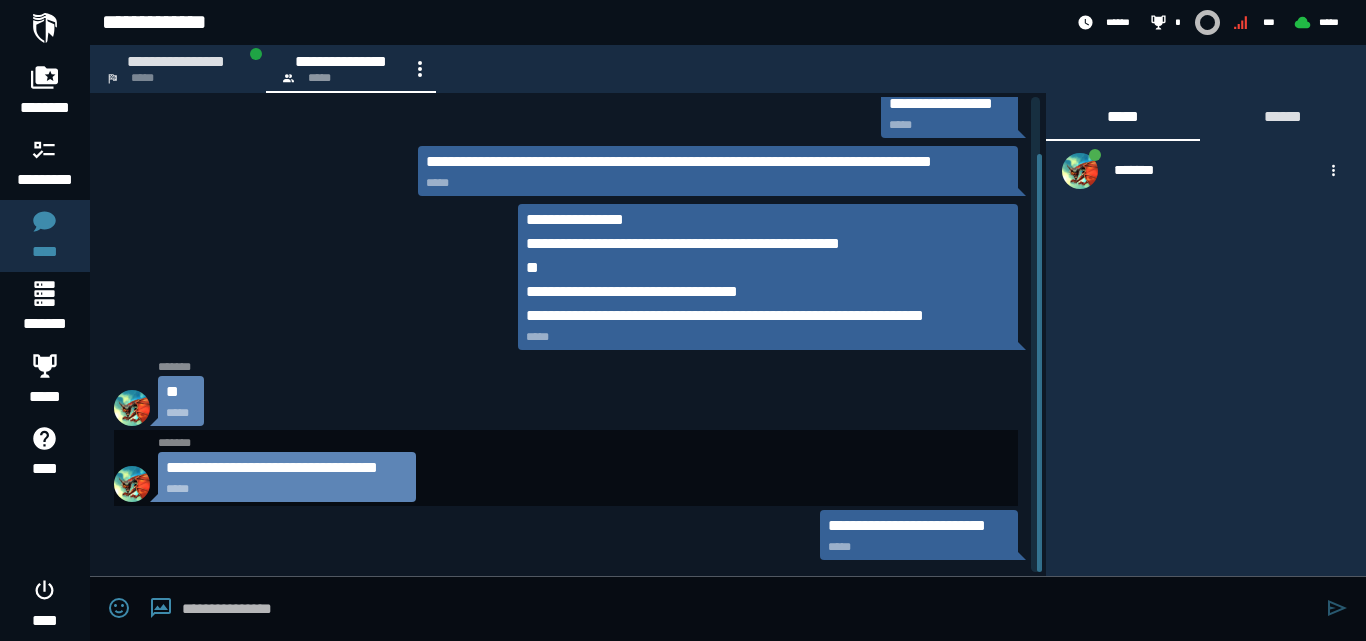 click on "**********" 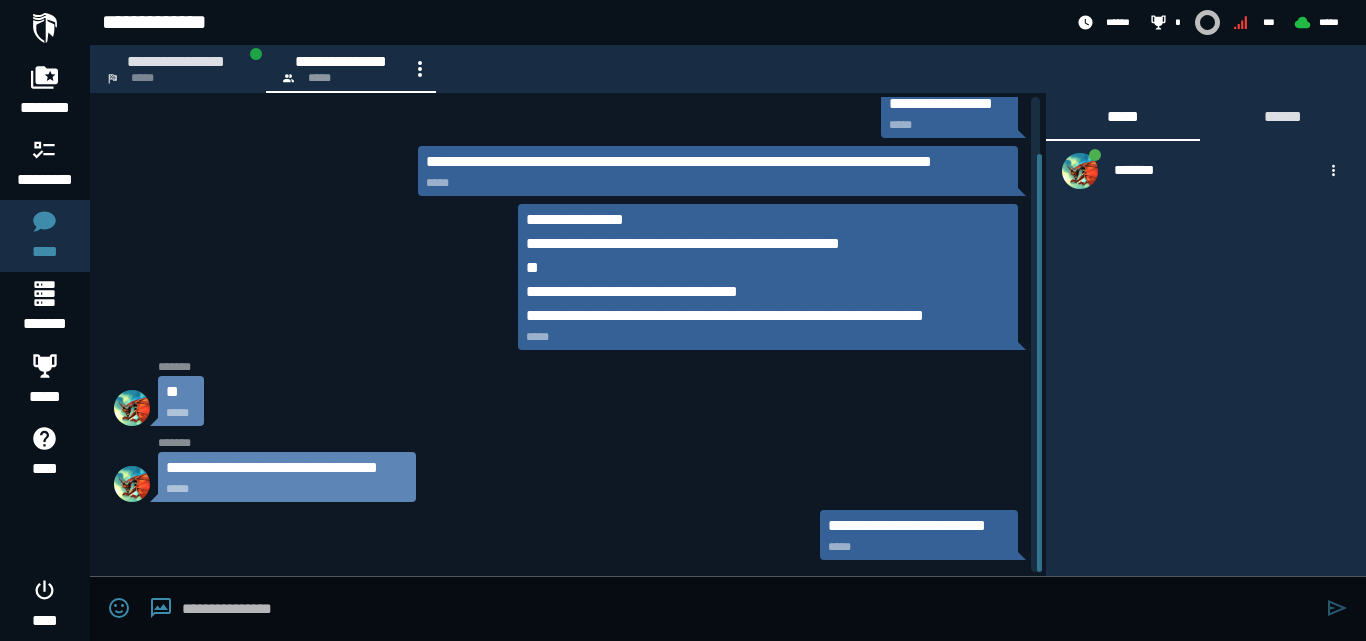 click at bounding box center [45, 28] 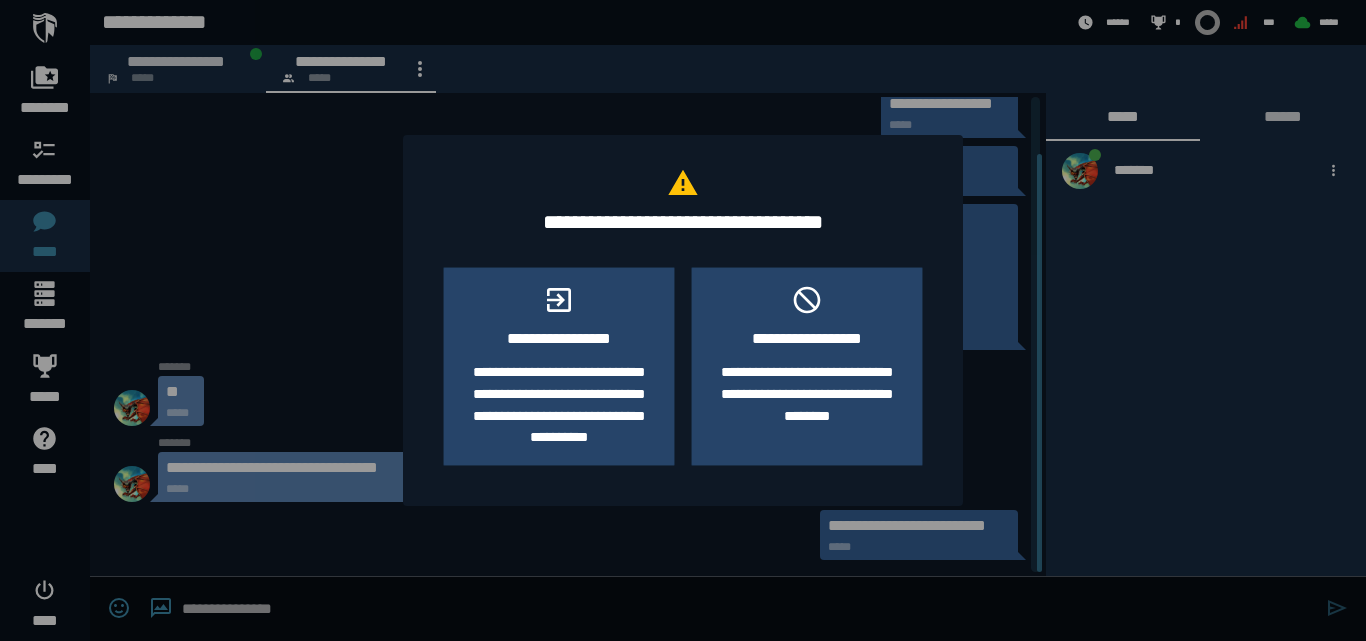 click at bounding box center [683, 320] 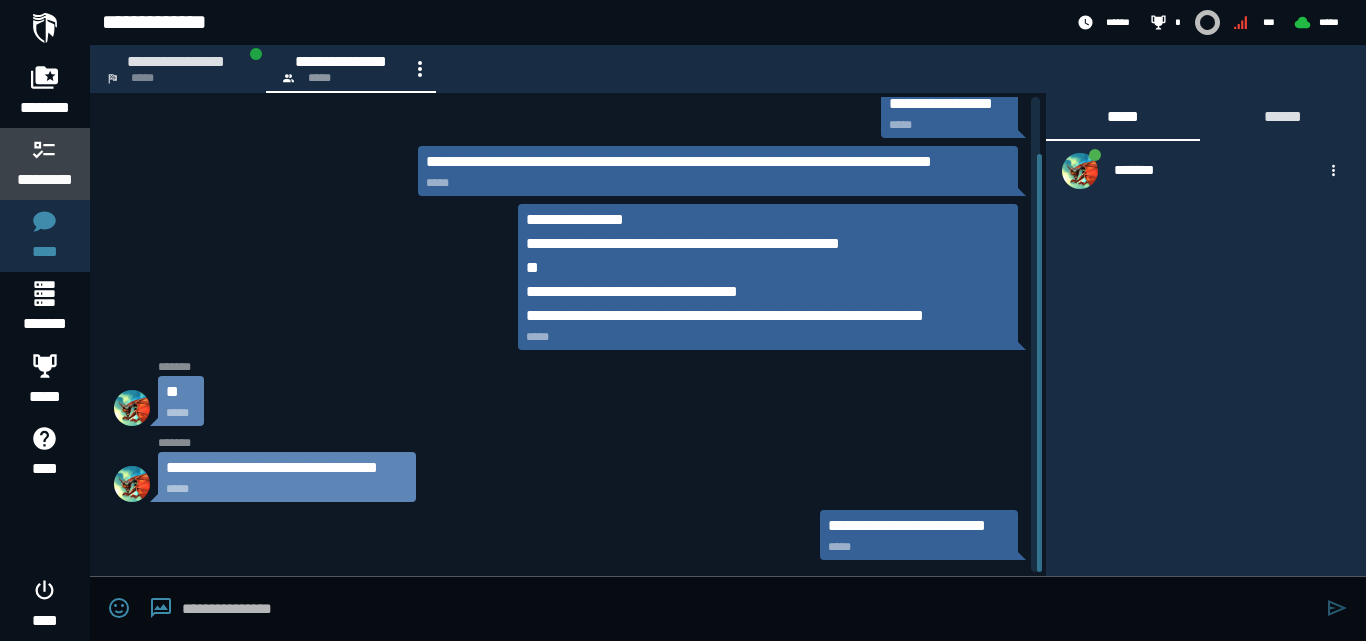 click on "*********" at bounding box center (45, 180) 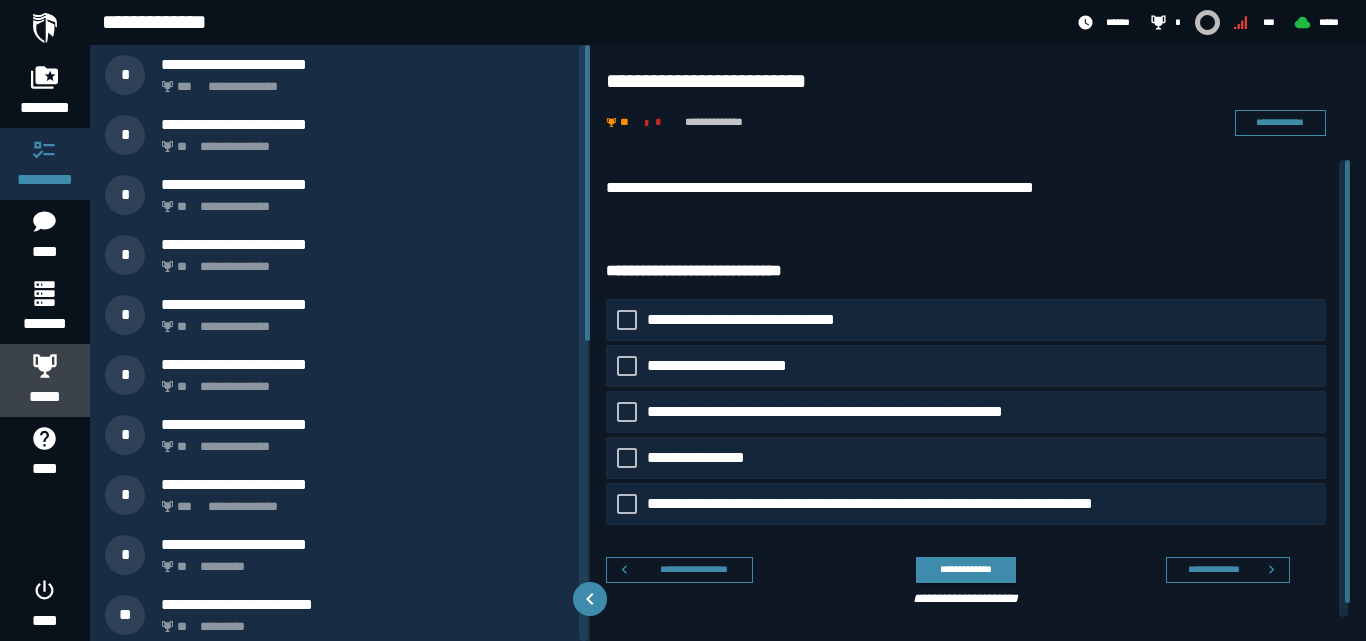 click 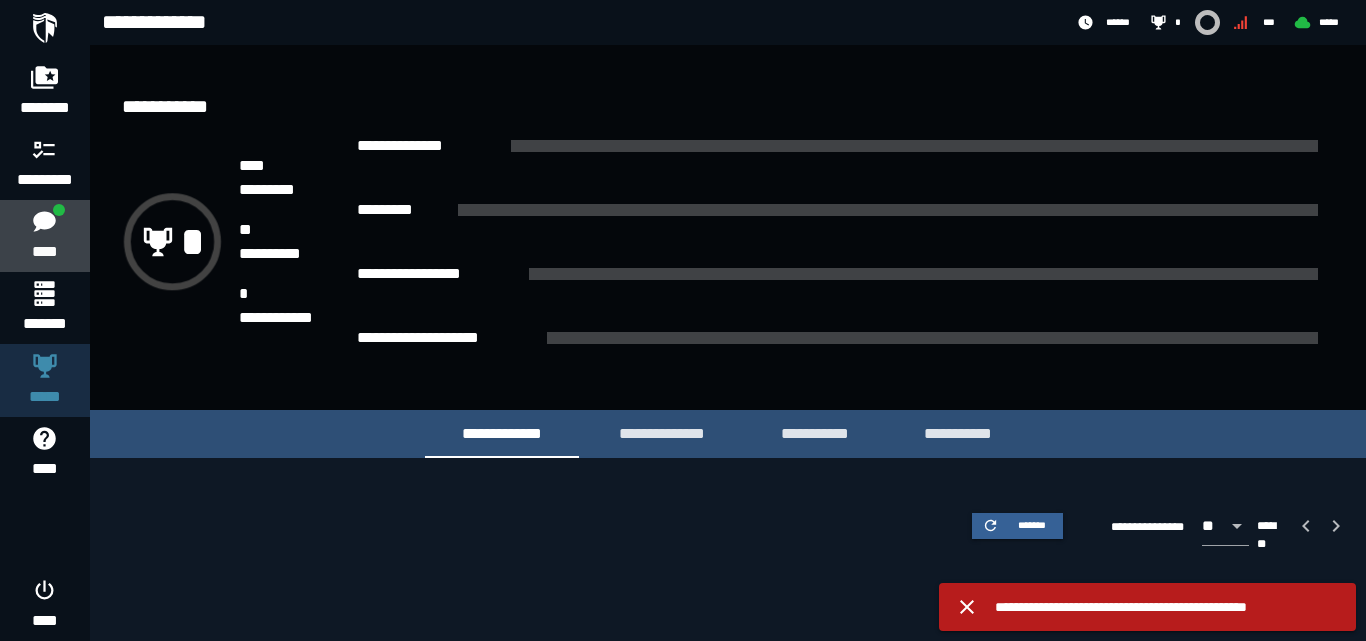 click 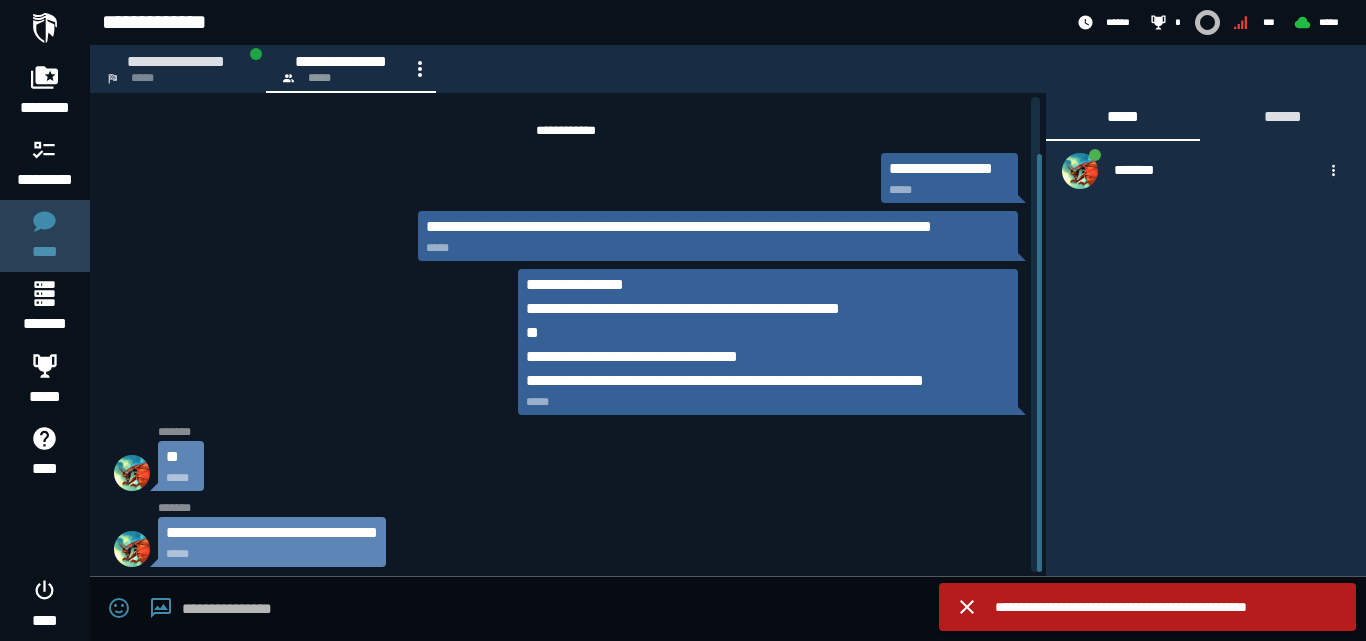 scroll, scrollTop: 65, scrollLeft: 0, axis: vertical 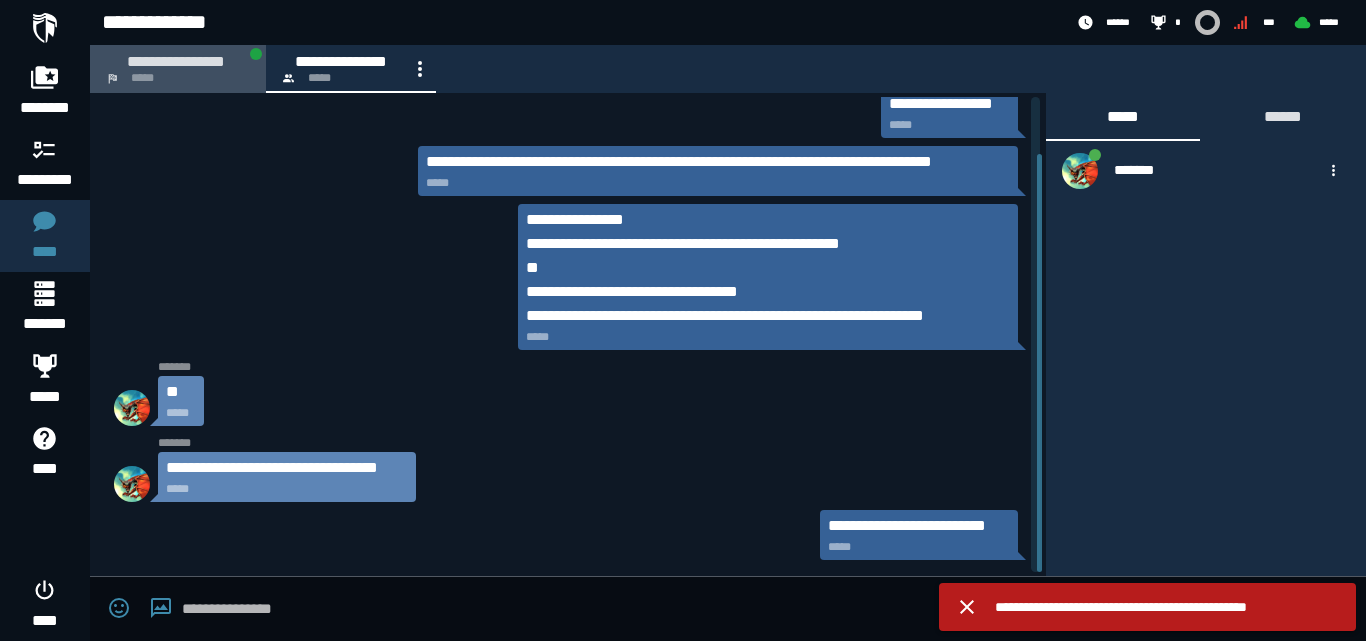 click on "**********" at bounding box center [176, 61] 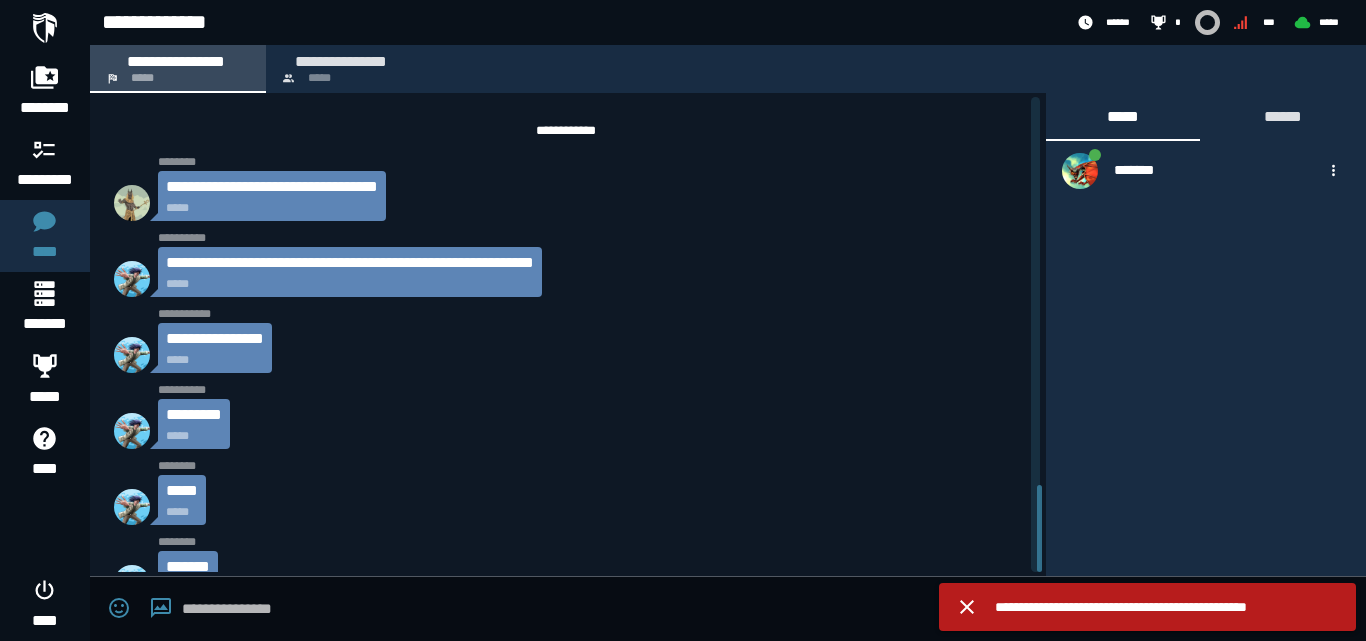 scroll, scrollTop: 2129, scrollLeft: 0, axis: vertical 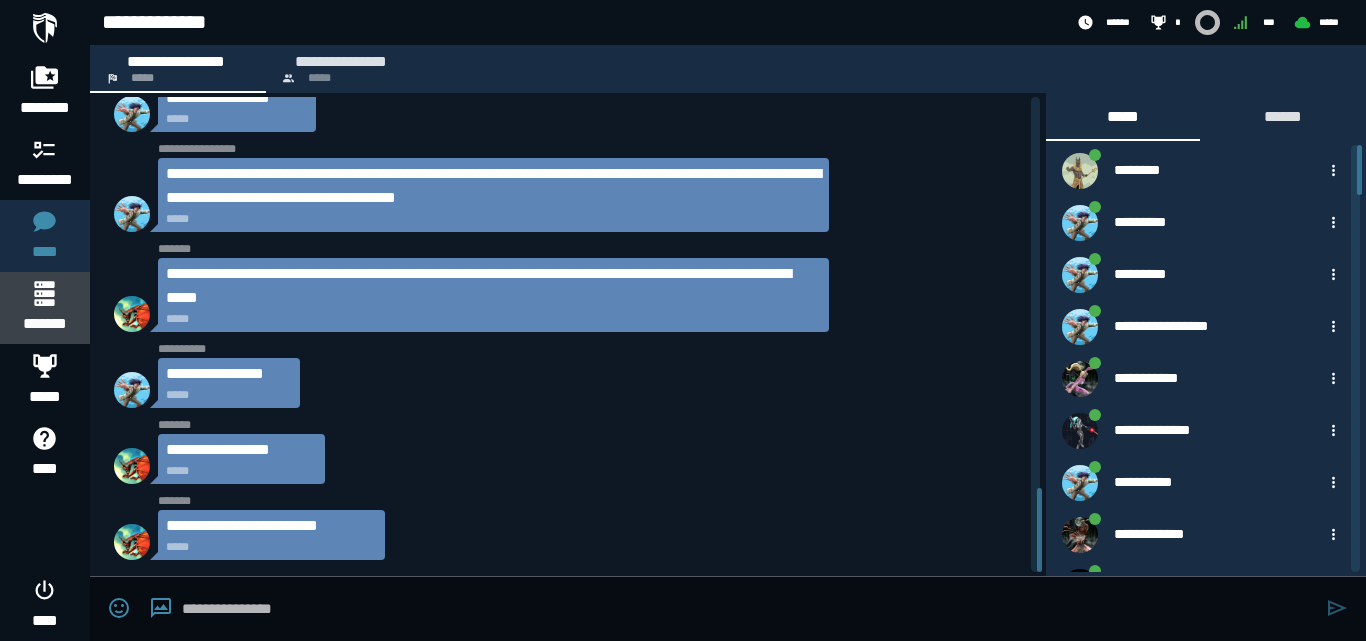 click 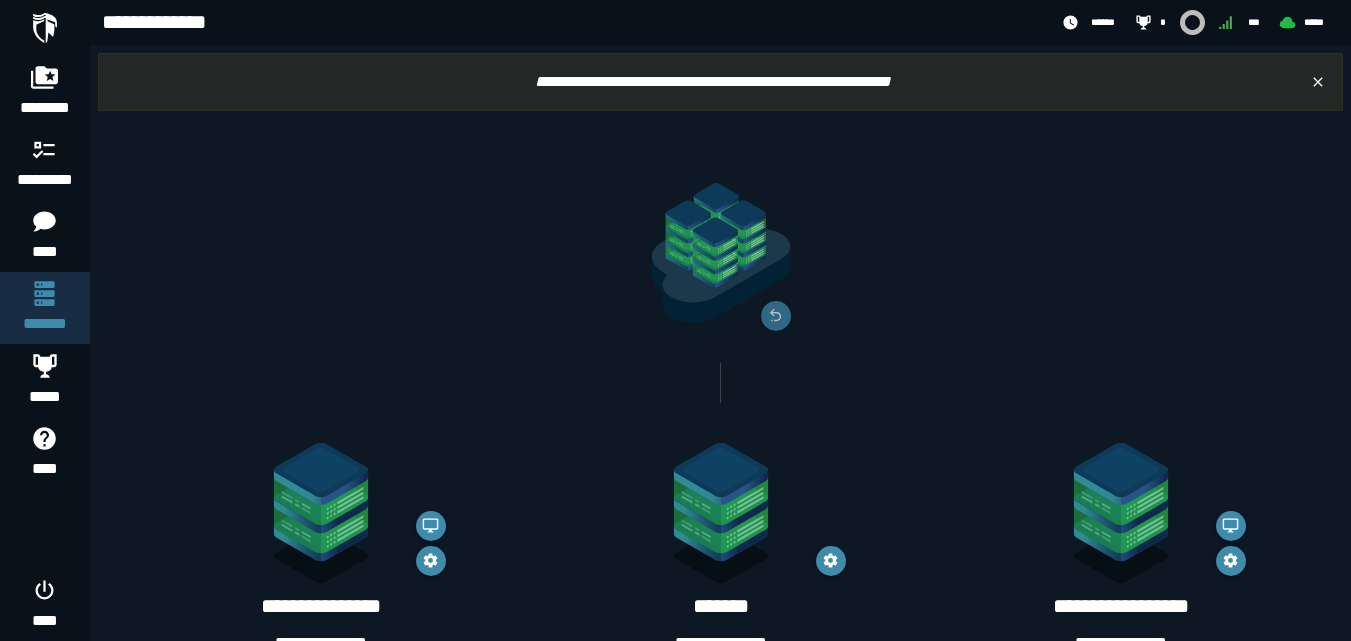 click 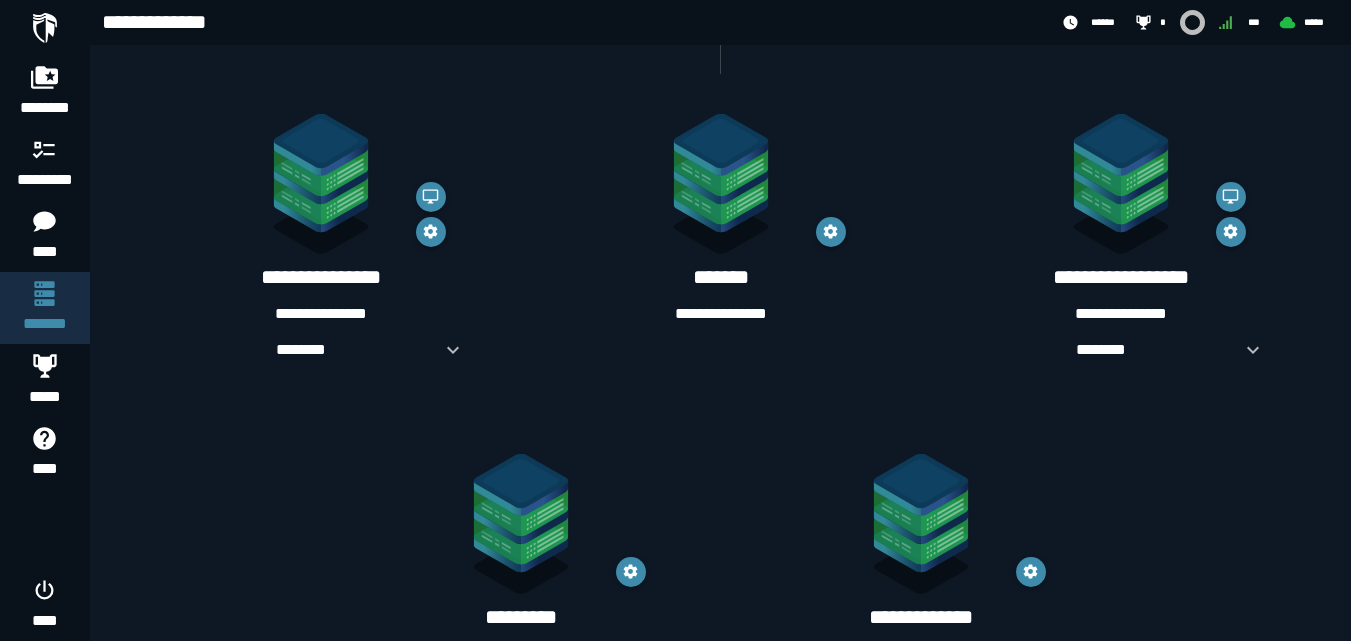 scroll, scrollTop: 398, scrollLeft: 0, axis: vertical 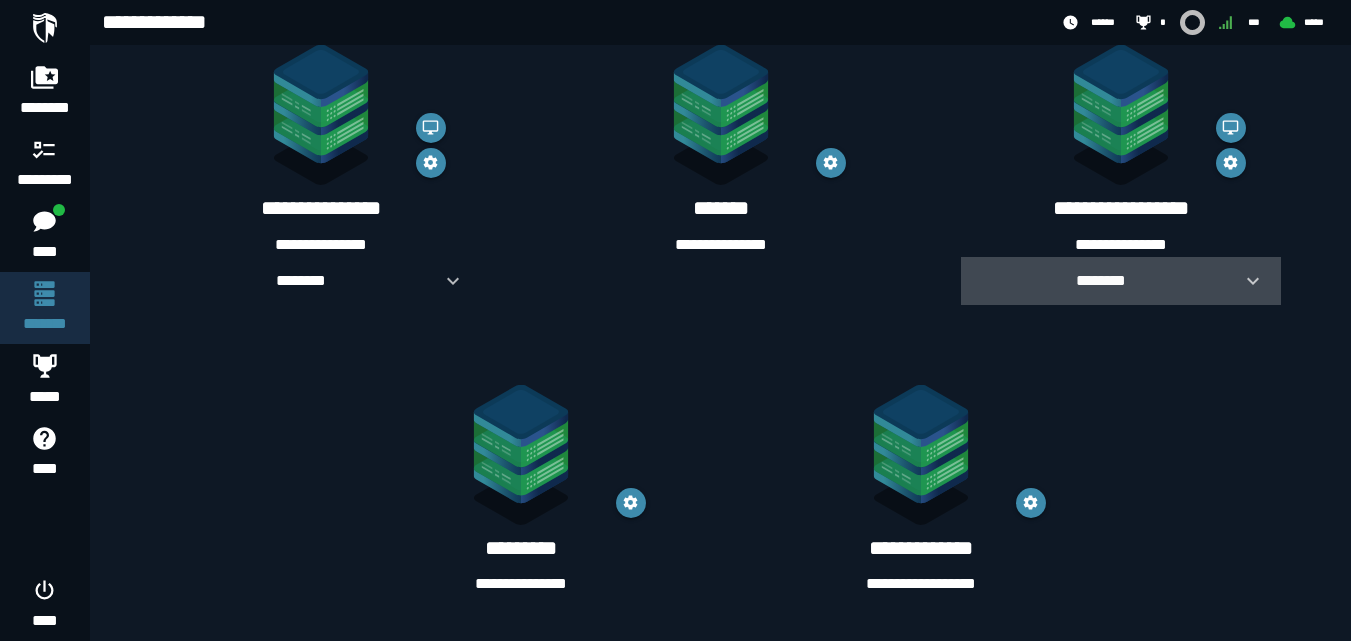 click on "********" at bounding box center (1101, 280) 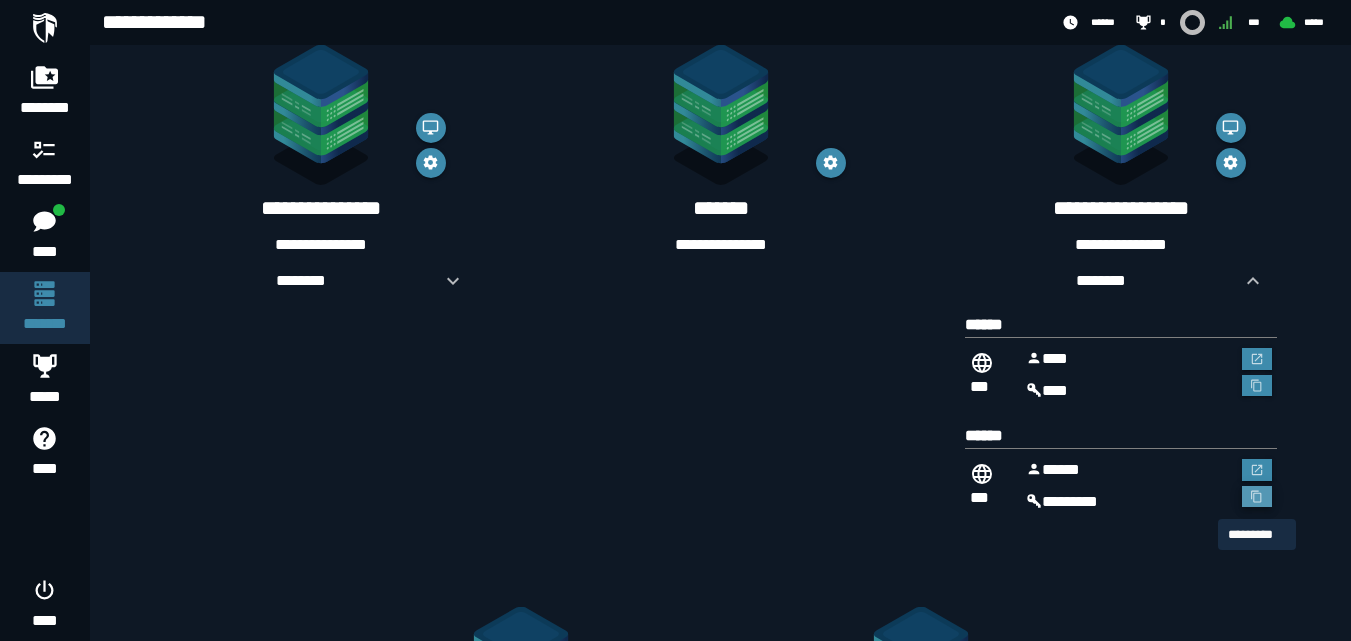 click 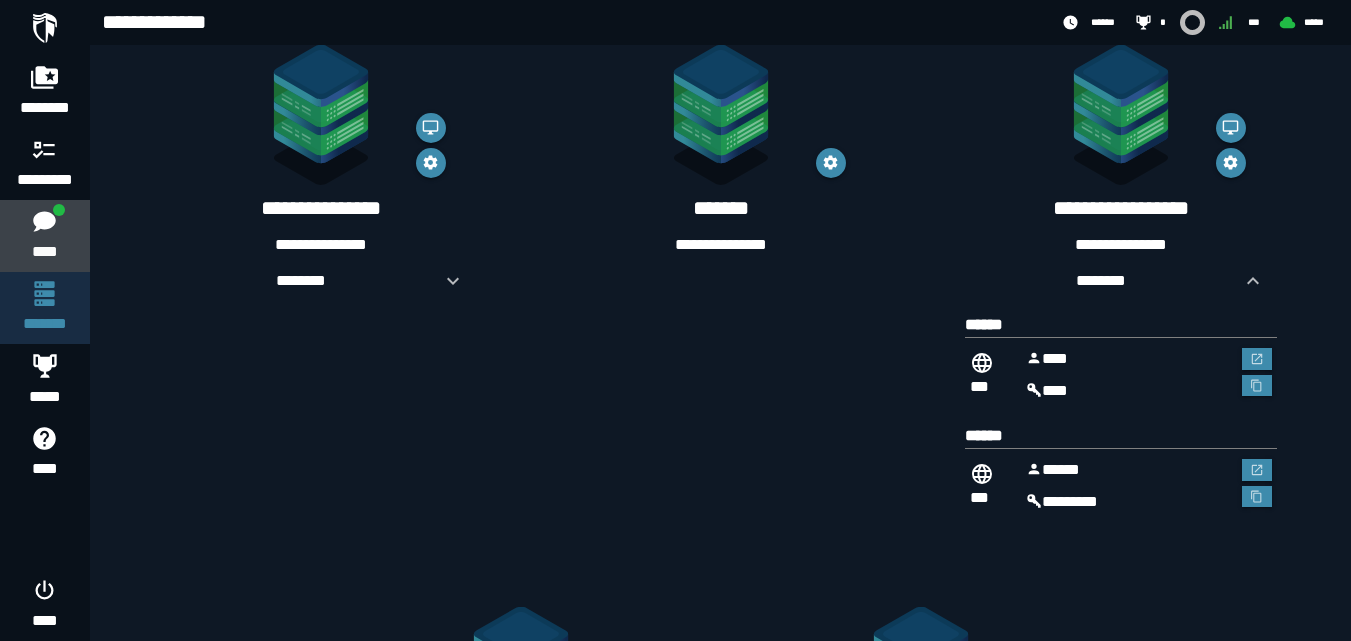 click 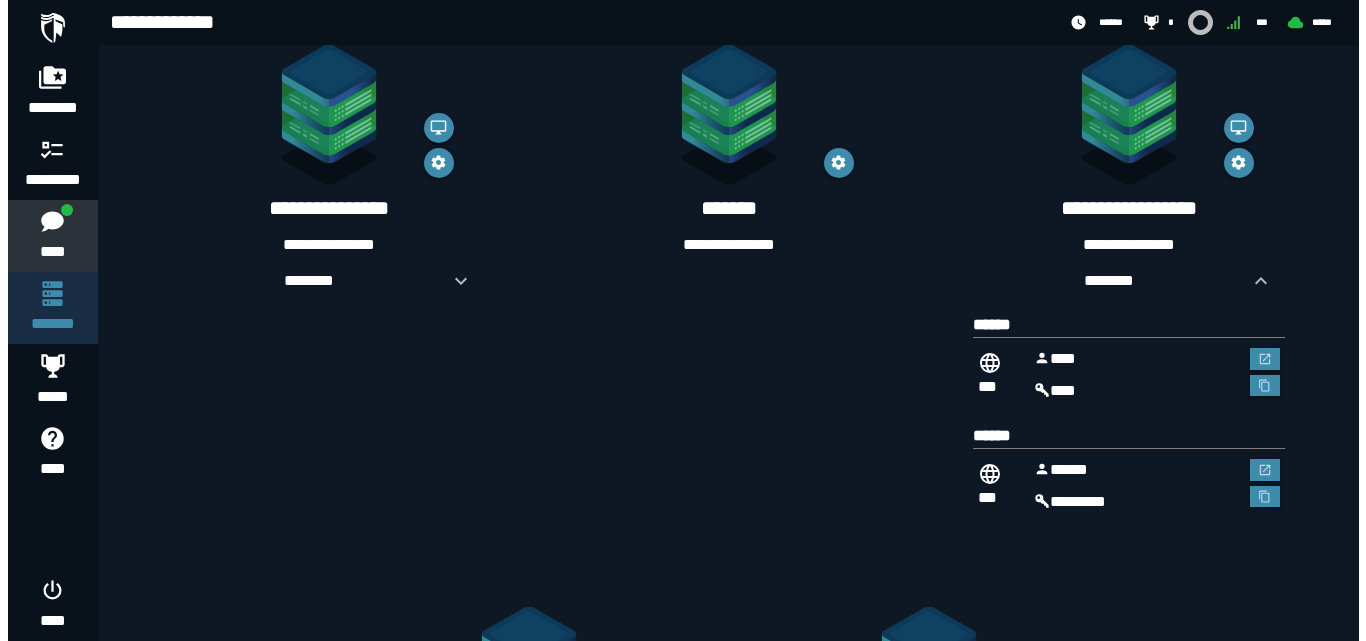 scroll, scrollTop: 0, scrollLeft: 0, axis: both 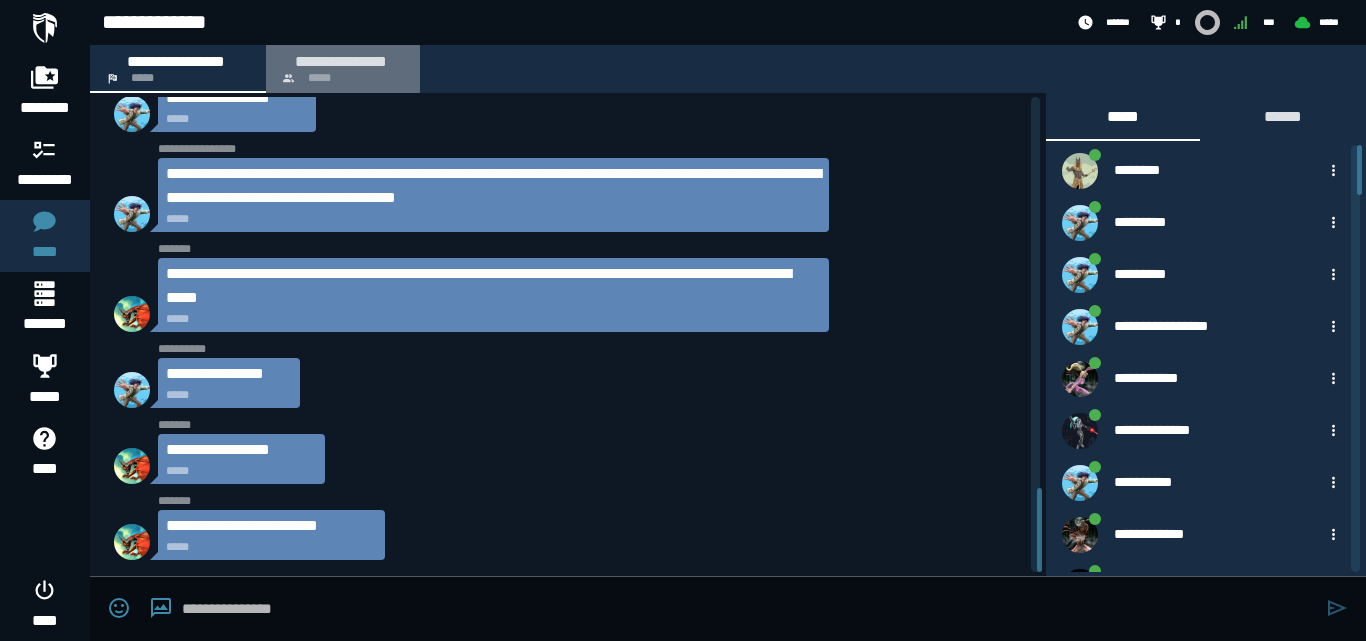 click on "**********" at bounding box center (341, 61) 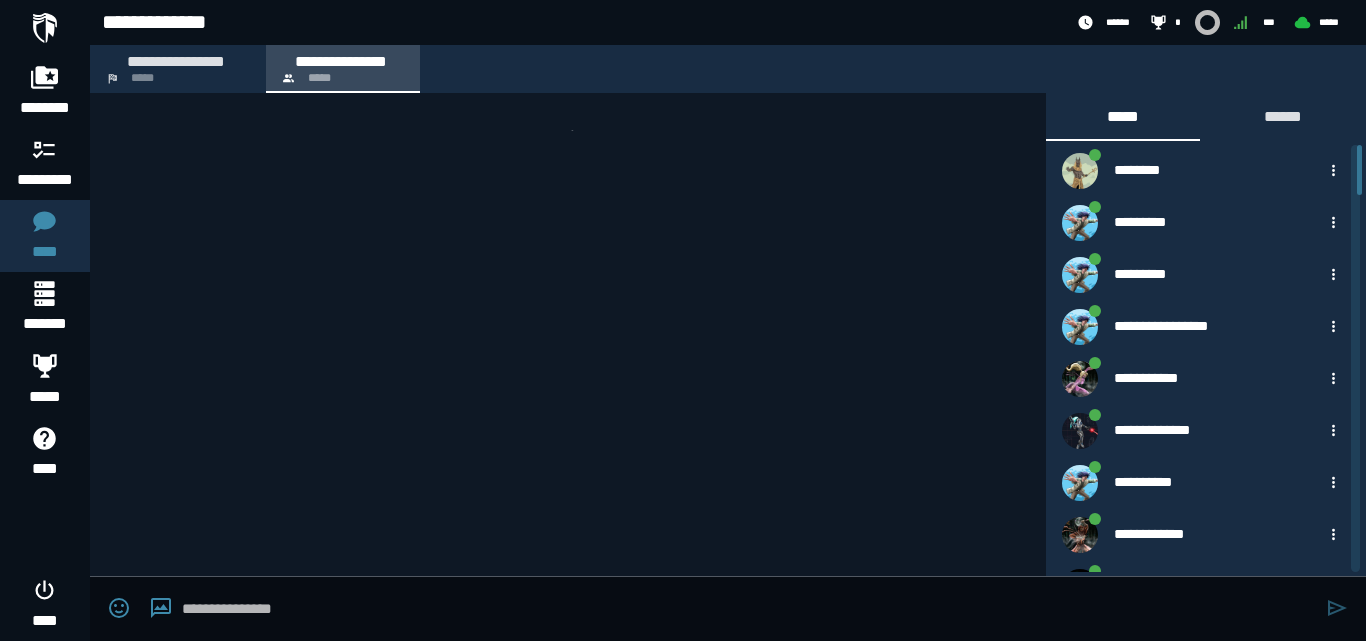 scroll, scrollTop: 65, scrollLeft: 0, axis: vertical 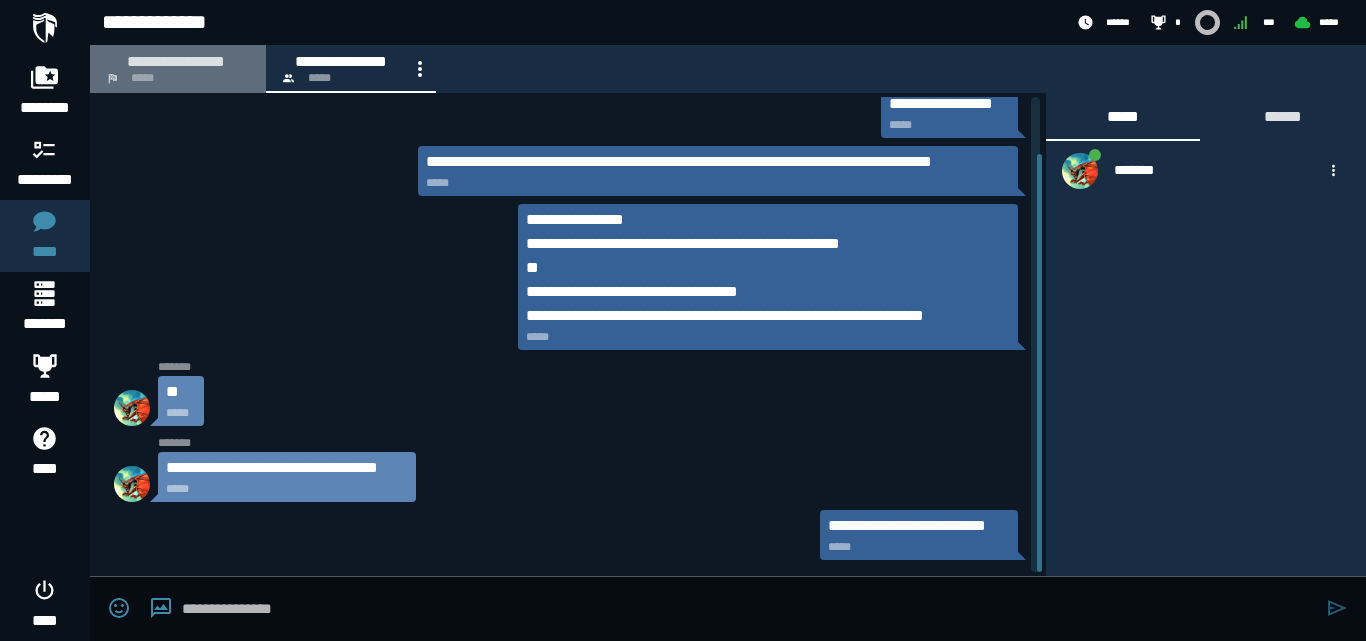 click on "**********" at bounding box center [176, 61] 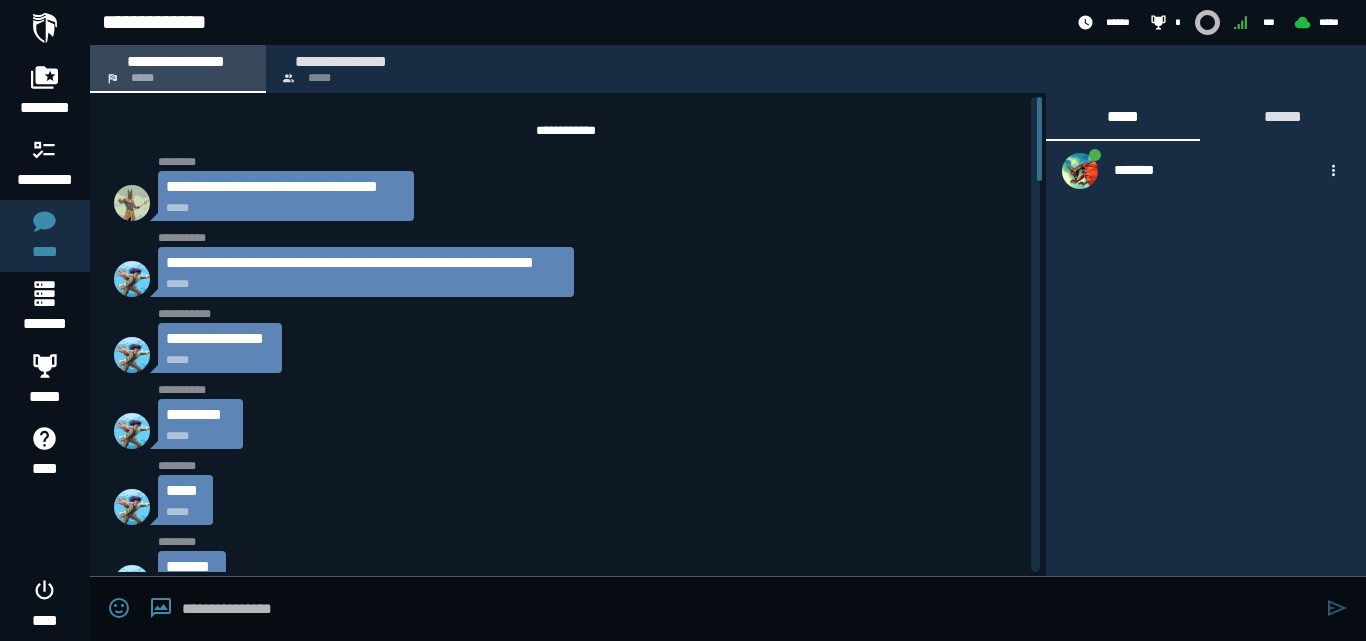 scroll, scrollTop: 2205, scrollLeft: 0, axis: vertical 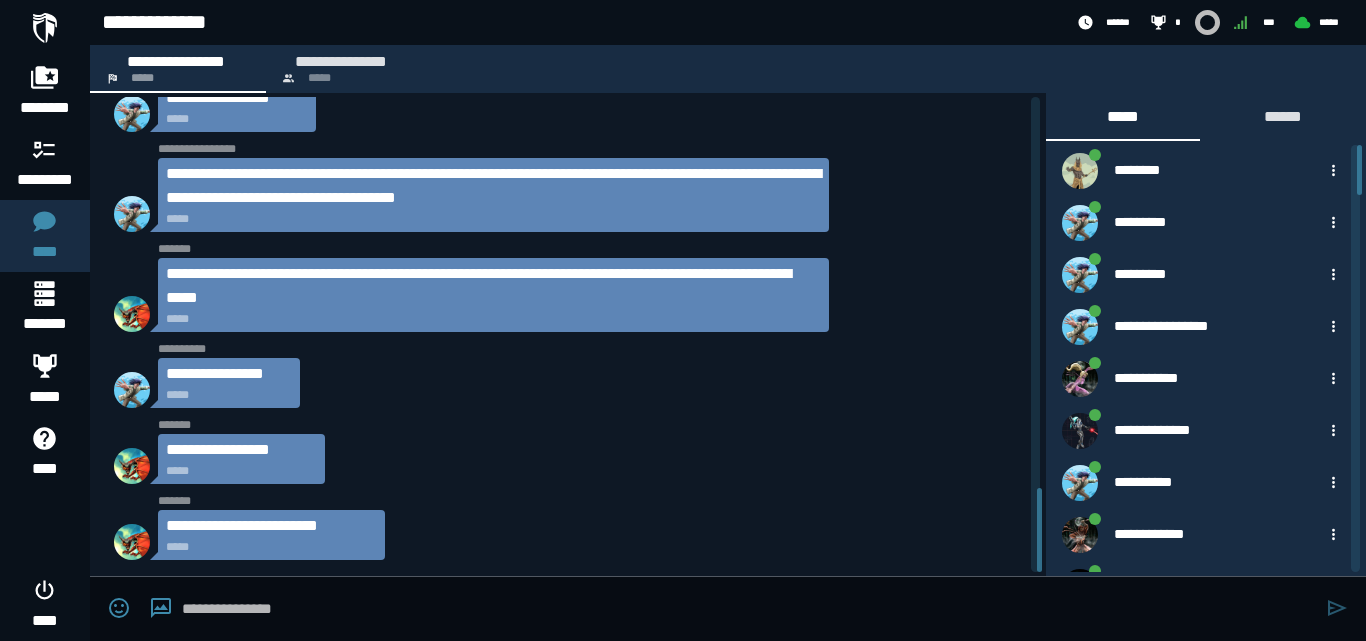 click at bounding box center [749, 609] 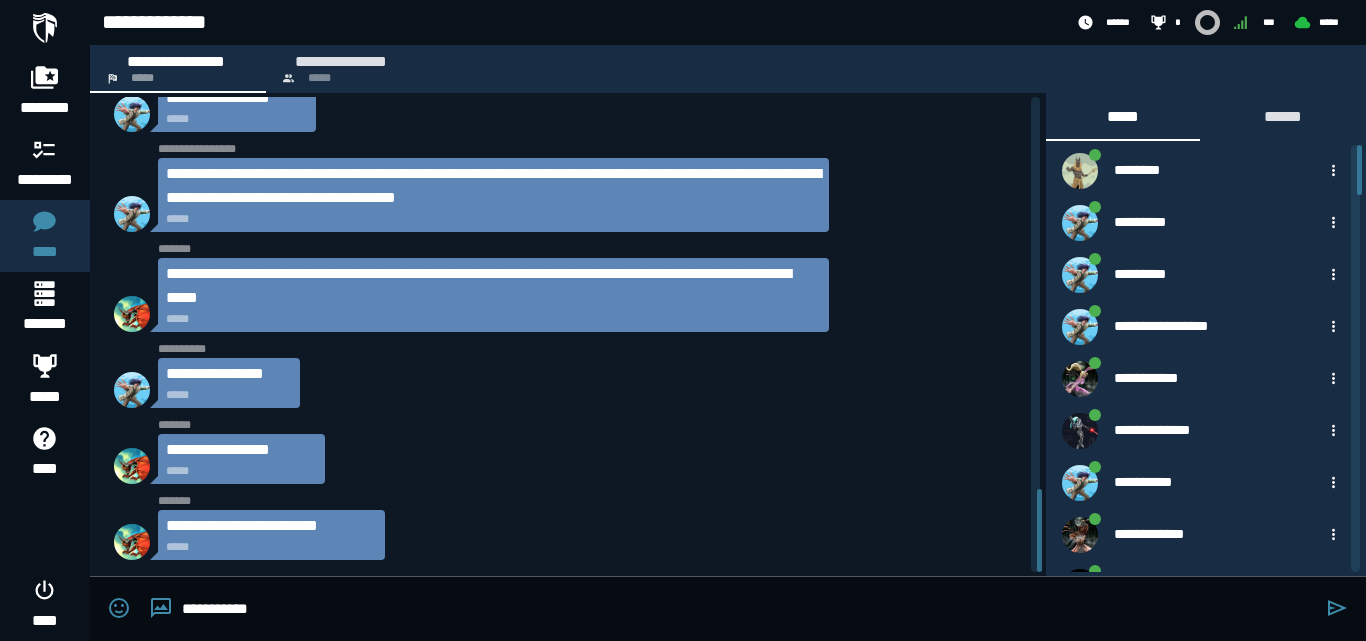 scroll, scrollTop: 2256, scrollLeft: 0, axis: vertical 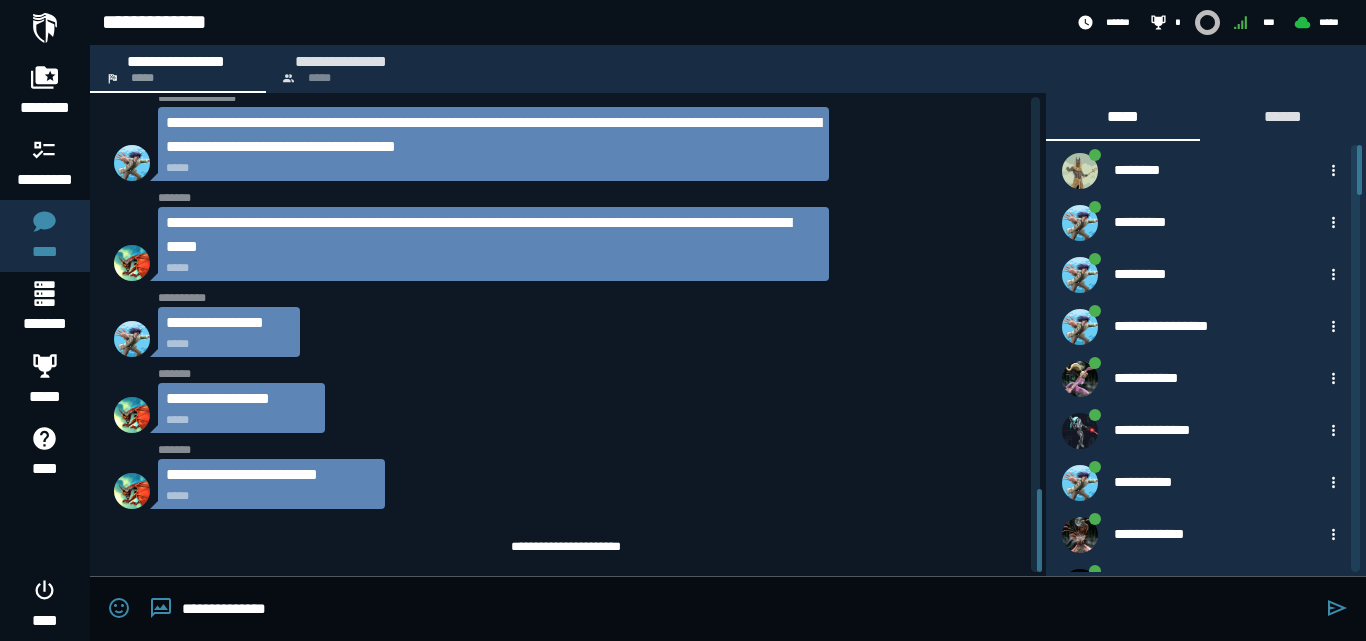 type on "**********" 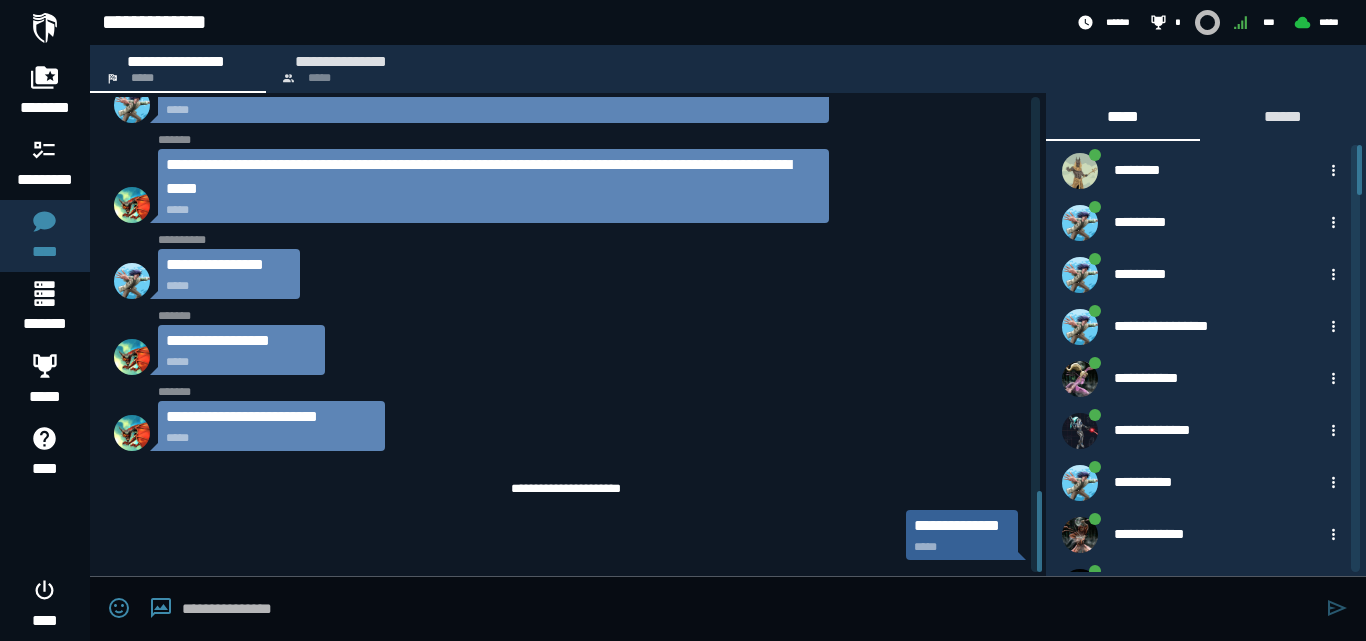 scroll, scrollTop: 2366, scrollLeft: 0, axis: vertical 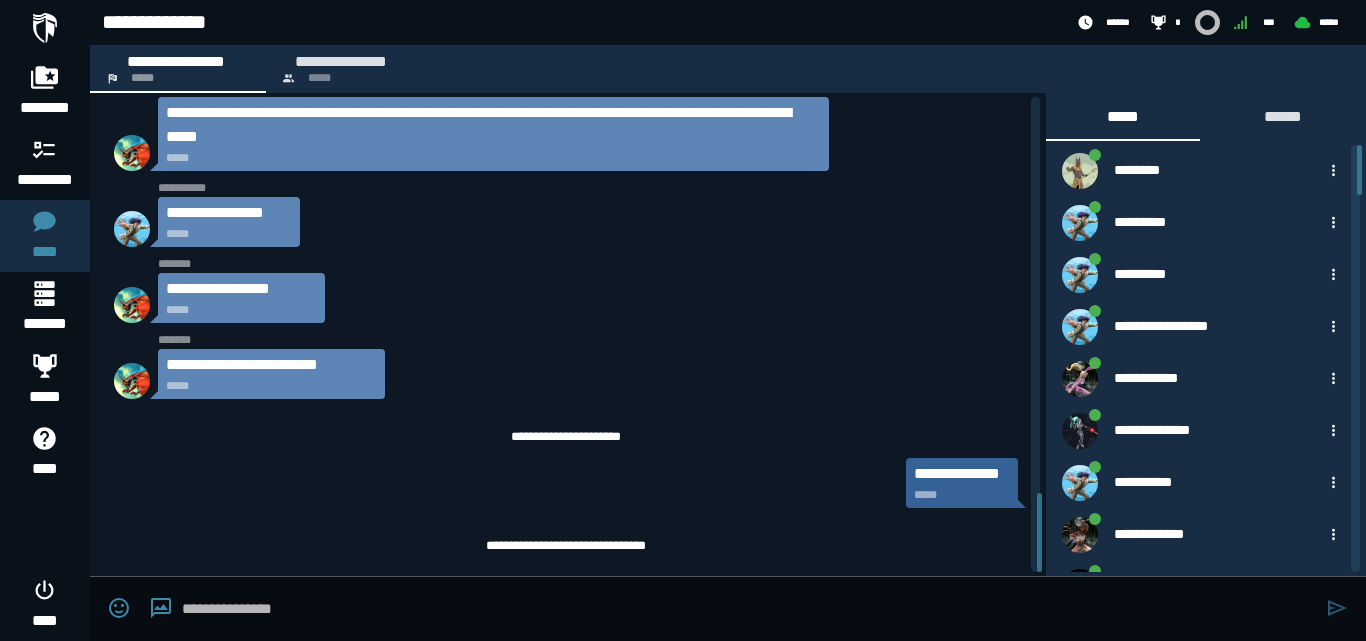click at bounding box center (749, 609) 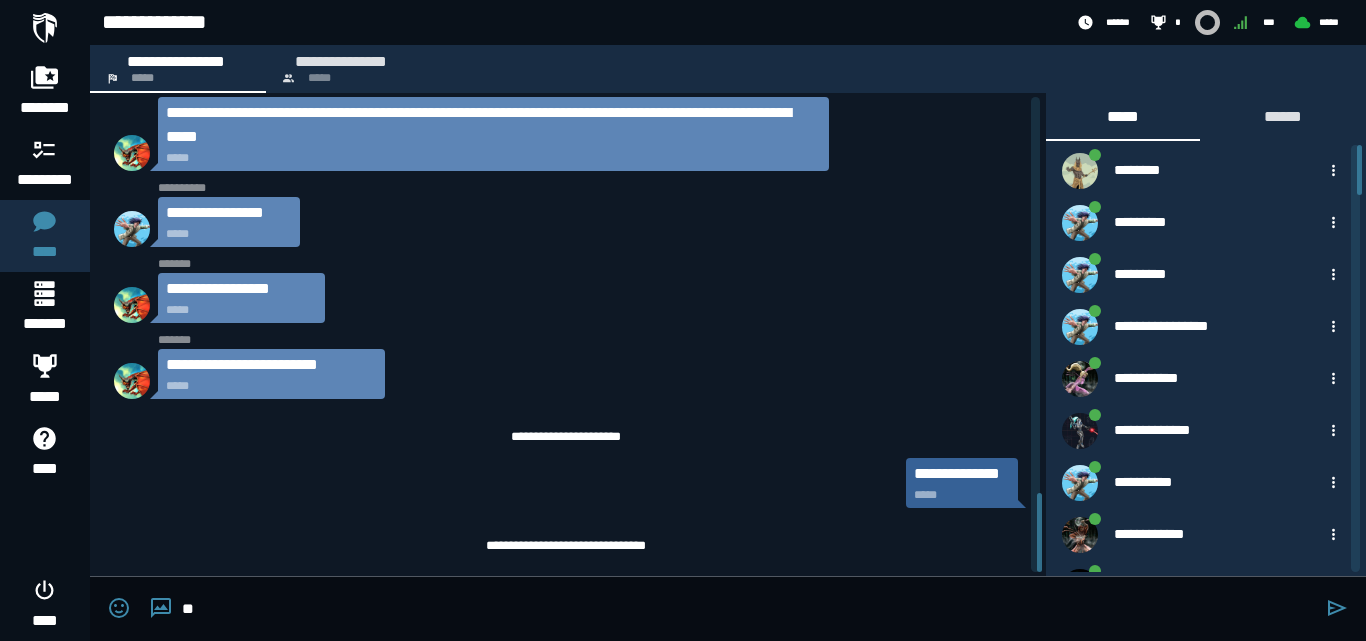 type on "*" 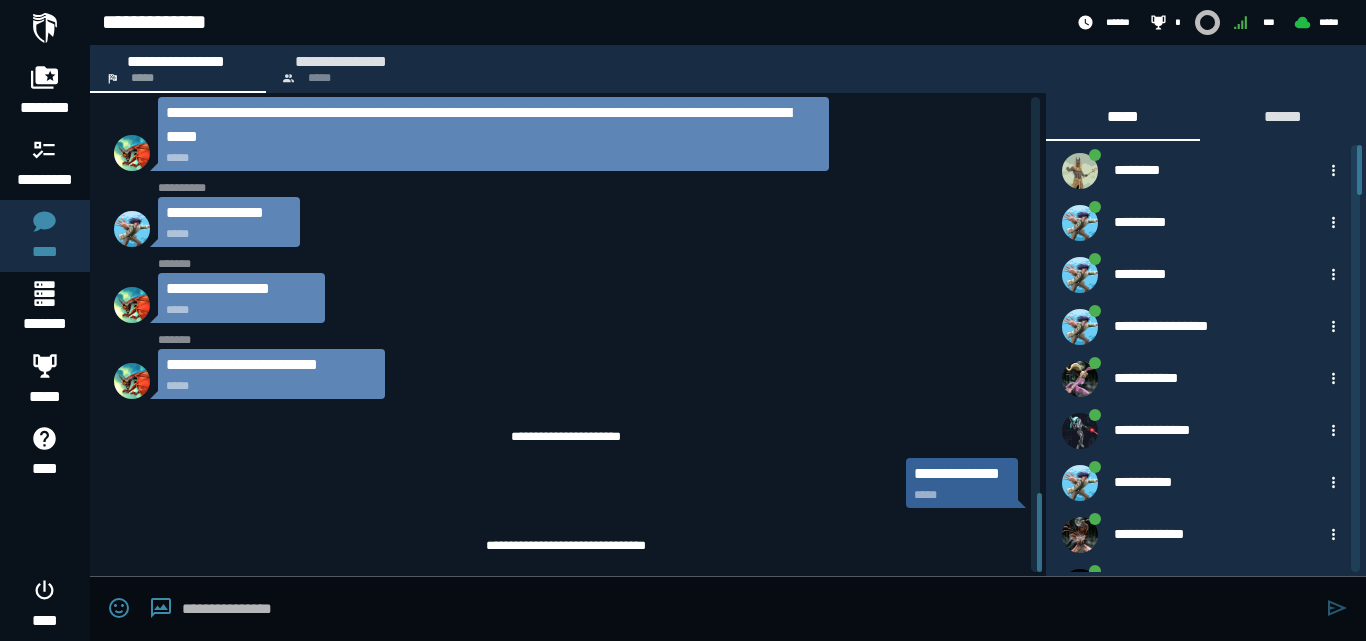 scroll, scrollTop: 2466, scrollLeft: 0, axis: vertical 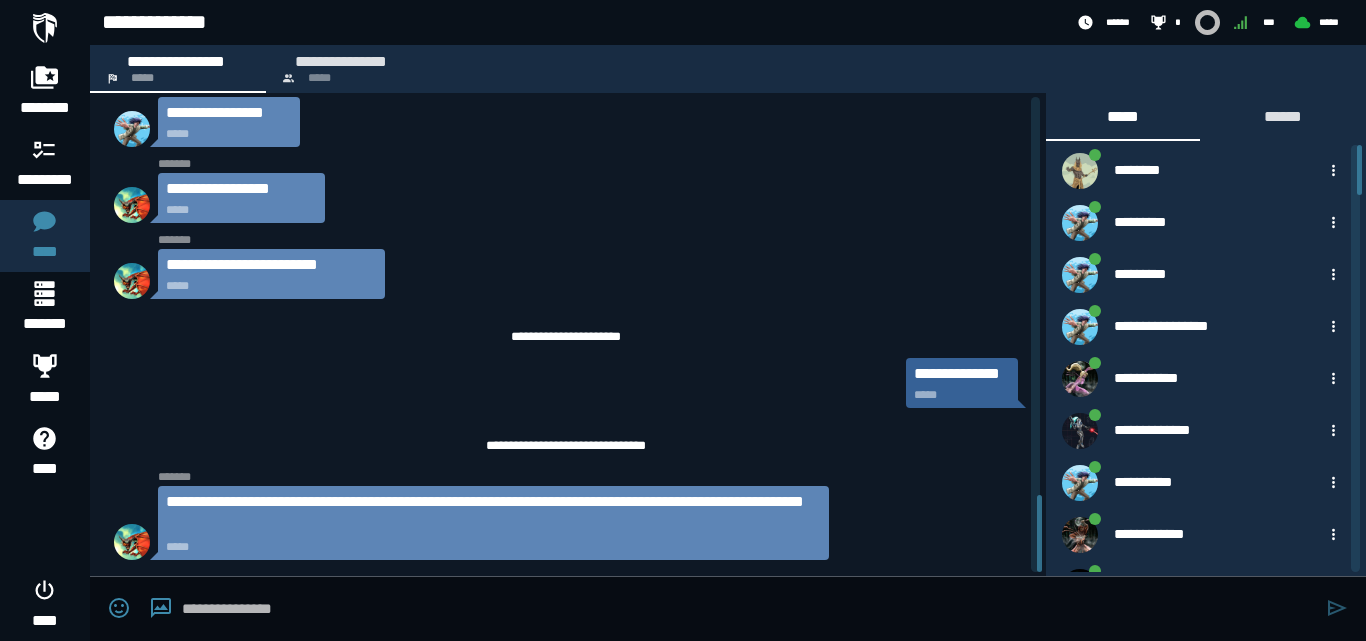 click at bounding box center [749, 609] 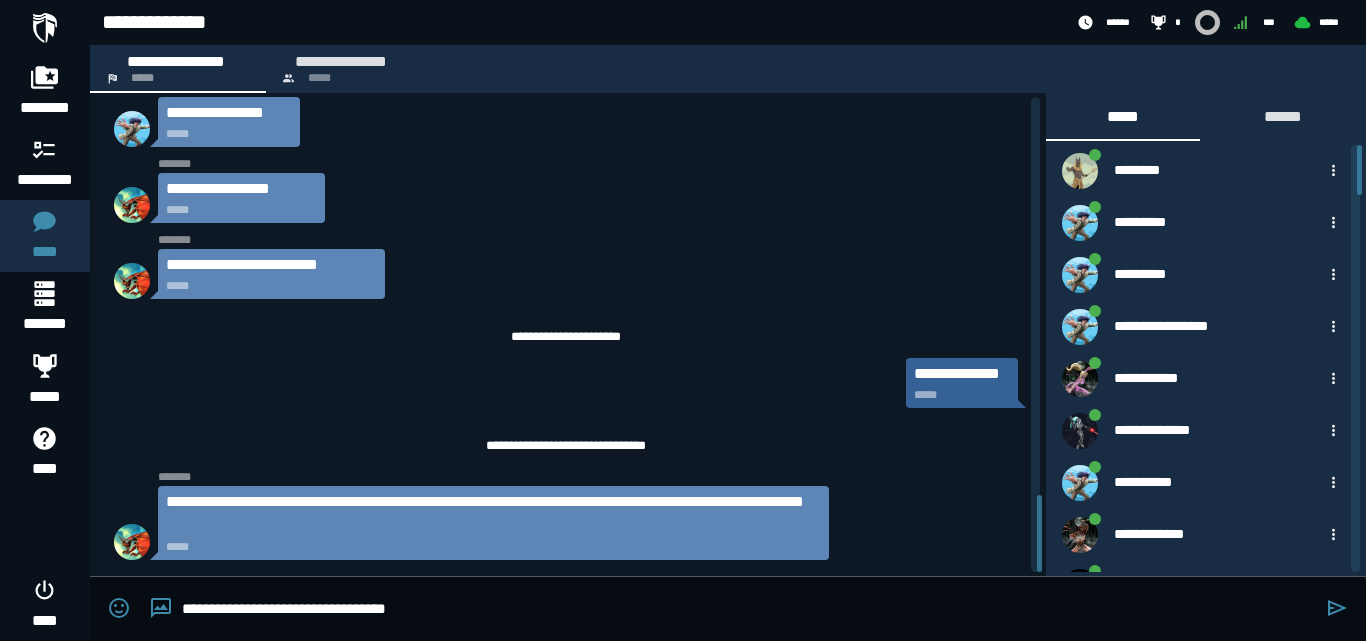 type on "**********" 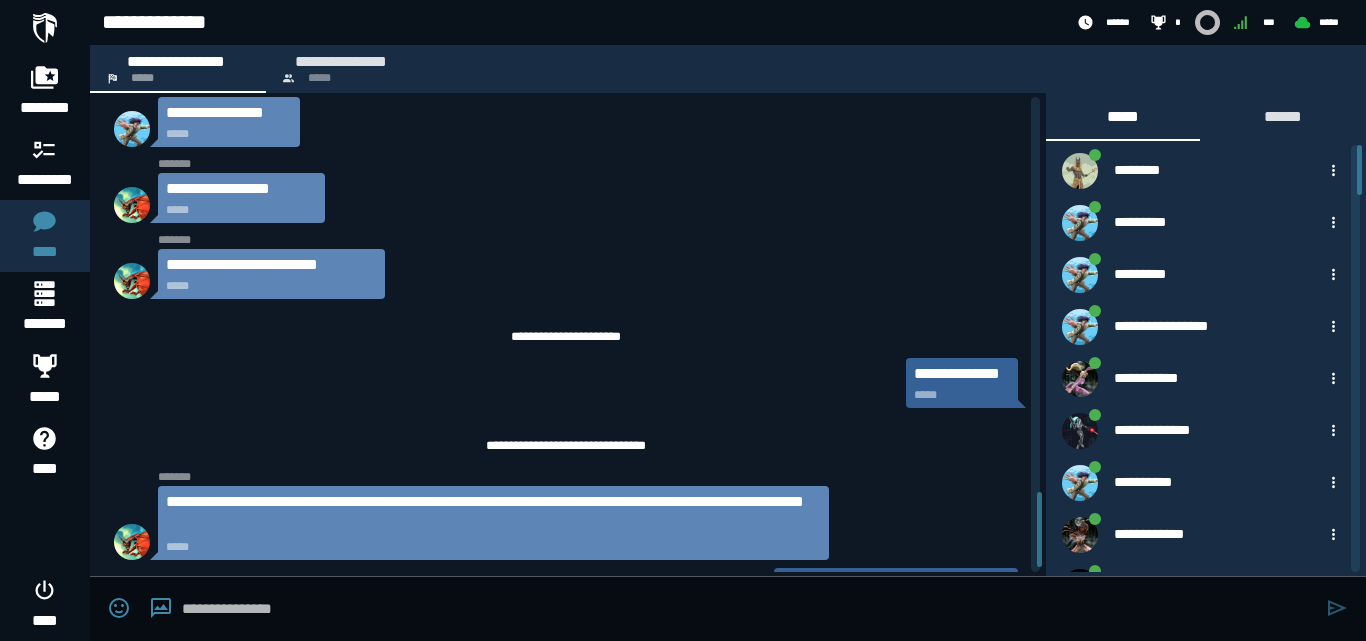 scroll, scrollTop: 2524, scrollLeft: 0, axis: vertical 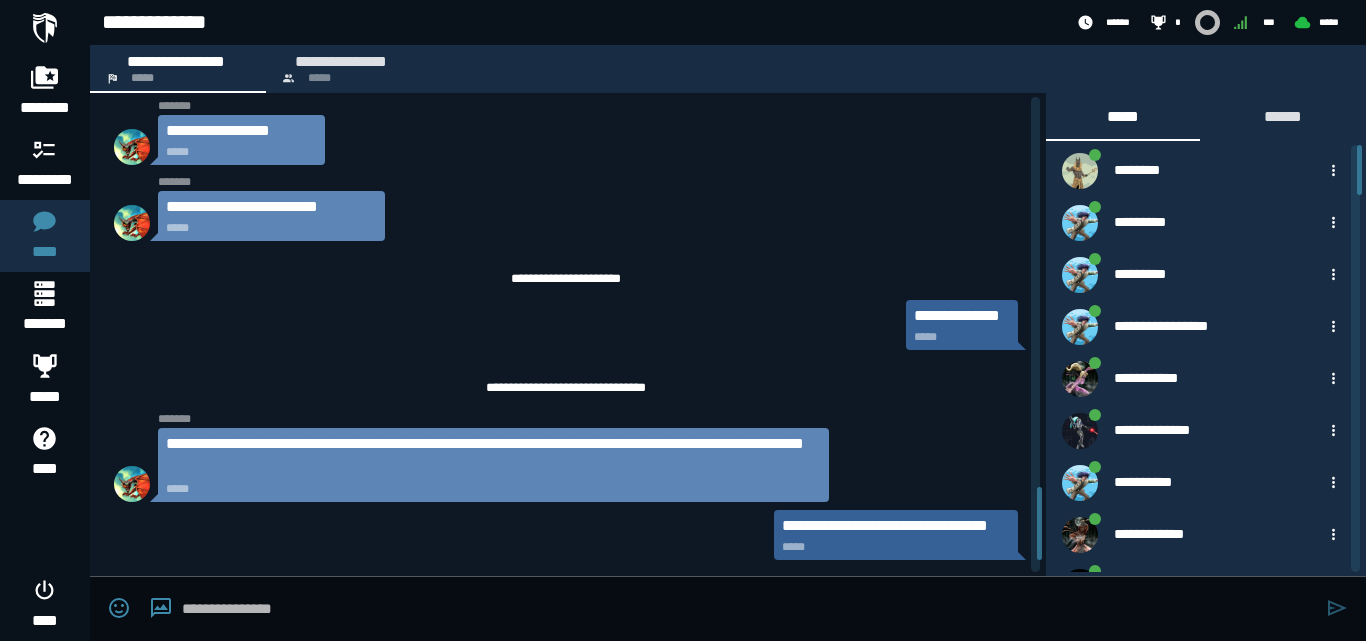 click on "**********" 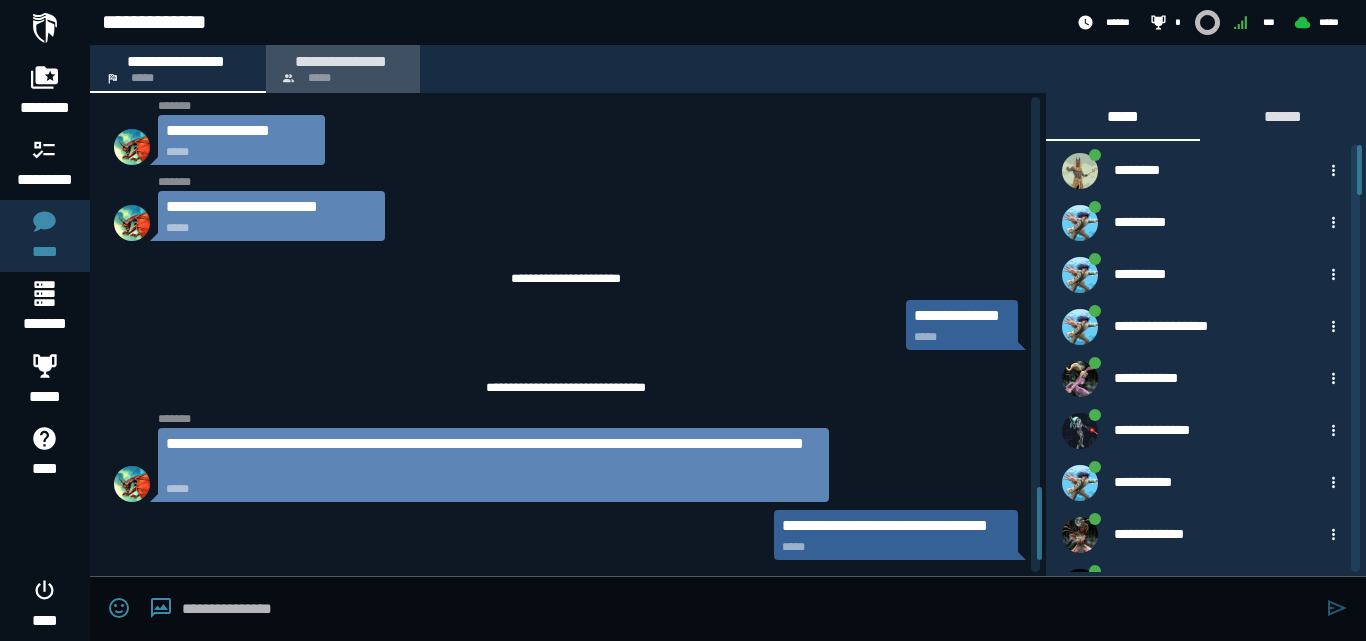 click on "**********" at bounding box center (341, 61) 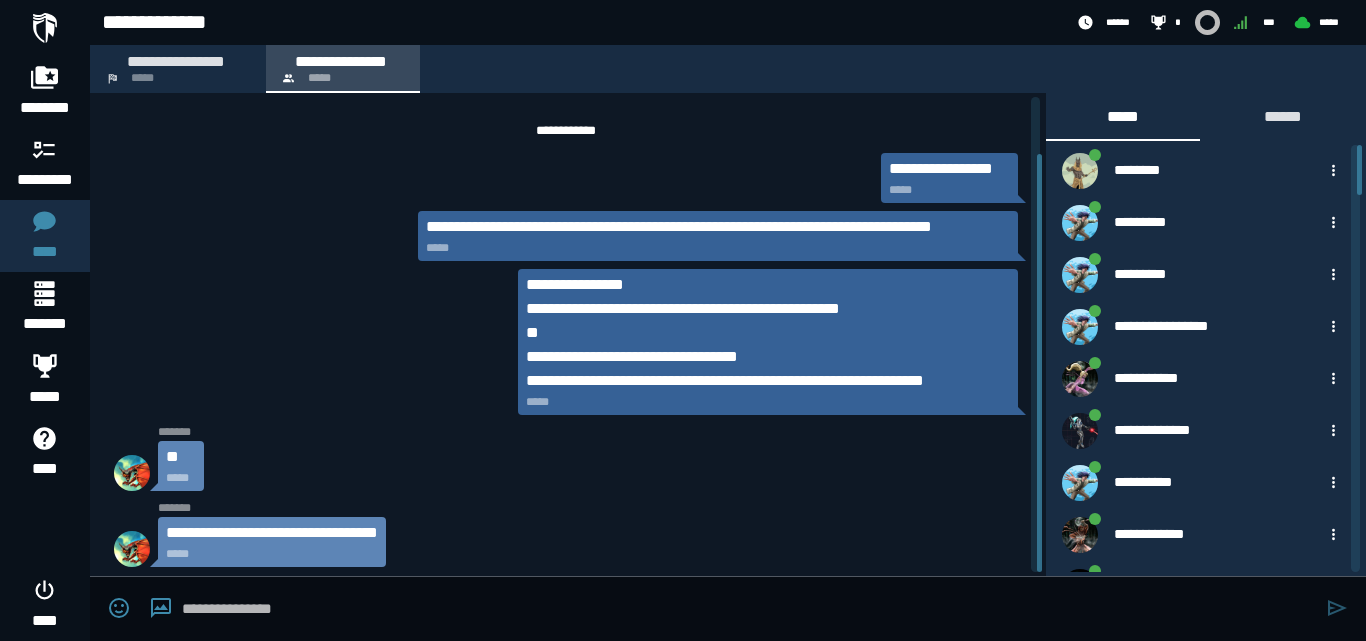 scroll, scrollTop: 65, scrollLeft: 0, axis: vertical 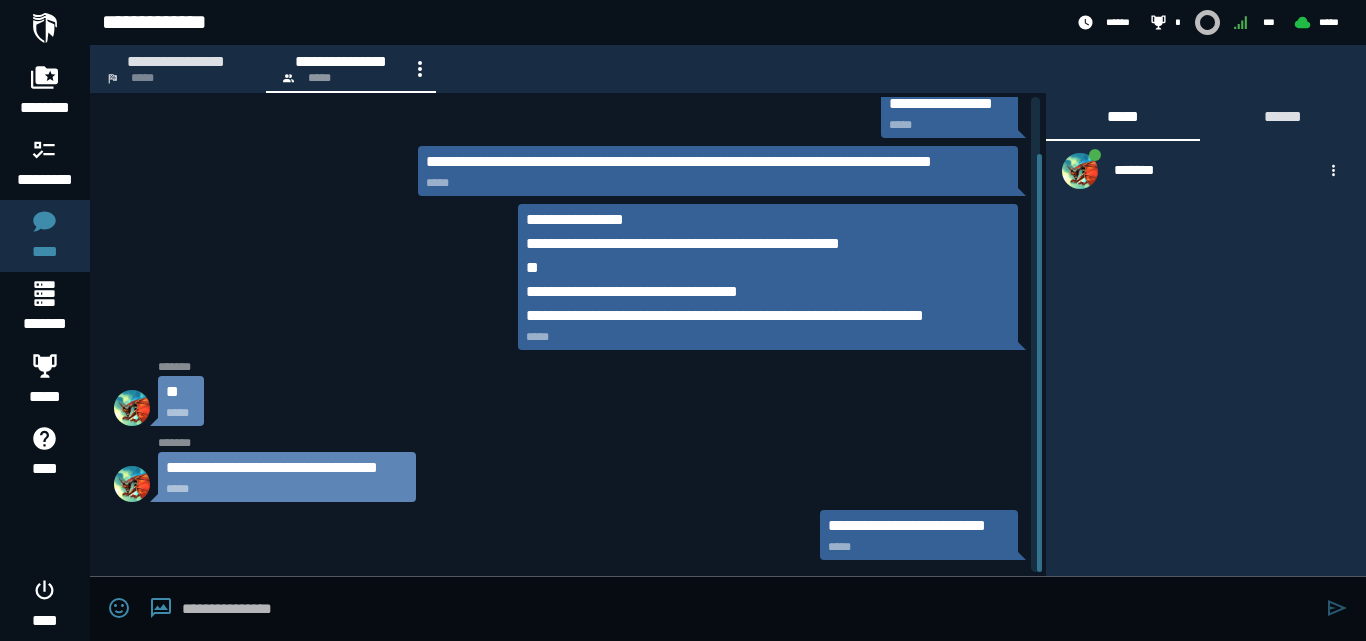 click at bounding box center (749, 609) 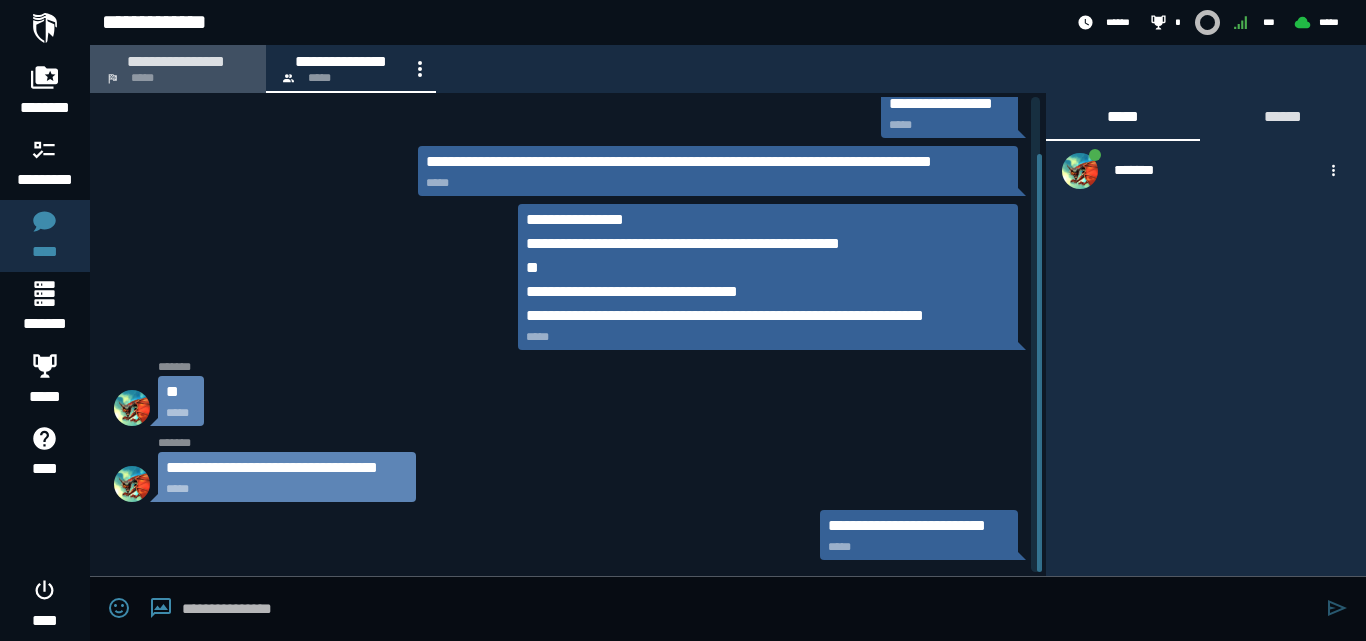 click on "**********" at bounding box center (178, 69) 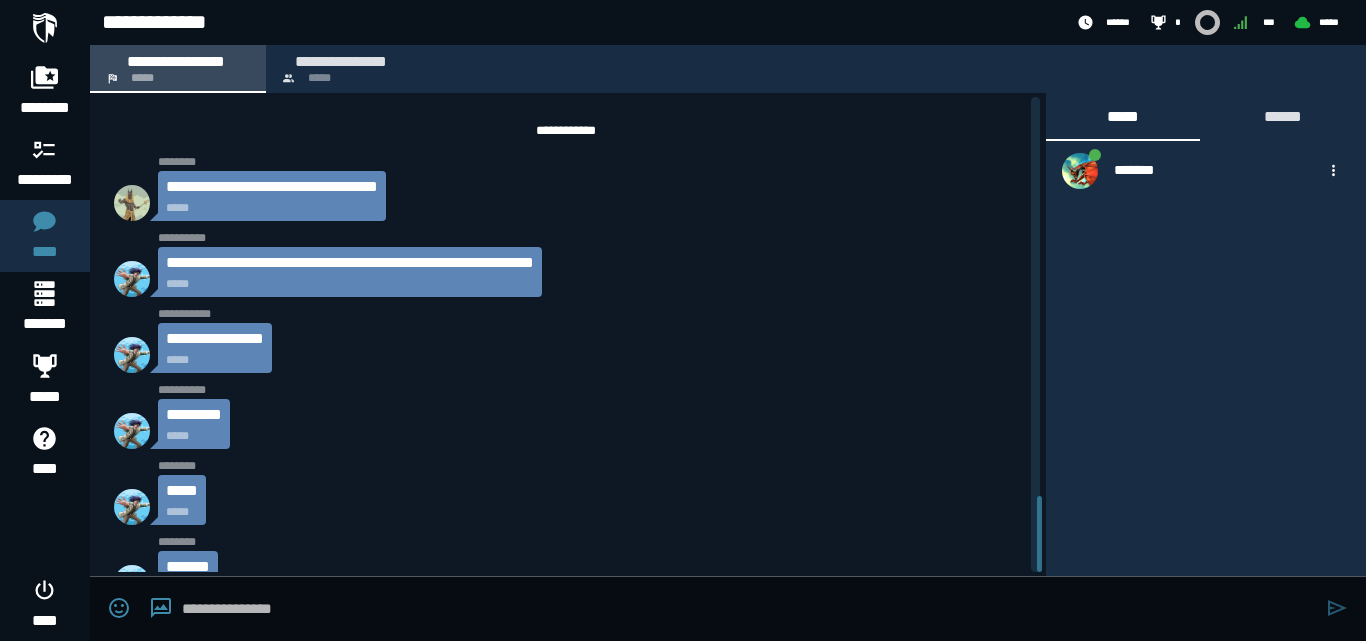 scroll, scrollTop: 2497, scrollLeft: 0, axis: vertical 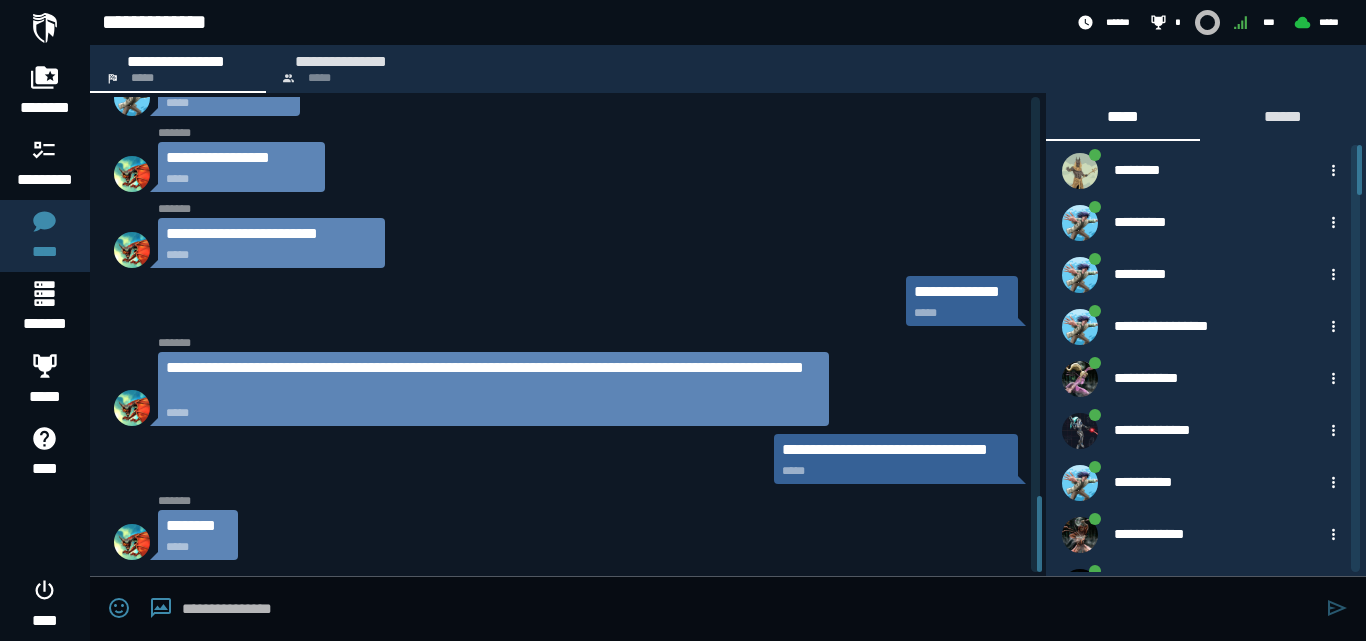 click on "******* ********
*****" 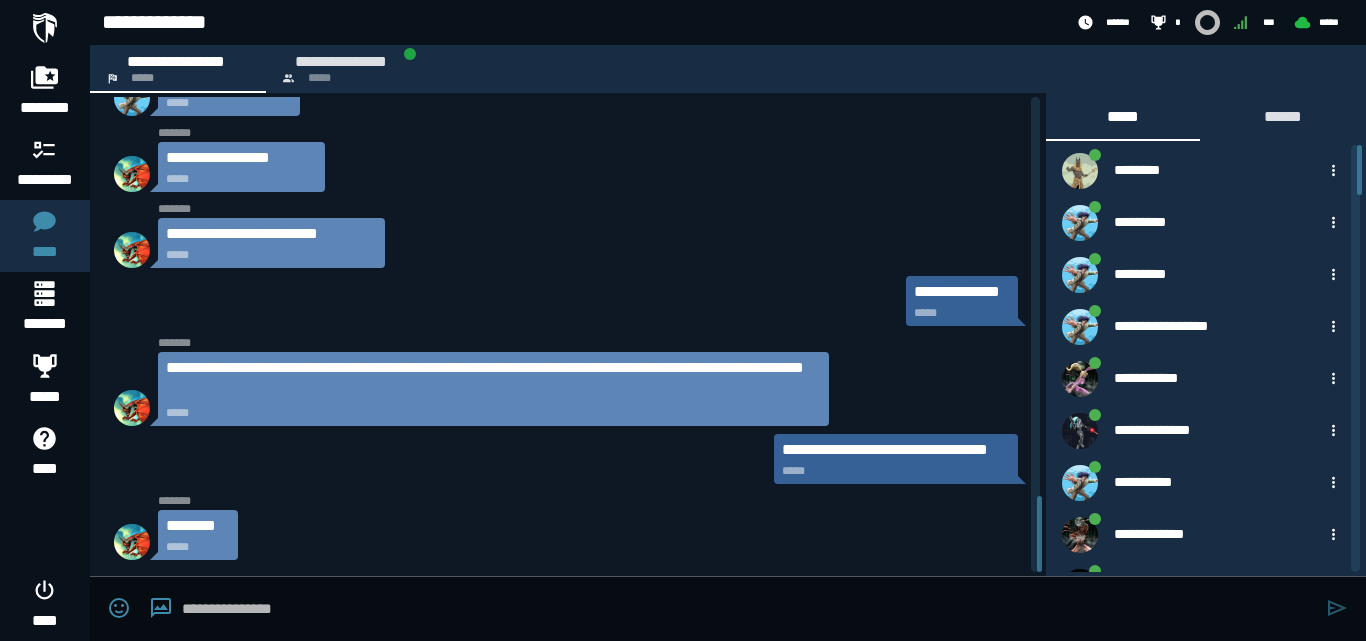 click on "******* ********
*****" 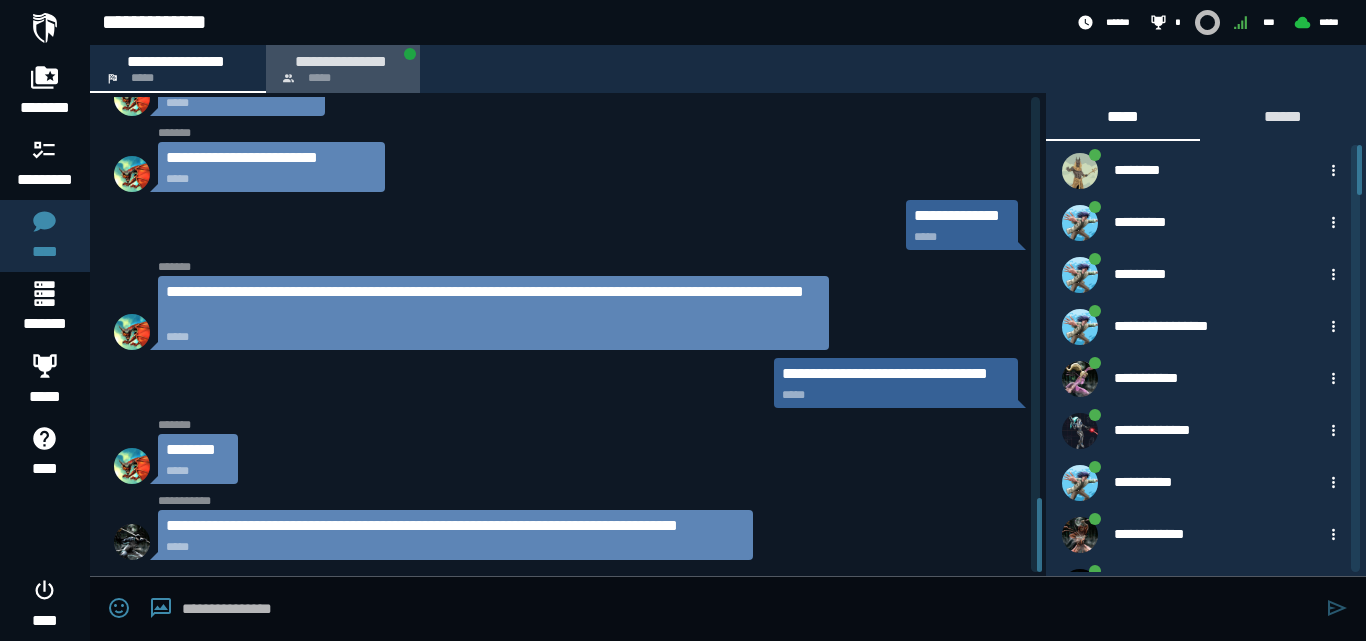 click on "**********" at bounding box center (341, 61) 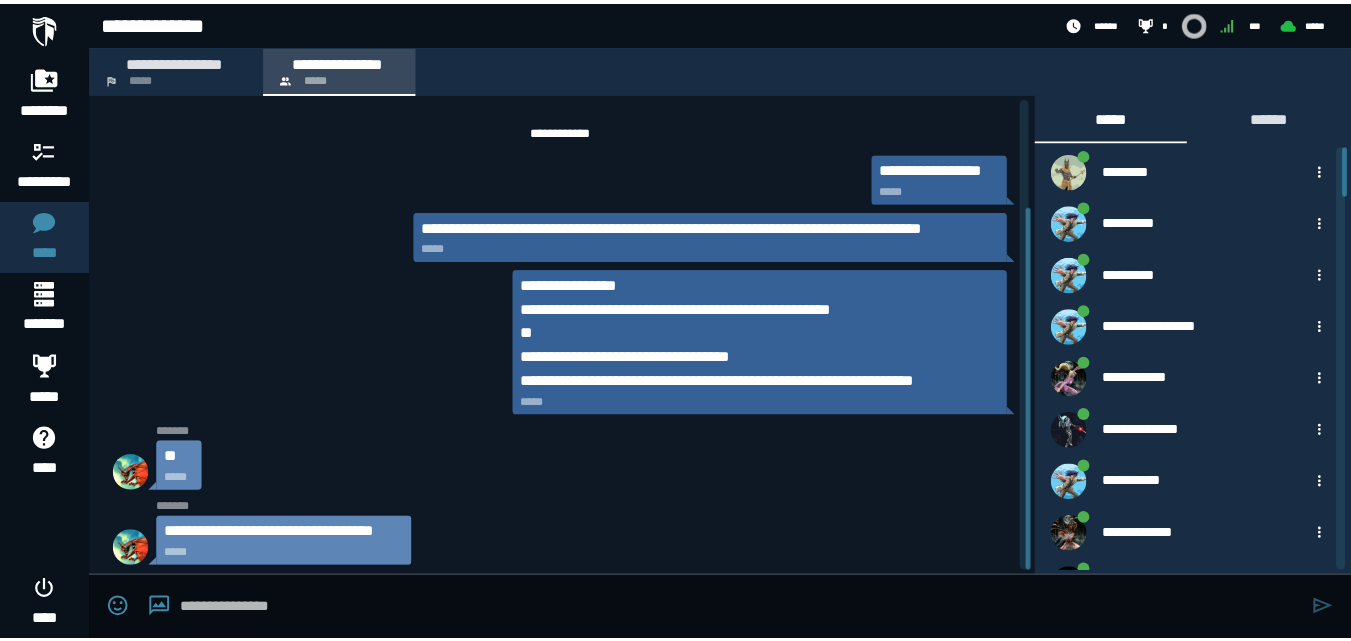 scroll, scrollTop: 141, scrollLeft: 0, axis: vertical 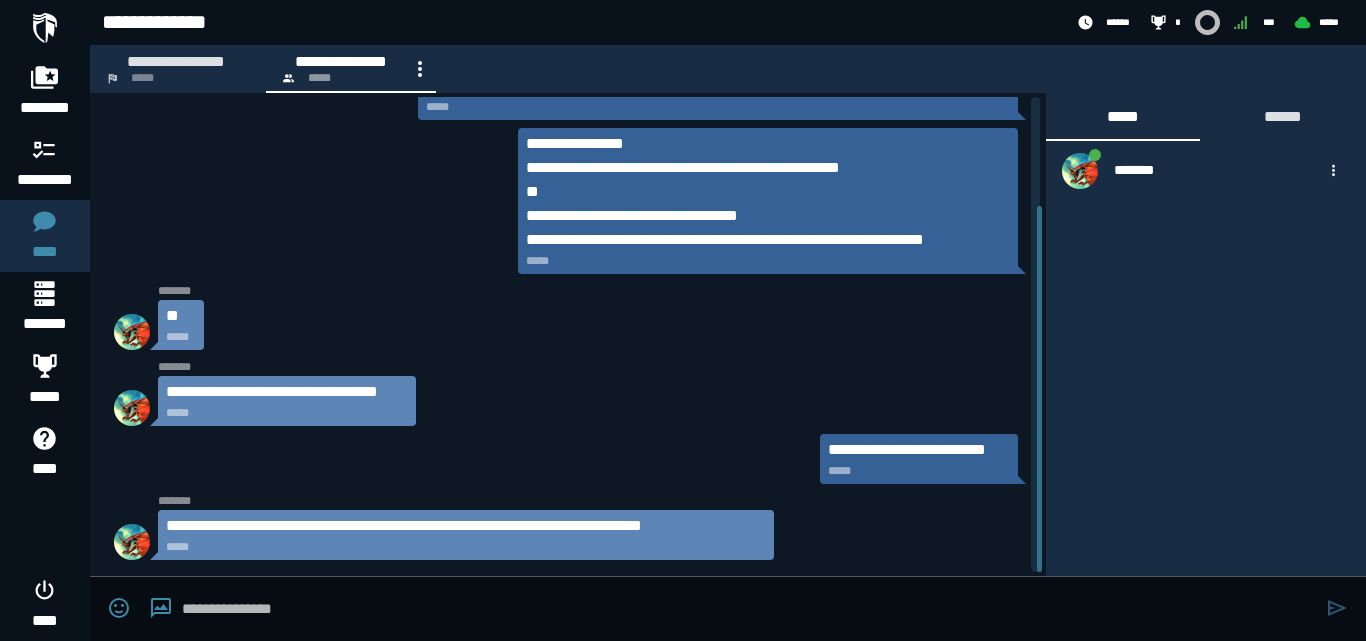 click at bounding box center (749, 609) 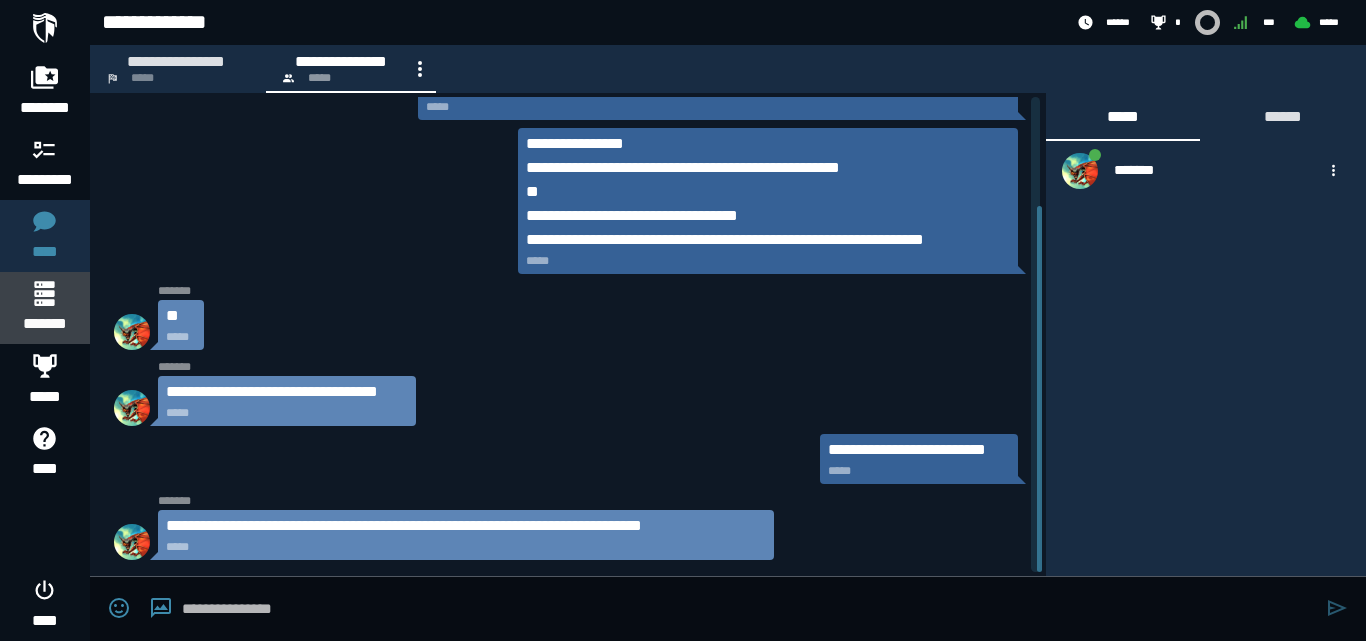 click at bounding box center [44, 293] 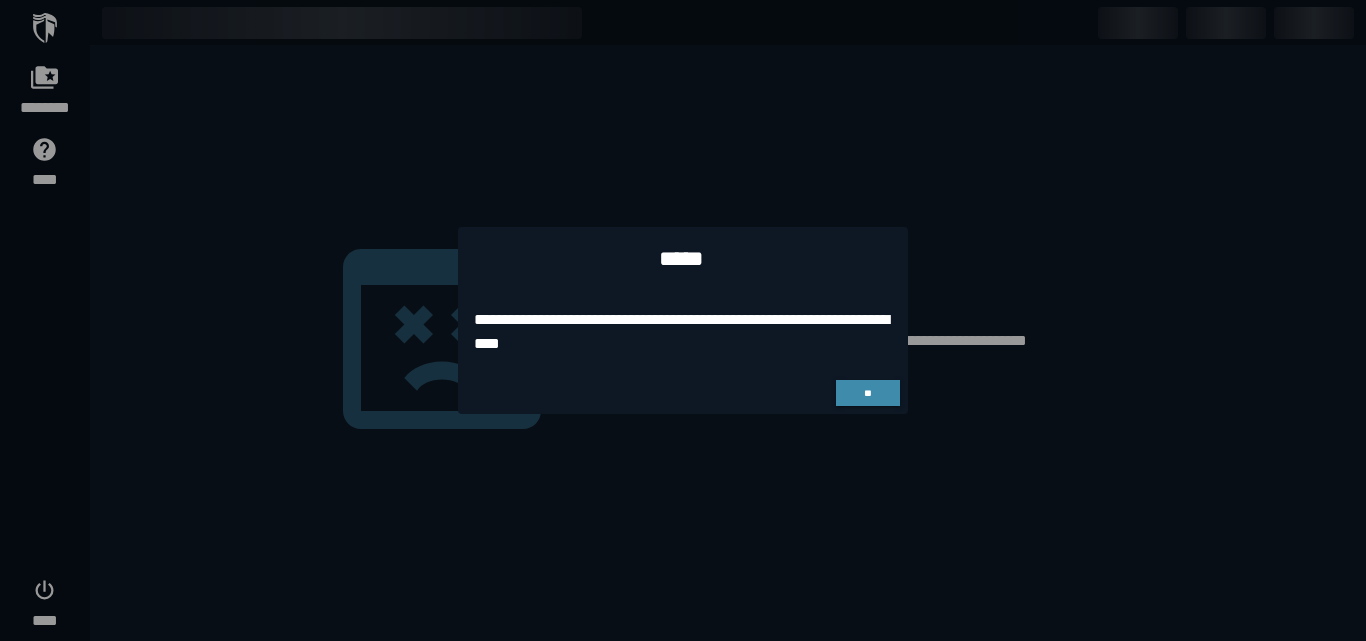 scroll, scrollTop: 0, scrollLeft: 0, axis: both 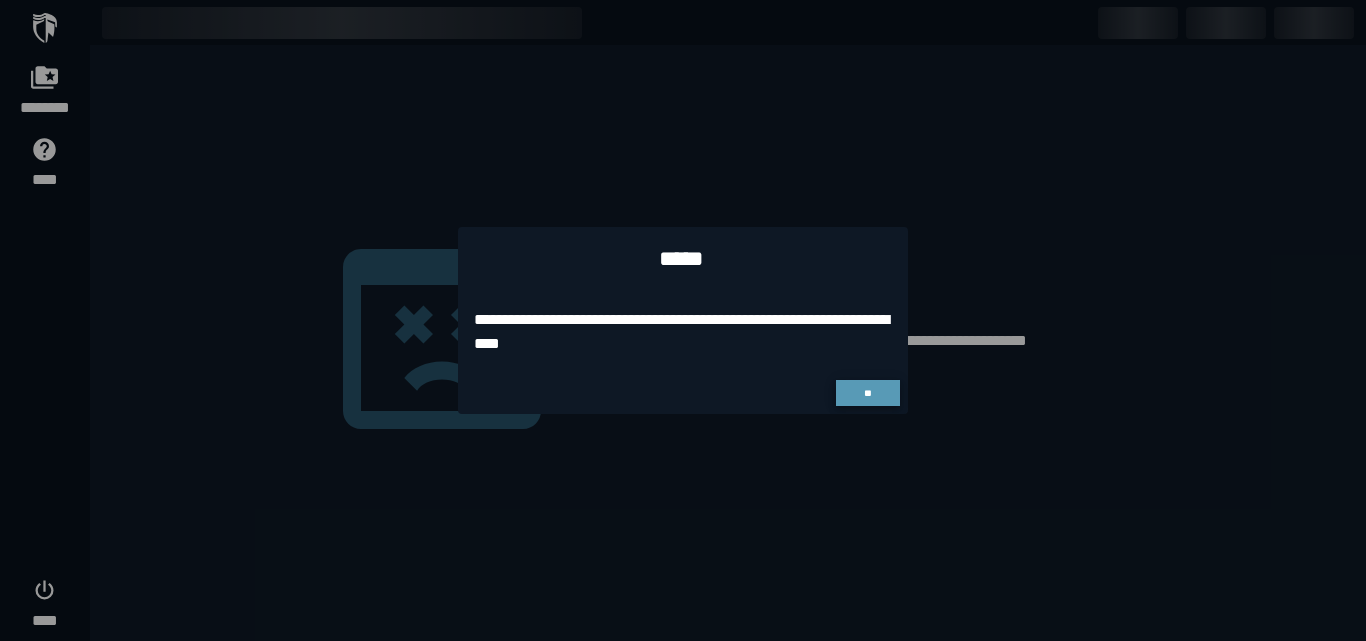 click on "**" at bounding box center (867, 393) 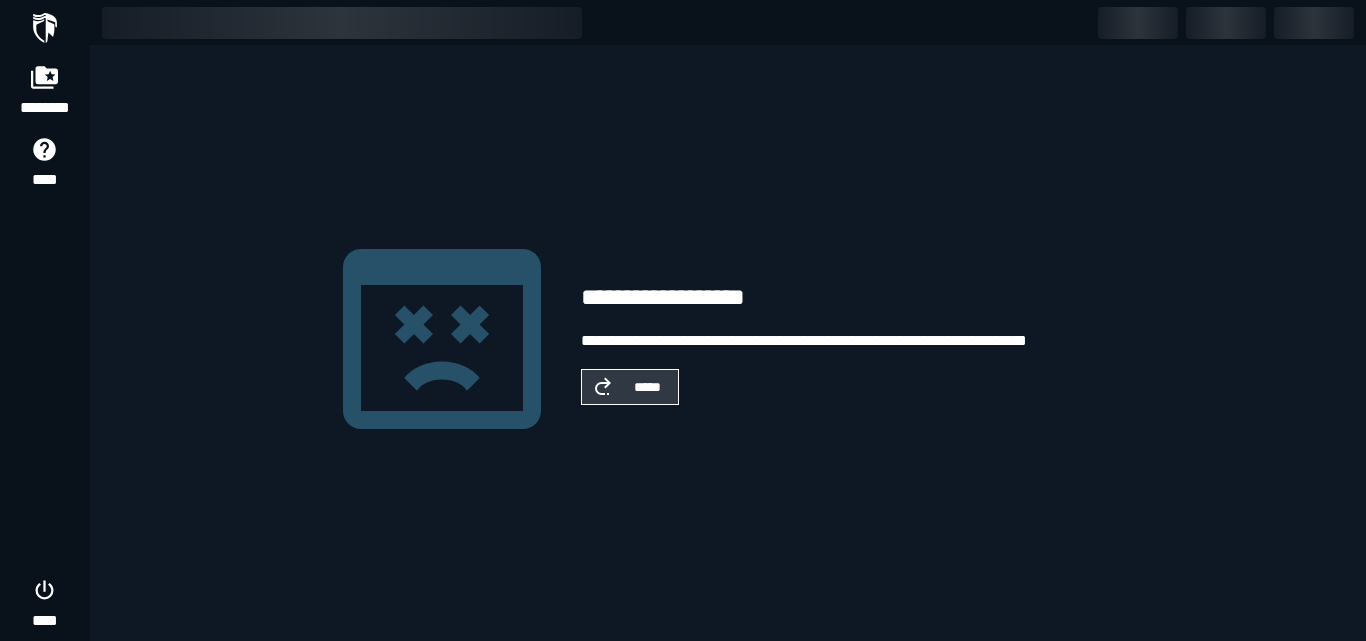click on "*****" at bounding box center (648, 387) 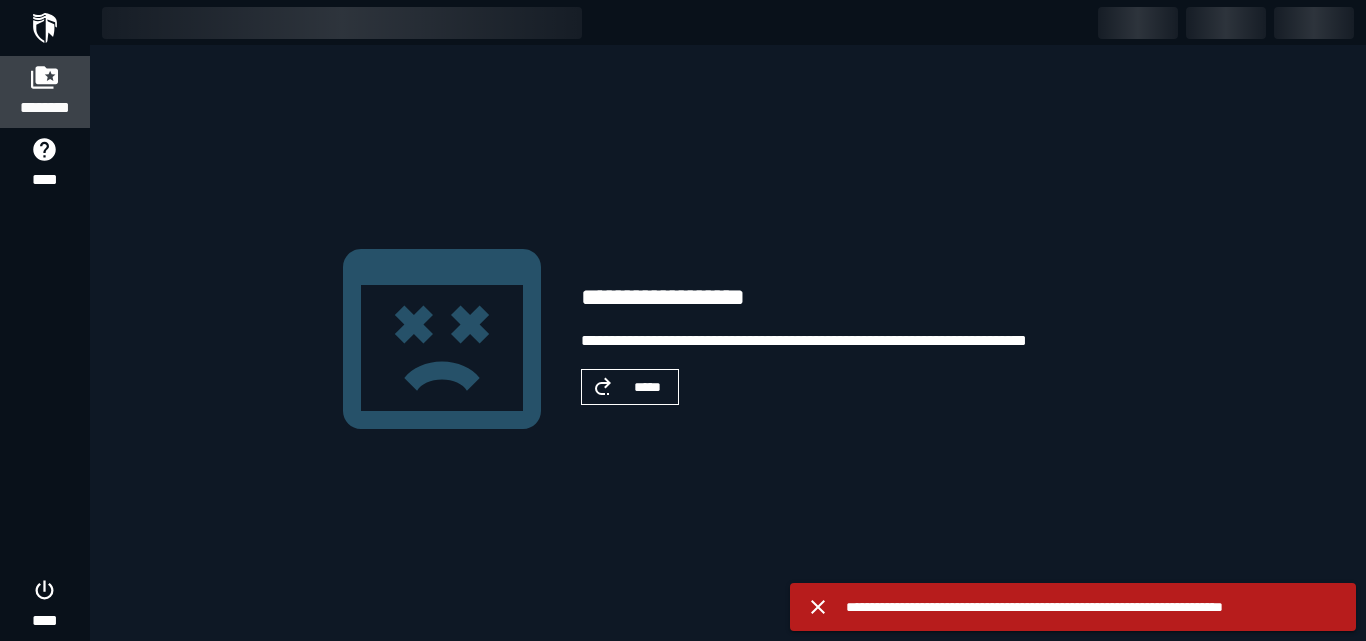 click at bounding box center [45, 77] 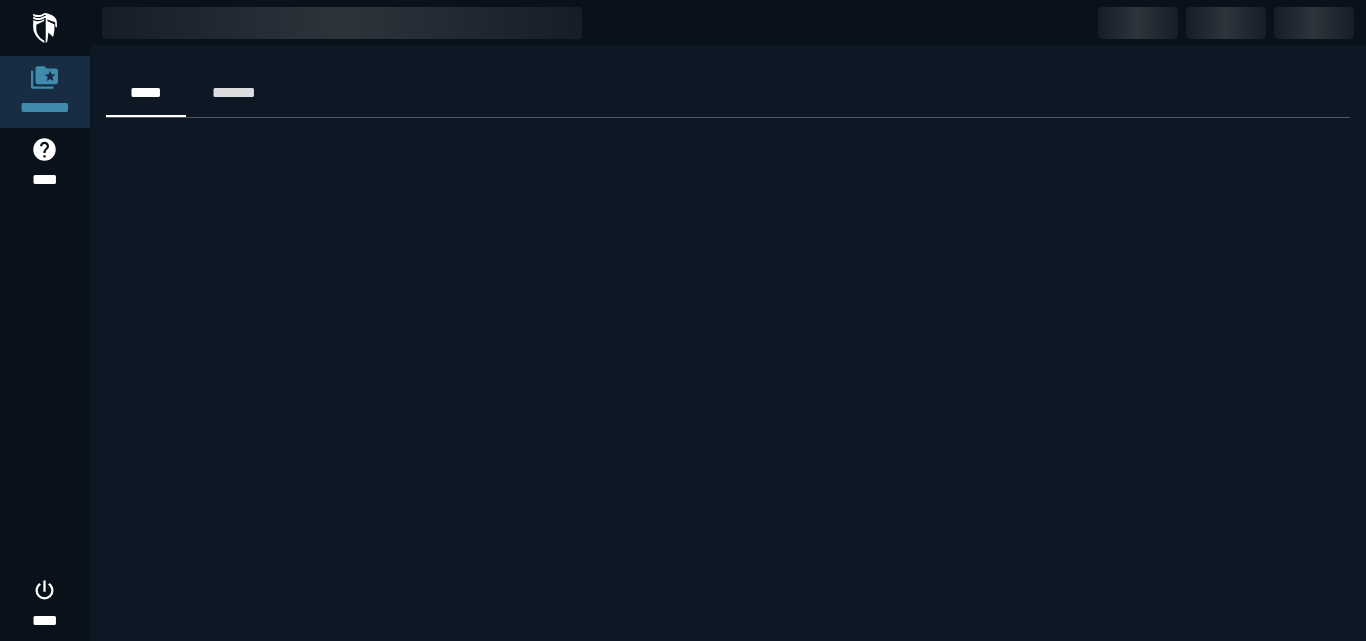 click at bounding box center [45, 28] 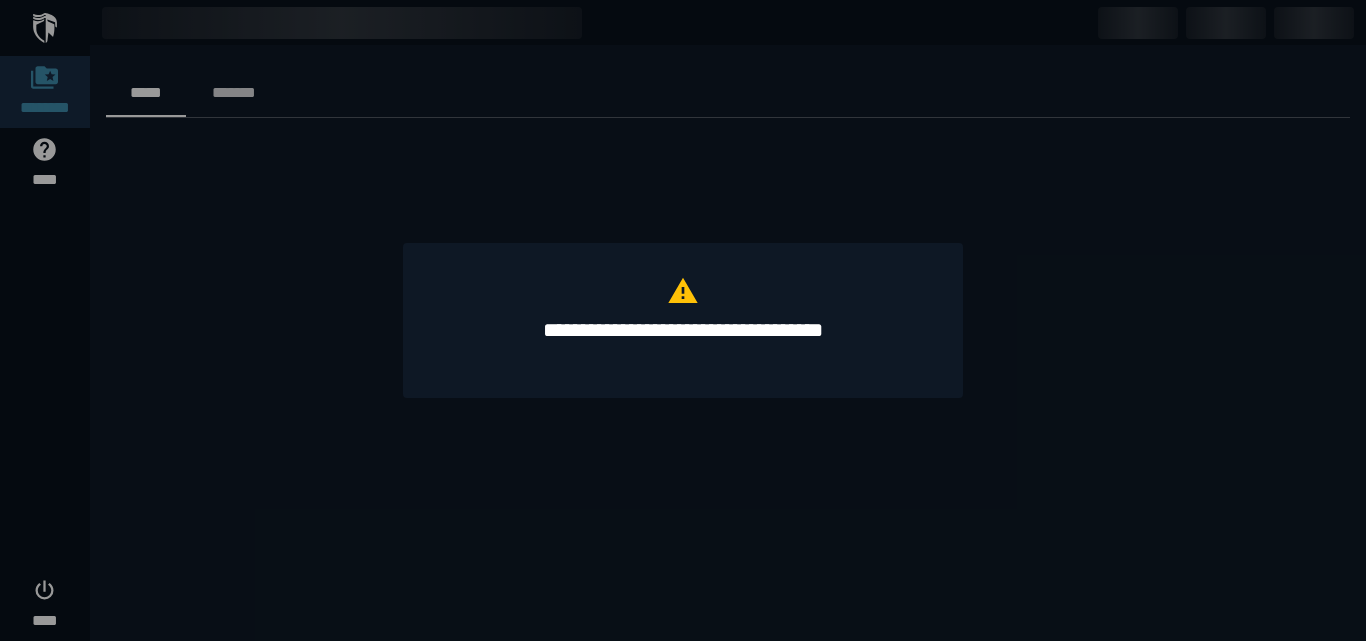click at bounding box center (683, 320) 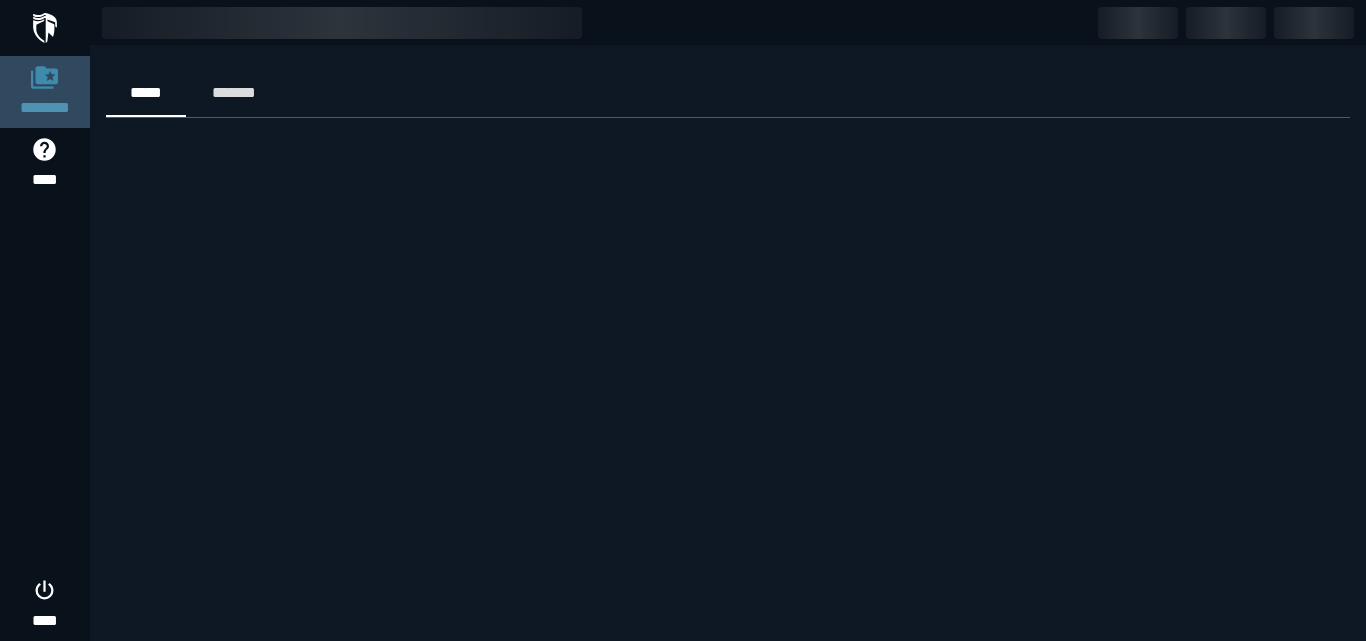 click on "********" at bounding box center [45, 108] 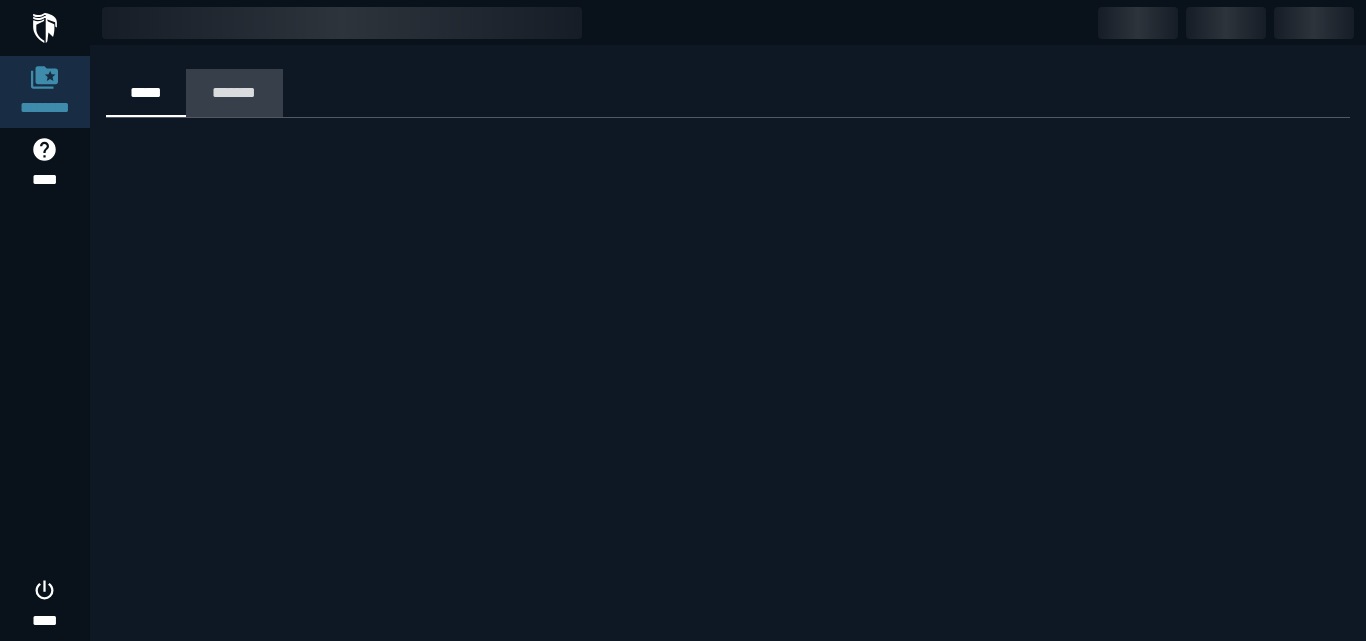 click on "*******" at bounding box center [234, 92] 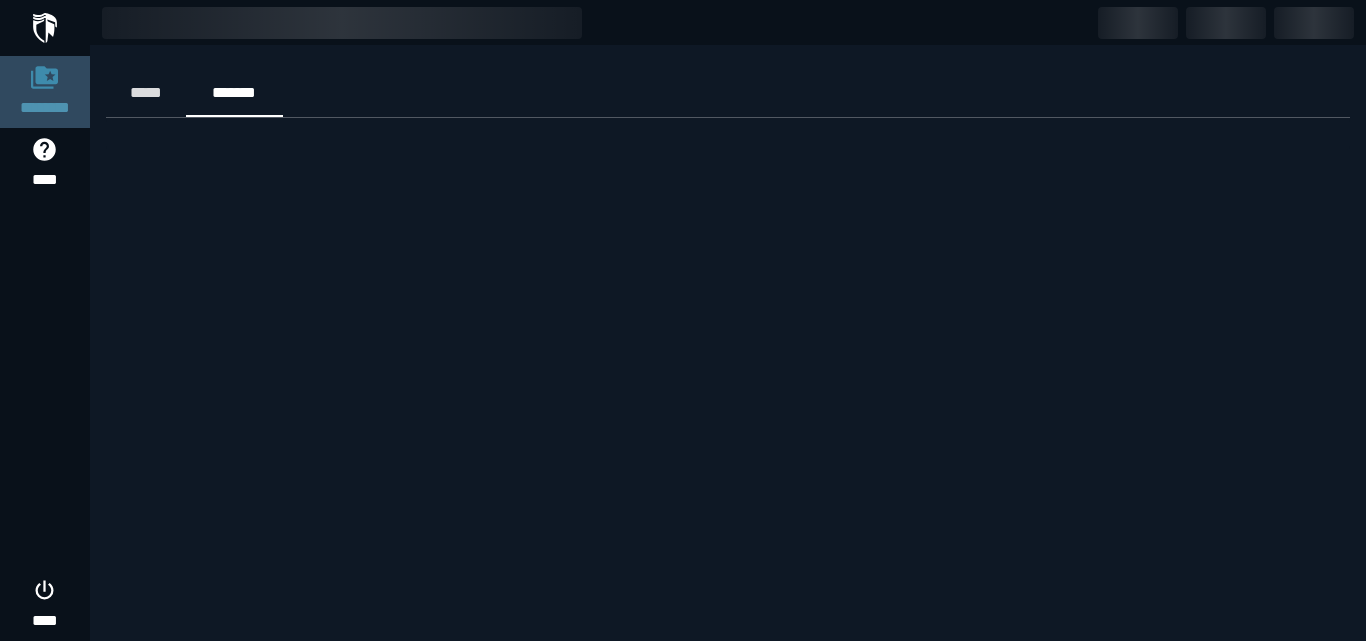 click 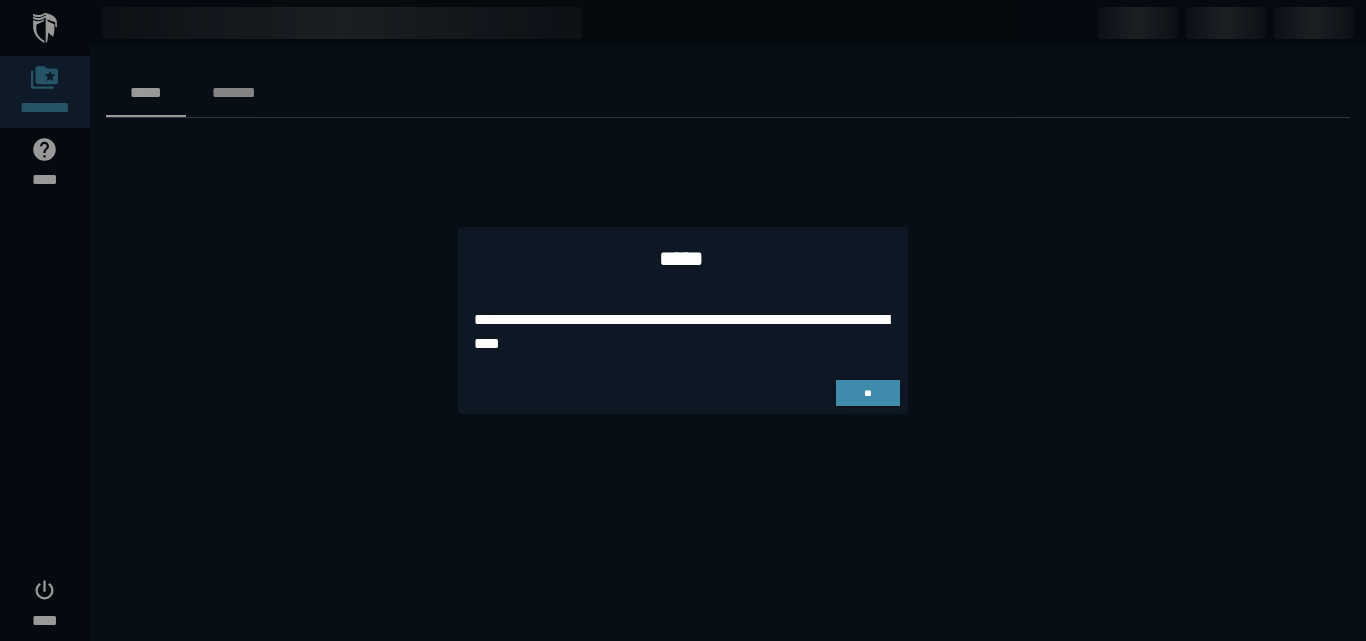 scroll, scrollTop: 0, scrollLeft: 0, axis: both 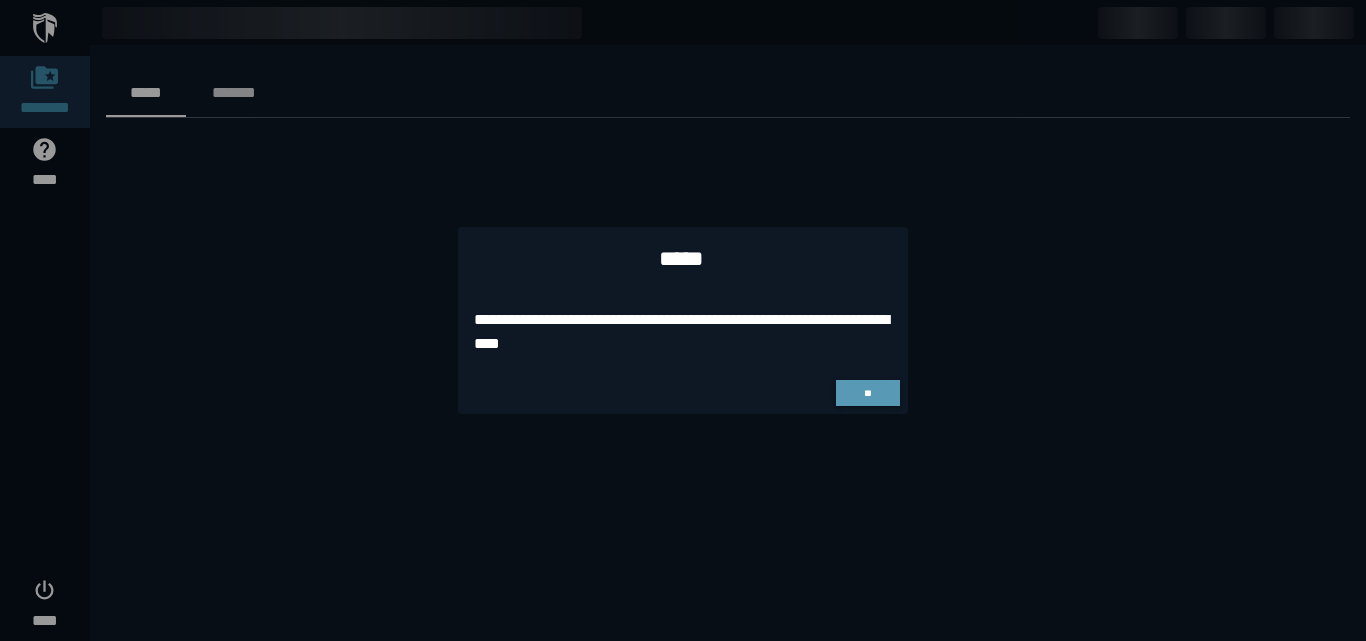 click on "**" at bounding box center (867, 393) 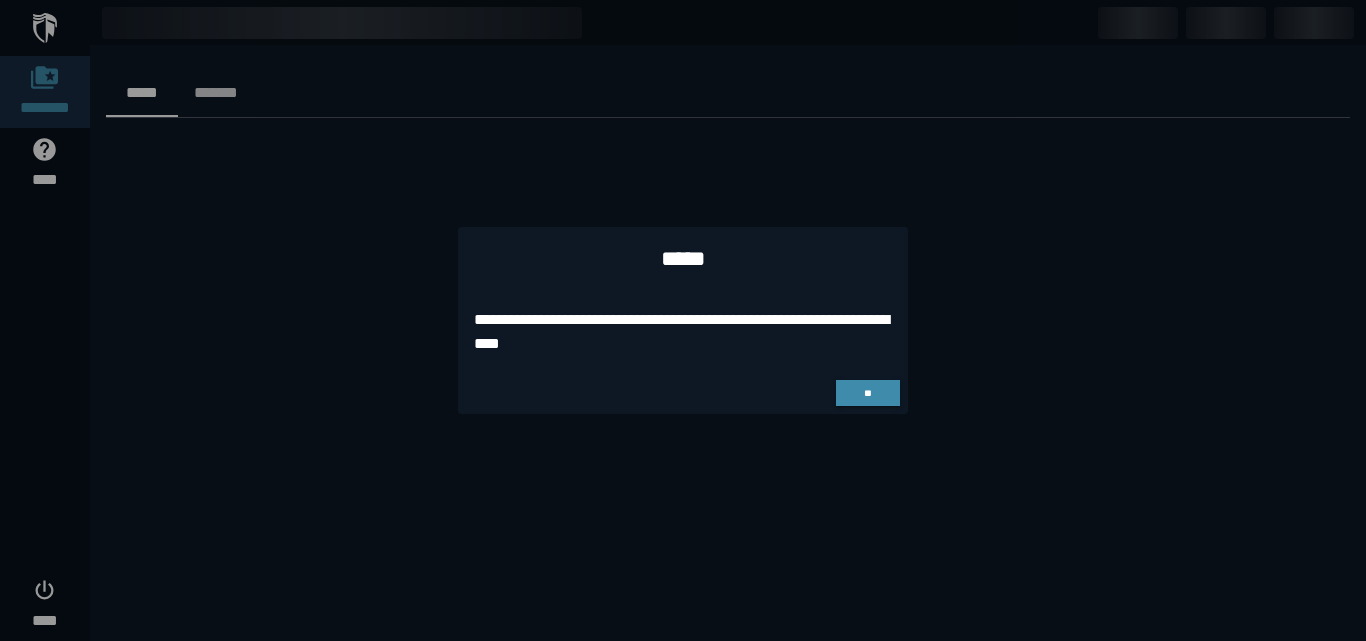 scroll, scrollTop: 0, scrollLeft: 0, axis: both 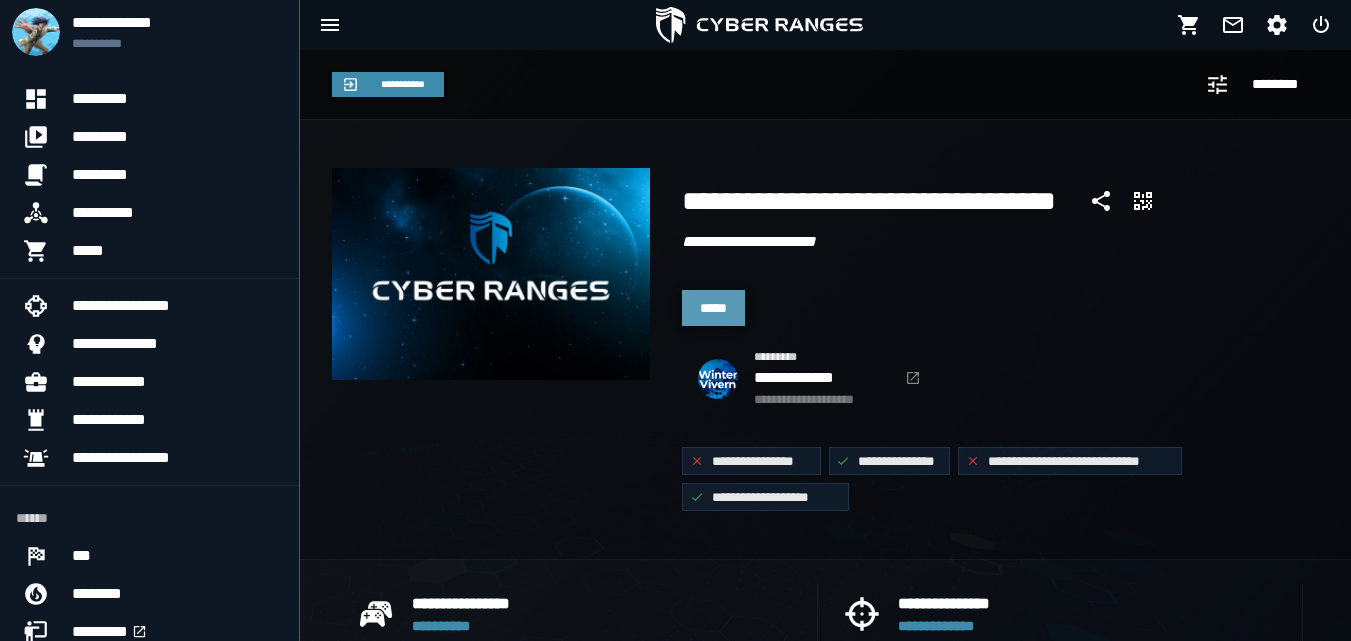 click on "*****" at bounding box center (713, 308) 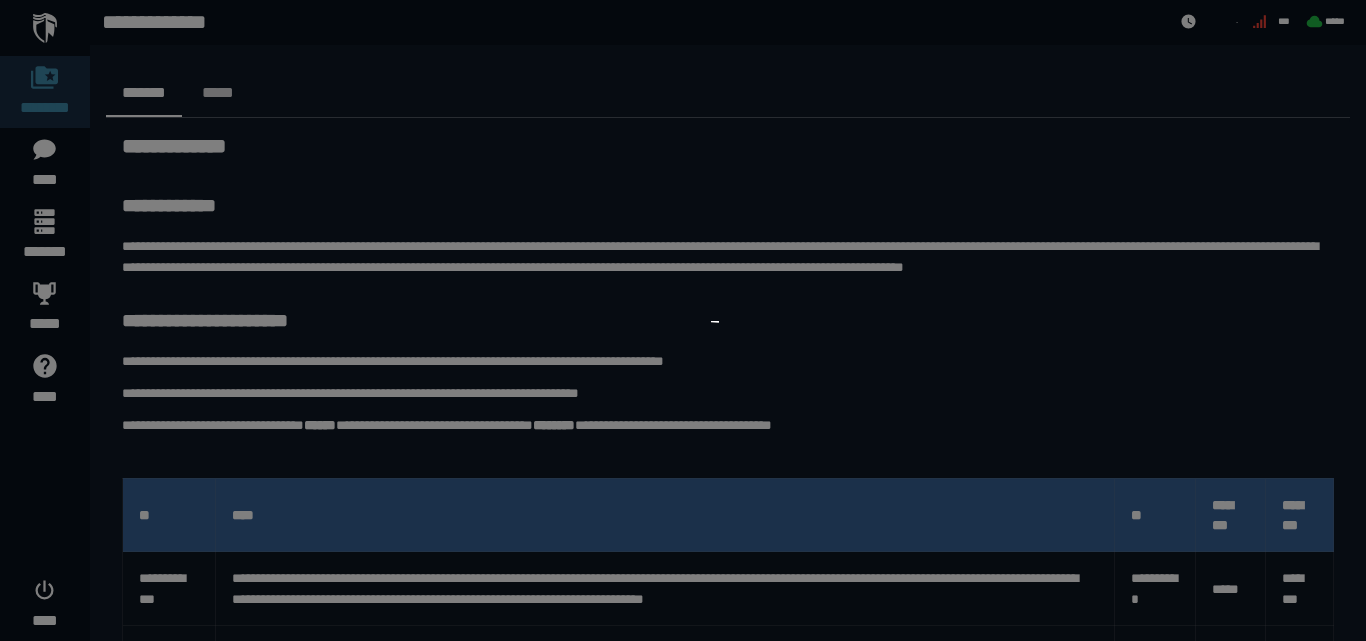 click at bounding box center [683, 320] 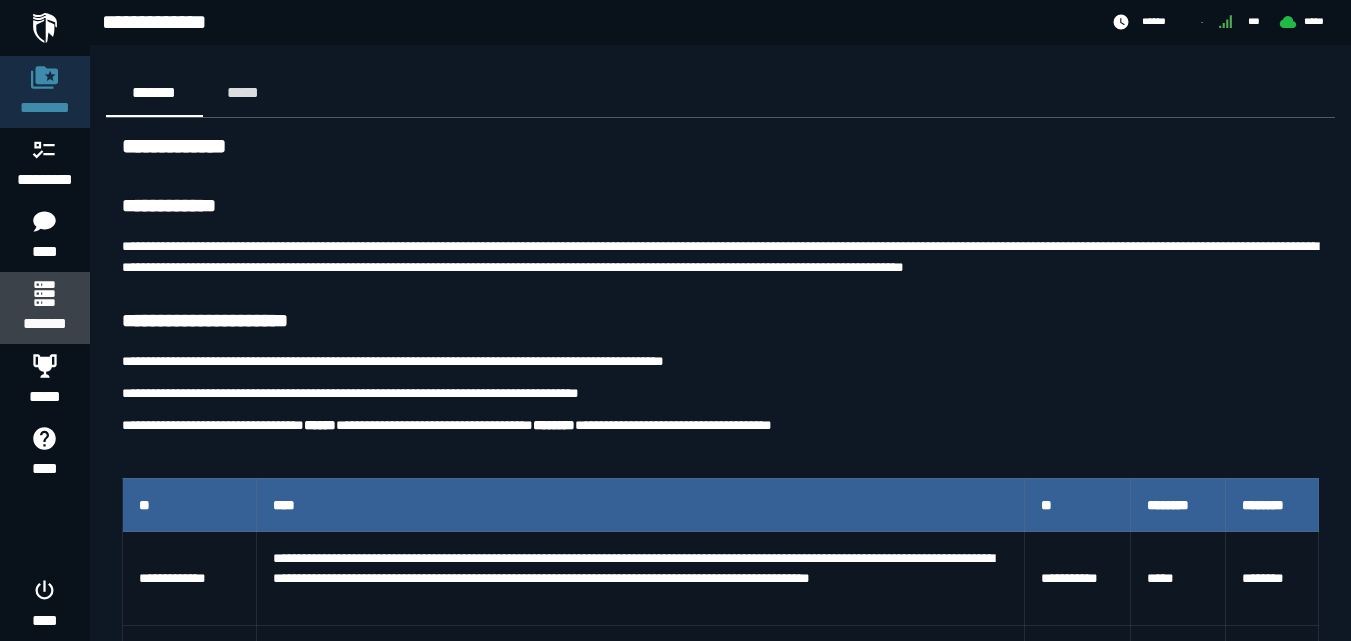 click on "*******" at bounding box center [44, 324] 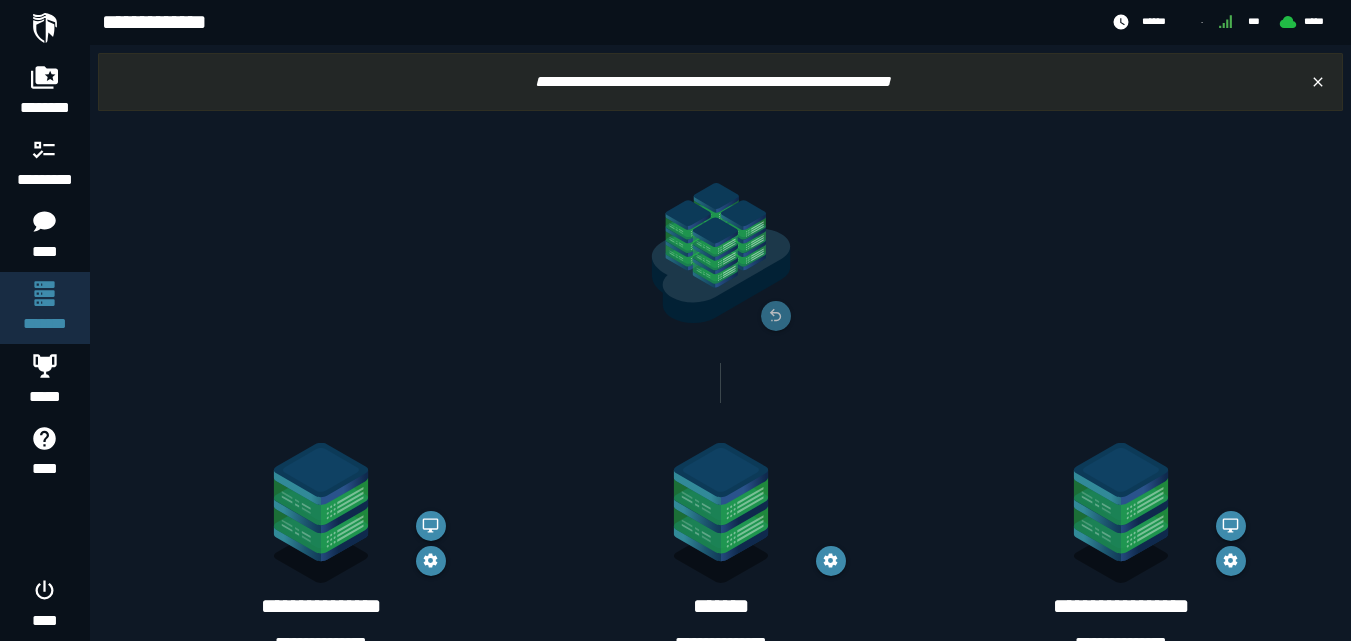 click 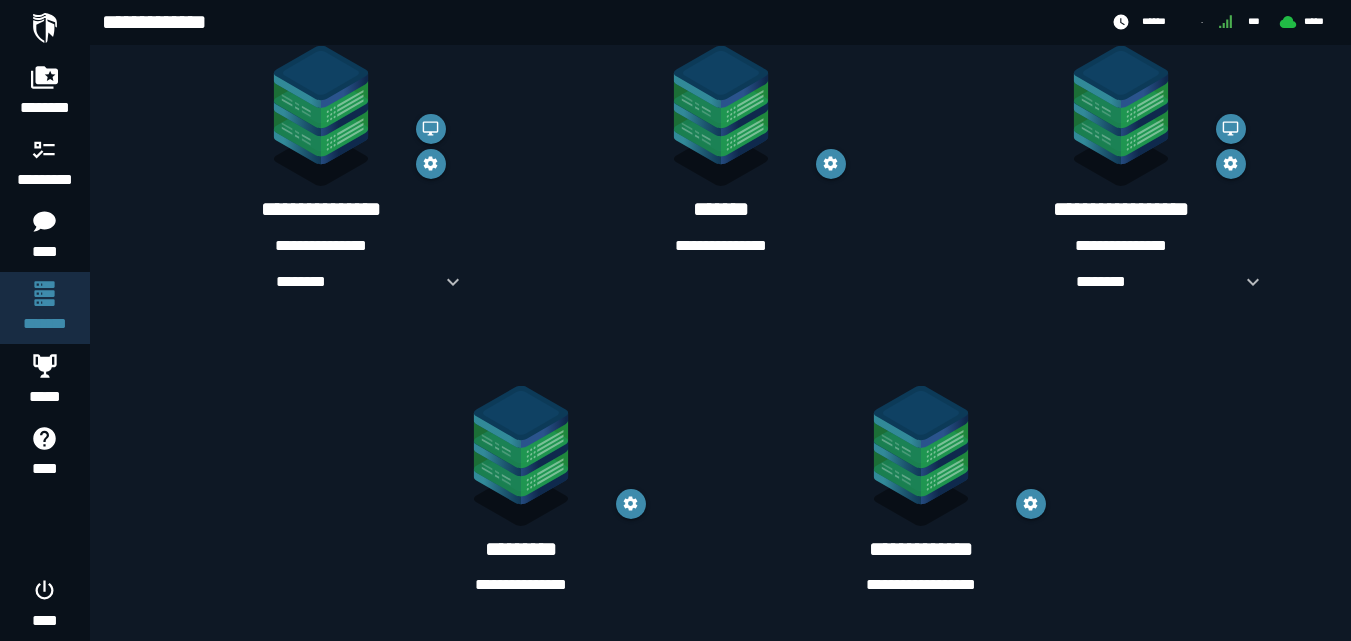 scroll, scrollTop: 398, scrollLeft: 0, axis: vertical 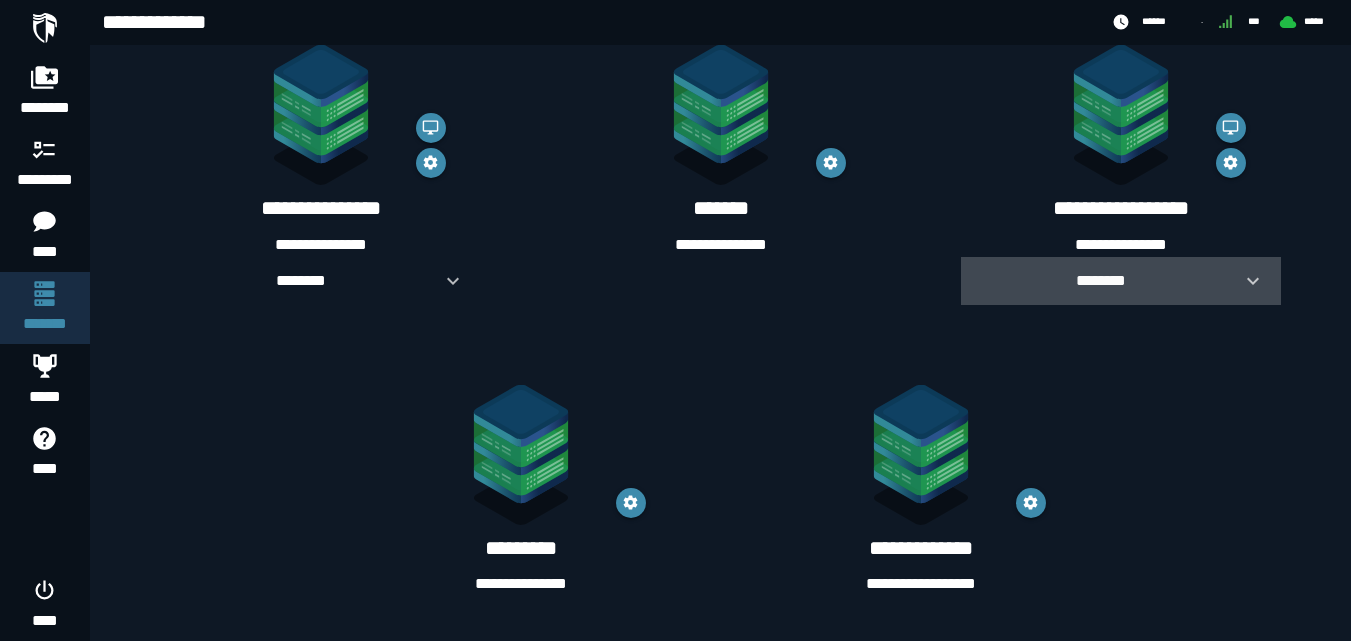 click on "********" at bounding box center [1121, 281] 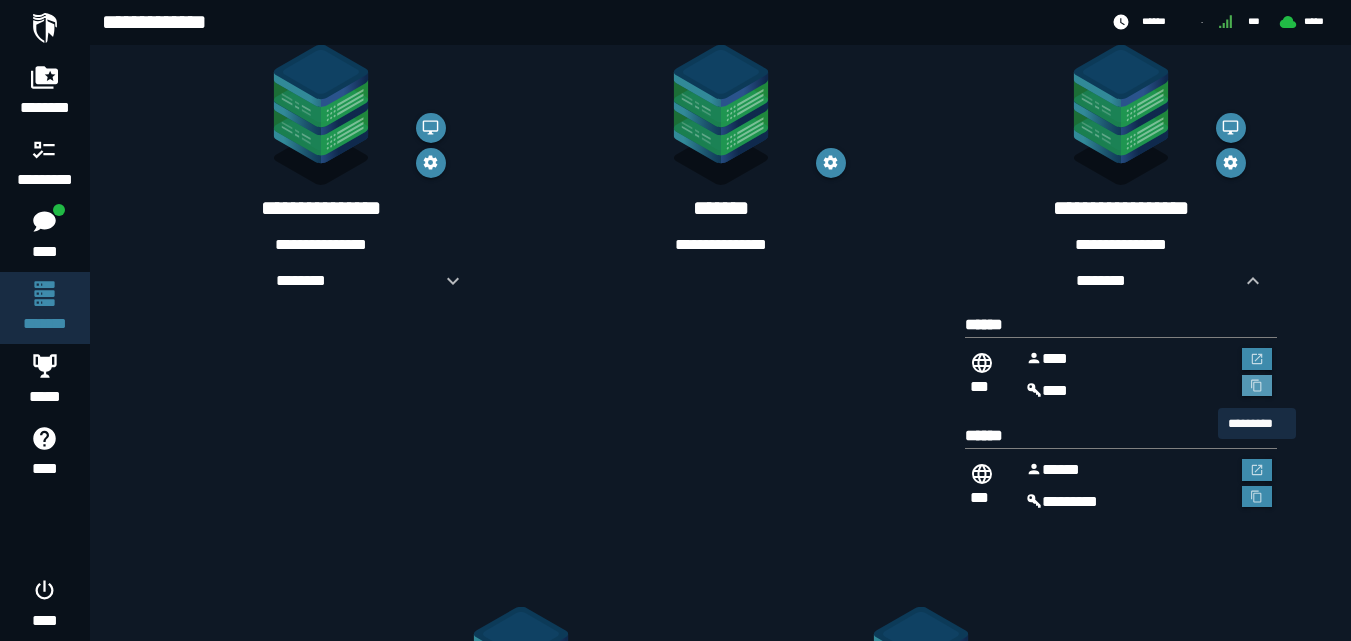 click 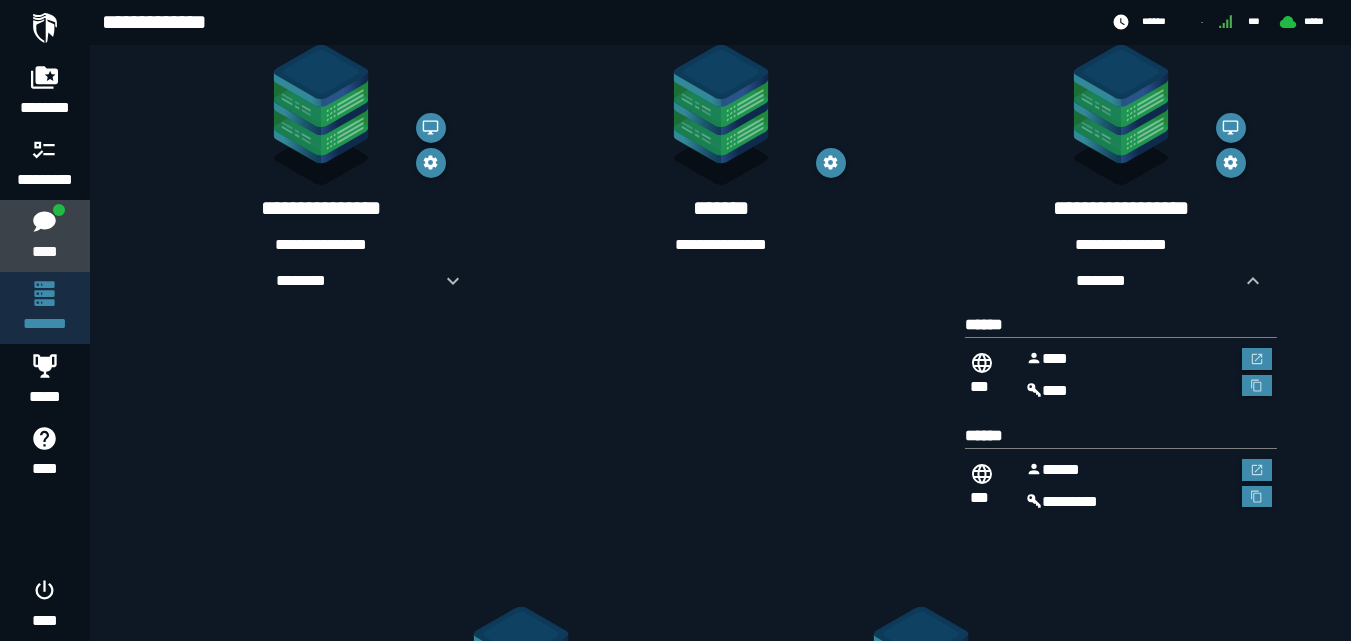 click on "****" 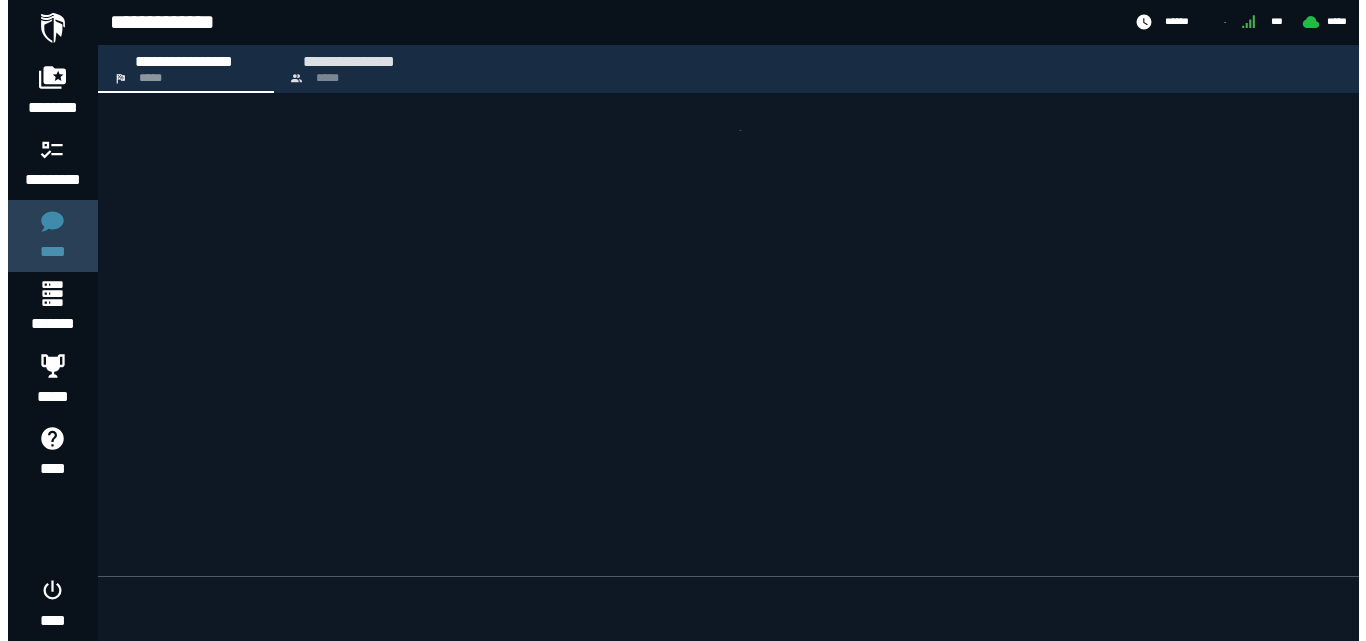 scroll, scrollTop: 0, scrollLeft: 0, axis: both 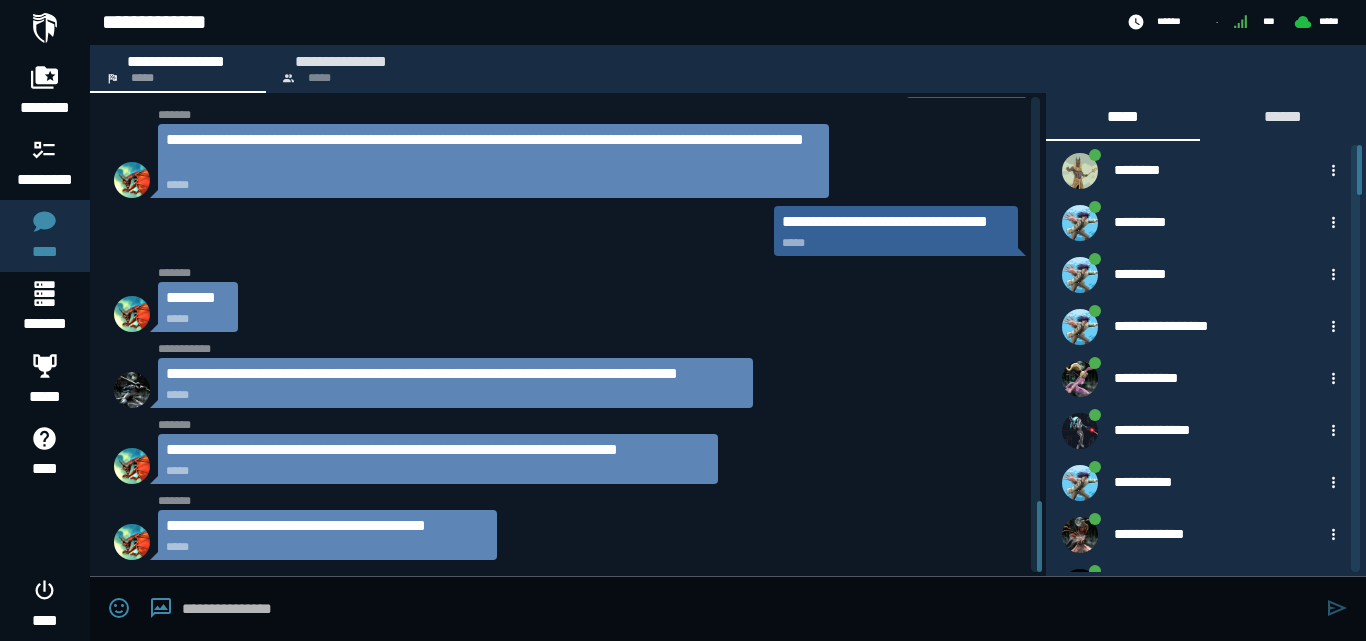 click on "**********" 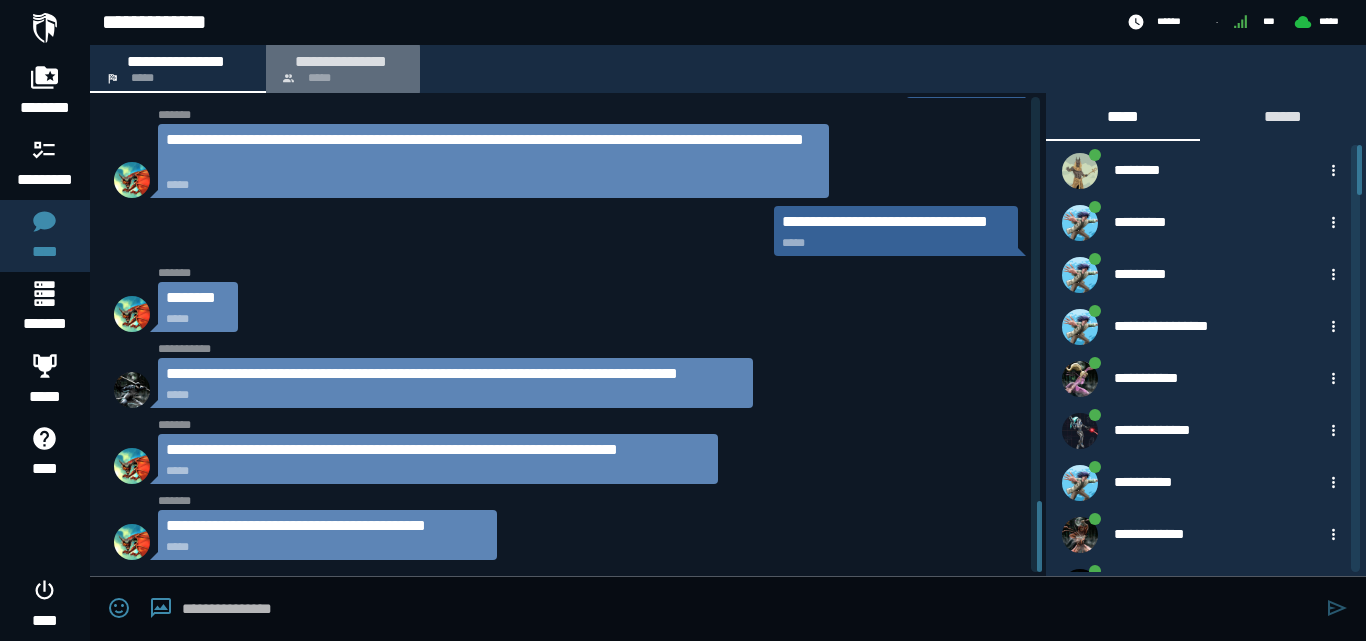 click on "**********" at bounding box center (341, 61) 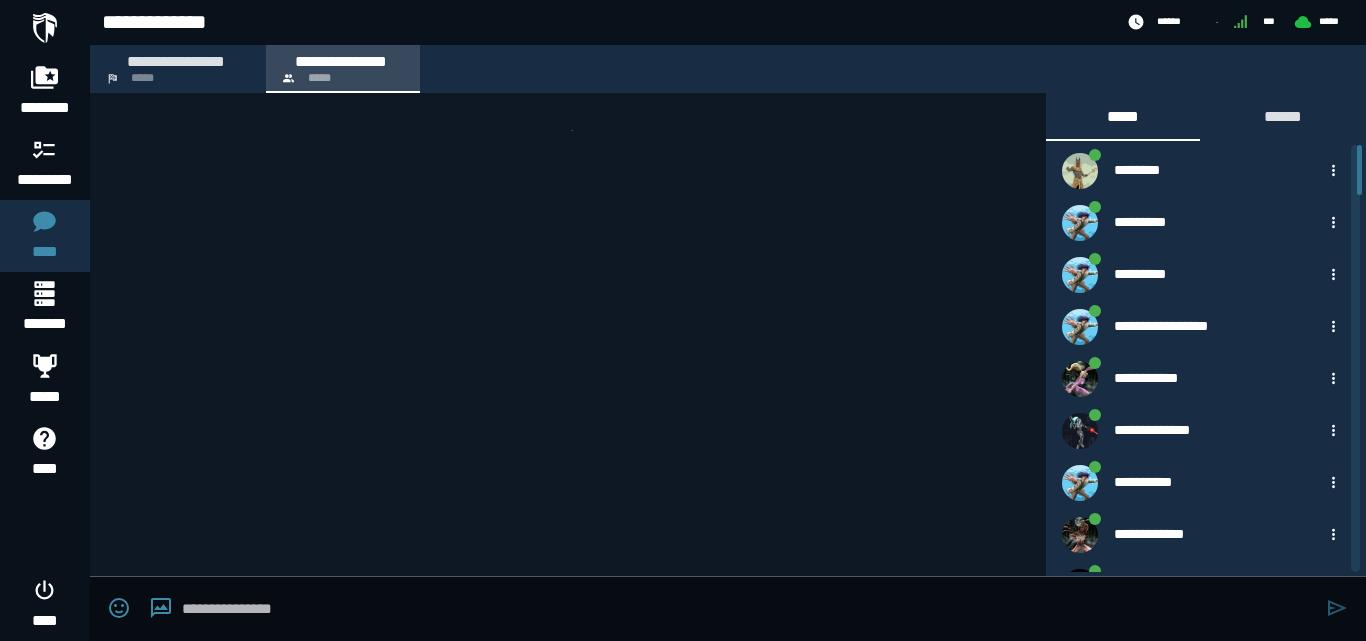 scroll, scrollTop: 141, scrollLeft: 0, axis: vertical 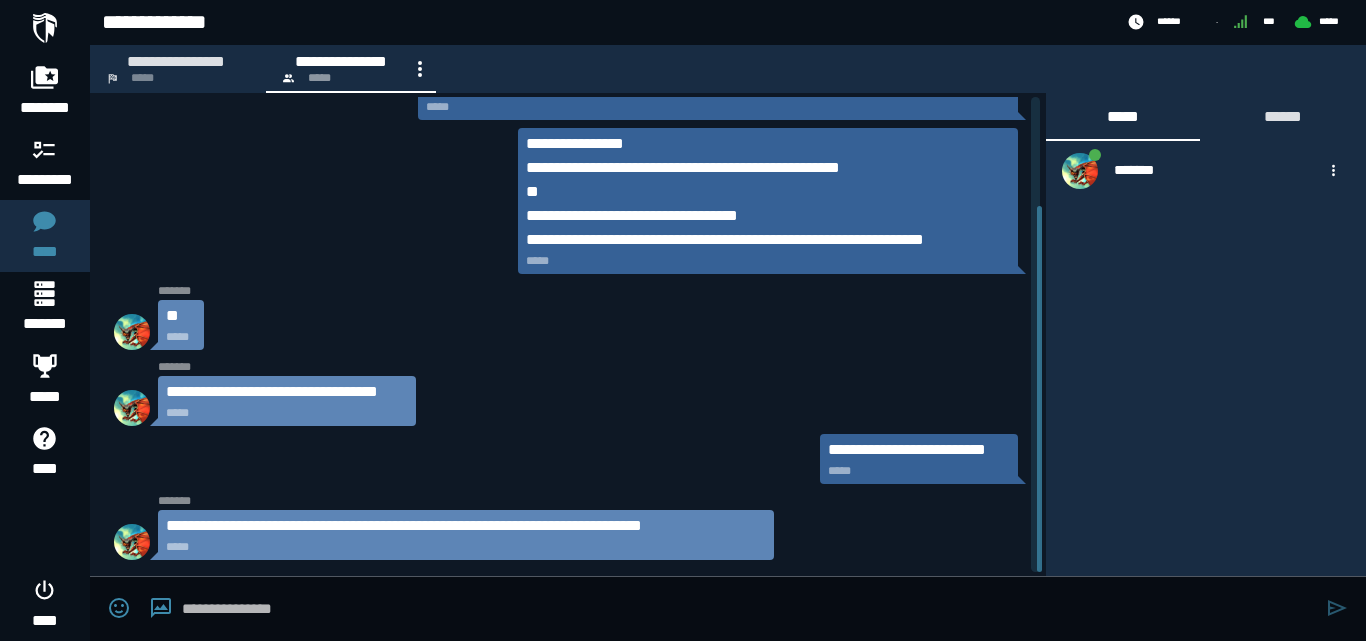 click at bounding box center (749, 609) 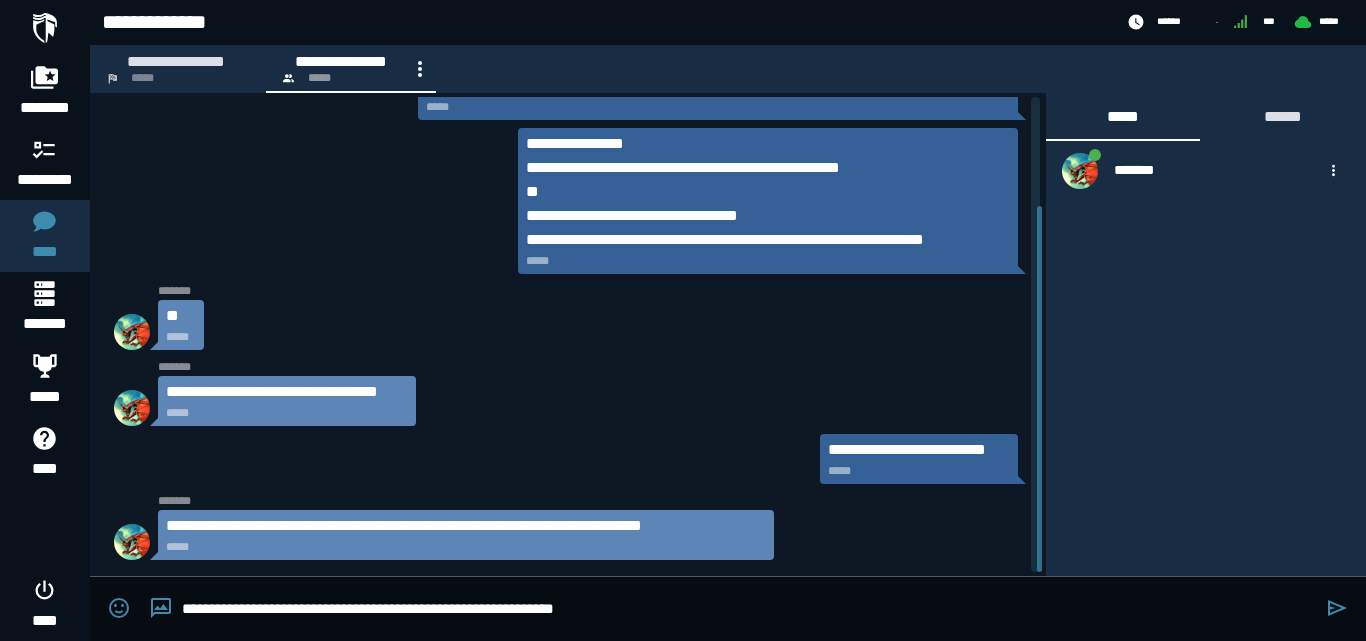 type on "**********" 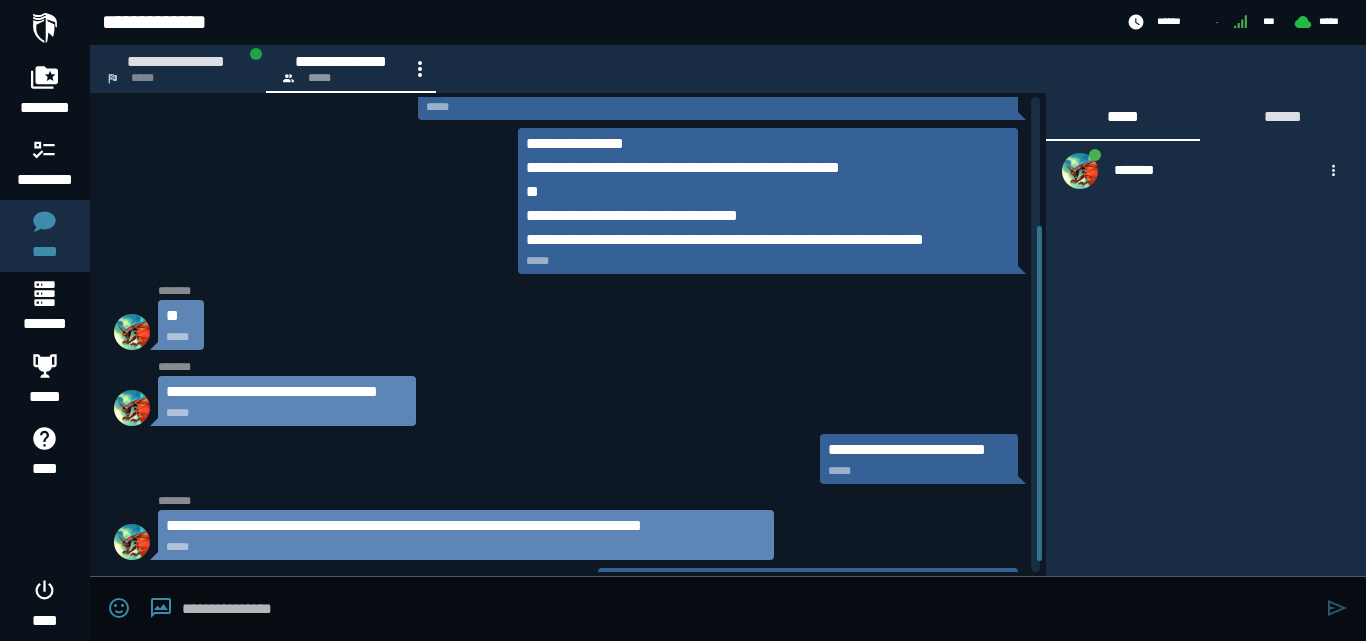 scroll, scrollTop: 199, scrollLeft: 0, axis: vertical 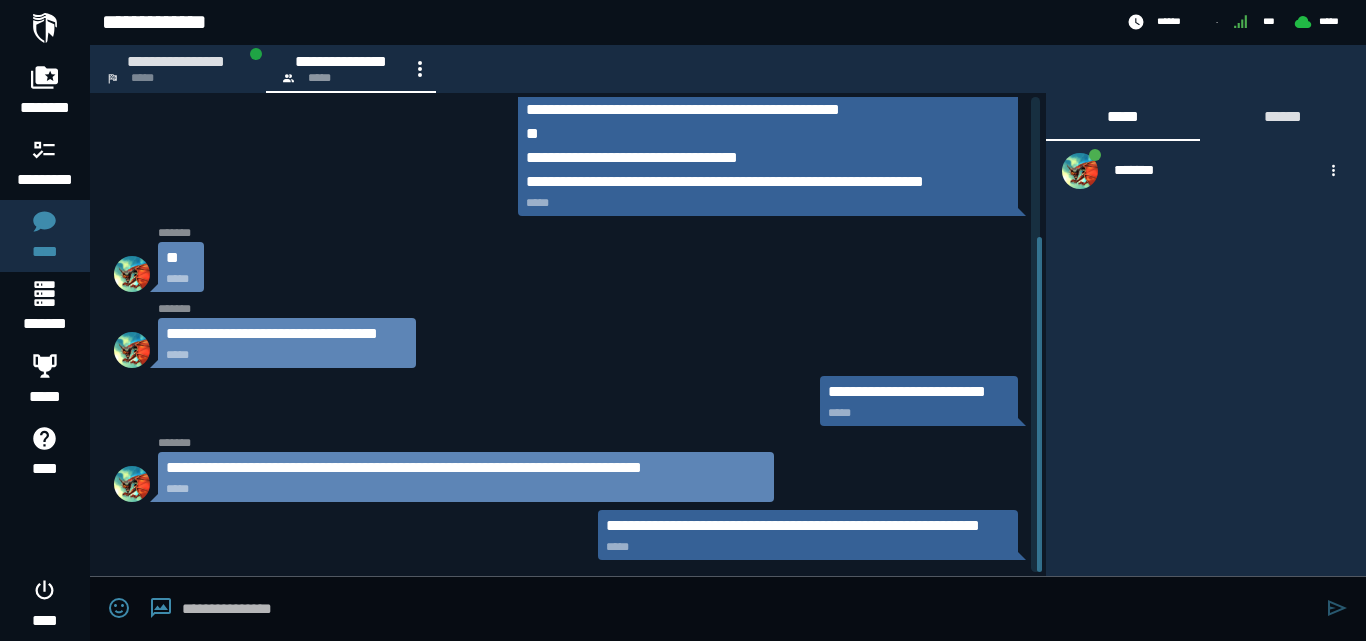 click at bounding box center (749, 609) 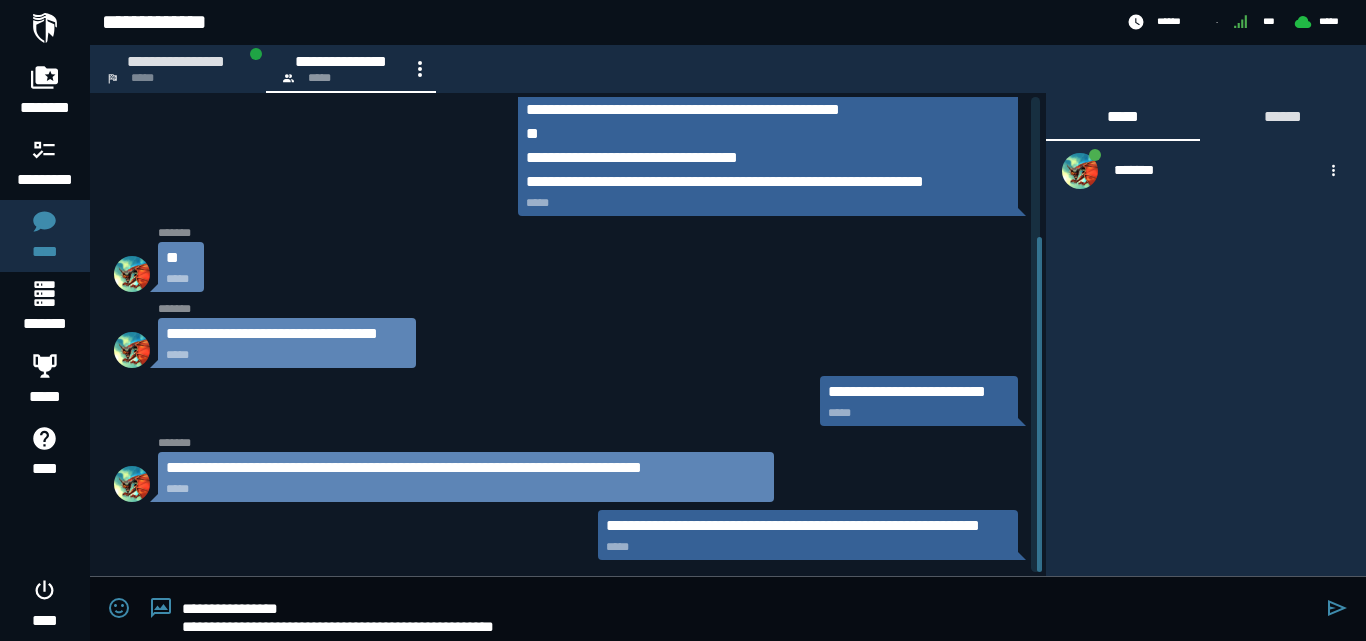 scroll, scrollTop: 73, scrollLeft: 0, axis: vertical 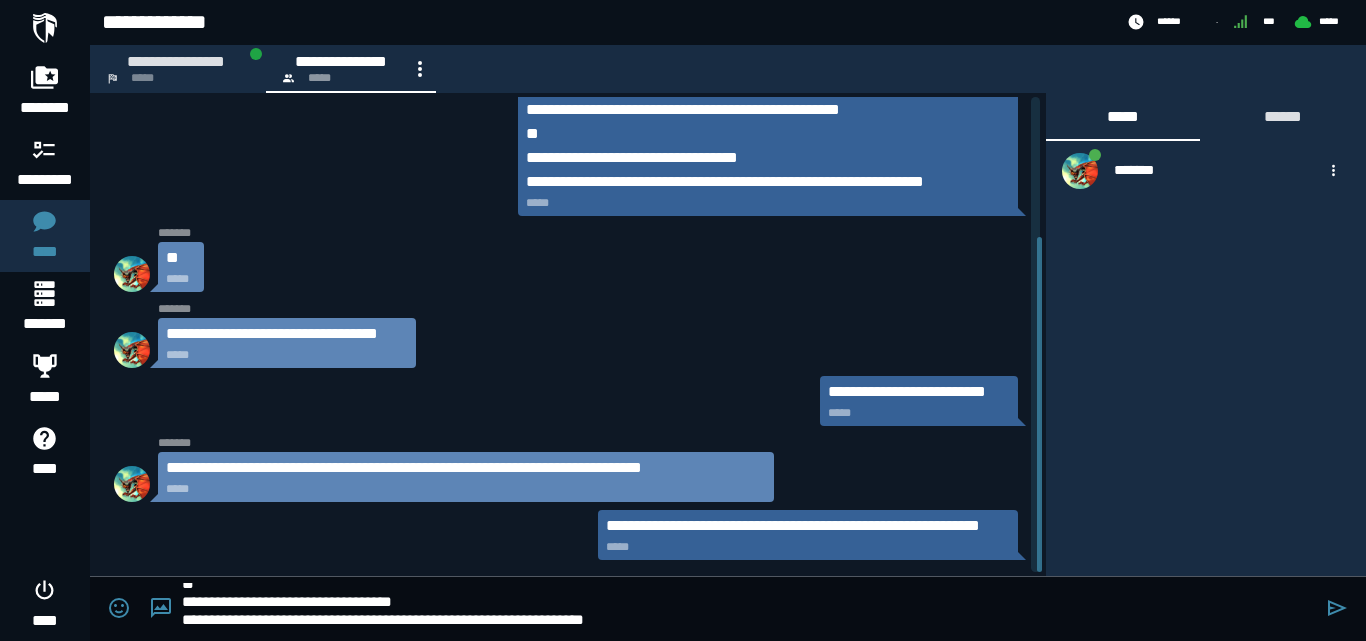 type on "**********" 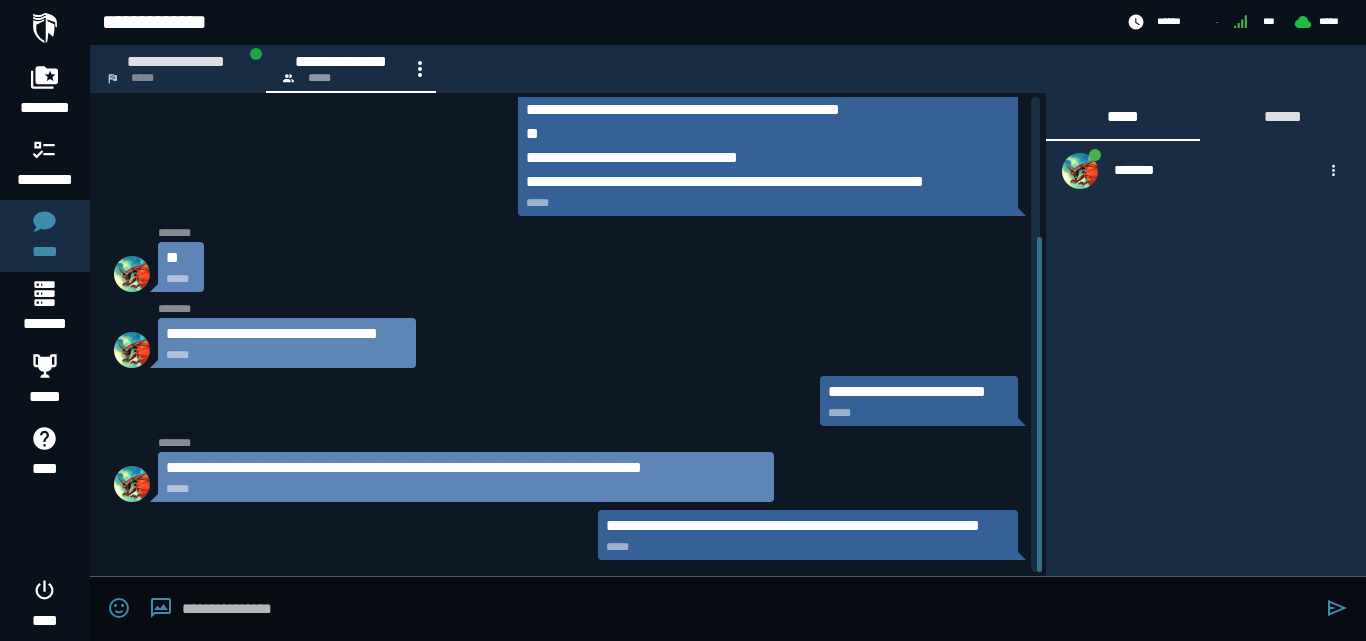 scroll, scrollTop: 0, scrollLeft: 0, axis: both 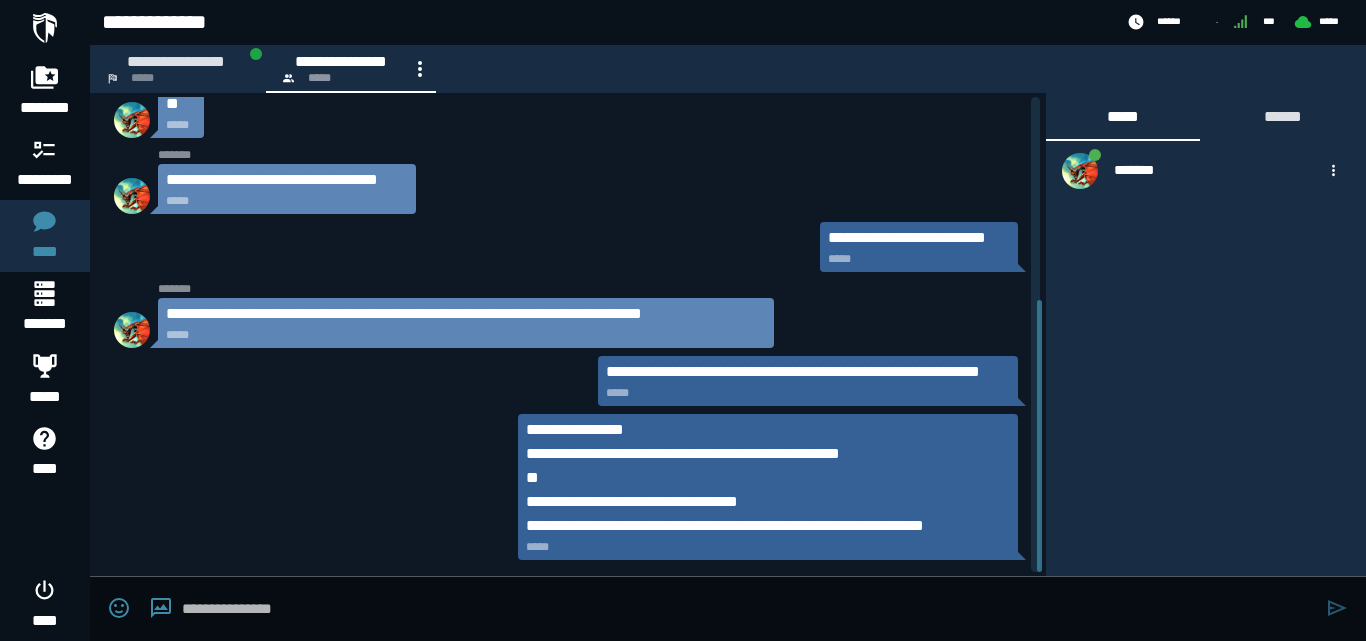 click at bounding box center [749, 609] 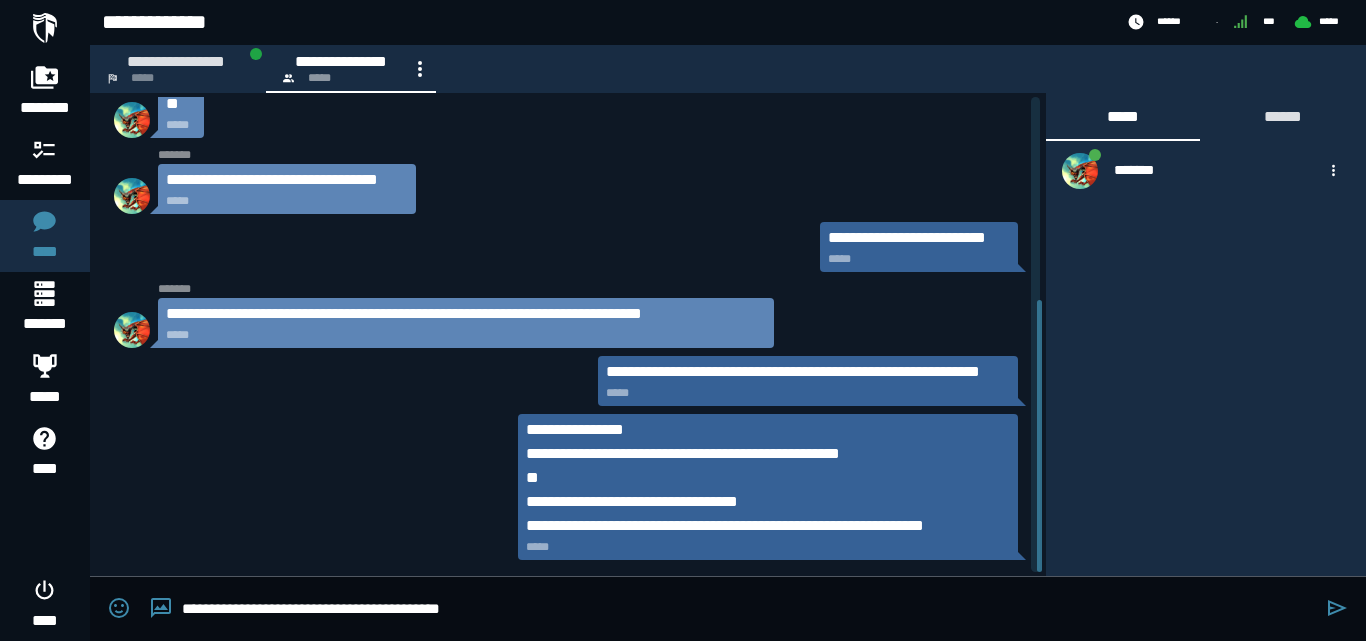 type on "**********" 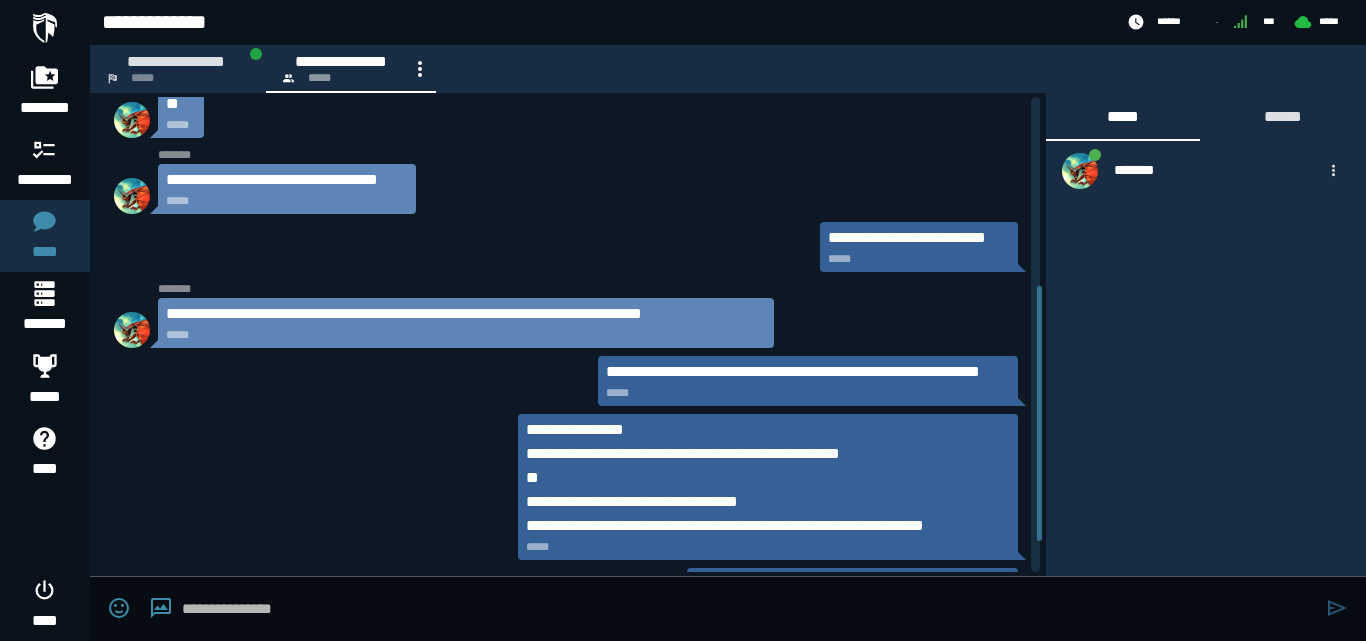 scroll, scrollTop: 411, scrollLeft: 0, axis: vertical 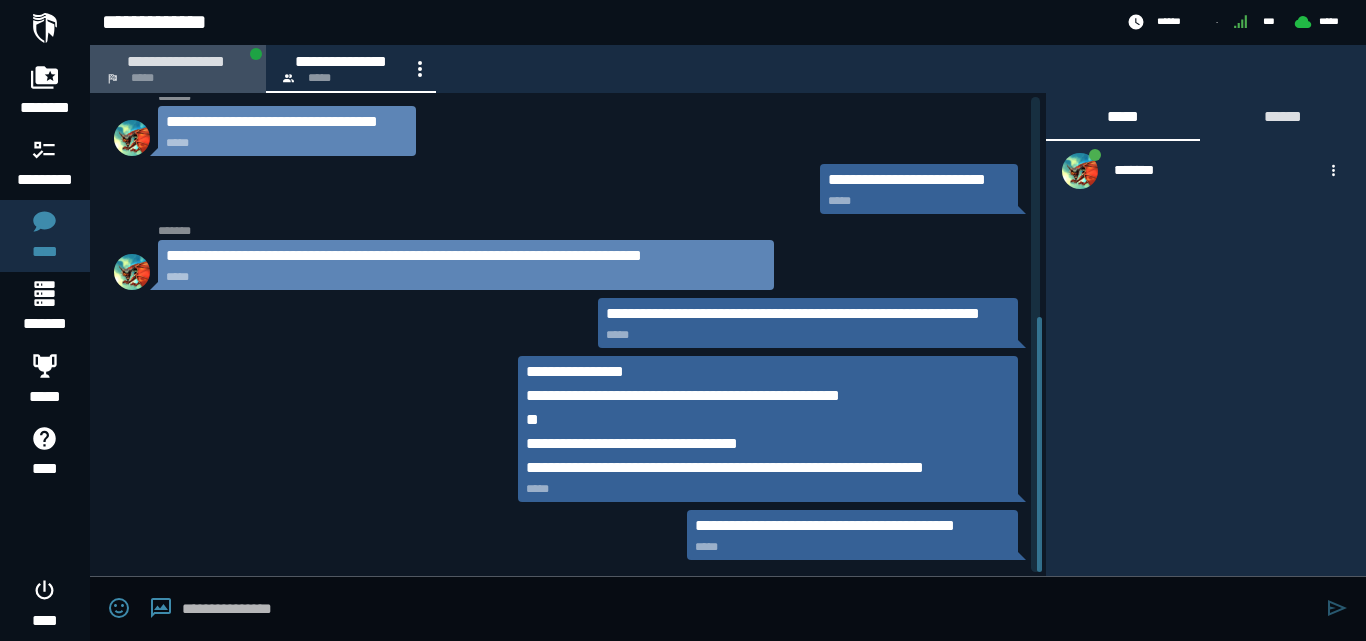 click on "**********" at bounding box center [176, 61] 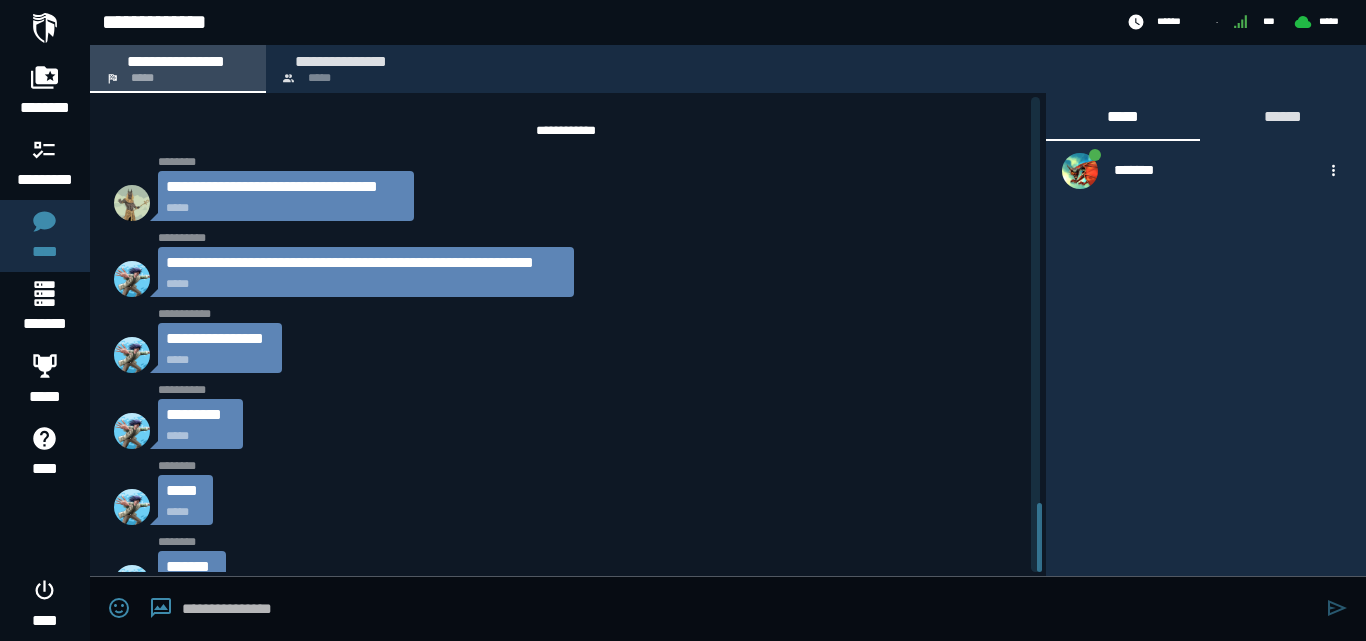 scroll, scrollTop: 2801, scrollLeft: 0, axis: vertical 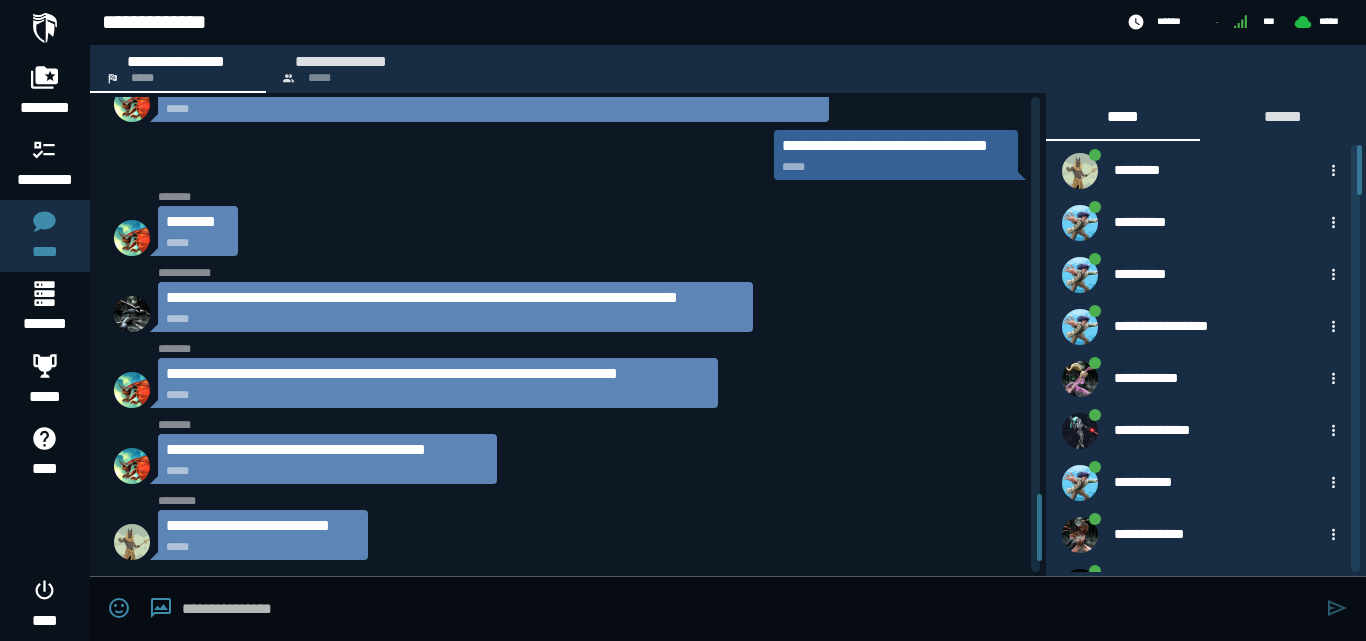 click at bounding box center [749, 609] 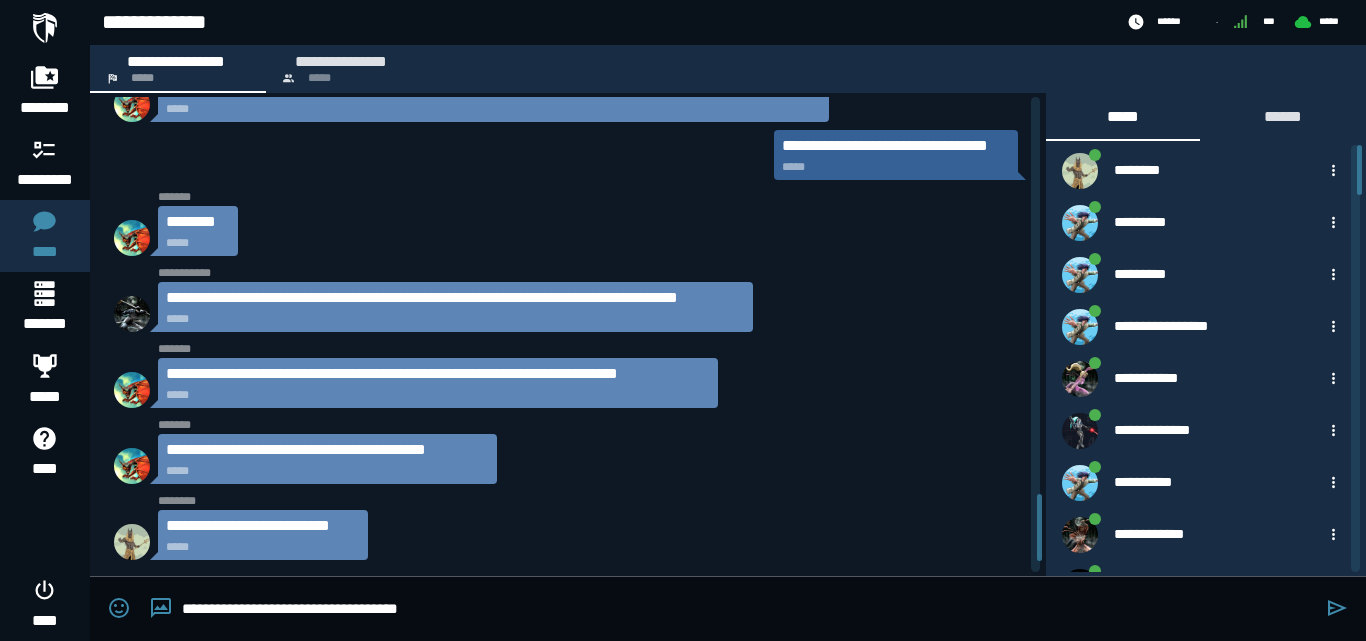type on "**********" 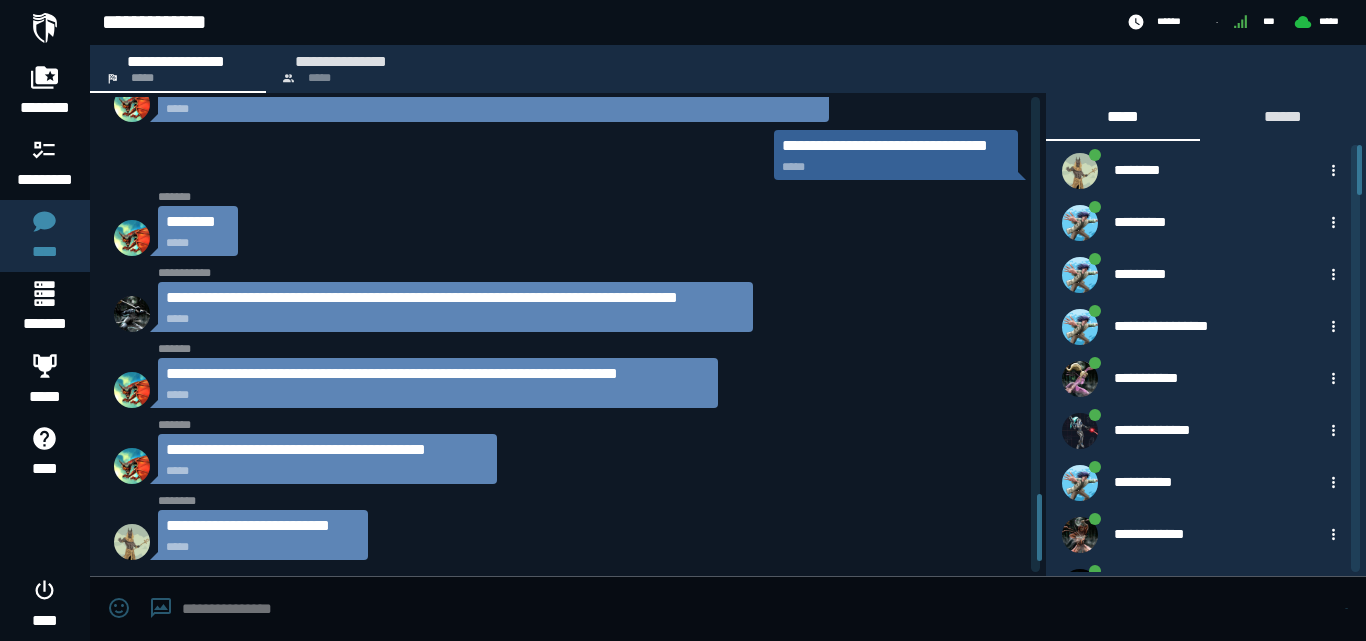 scroll, scrollTop: 2877, scrollLeft: 0, axis: vertical 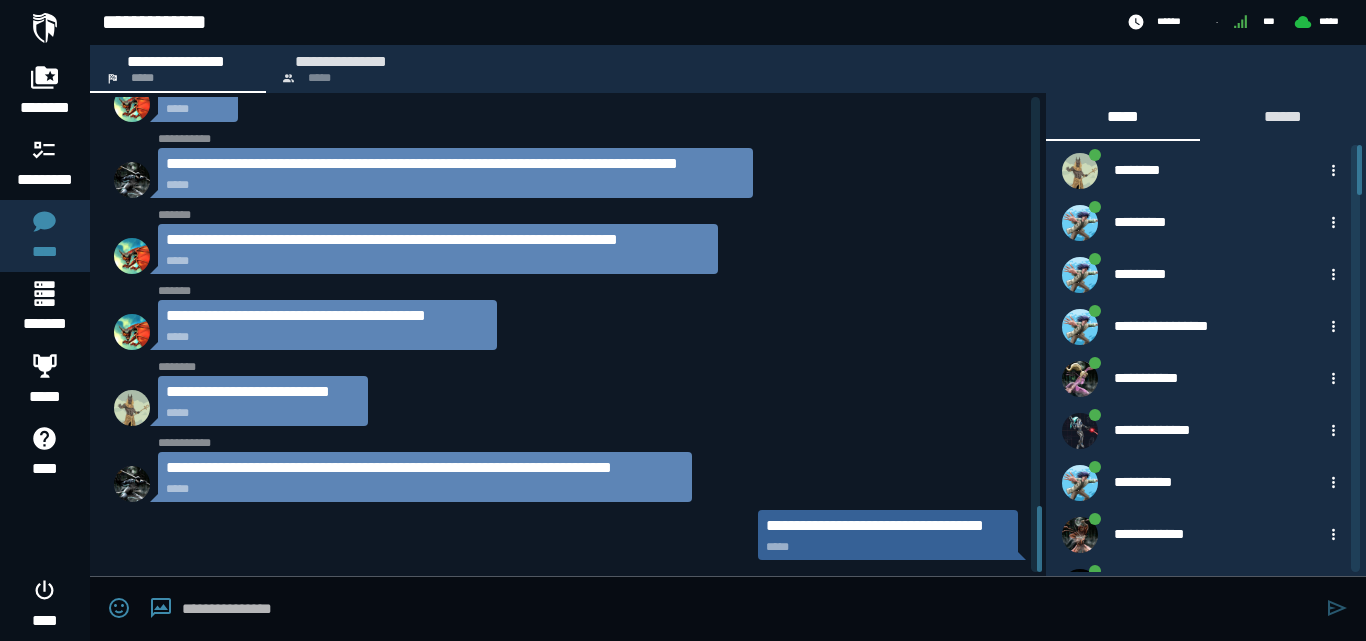 drag, startPoint x: 1038, startPoint y: 521, endPoint x: 1035, endPoint y: 556, distance: 35.128338 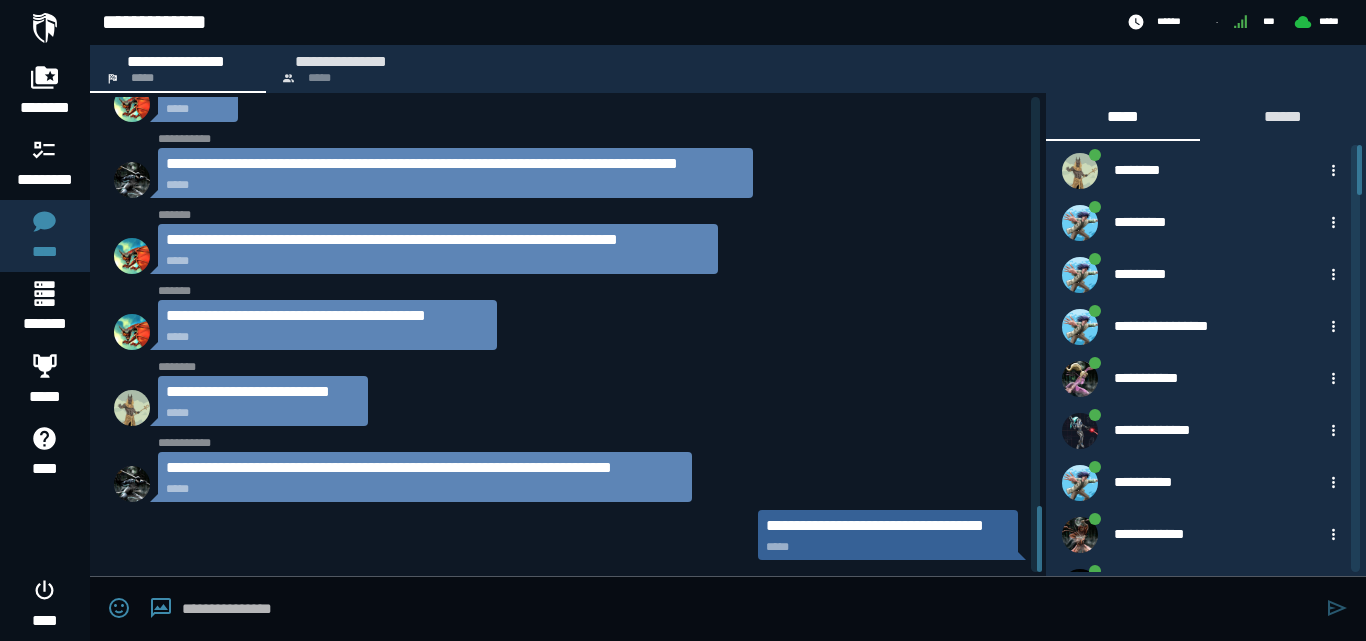 click on "**********" 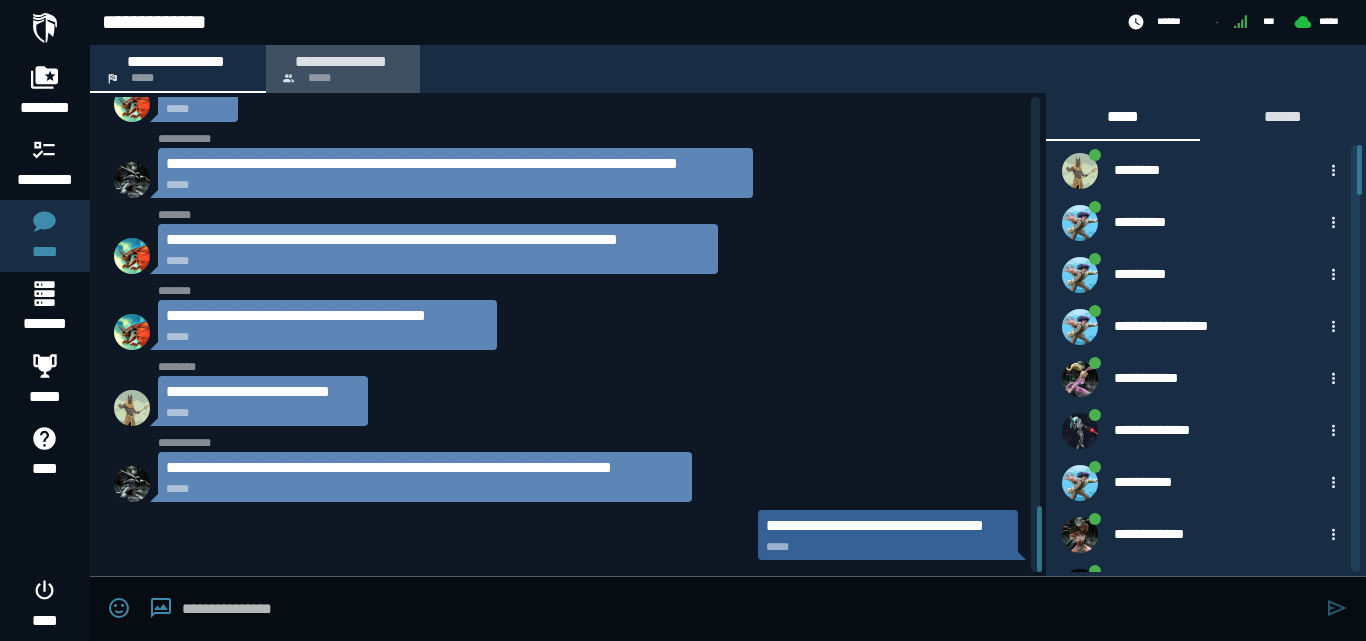 click on "**********" at bounding box center (341, 61) 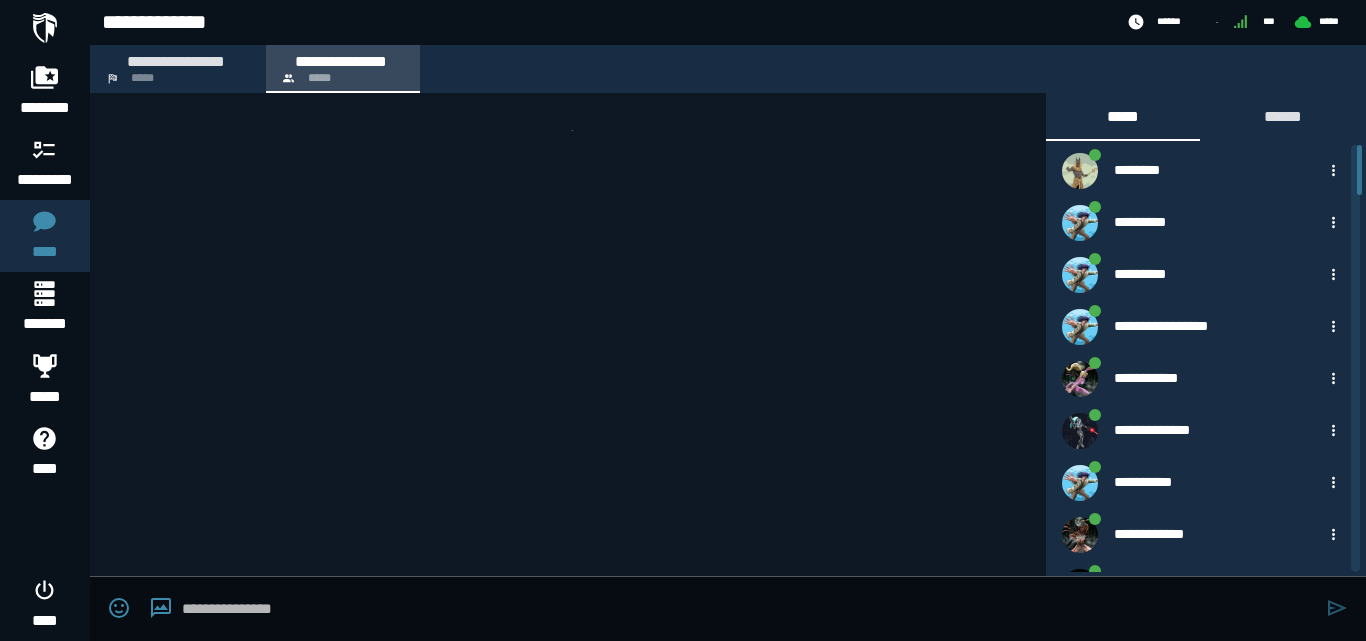 scroll, scrollTop: 411, scrollLeft: 0, axis: vertical 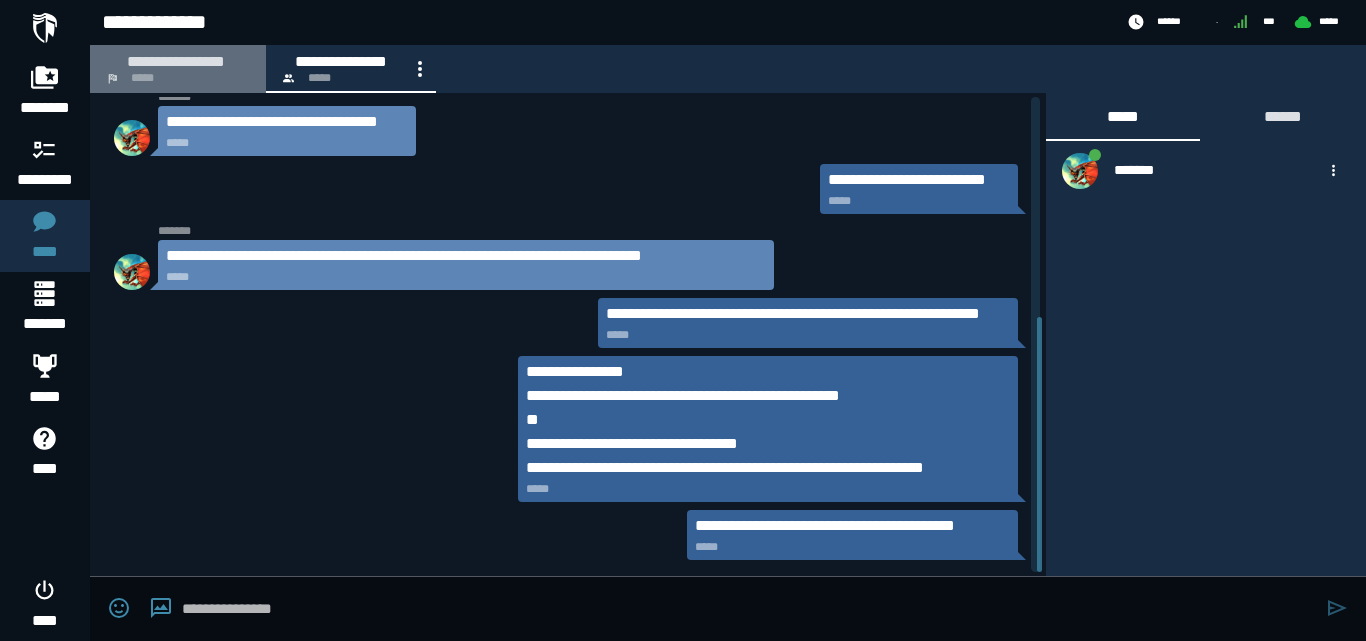click on "**********" at bounding box center [176, 61] 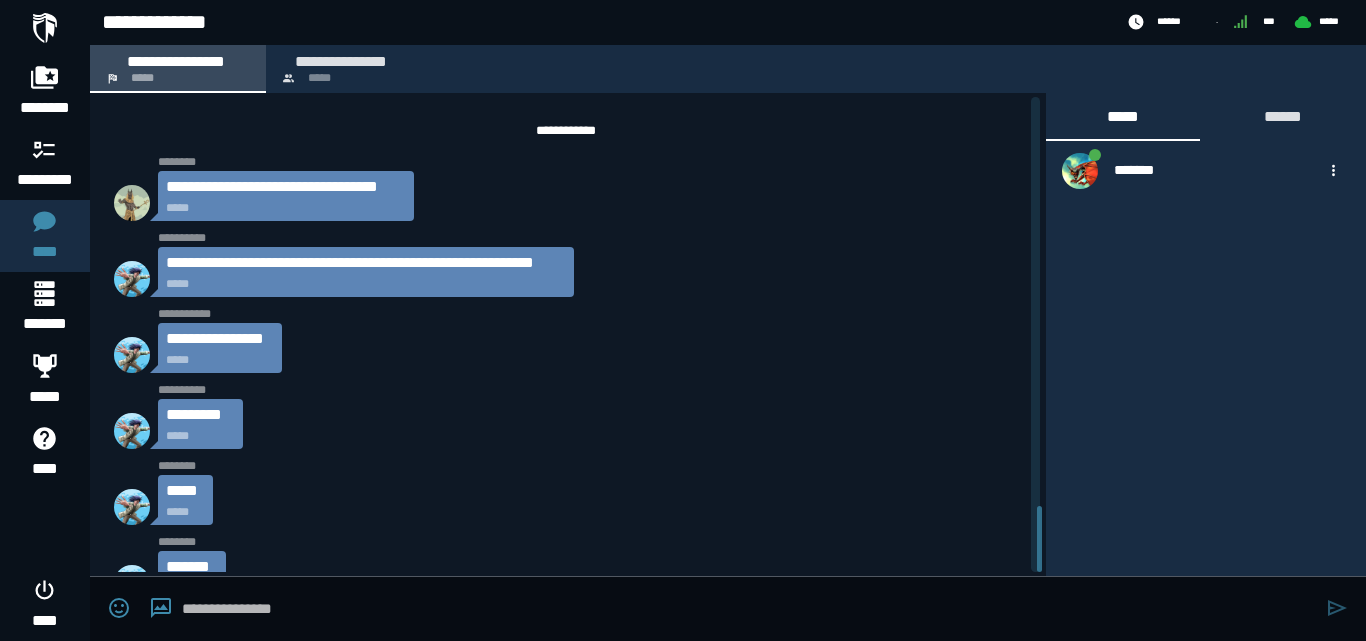 scroll, scrollTop: 2935, scrollLeft: 0, axis: vertical 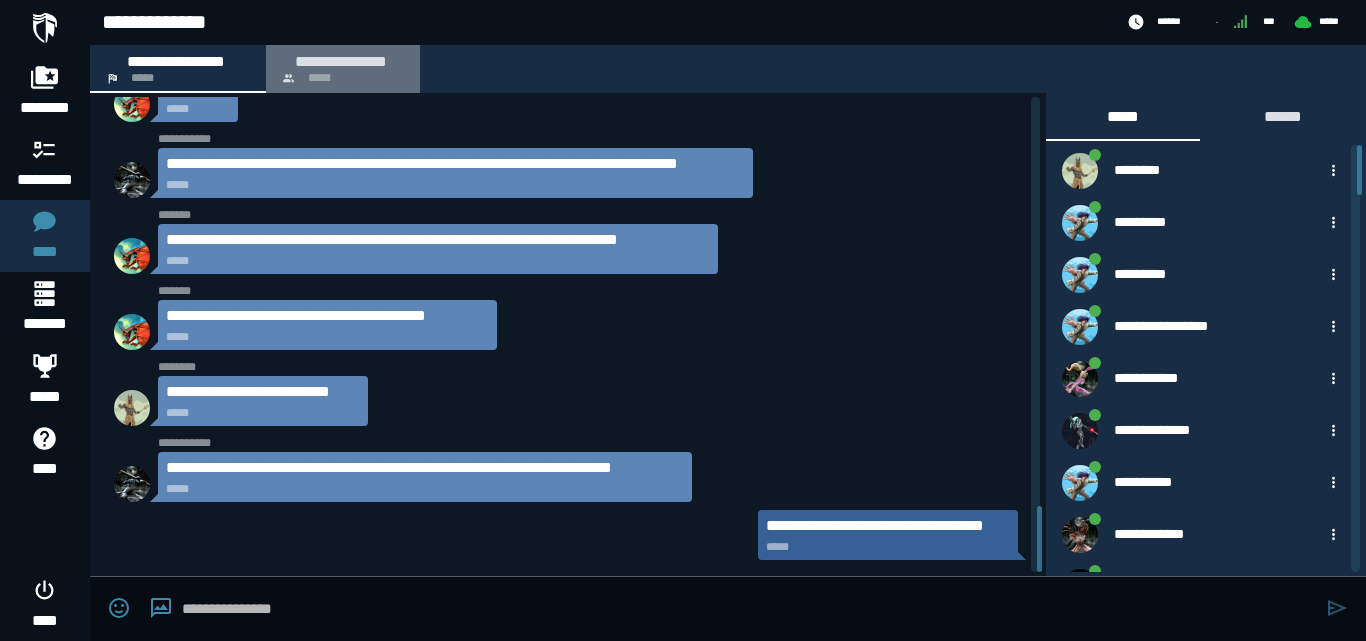 click on "**********" at bounding box center [341, 61] 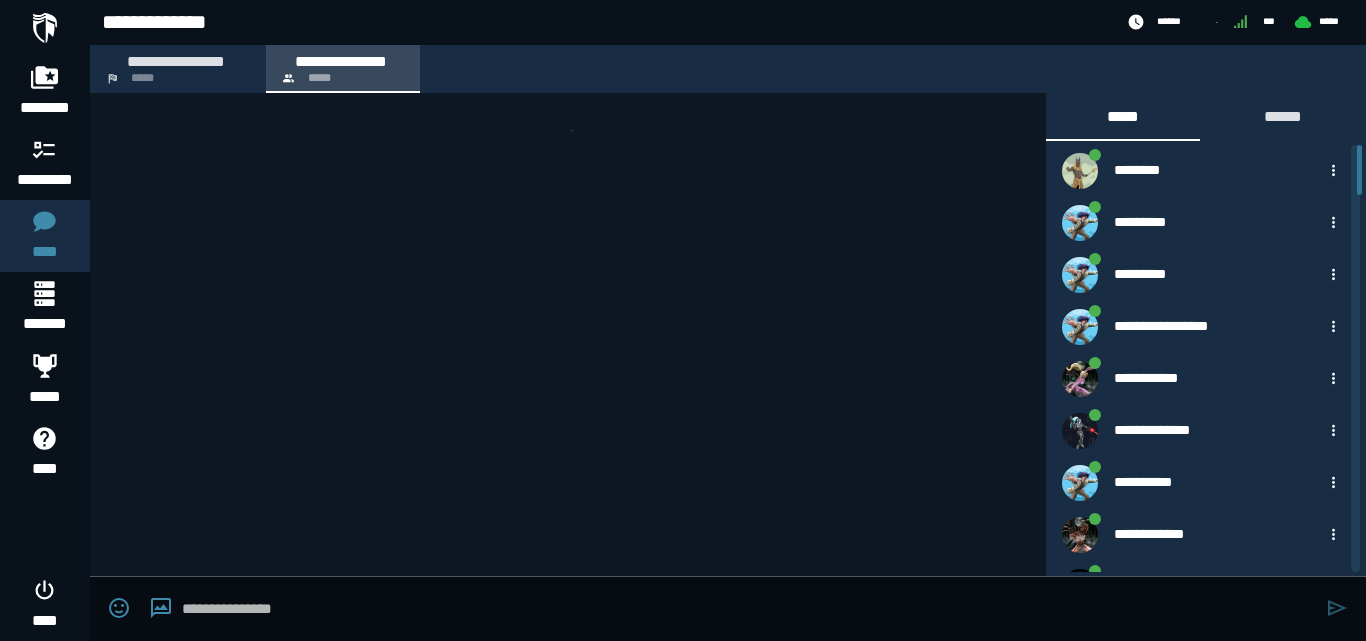 scroll, scrollTop: 411, scrollLeft: 0, axis: vertical 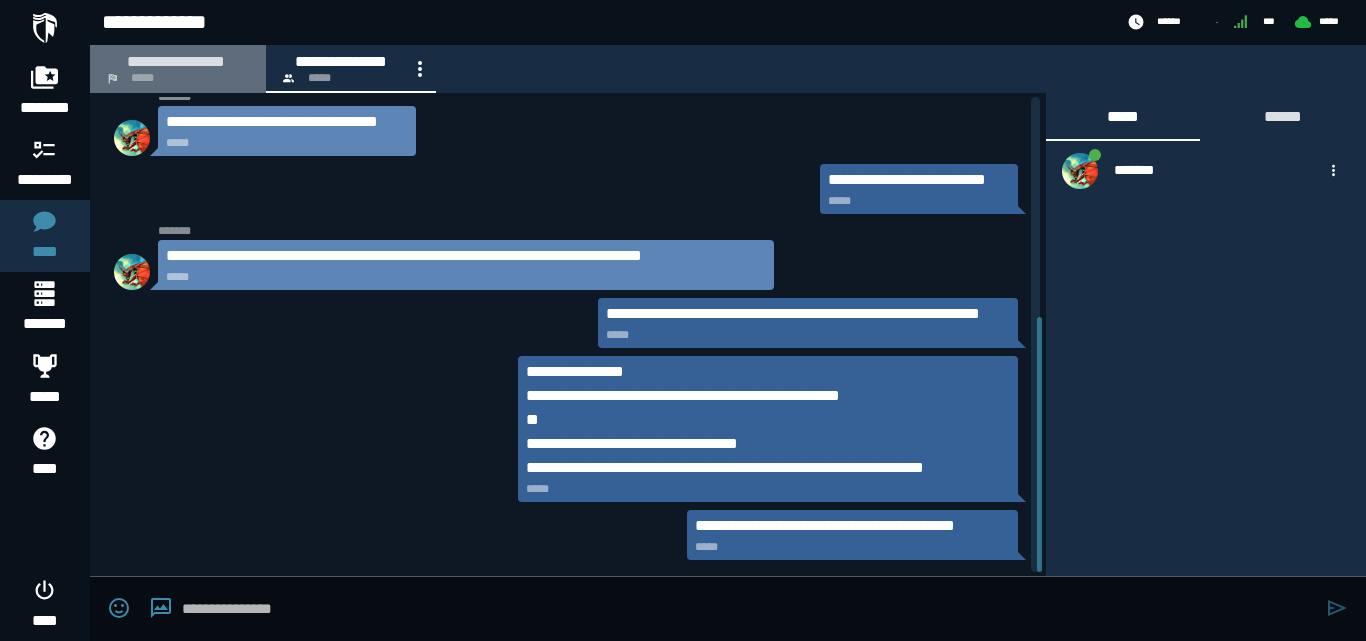 click on "**********" at bounding box center [176, 61] 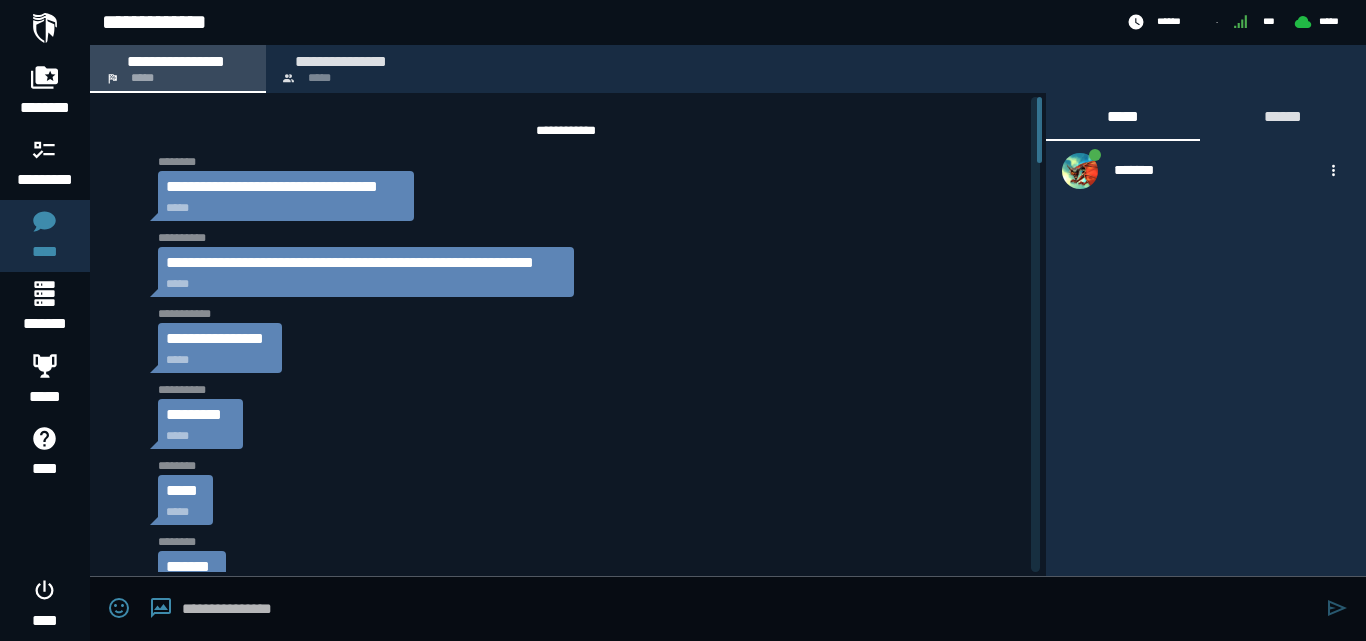 scroll, scrollTop: 2935, scrollLeft: 0, axis: vertical 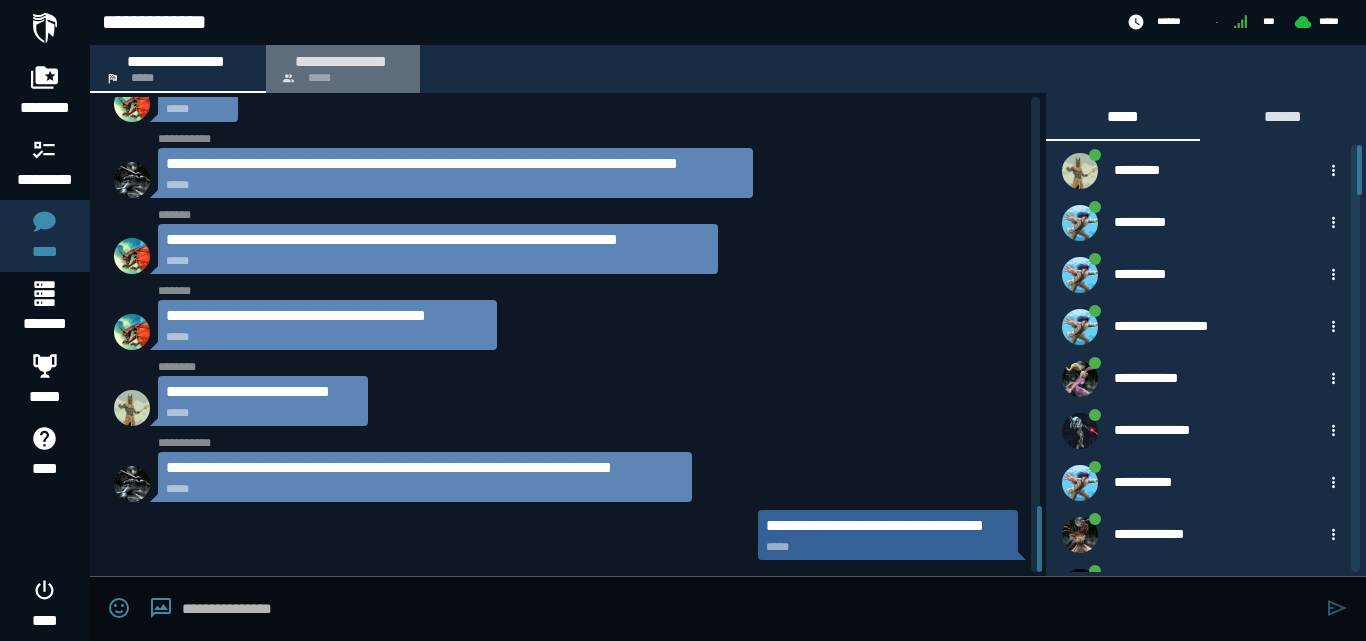 click on "**********" at bounding box center (341, 61) 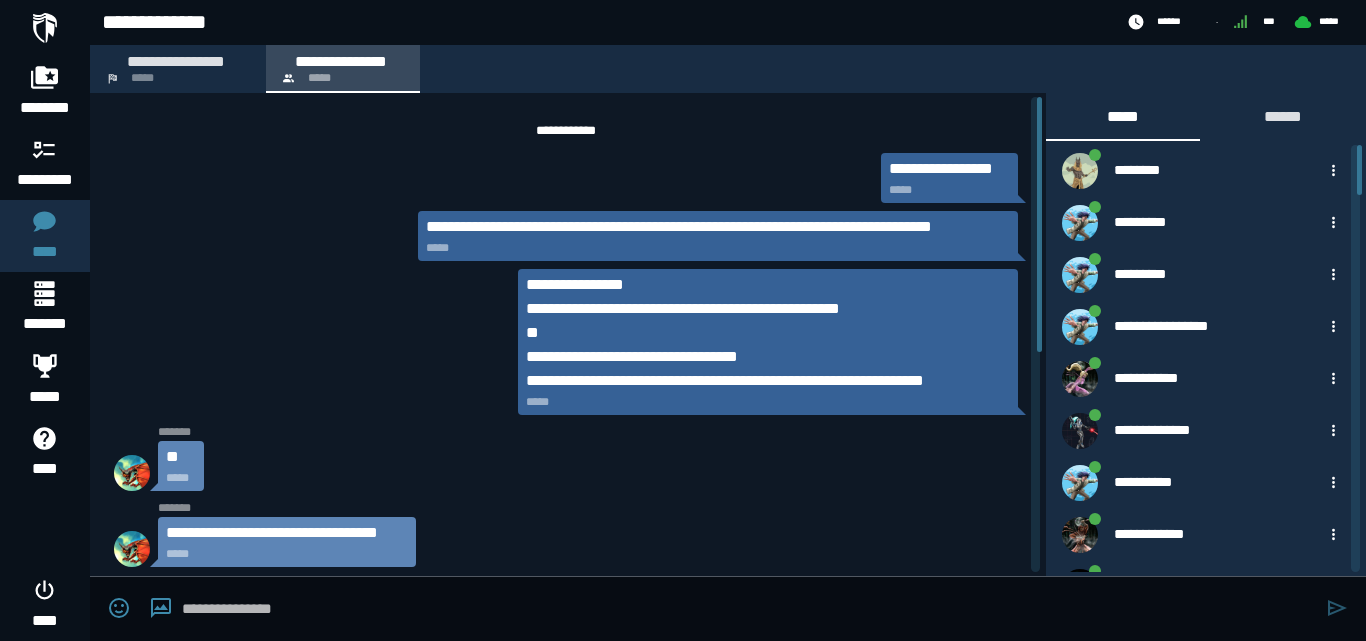 scroll, scrollTop: 411, scrollLeft: 0, axis: vertical 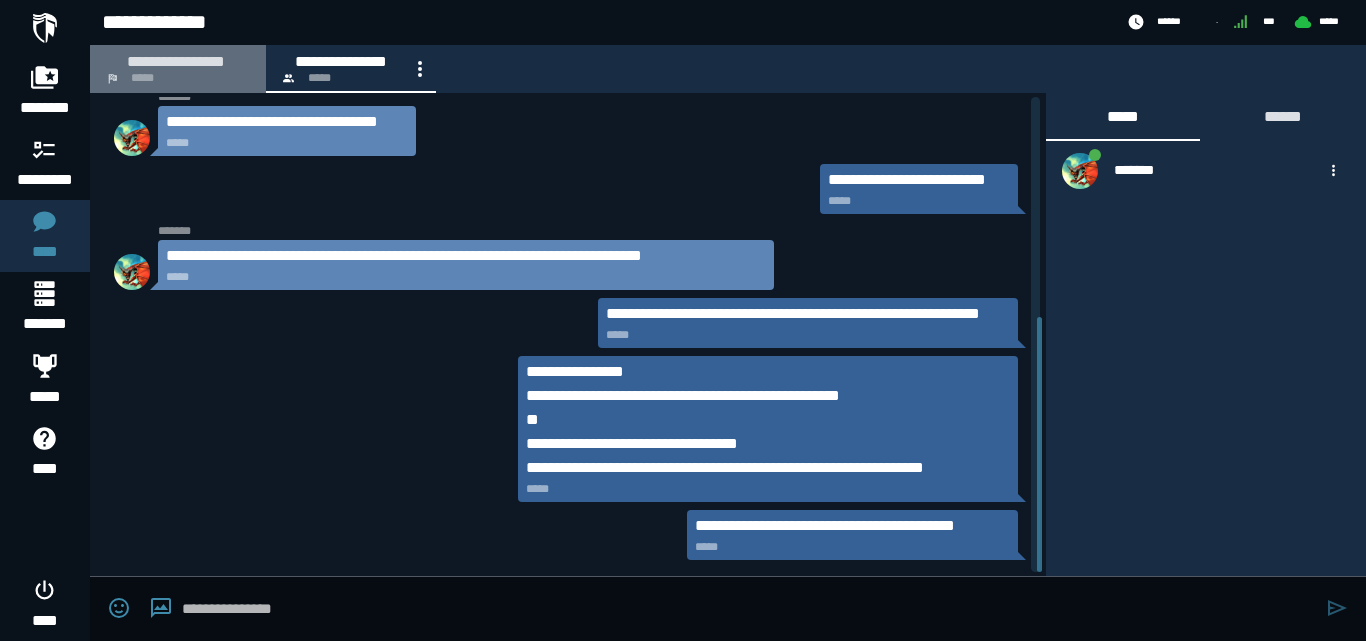 click on "**********" at bounding box center [176, 61] 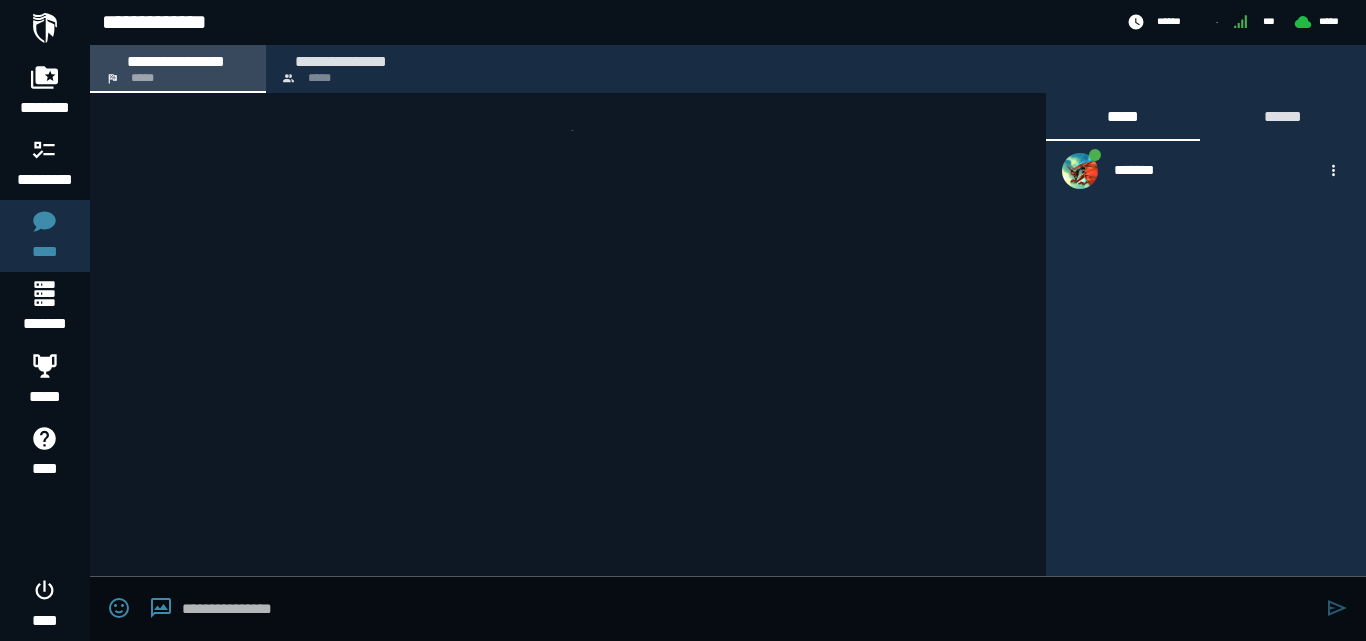 scroll, scrollTop: 2935, scrollLeft: 0, axis: vertical 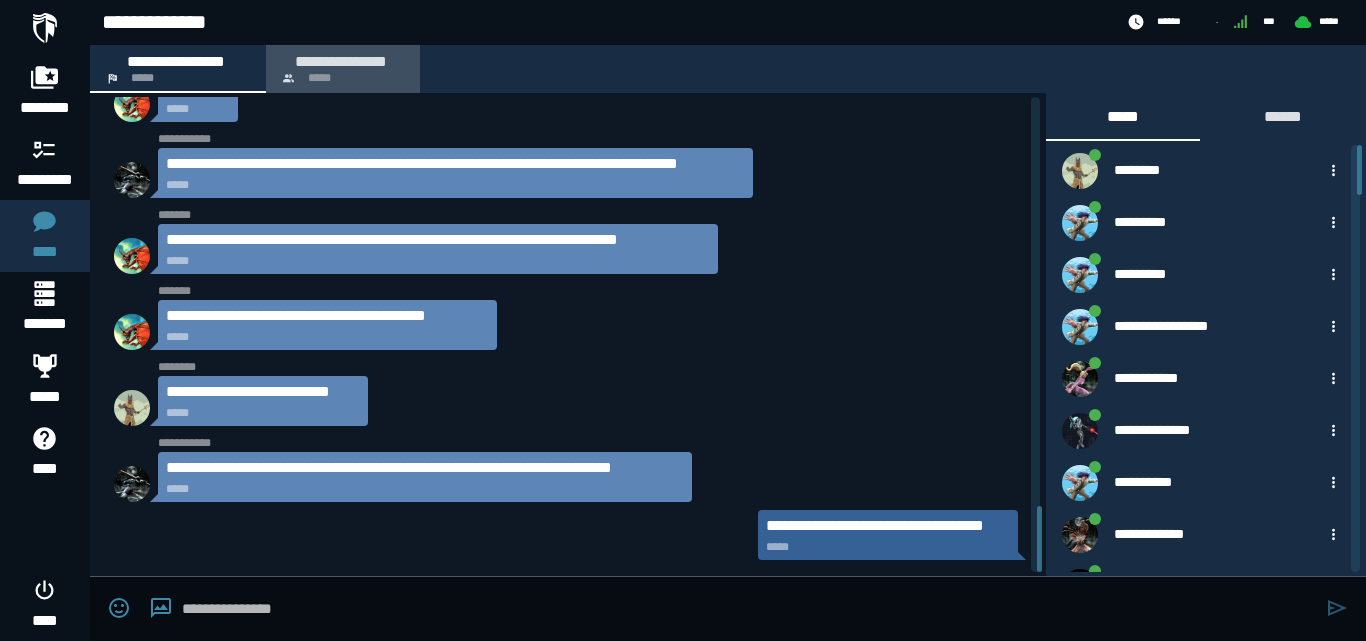 click on "**********" at bounding box center [341, 61] 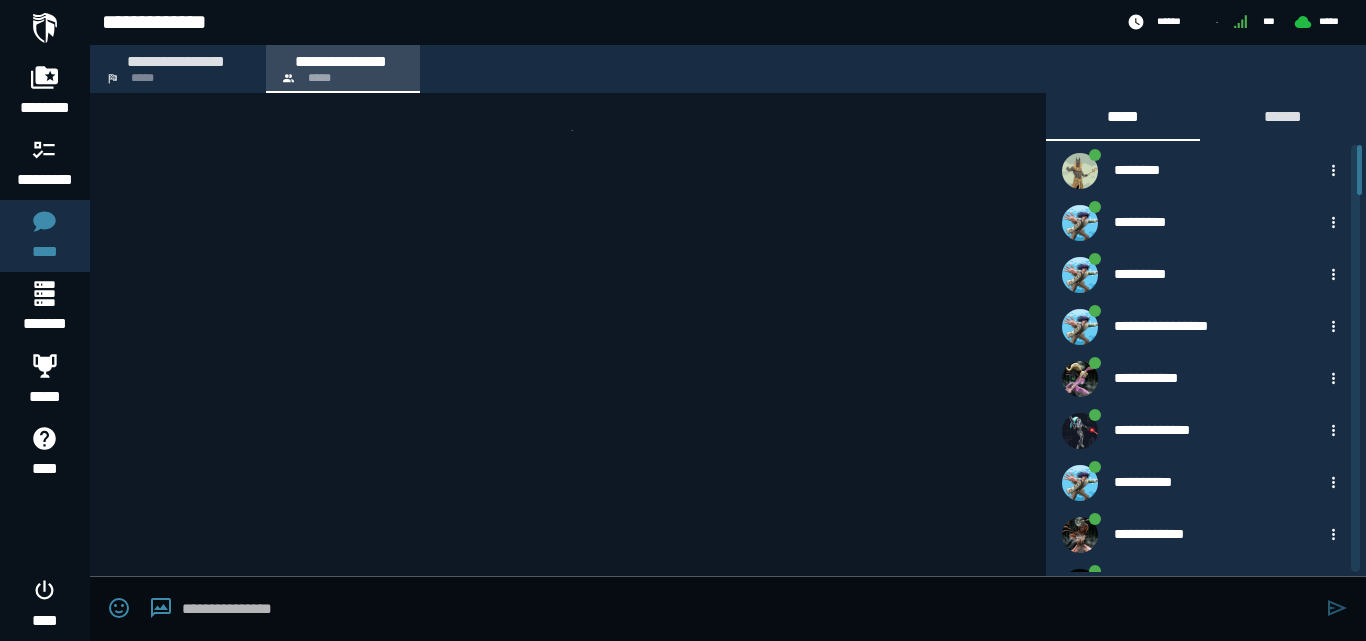 scroll, scrollTop: 411, scrollLeft: 0, axis: vertical 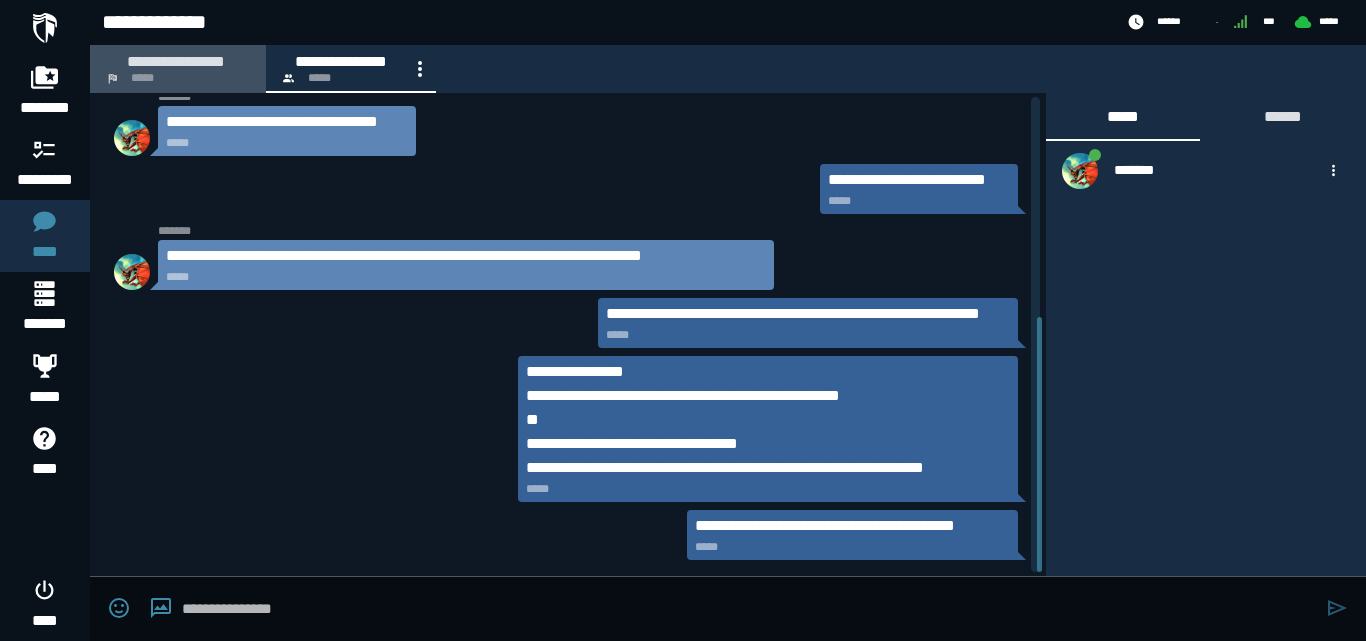 click on "**********" 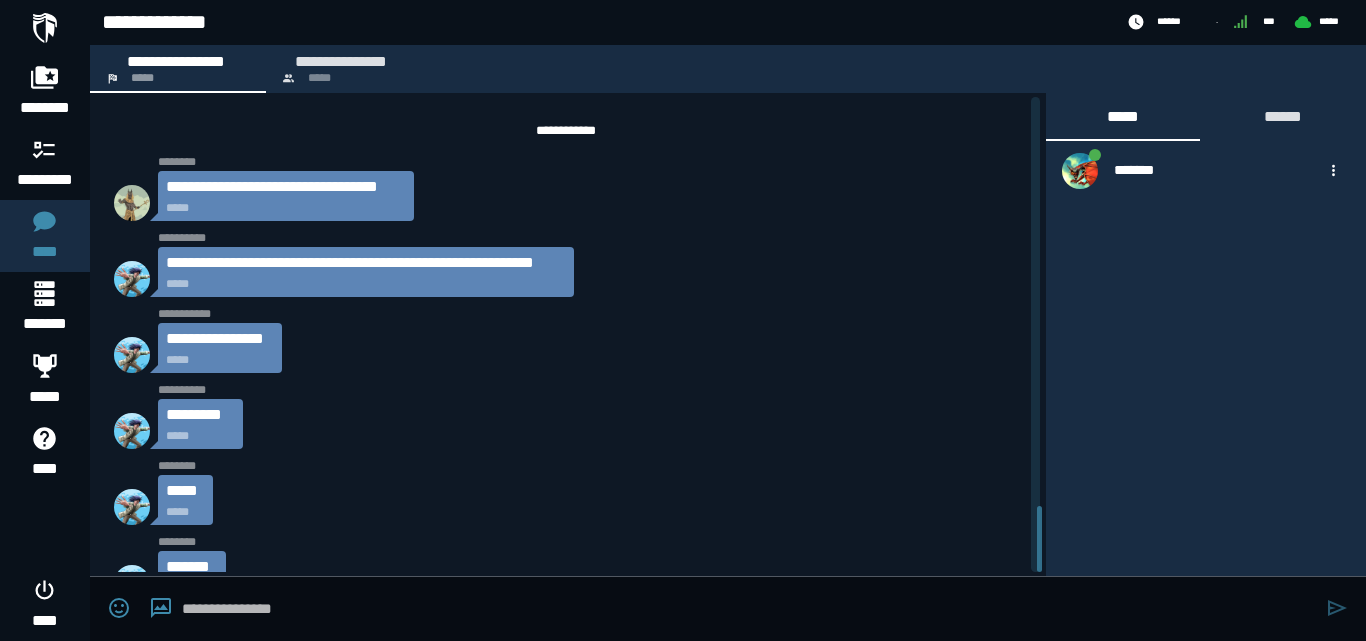 scroll, scrollTop: 2935, scrollLeft: 0, axis: vertical 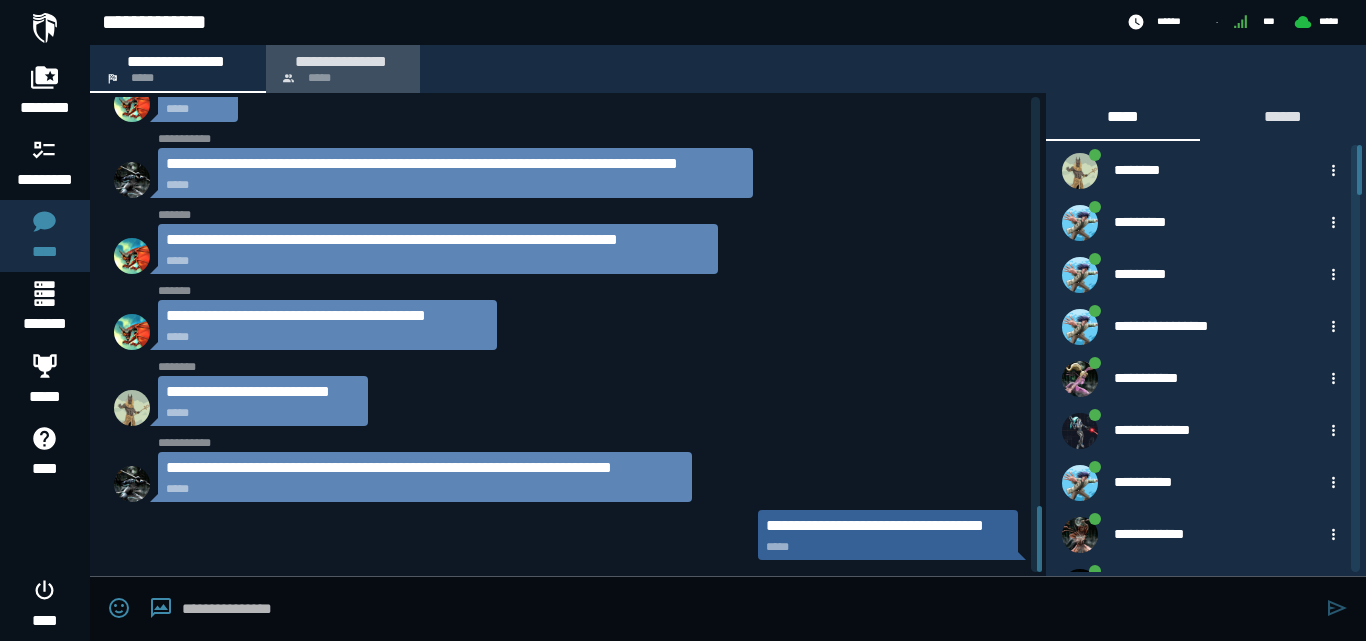 click on "*****" at bounding box center (319, 78) 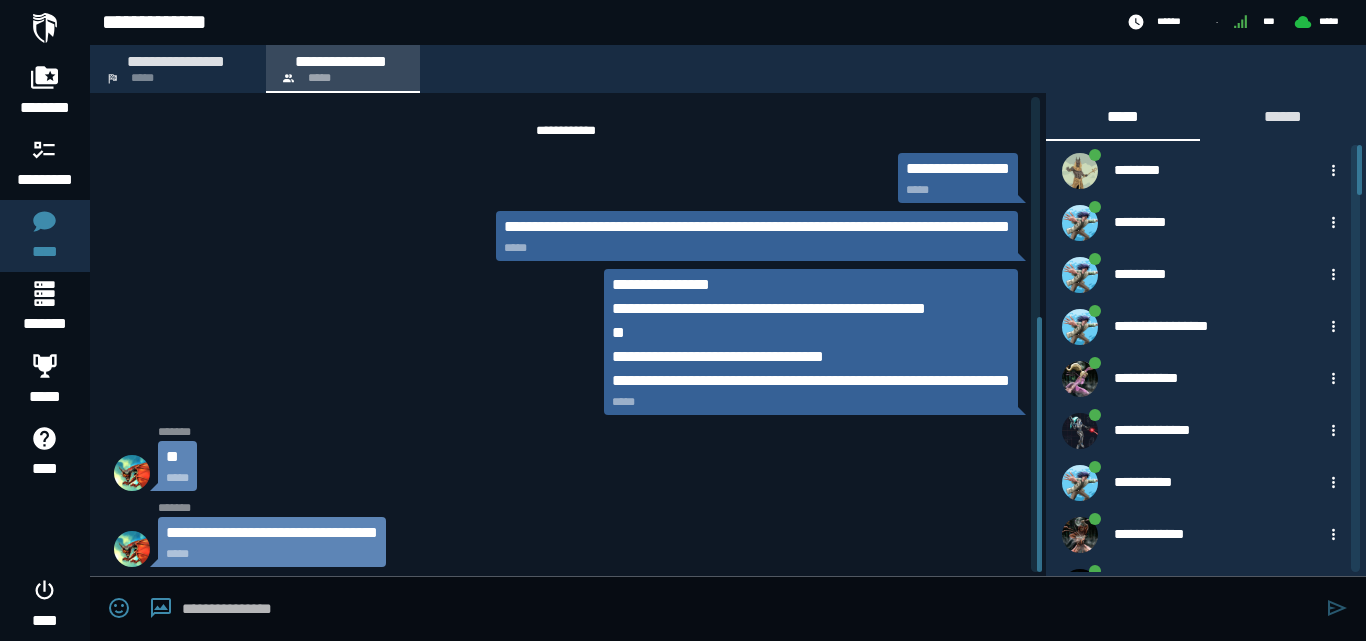 scroll, scrollTop: 411, scrollLeft: 0, axis: vertical 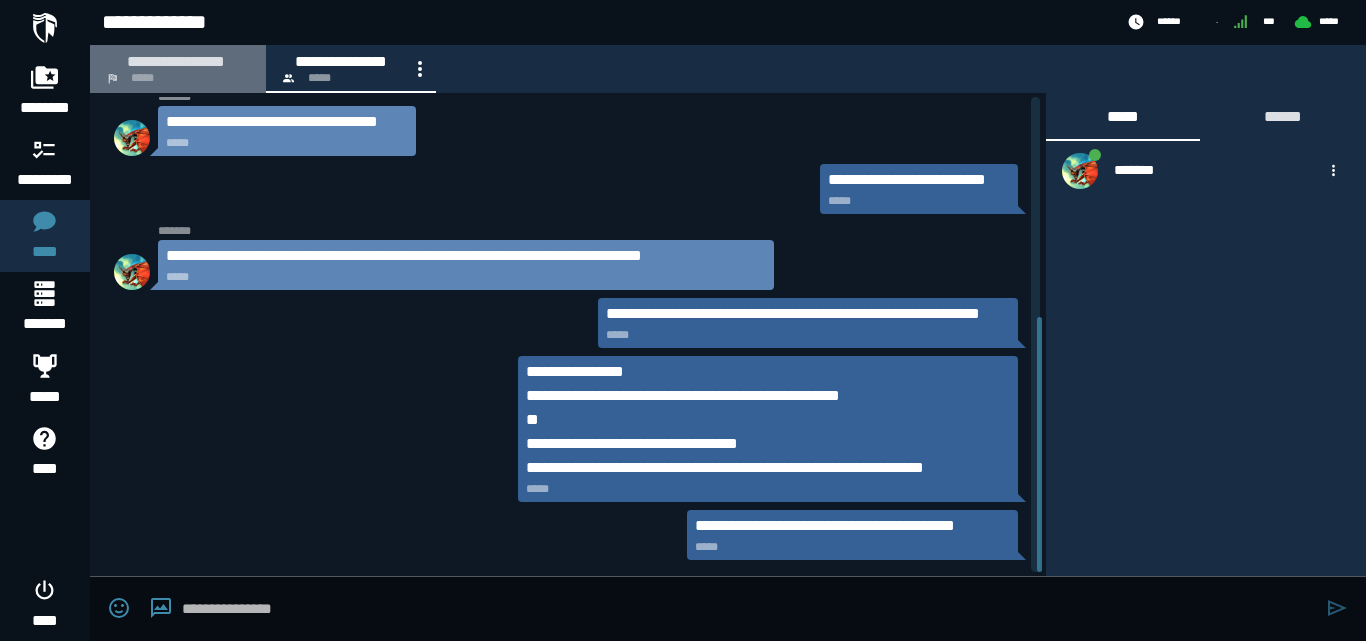 click on "**********" at bounding box center (176, 61) 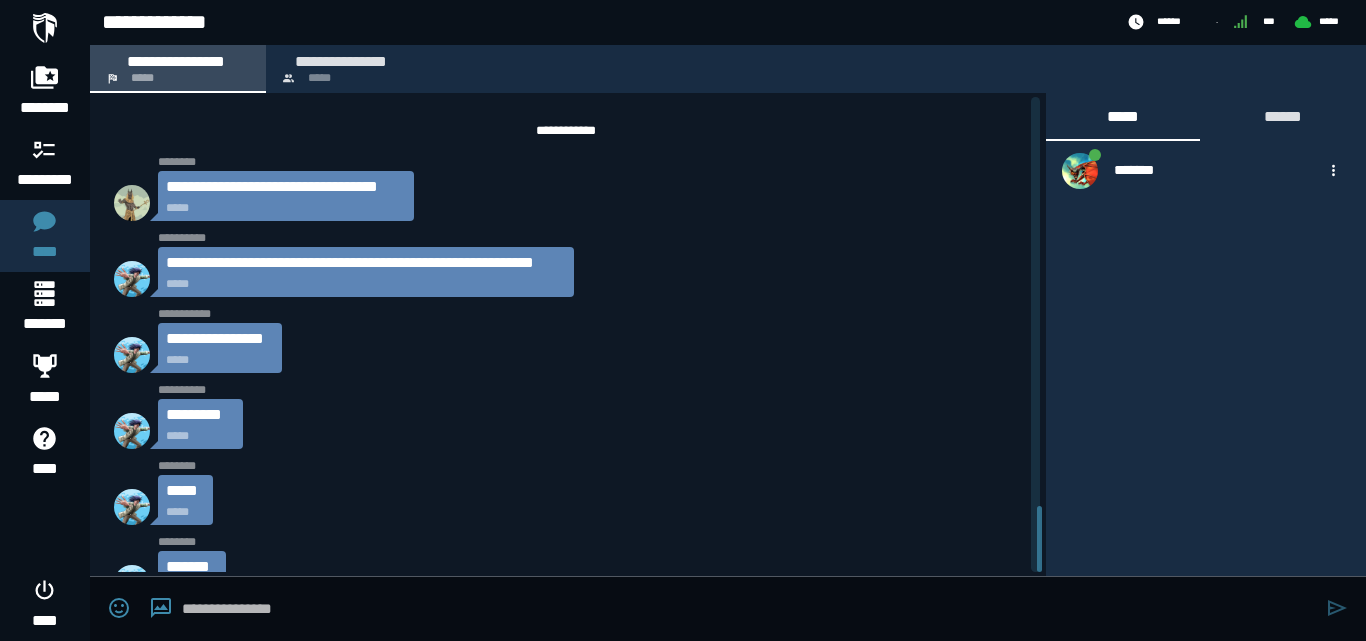 scroll, scrollTop: 2935, scrollLeft: 0, axis: vertical 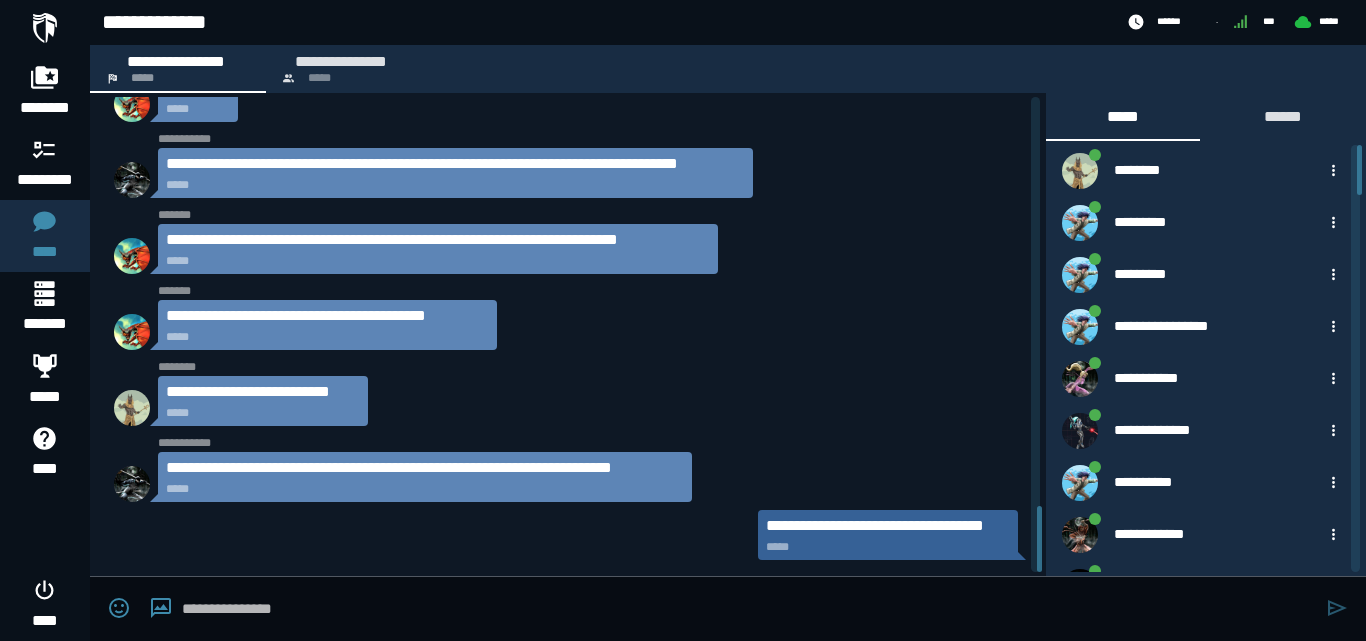 click on "**********" 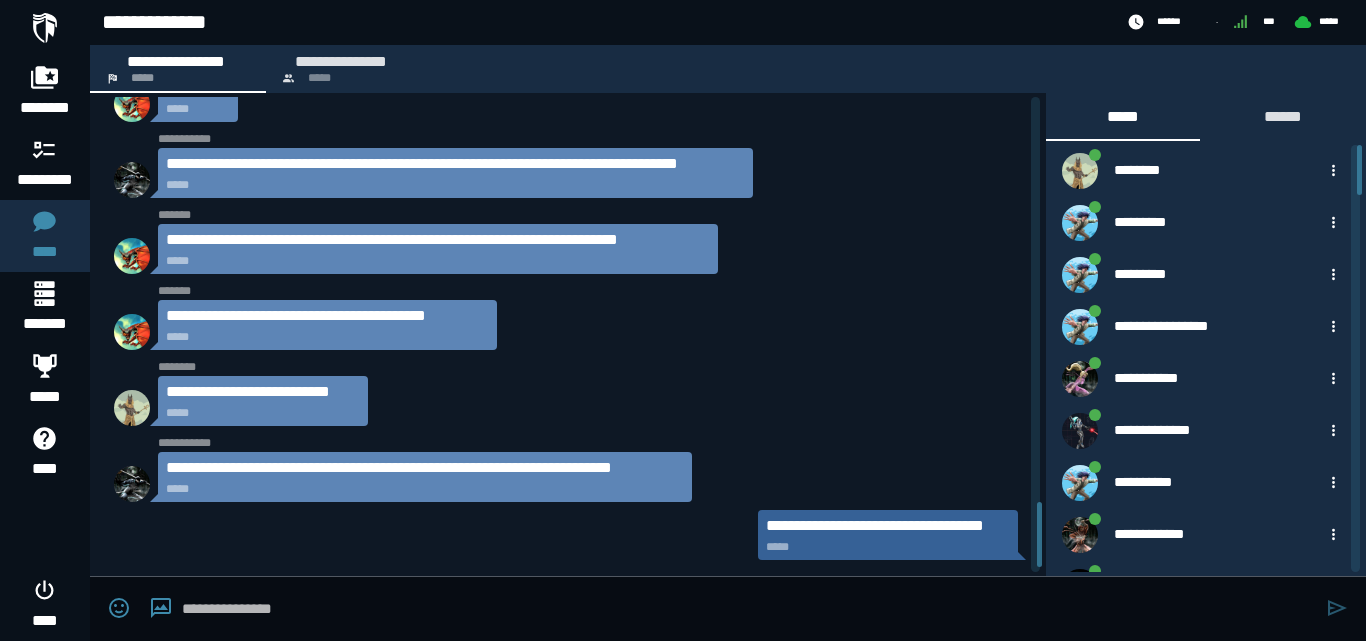 scroll, scrollTop: 3011, scrollLeft: 0, axis: vertical 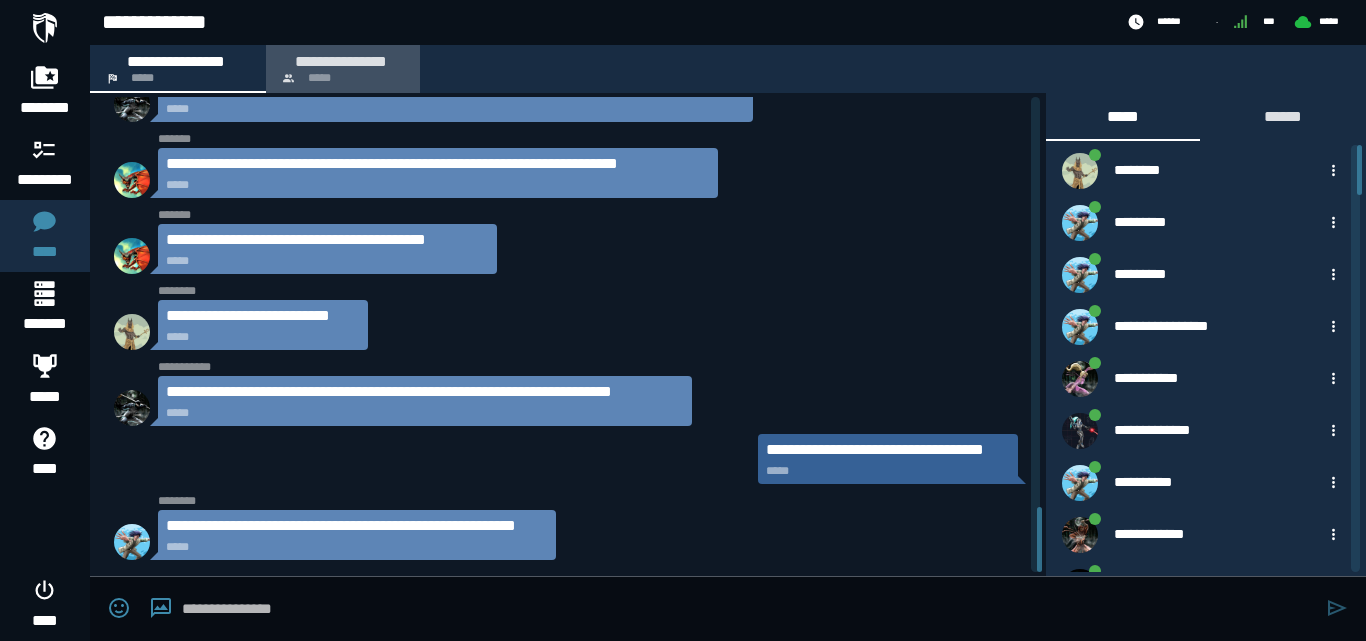 click on "**********" at bounding box center [343, 69] 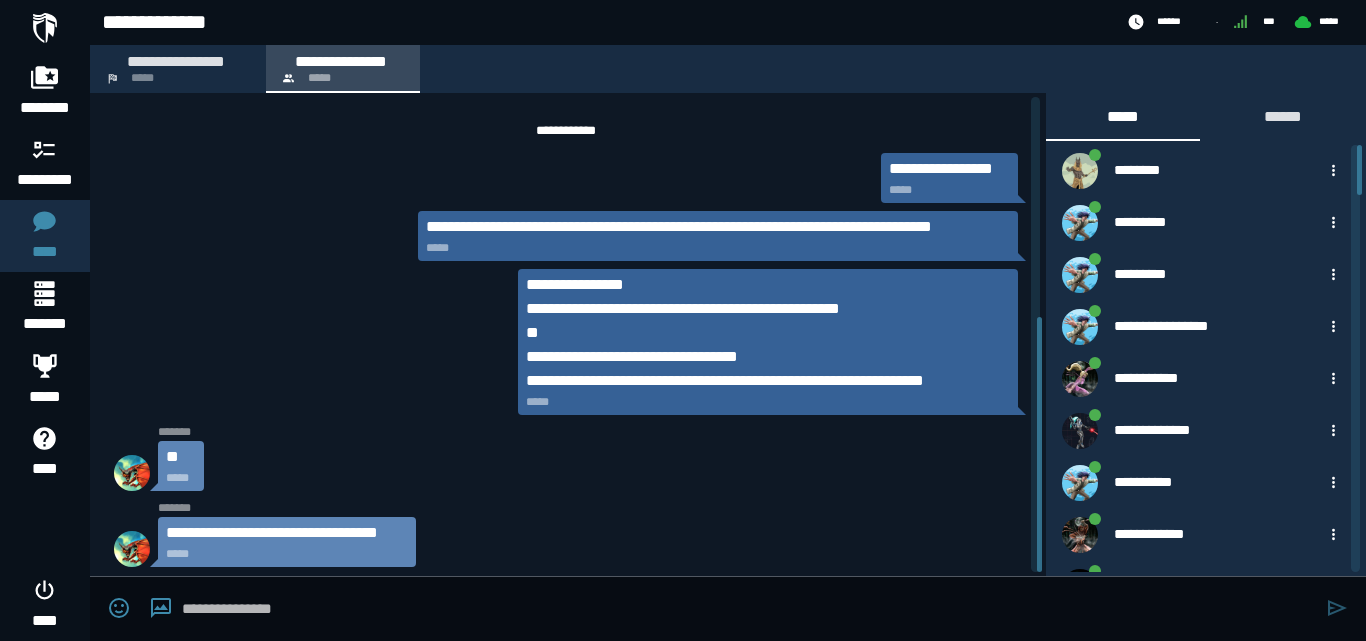 scroll, scrollTop: 411, scrollLeft: 0, axis: vertical 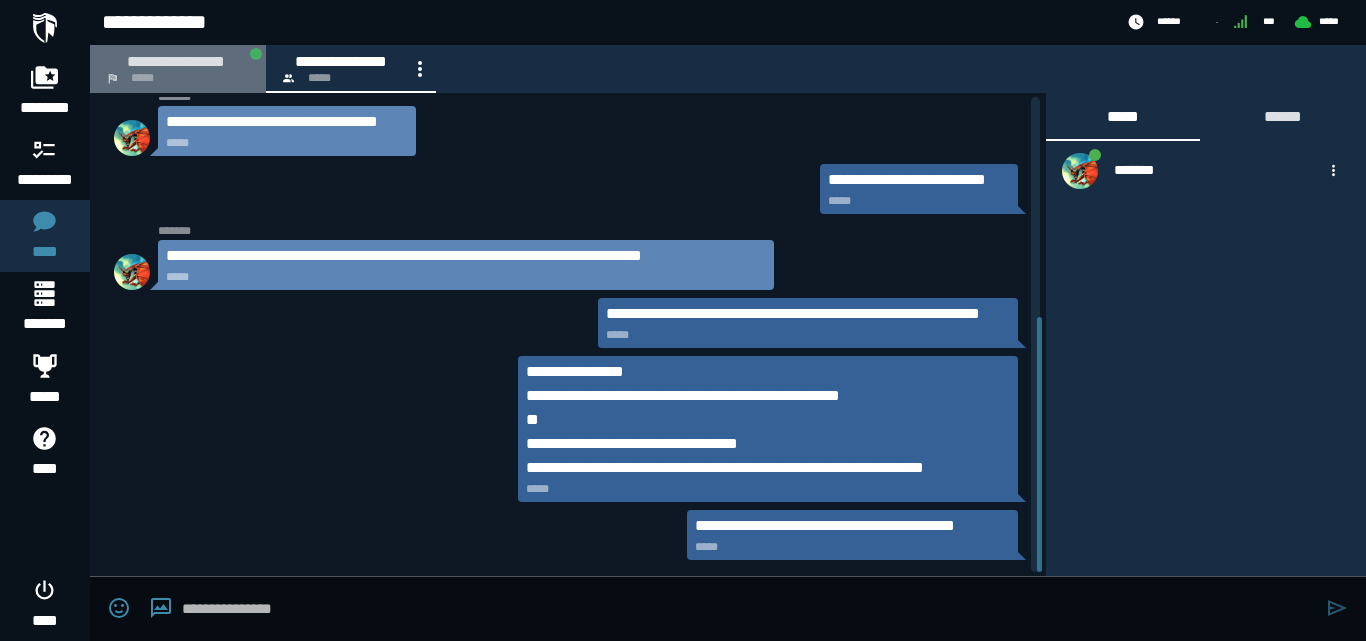 click on "**********" at bounding box center [178, 69] 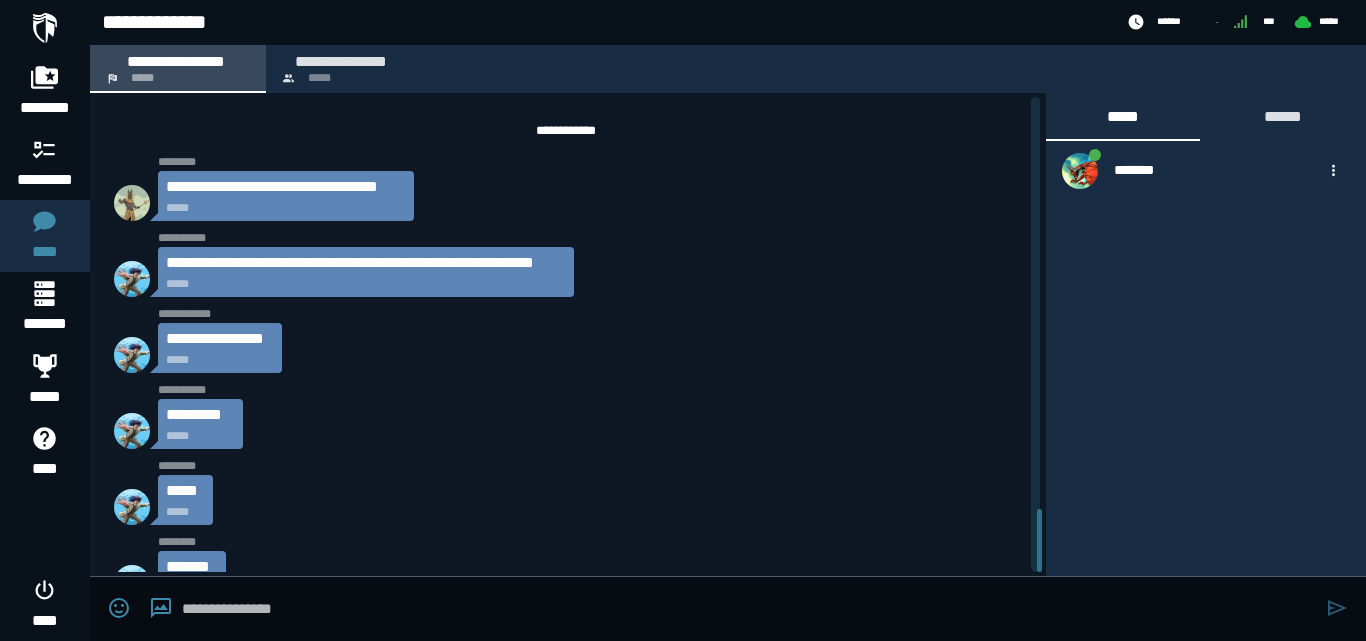 scroll, scrollTop: 3111, scrollLeft: 0, axis: vertical 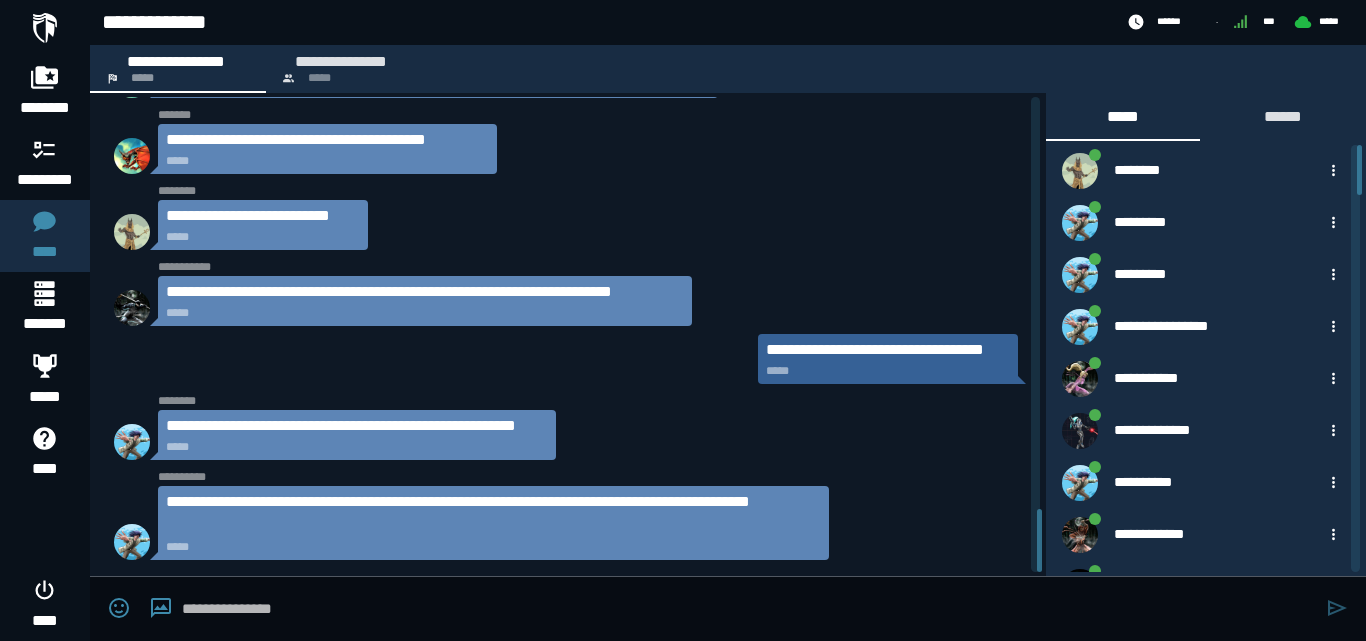 click at bounding box center [749, 609] 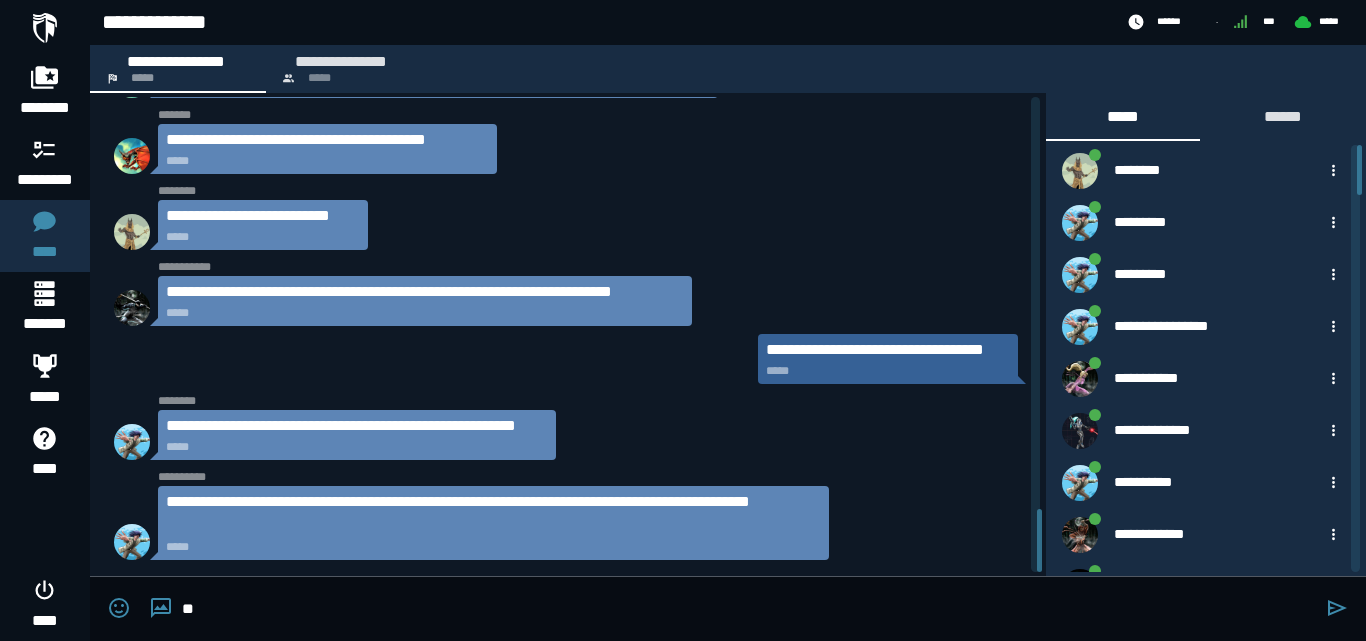type on "*" 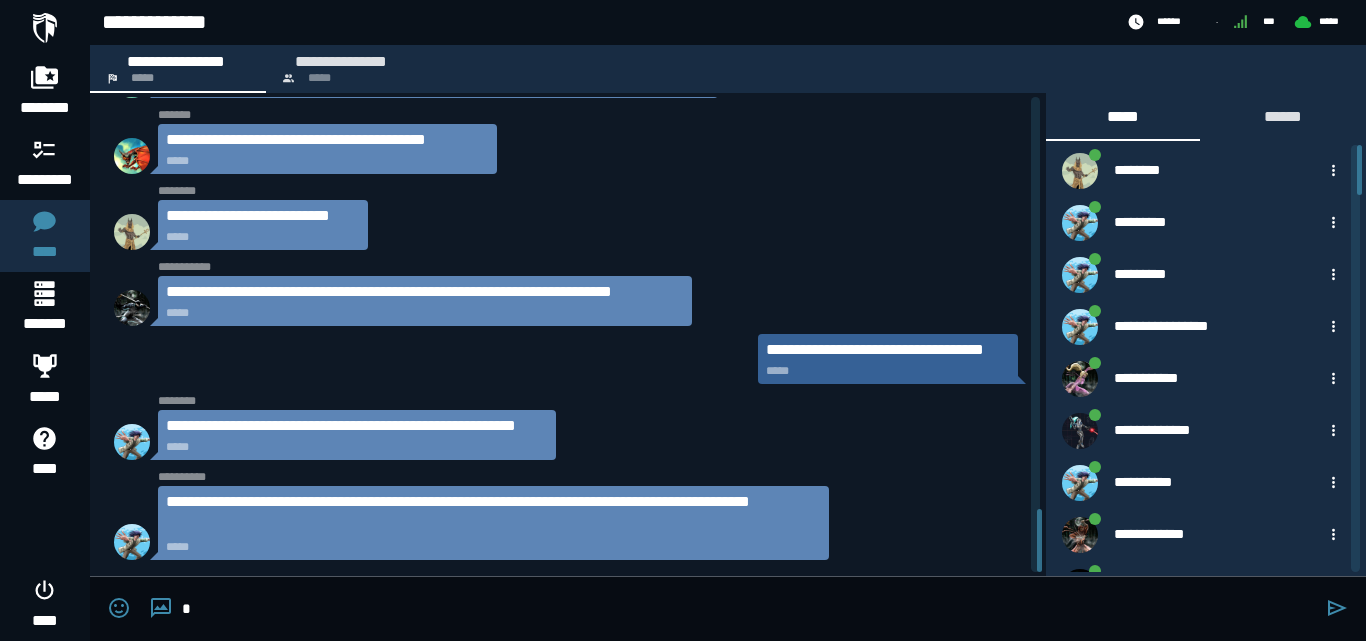 type 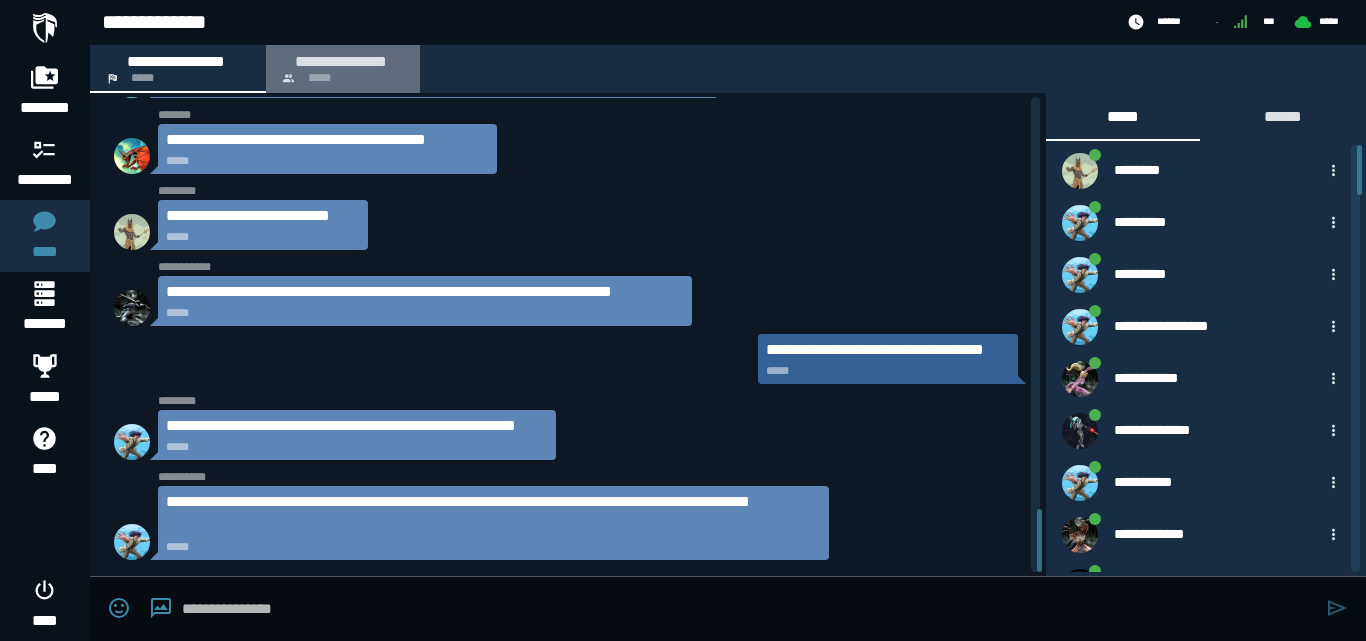 click on "**********" at bounding box center [341, 61] 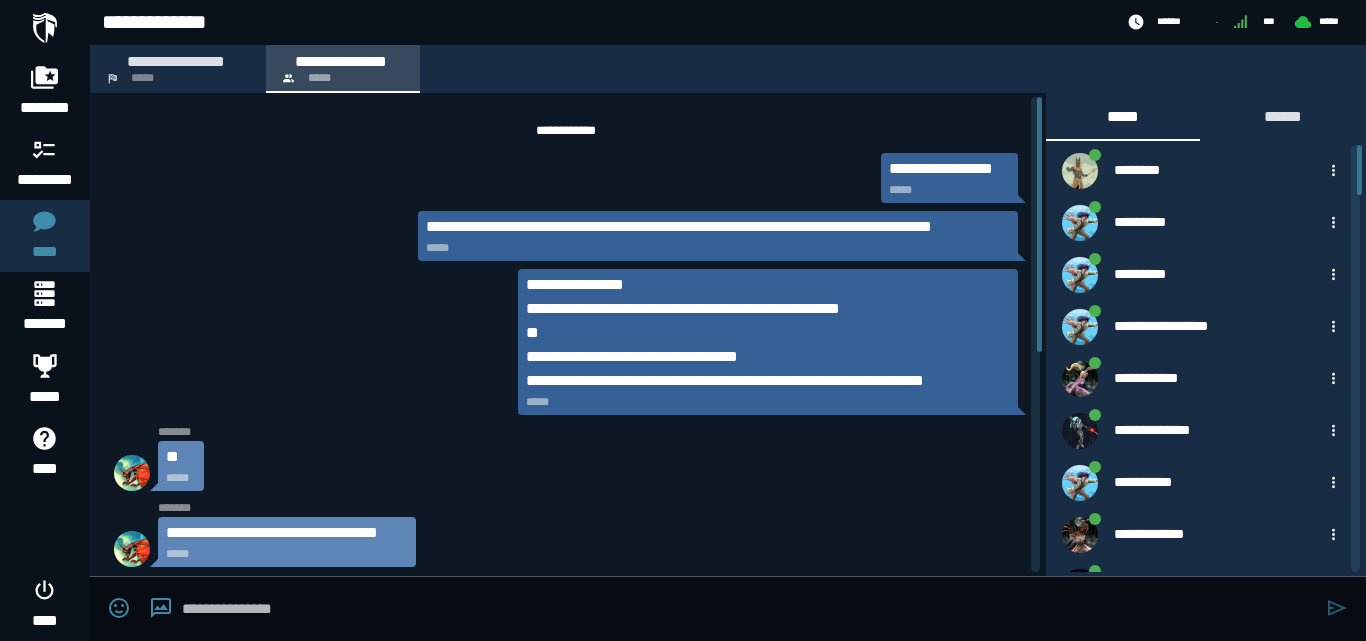 scroll, scrollTop: 411, scrollLeft: 0, axis: vertical 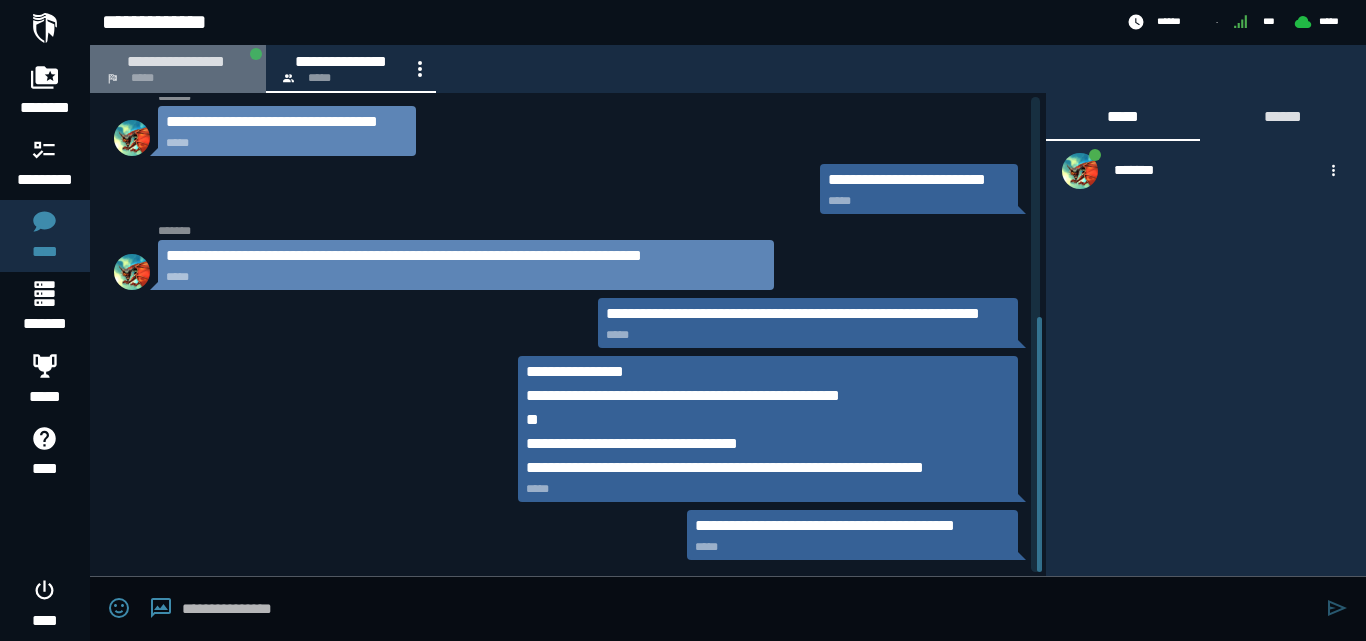 click on "**********" at bounding box center (176, 61) 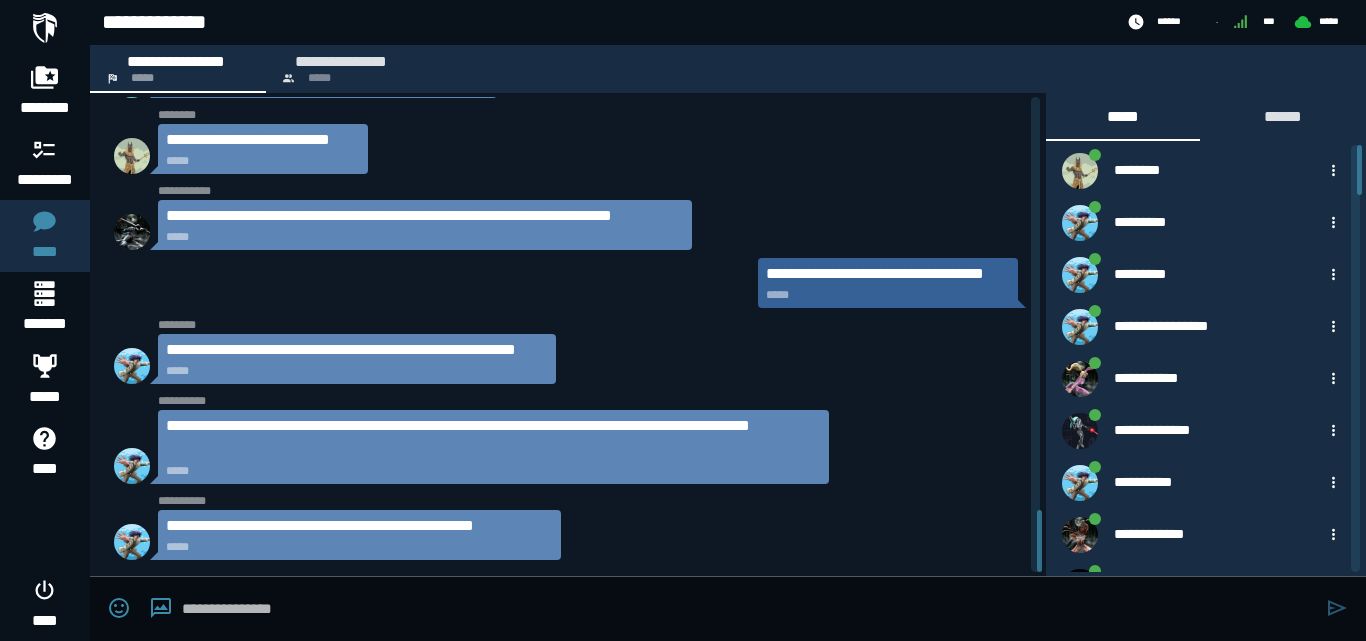 scroll, scrollTop: 3287, scrollLeft: 0, axis: vertical 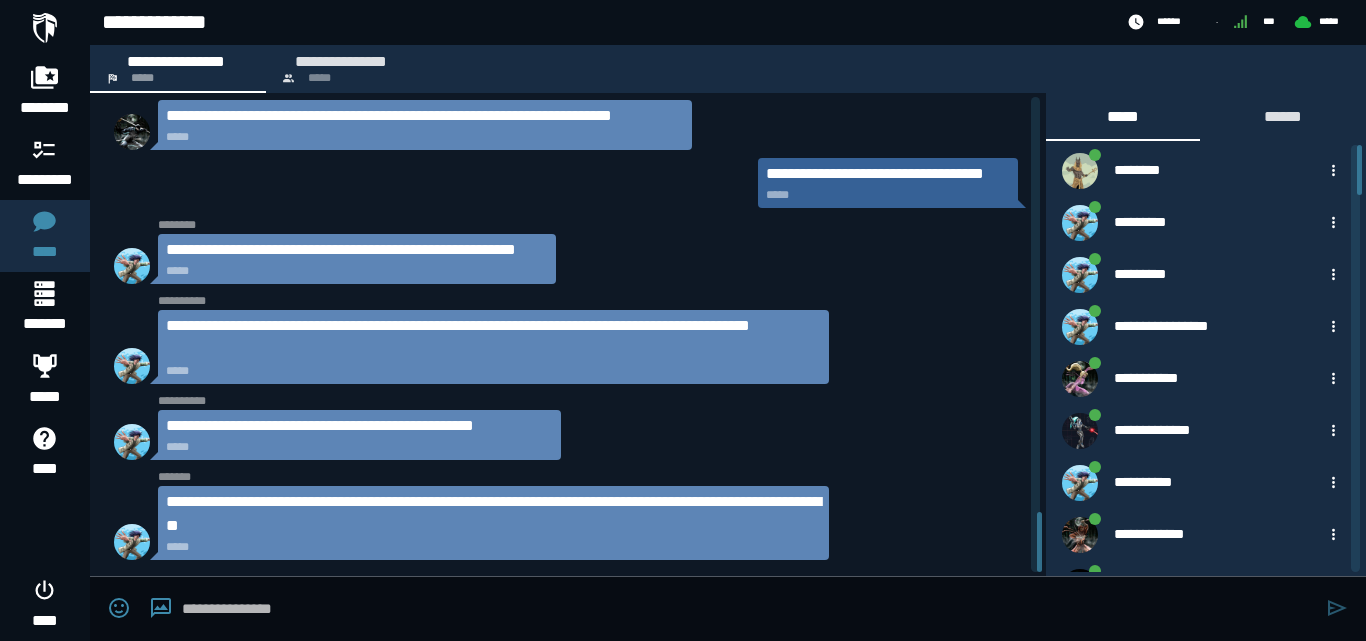 click on "**********" 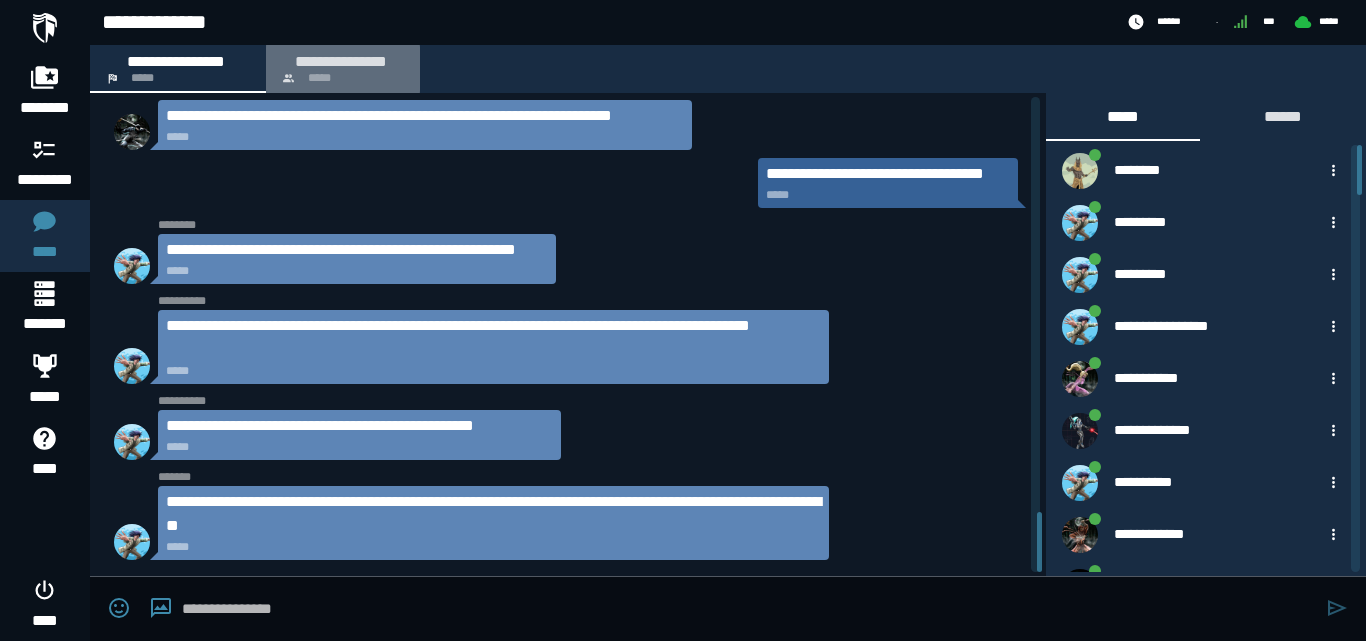 click on "**********" at bounding box center (341, 61) 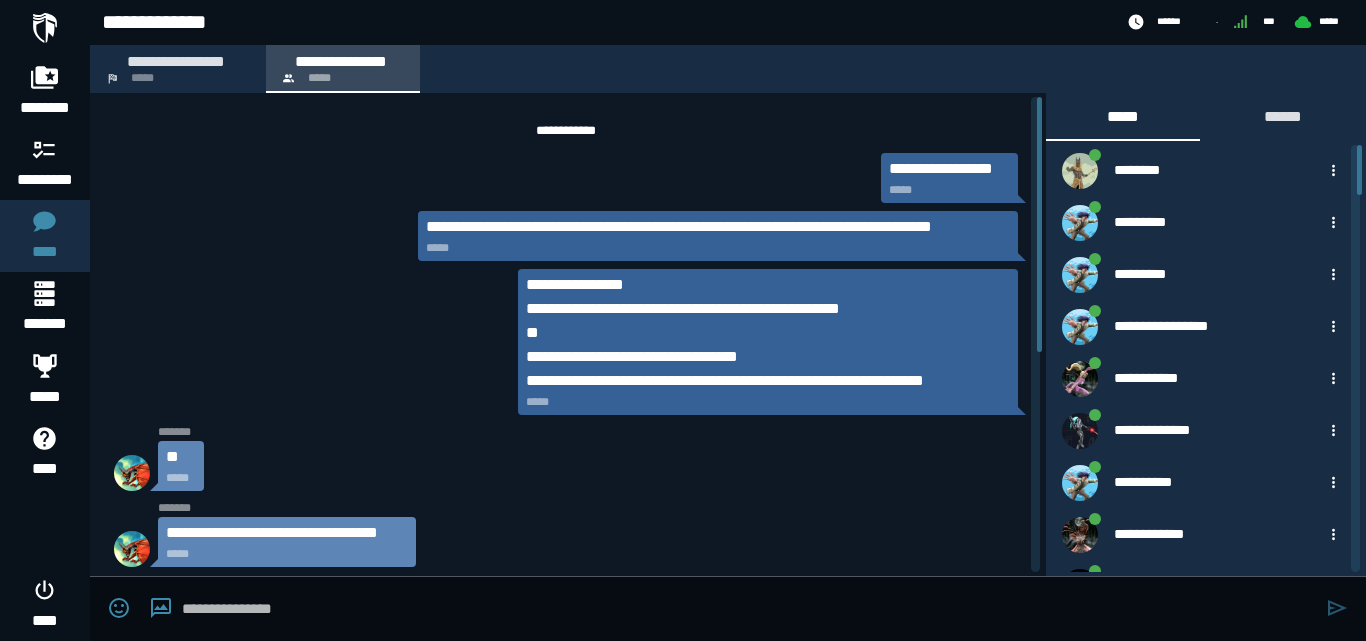 scroll, scrollTop: 411, scrollLeft: 0, axis: vertical 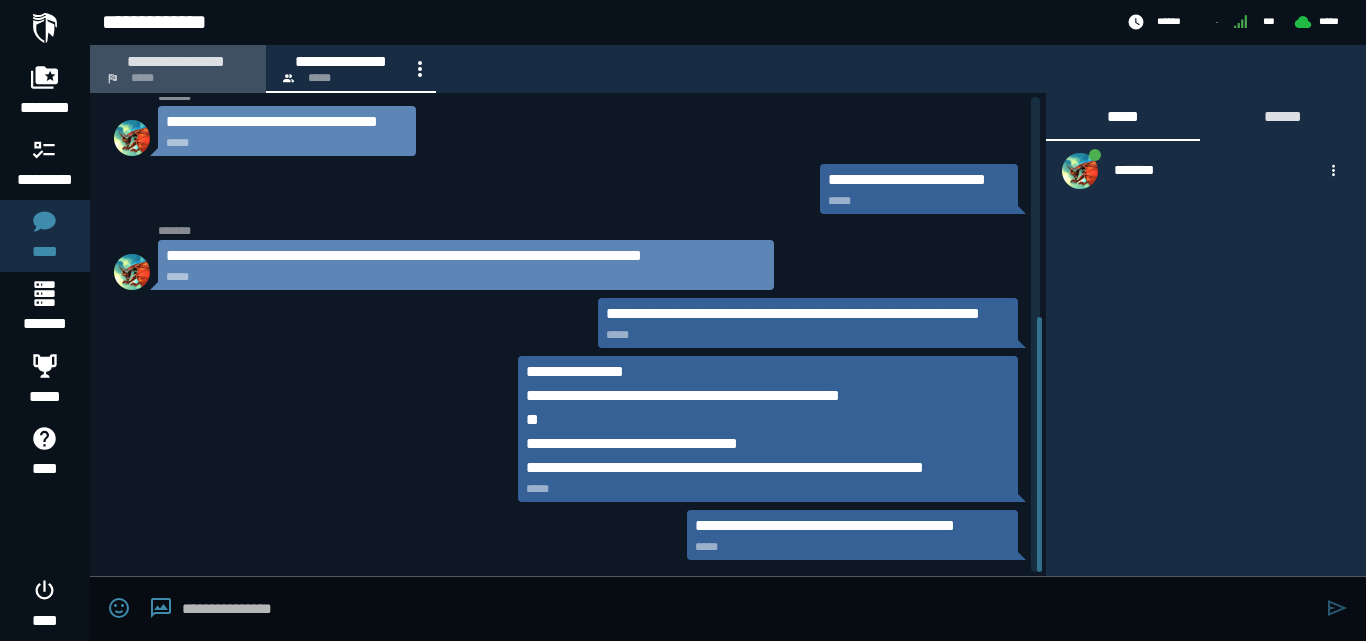 click on "**********" at bounding box center (176, 61) 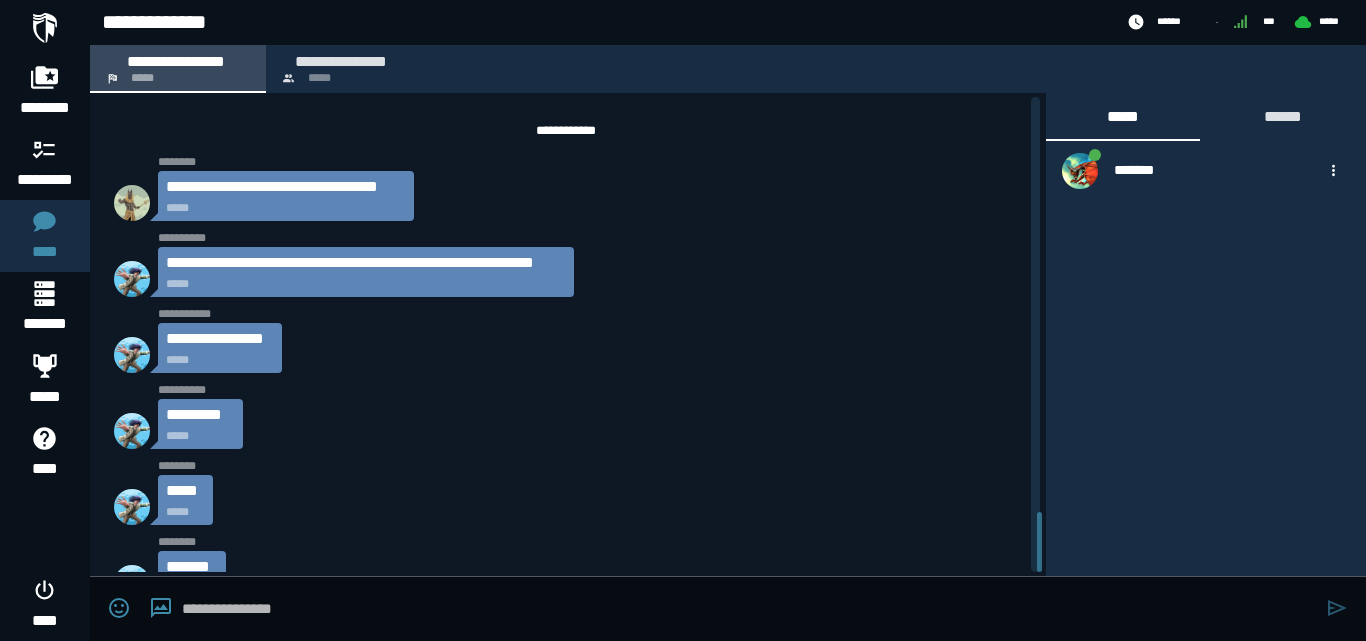 scroll, scrollTop: 3287, scrollLeft: 0, axis: vertical 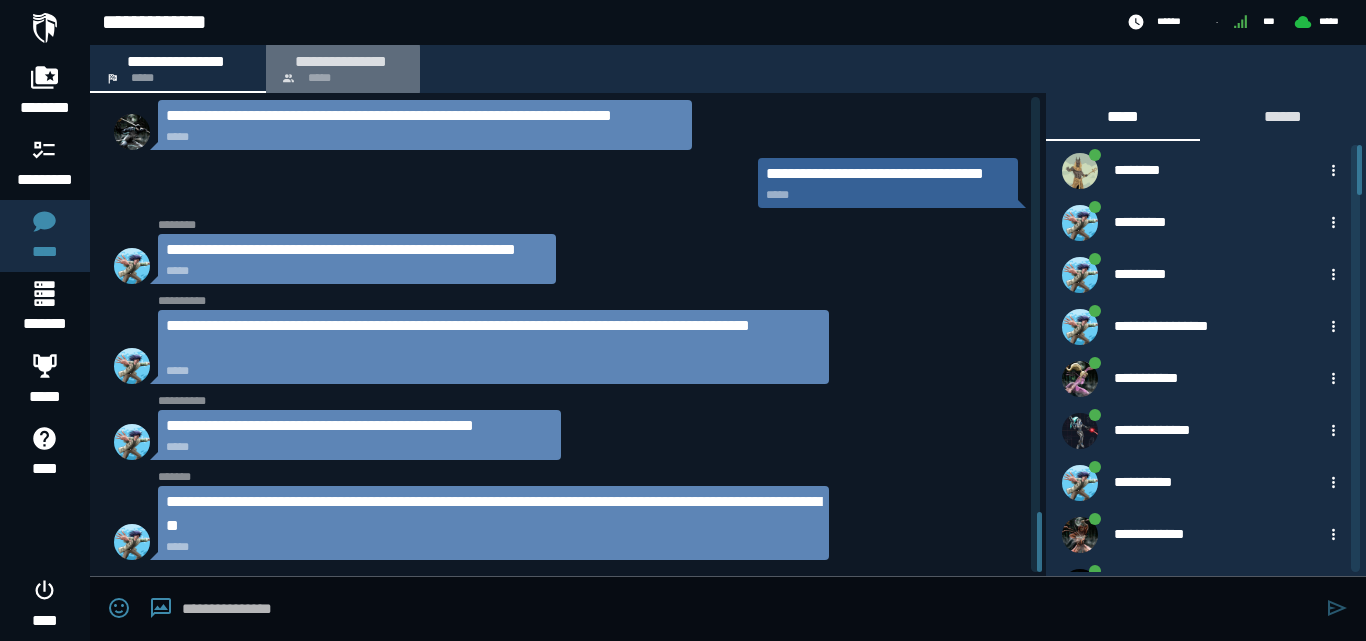 click on "**********" at bounding box center [341, 61] 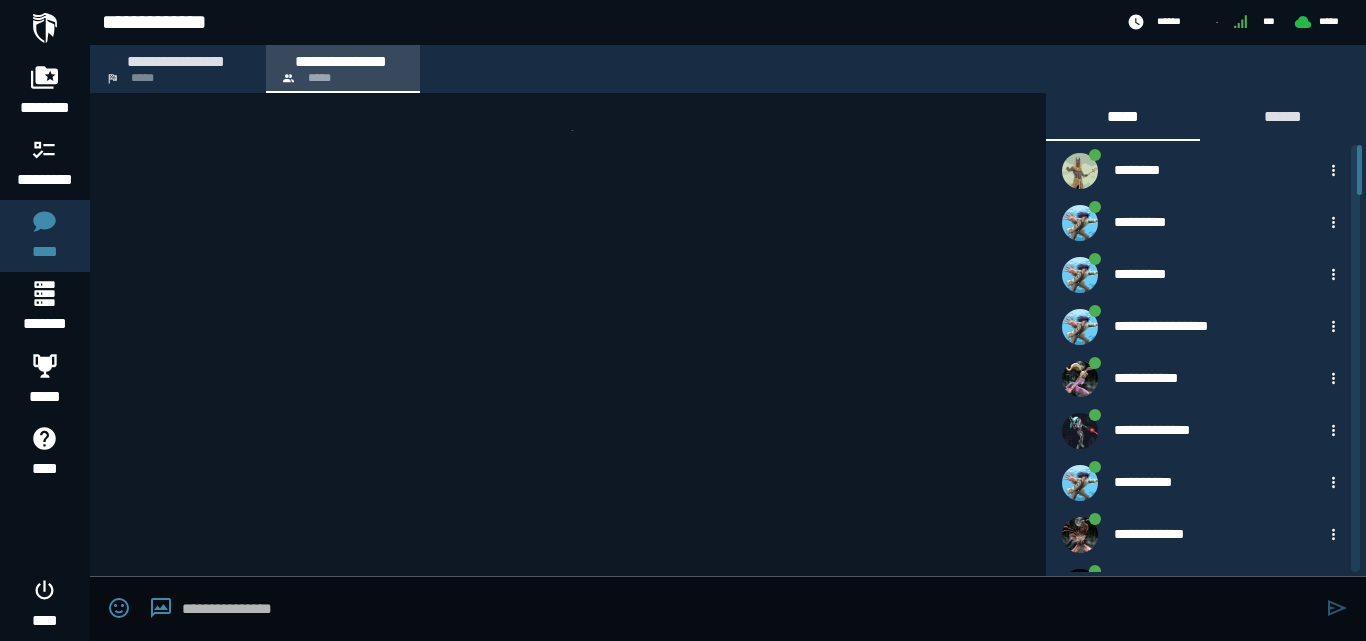 scroll, scrollTop: 411, scrollLeft: 0, axis: vertical 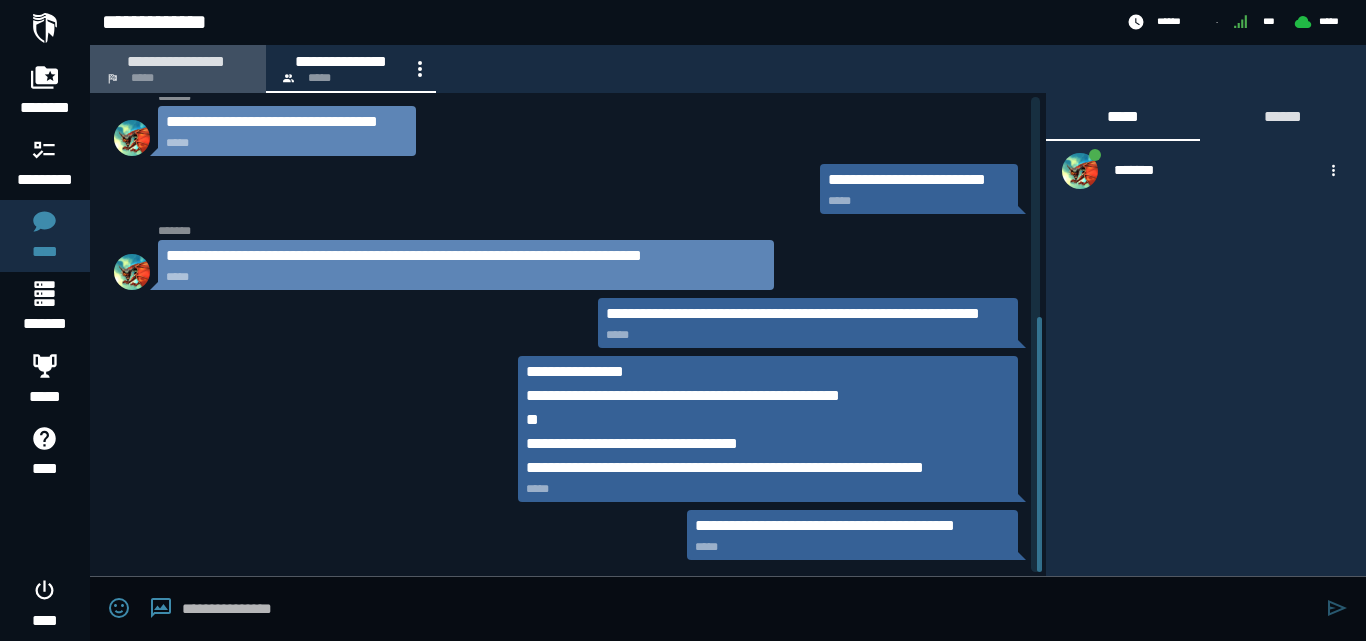 click on "*****" at bounding box center [142, 78] 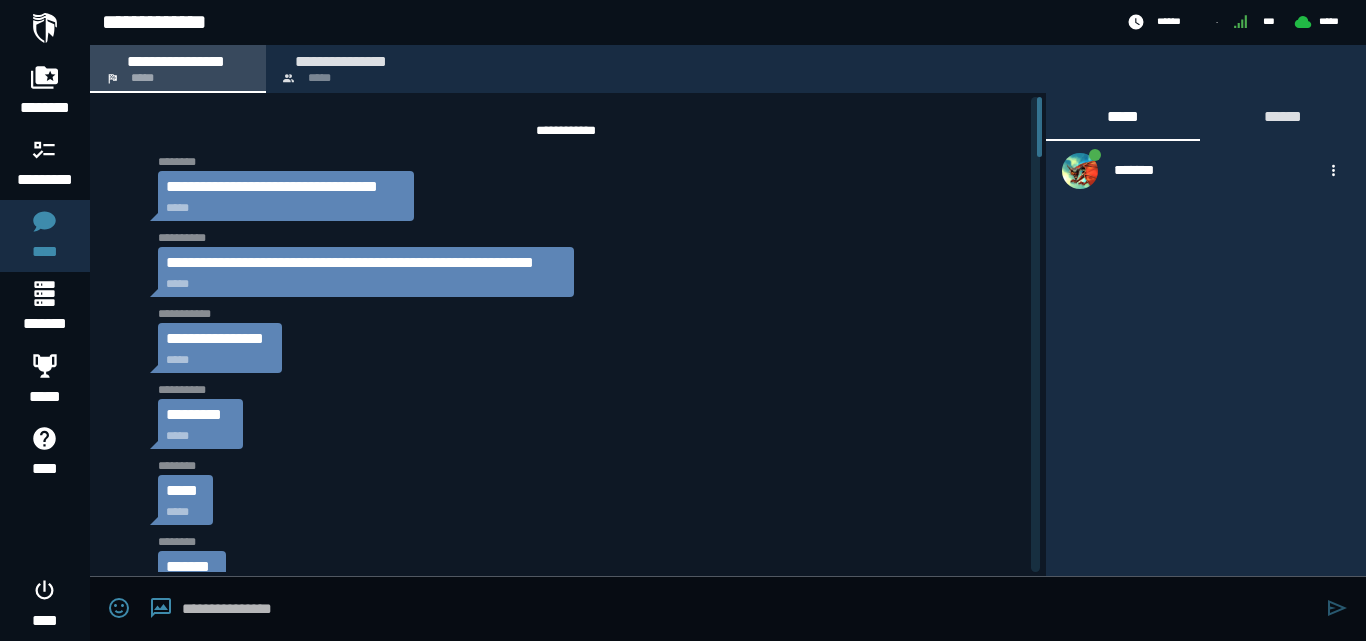 scroll, scrollTop: 3287, scrollLeft: 0, axis: vertical 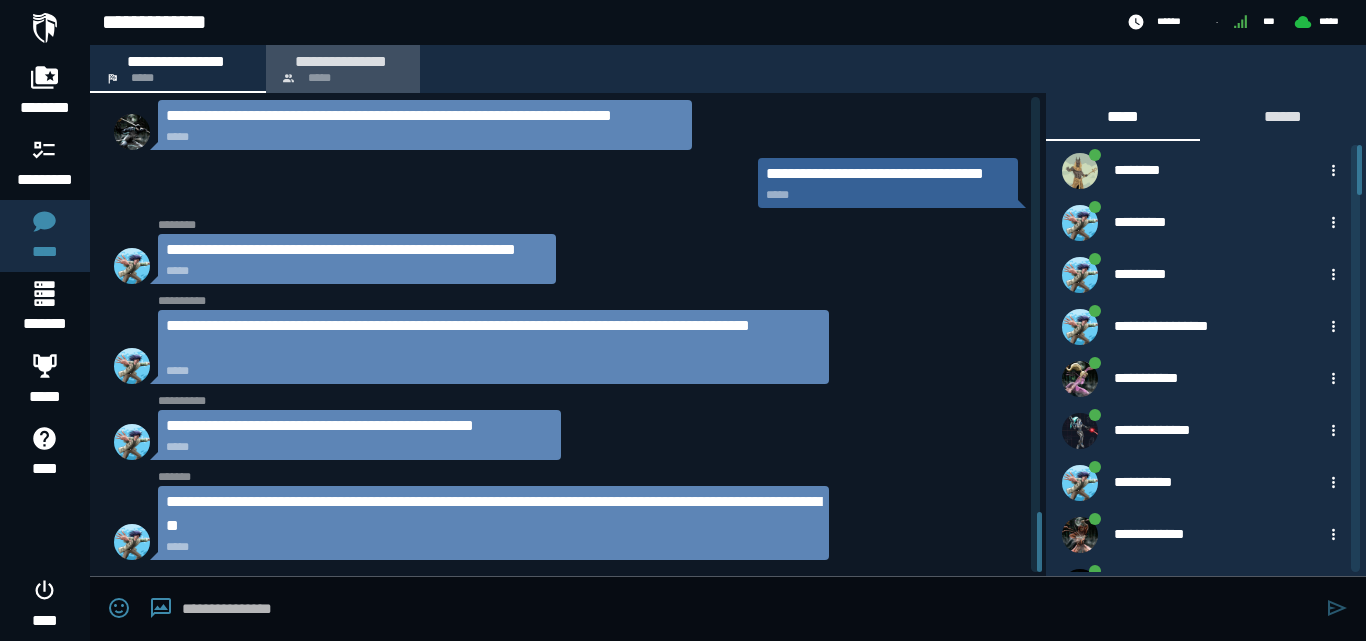 click on "**********" at bounding box center (341, 61) 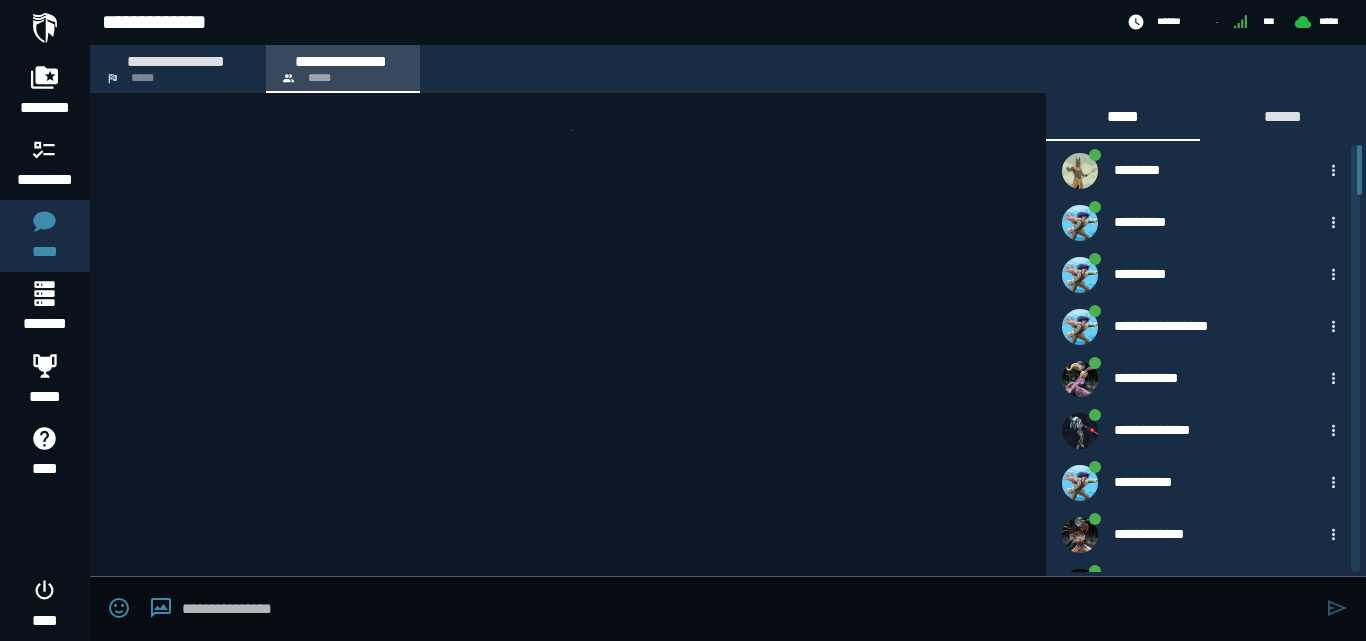 scroll, scrollTop: 411, scrollLeft: 0, axis: vertical 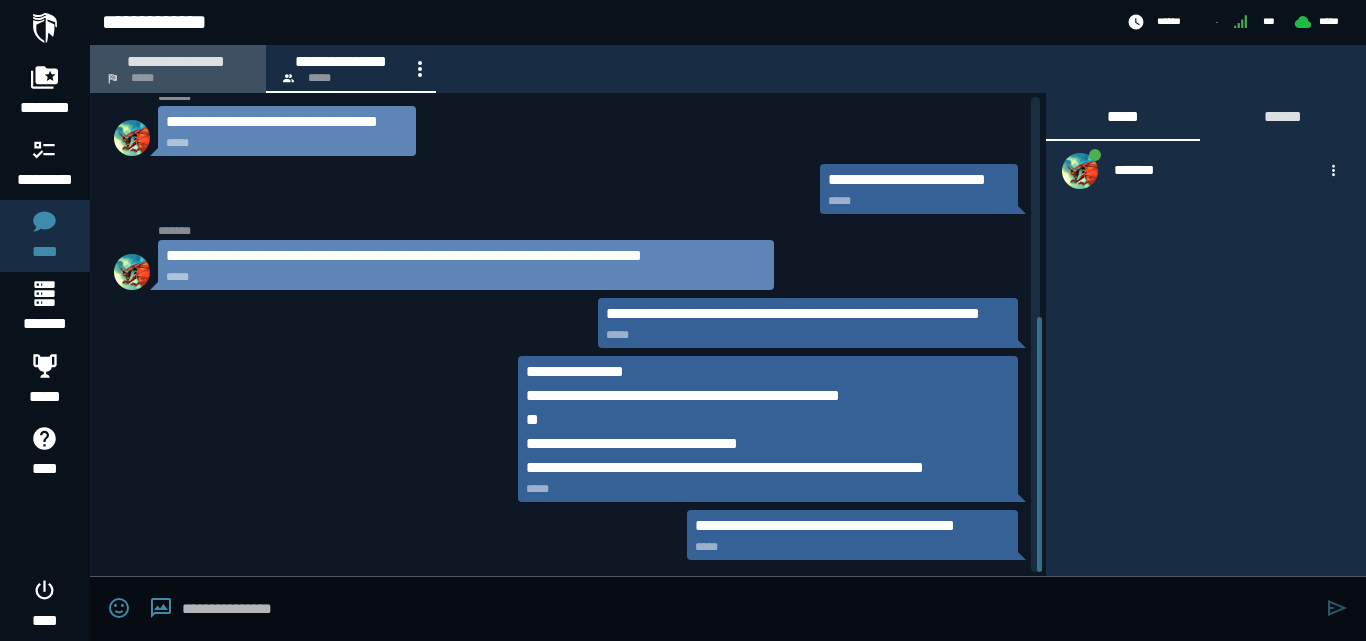 click on "**********" at bounding box center [176, 61] 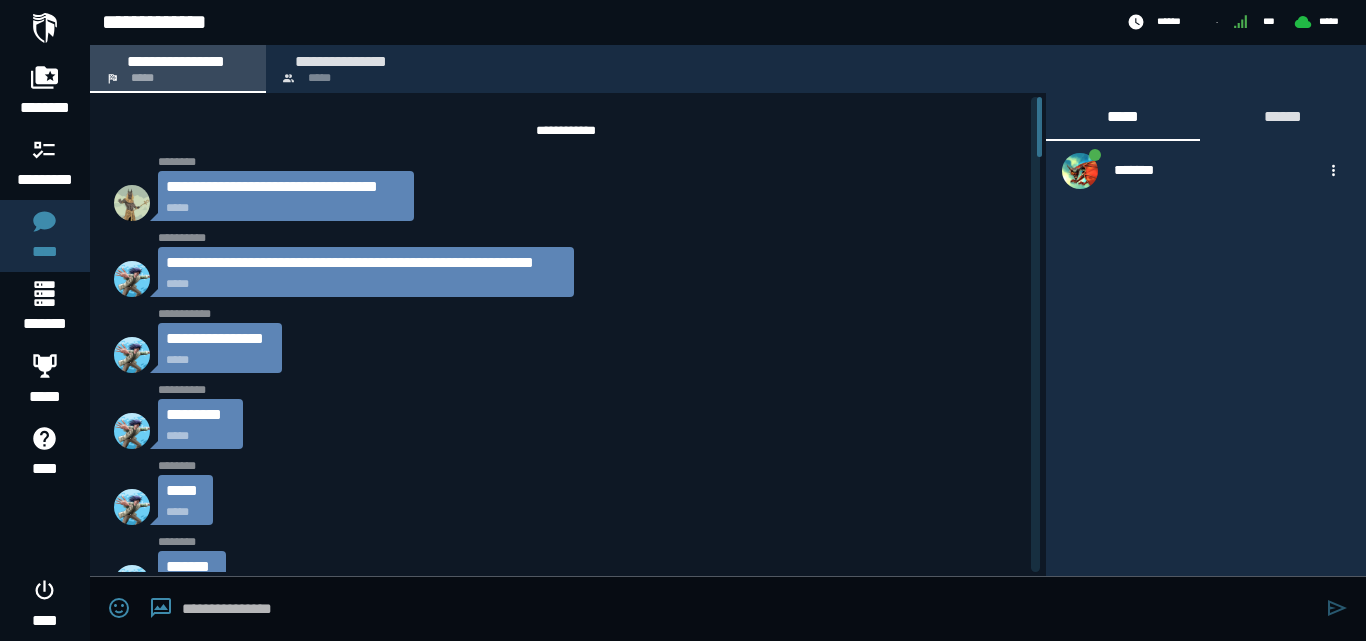 scroll, scrollTop: 3287, scrollLeft: 0, axis: vertical 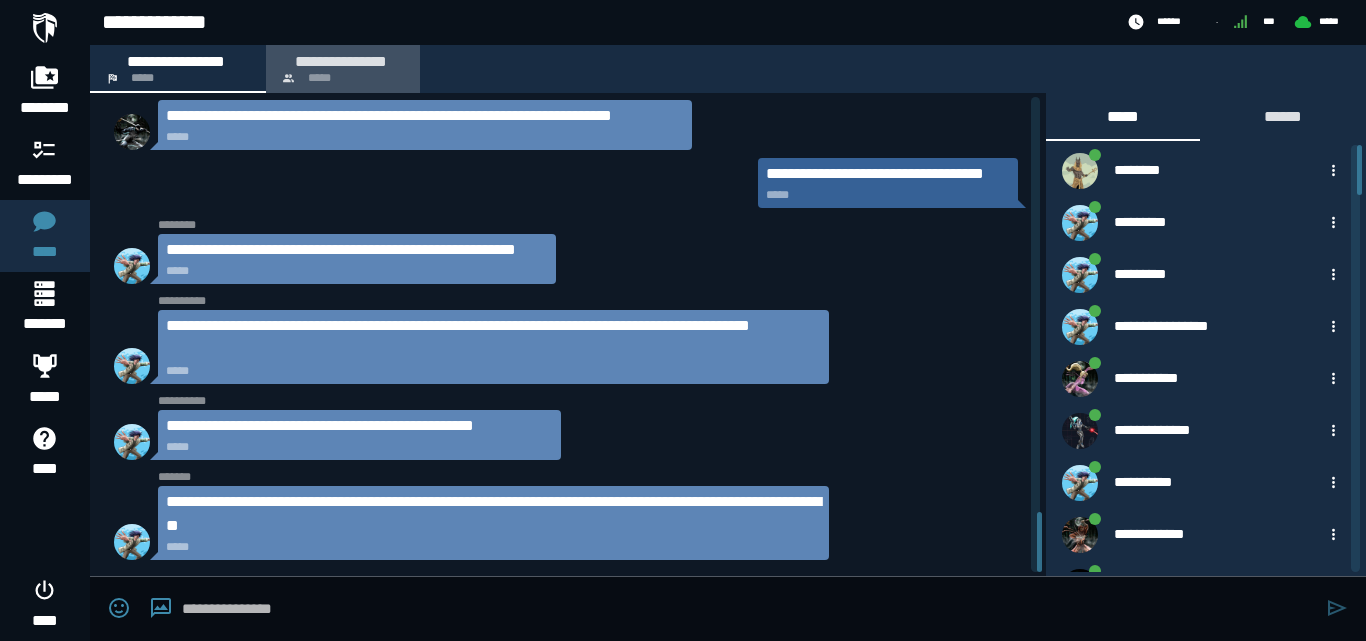 click on "*****" at bounding box center [319, 78] 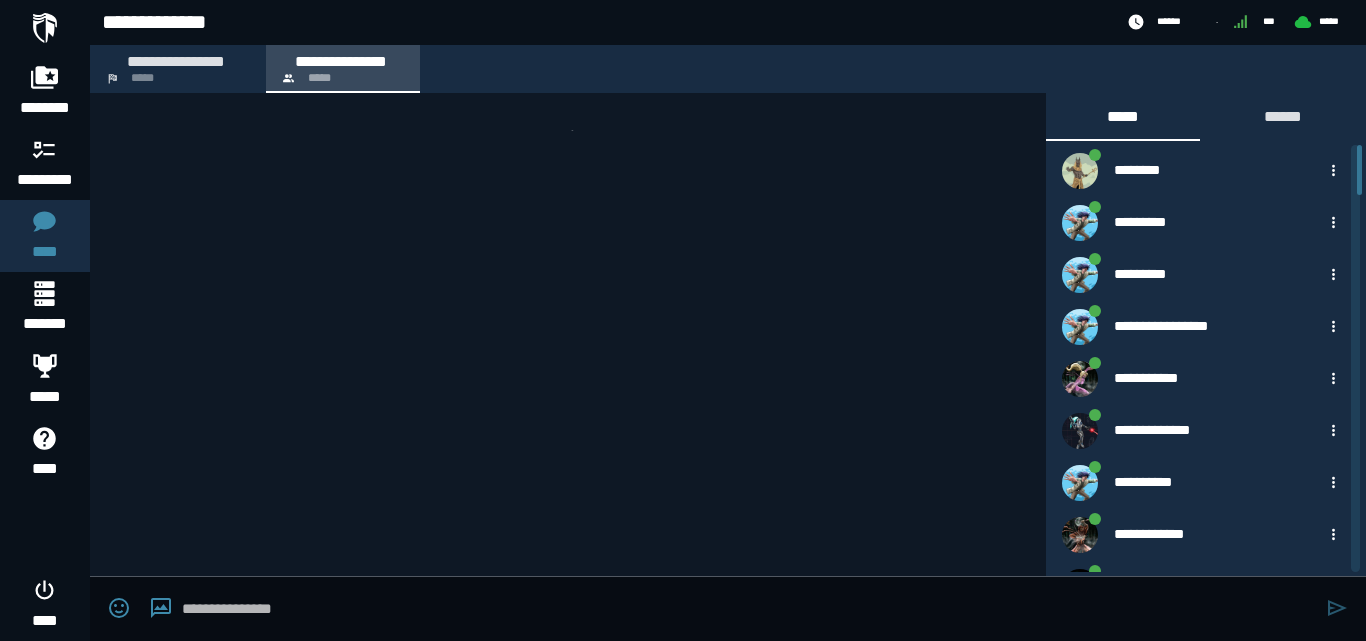 scroll, scrollTop: 411, scrollLeft: 0, axis: vertical 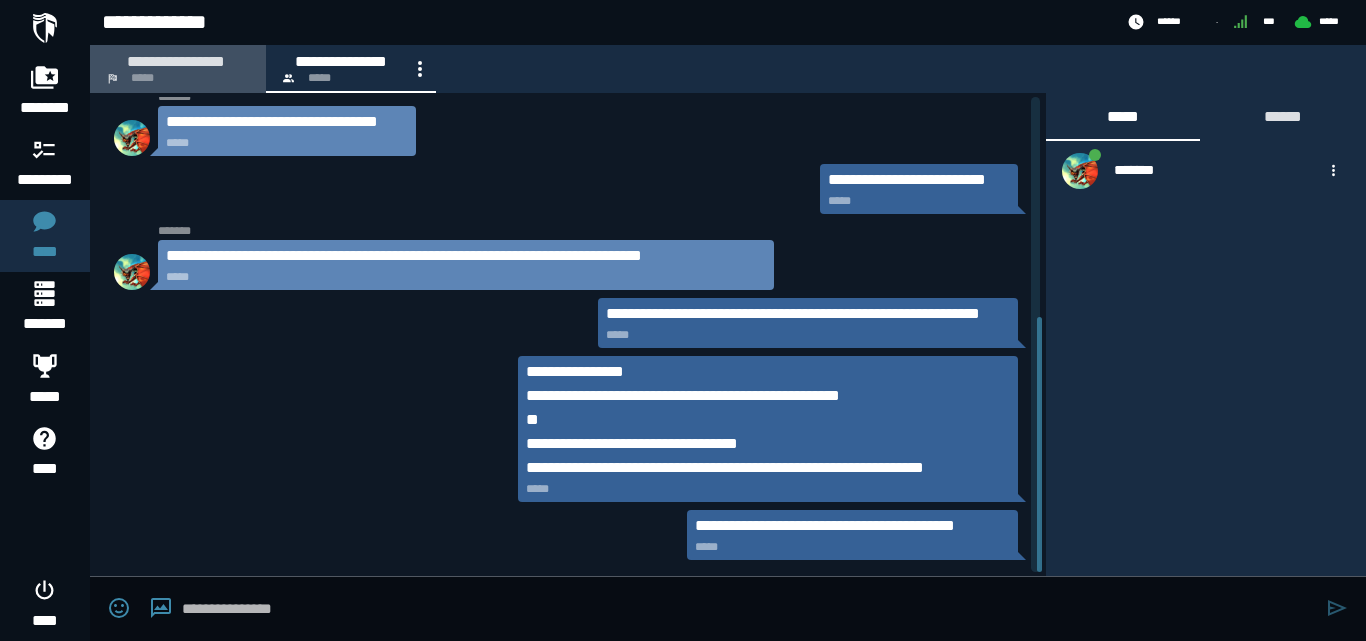 click on "**********" at bounding box center (176, 61) 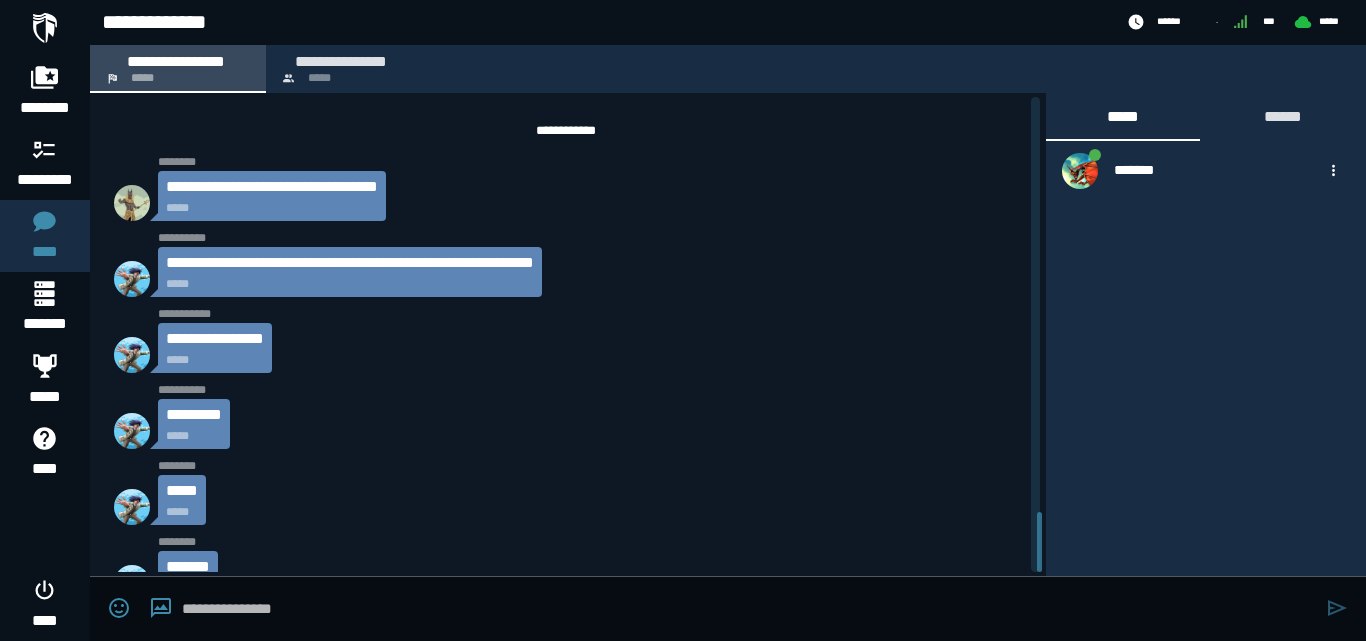 scroll, scrollTop: 3287, scrollLeft: 0, axis: vertical 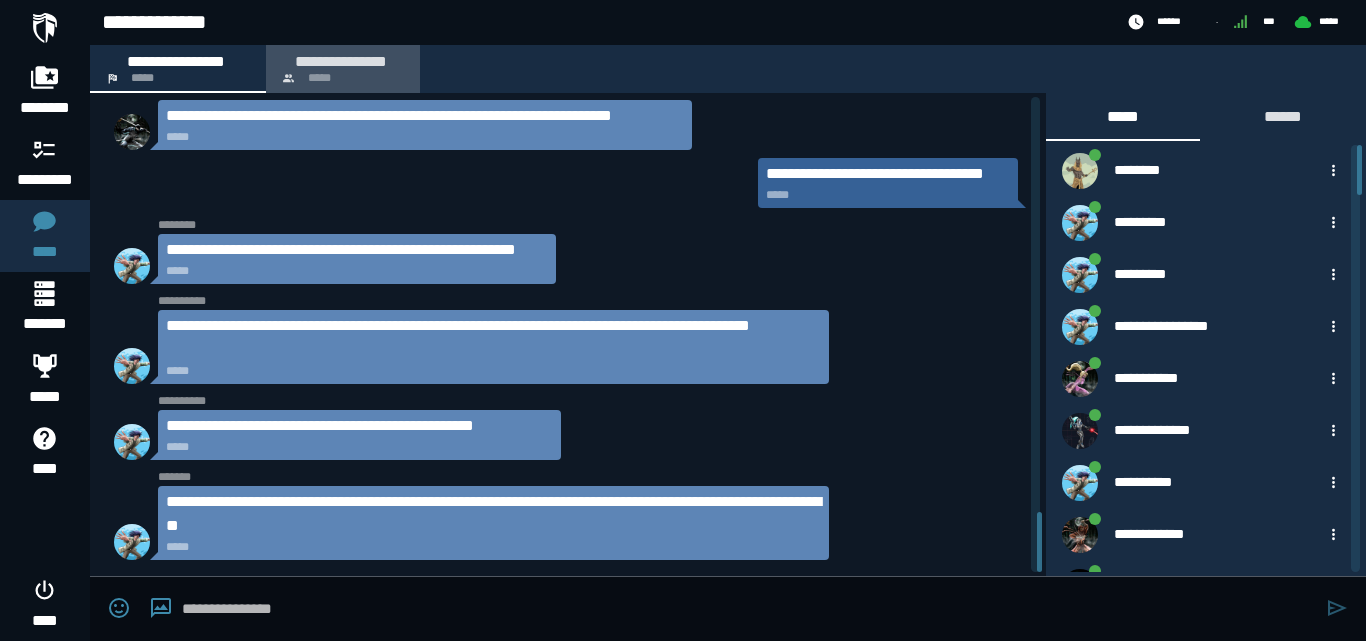 click on "**********" at bounding box center (343, 69) 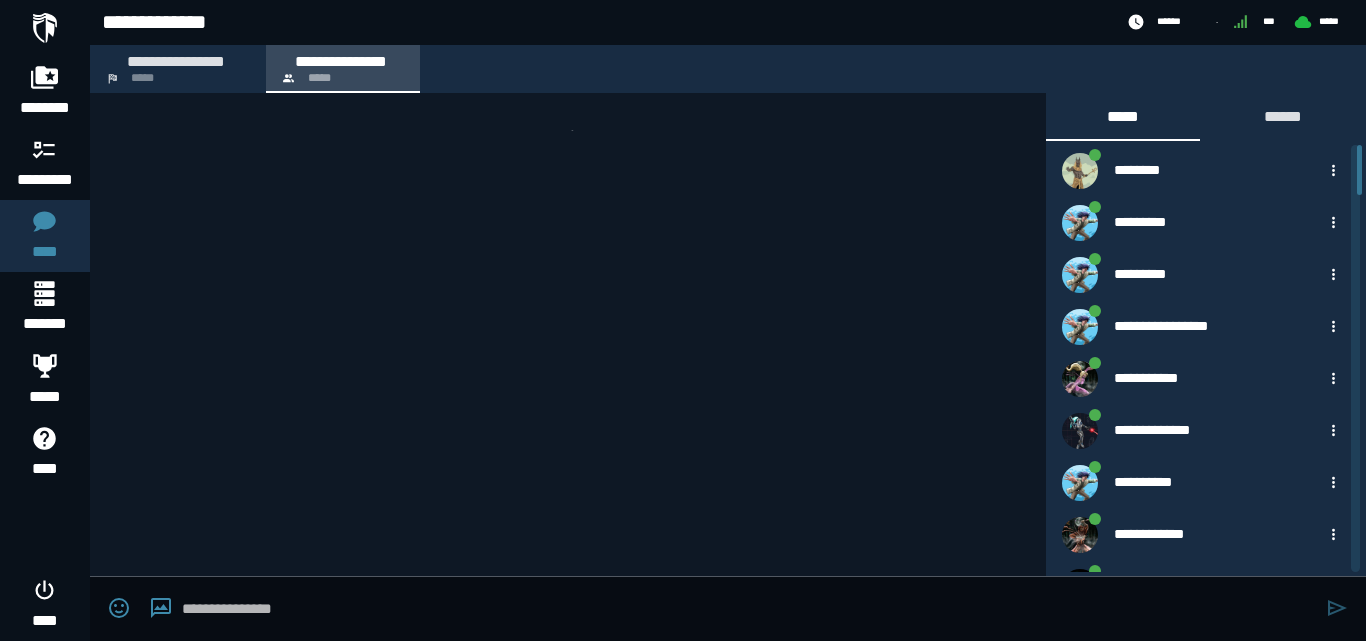 scroll, scrollTop: 411, scrollLeft: 0, axis: vertical 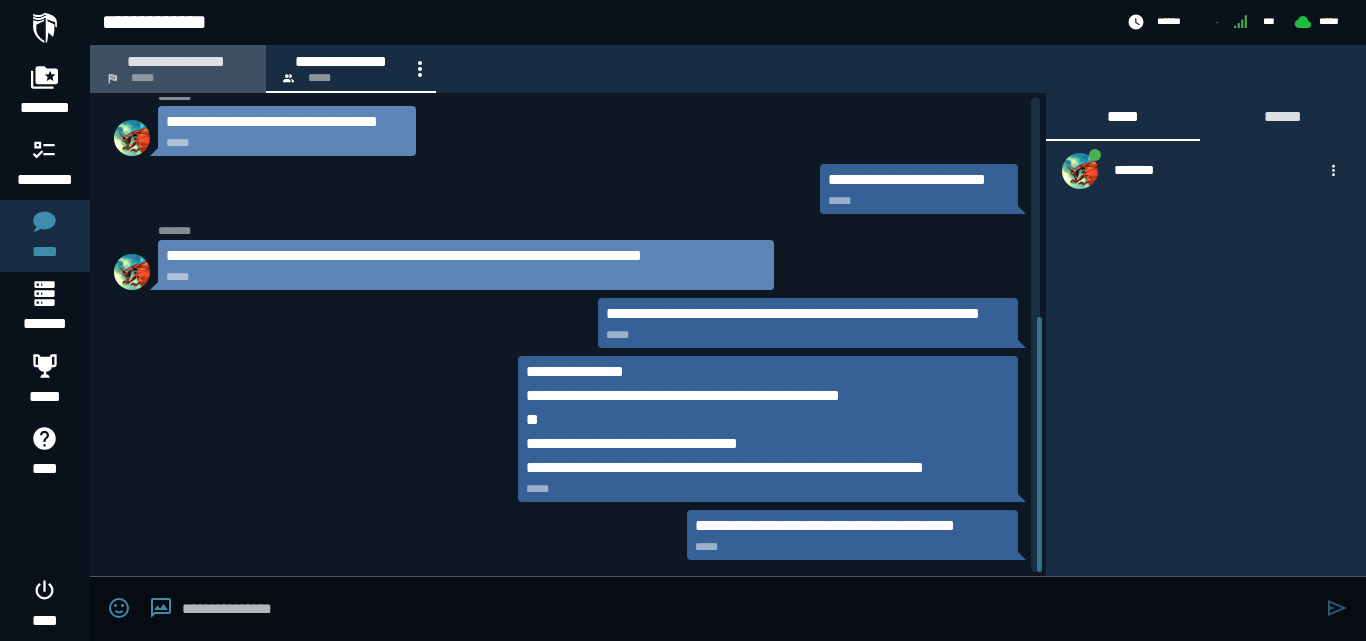 click on "**********" at bounding box center (176, 61) 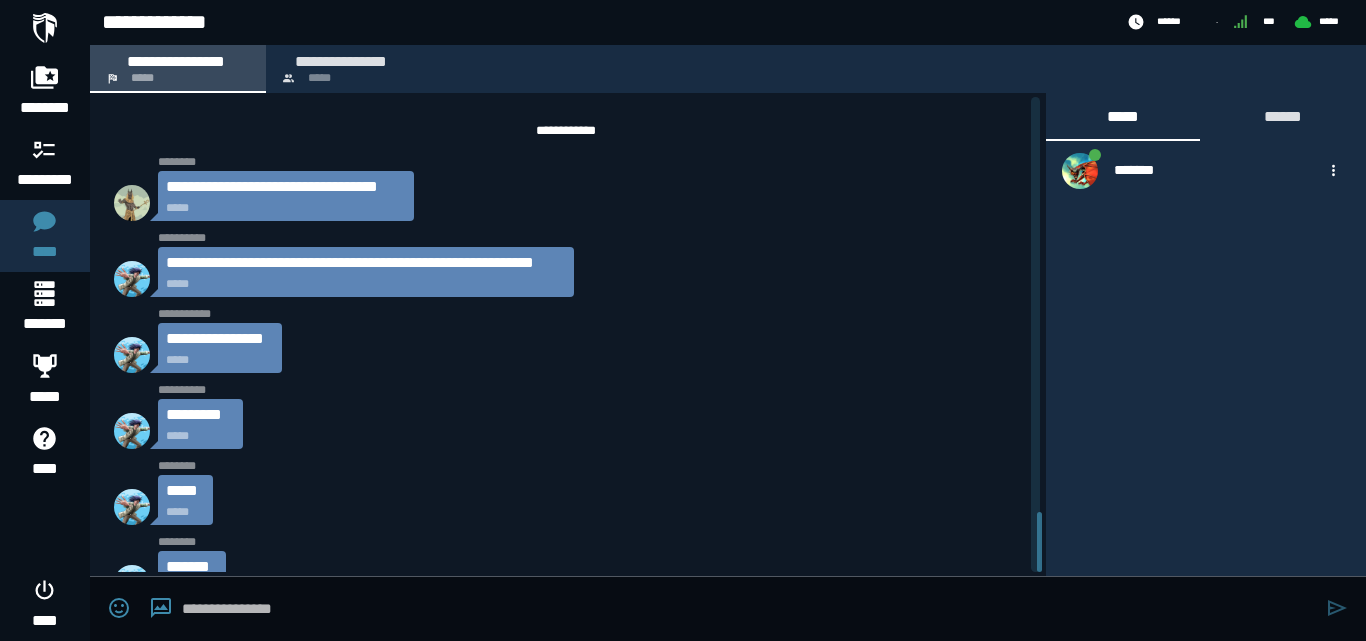 scroll, scrollTop: 3287, scrollLeft: 0, axis: vertical 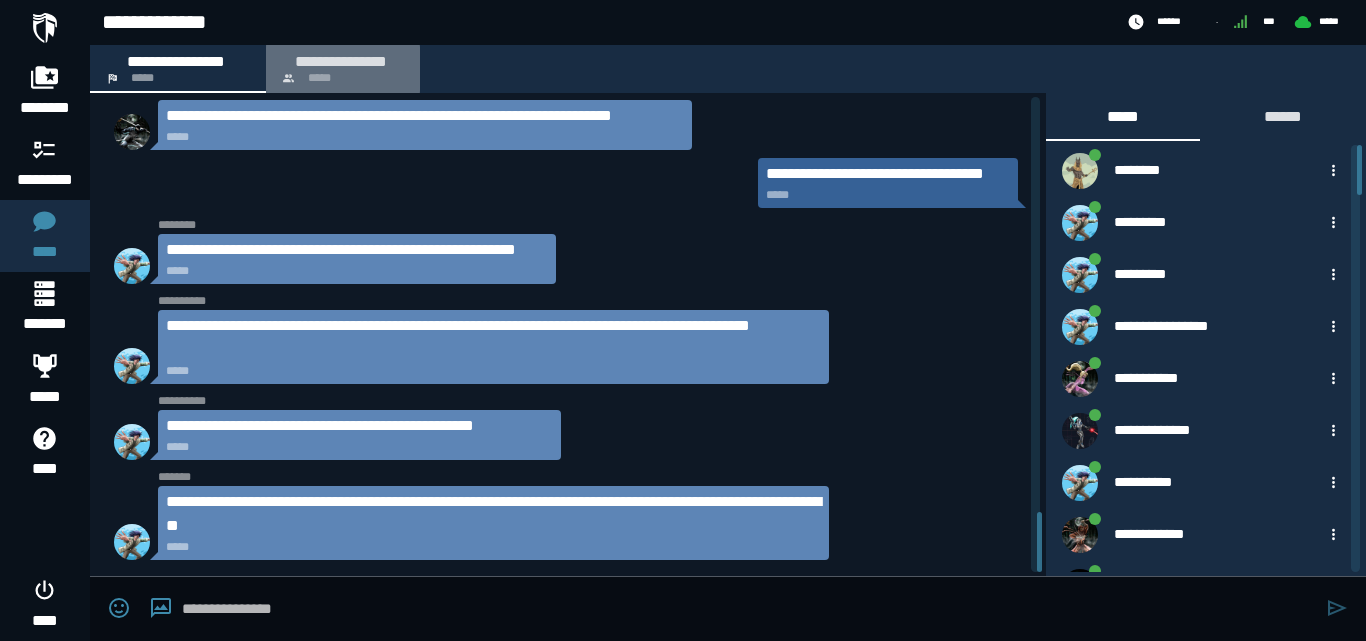 click on "**********" at bounding box center (343, 69) 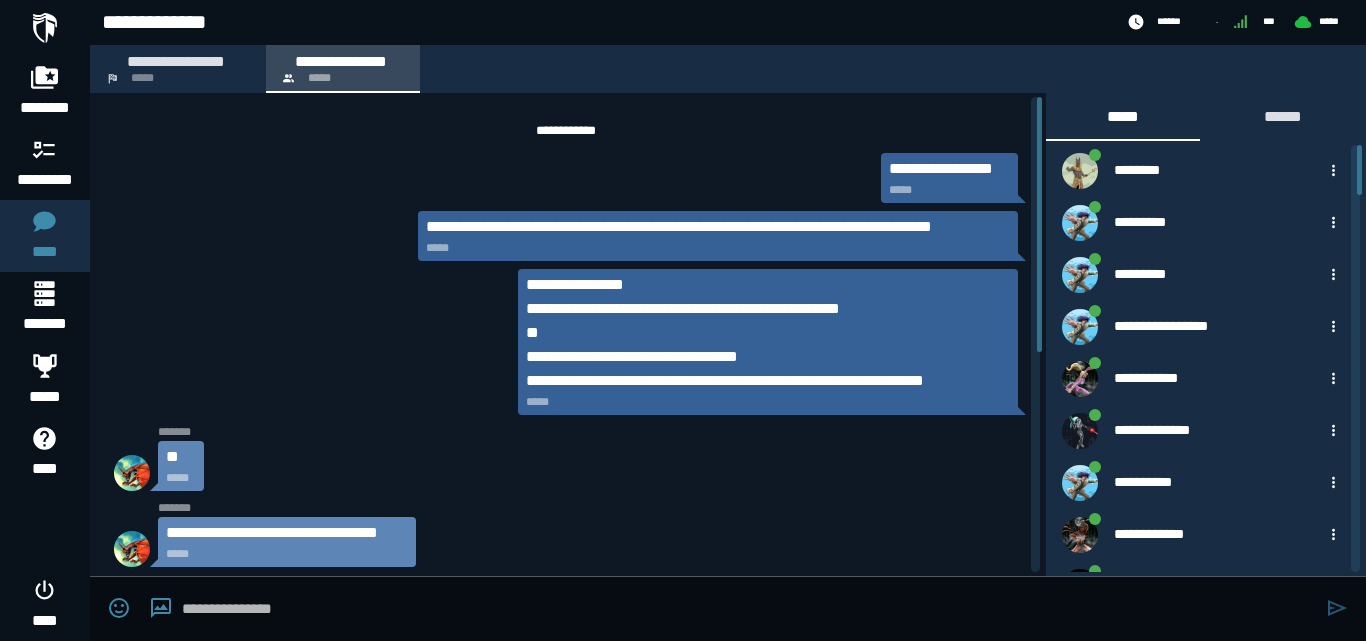 scroll, scrollTop: 411, scrollLeft: 0, axis: vertical 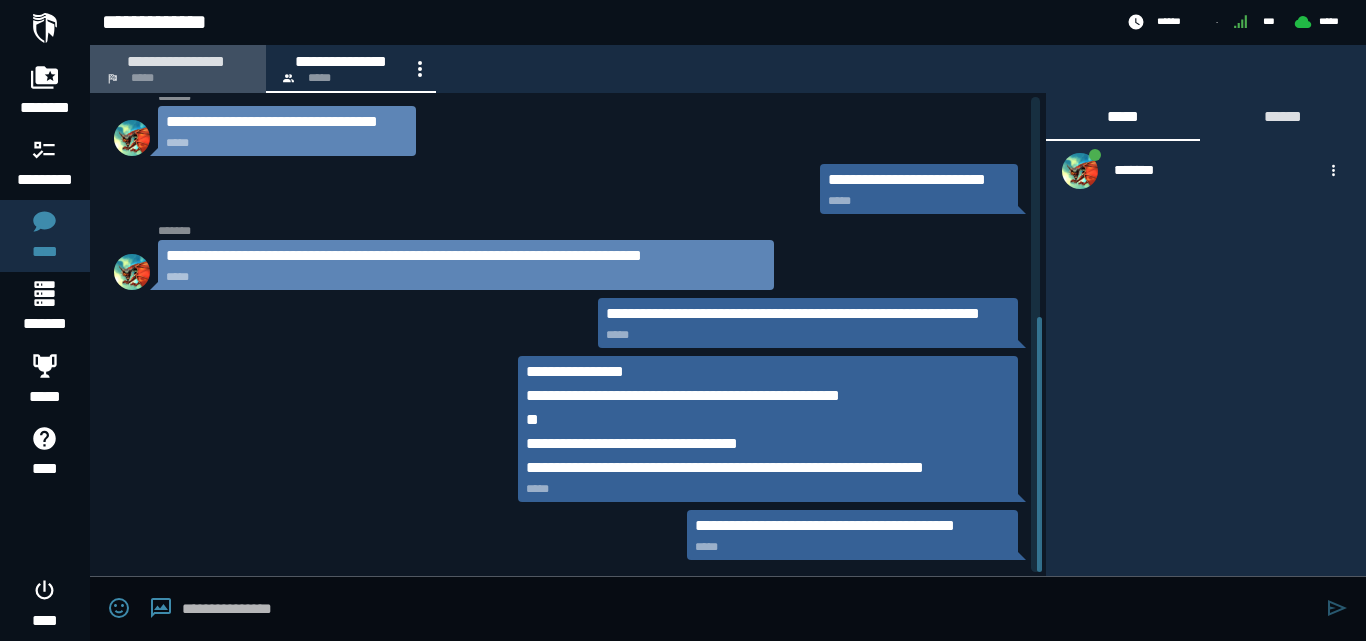 click on "**********" at bounding box center (178, 69) 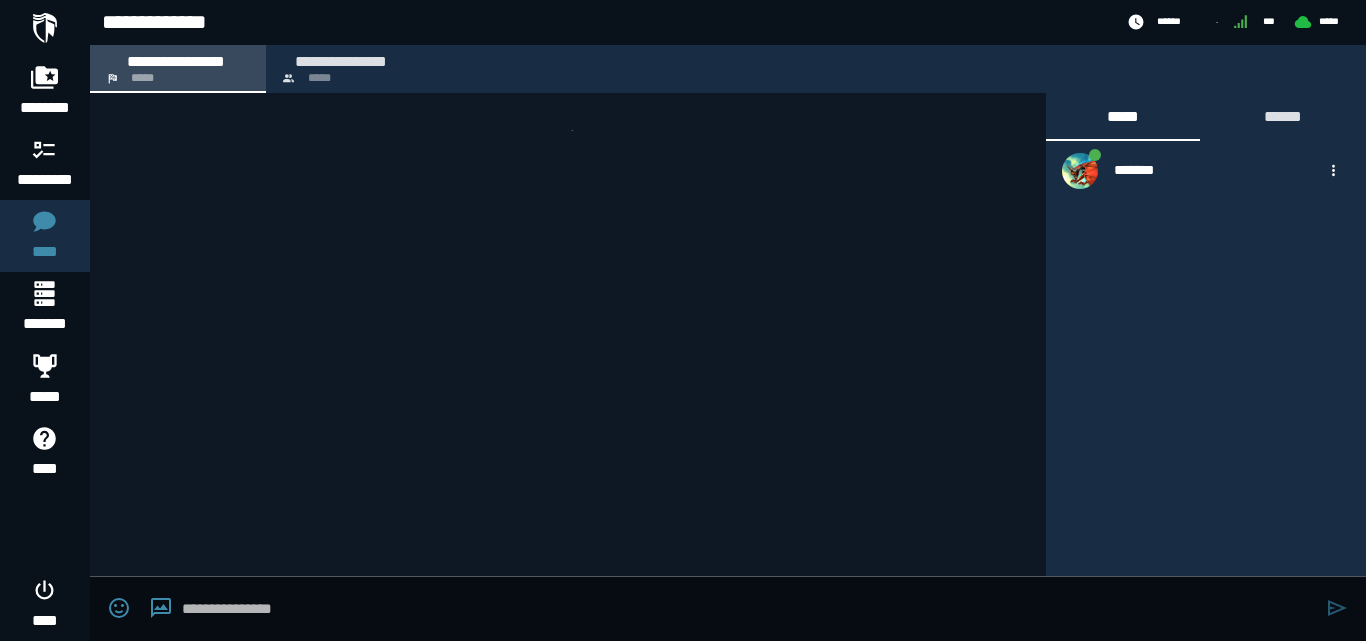 scroll, scrollTop: 3287, scrollLeft: 0, axis: vertical 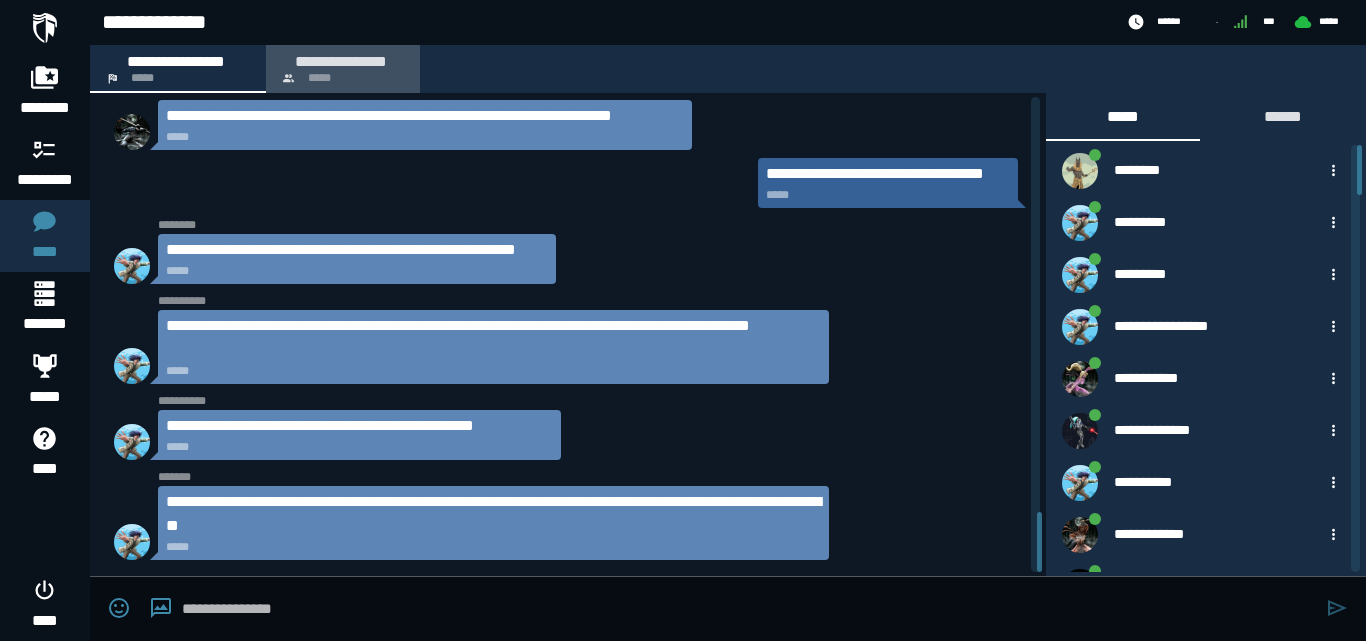 click on "*****" at bounding box center [319, 78] 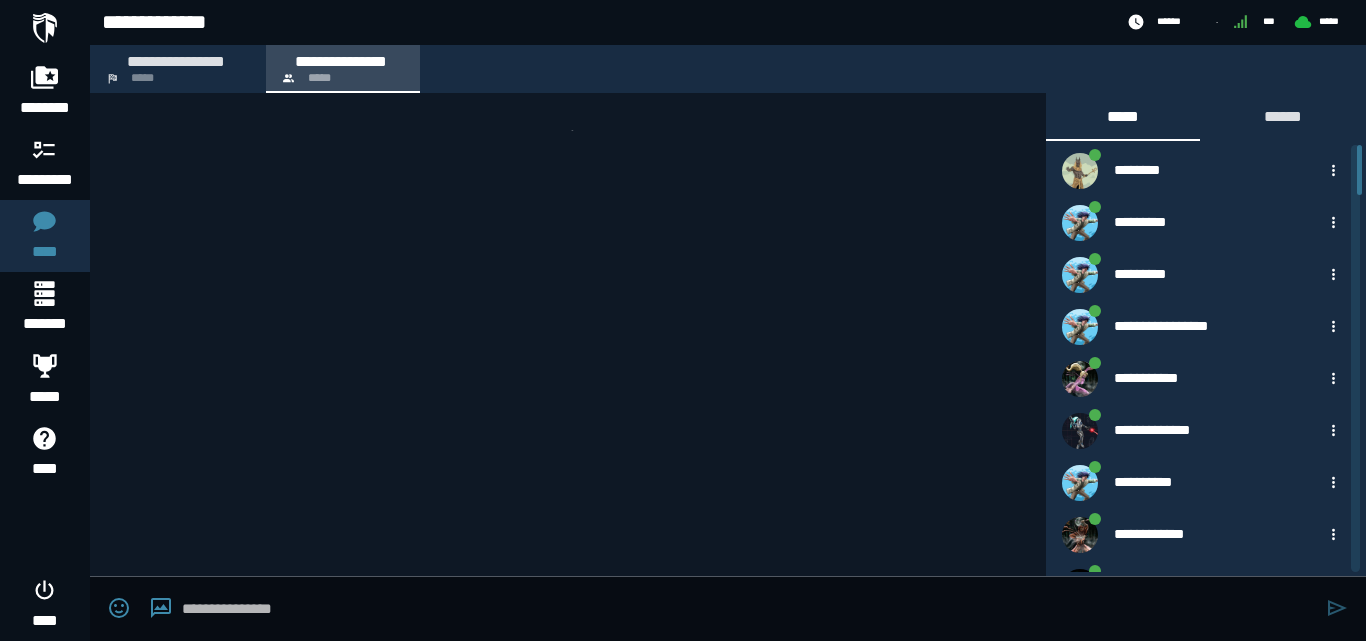 scroll, scrollTop: 411, scrollLeft: 0, axis: vertical 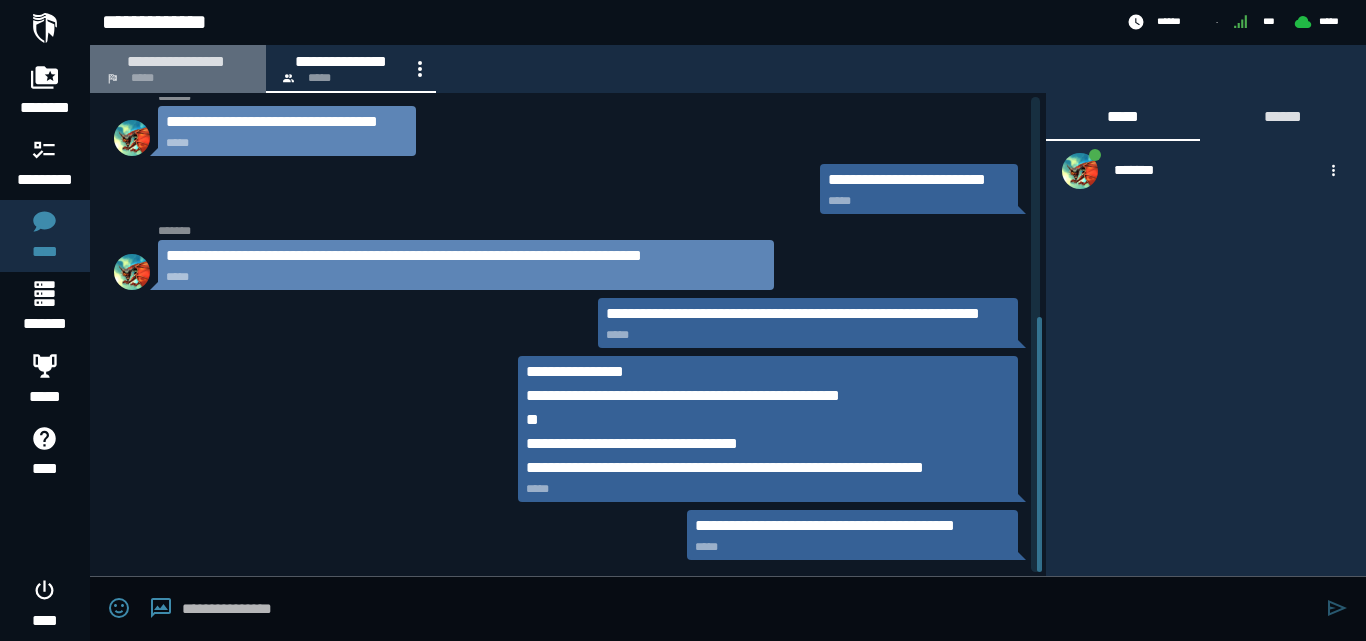 click on "**********" at bounding box center [176, 61] 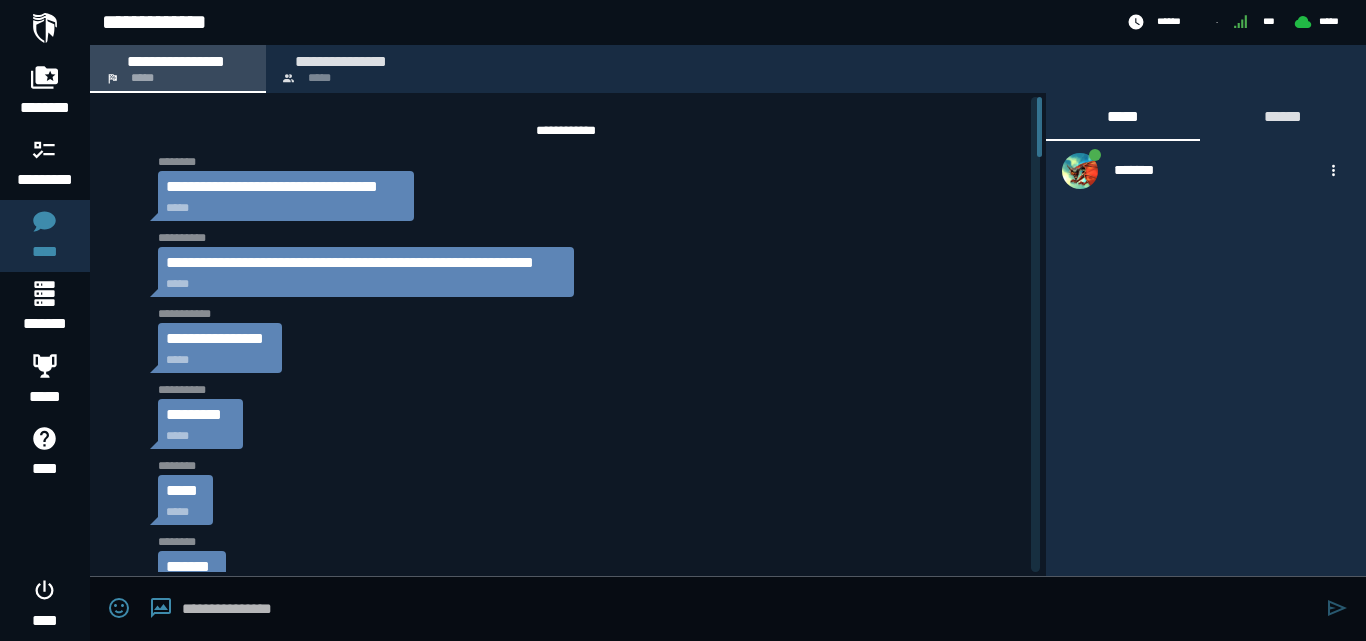 scroll, scrollTop: 3287, scrollLeft: 0, axis: vertical 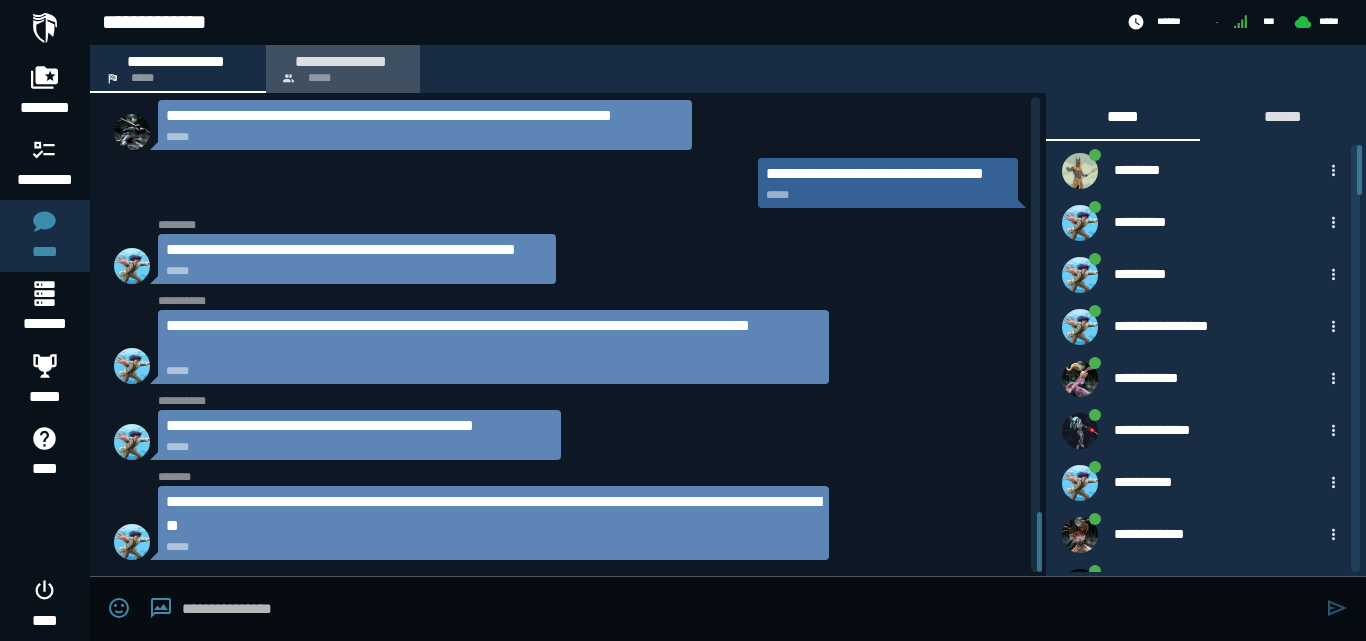 click on "*****" at bounding box center (319, 78) 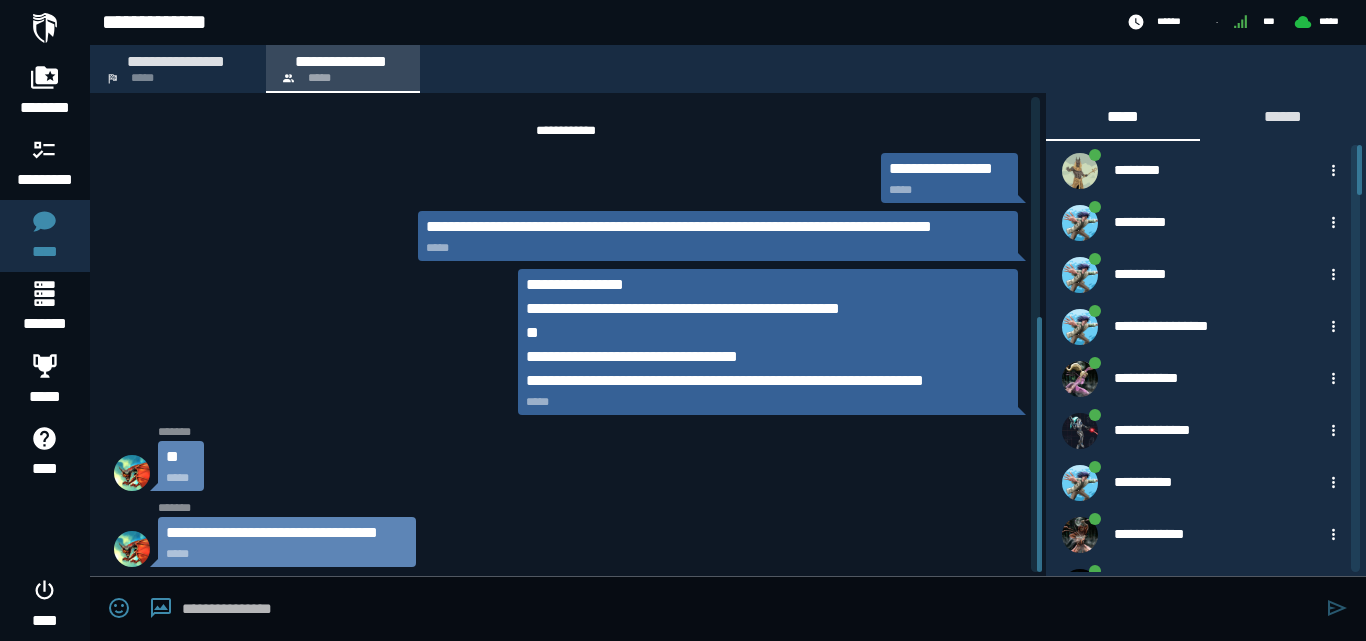 scroll, scrollTop: 411, scrollLeft: 0, axis: vertical 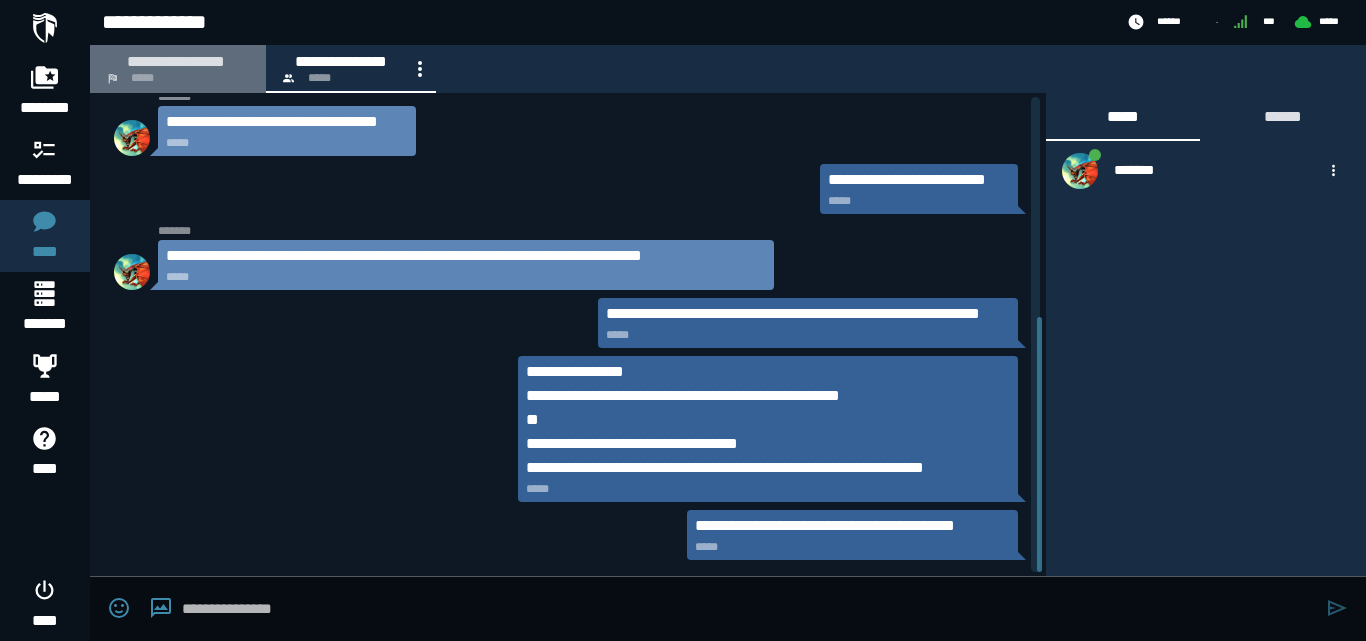click on "**********" at bounding box center [176, 61] 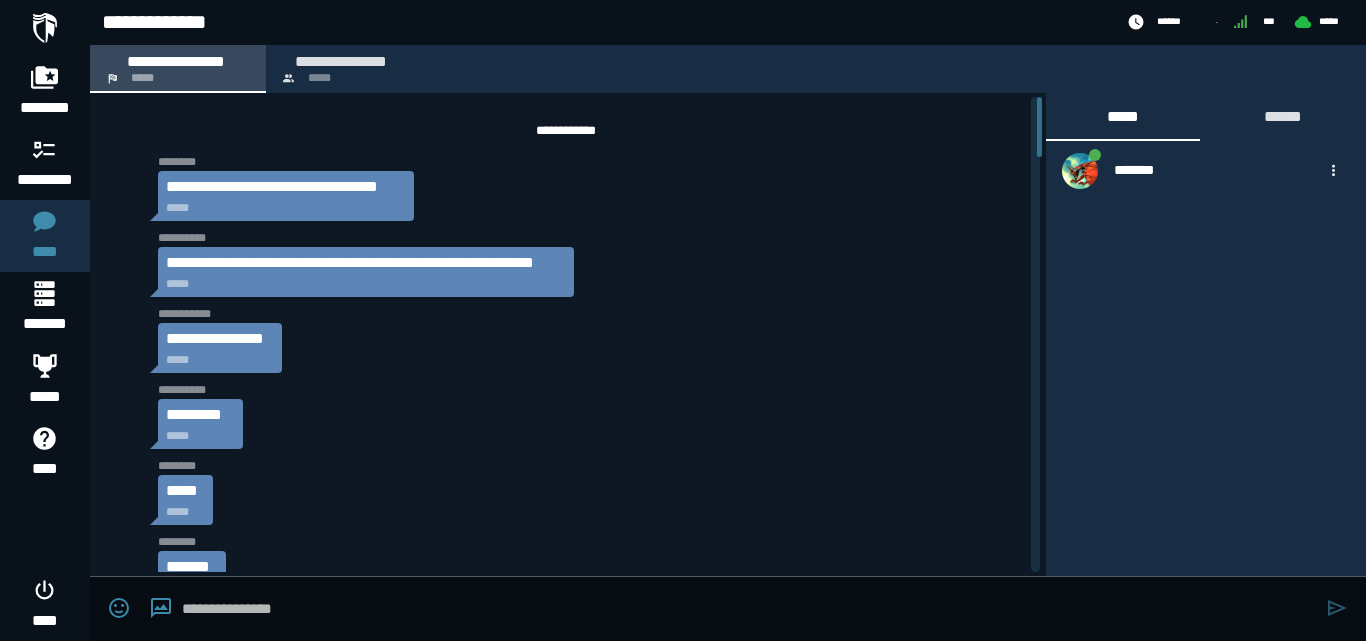 scroll, scrollTop: 3287, scrollLeft: 0, axis: vertical 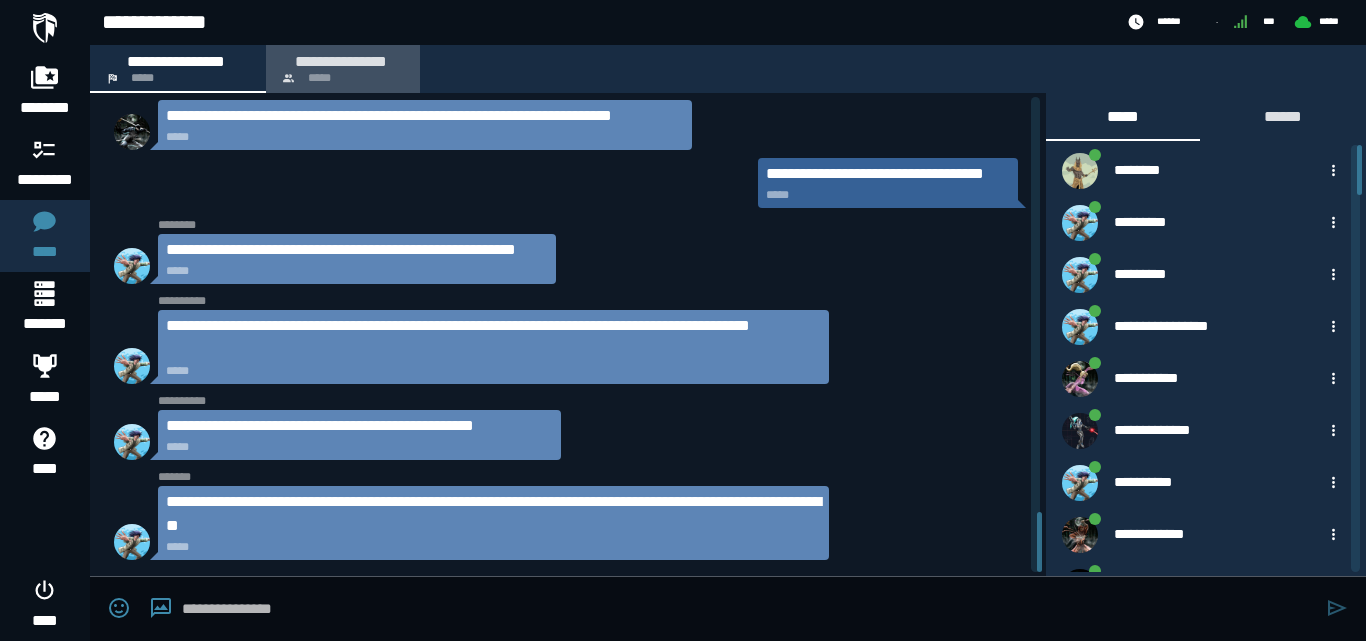 click on "**********" at bounding box center [341, 61] 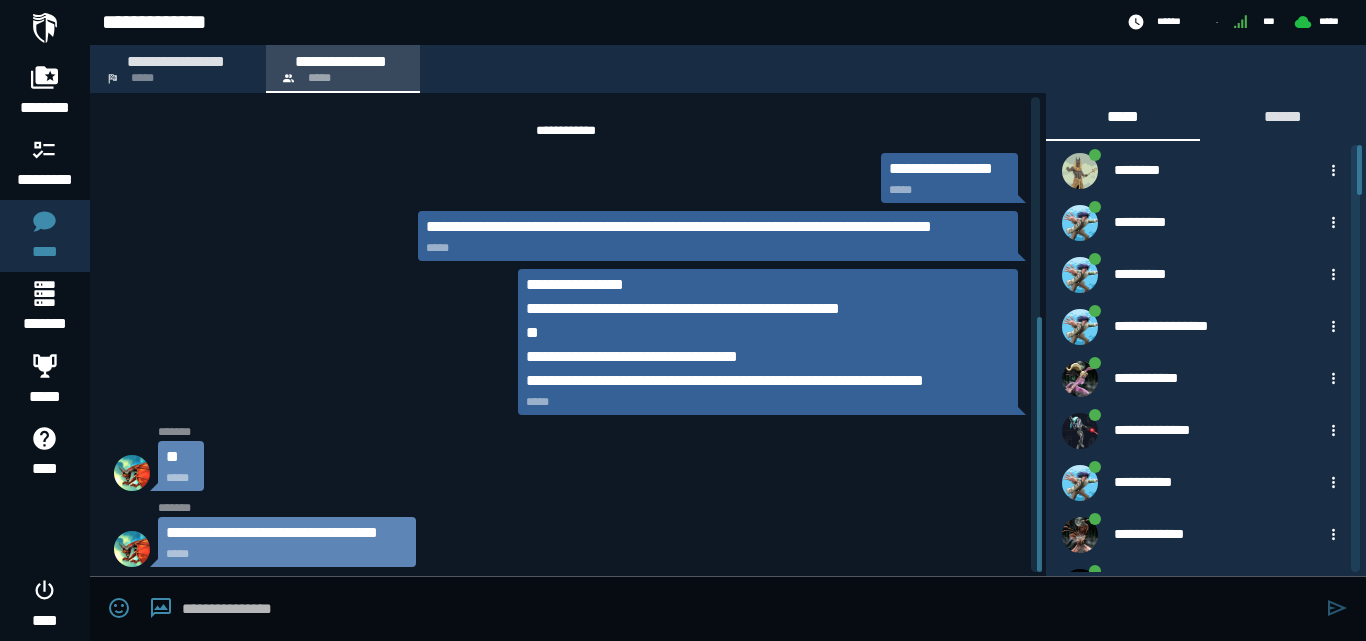 scroll, scrollTop: 411, scrollLeft: 0, axis: vertical 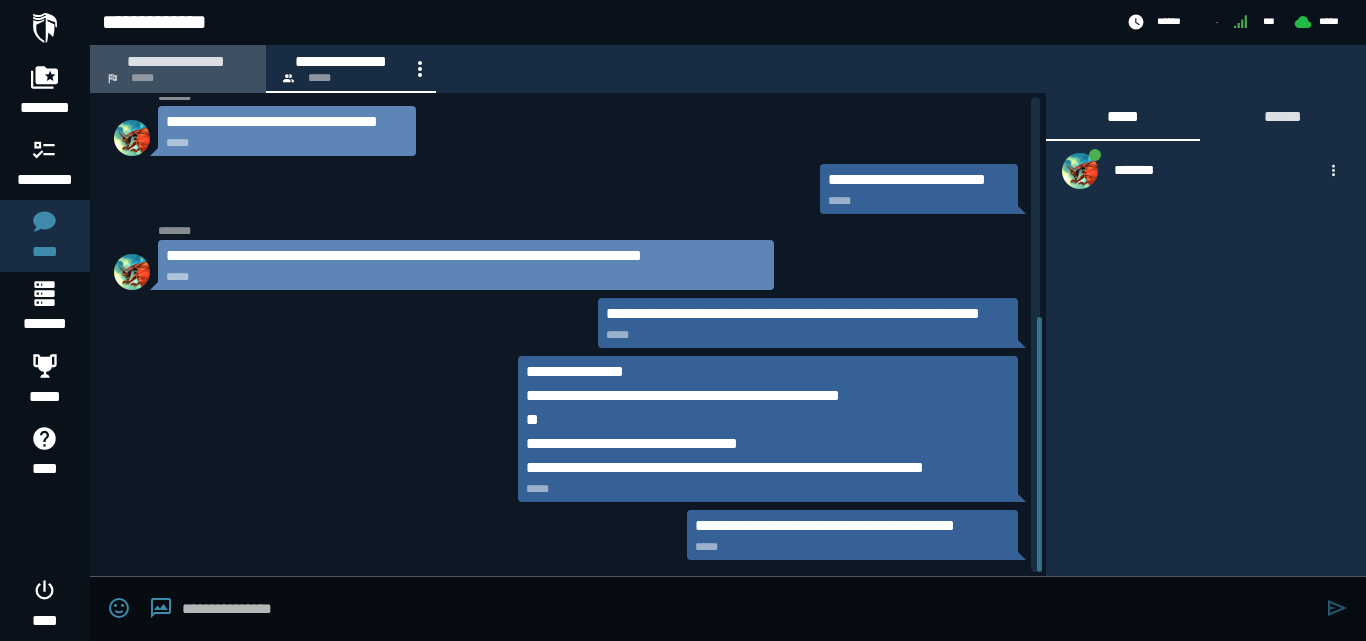 click on "**********" at bounding box center (176, 61) 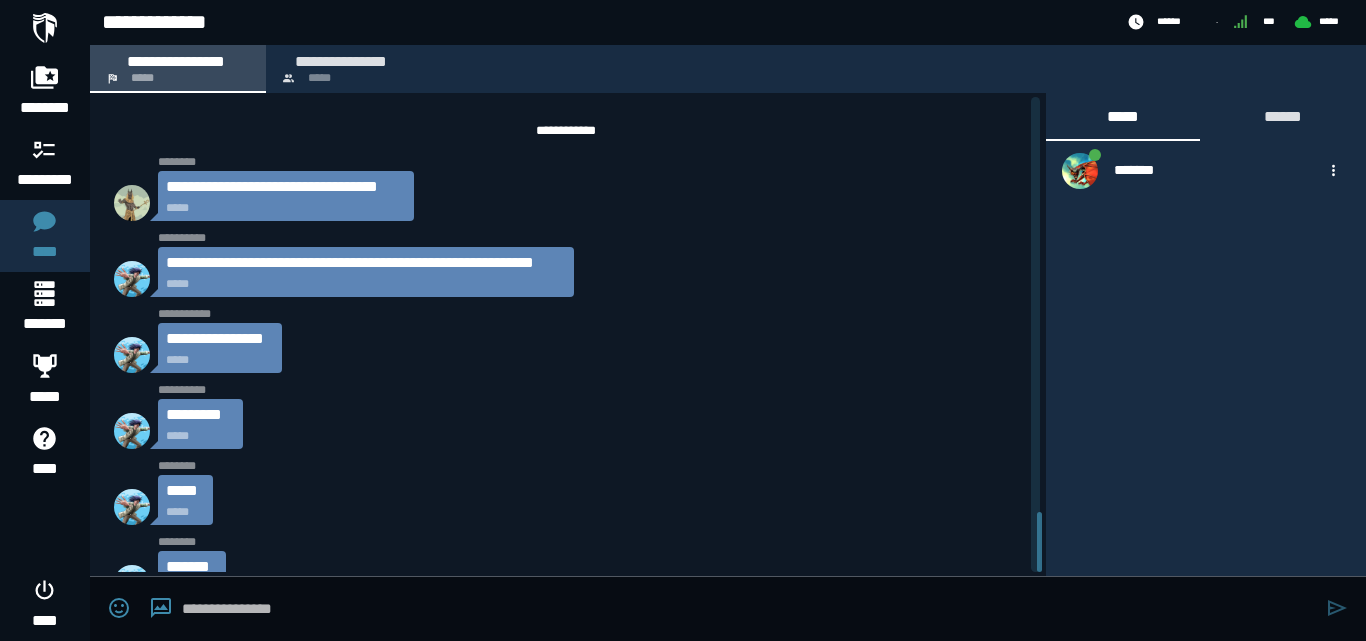 scroll, scrollTop: 3287, scrollLeft: 0, axis: vertical 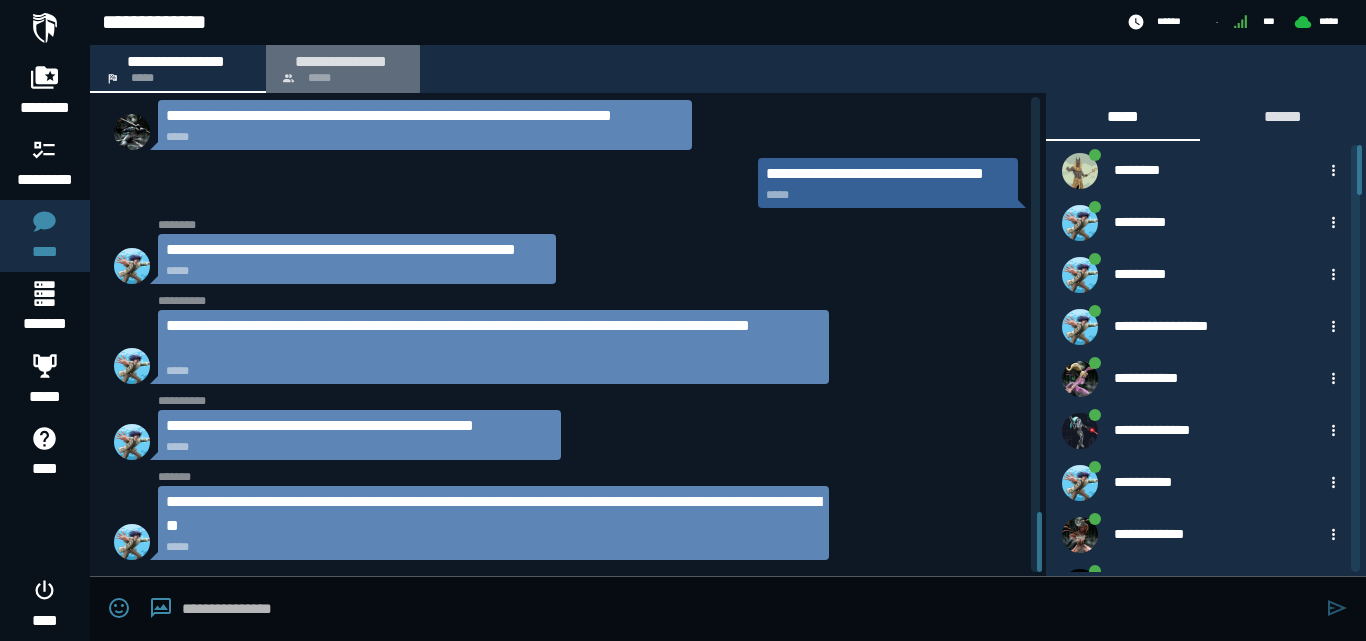 click on "**********" at bounding box center [341, 61] 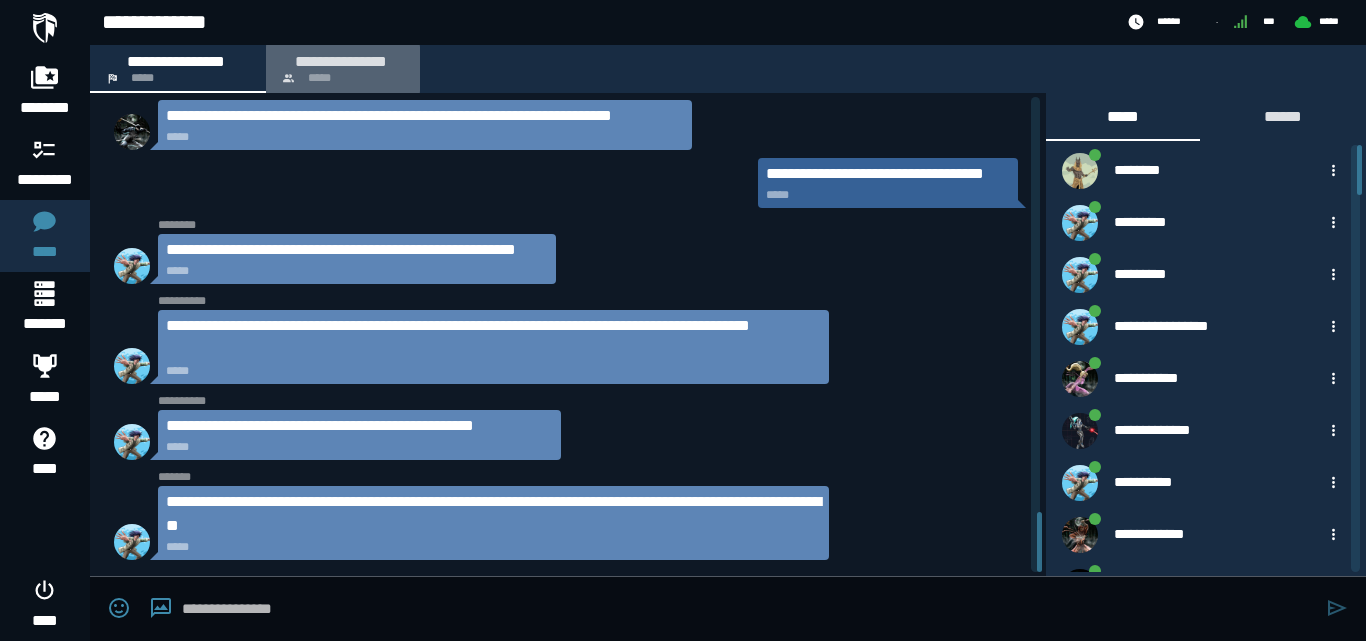 scroll, scrollTop: 0, scrollLeft: 0, axis: both 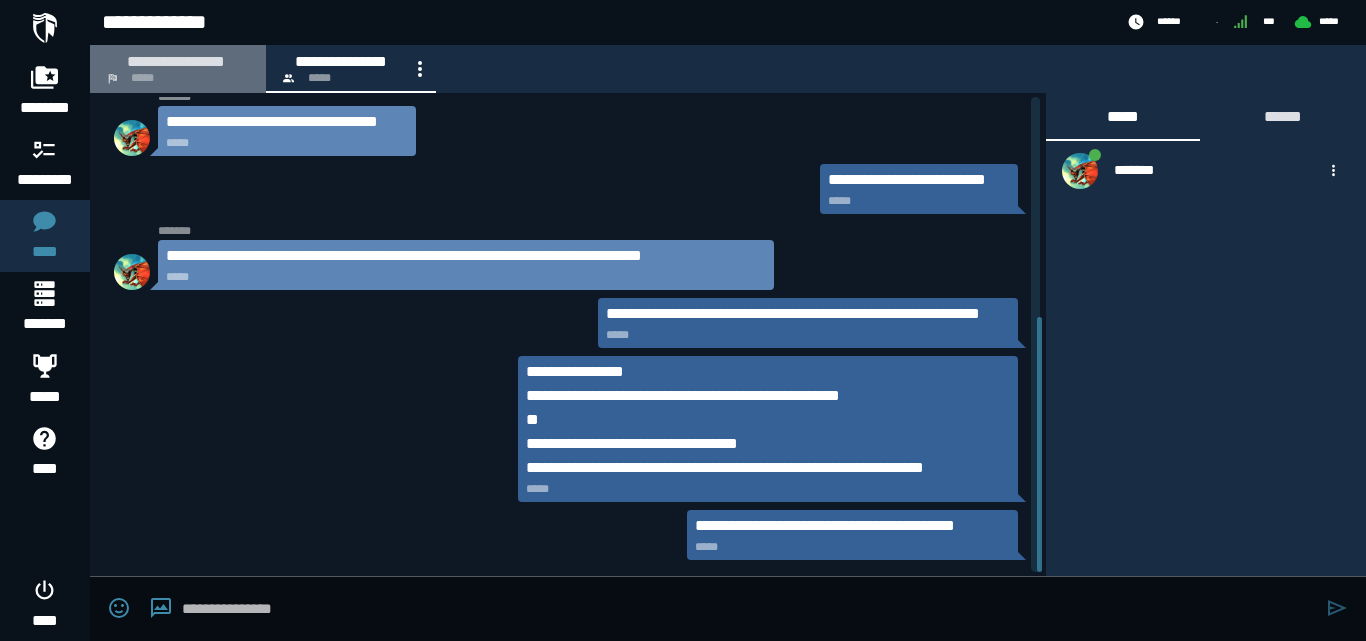 click on "**********" at bounding box center (176, 61) 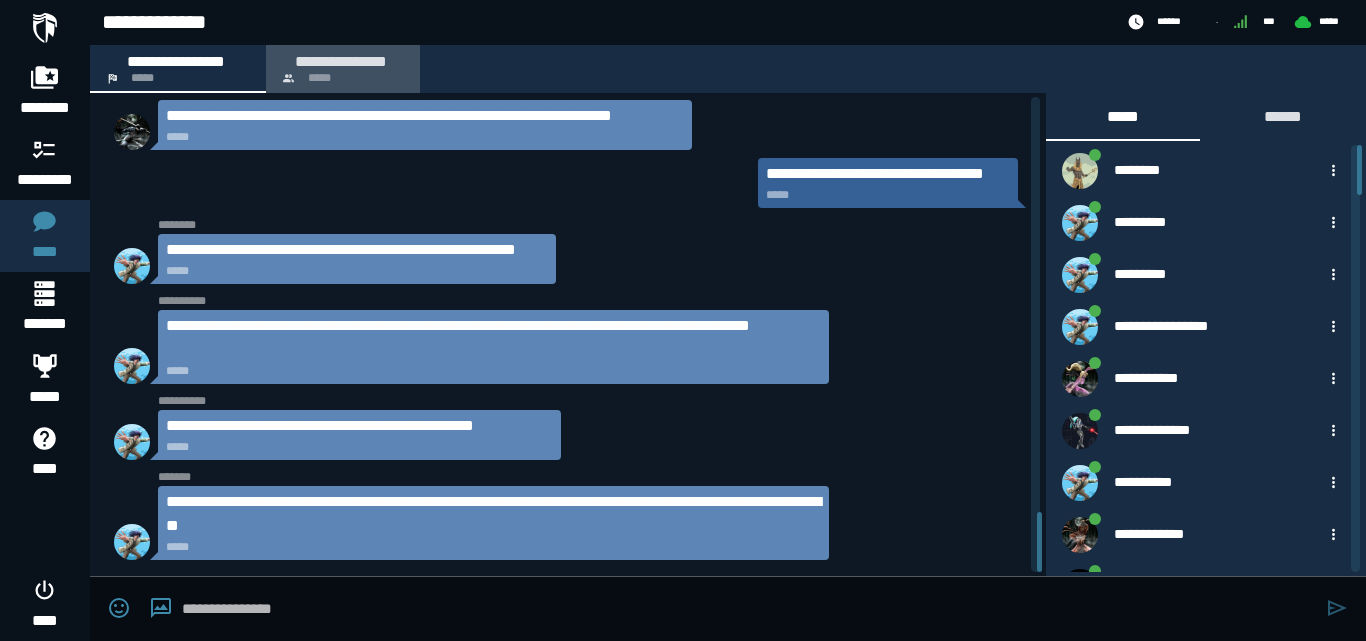 click on "**********" at bounding box center (341, 61) 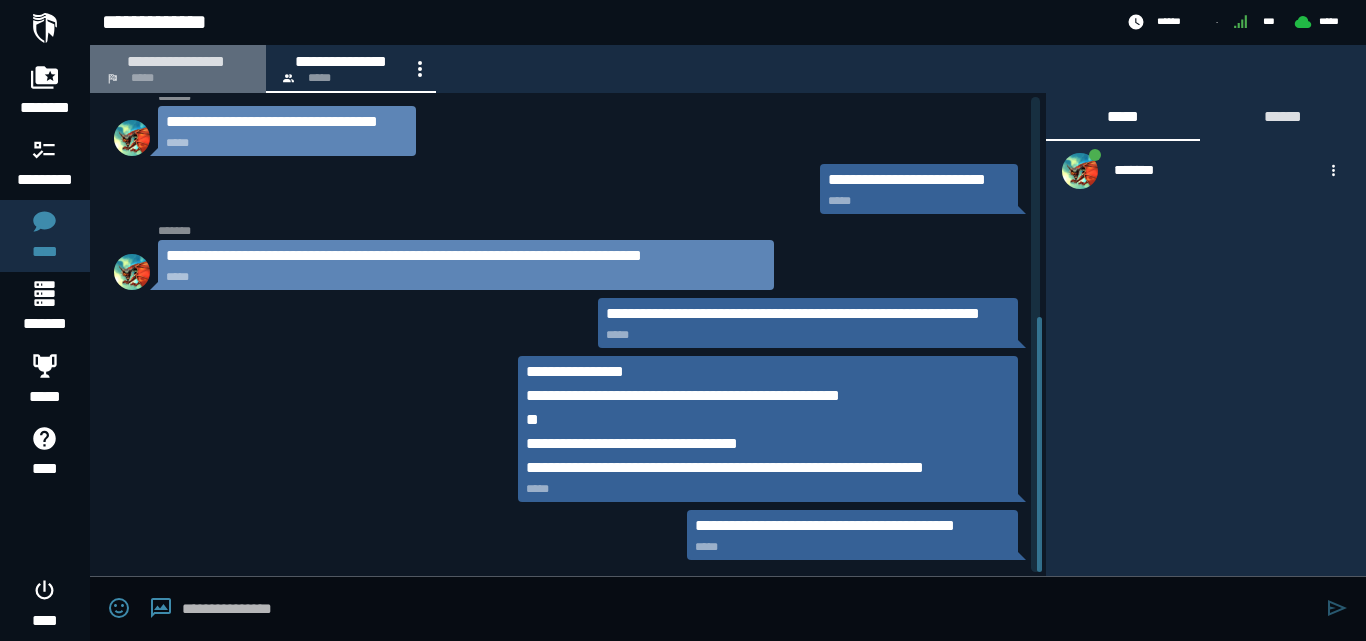 click on "**********" at bounding box center (176, 61) 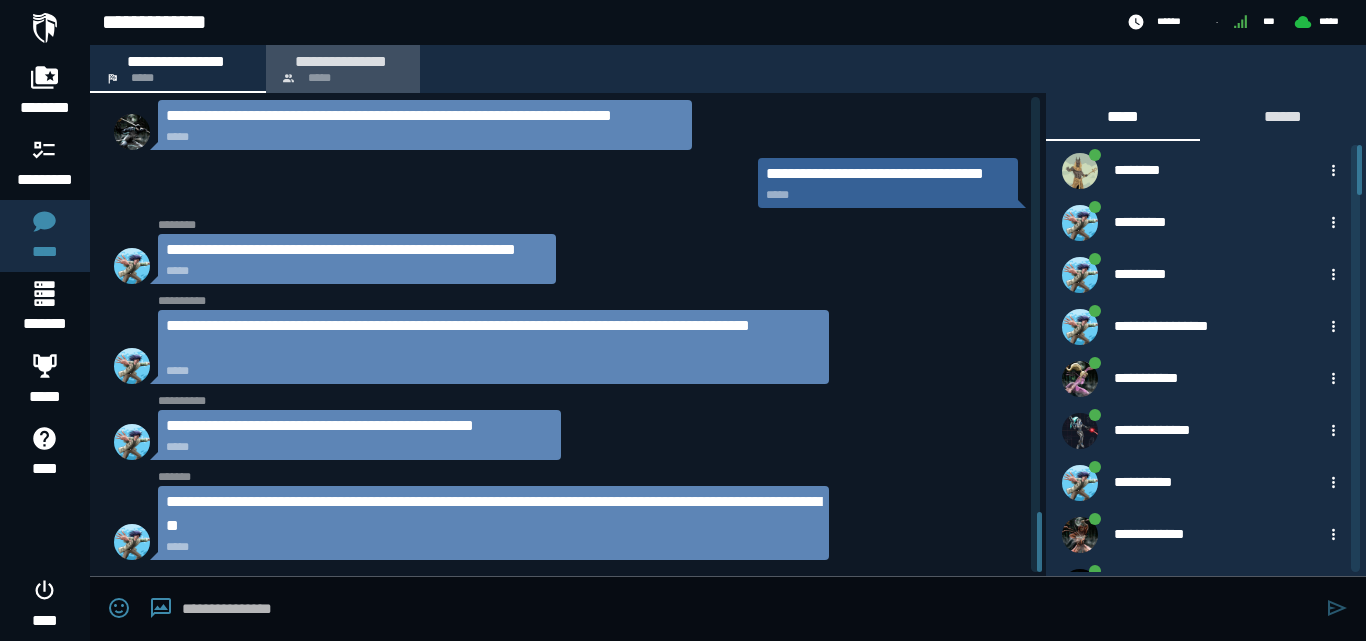 click on "**********" at bounding box center [341, 61] 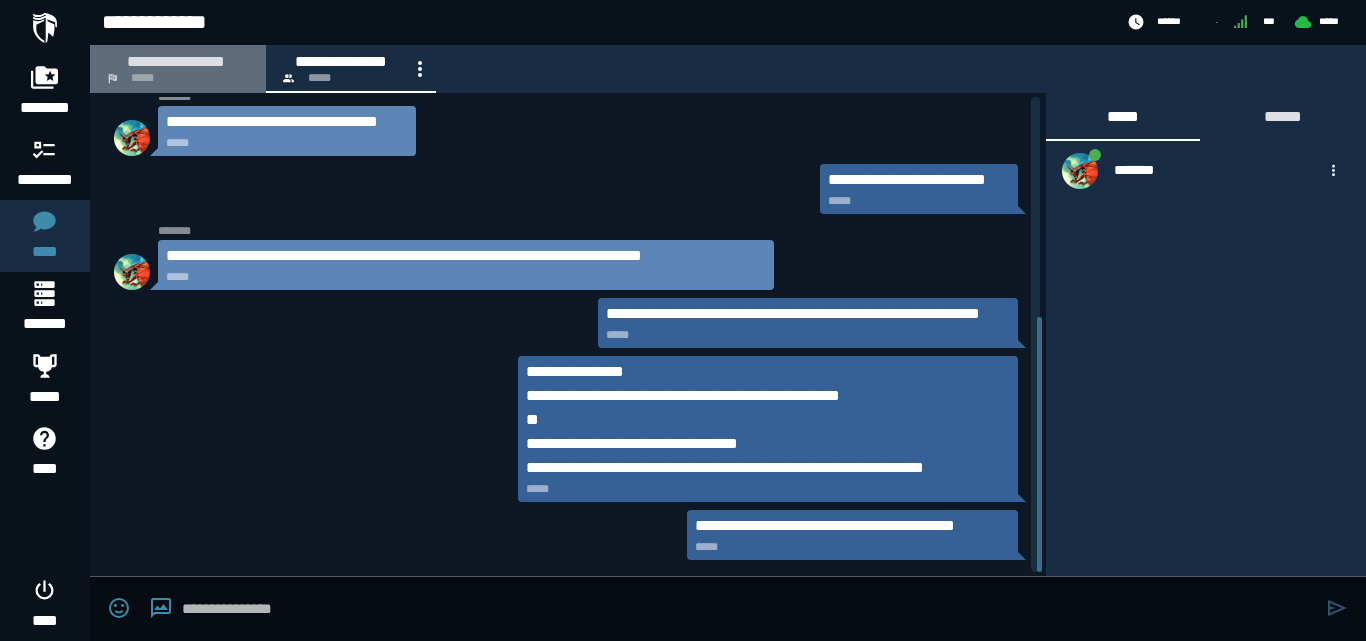 click on "**********" at bounding box center (176, 61) 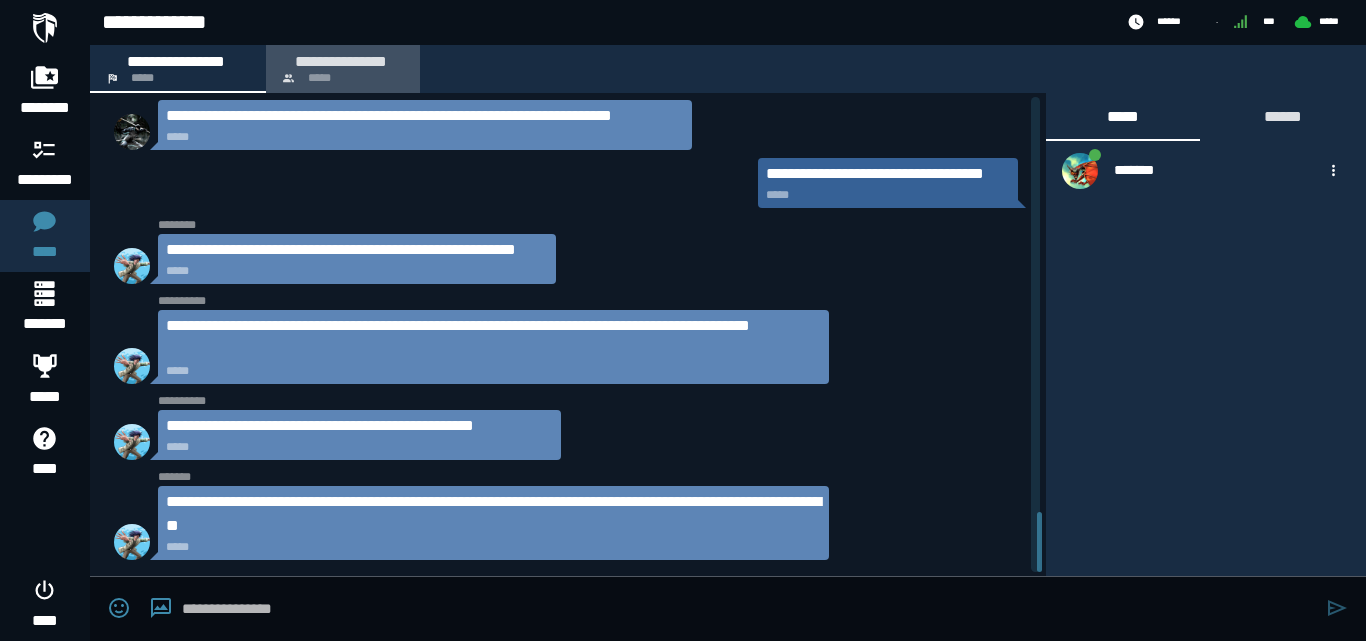 click on "*****" at bounding box center [319, 78] 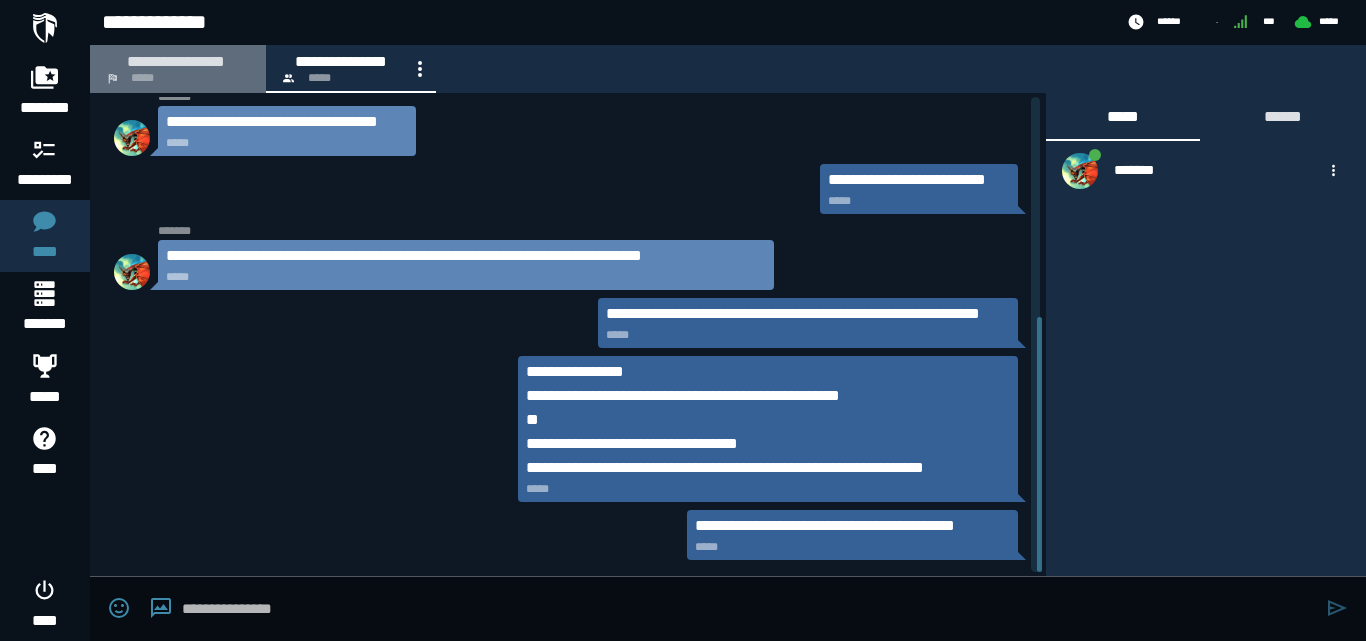 click on "**********" at bounding box center (176, 61) 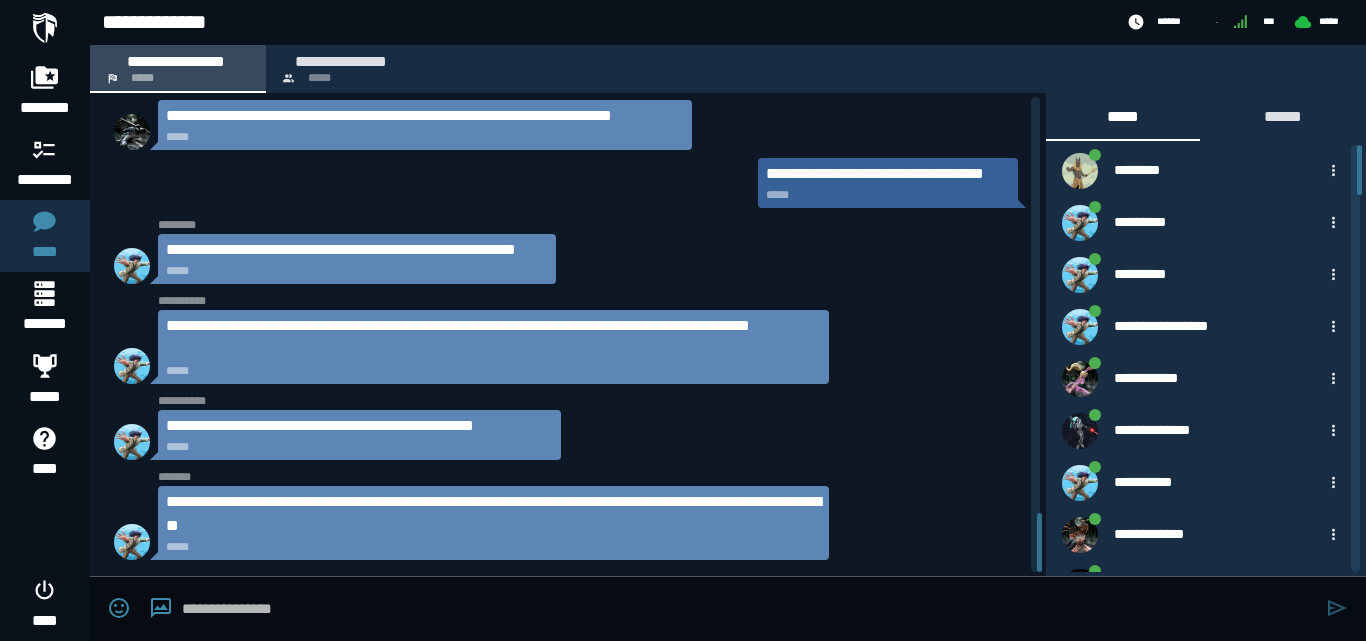 scroll, scrollTop: 3363, scrollLeft: 0, axis: vertical 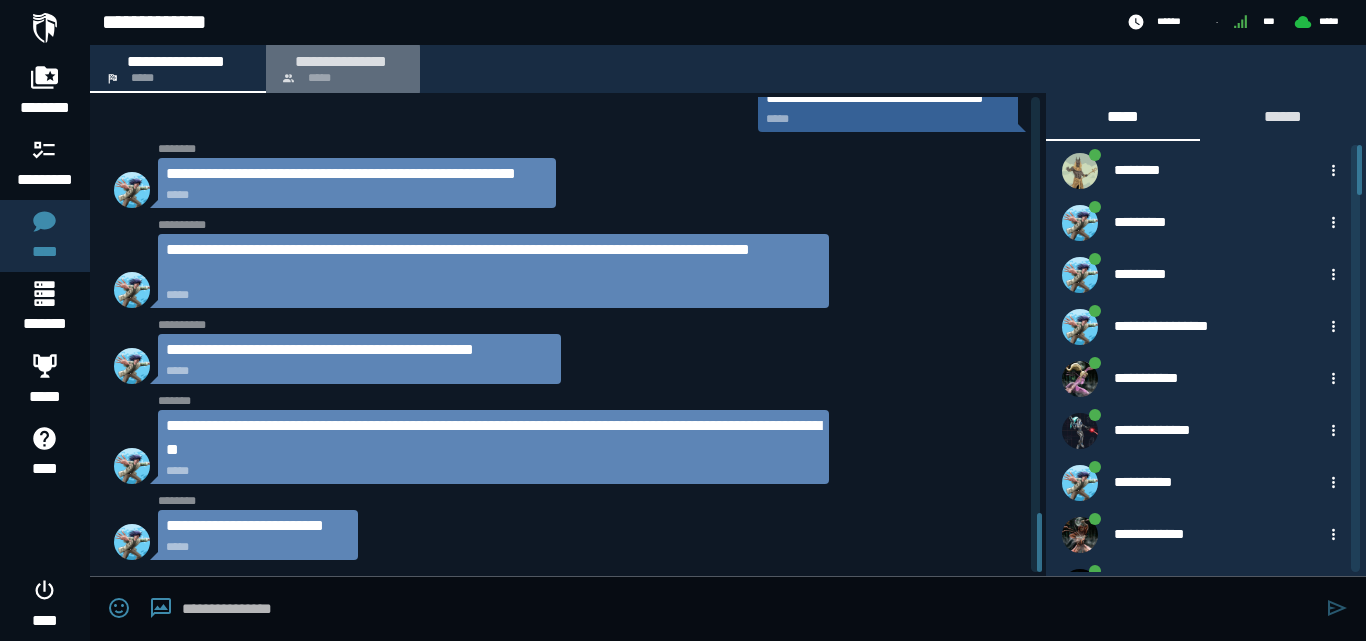 click on "**********" at bounding box center (341, 61) 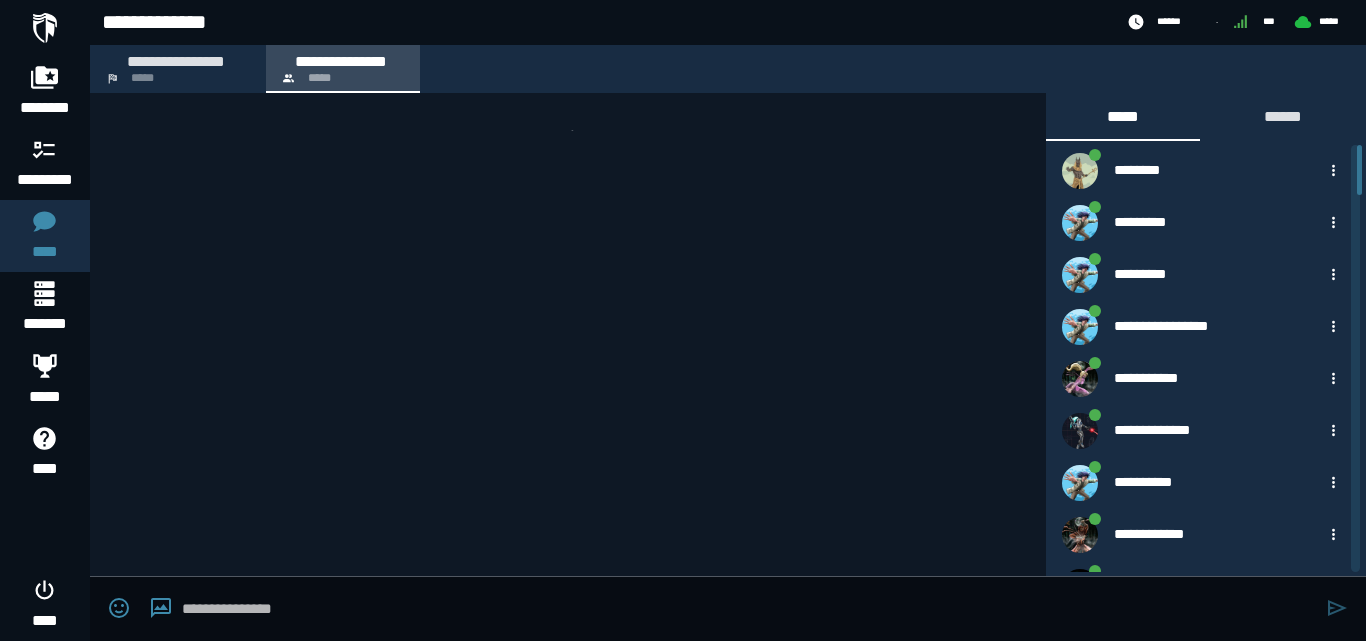 scroll, scrollTop: 411, scrollLeft: 0, axis: vertical 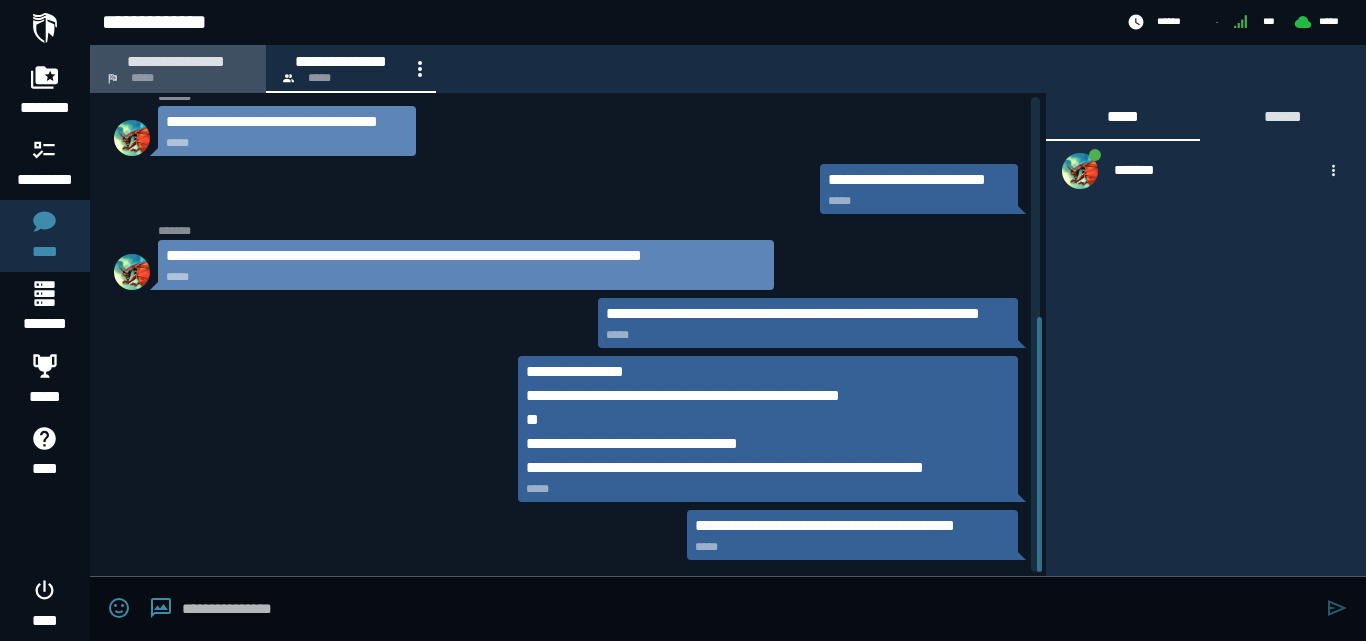 click on "**********" at bounding box center (178, 69) 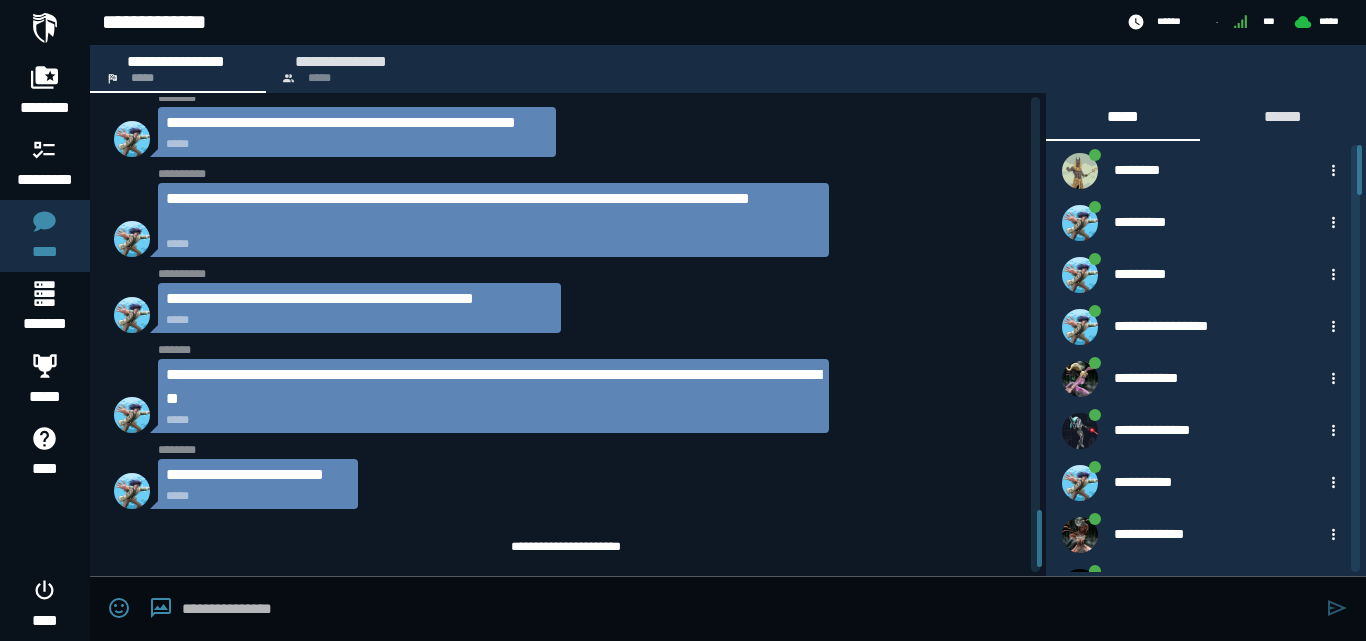 scroll, scrollTop: 3458, scrollLeft: 0, axis: vertical 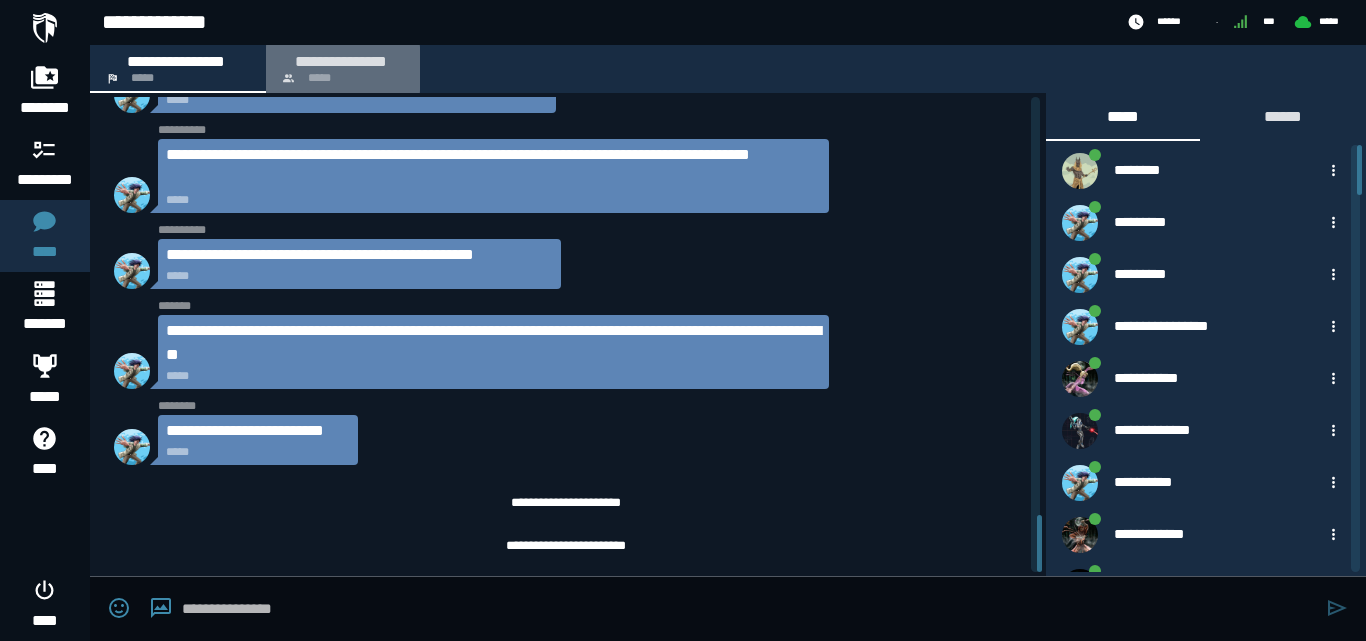 click on "**********" at bounding box center [341, 61] 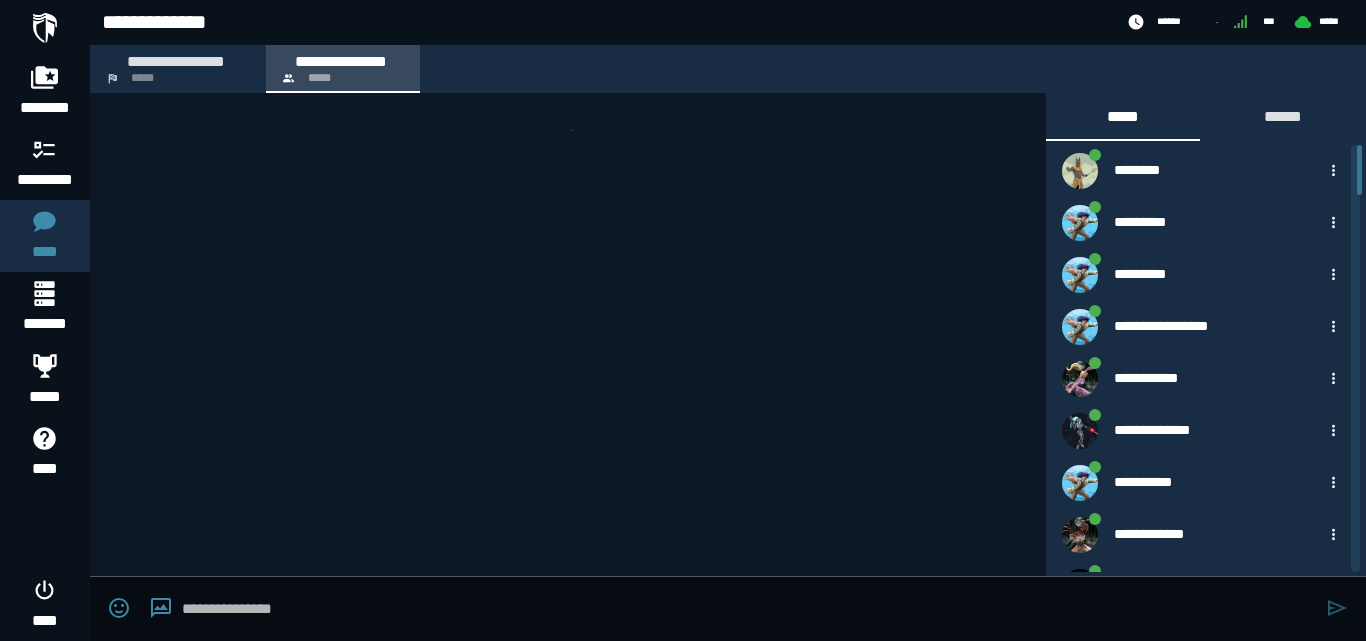 scroll, scrollTop: 411, scrollLeft: 0, axis: vertical 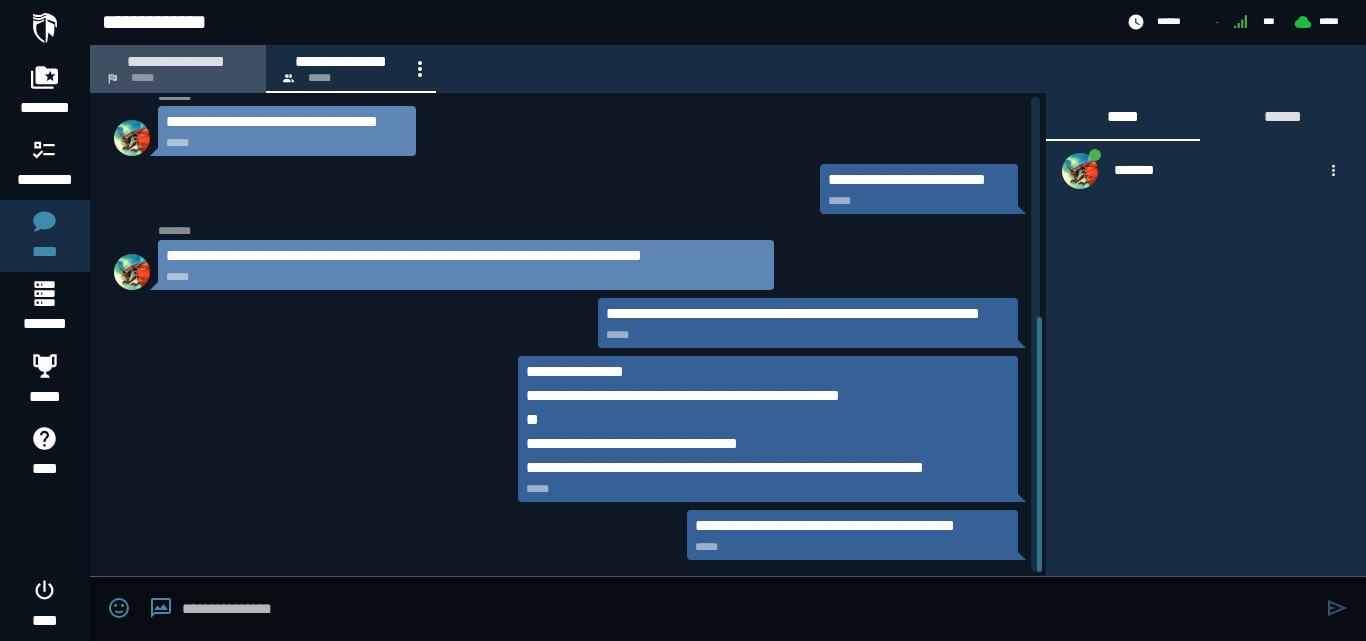 click on "**********" at bounding box center (176, 61) 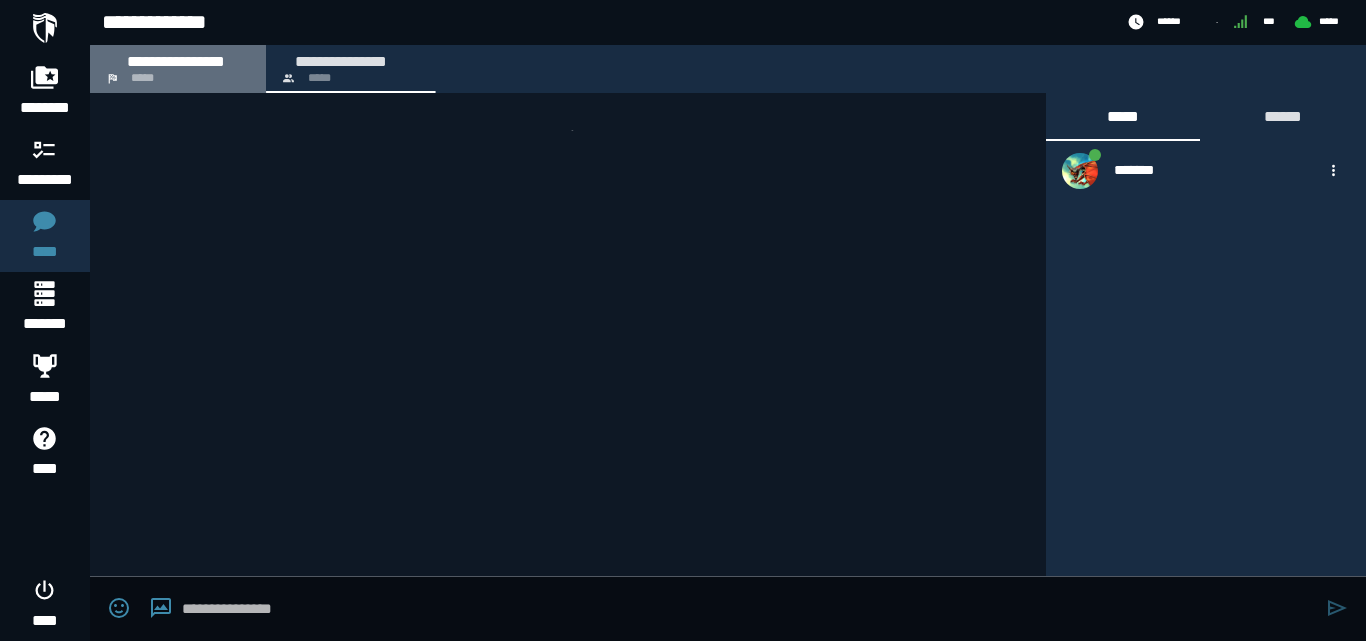 scroll, scrollTop: 0, scrollLeft: 0, axis: both 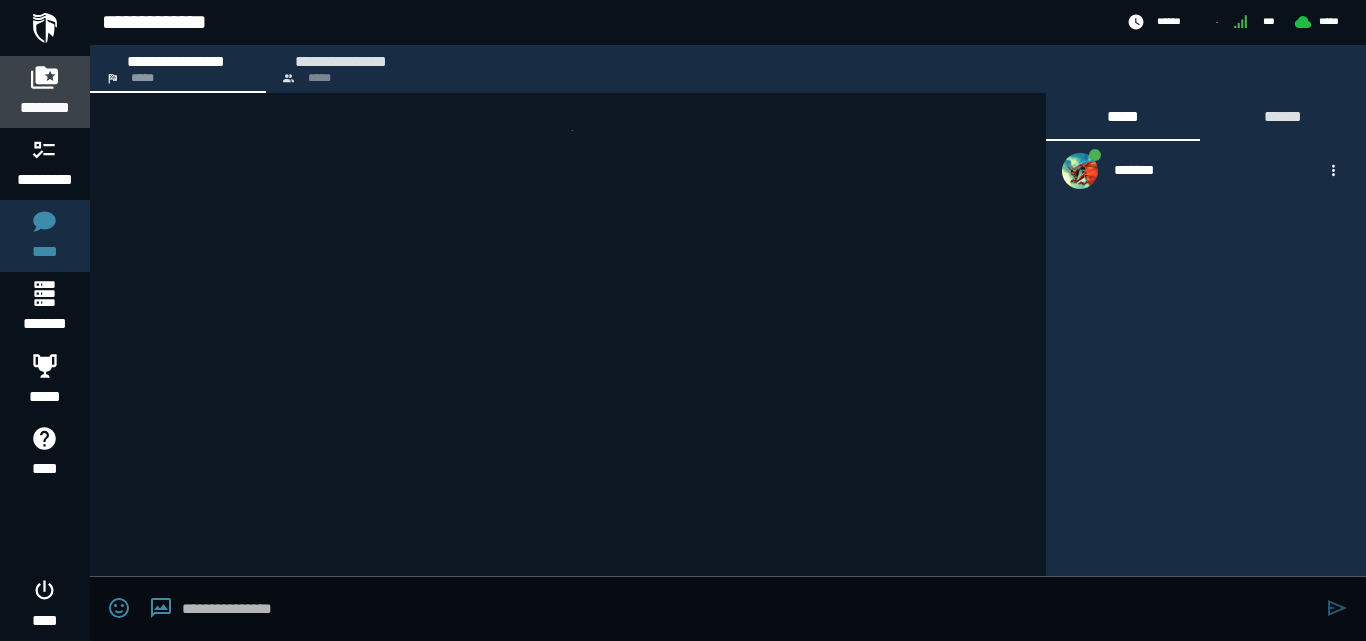 click on "********" at bounding box center [45, 92] 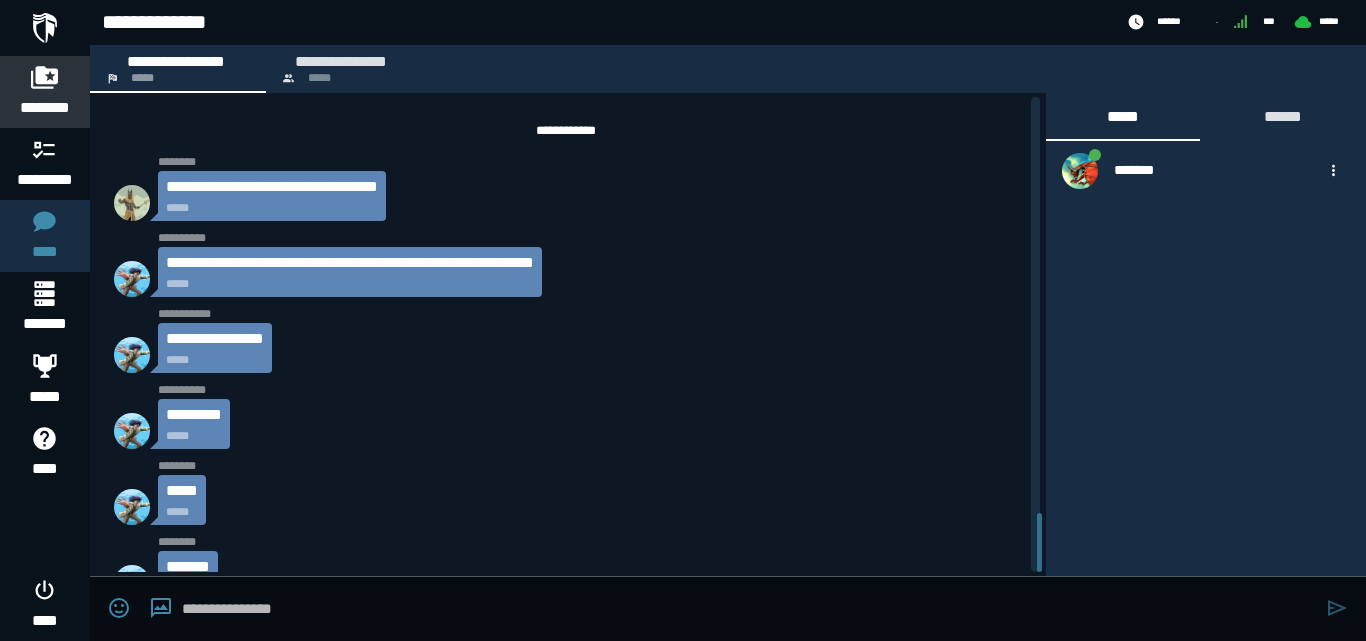 scroll, scrollTop: 0, scrollLeft: 0, axis: both 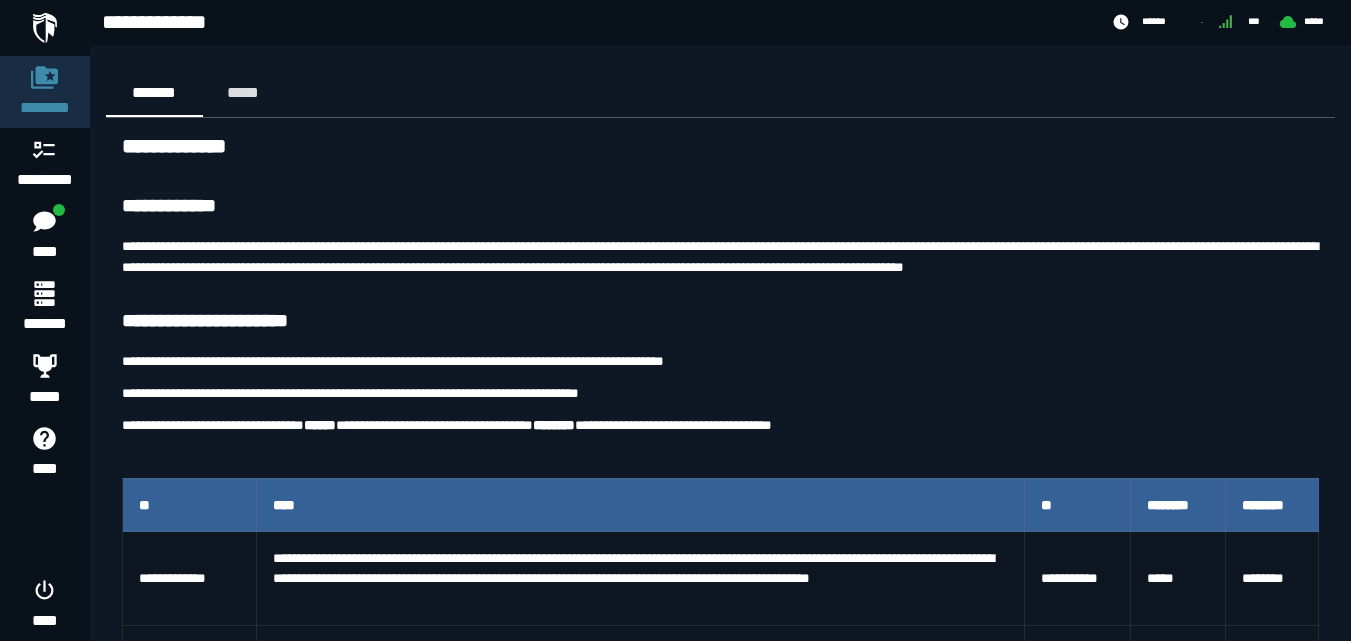 click on "**********" at bounding box center [720, 207] 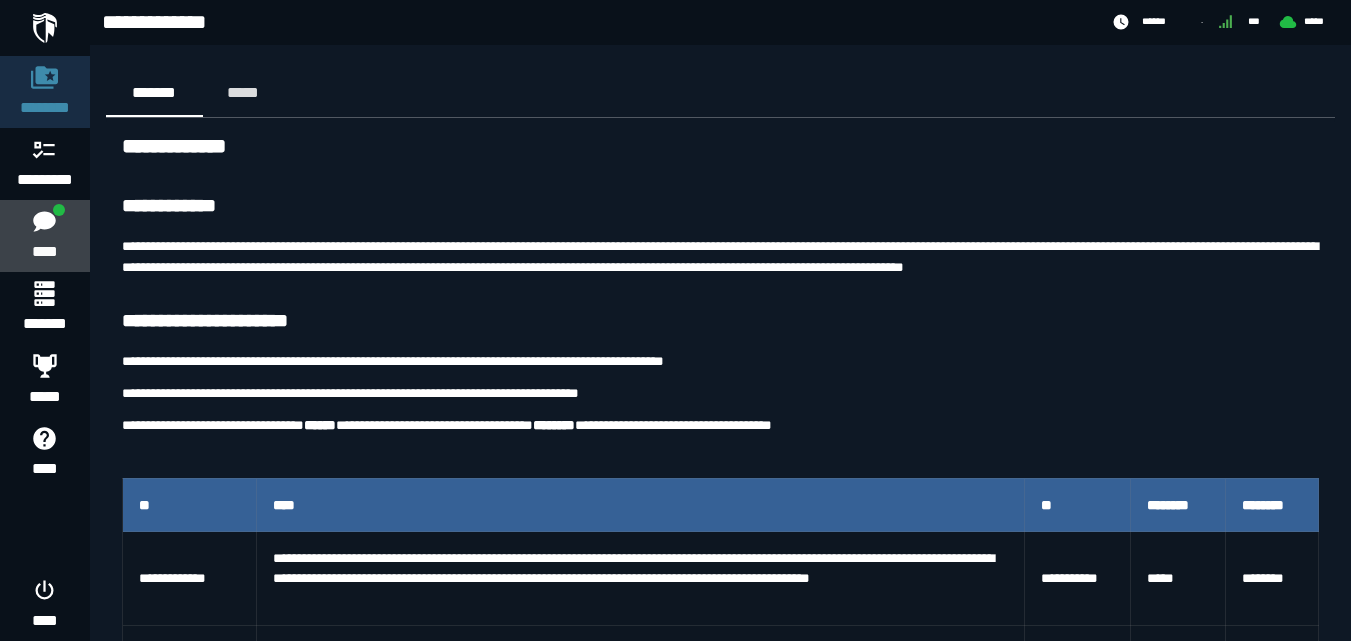 click on "****" 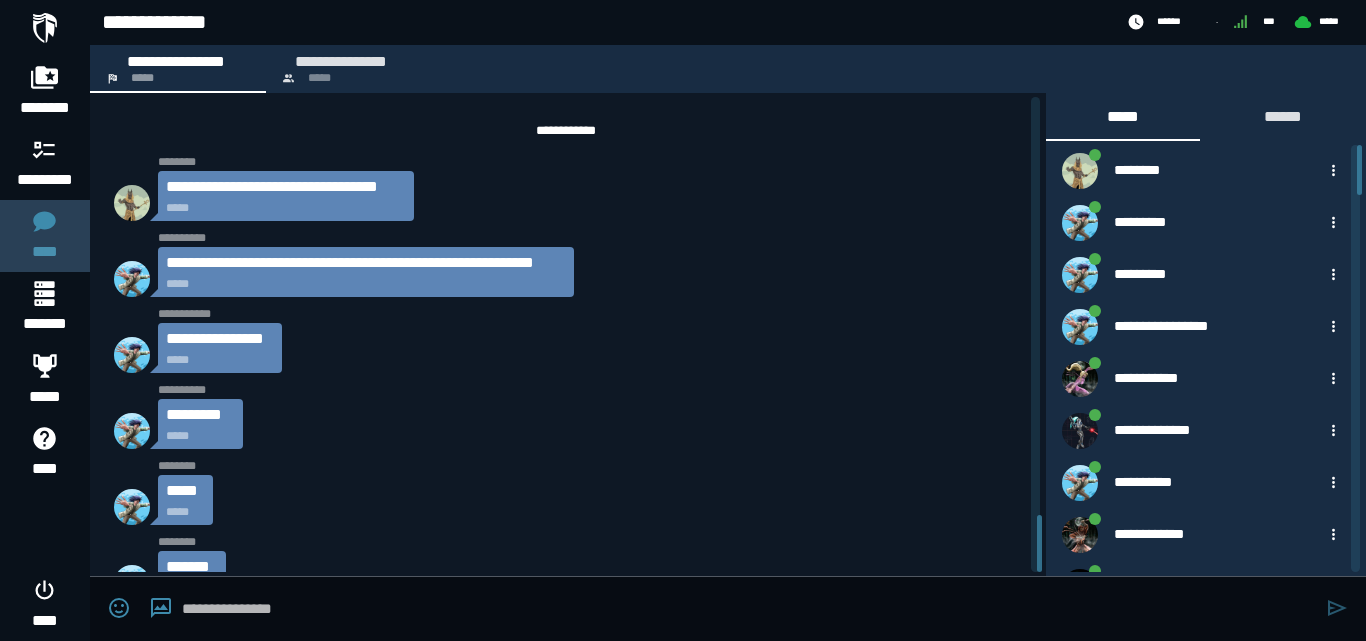 scroll, scrollTop: 3487, scrollLeft: 0, axis: vertical 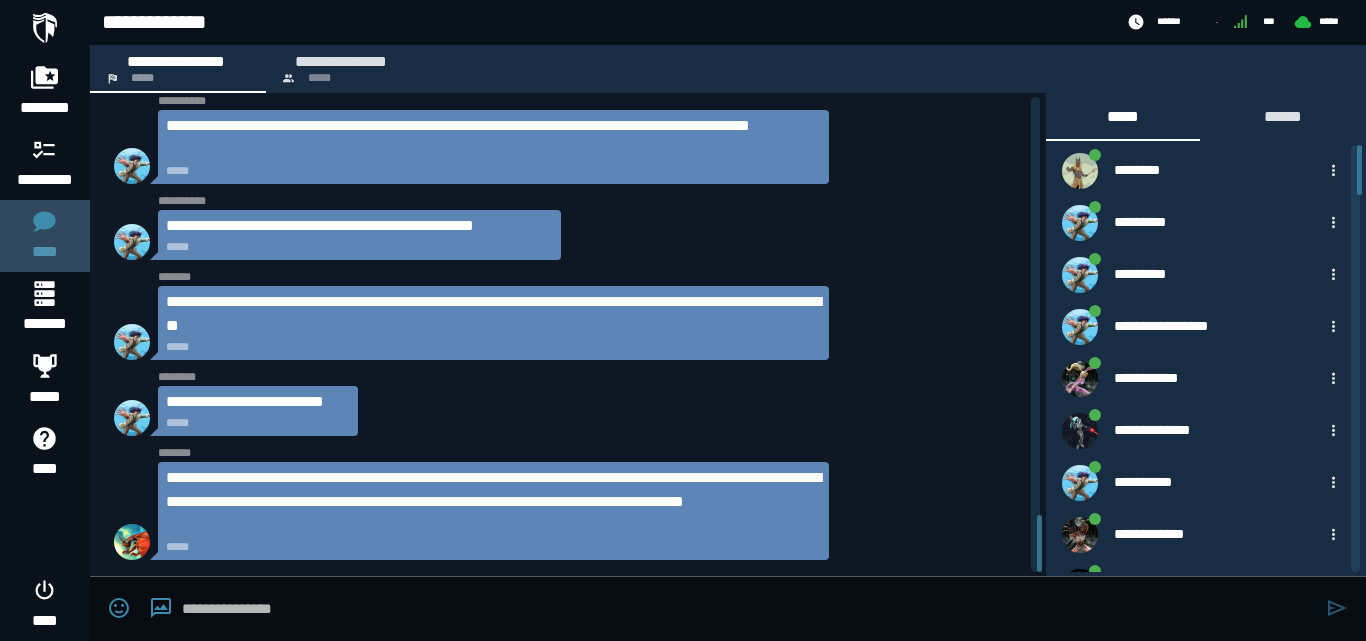 click 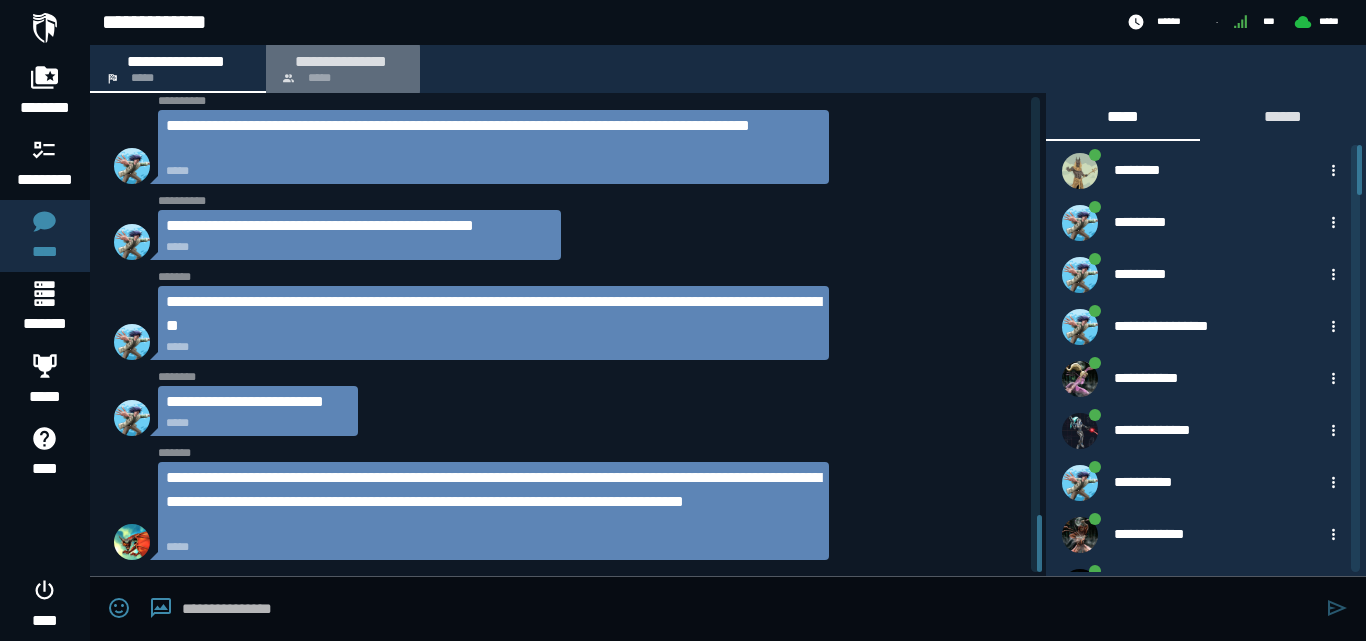 click on "**********" at bounding box center [341, 61] 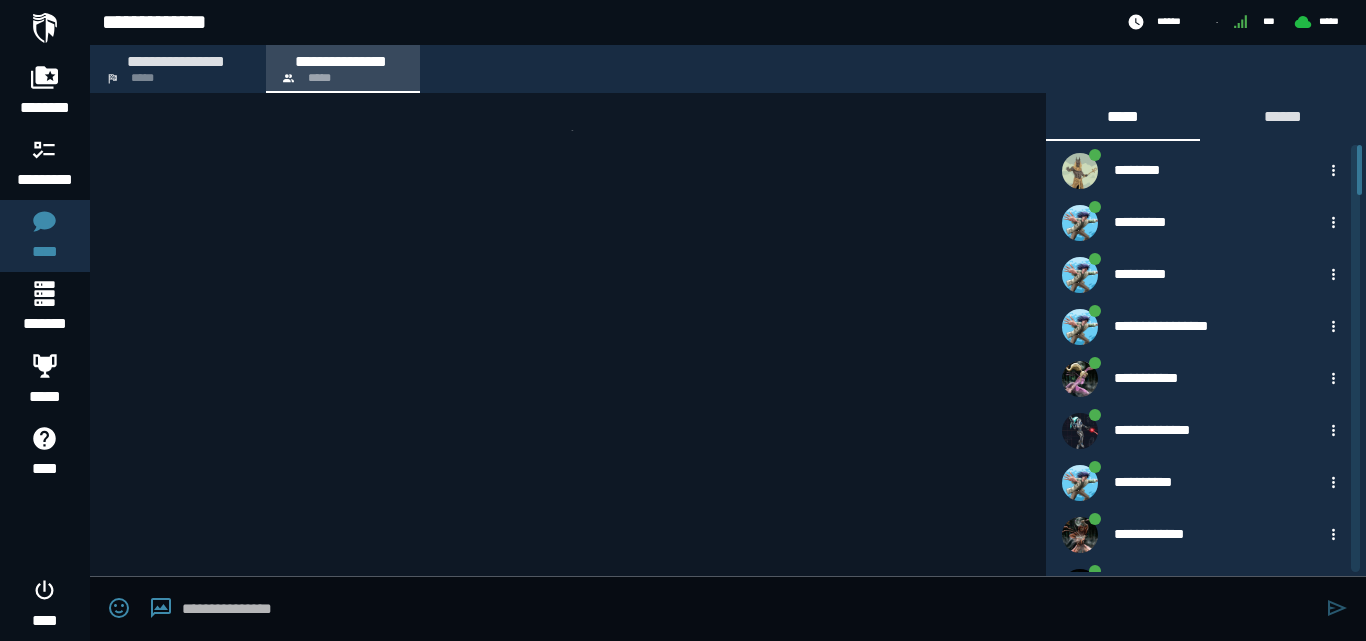 scroll, scrollTop: 411, scrollLeft: 0, axis: vertical 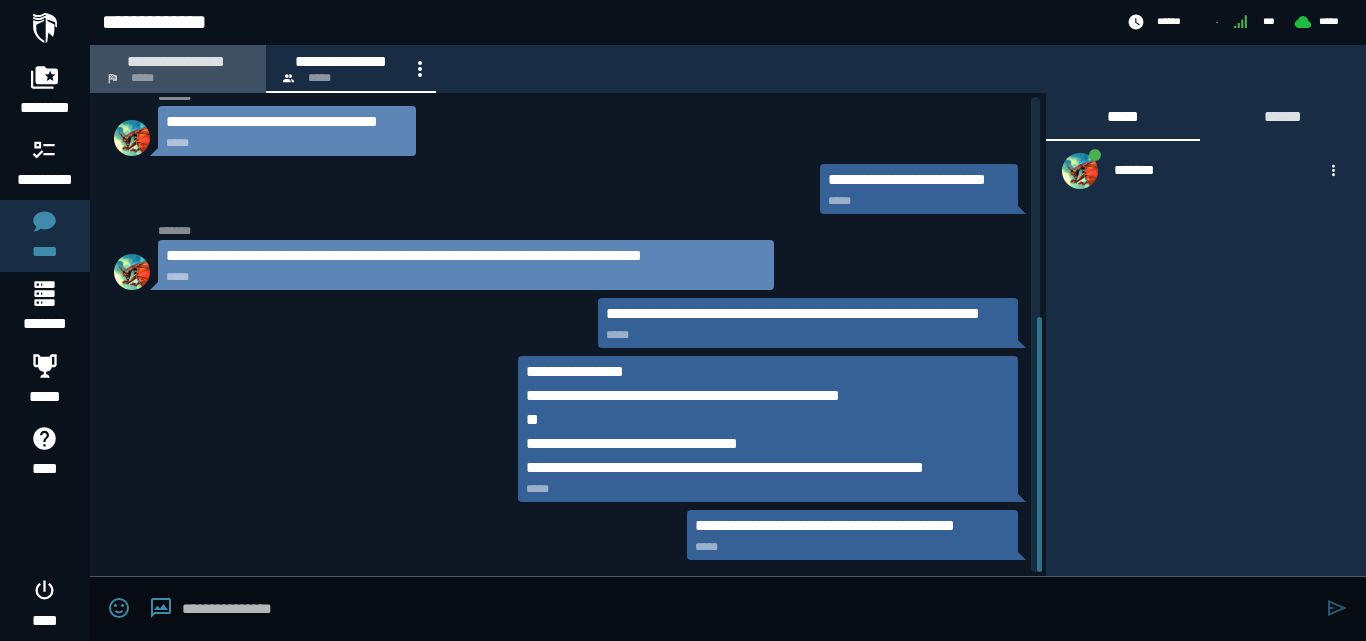 click on "**********" at bounding box center (178, 61) 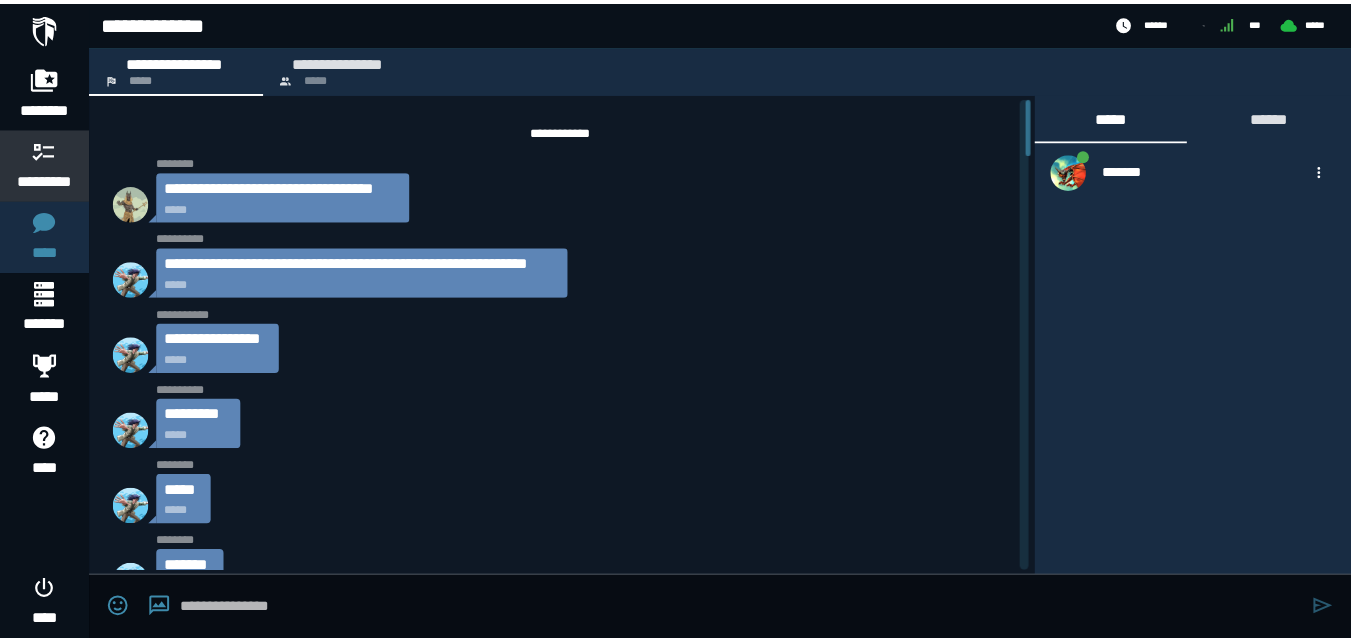 scroll, scrollTop: 3487, scrollLeft: 0, axis: vertical 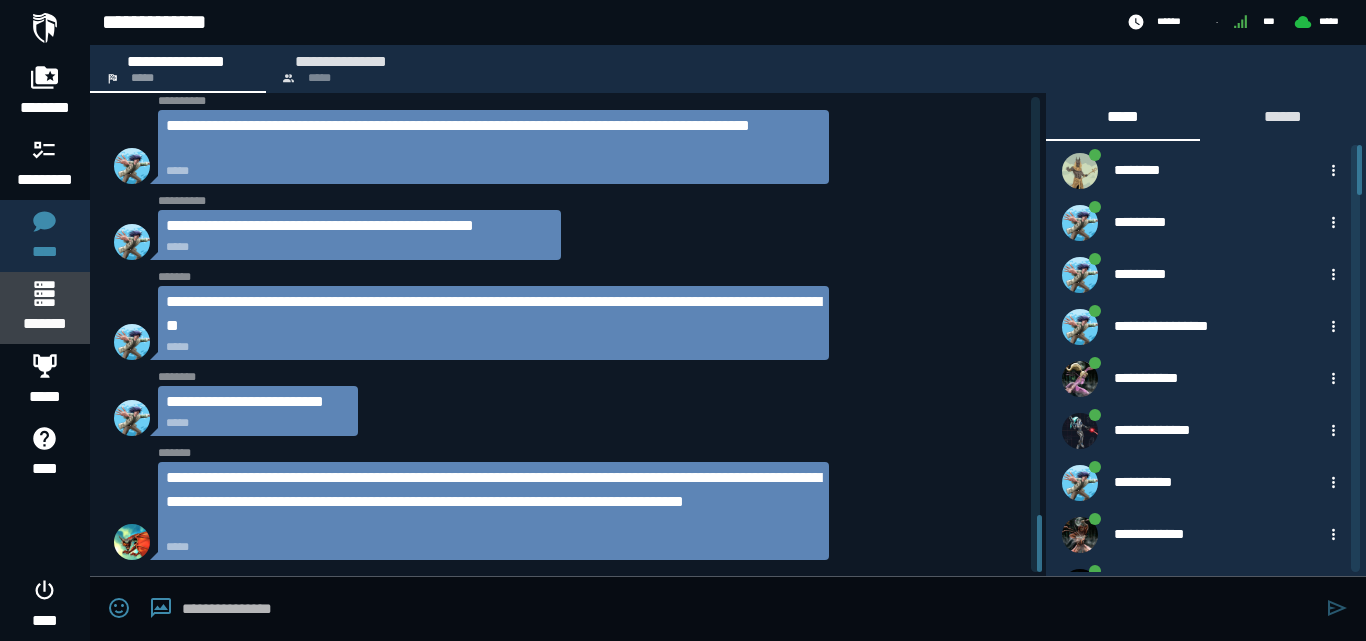 click on "*******" 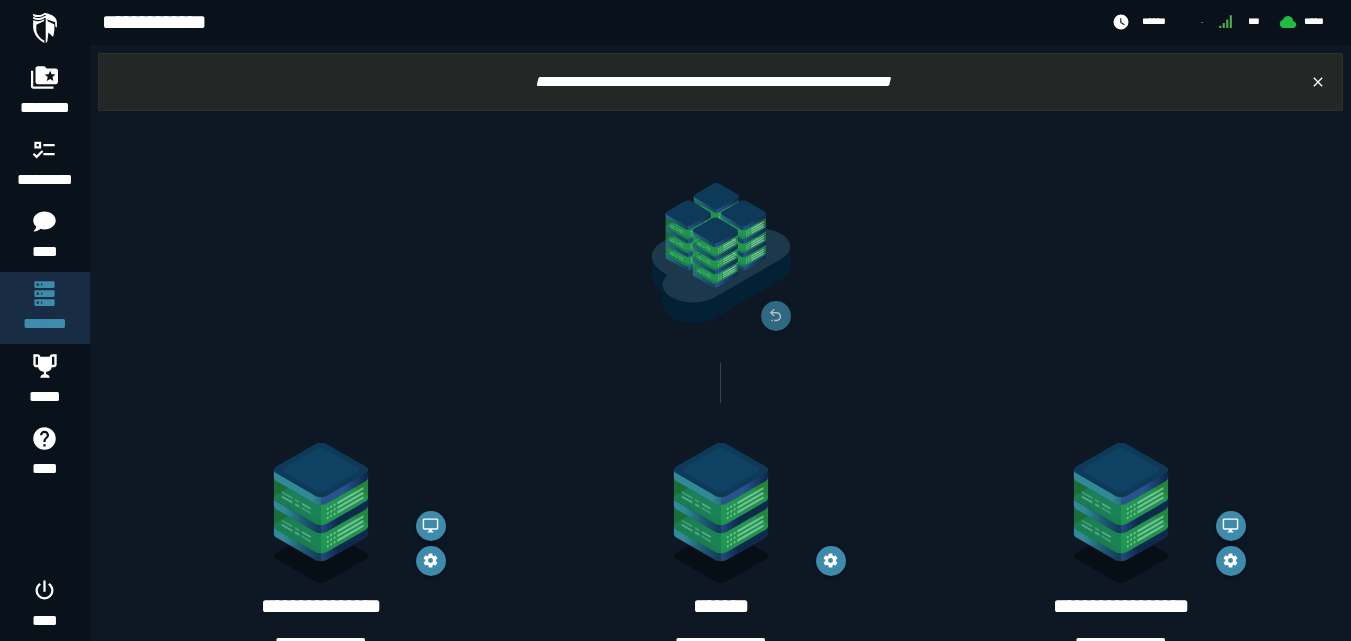 click 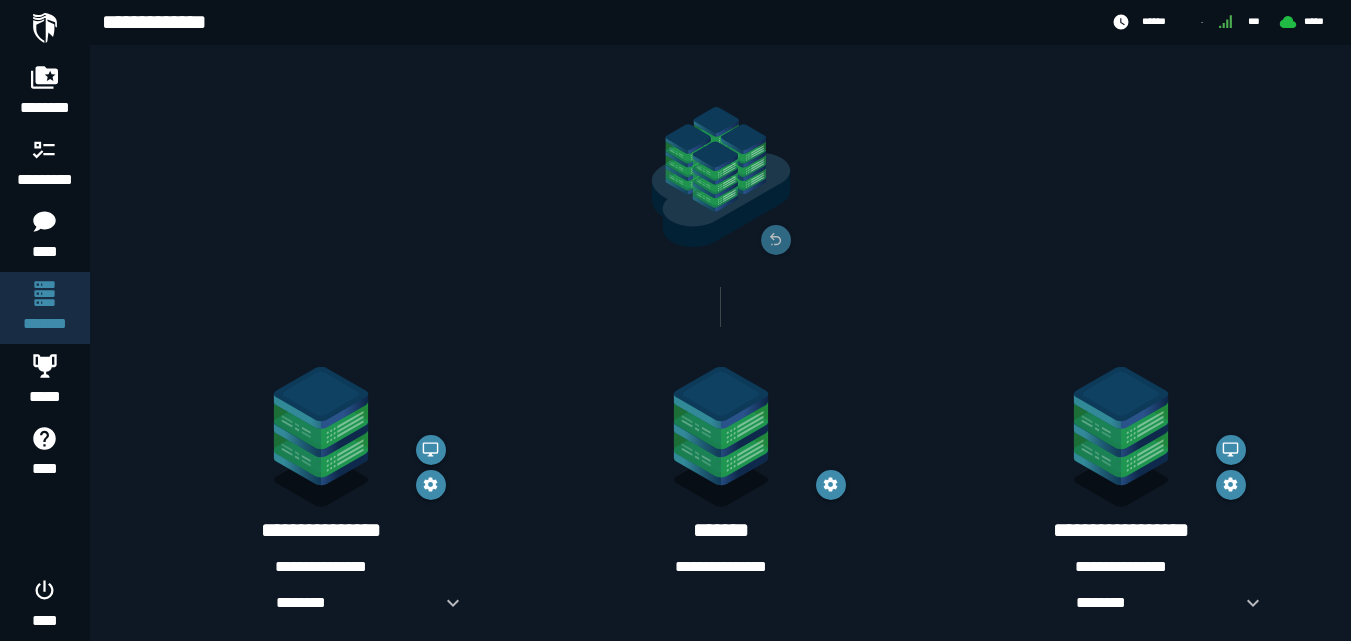scroll, scrollTop: 80, scrollLeft: 0, axis: vertical 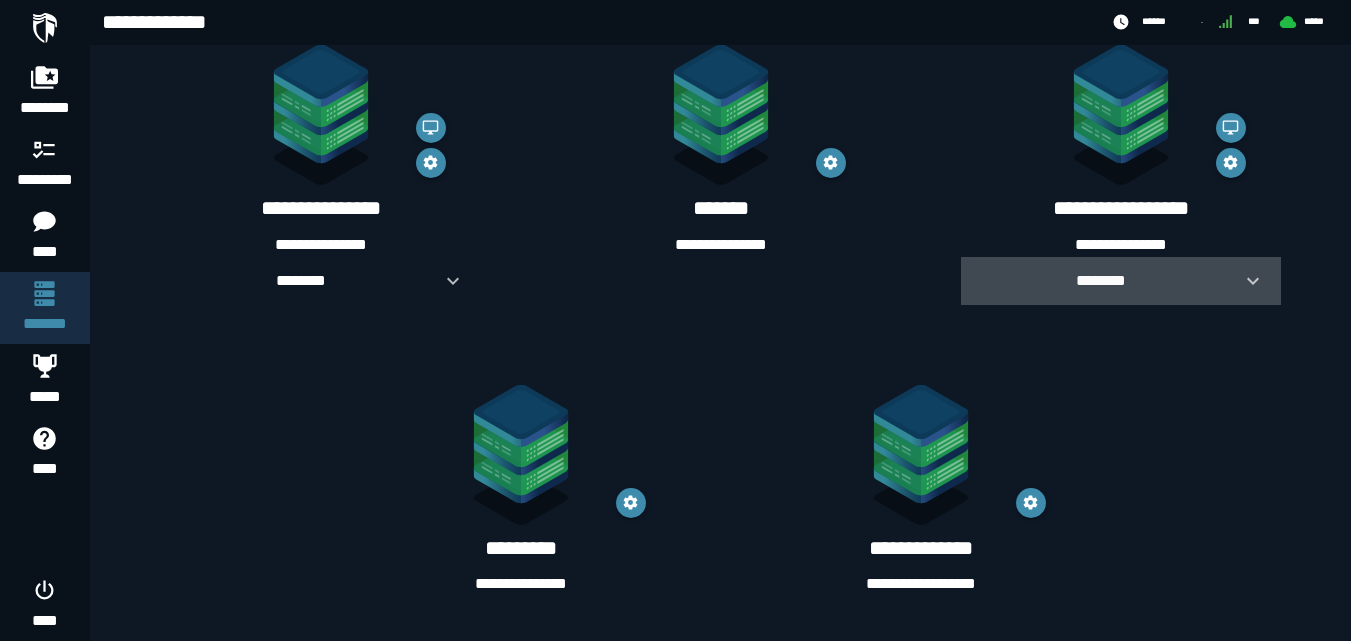 click on "********" at bounding box center (1101, 280) 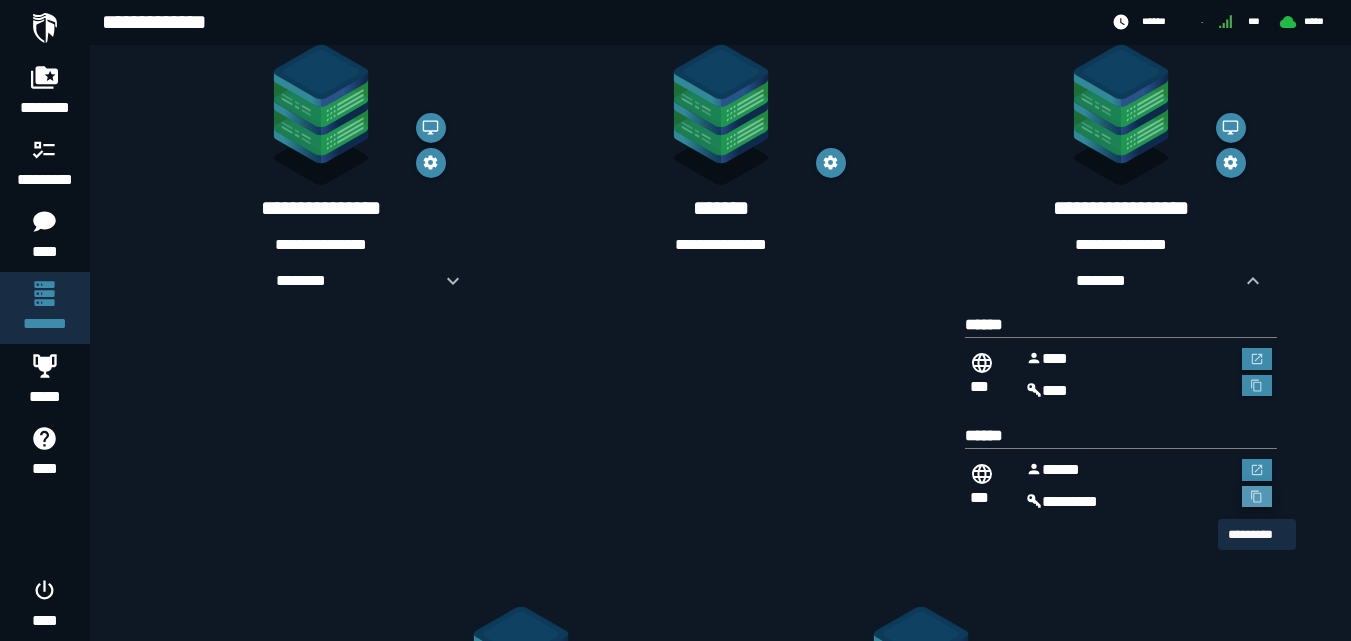 click 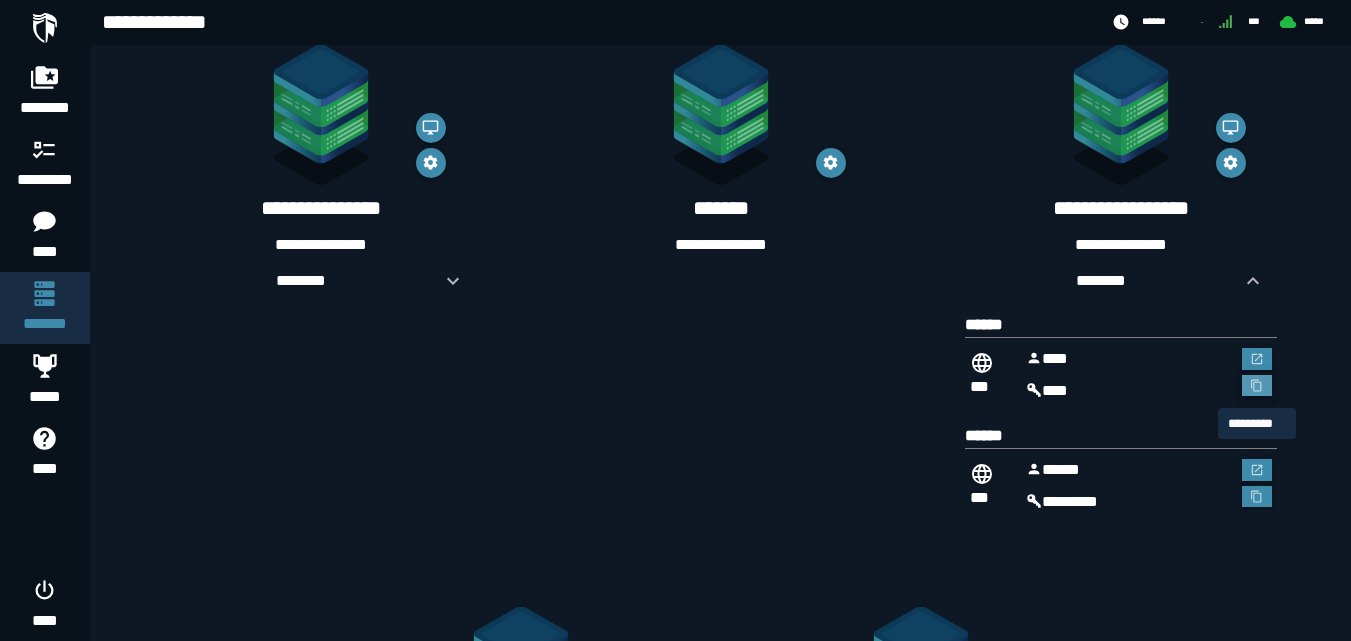 click 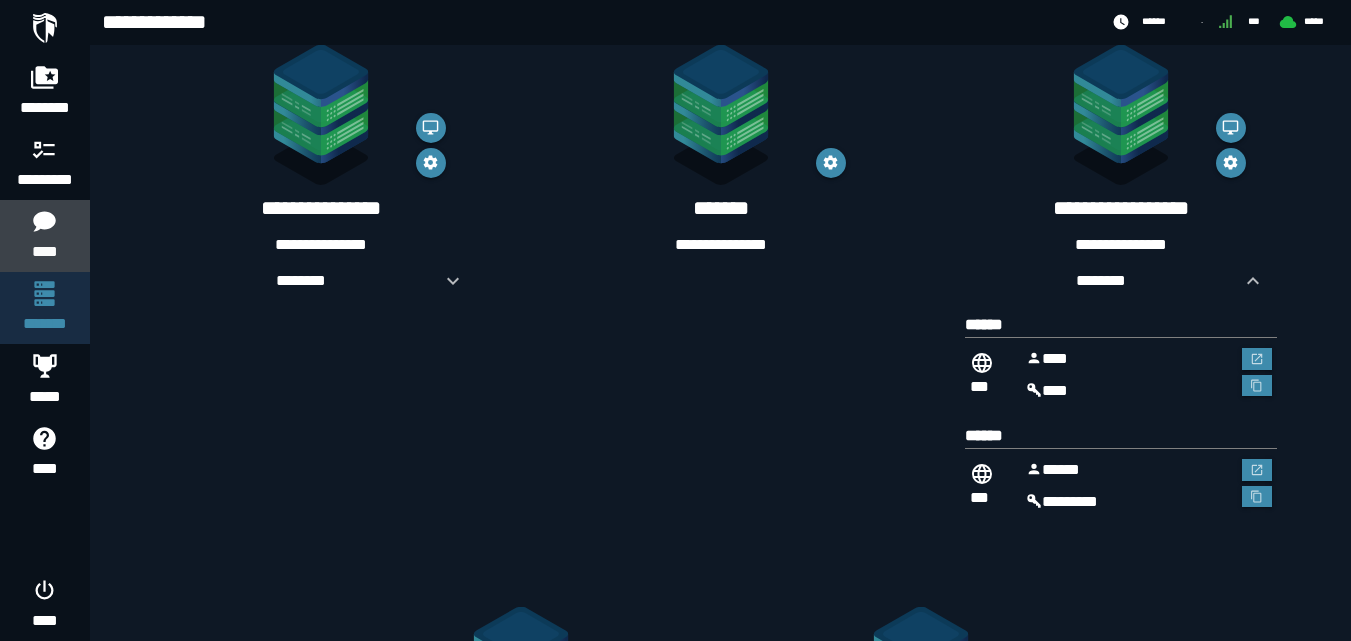 click on "****" at bounding box center (44, 236) 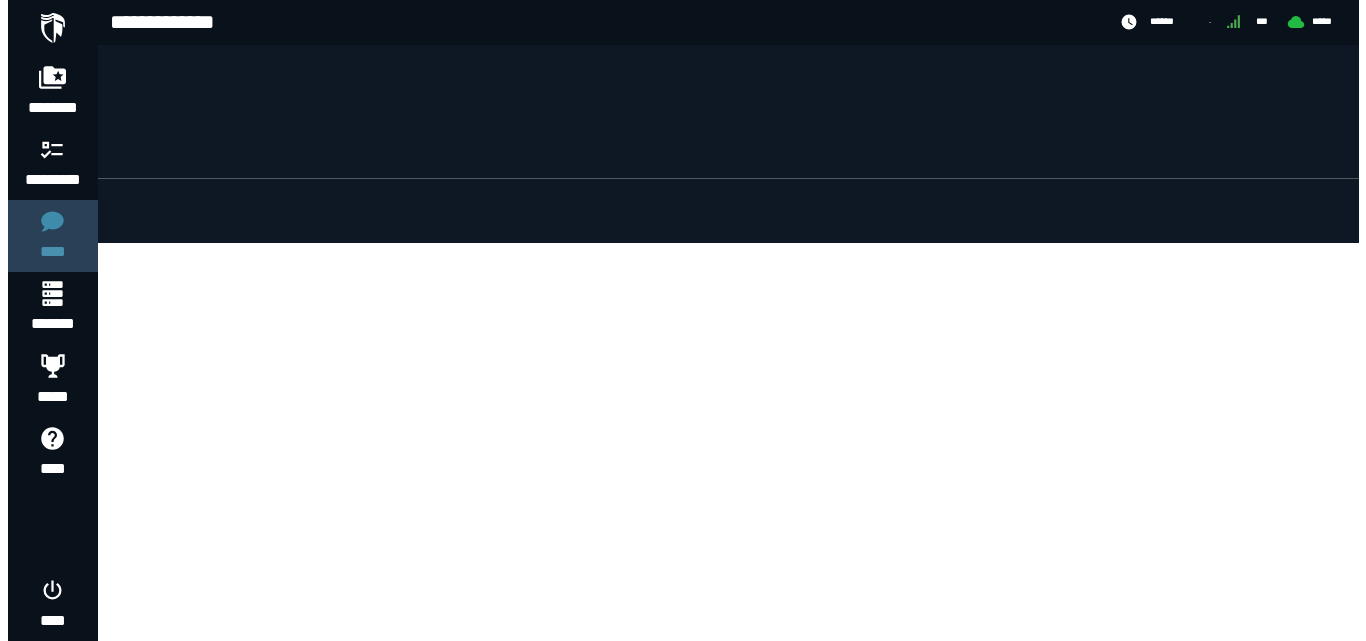 scroll, scrollTop: 0, scrollLeft: 0, axis: both 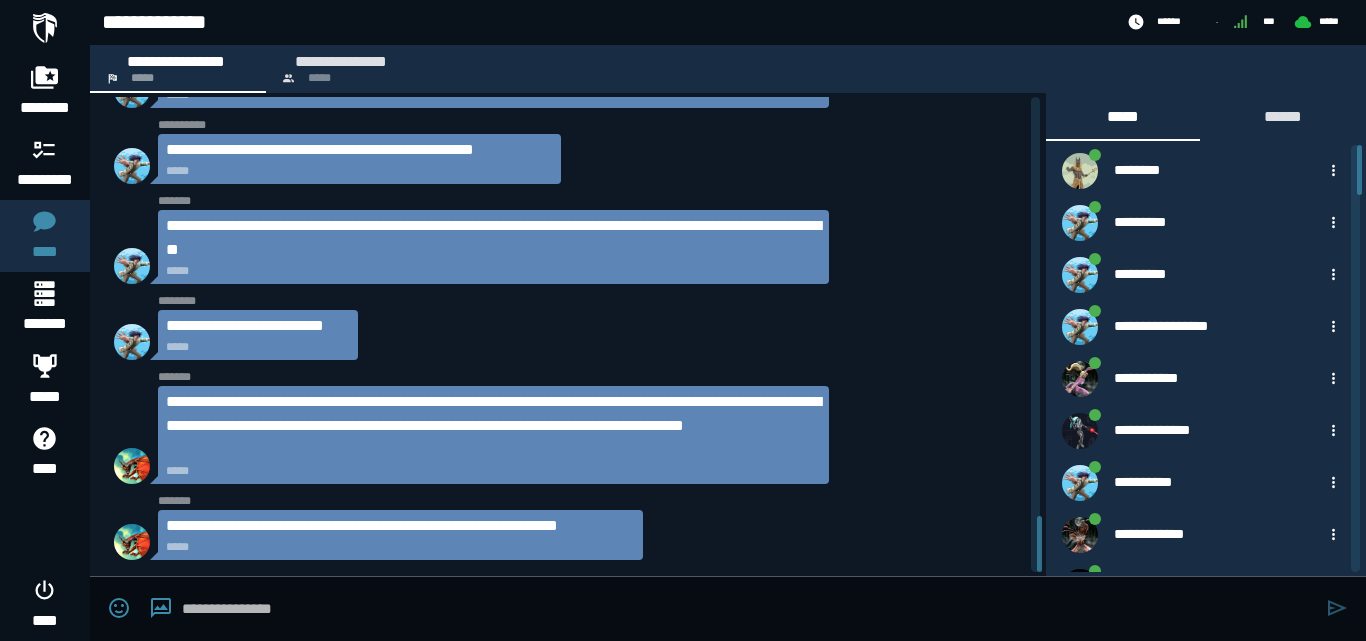 click on "**********" 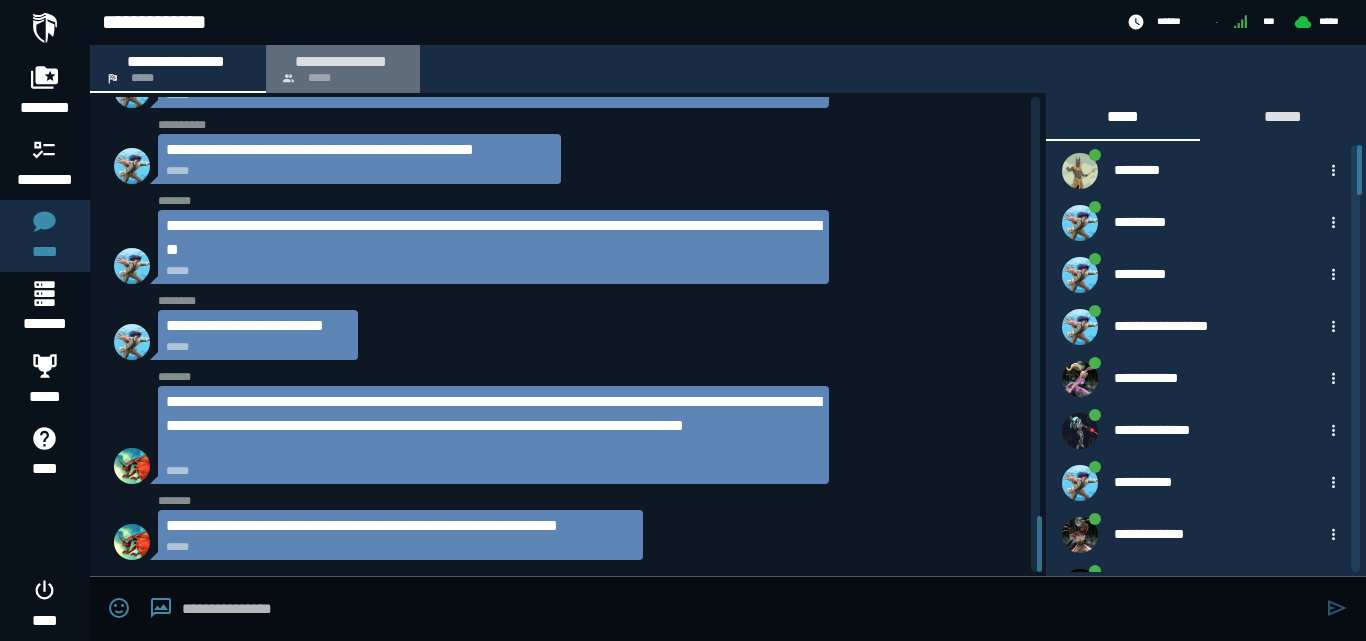 click on "**********" at bounding box center (341, 61) 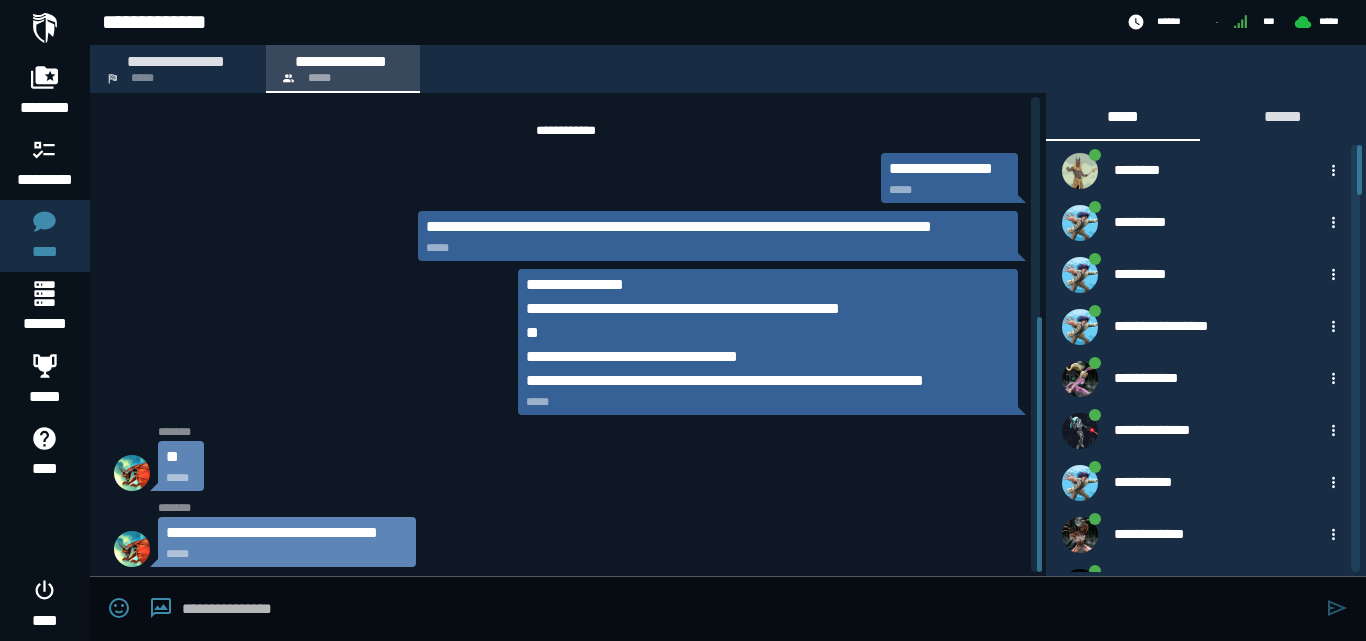 scroll, scrollTop: 411, scrollLeft: 0, axis: vertical 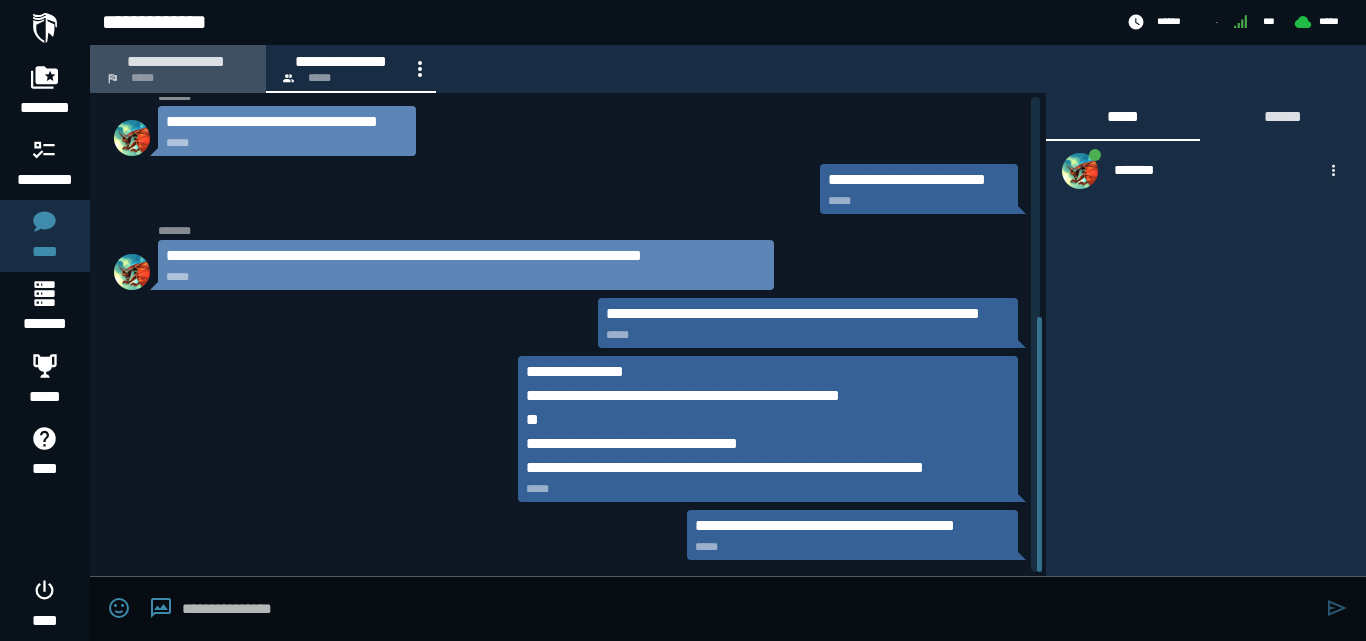 click on "**********" at bounding box center [176, 61] 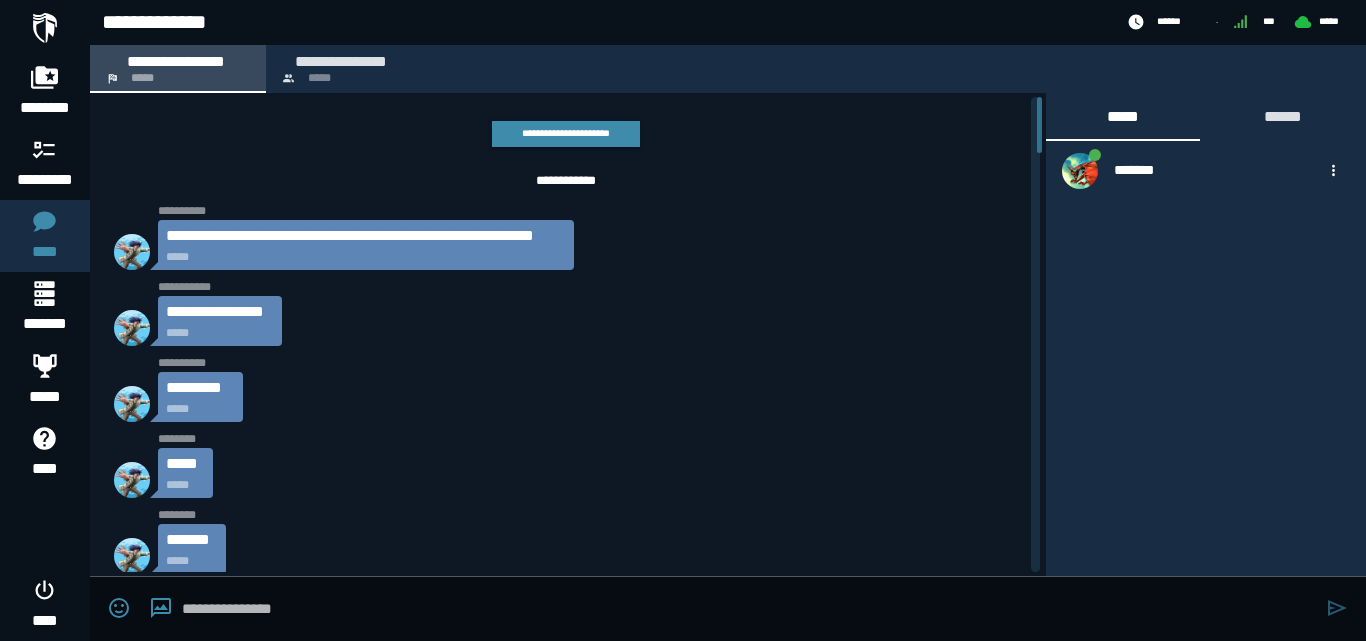 scroll, scrollTop: 3536, scrollLeft: 0, axis: vertical 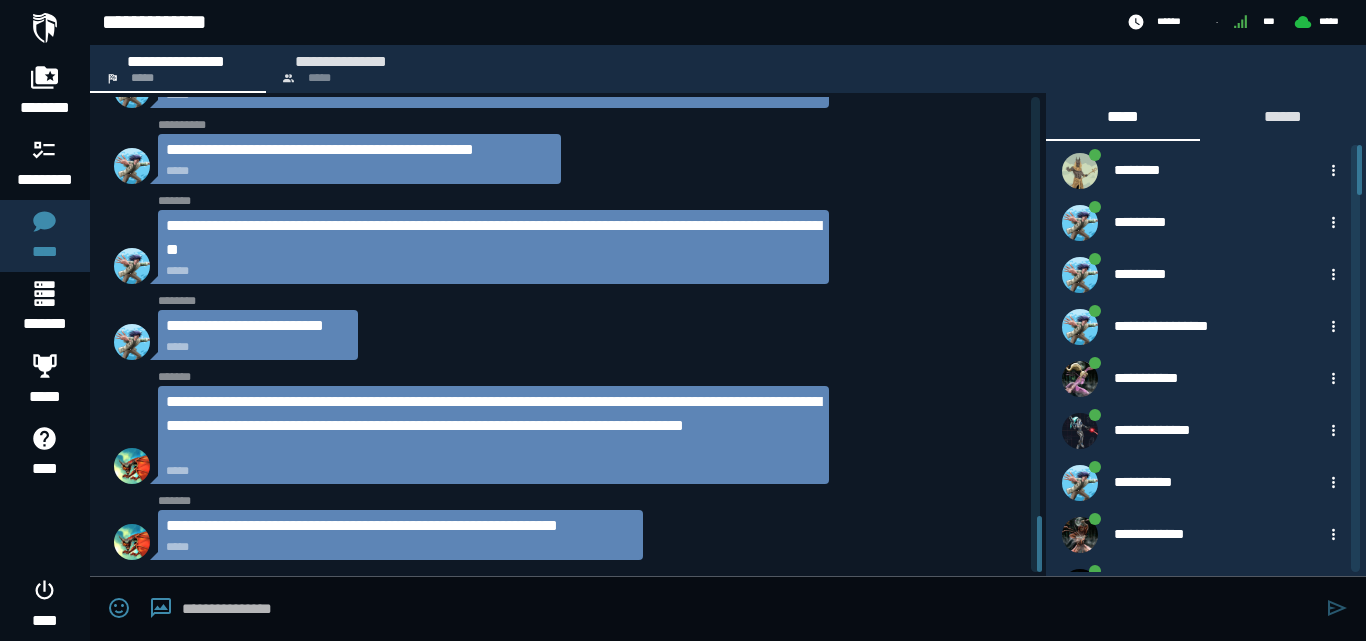 click on "**********" 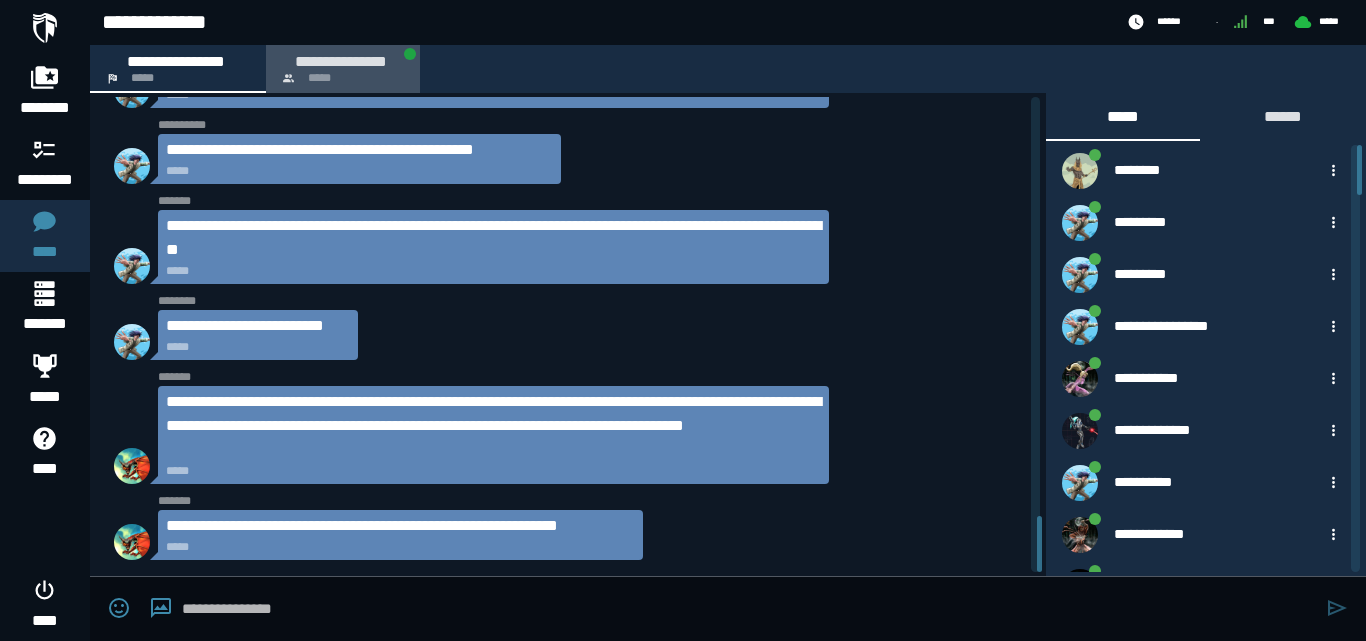 click on "**********" at bounding box center (341, 61) 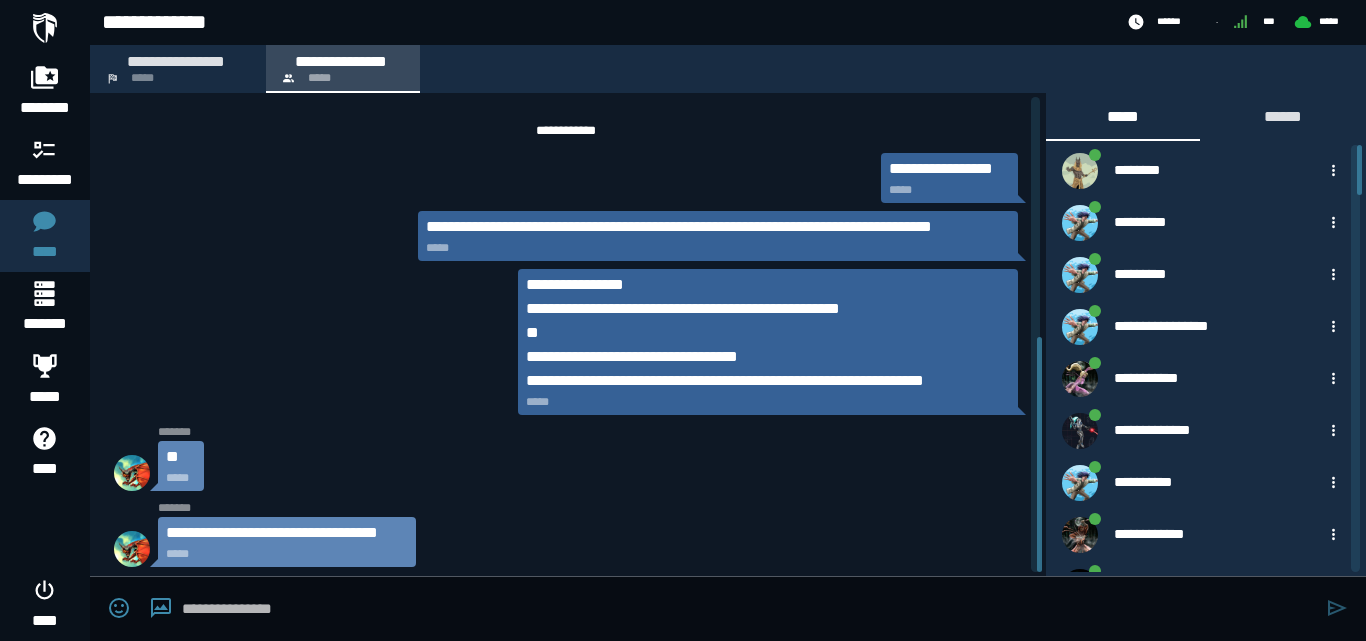 scroll, scrollTop: 487, scrollLeft: 0, axis: vertical 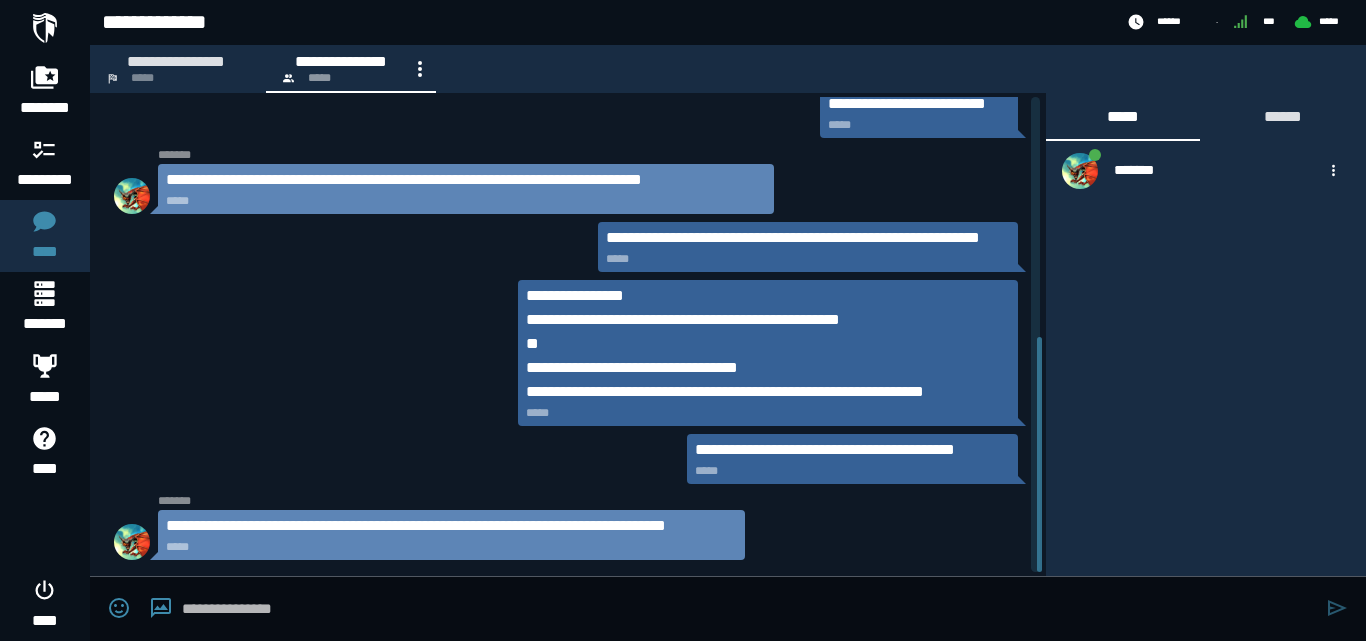 click at bounding box center [749, 609] 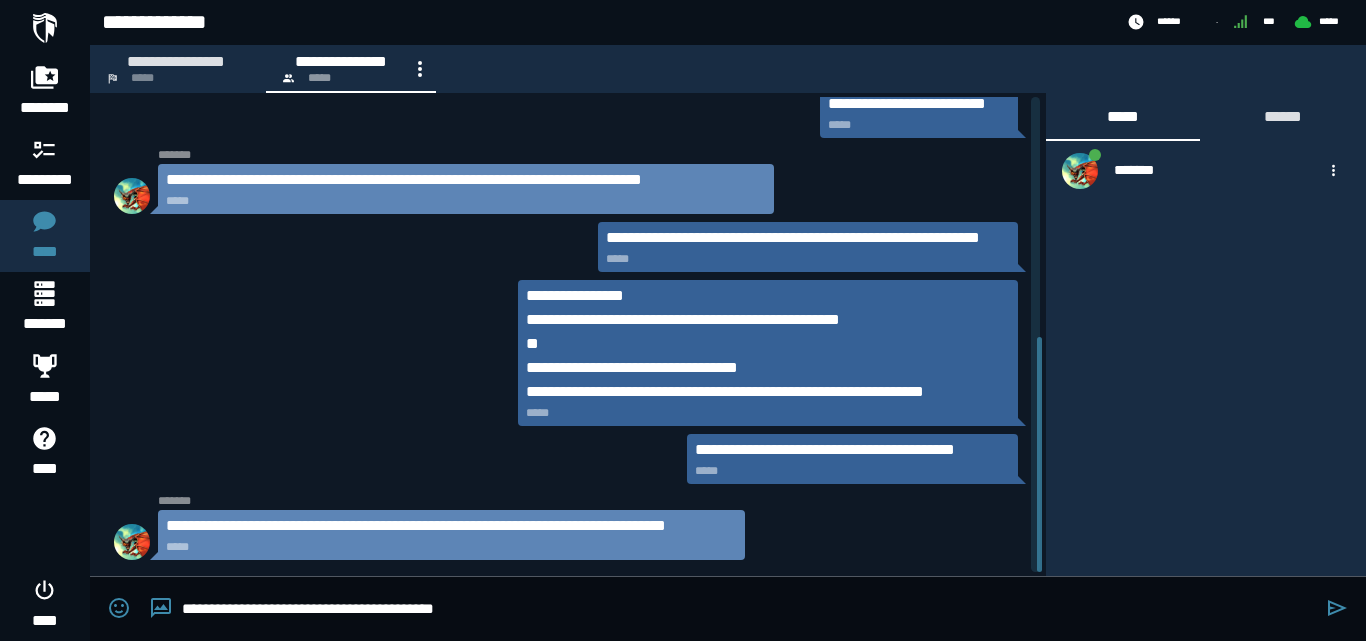 paste on "**********" 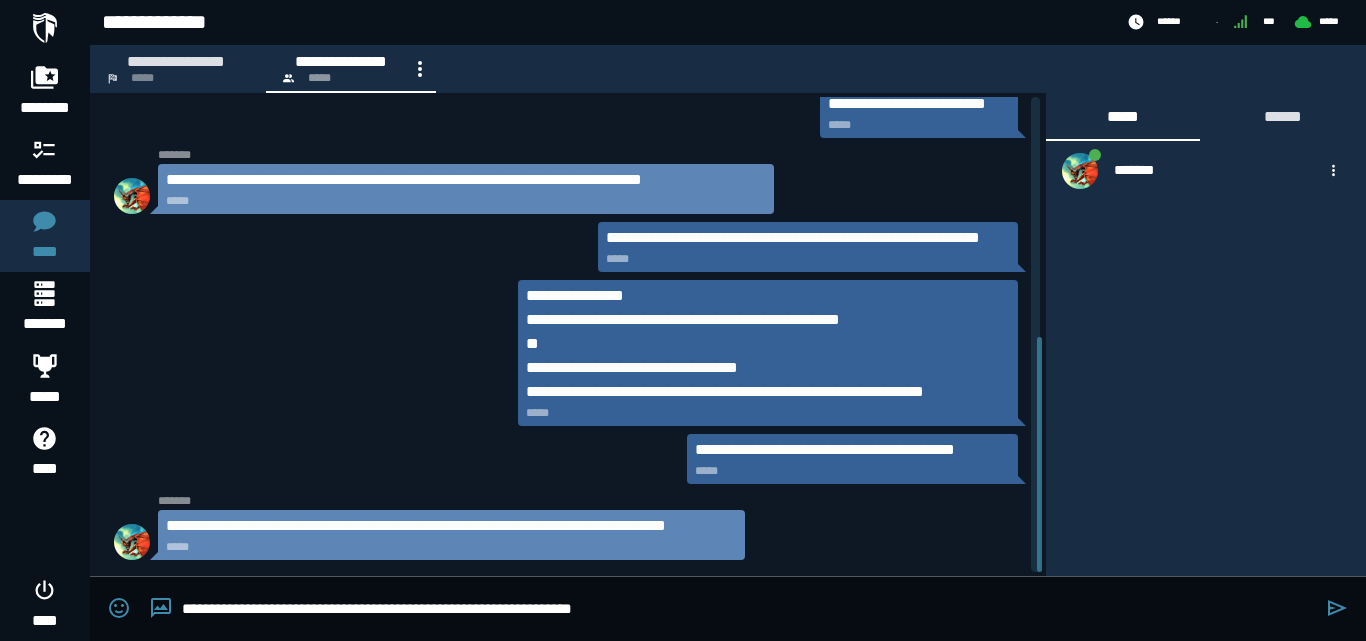type on "**********" 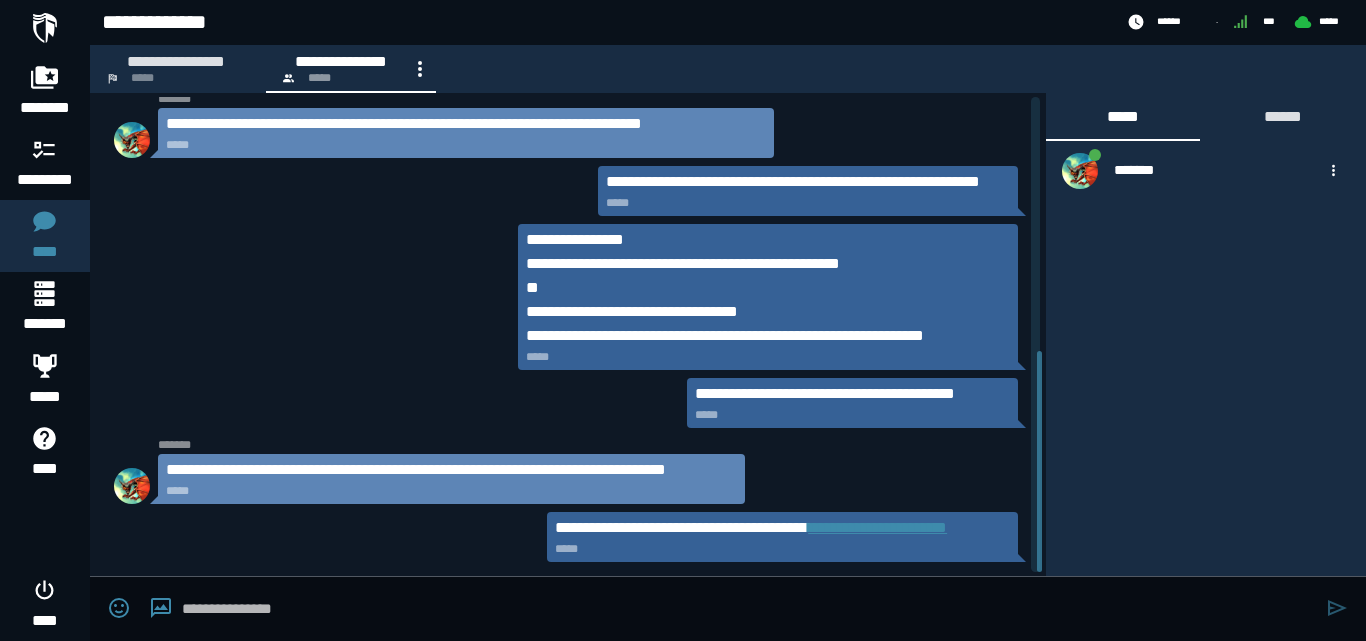 scroll, scrollTop: 545, scrollLeft: 0, axis: vertical 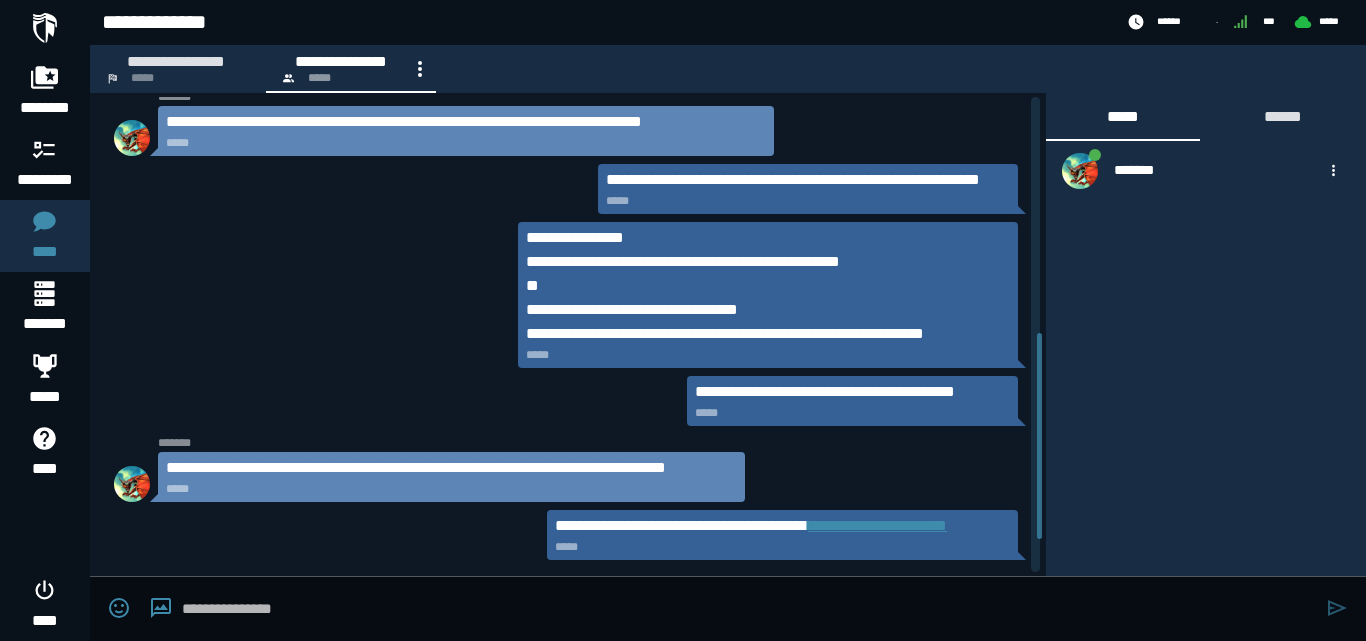 click at bounding box center [749, 609] 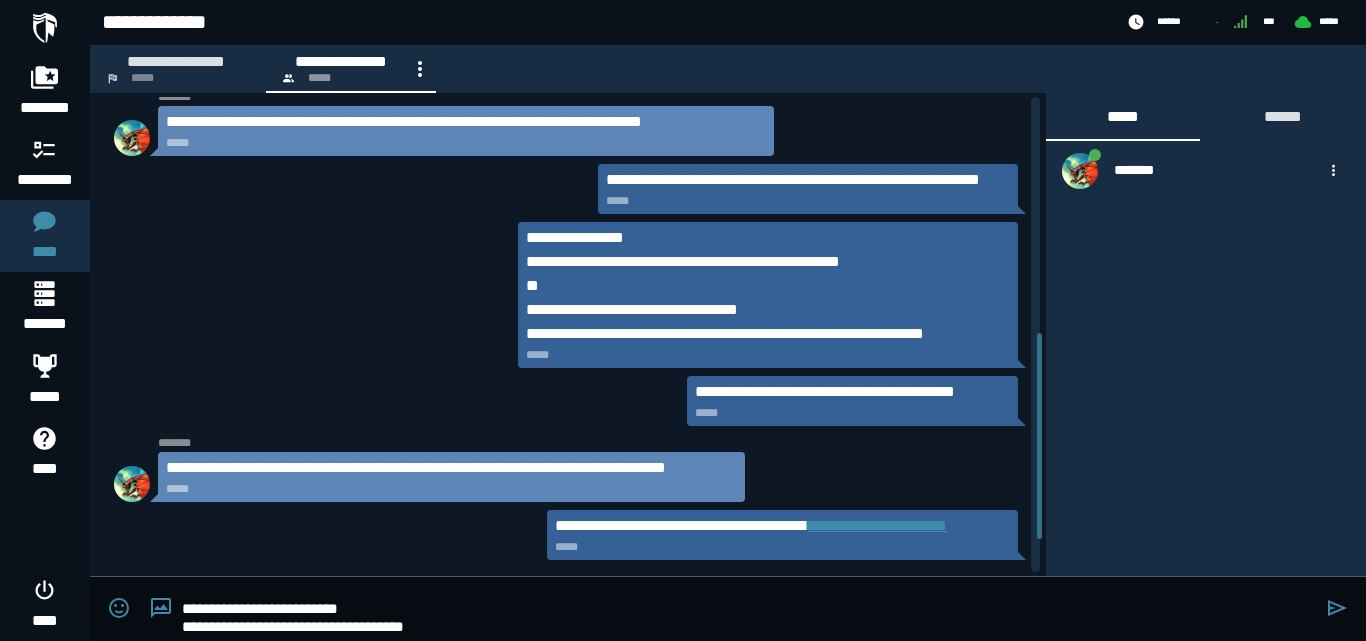 scroll, scrollTop: 1, scrollLeft: 0, axis: vertical 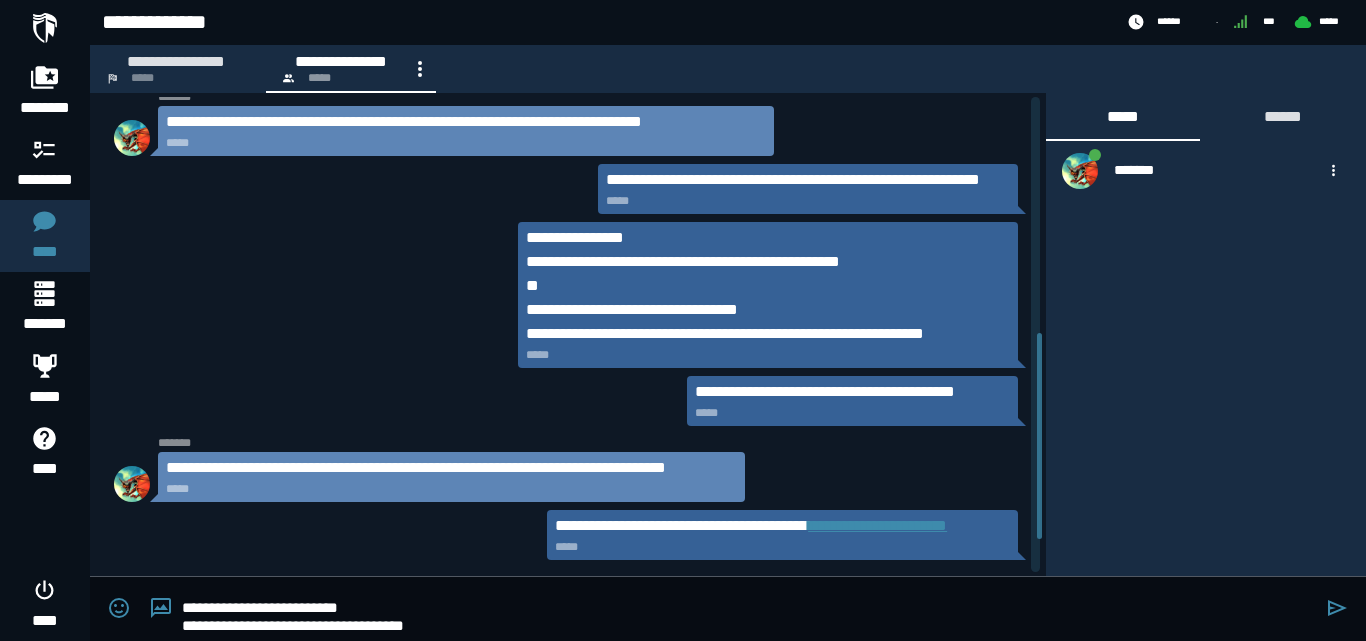 type on "**********" 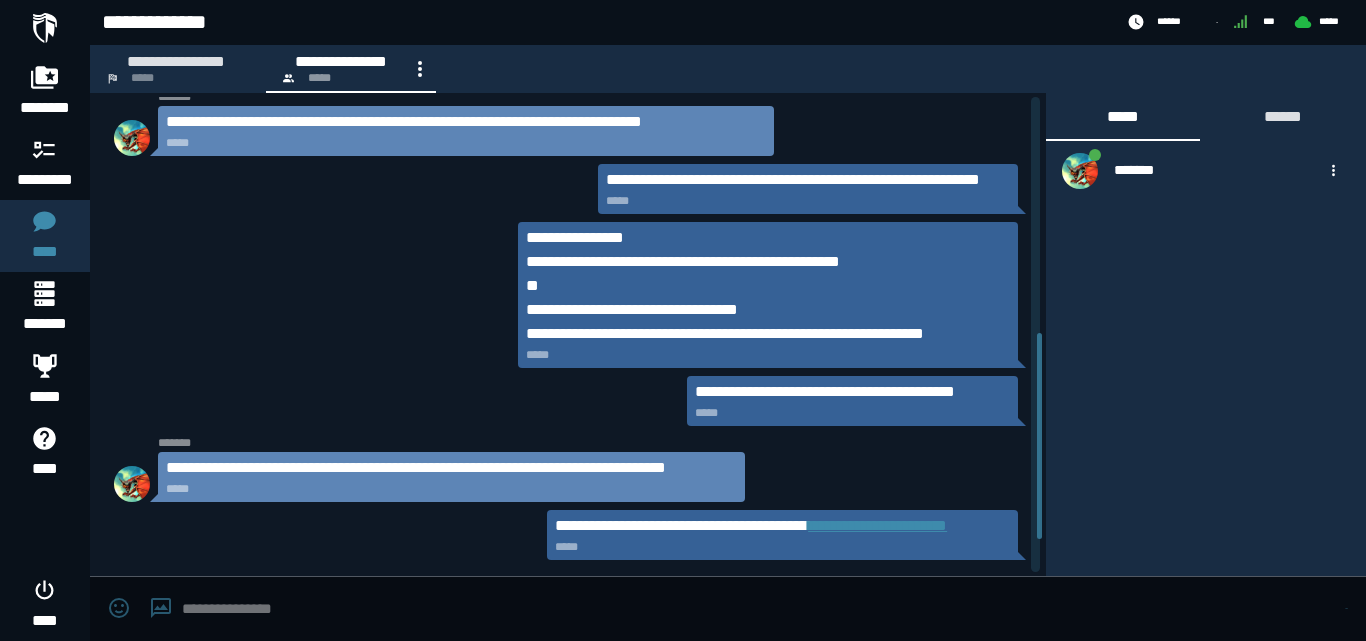 scroll, scrollTop: 0, scrollLeft: 0, axis: both 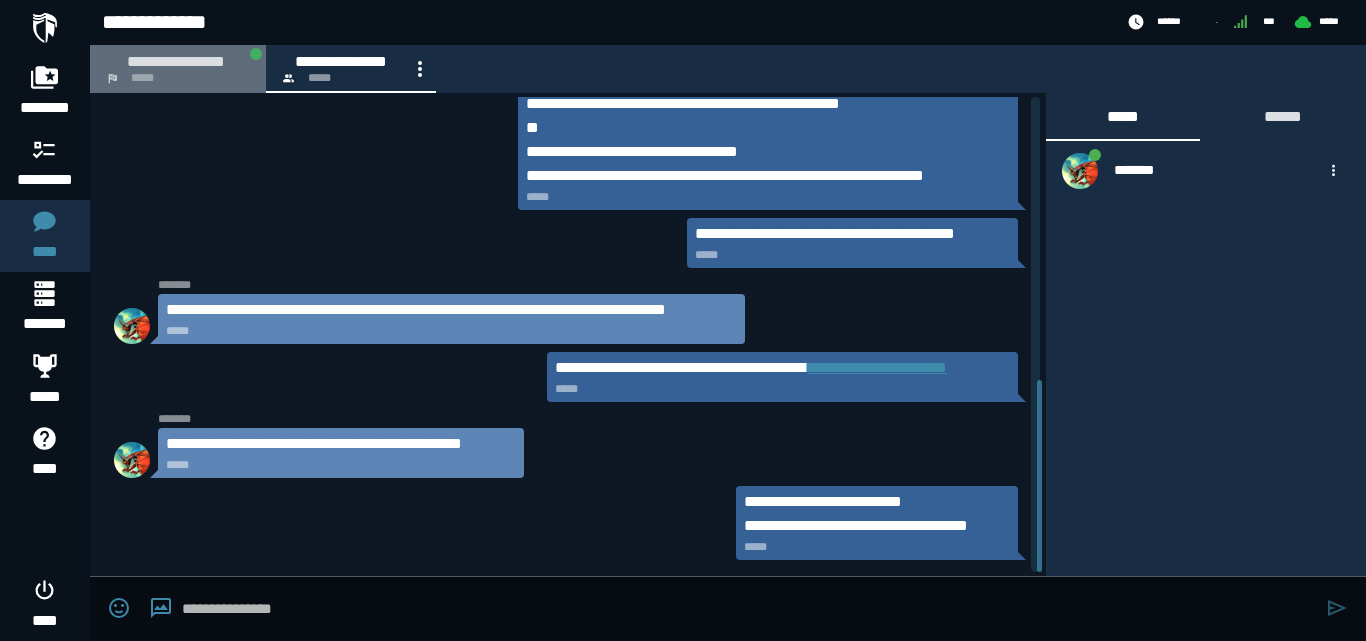 click on "**********" at bounding box center [178, 69] 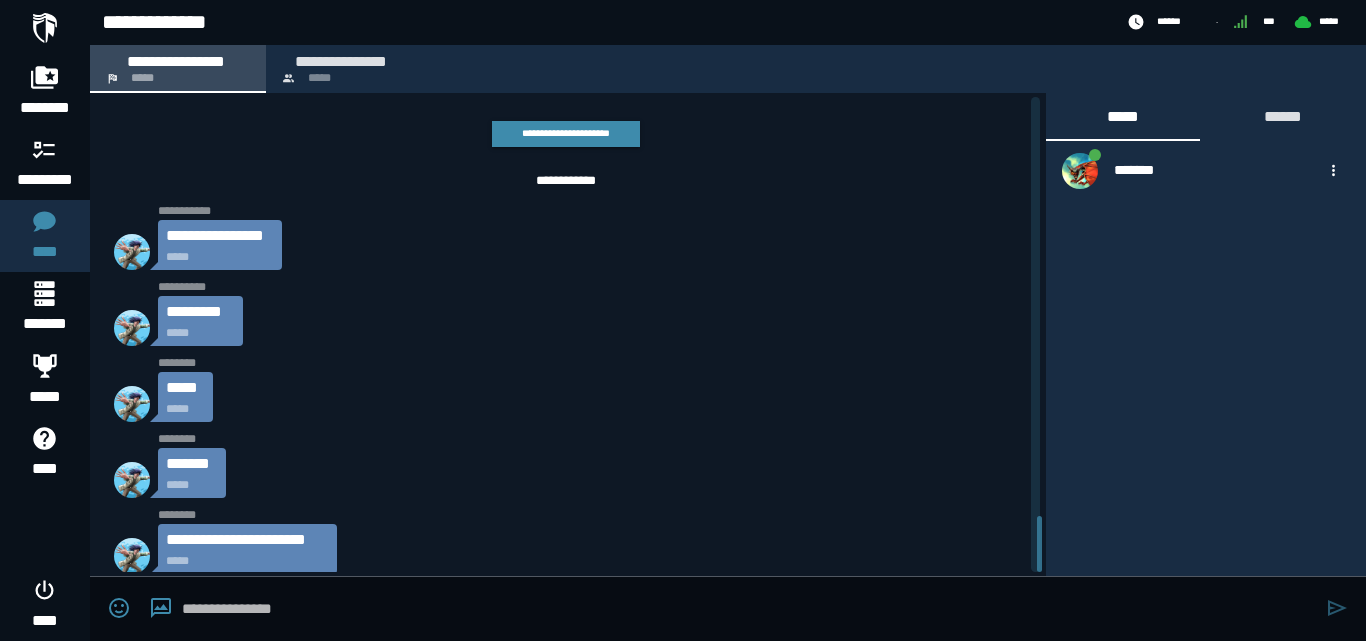 scroll, scrollTop: 3536, scrollLeft: 0, axis: vertical 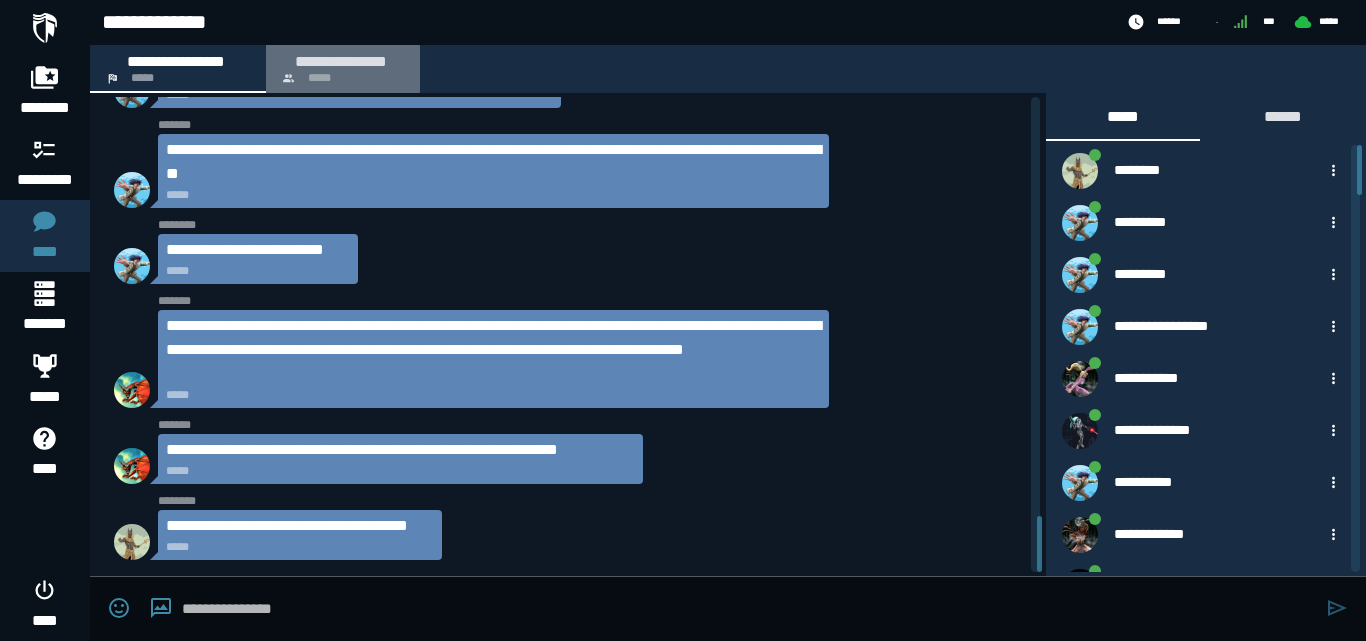click on "**********" at bounding box center [343, 69] 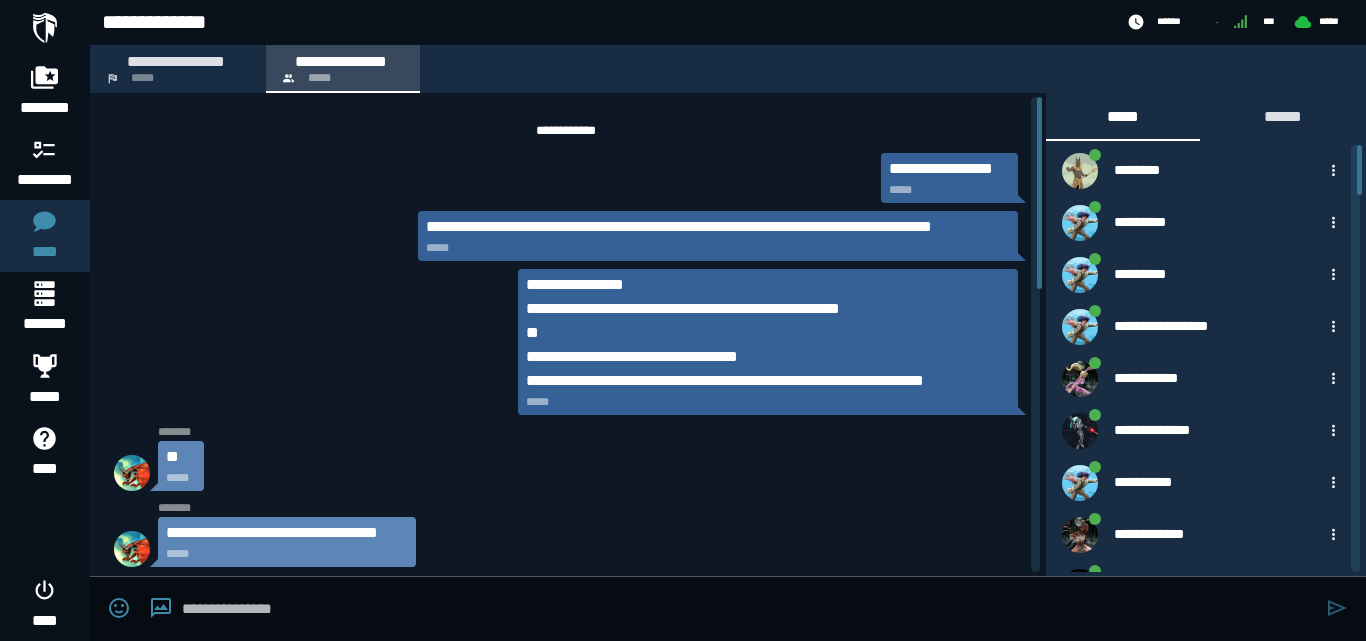 scroll, scrollTop: 703, scrollLeft: 0, axis: vertical 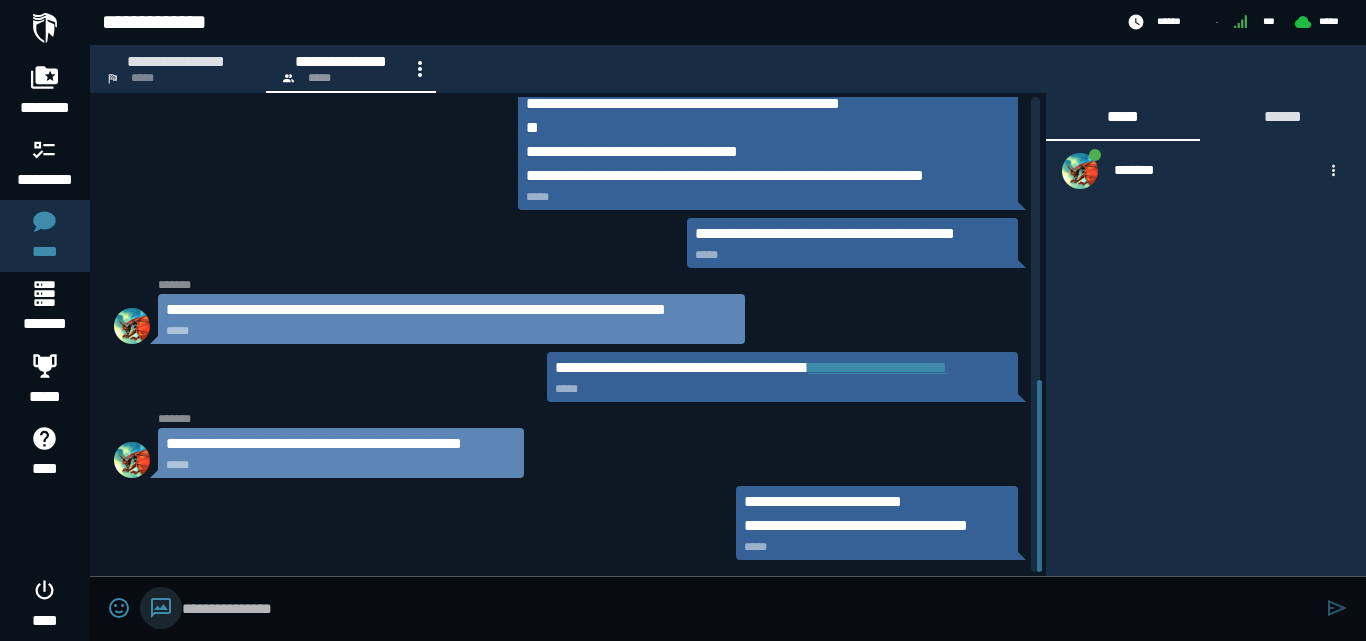 click 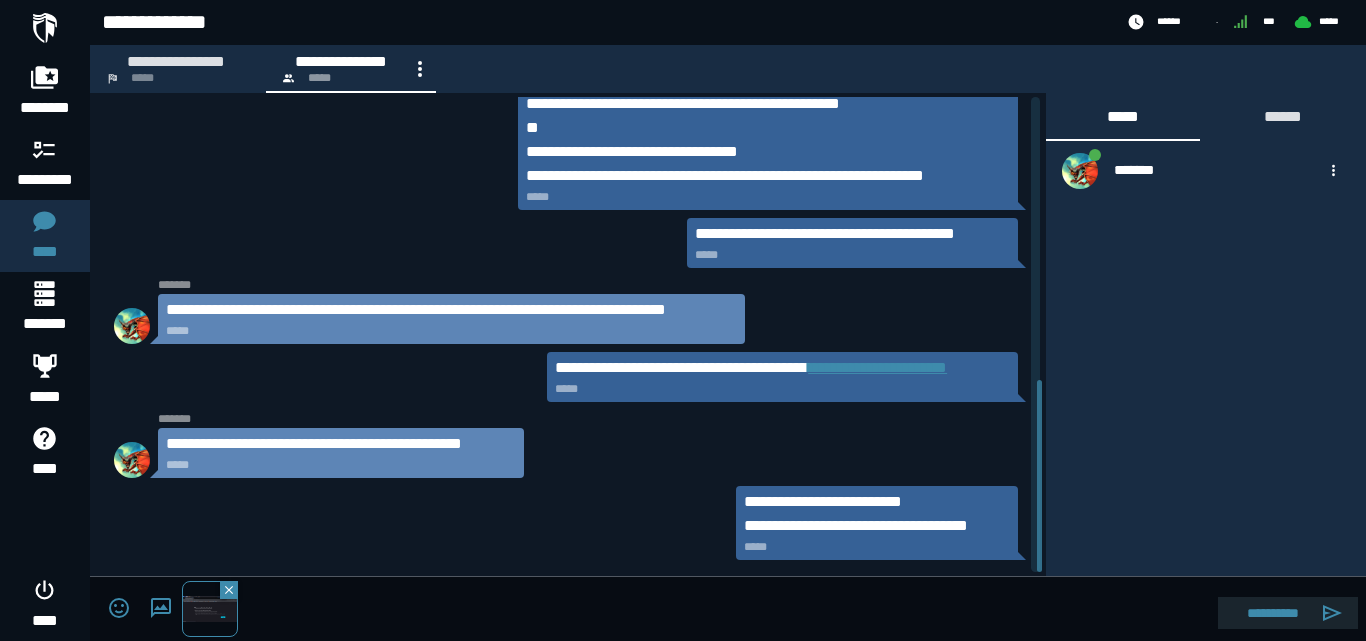 click on "**********" at bounding box center (1273, 613) 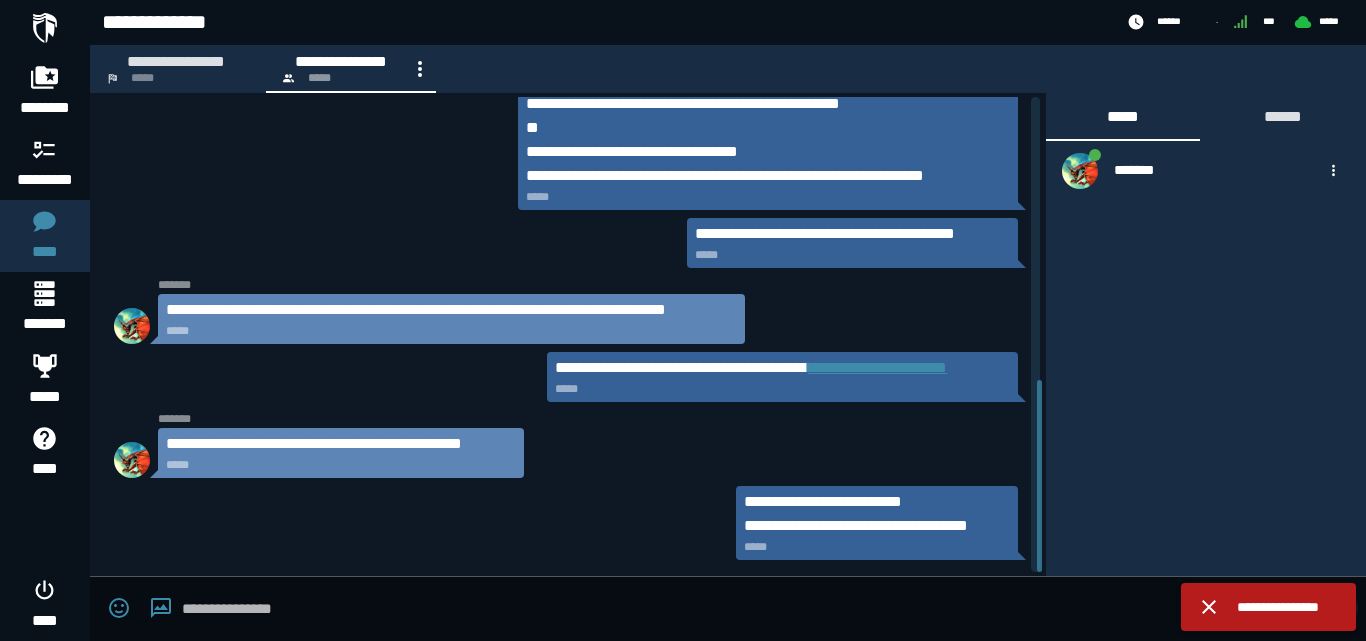 click 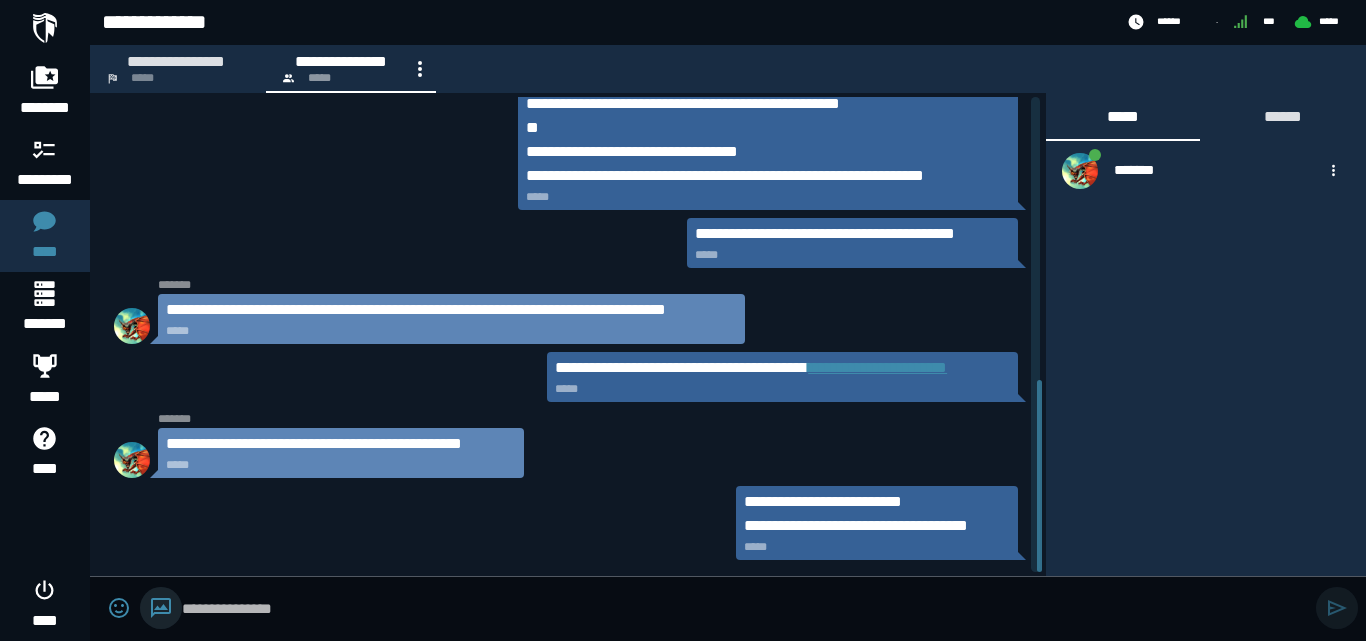 click 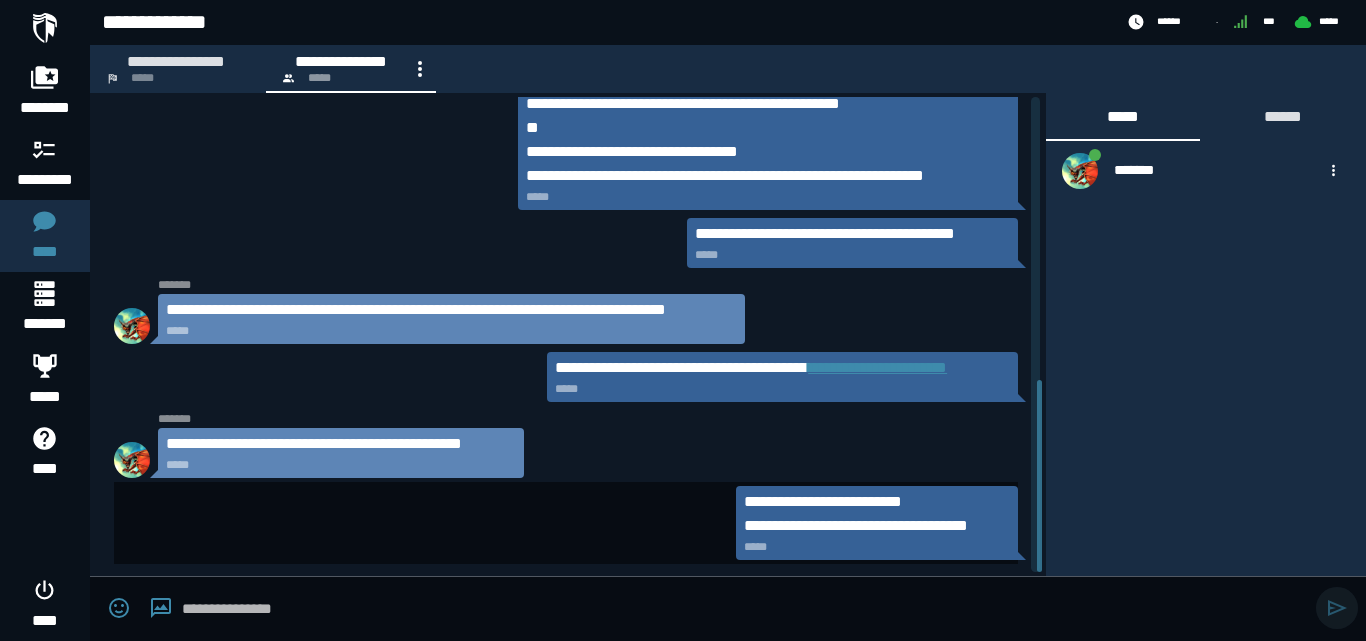 click on "**********" 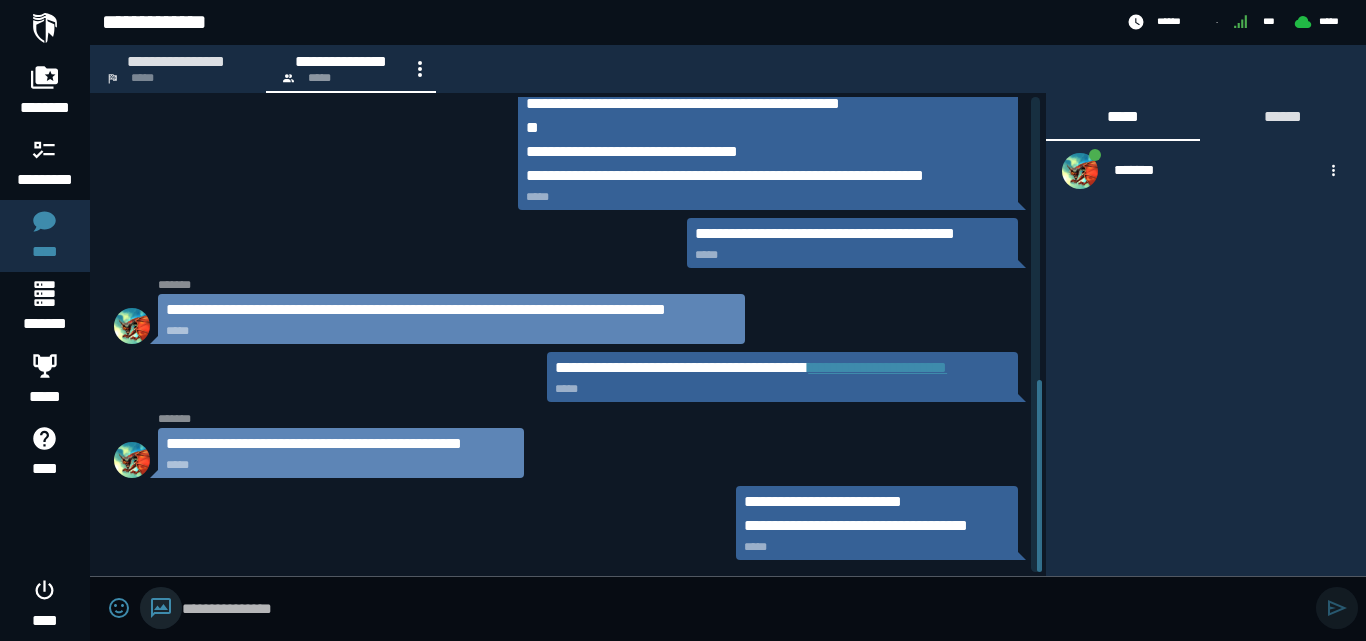 click 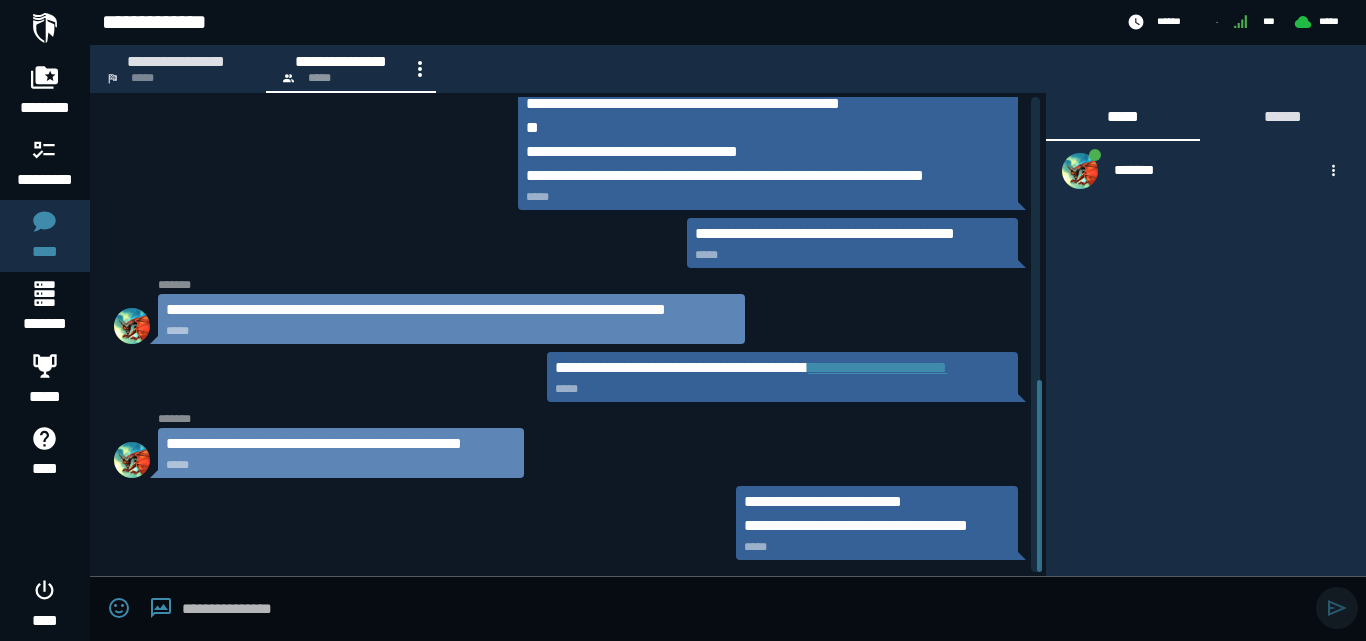 click at bounding box center (749, 609) 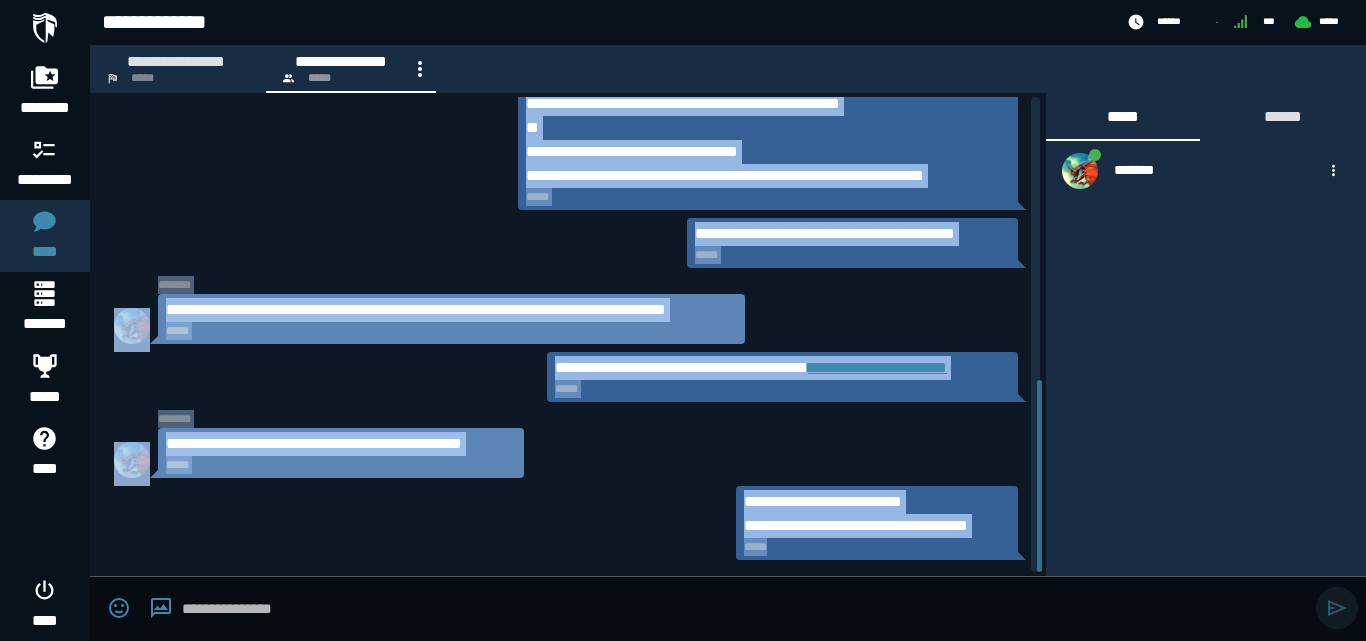 drag, startPoint x: 1042, startPoint y: 456, endPoint x: 1035, endPoint y: 475, distance: 20.248457 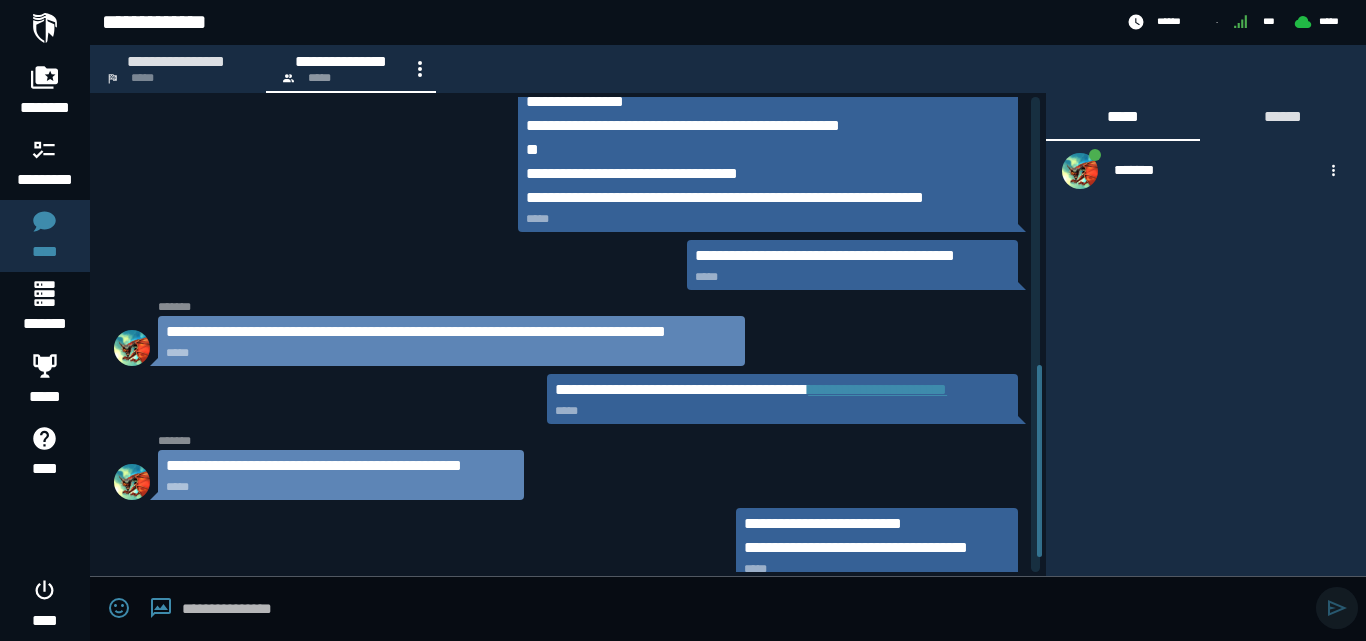 scroll, scrollTop: 703, scrollLeft: 0, axis: vertical 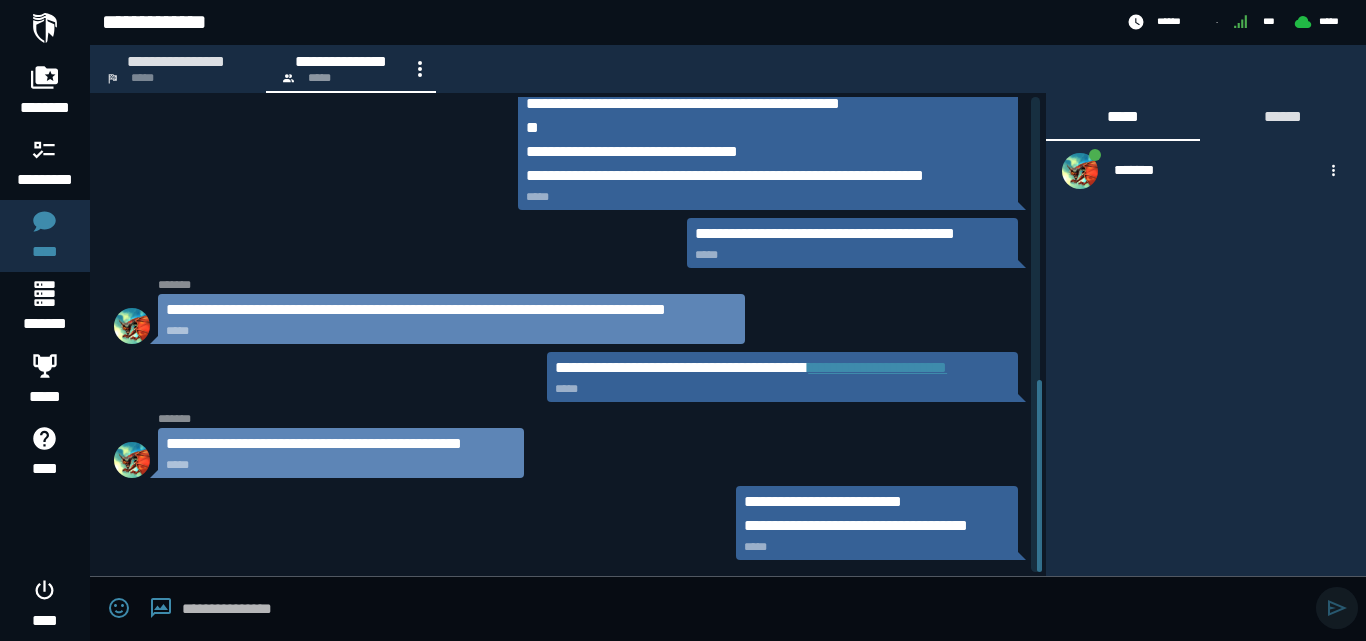 drag, startPoint x: 1040, startPoint y: 460, endPoint x: 1026, endPoint y: 512, distance: 53.851646 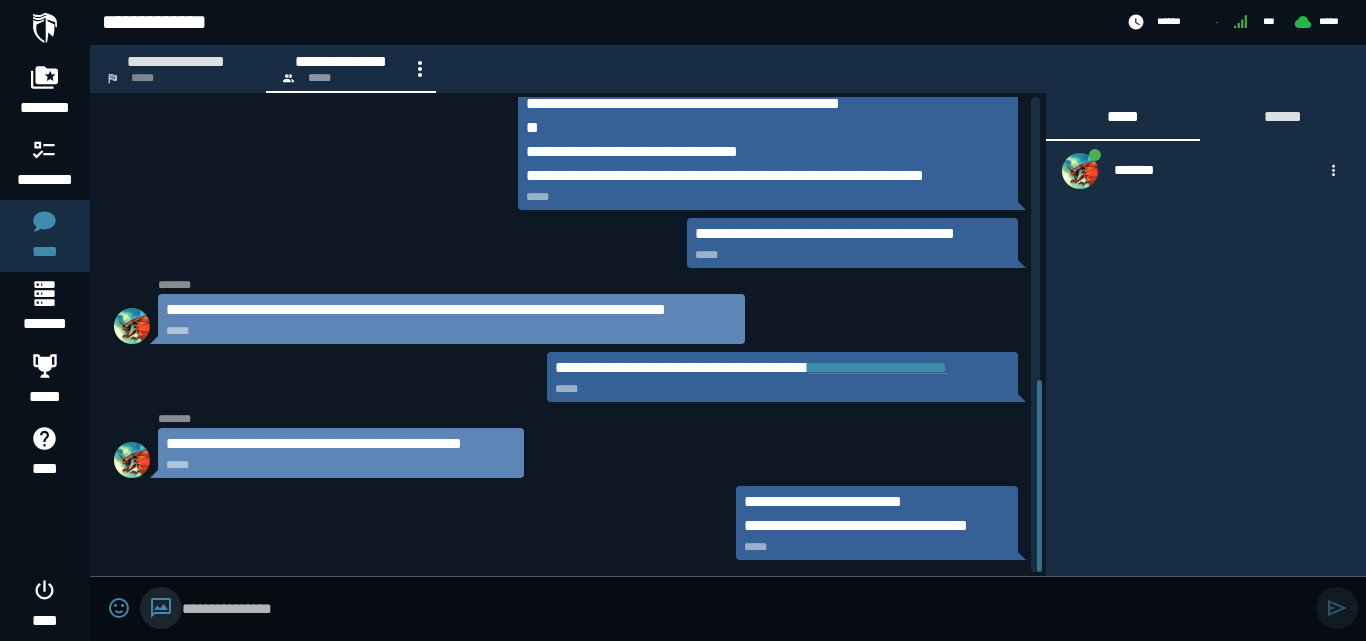 click 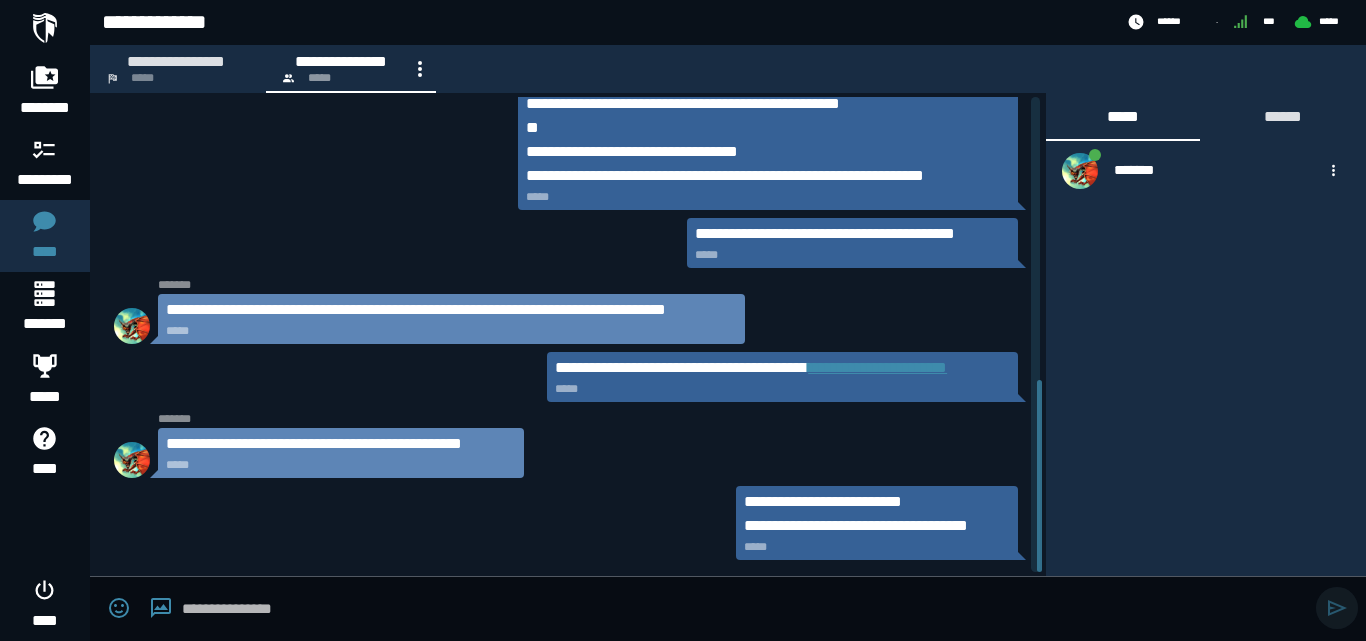 click at bounding box center [749, 609] 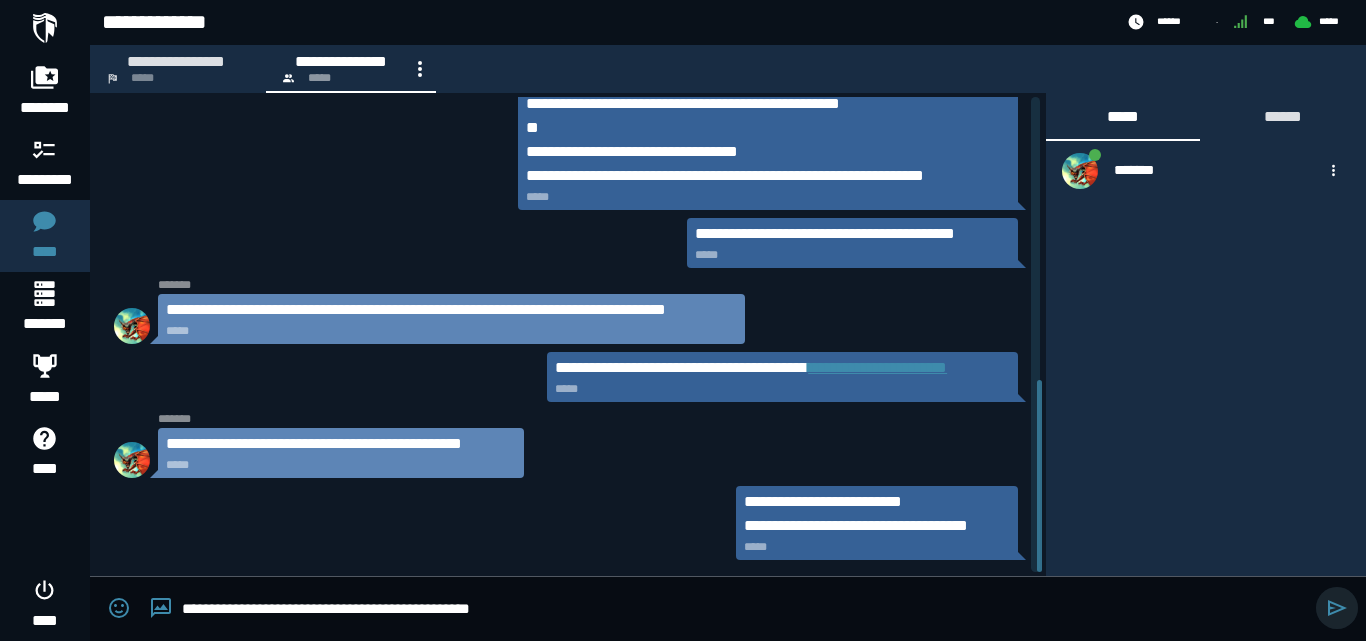 type on "**********" 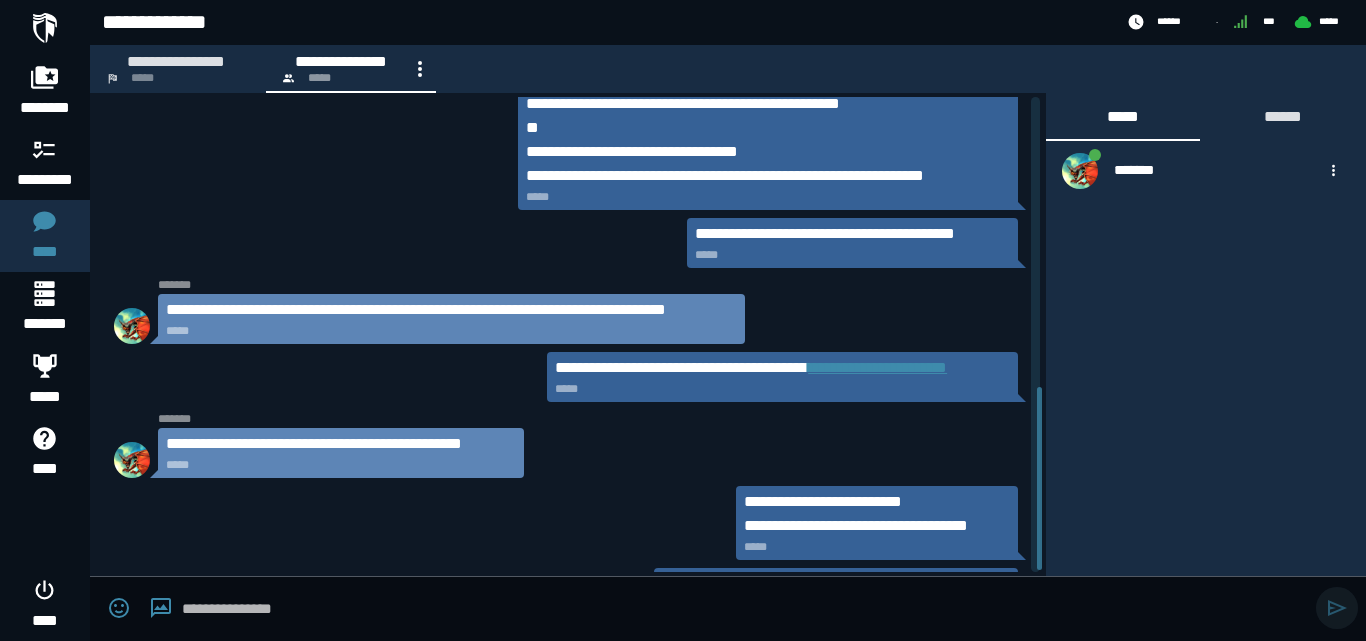 scroll, scrollTop: 761, scrollLeft: 0, axis: vertical 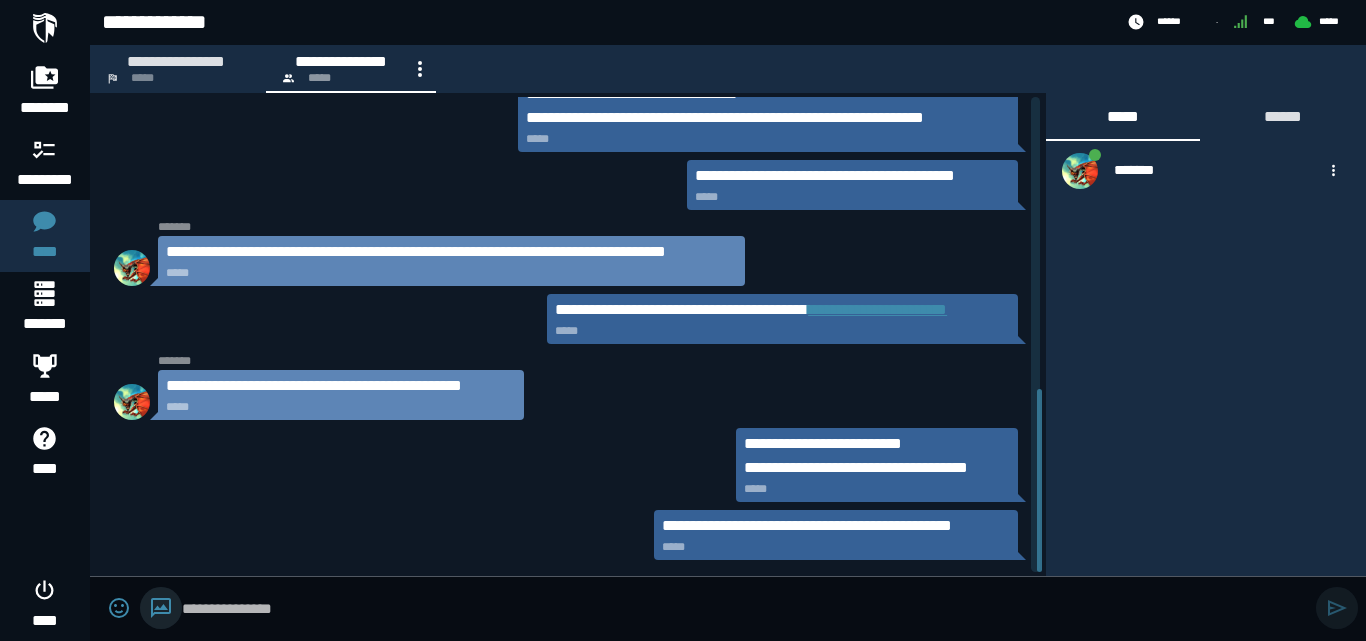 click 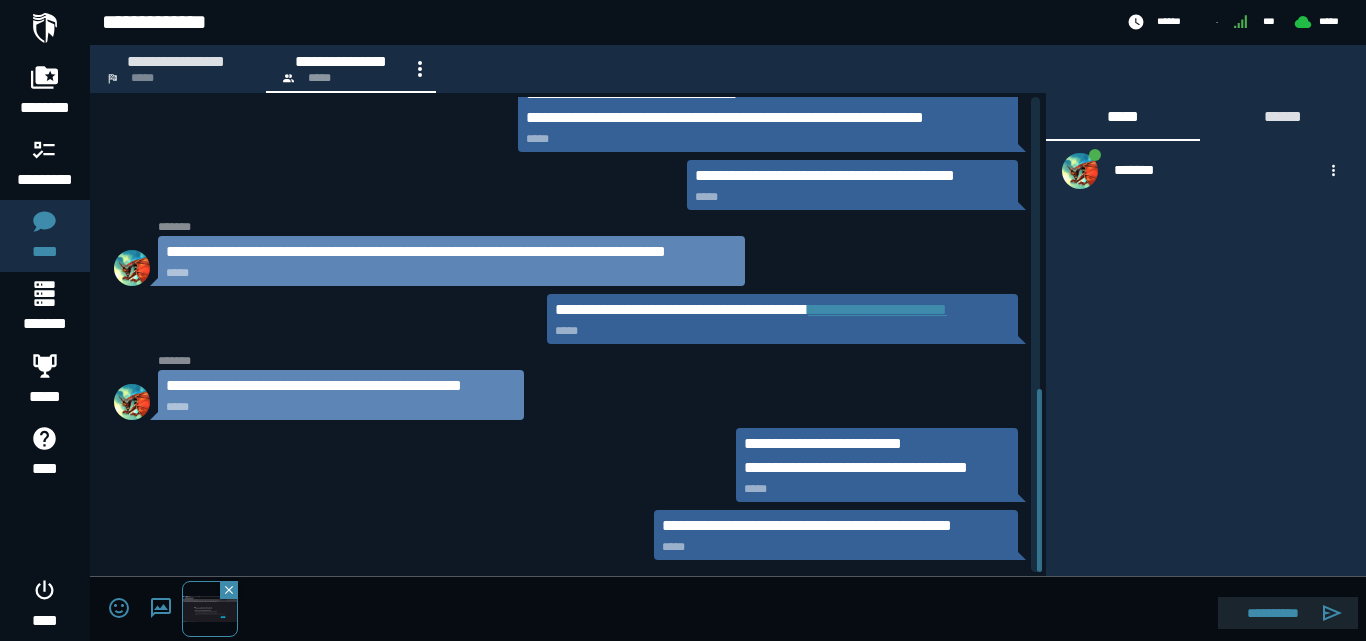 click on "**********" at bounding box center [1273, 613] 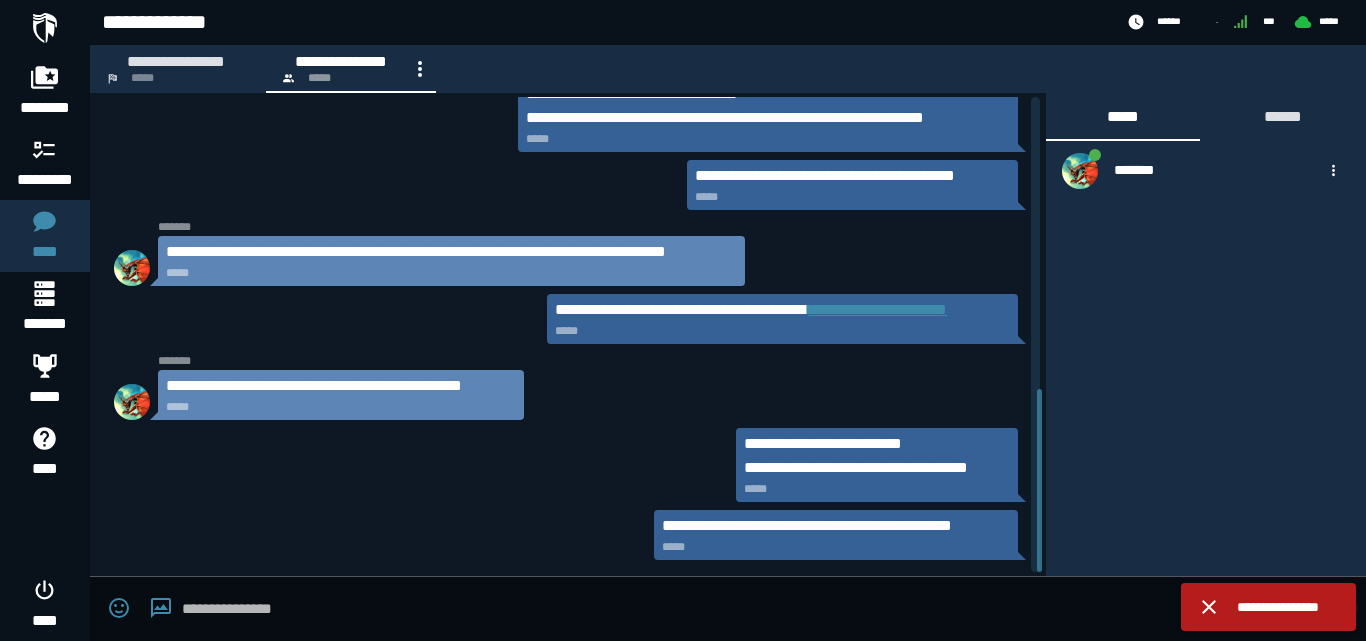 click 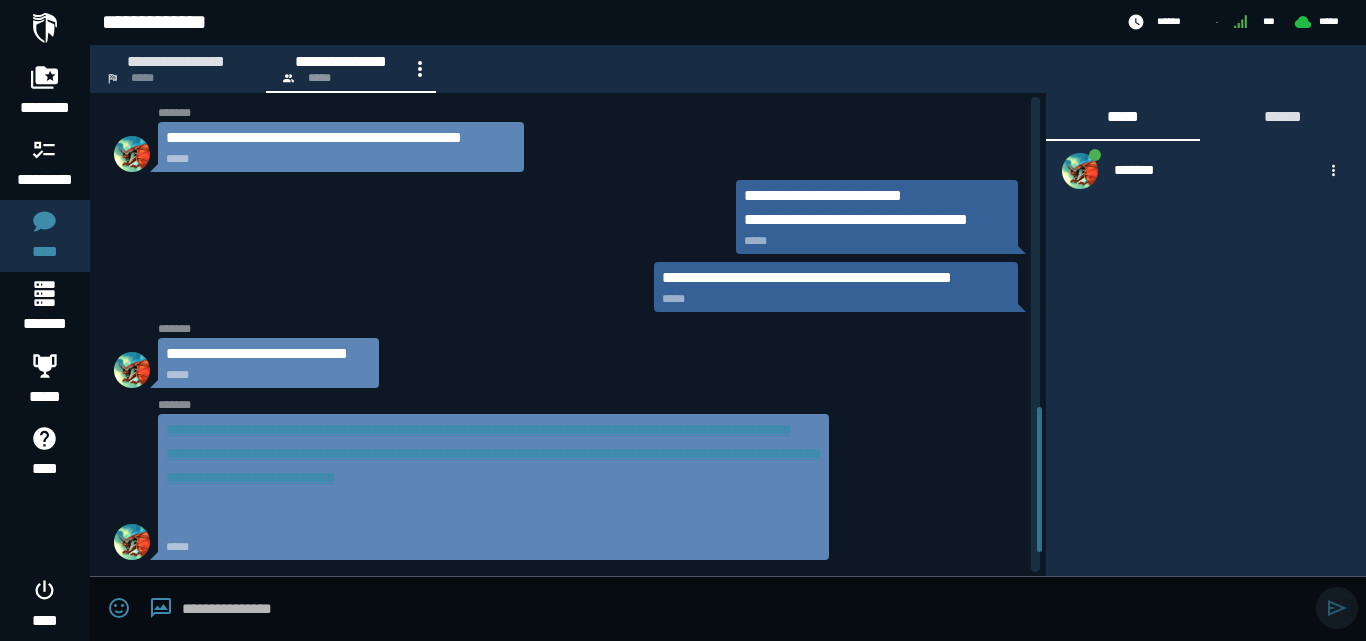 scroll, scrollTop: 1085, scrollLeft: 0, axis: vertical 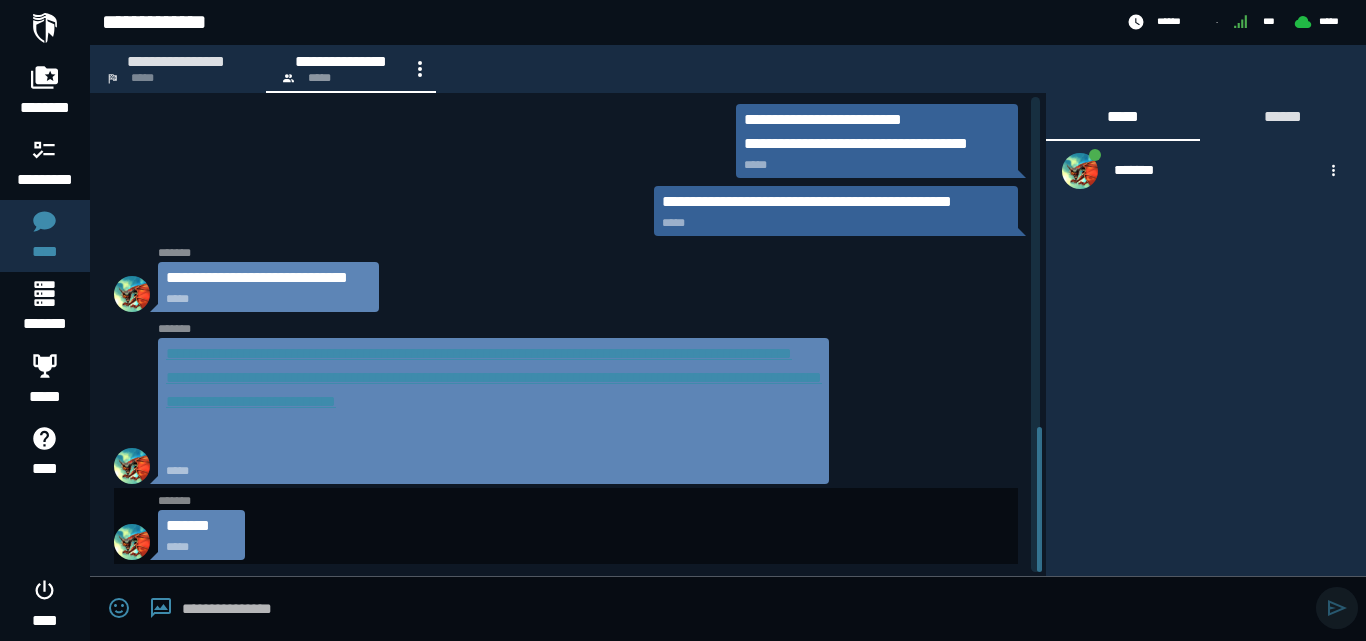 click on "******* *******
*****" 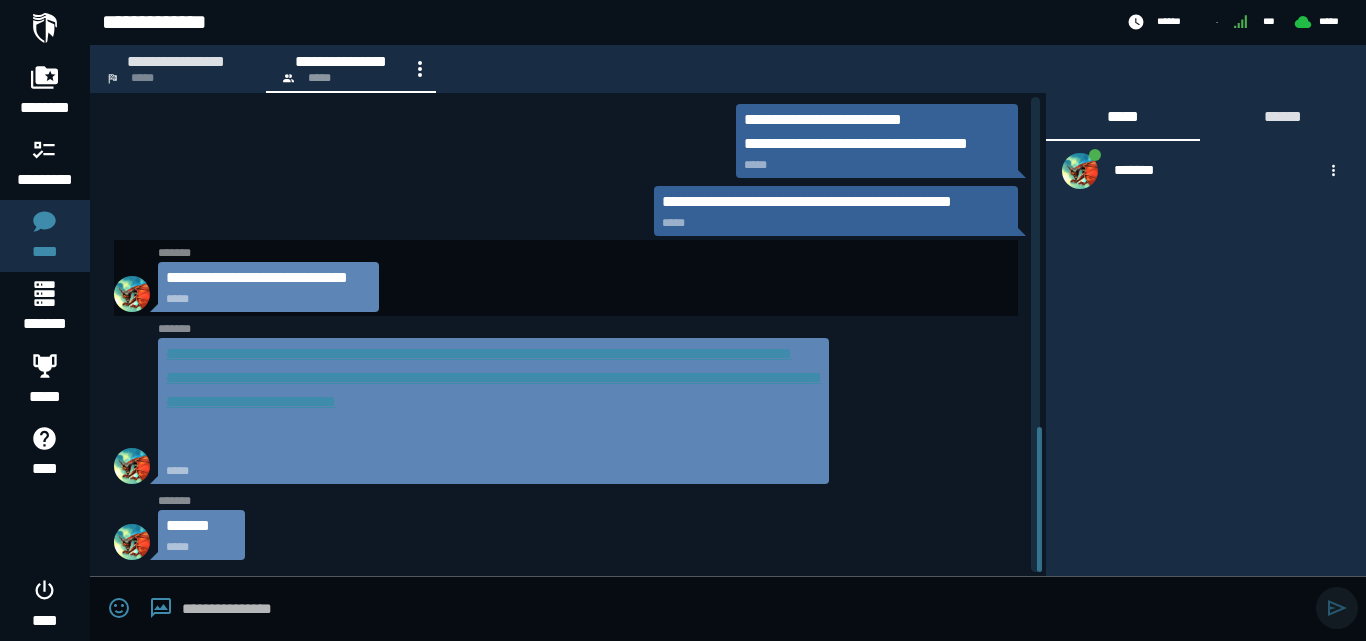 click on "**********" 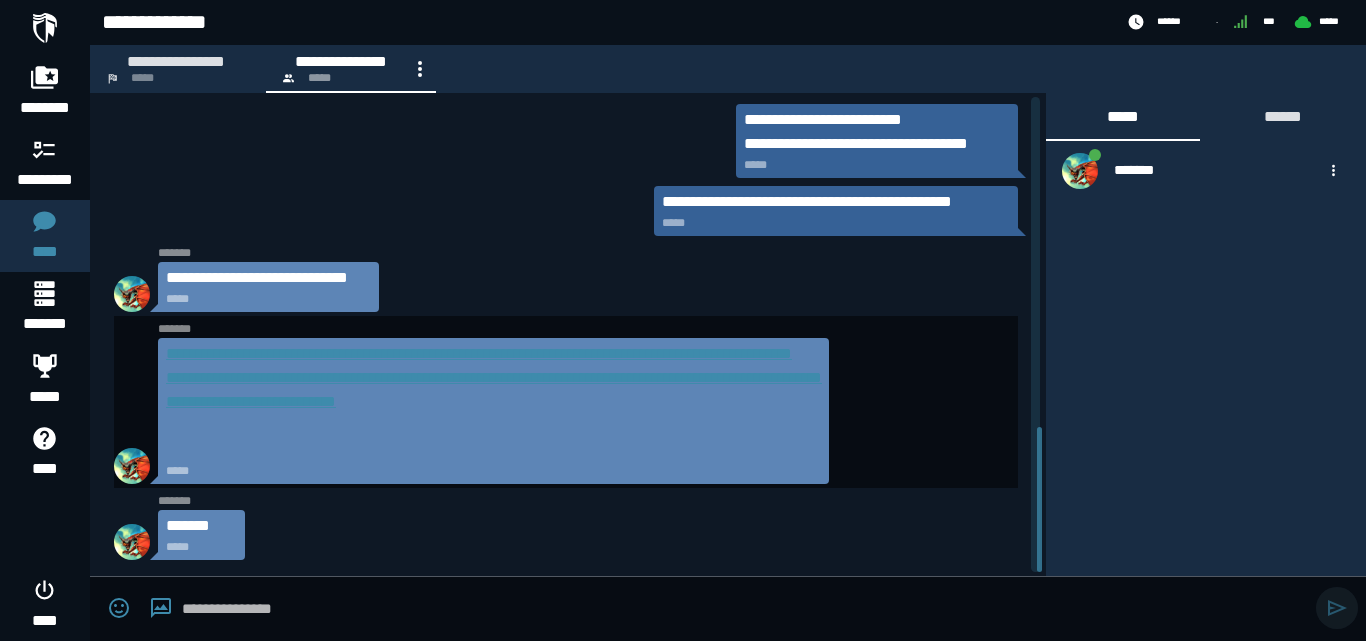 click on "**********" at bounding box center [494, 377] 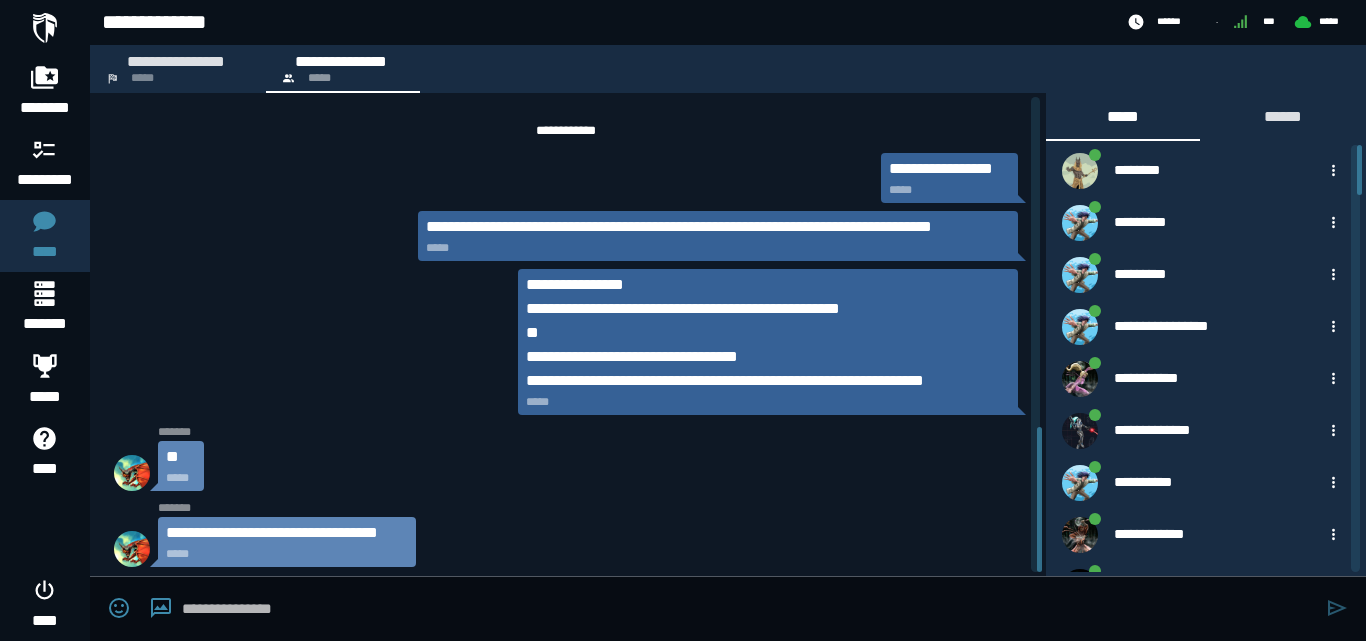 scroll, scrollTop: 0, scrollLeft: 0, axis: both 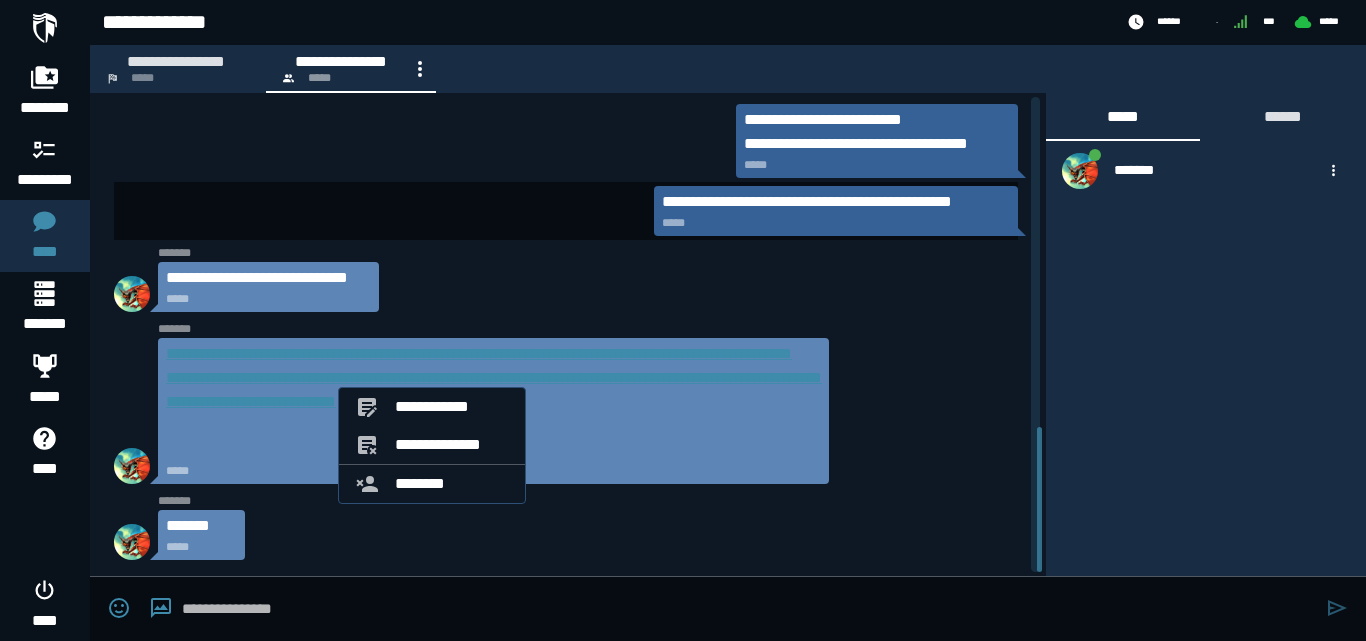 click on "**********" 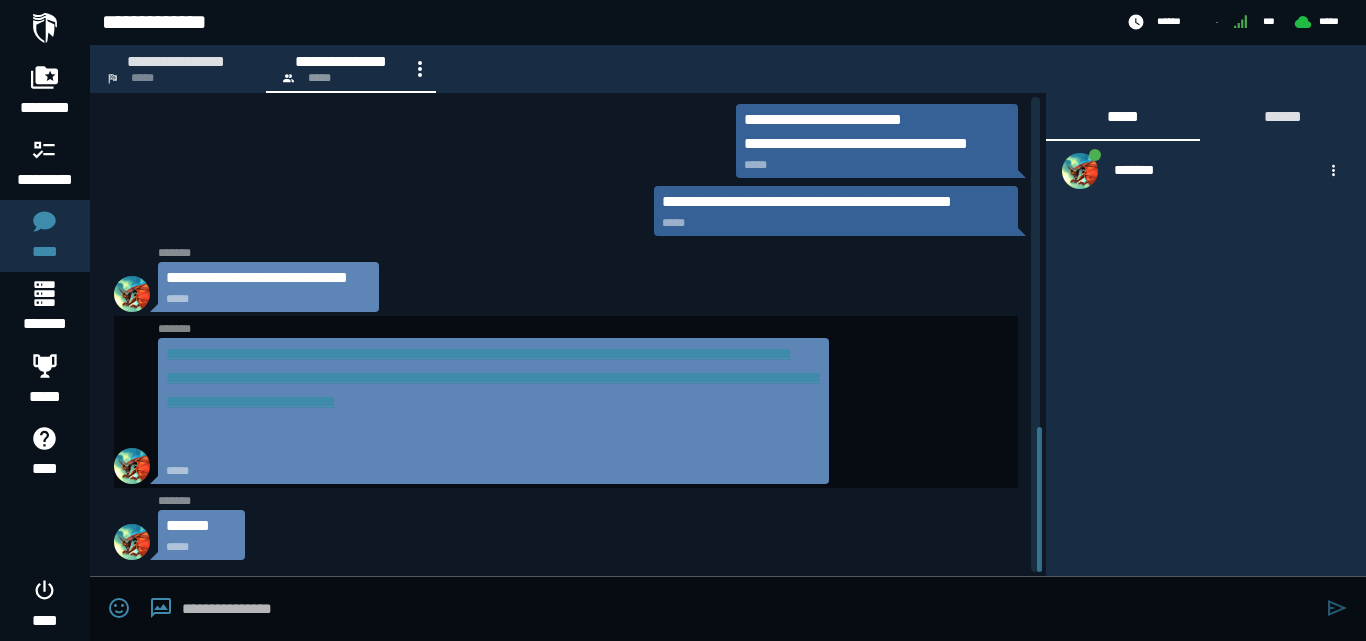 click on "**********" 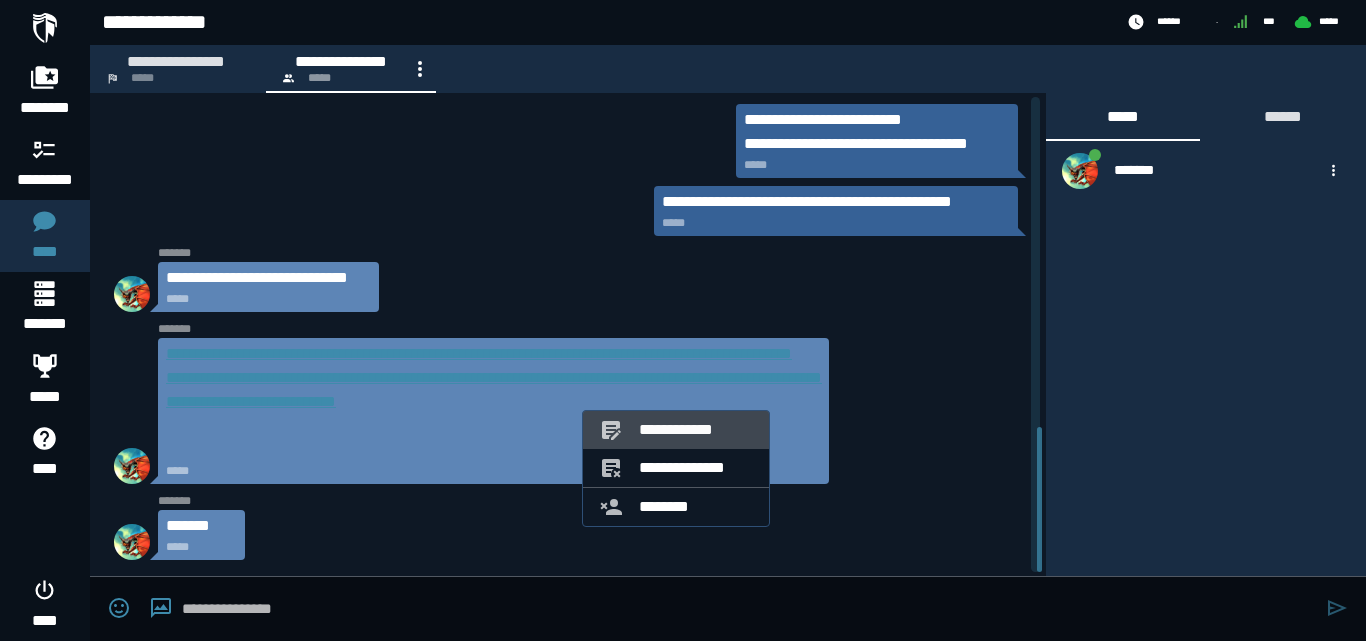 click on "**********" at bounding box center [696, 430] 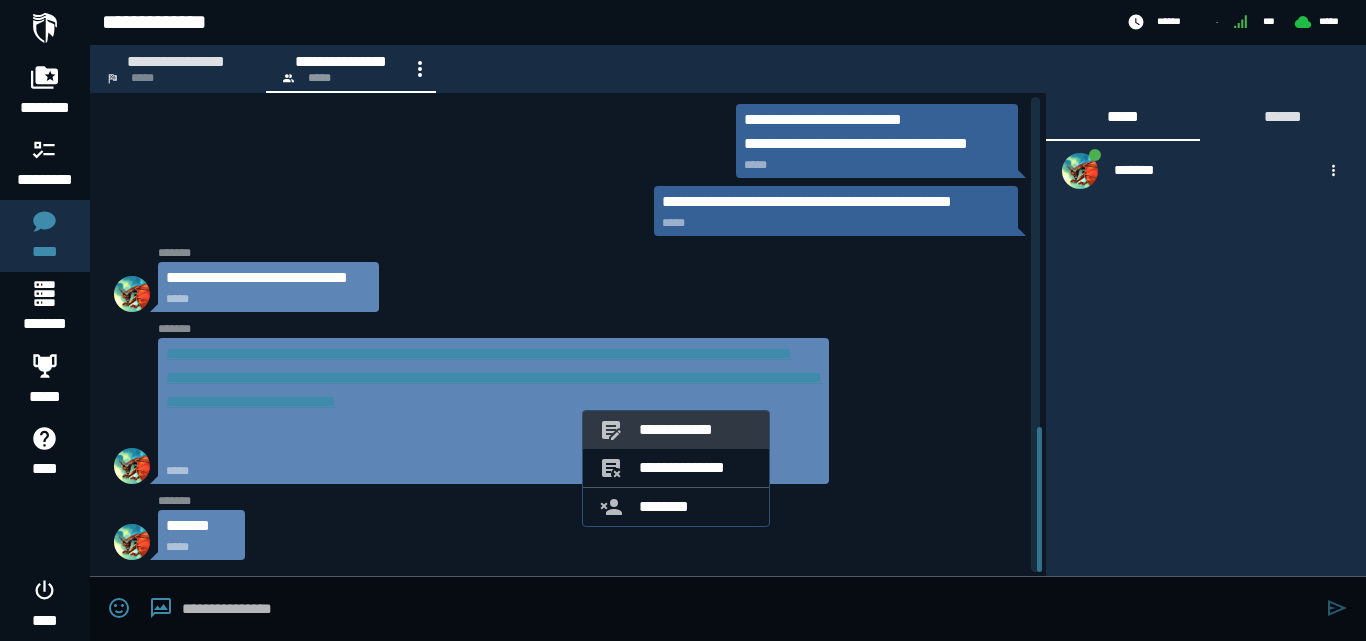 type on "**********" 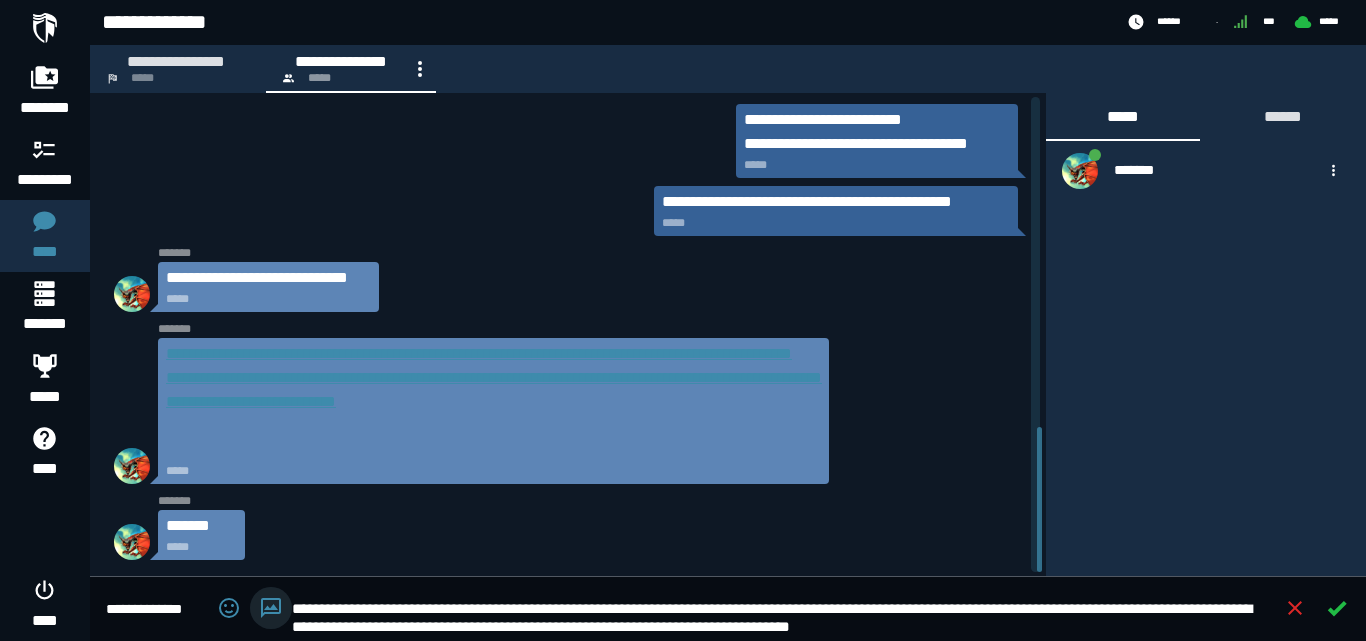 drag, startPoint x: 1202, startPoint y: 627, endPoint x: 285, endPoint y: 613, distance: 917.1069 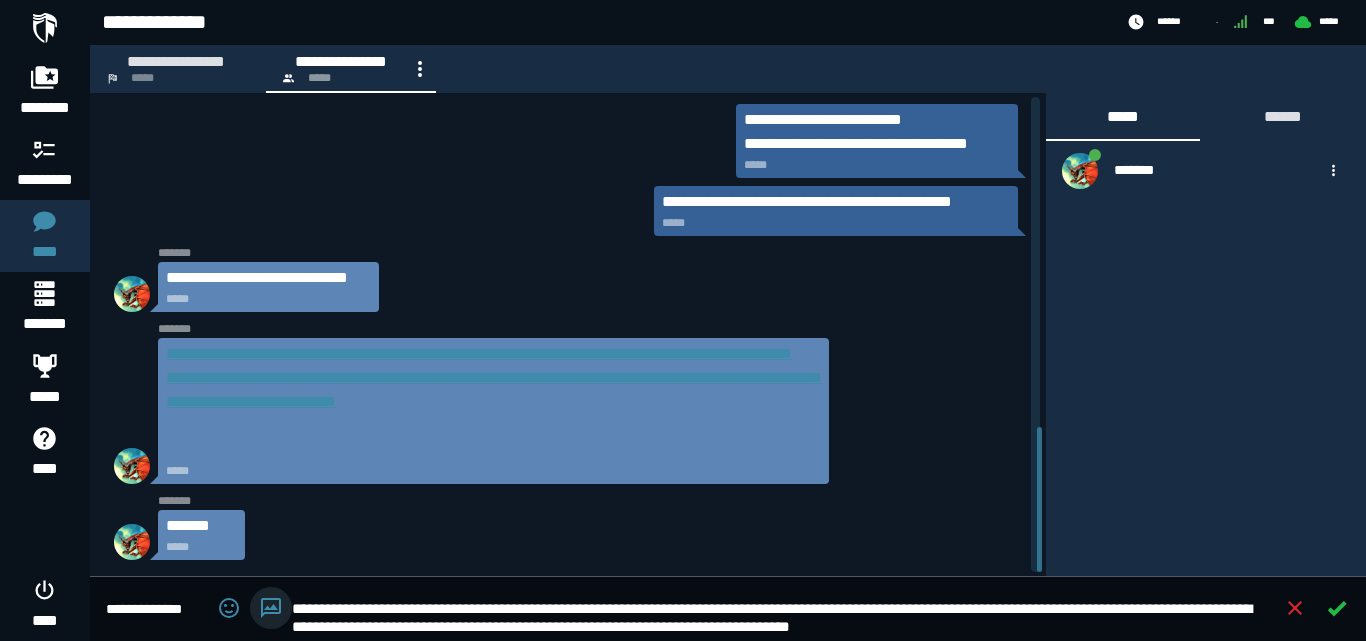 click on "**********" at bounding box center [783, 609] 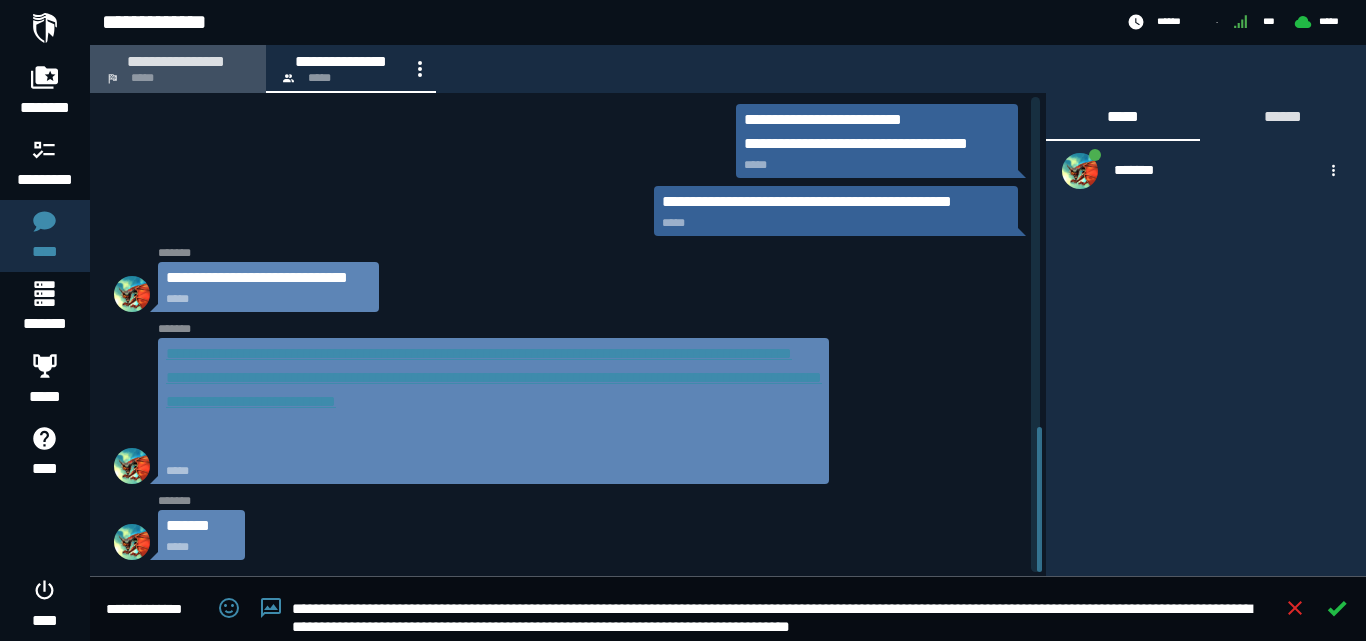 click on "**********" at bounding box center (176, 61) 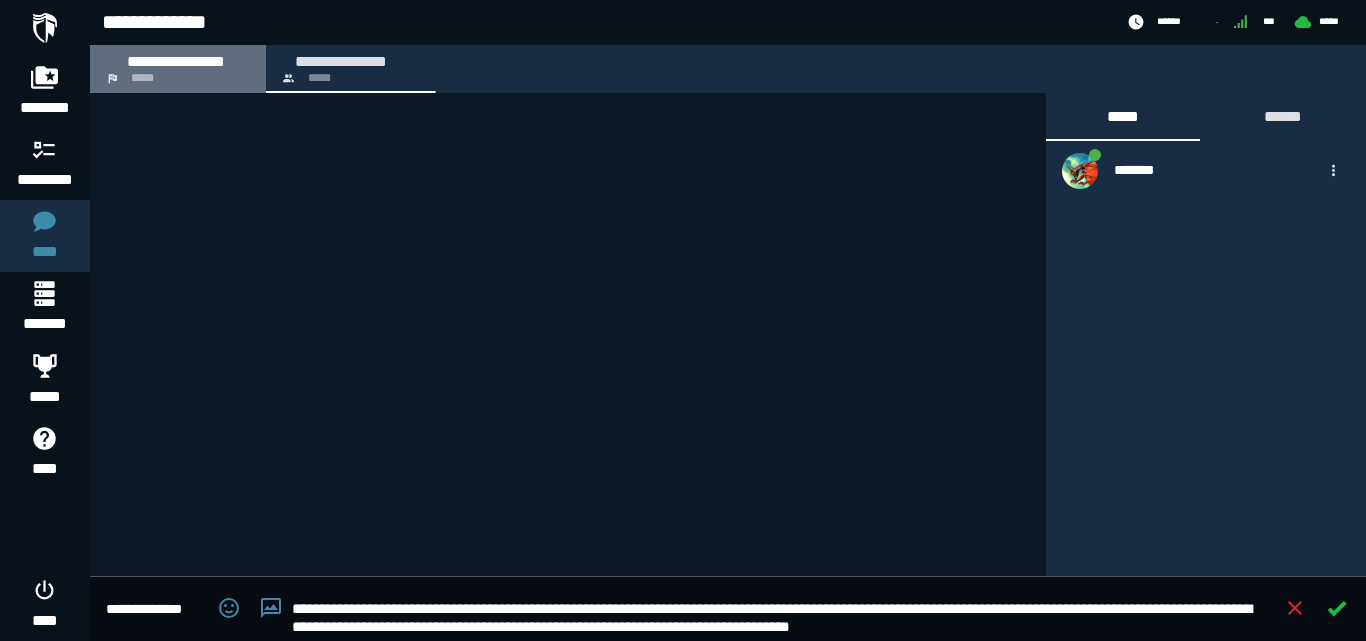 scroll, scrollTop: 0, scrollLeft: 0, axis: both 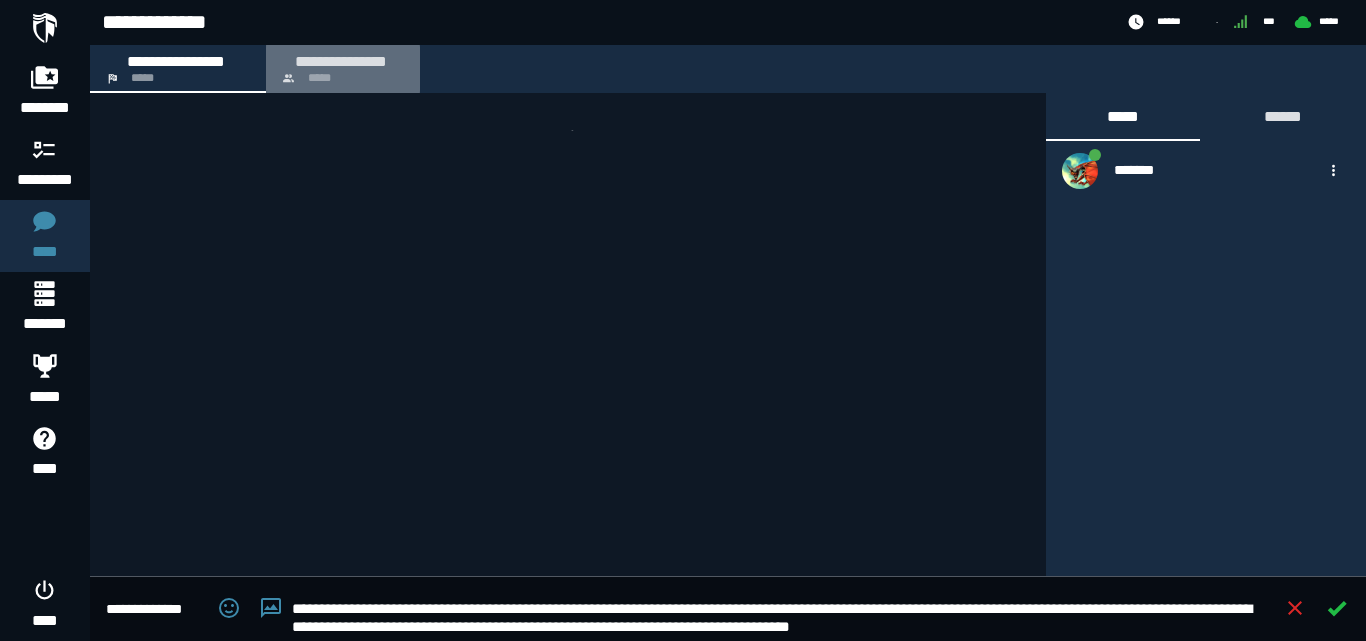 click on "**********" at bounding box center [341, 61] 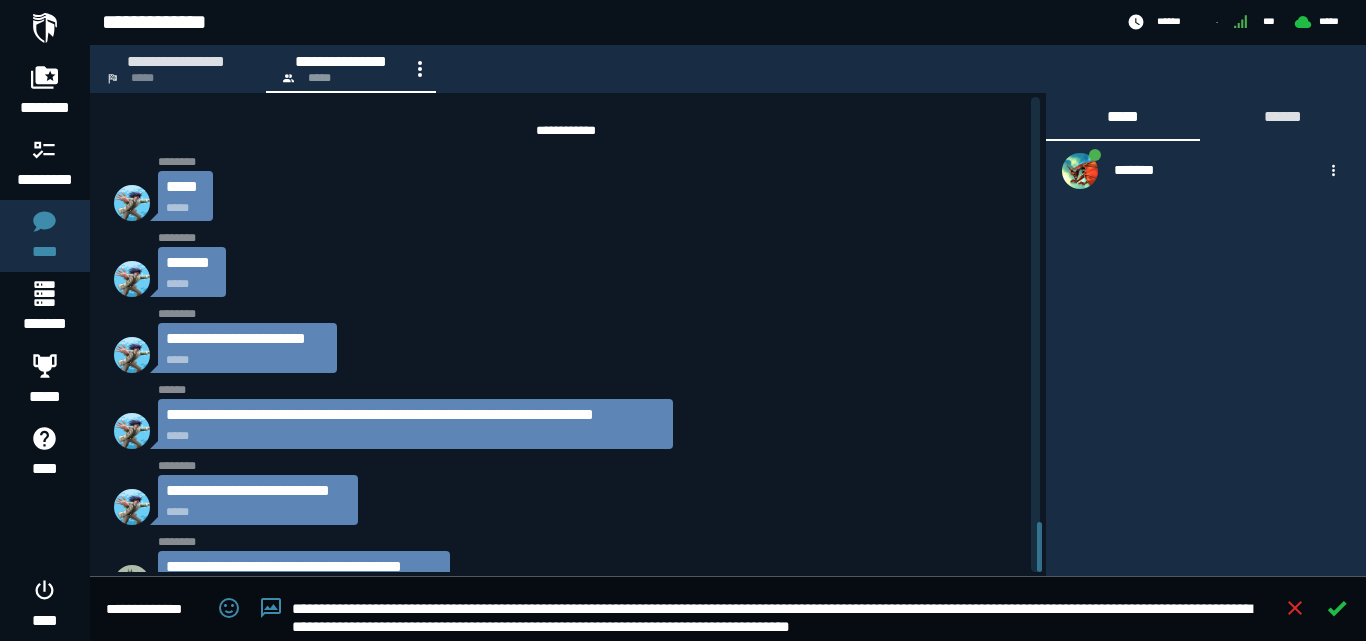 scroll, scrollTop: 5155, scrollLeft: 0, axis: vertical 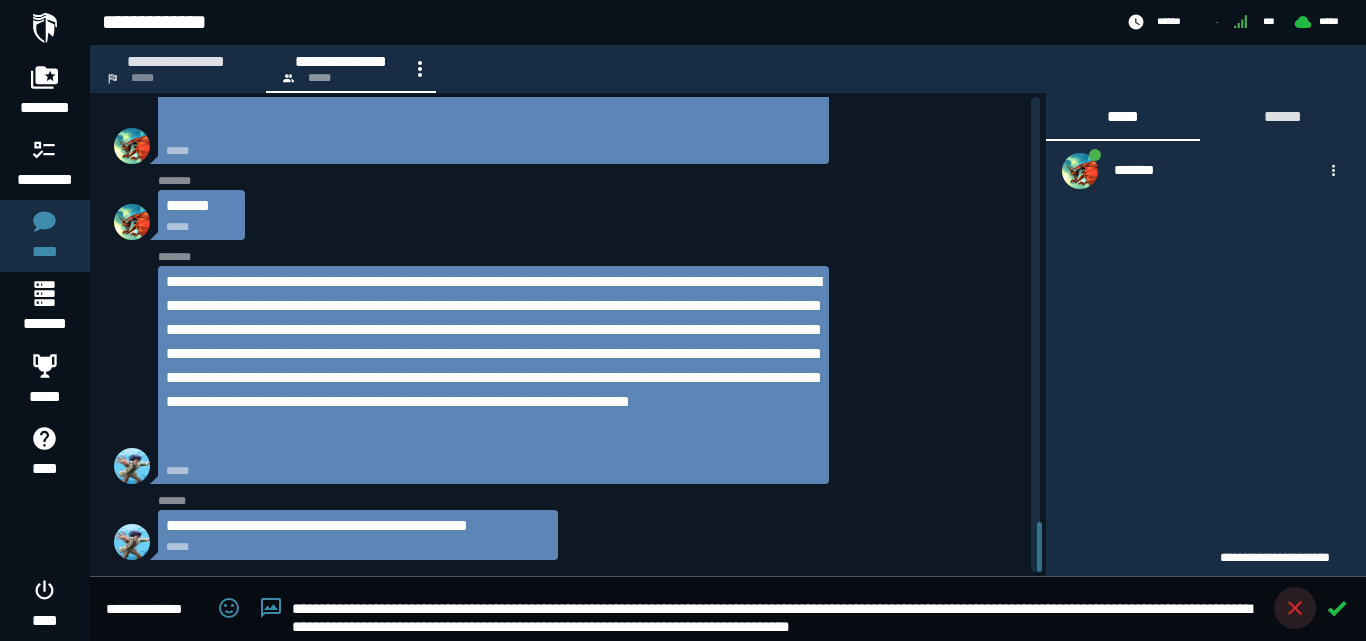 click at bounding box center (1295, 608) 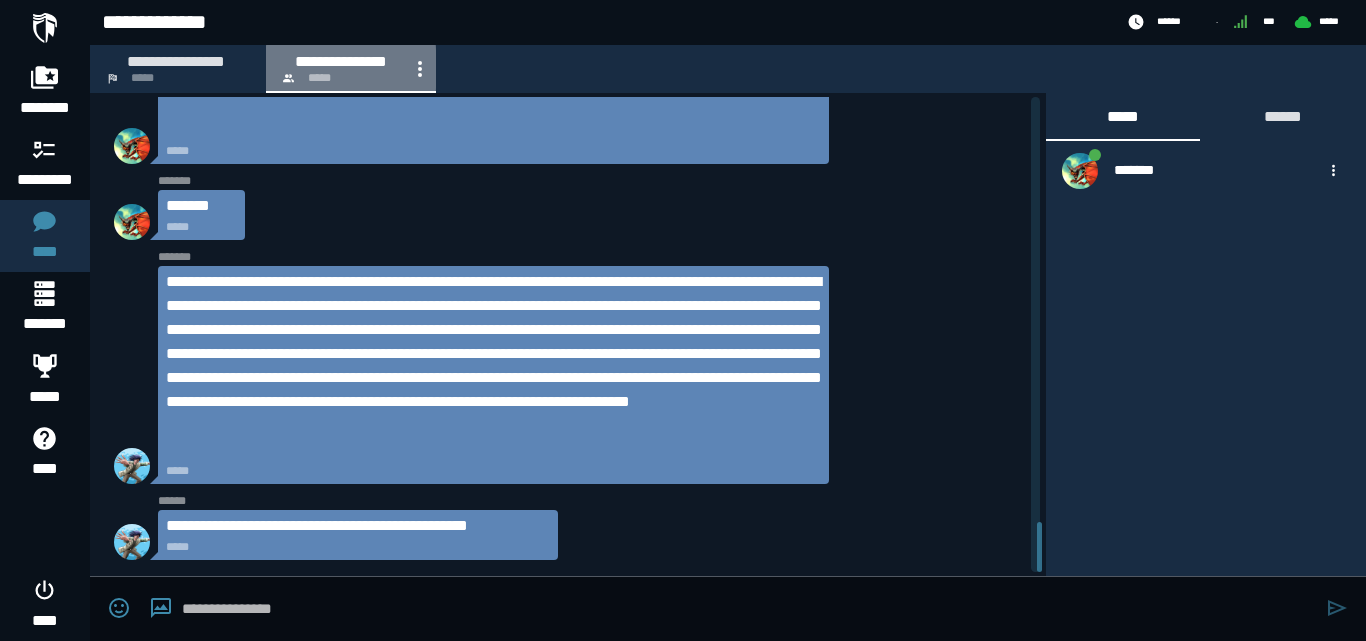 click on "**********" at bounding box center (341, 61) 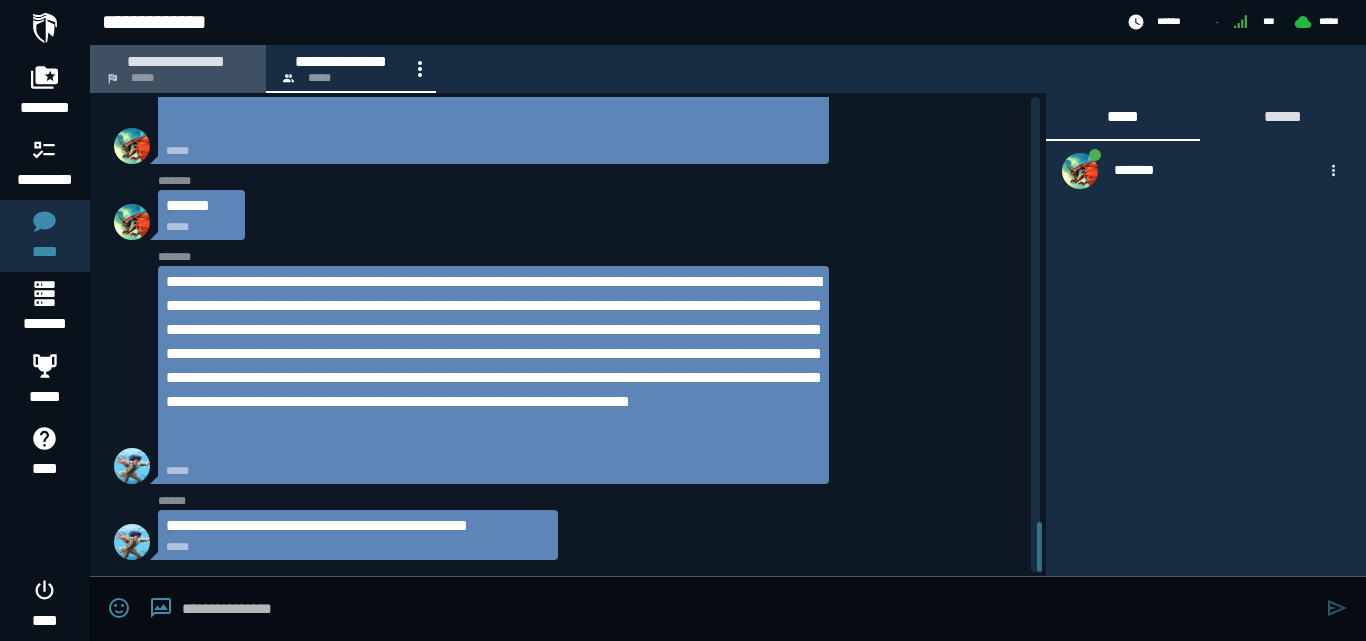 click on "**********" at bounding box center (176, 61) 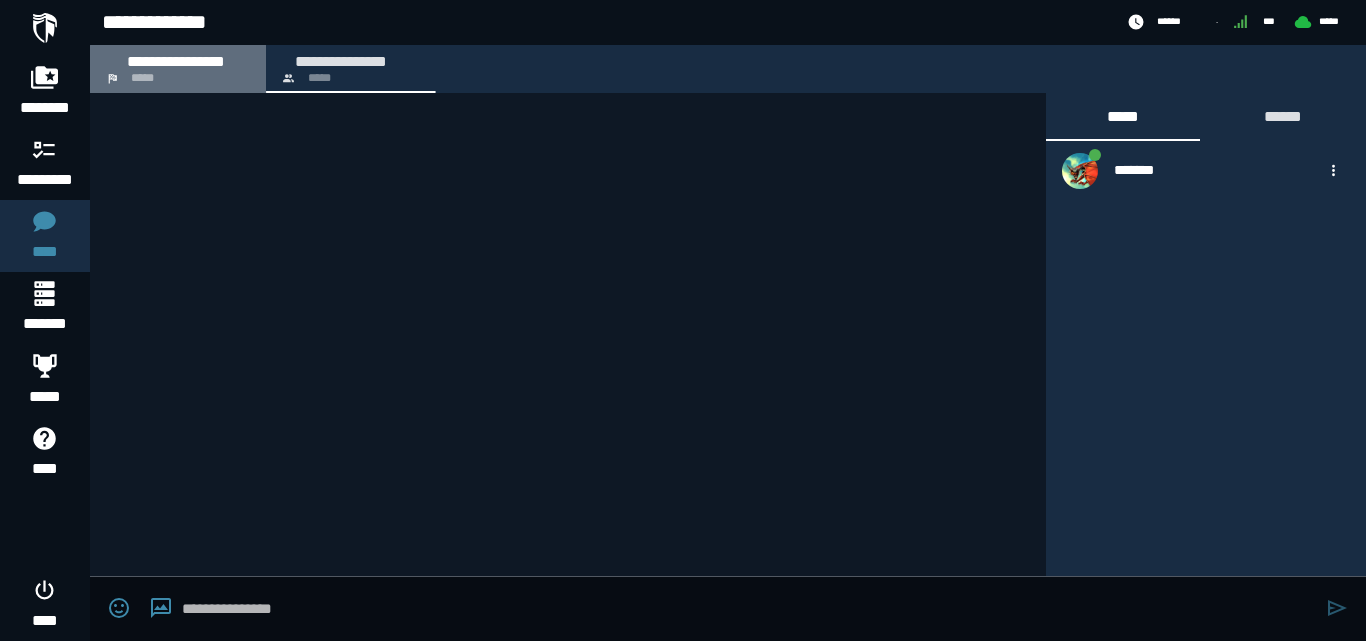 scroll, scrollTop: 0, scrollLeft: 0, axis: both 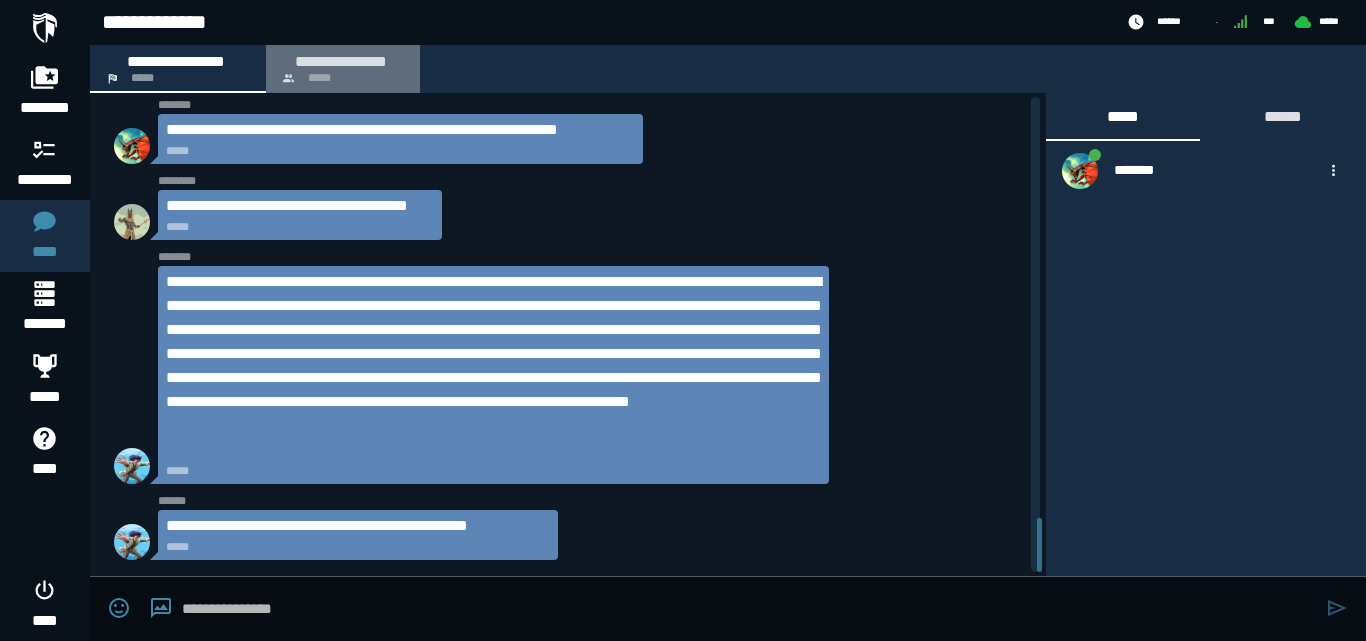 click on "**********" at bounding box center [341, 61] 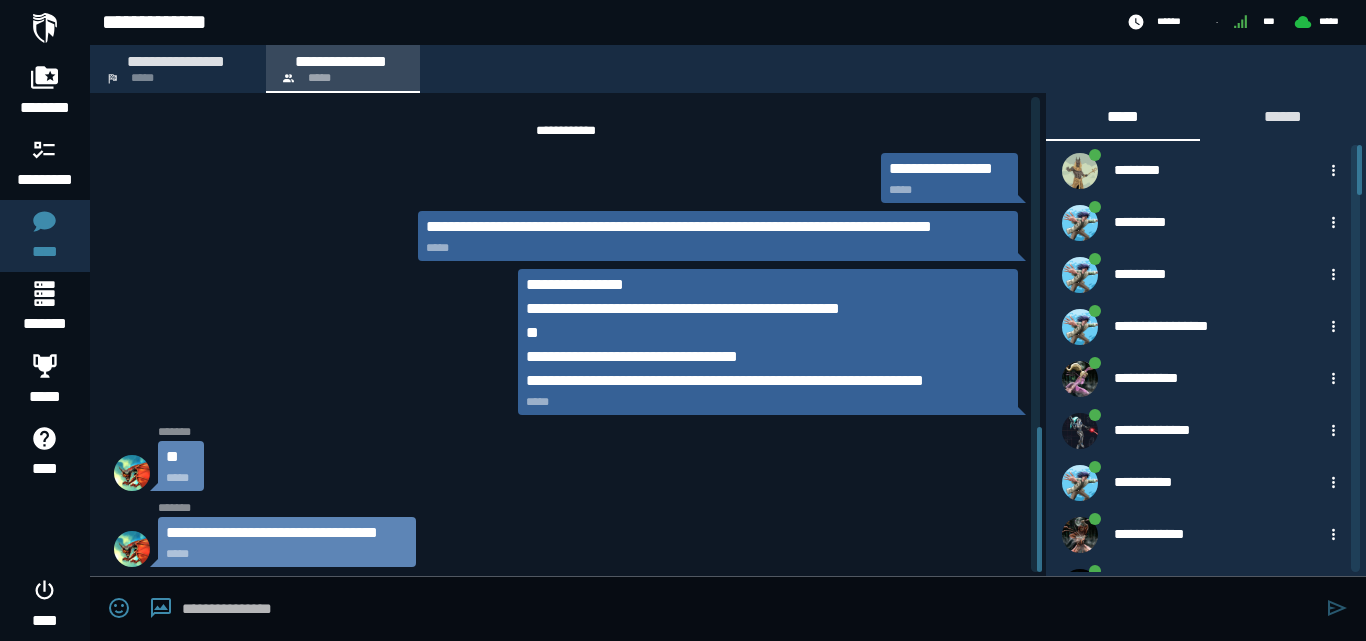 scroll, scrollTop: 1085, scrollLeft: 0, axis: vertical 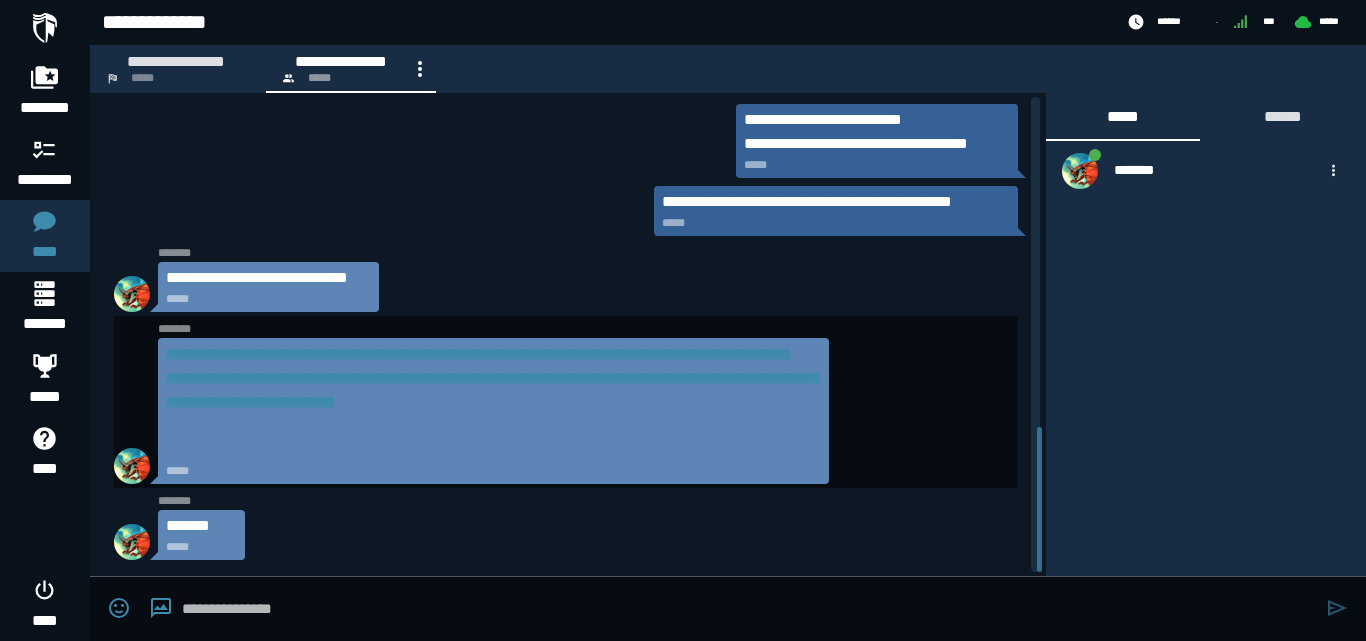 click on "**********" at bounding box center [494, 377] 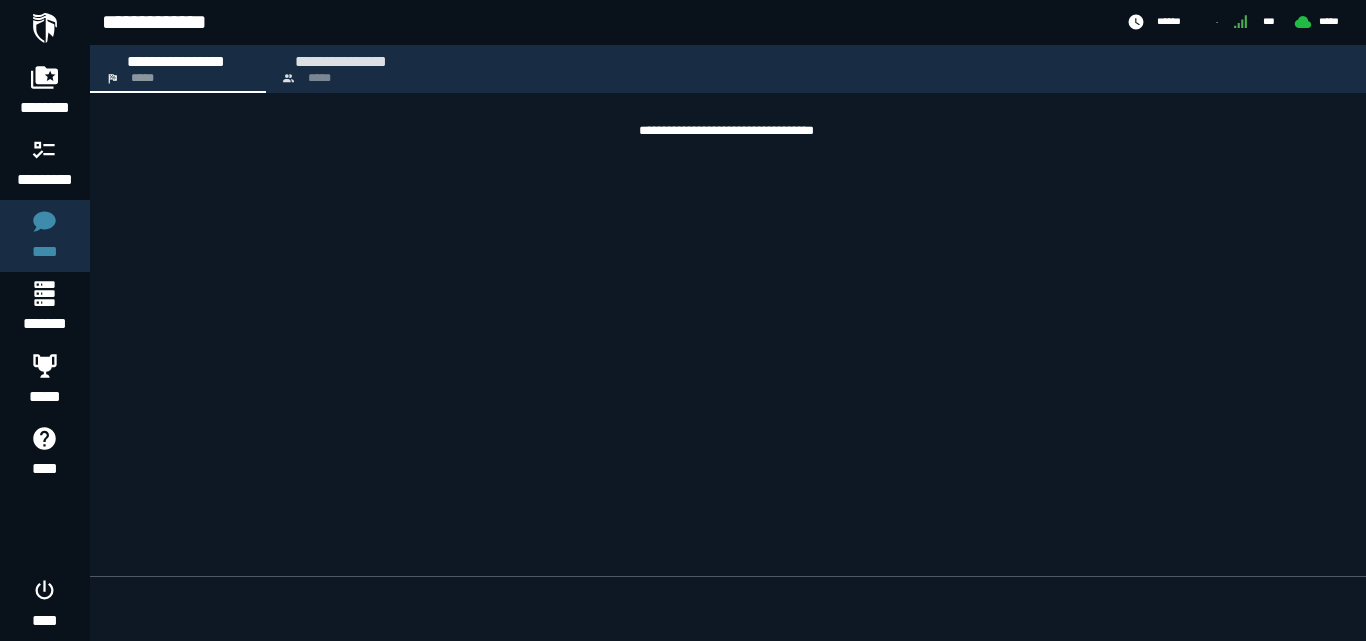 scroll, scrollTop: 0, scrollLeft: 0, axis: both 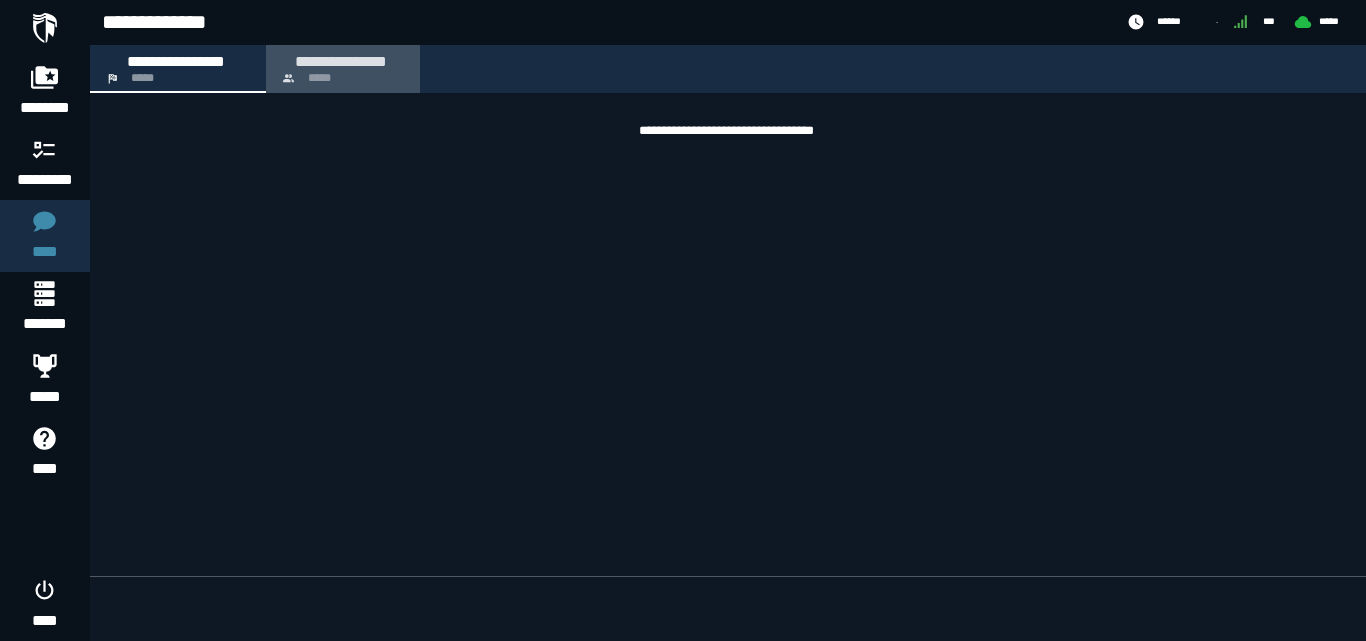 click on "**********" at bounding box center [341, 61] 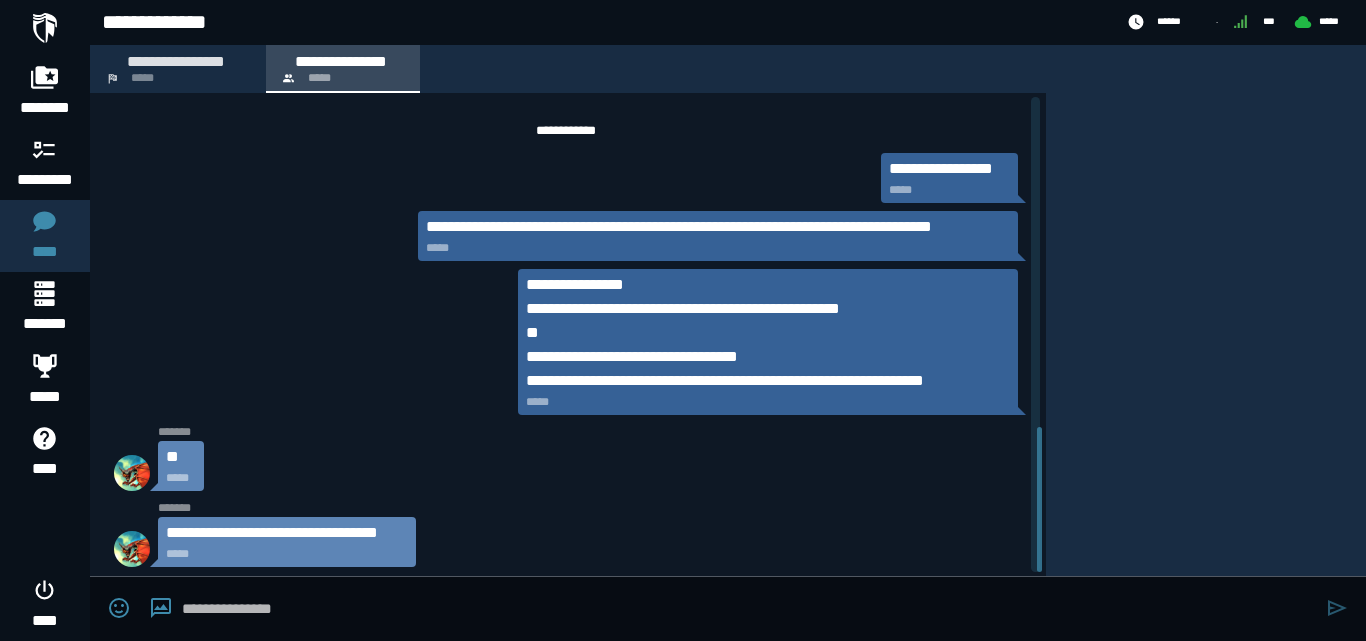 scroll, scrollTop: 1085, scrollLeft: 0, axis: vertical 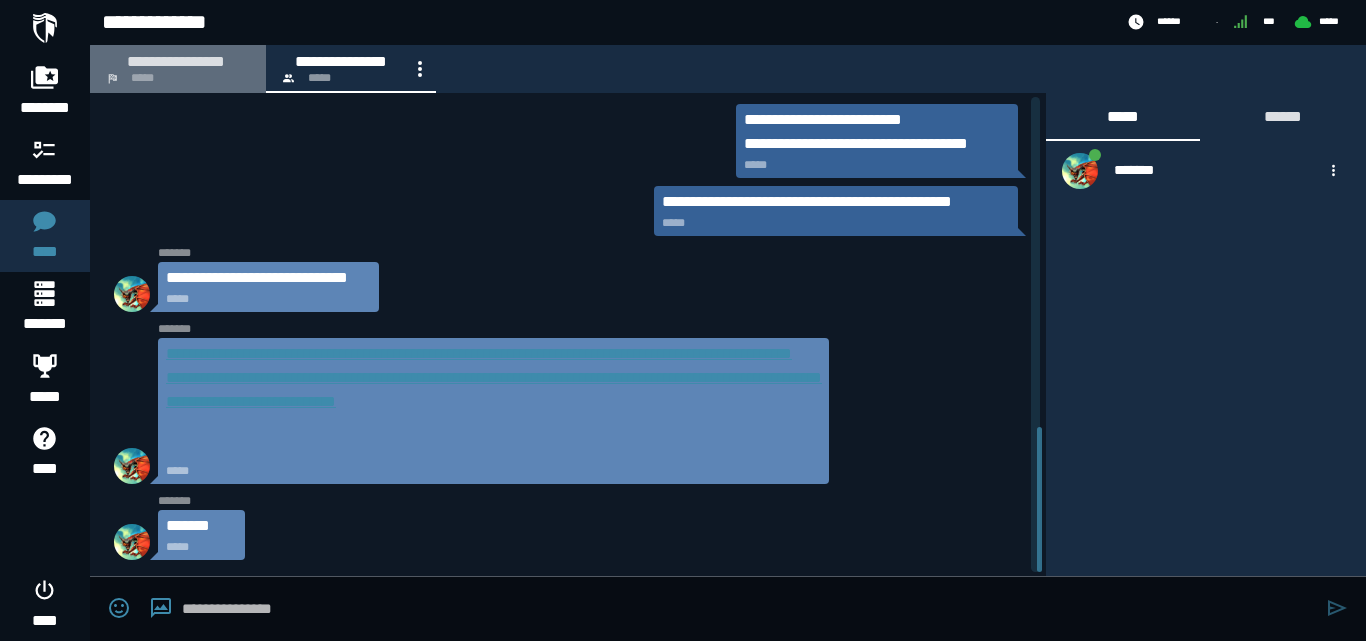 click on "**********" at bounding box center [176, 61] 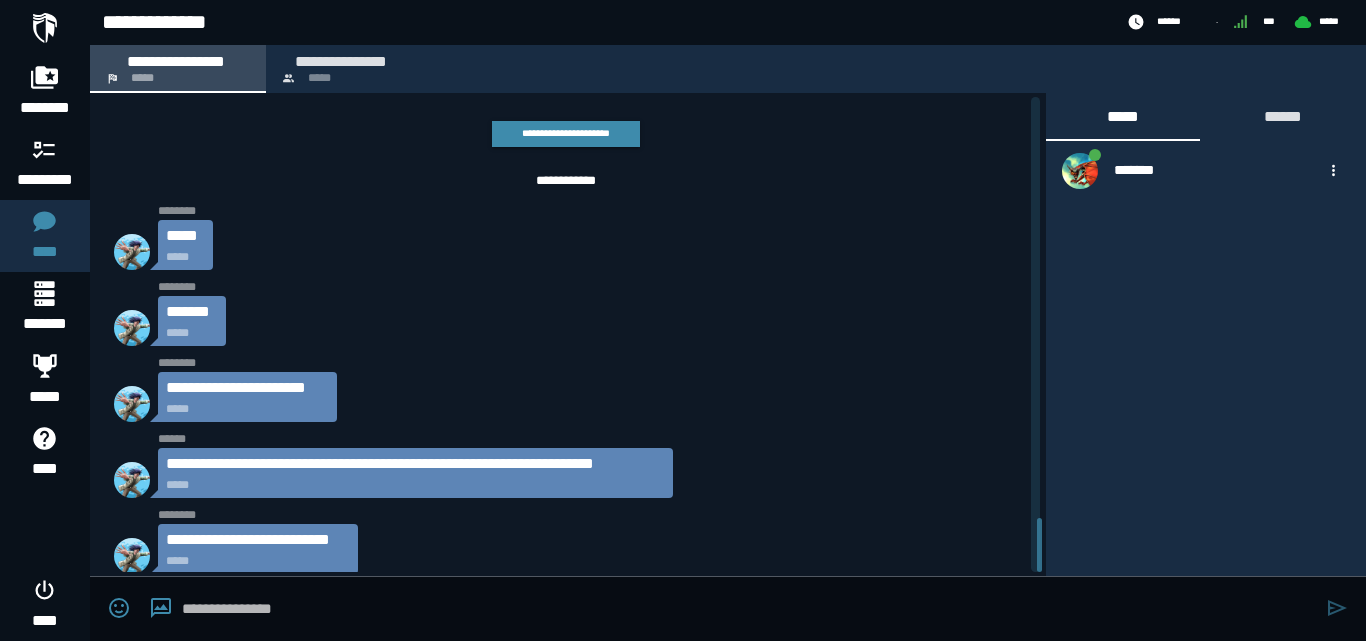 scroll, scrollTop: 3704, scrollLeft: 0, axis: vertical 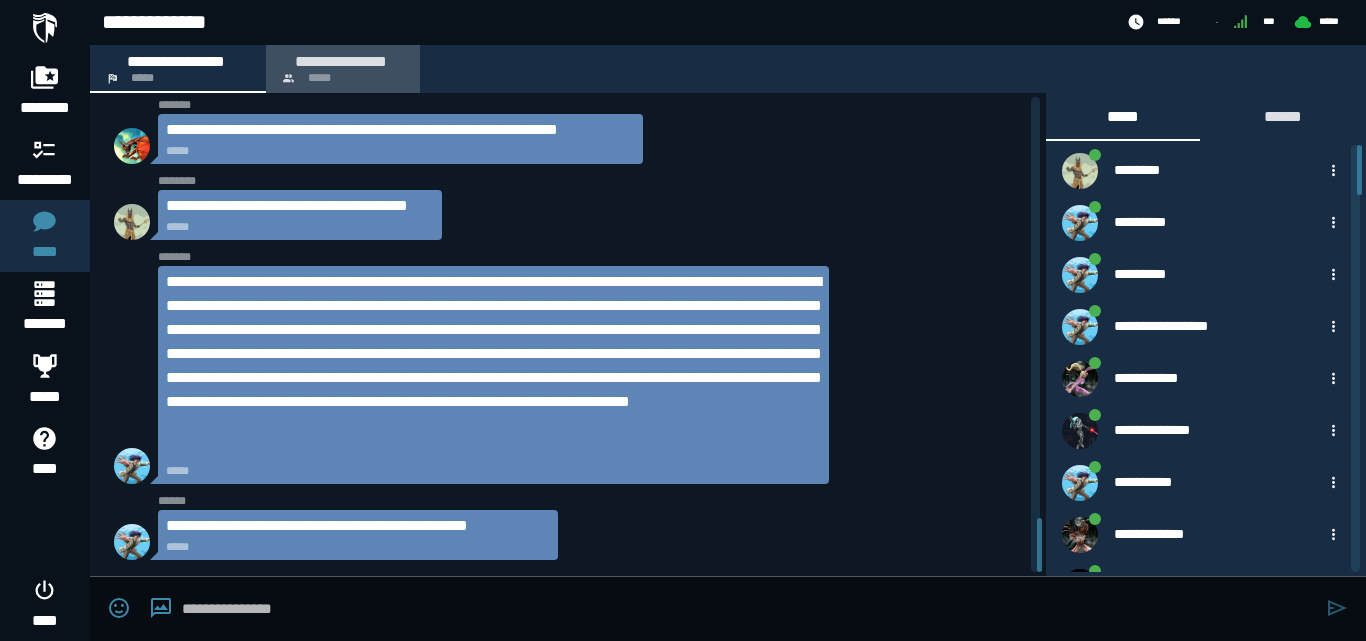 click on "**********" at bounding box center (341, 61) 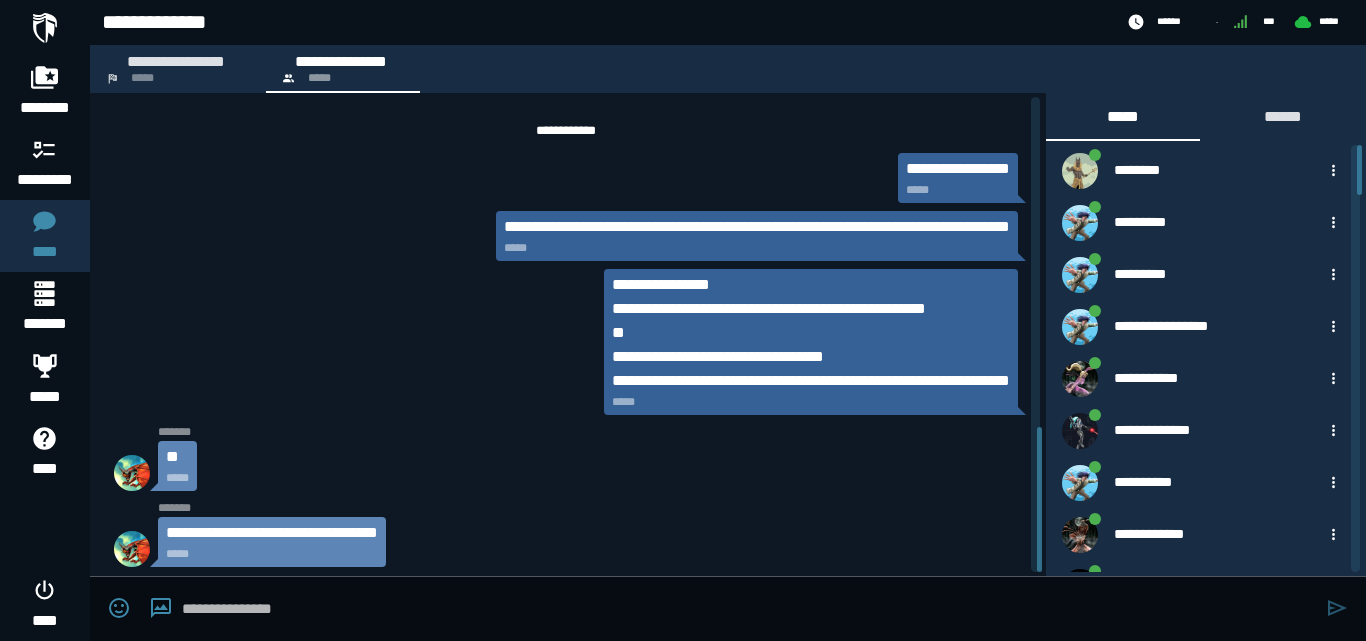 scroll, scrollTop: 1085, scrollLeft: 0, axis: vertical 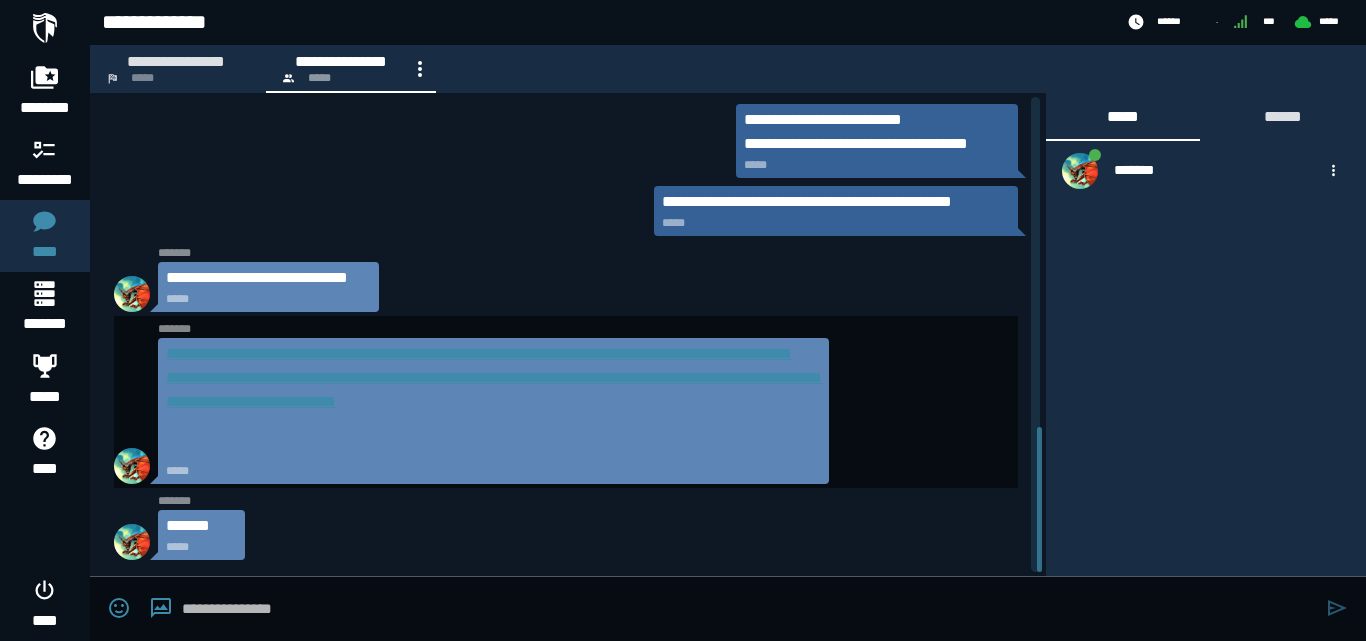 click on "**********" at bounding box center (493, 378) 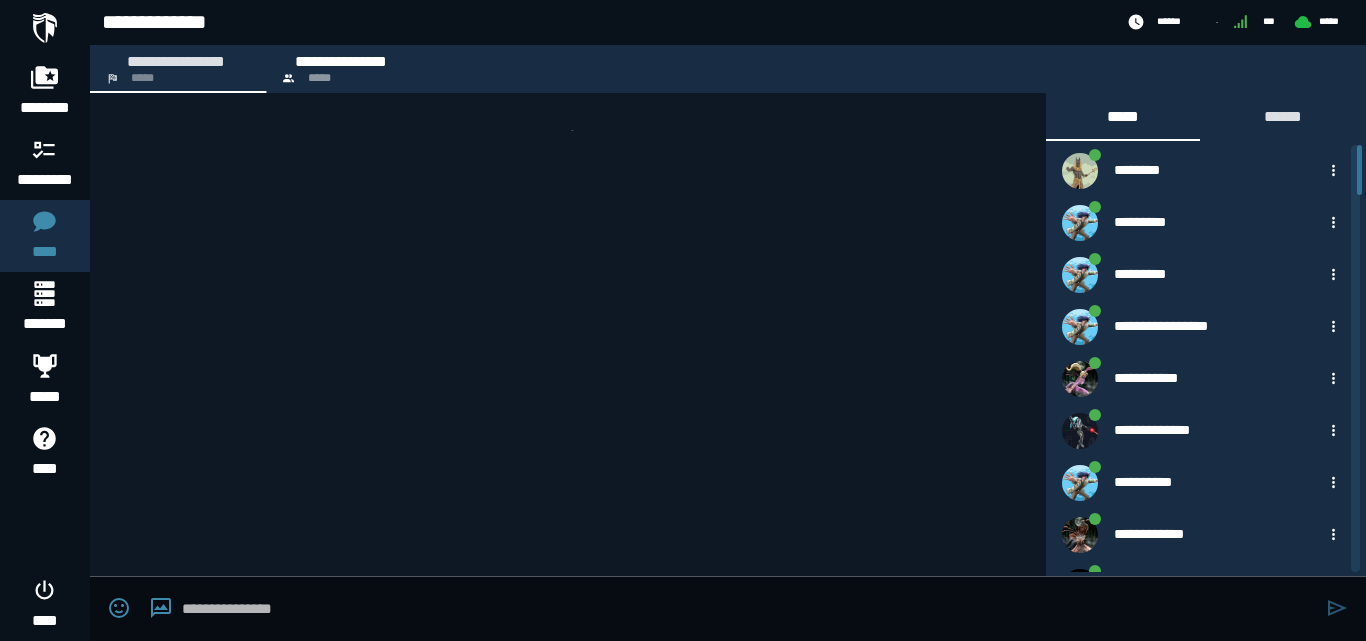 scroll, scrollTop: 0, scrollLeft: 0, axis: both 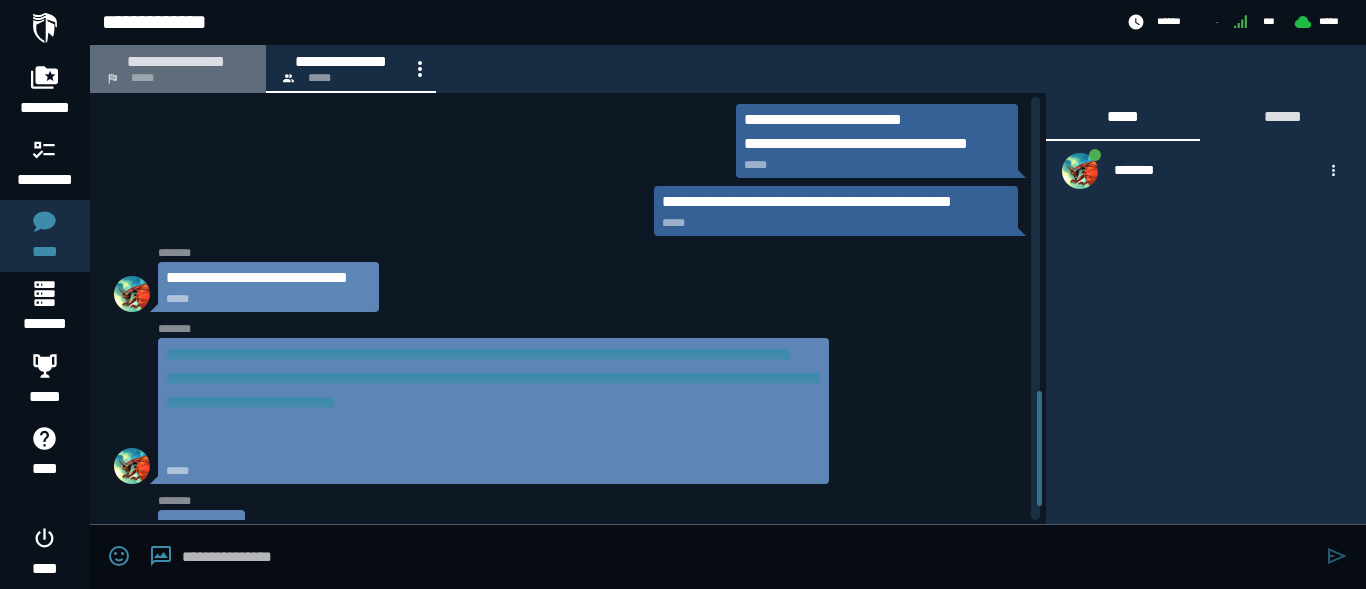 click on "**********" at bounding box center [176, 61] 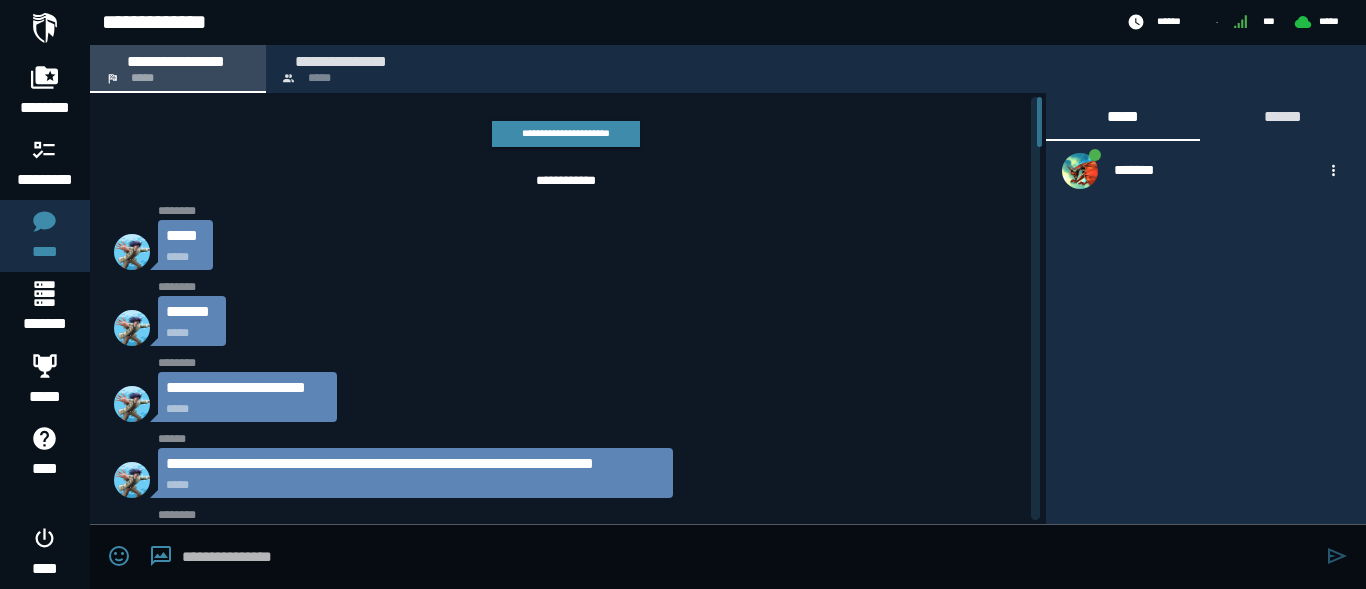 scroll, scrollTop: 3756, scrollLeft: 0, axis: vertical 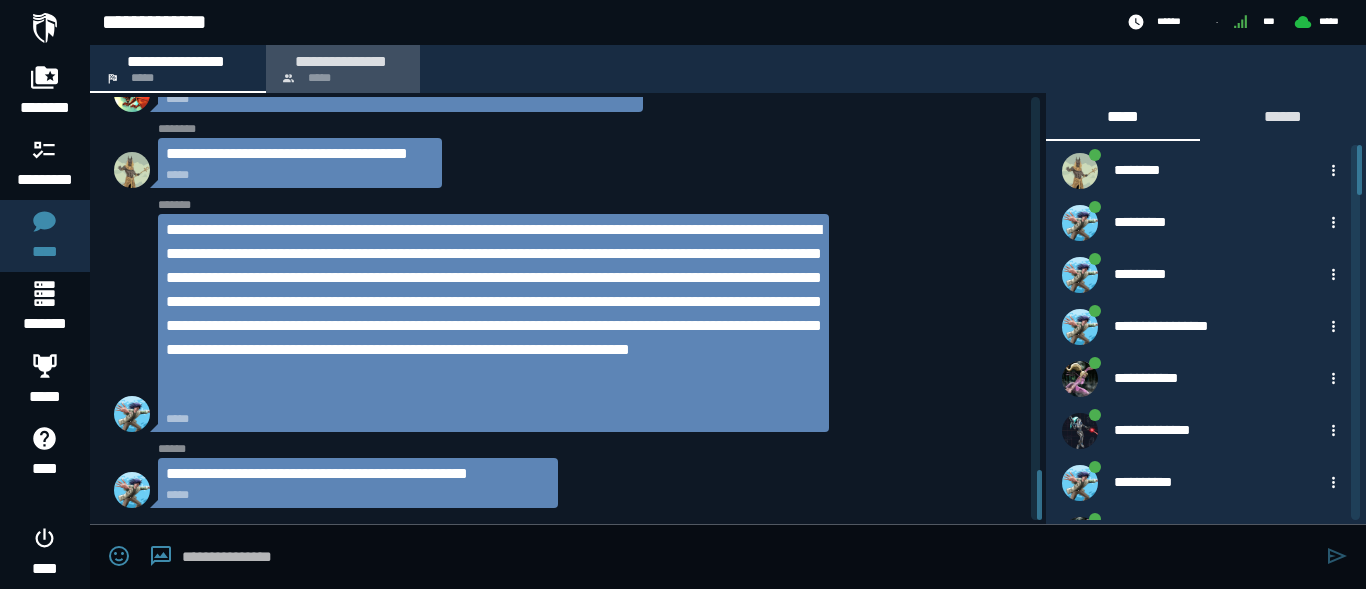 click on "**********" at bounding box center (341, 61) 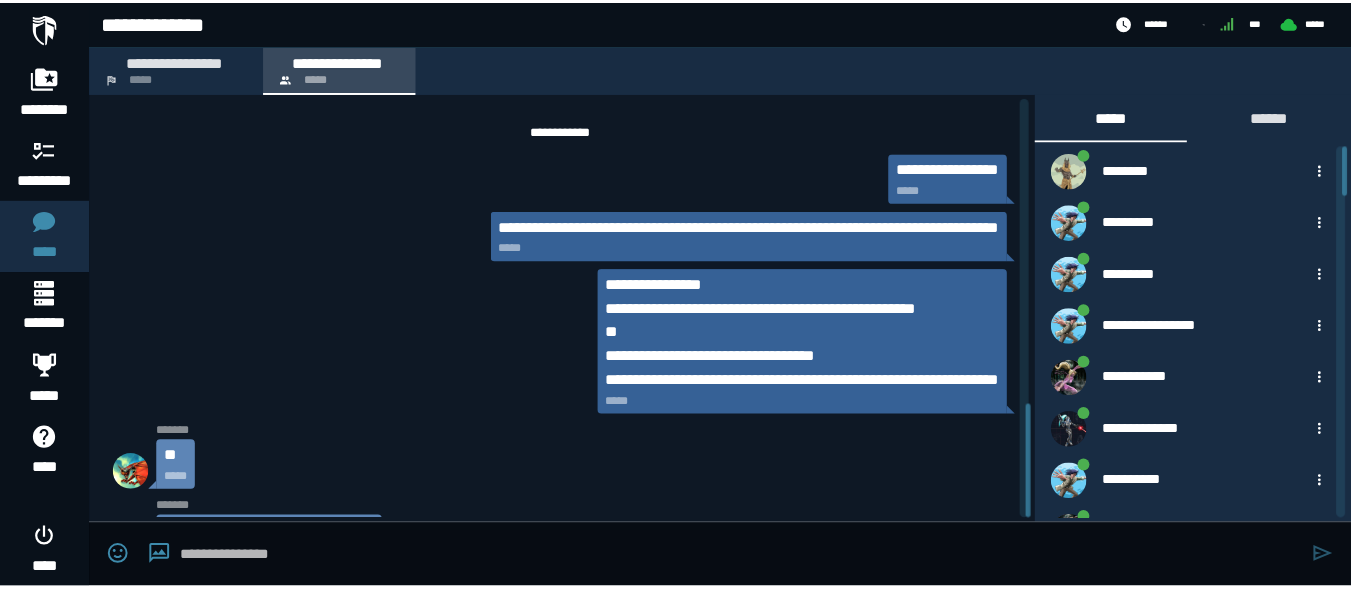 scroll, scrollTop: 1136, scrollLeft: 0, axis: vertical 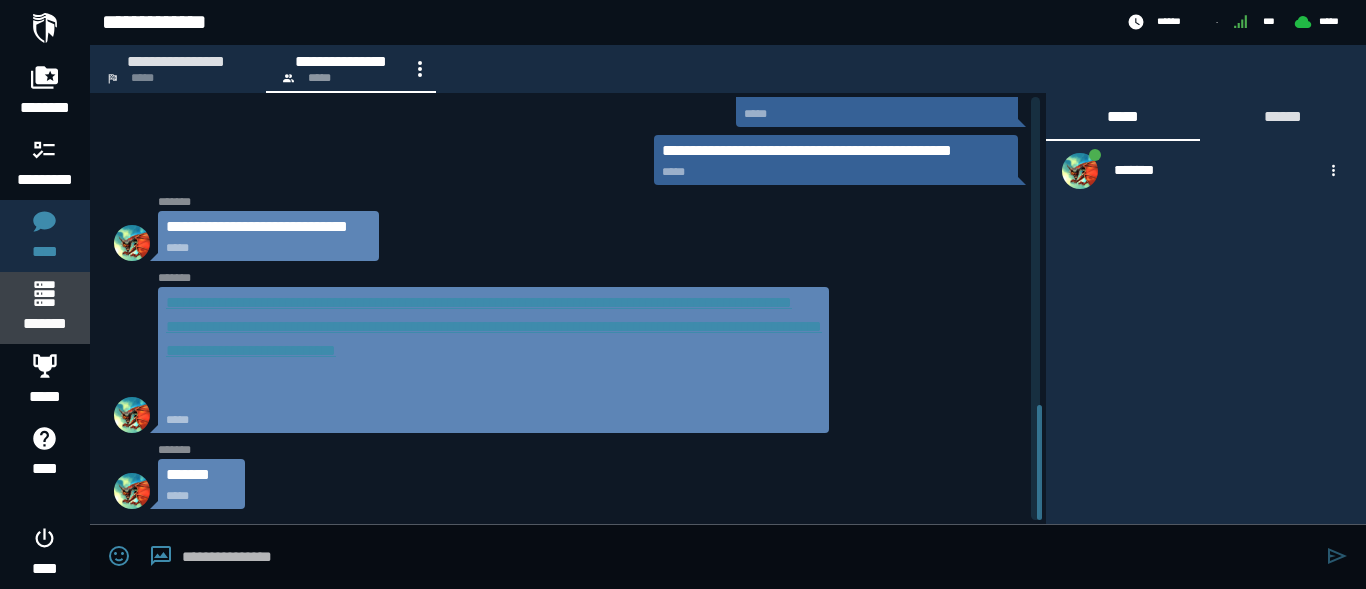 click 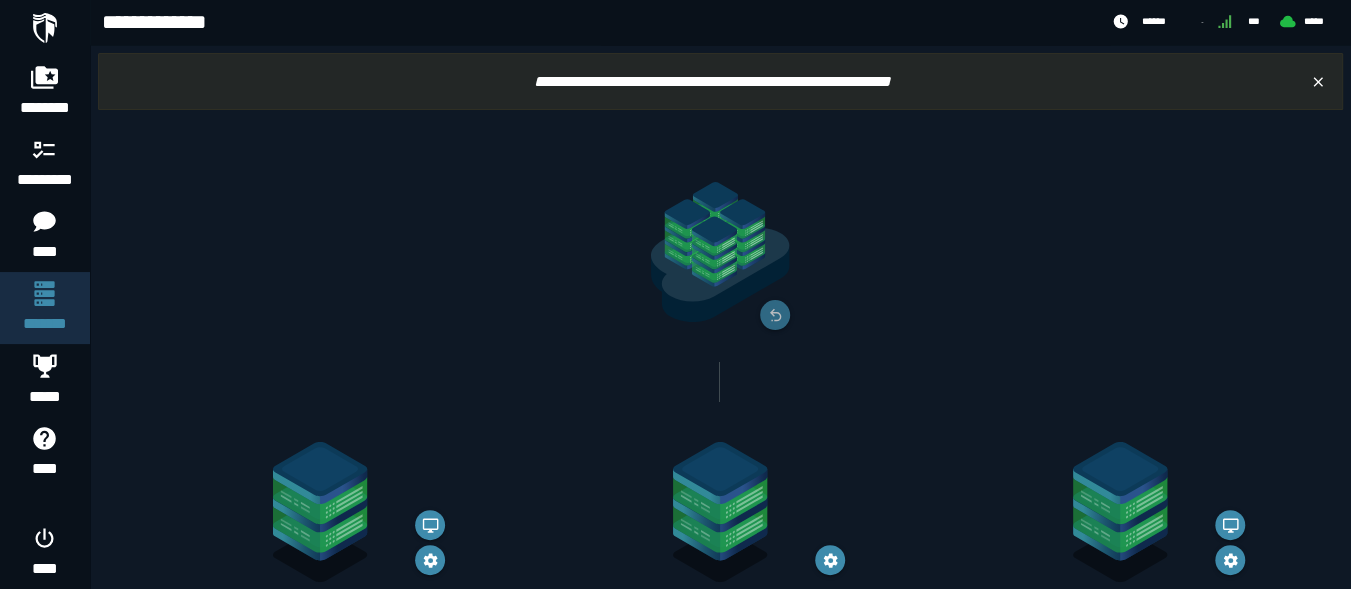 click 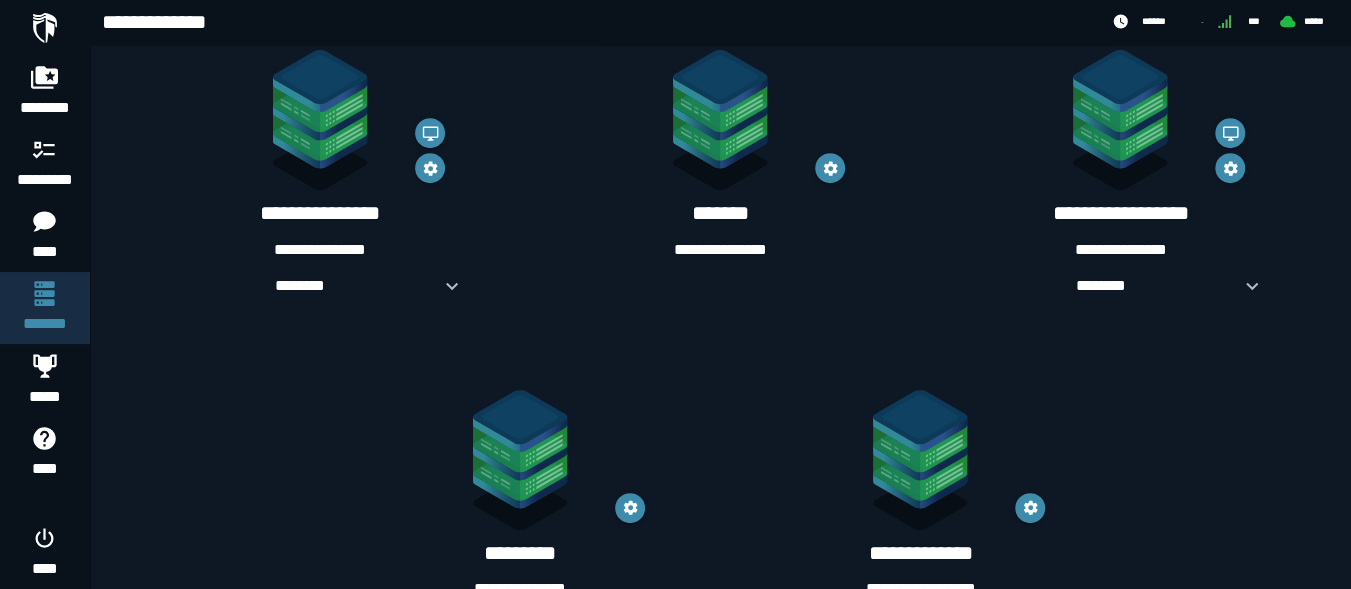 scroll, scrollTop: 400, scrollLeft: 0, axis: vertical 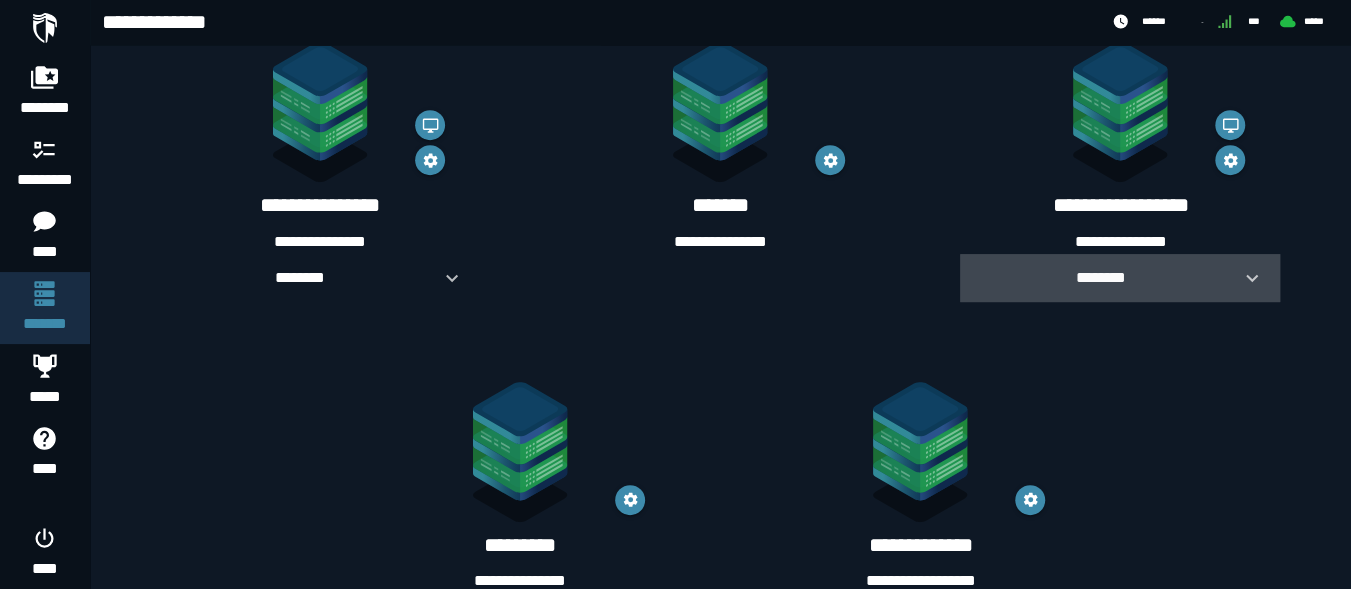 click 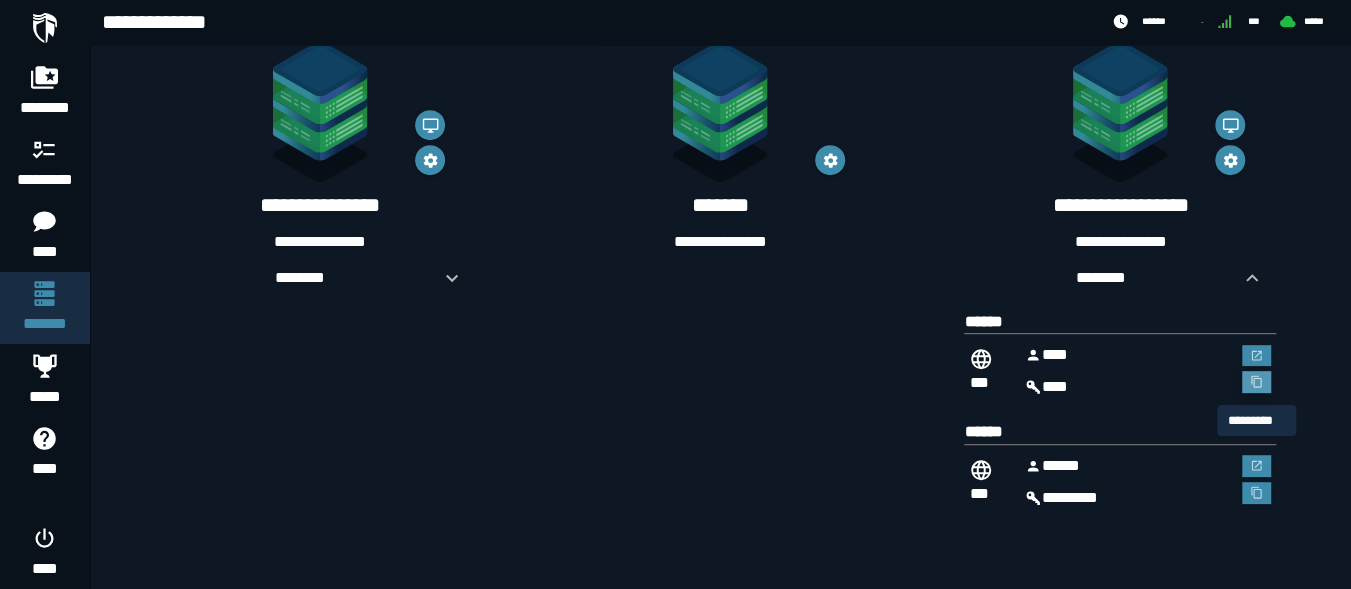 click 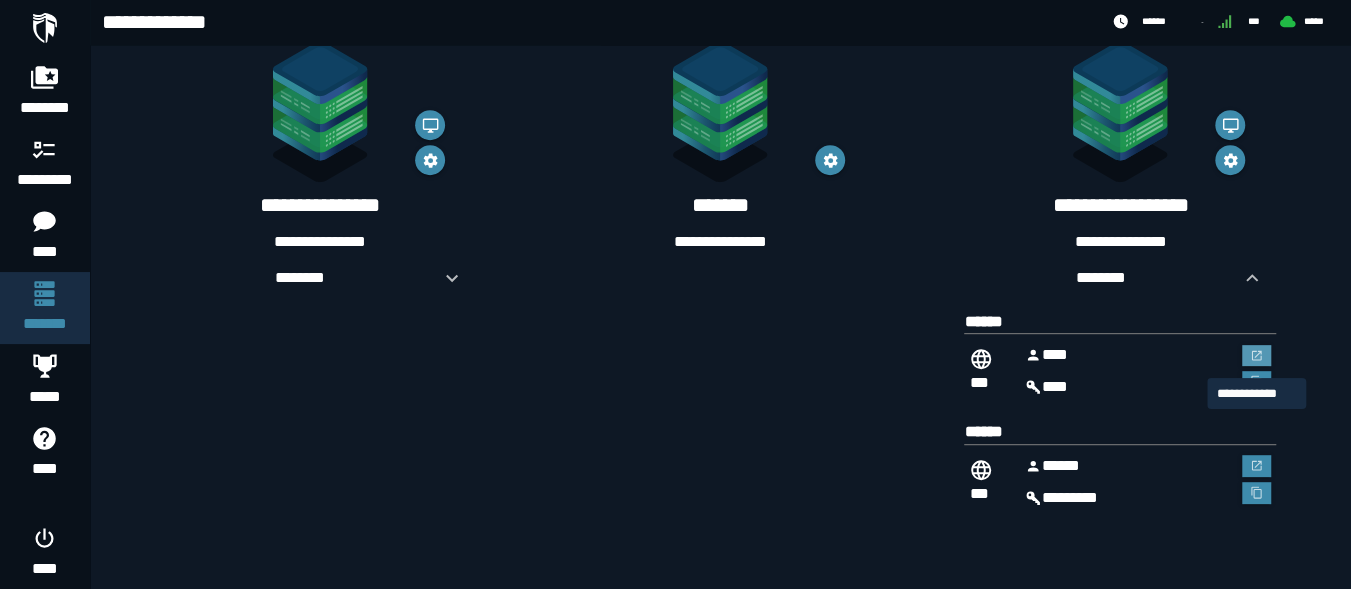 click 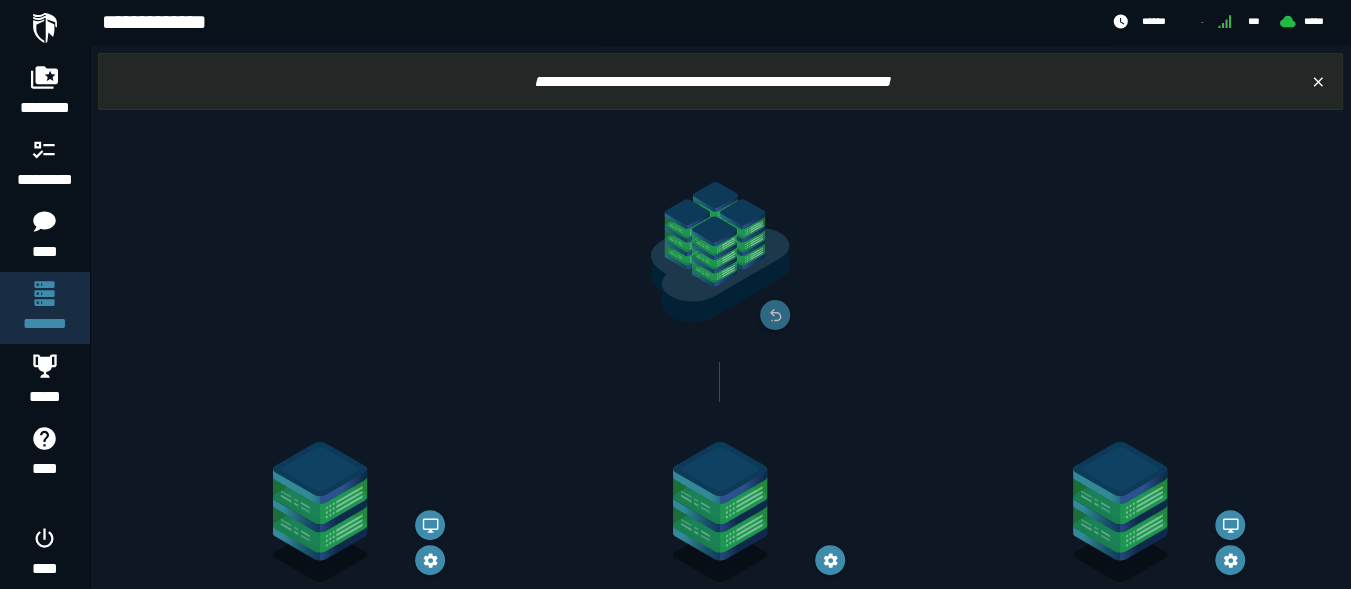 scroll, scrollTop: 400, scrollLeft: 0, axis: vertical 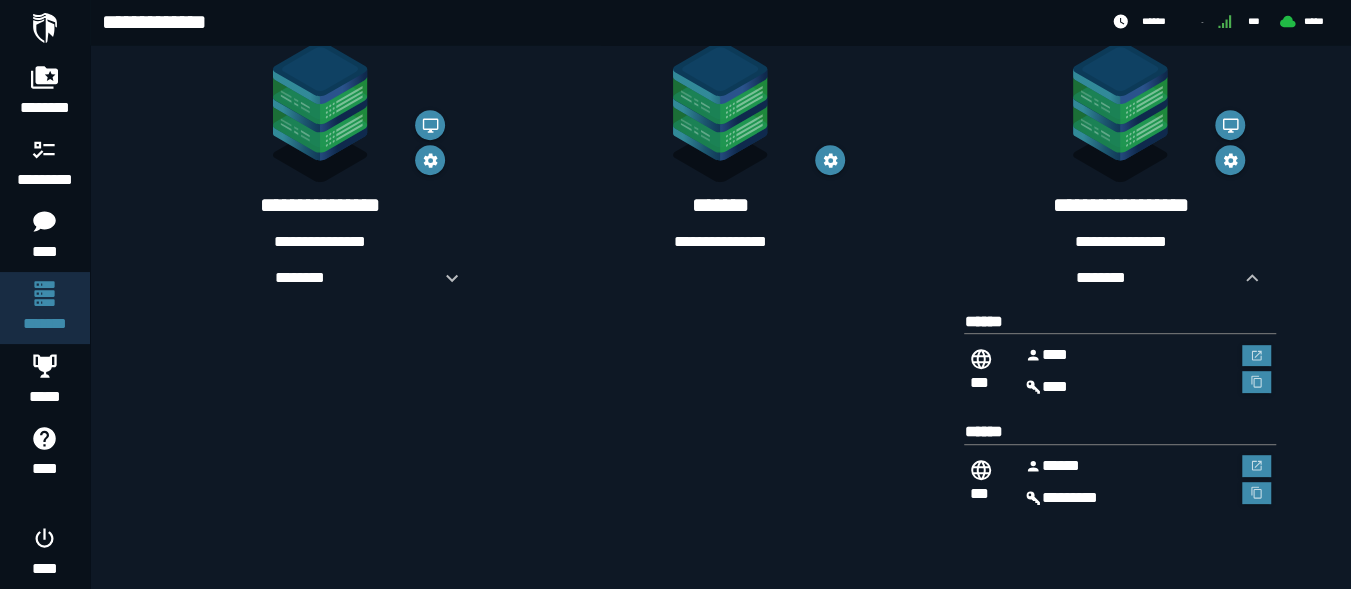 click on "**********" 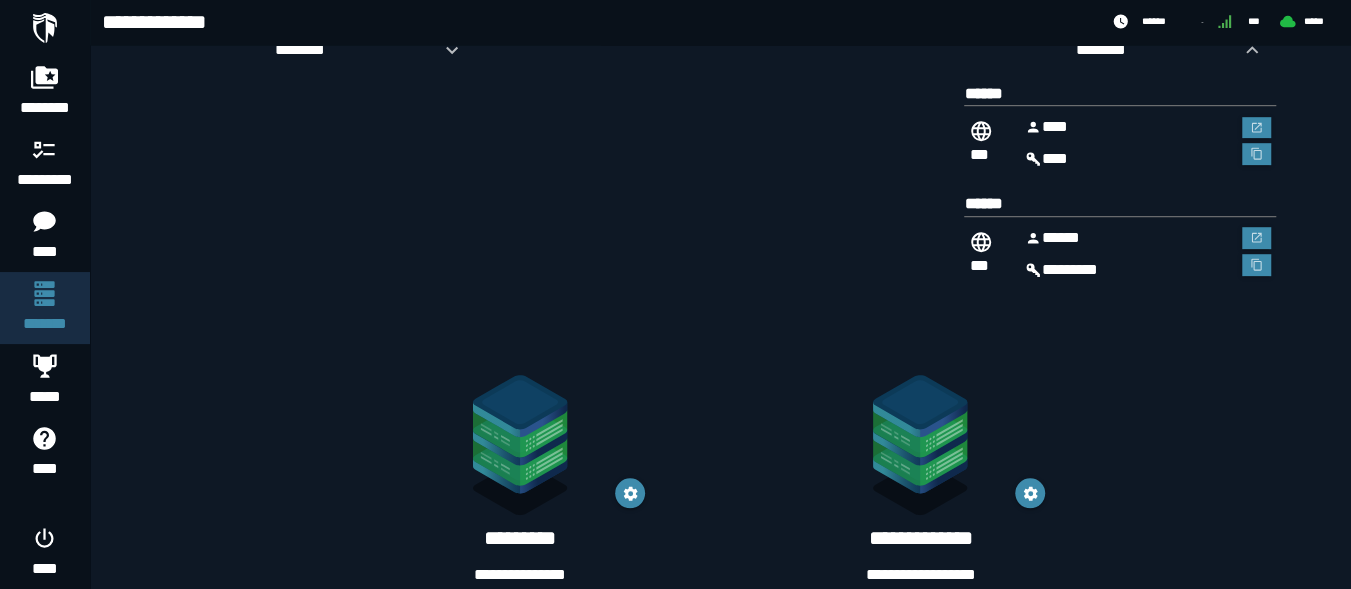 scroll, scrollTop: 669, scrollLeft: 0, axis: vertical 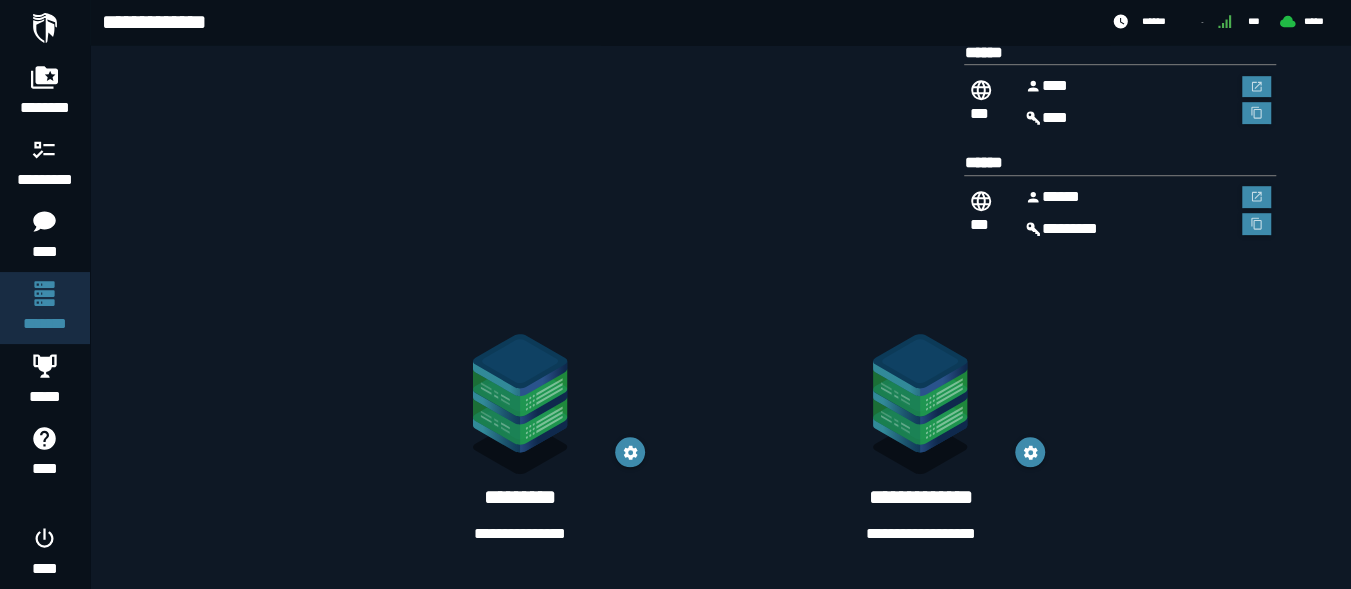 click on "**********" 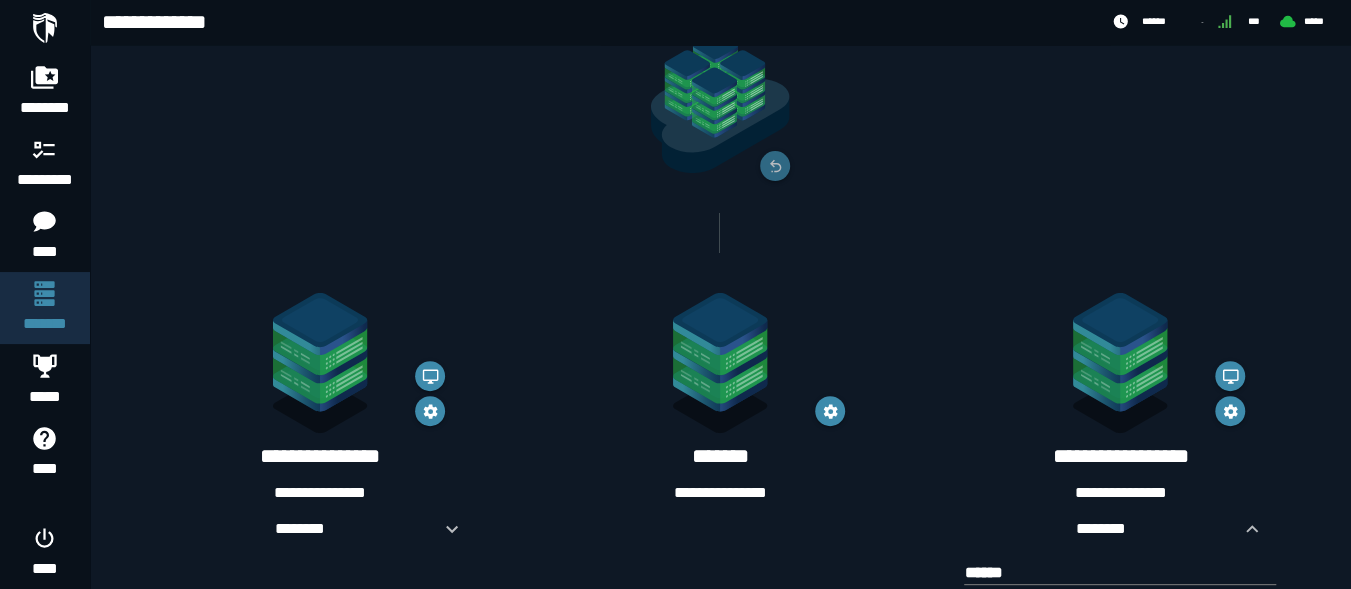 scroll, scrollTop: 109, scrollLeft: 0, axis: vertical 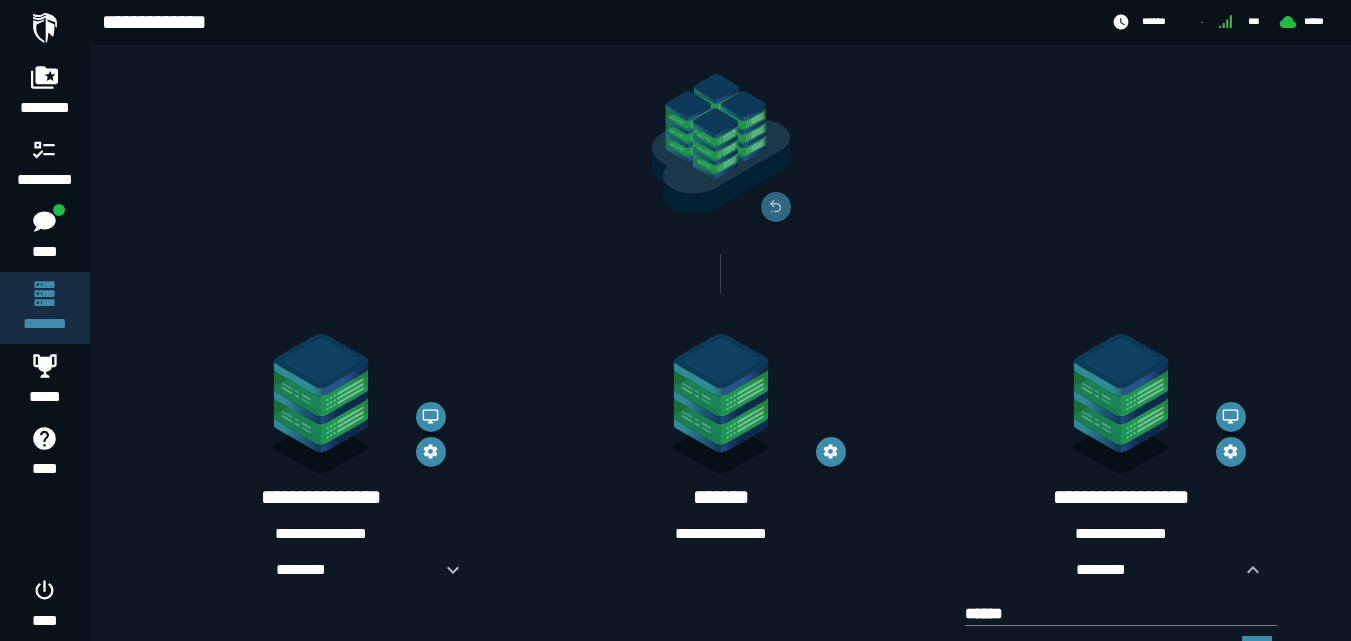 click 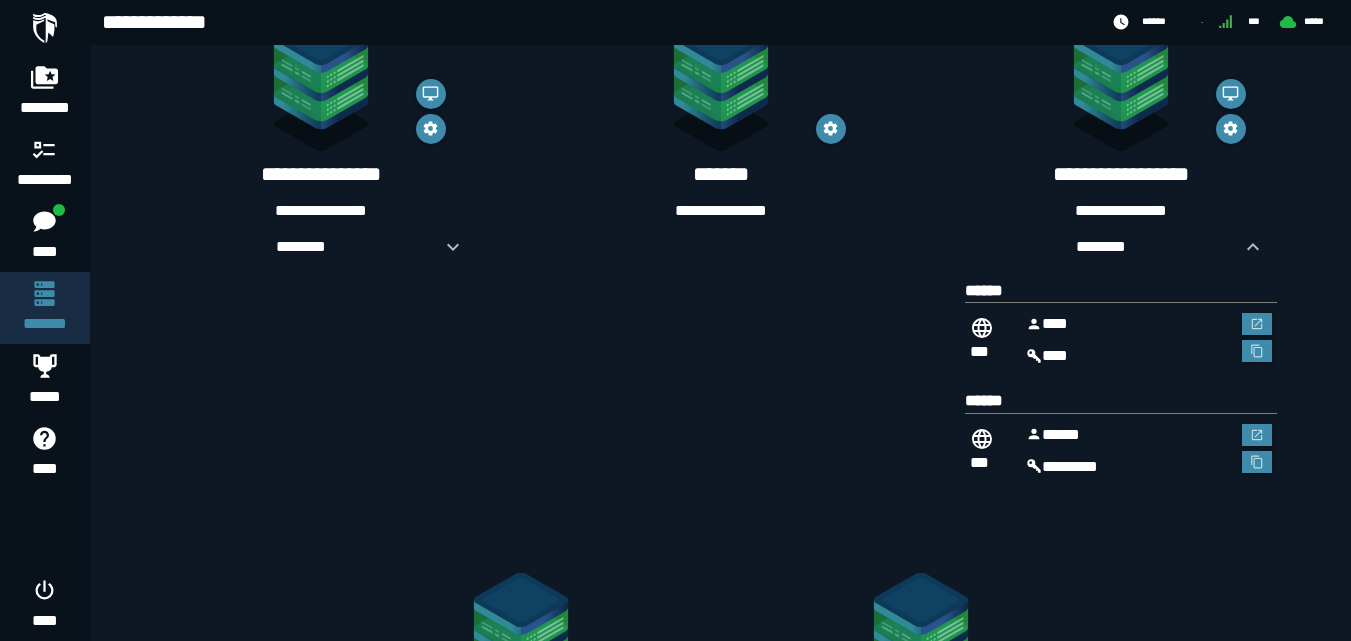 scroll, scrollTop: 469, scrollLeft: 0, axis: vertical 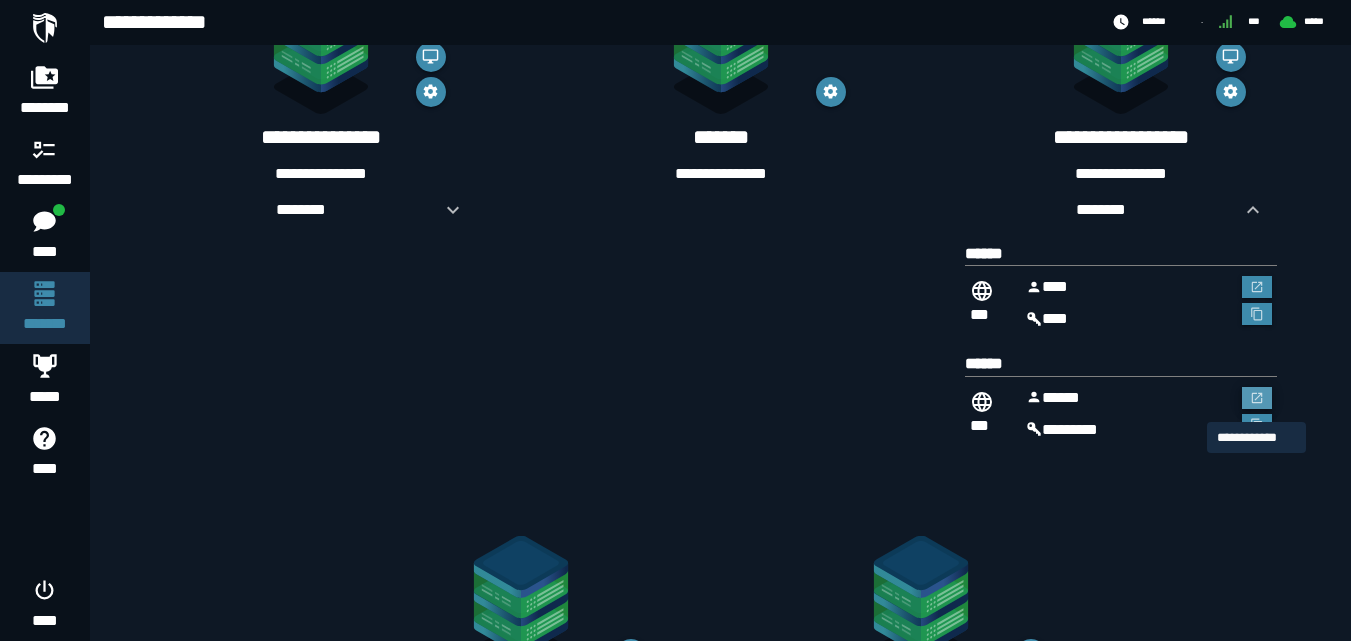 click 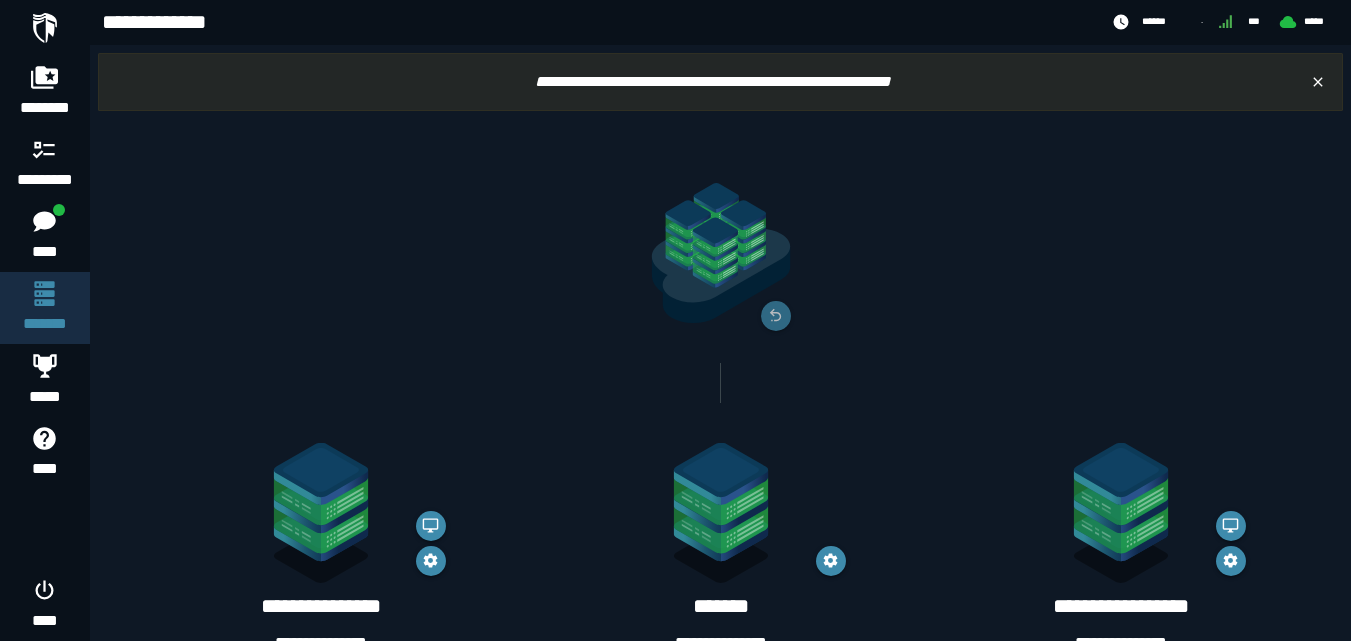 scroll, scrollTop: 469, scrollLeft: 0, axis: vertical 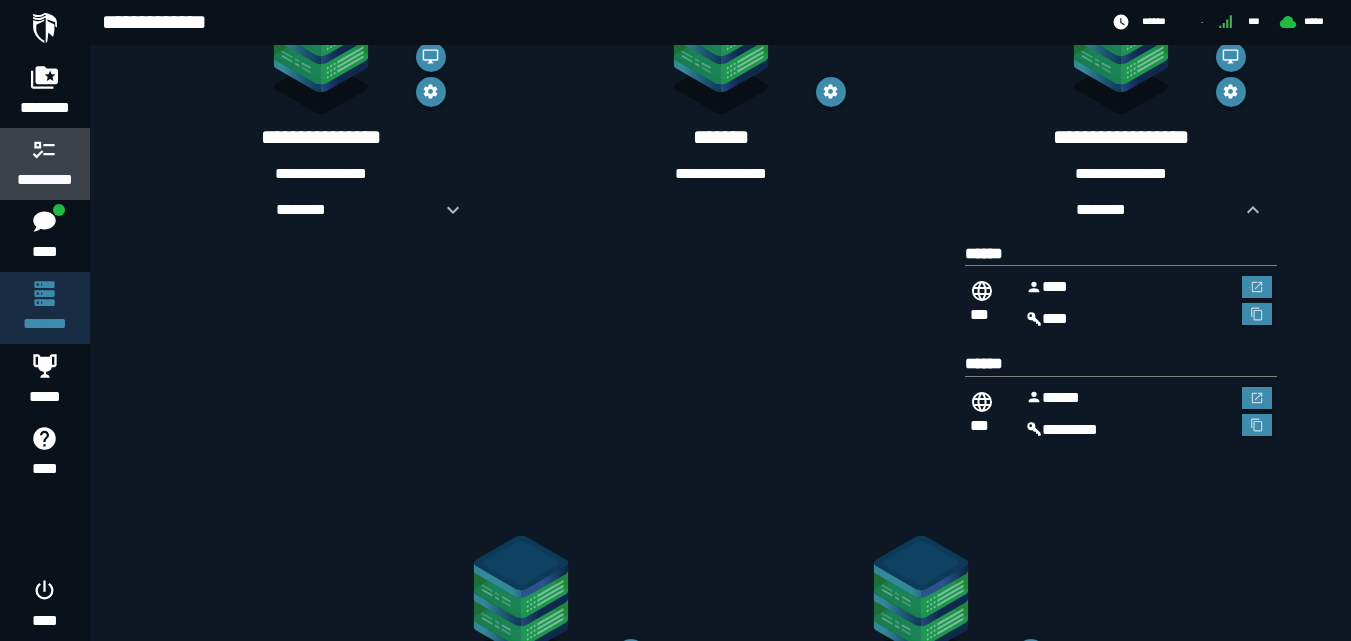 click at bounding box center [45, 149] 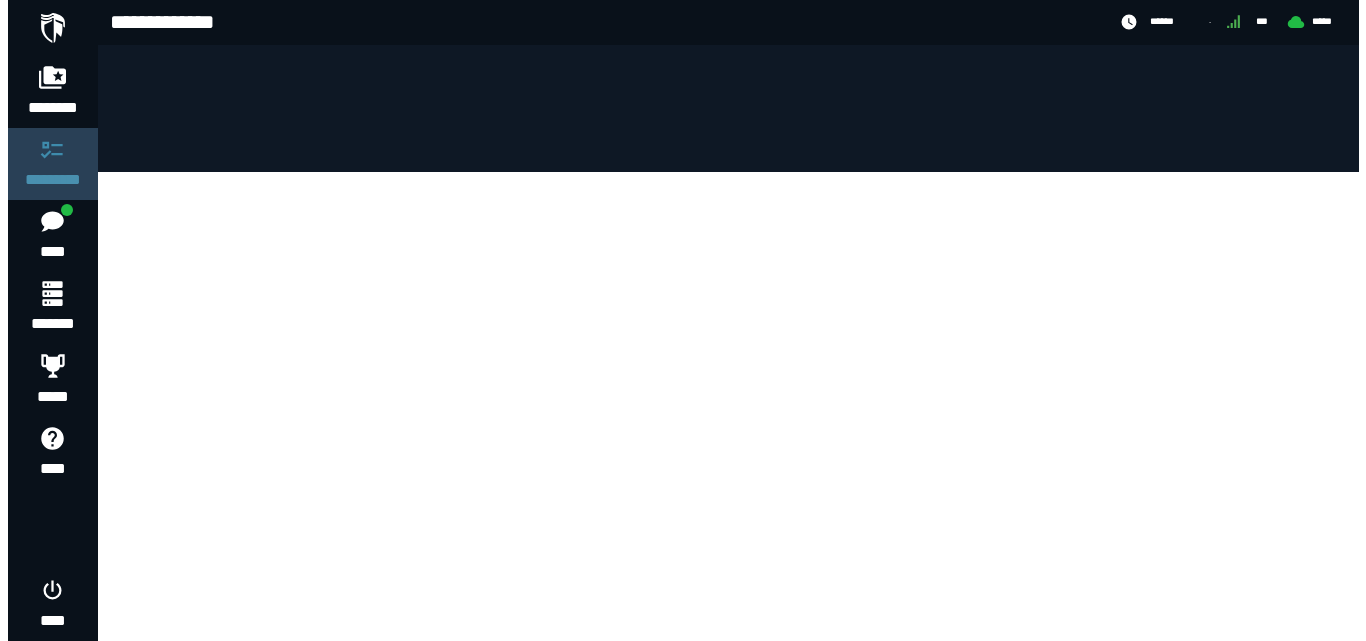 scroll, scrollTop: 0, scrollLeft: 0, axis: both 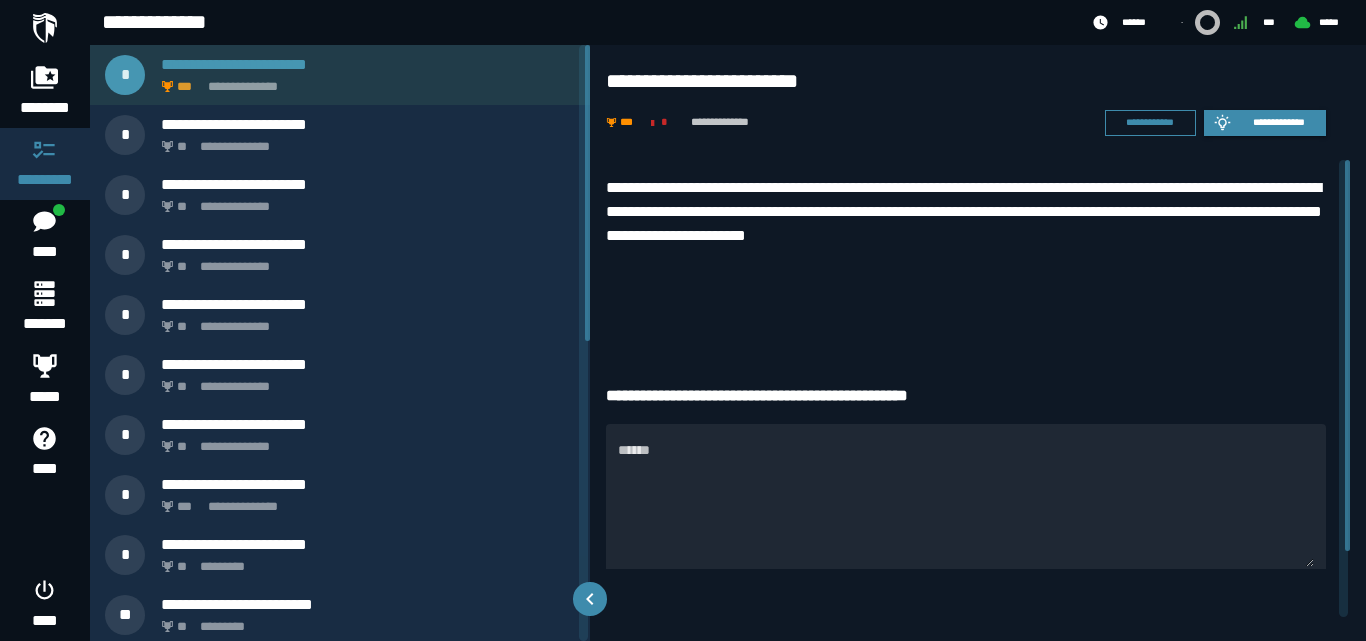 click on "**********" at bounding box center (364, 81) 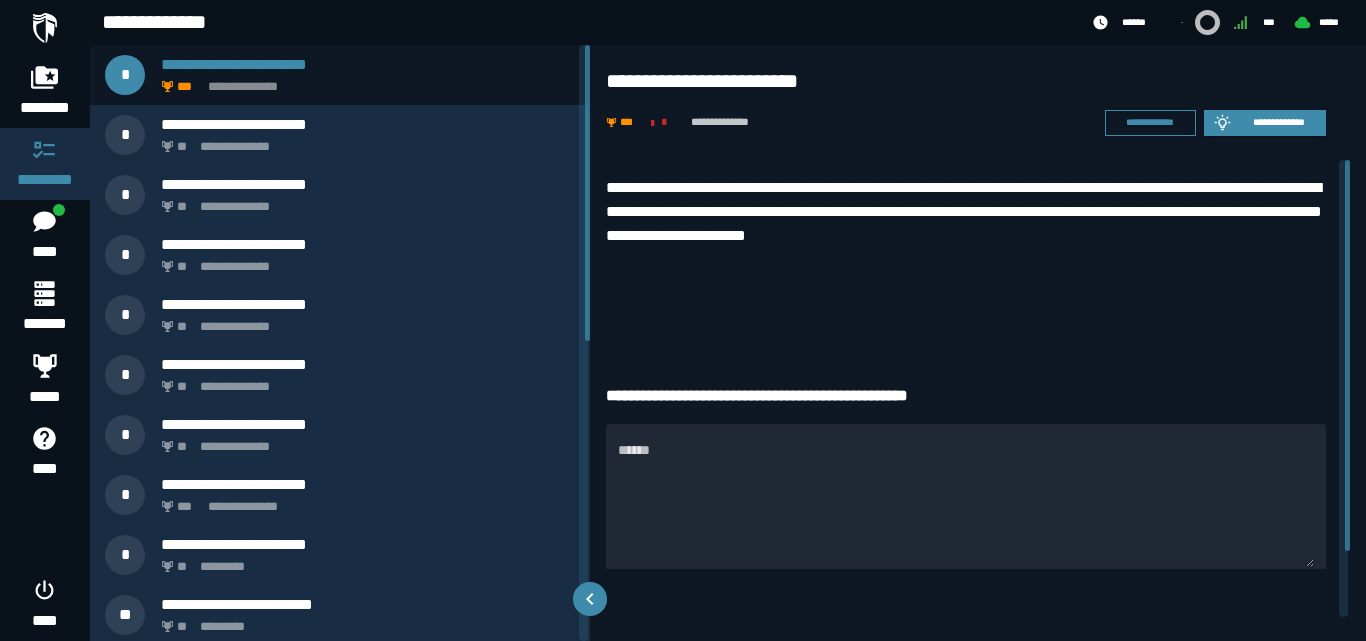 click on "**********" at bounding box center [966, 256] 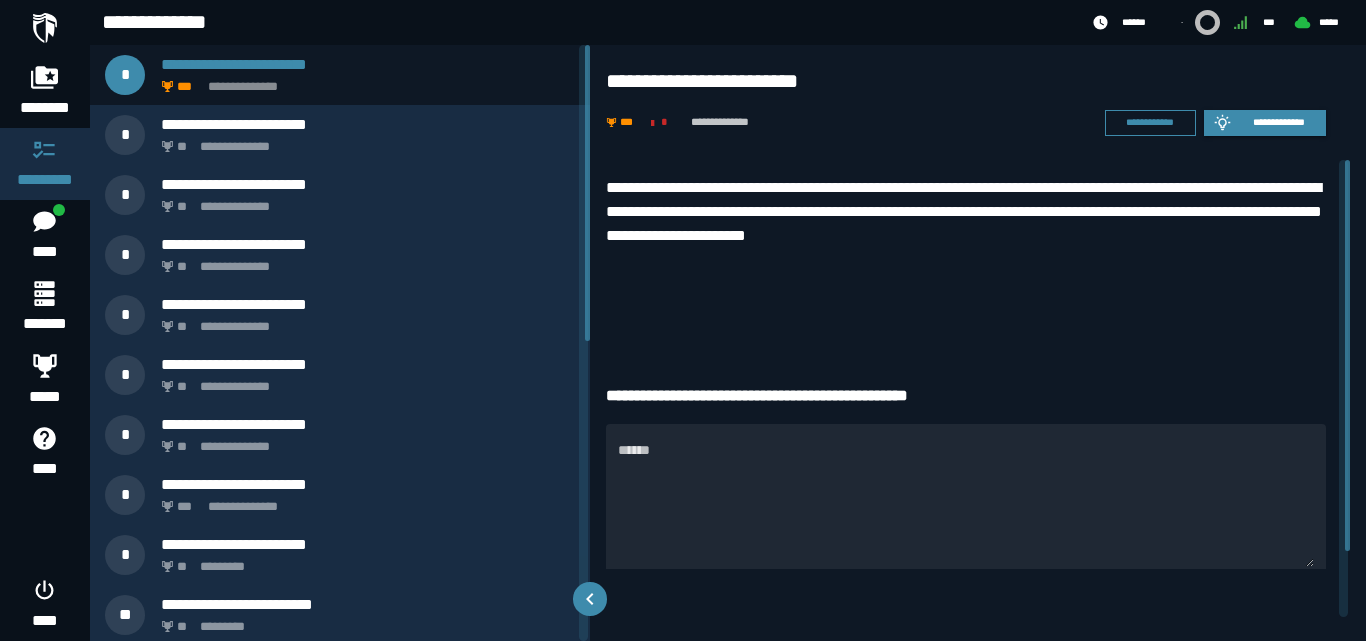 click on "**********" at bounding box center [966, 256] 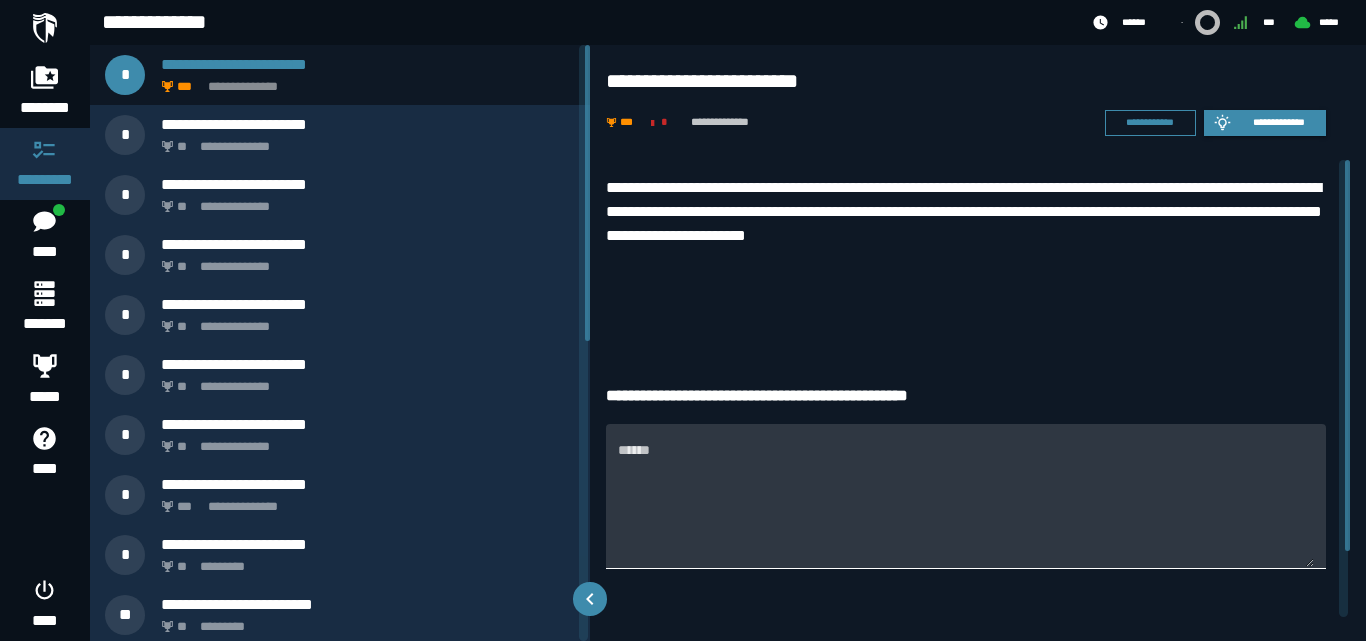 click on "******" at bounding box center (966, 507) 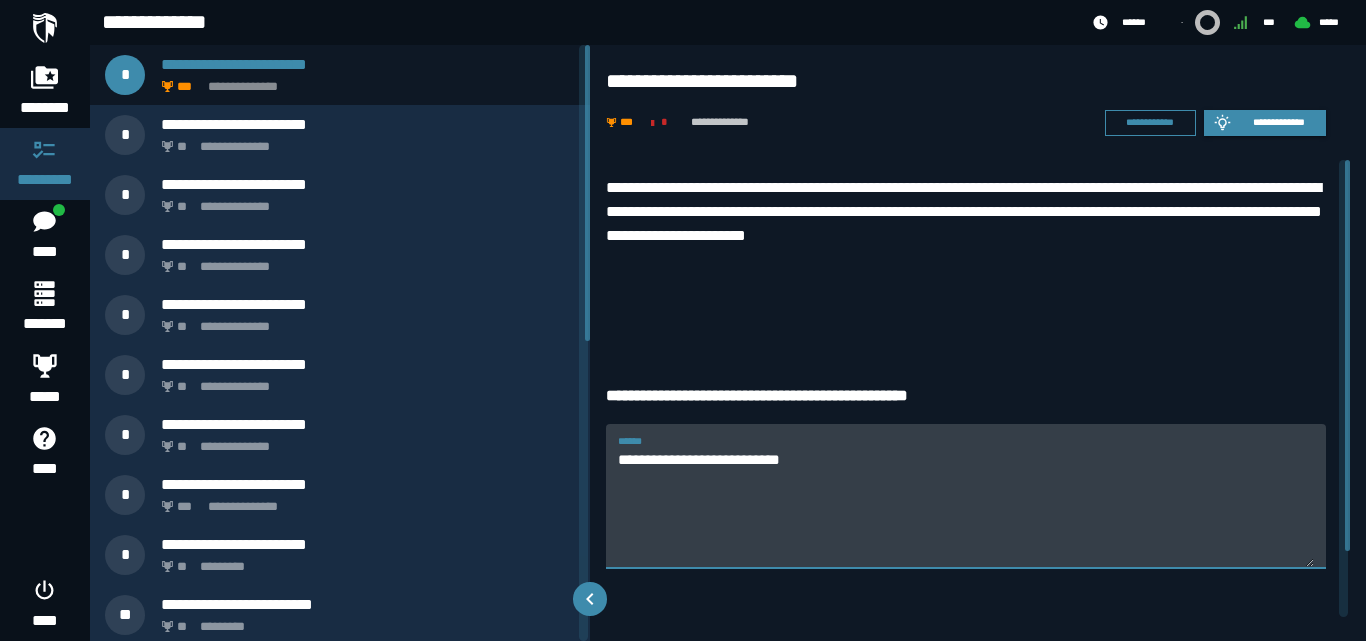type on "**********" 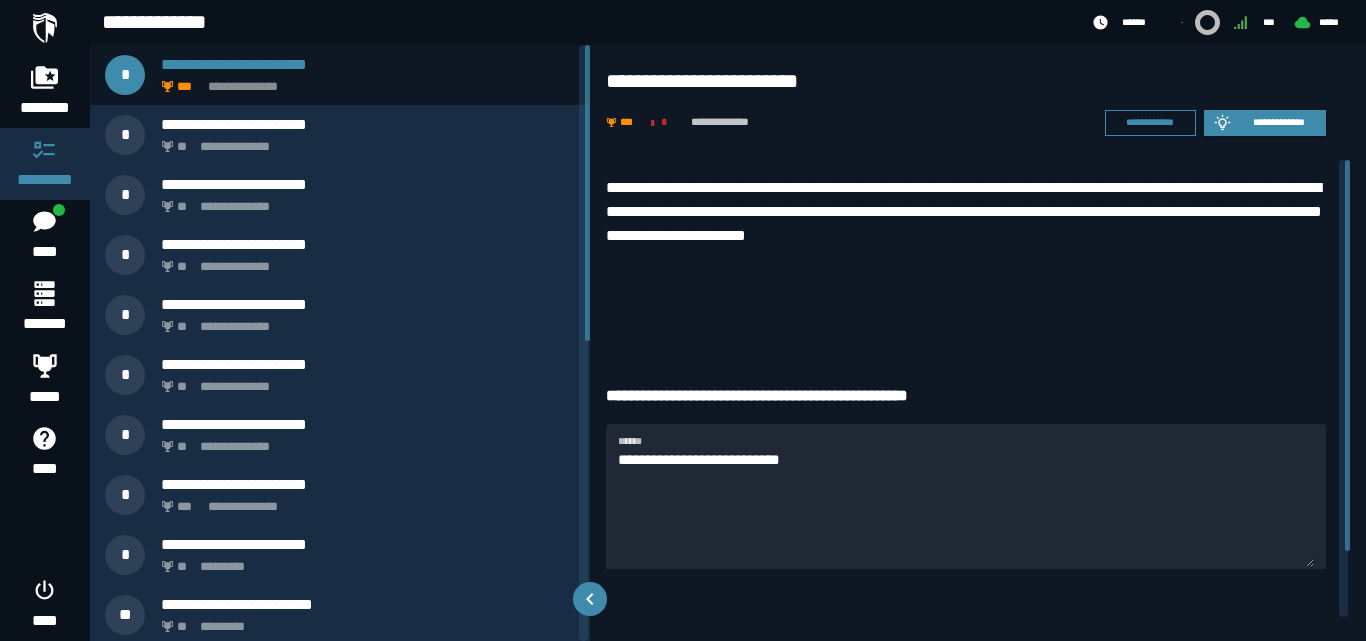 click on "**********" at bounding box center (966, 256) 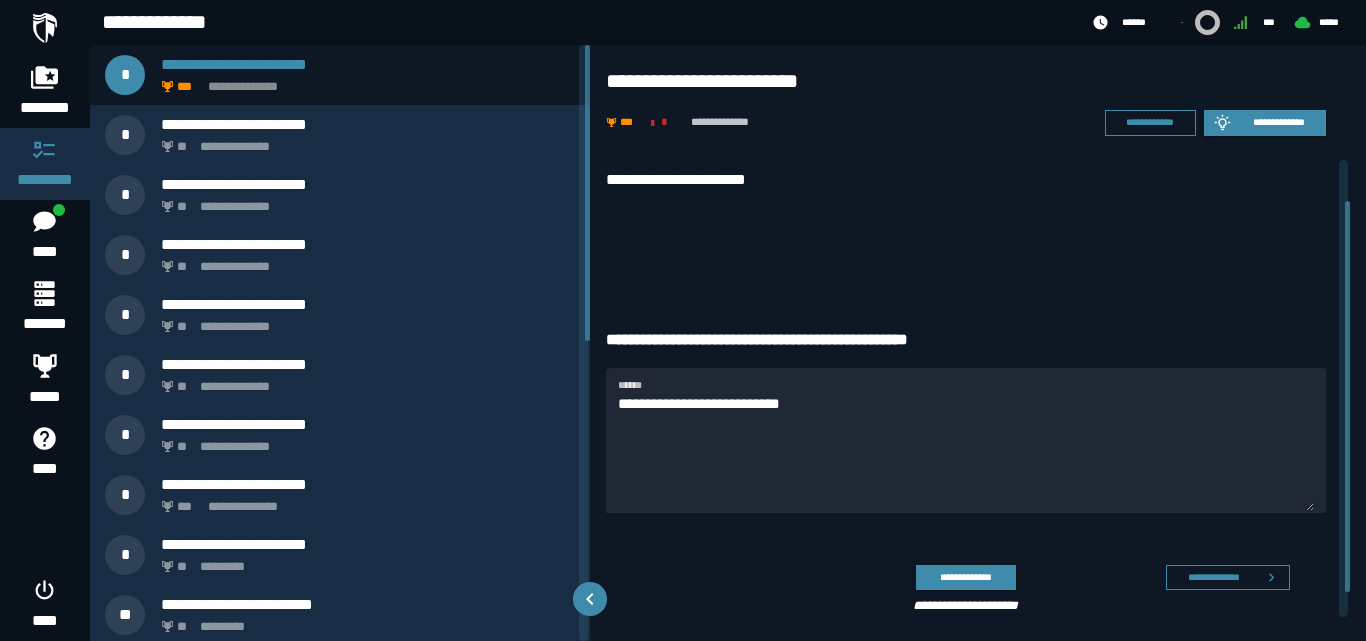 scroll, scrollTop: 60, scrollLeft: 0, axis: vertical 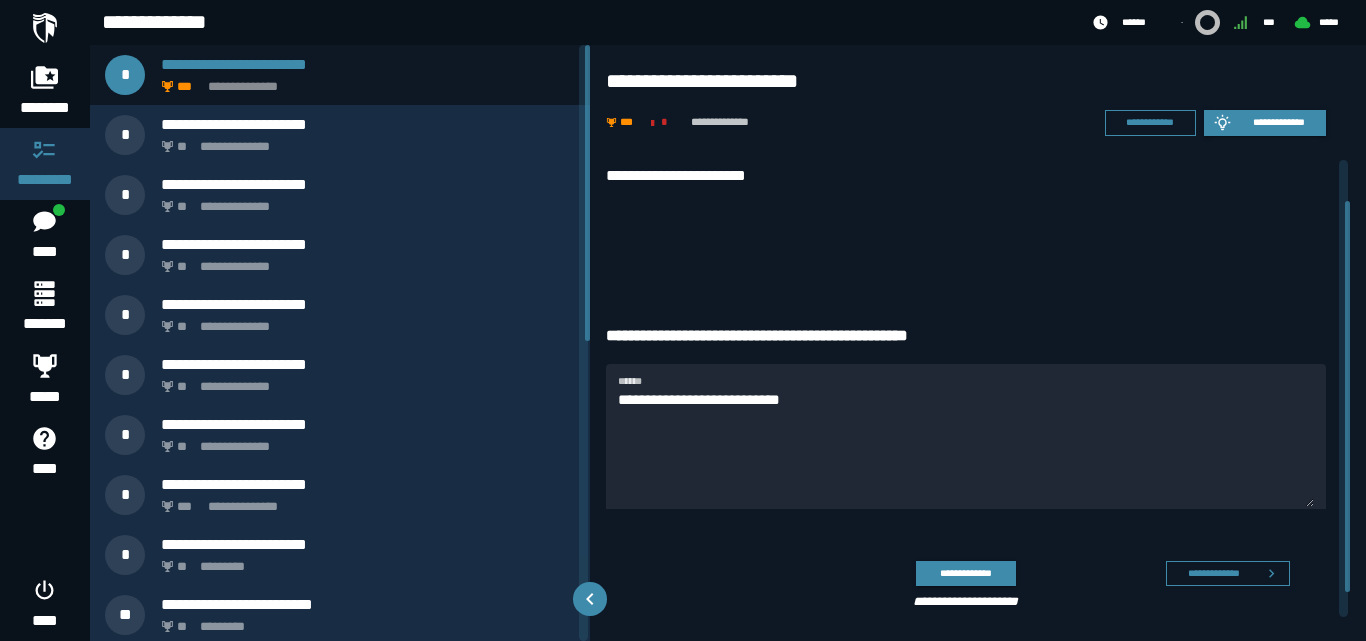 drag, startPoint x: 1345, startPoint y: 295, endPoint x: 1348, endPoint y: 346, distance: 51.088158 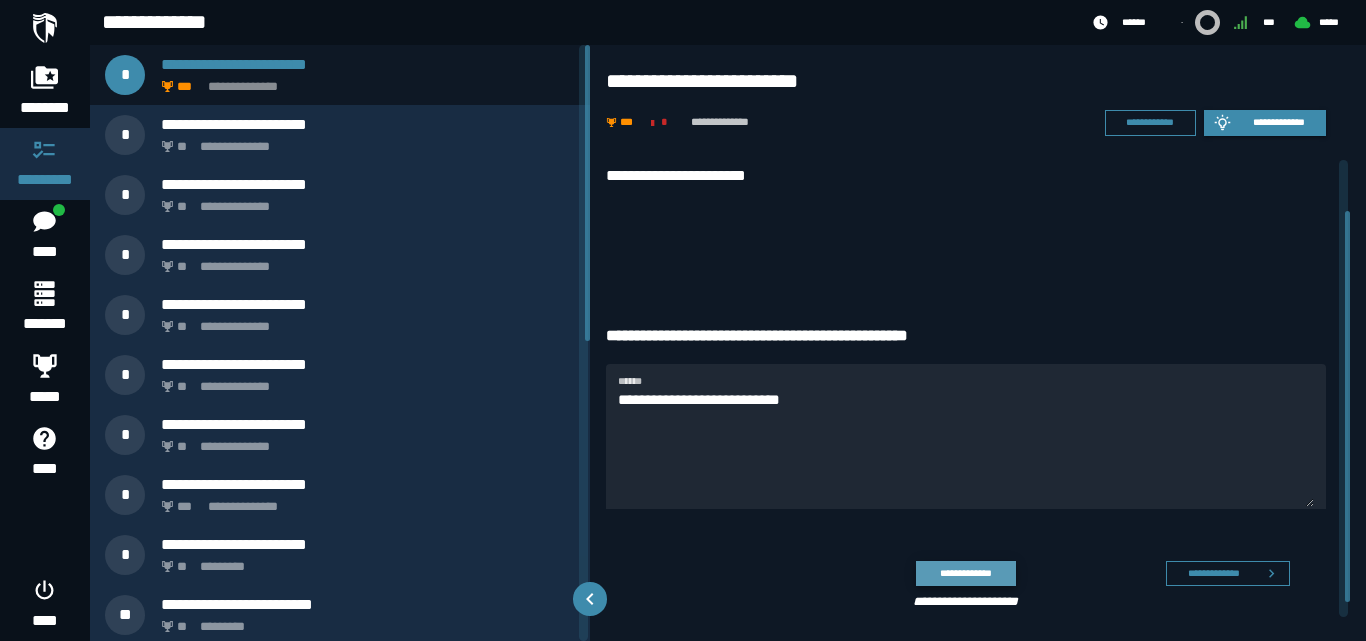 click on "**********" at bounding box center [965, 573] 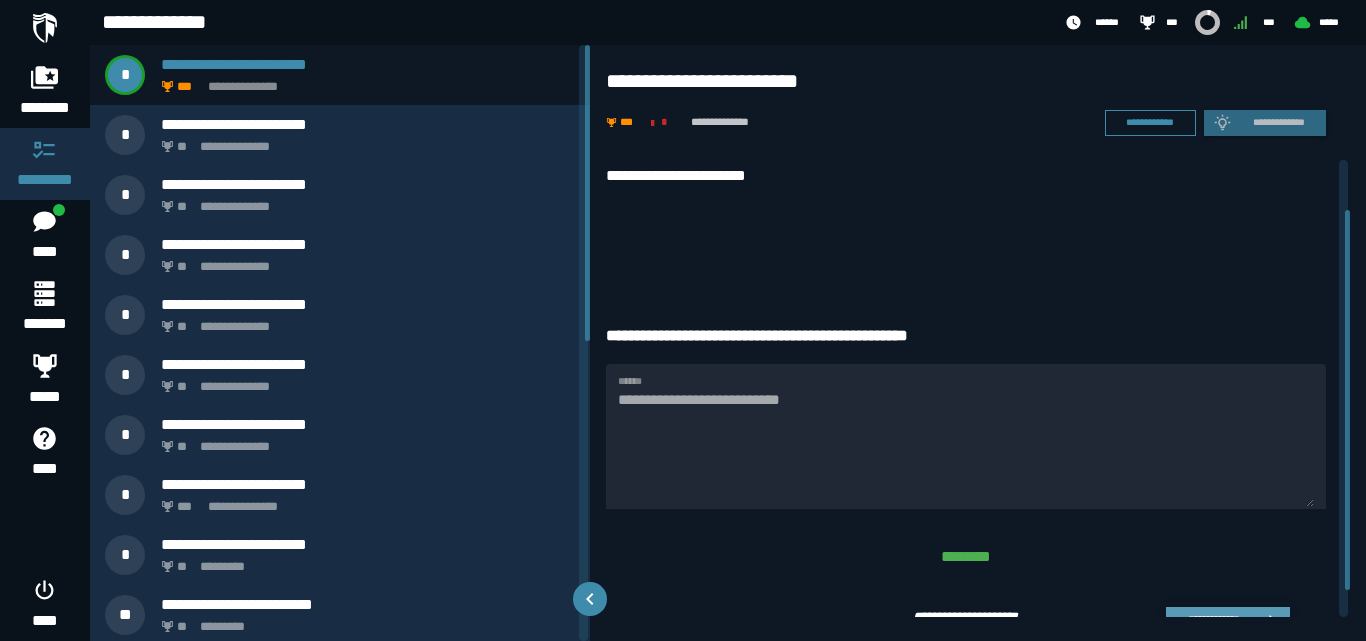click on "**********" at bounding box center [1228, 620] 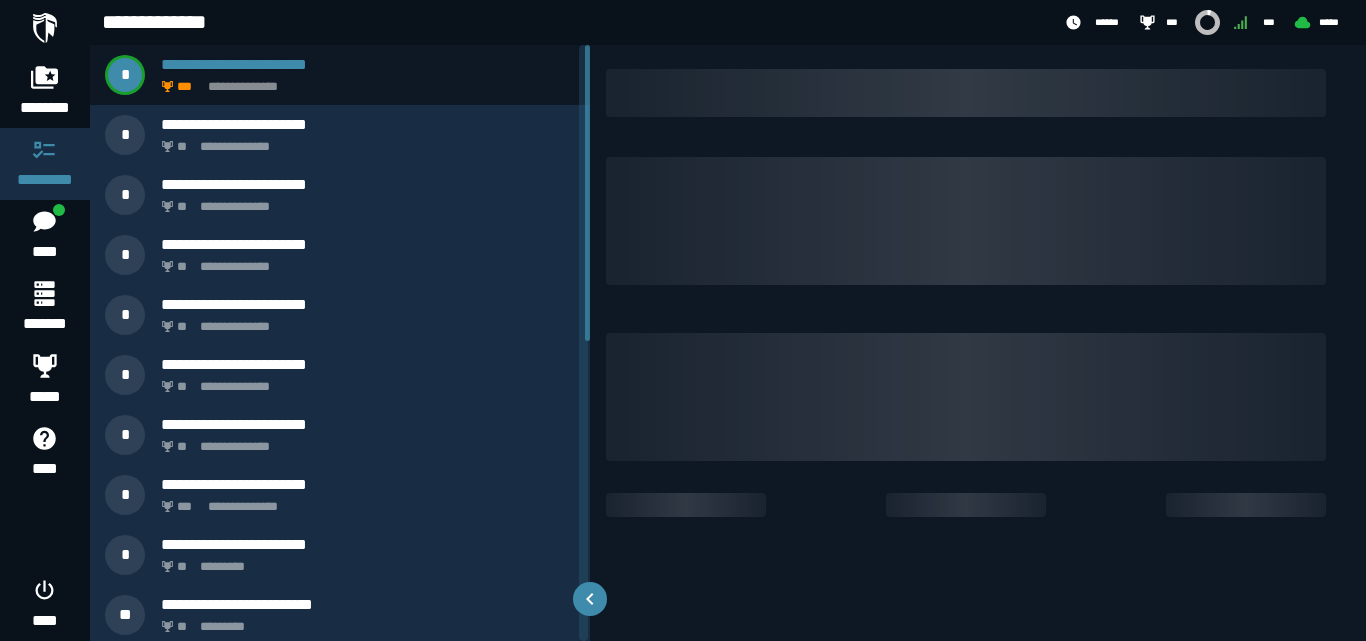 scroll, scrollTop: 0, scrollLeft: 0, axis: both 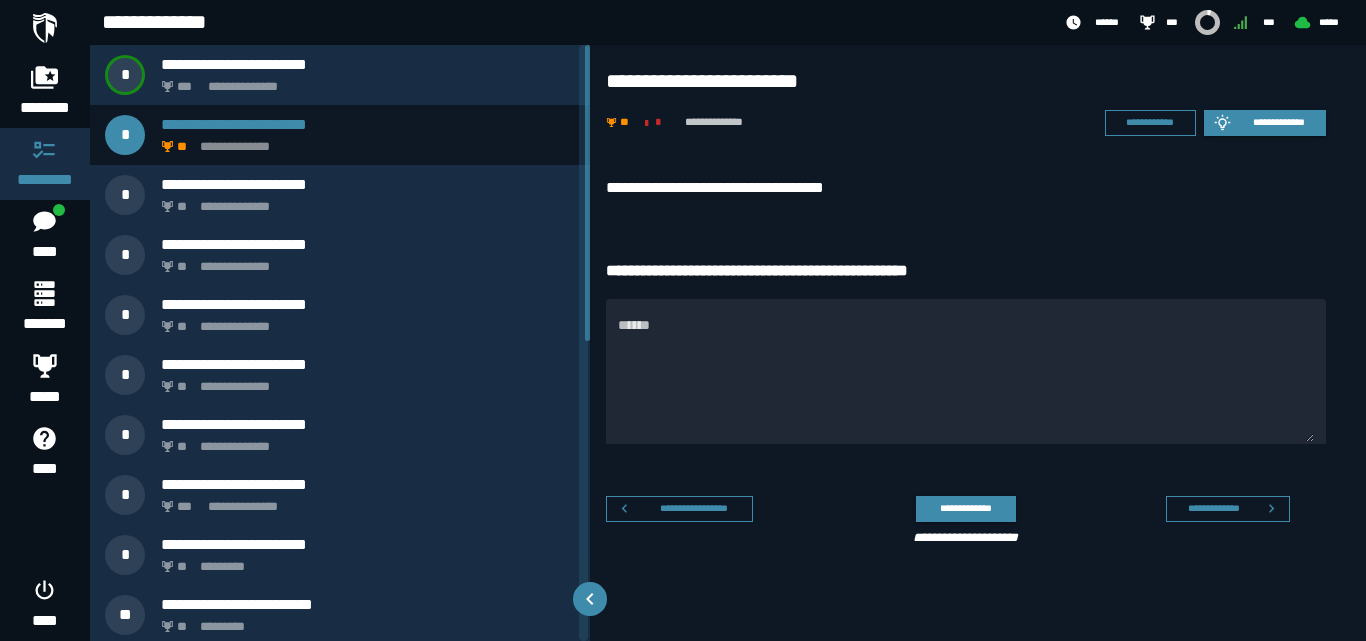 click on "**********" at bounding box center [966, 271] 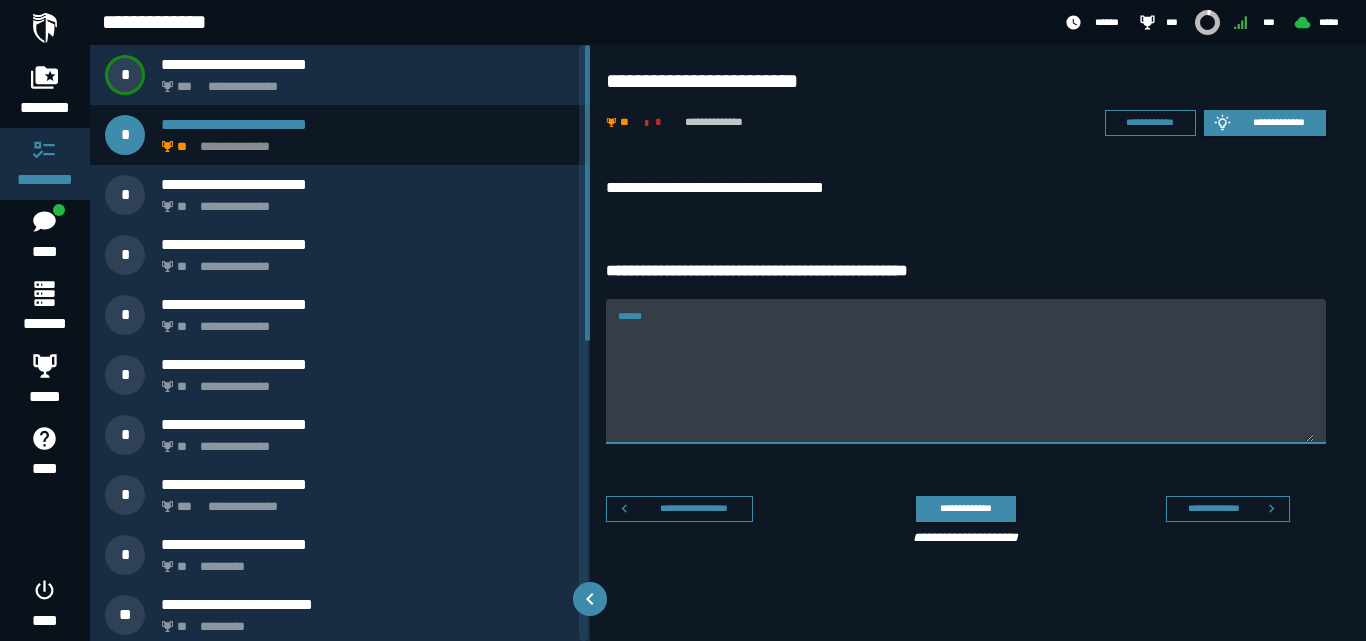 click on "******" at bounding box center [966, 371] 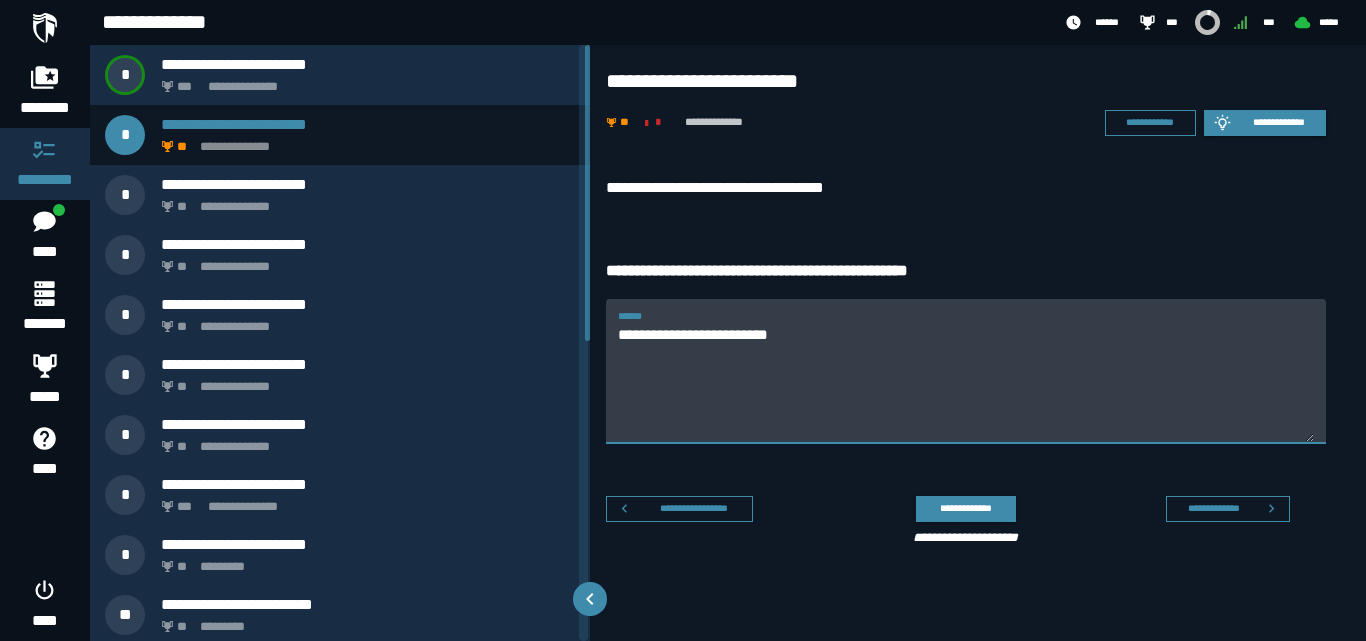 type on "**********" 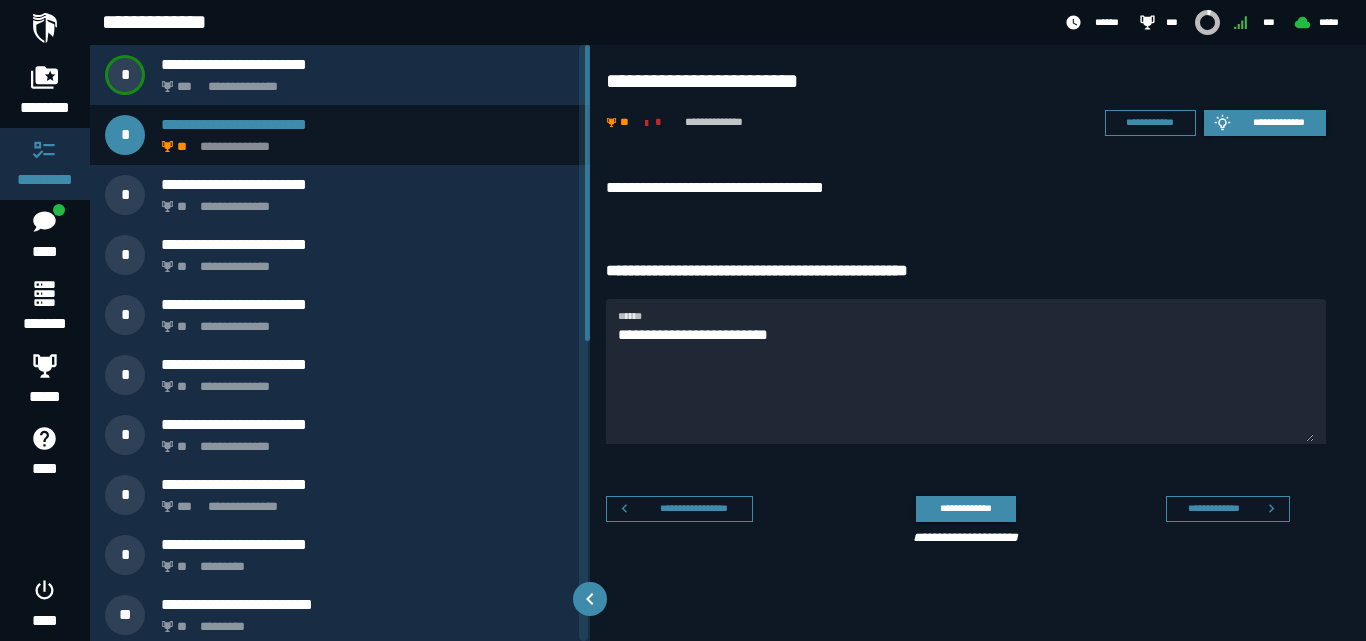 click on "**********" at bounding box center (958, 517) 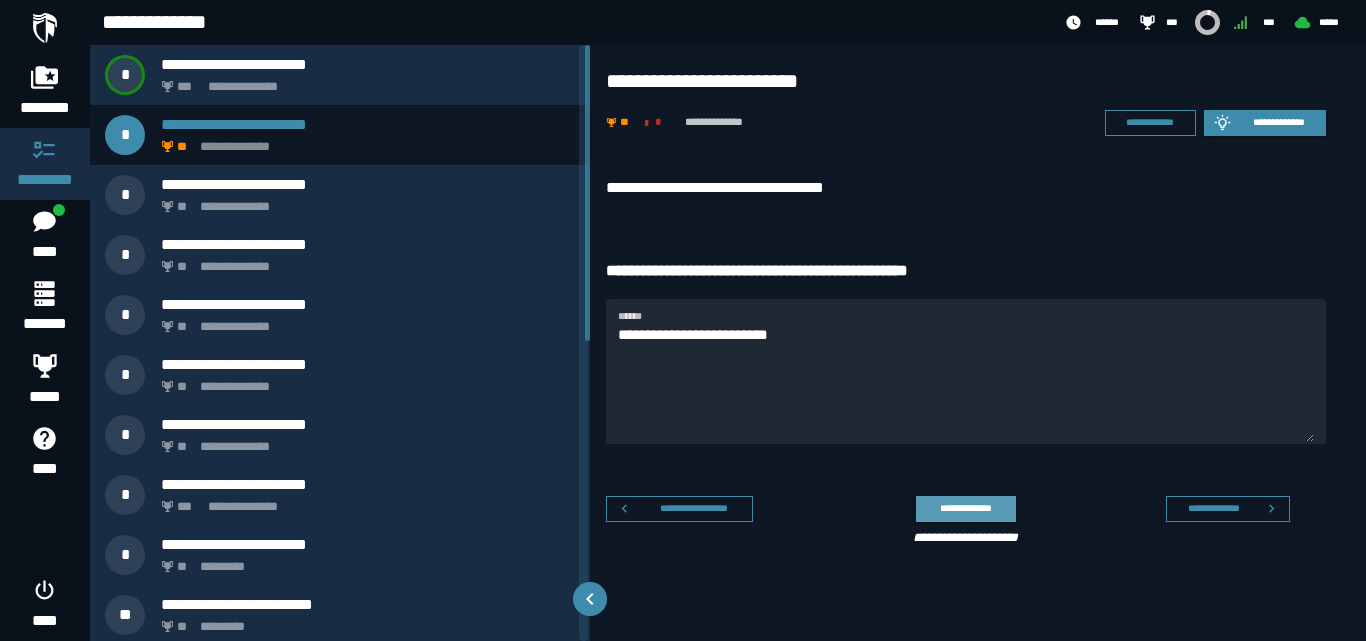click on "**********" at bounding box center [965, 508] 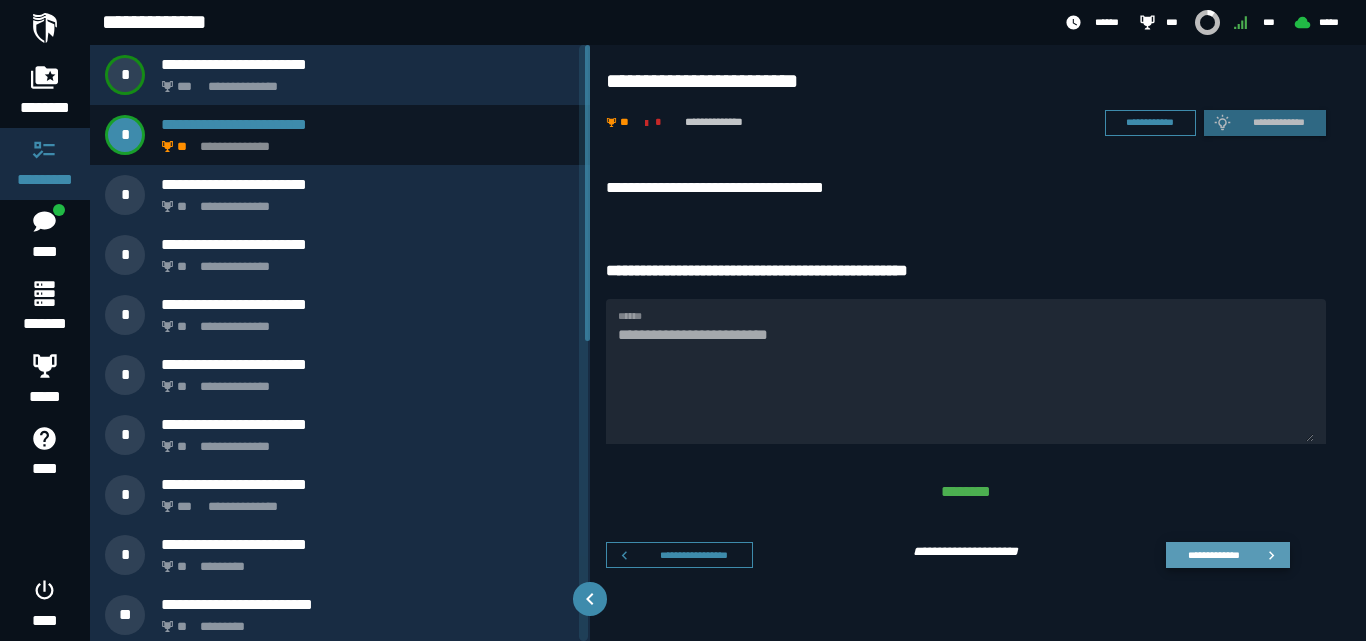 click on "**********" at bounding box center [1213, 554] 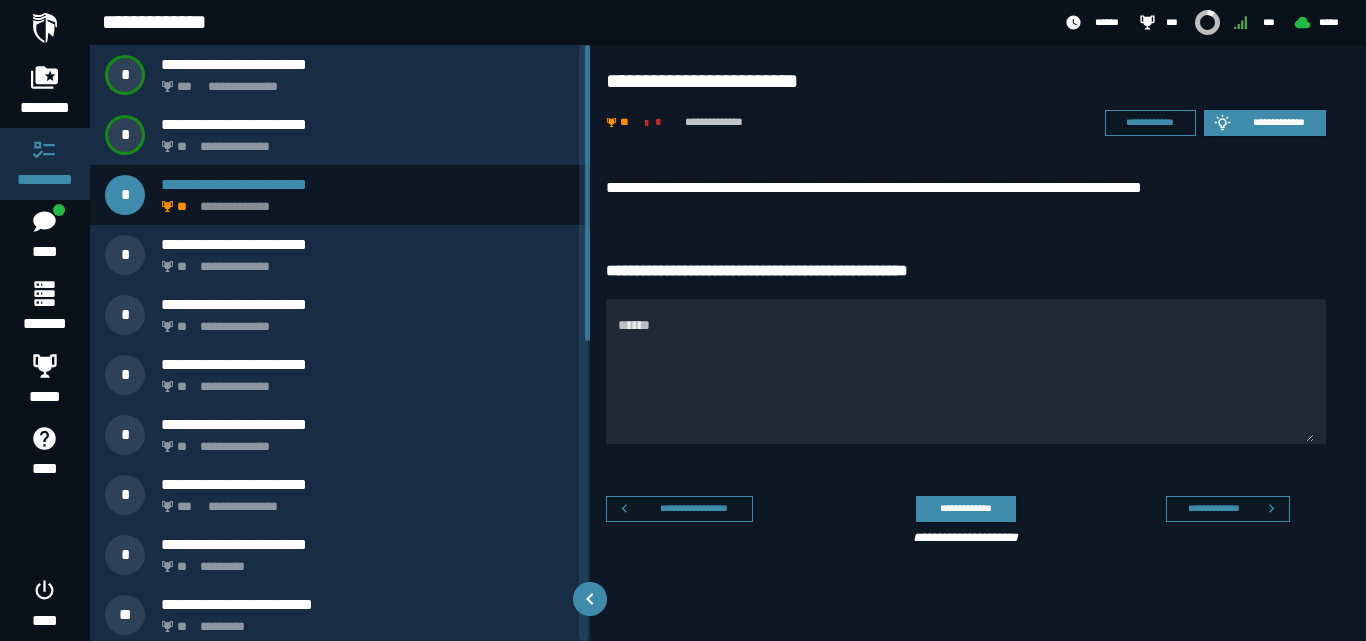 click on "**********" at bounding box center (966, 188) 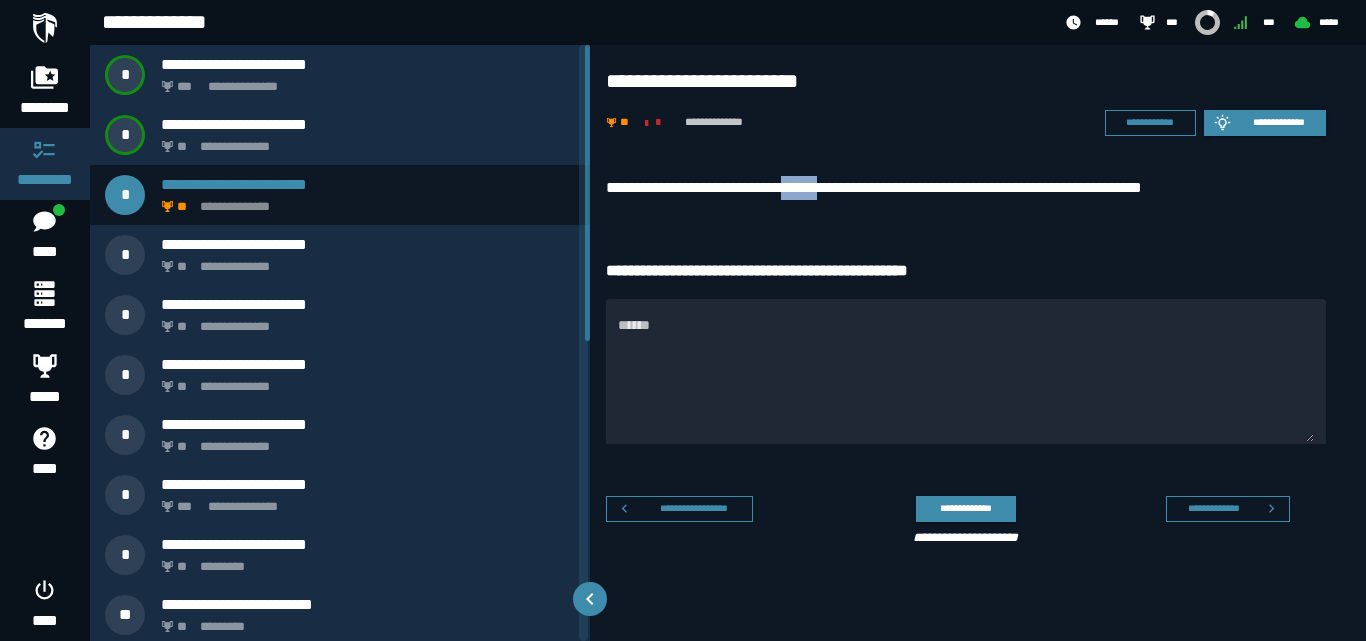 click on "**********" at bounding box center [966, 188] 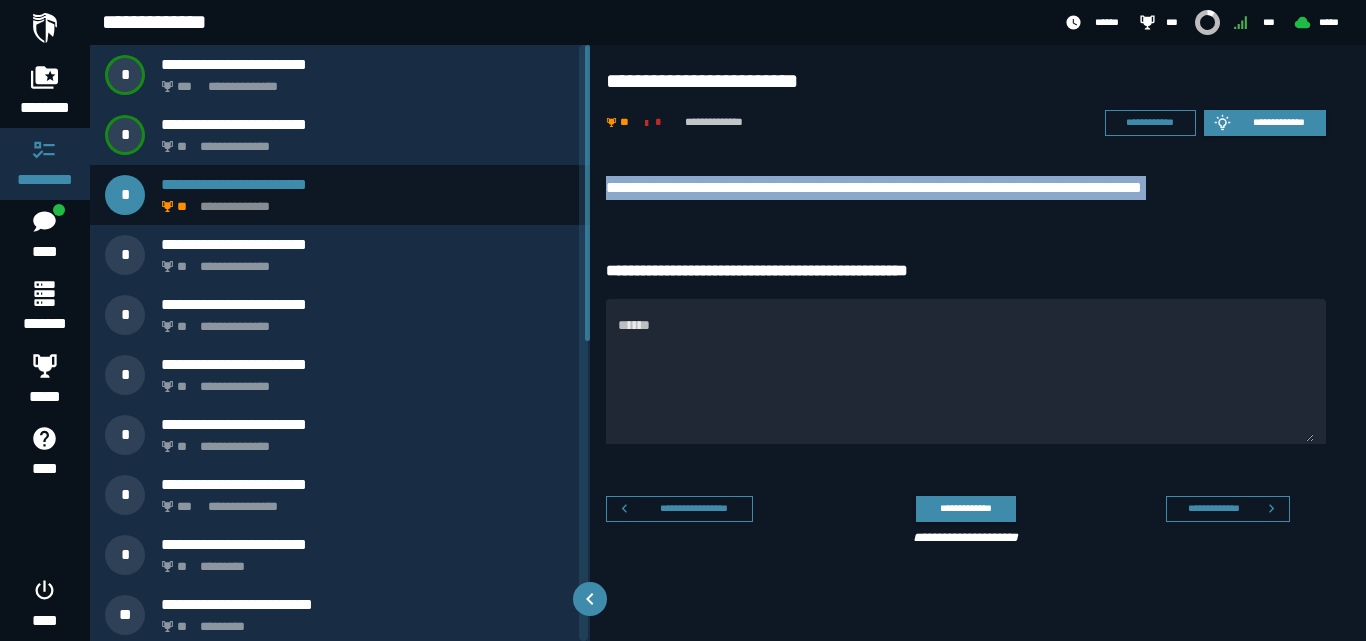 click on "**********" at bounding box center [966, 188] 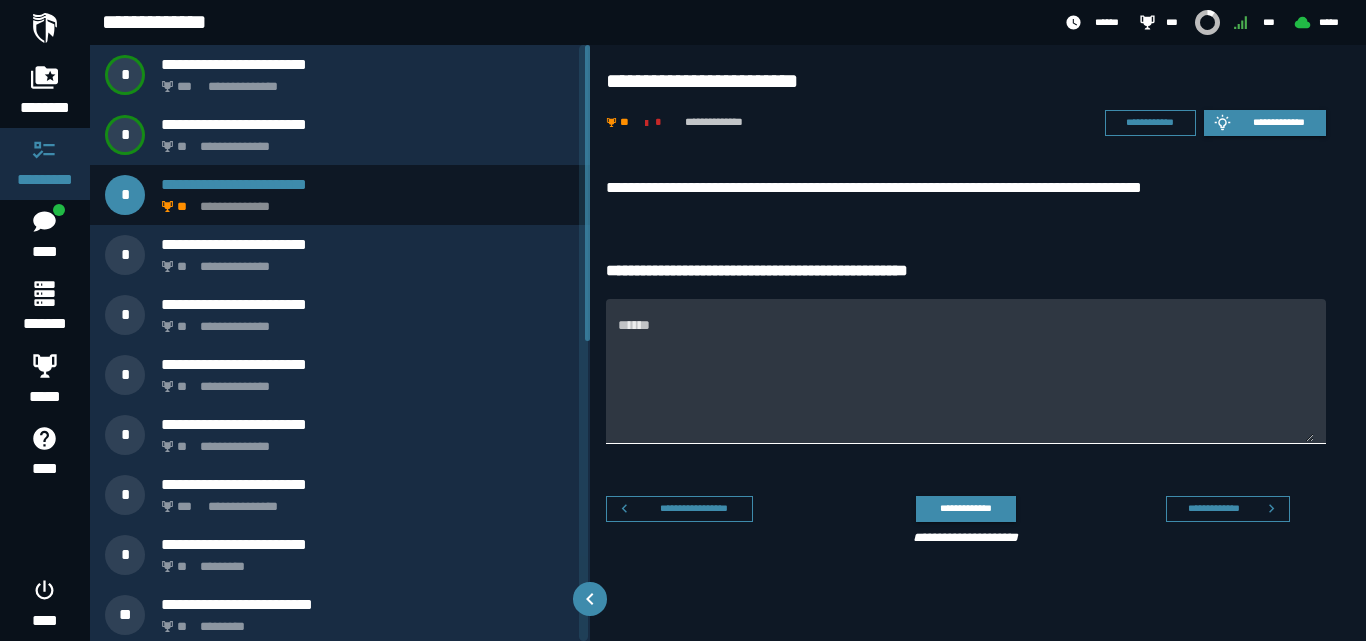 click on "******" at bounding box center [966, 383] 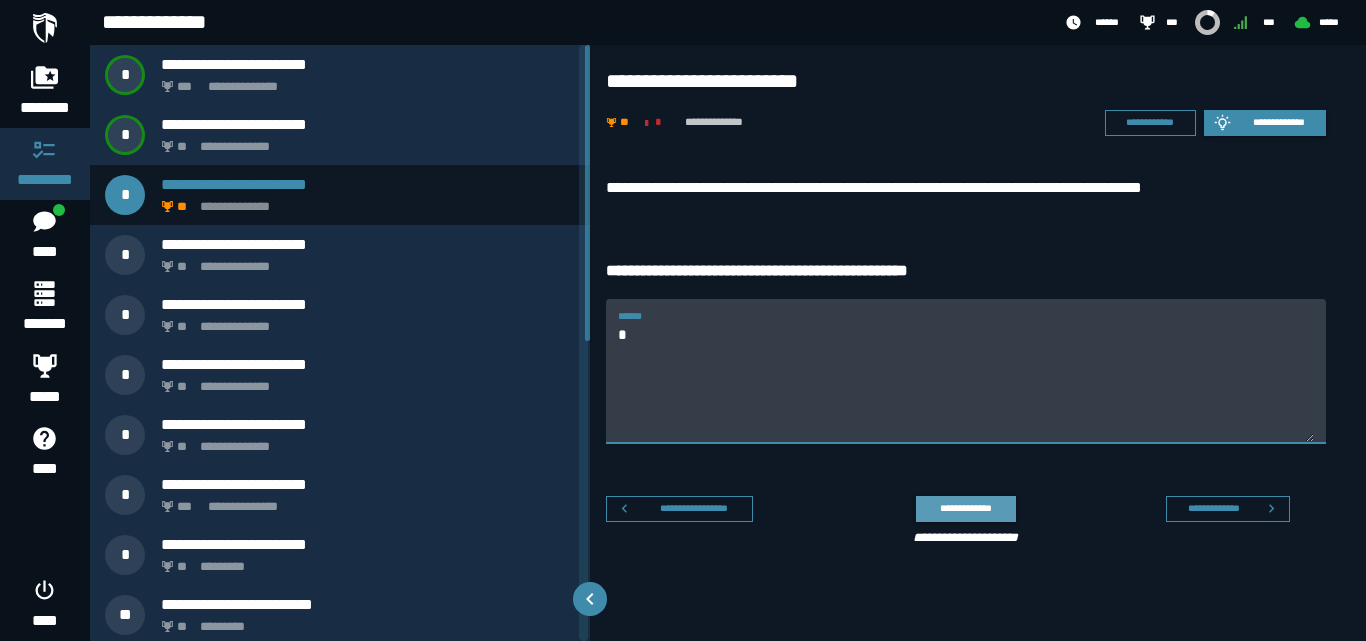 type on "*" 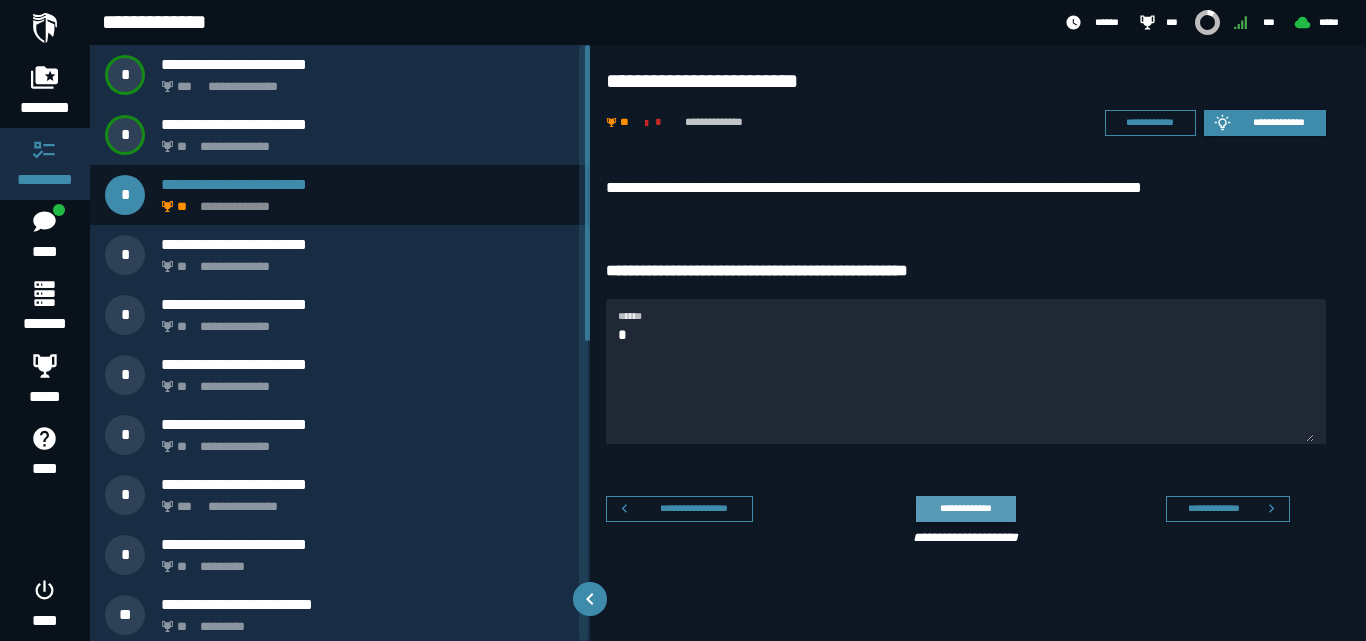click on "**********" at bounding box center [965, 508] 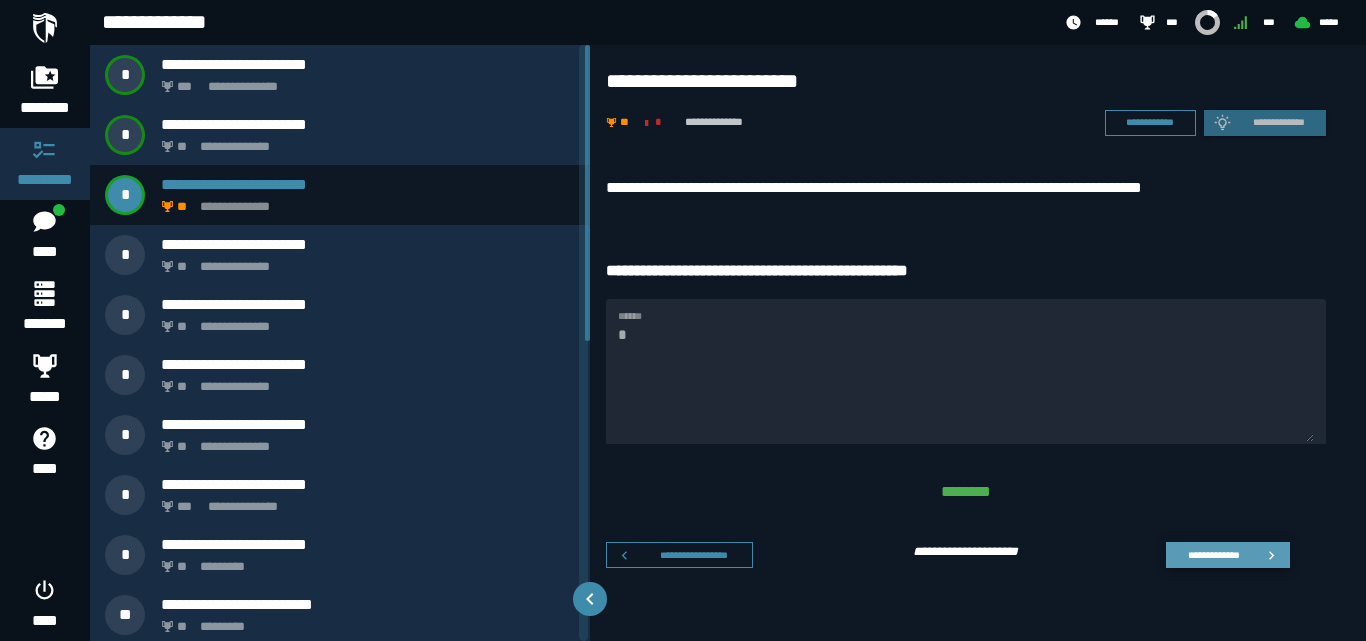 click on "**********" at bounding box center (1213, 554) 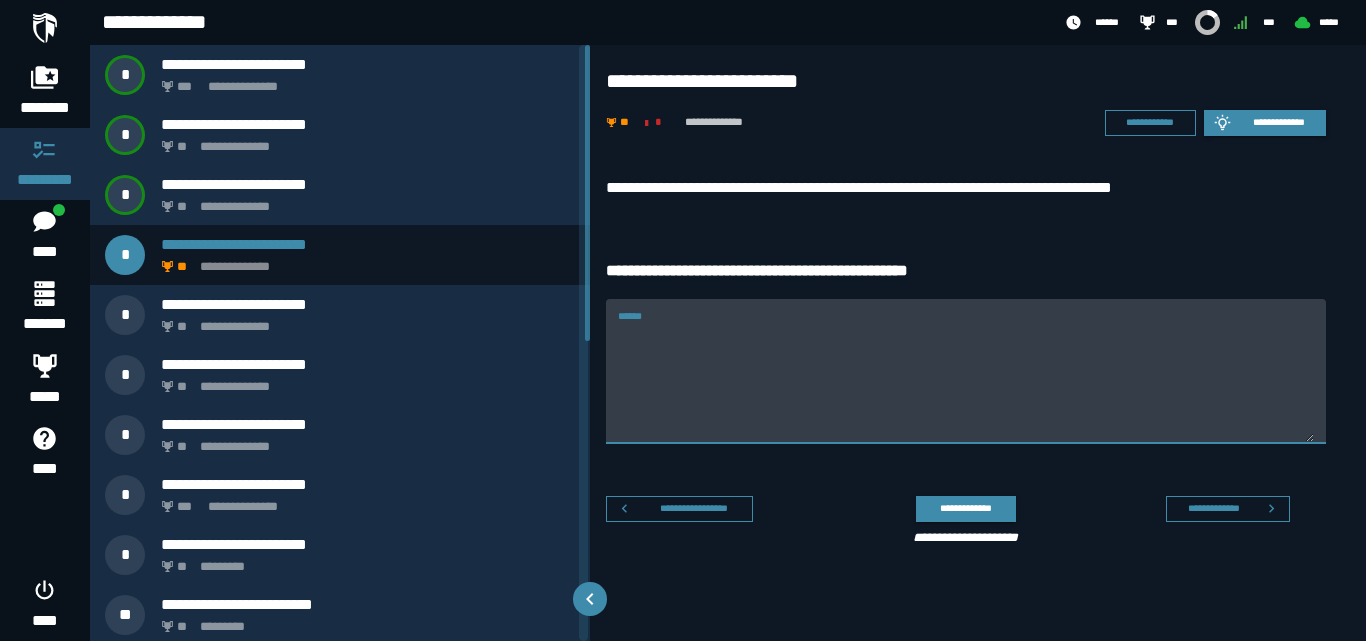 click on "******" at bounding box center [966, 383] 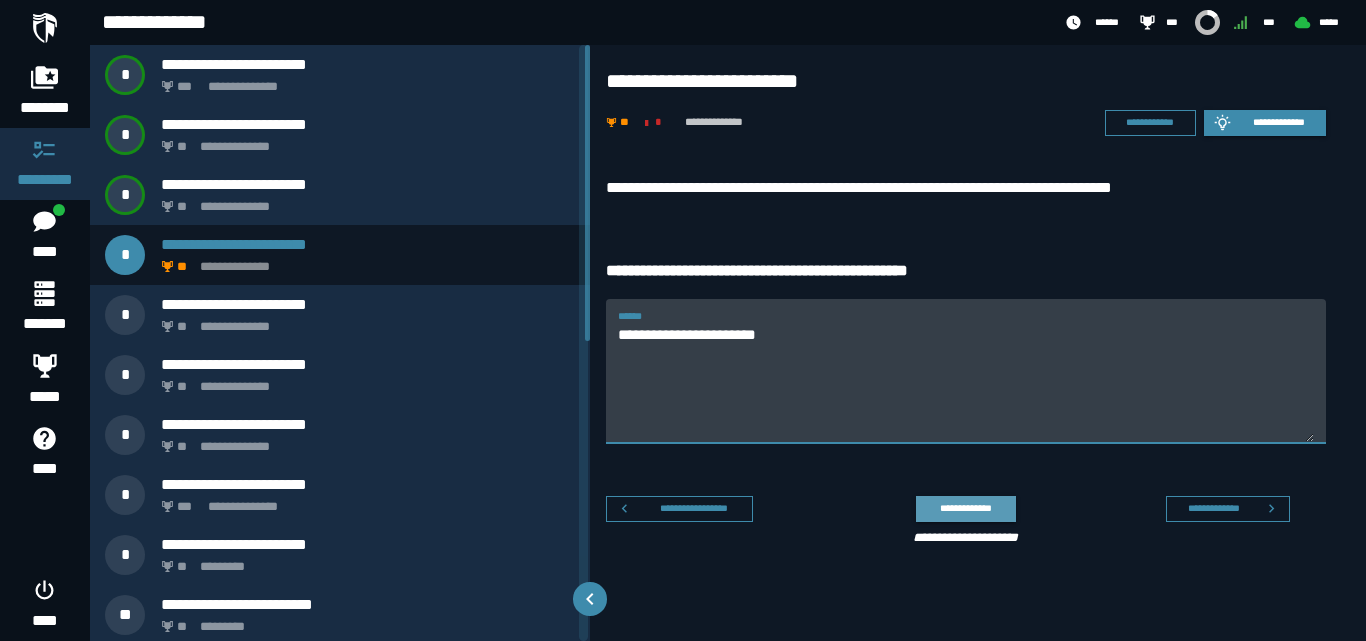 type on "**********" 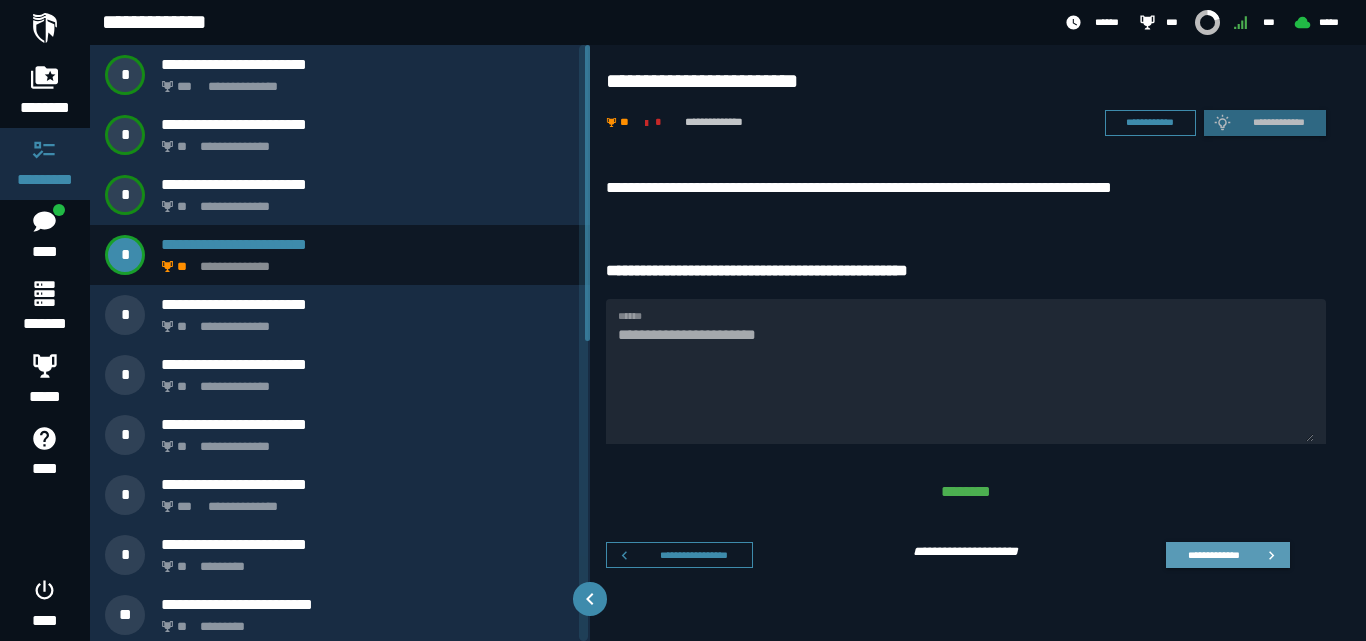click on "**********" at bounding box center (1213, 554) 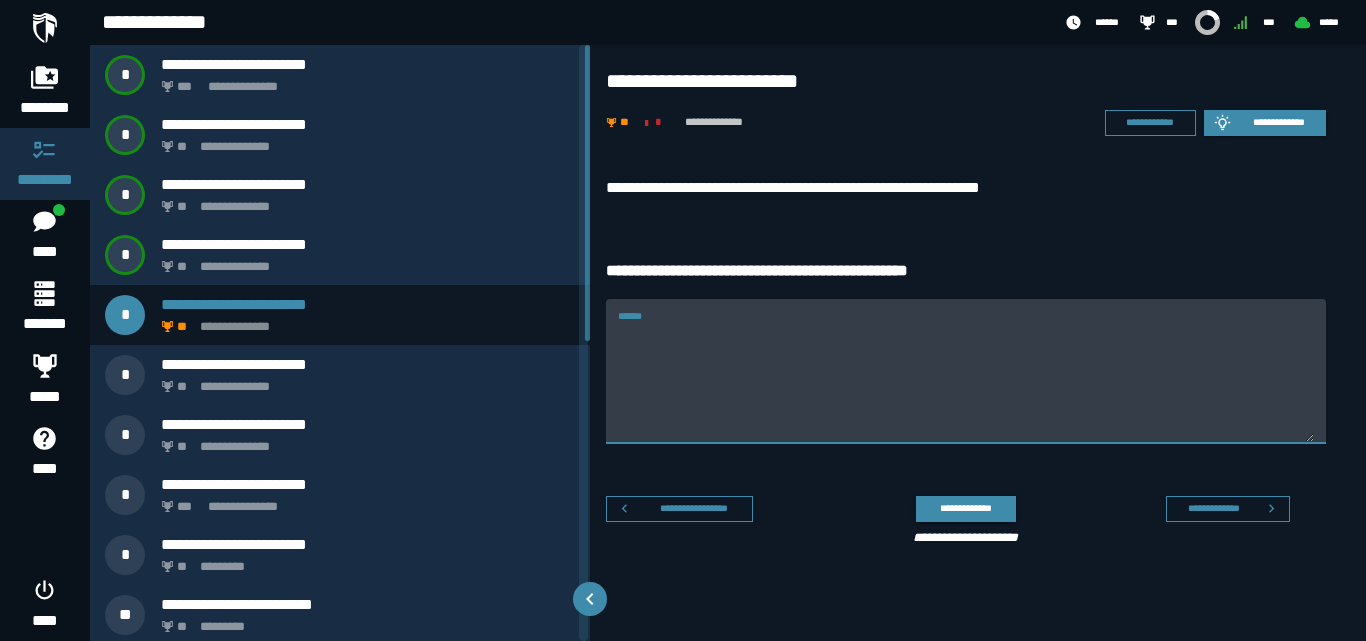 click on "******" at bounding box center (966, 383) 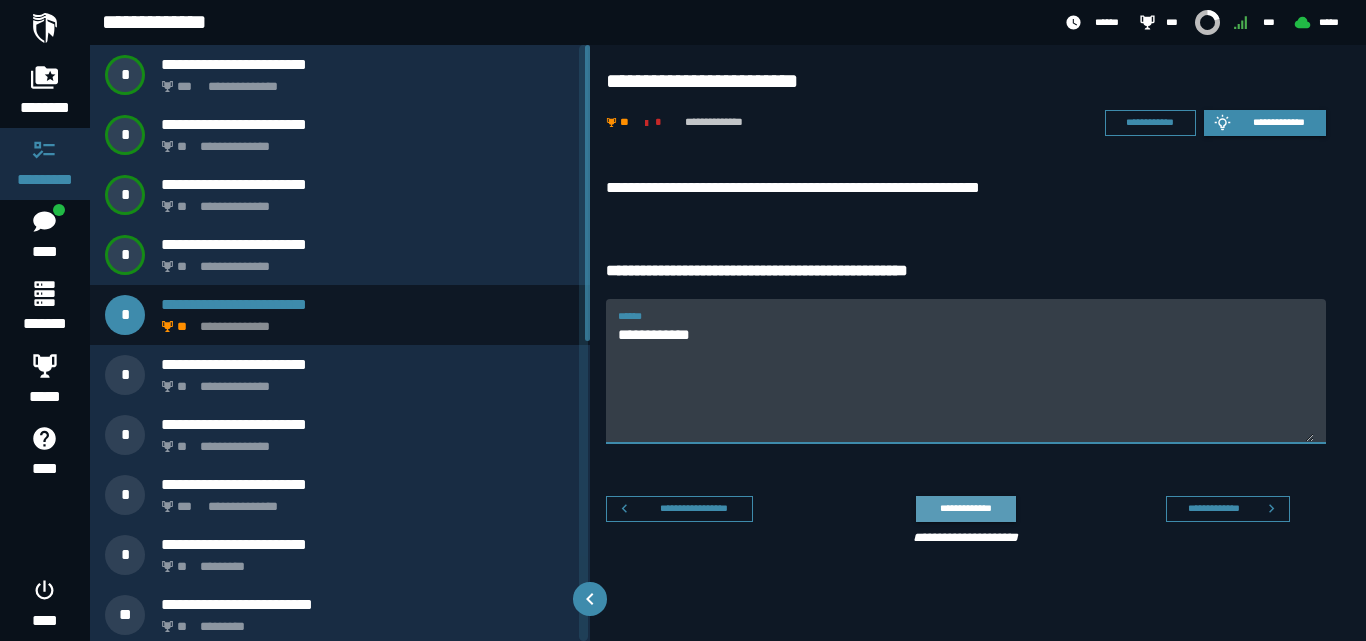 type on "**********" 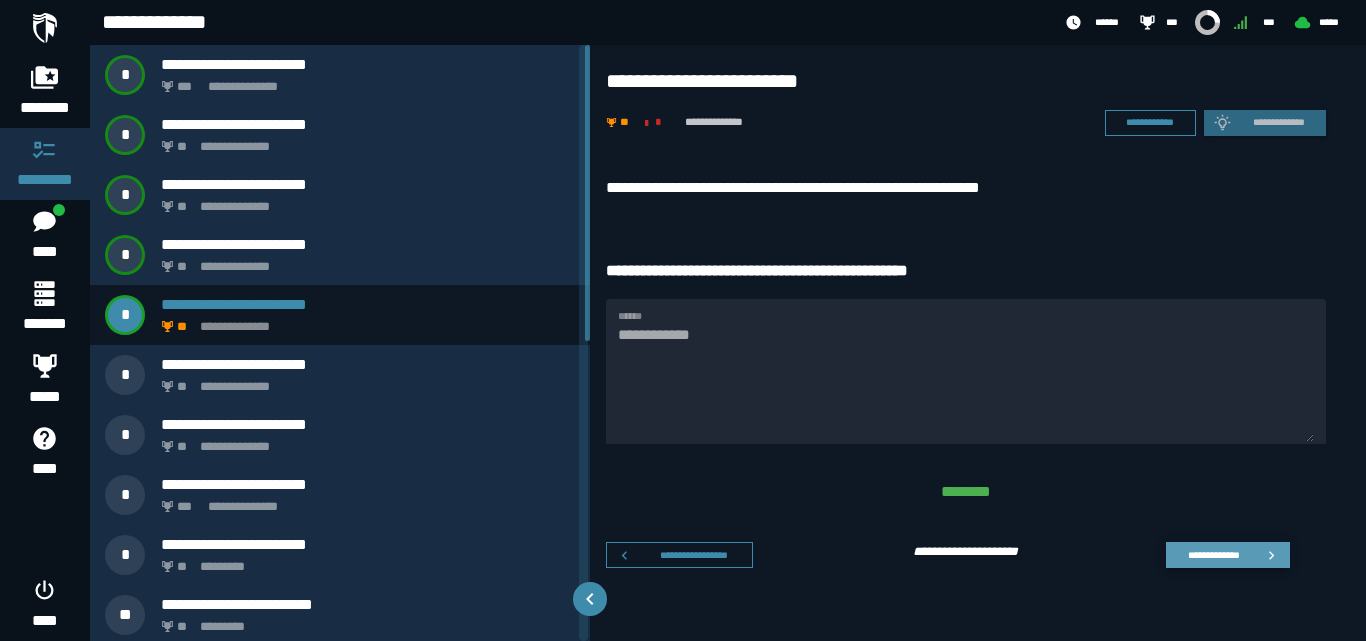 click on "**********" at bounding box center (1213, 554) 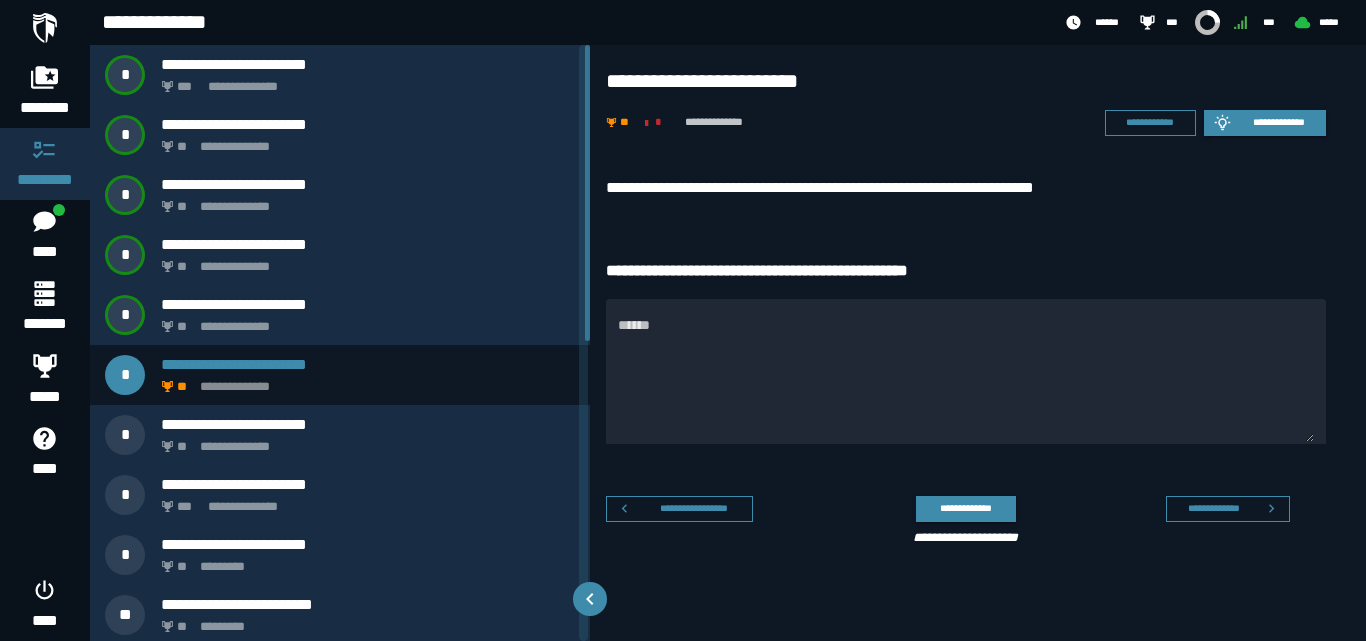click on "**********" at bounding box center [966, 188] 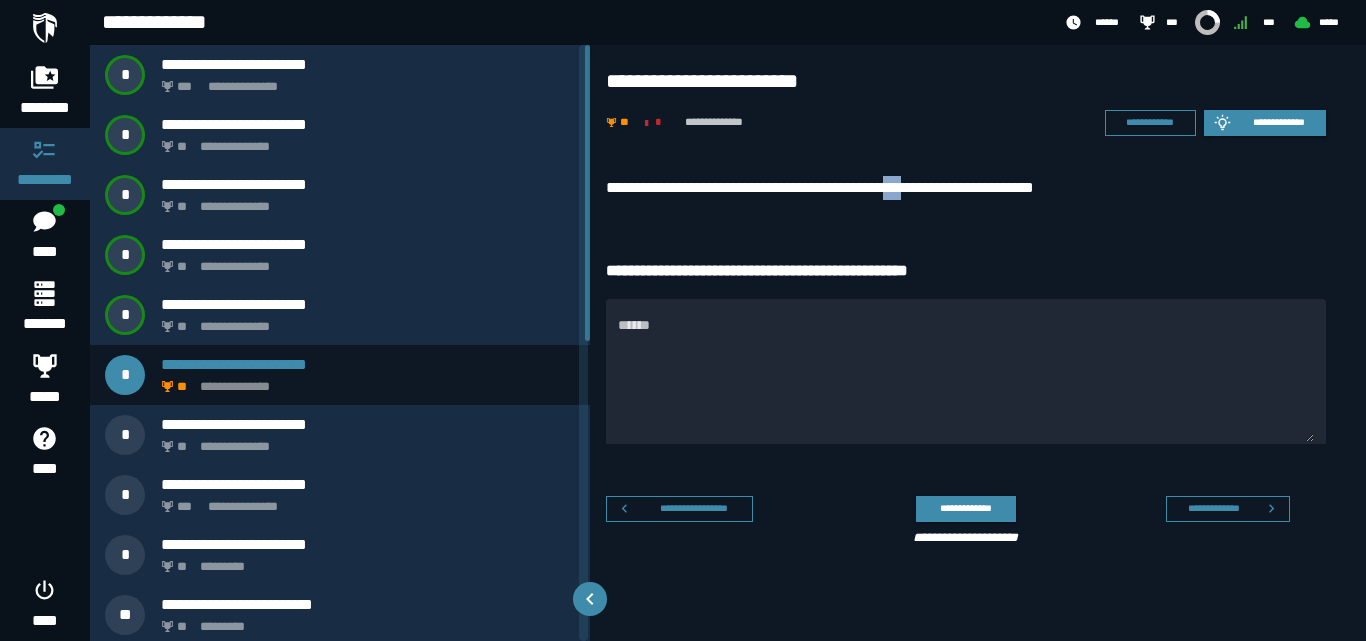 click on "**********" at bounding box center (966, 188) 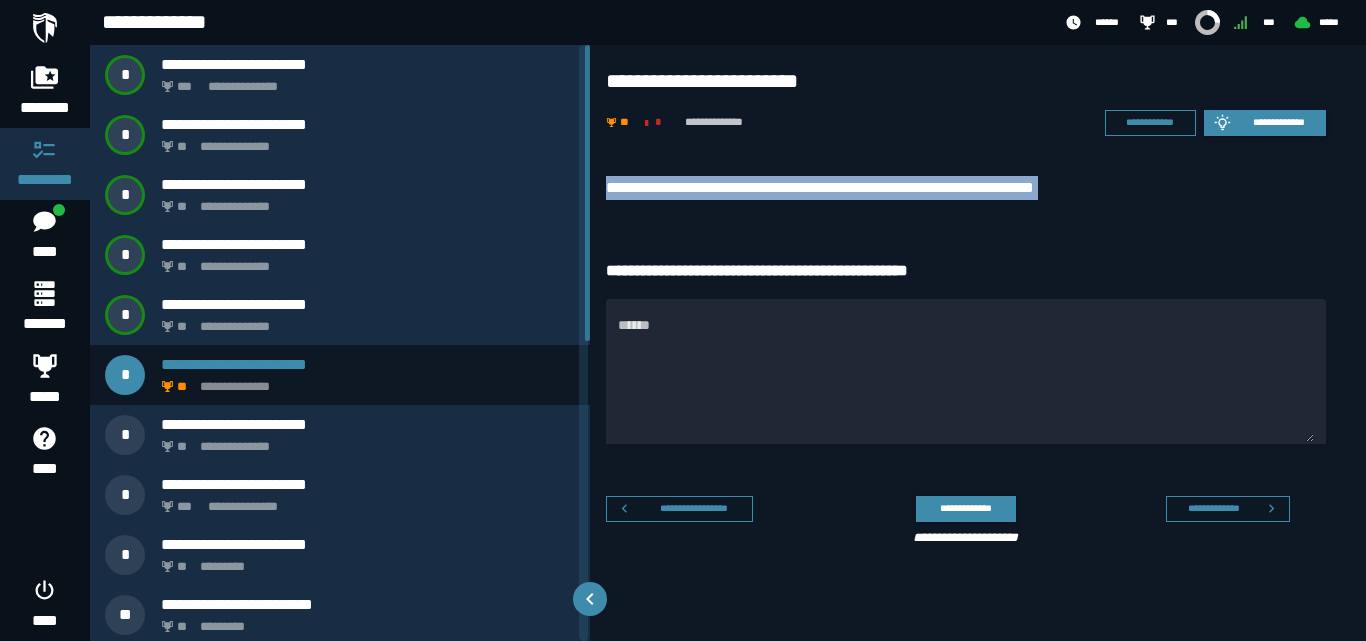 click on "**********" at bounding box center [966, 188] 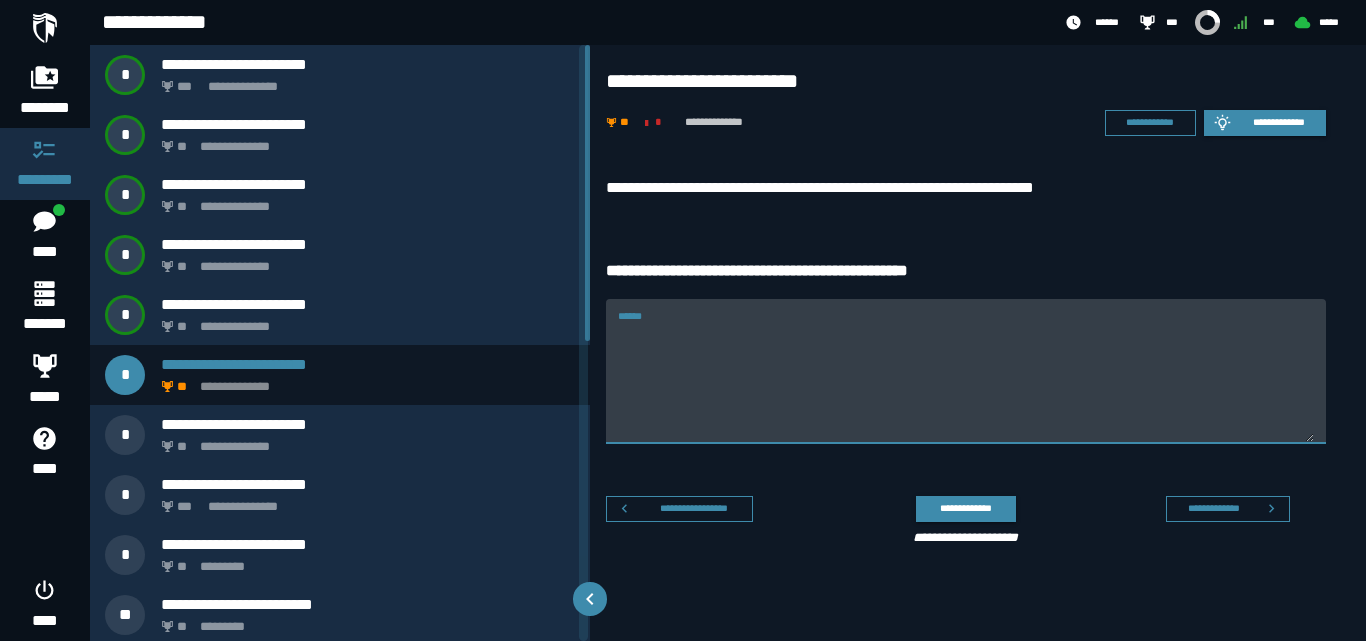 click on "******" at bounding box center [966, 383] 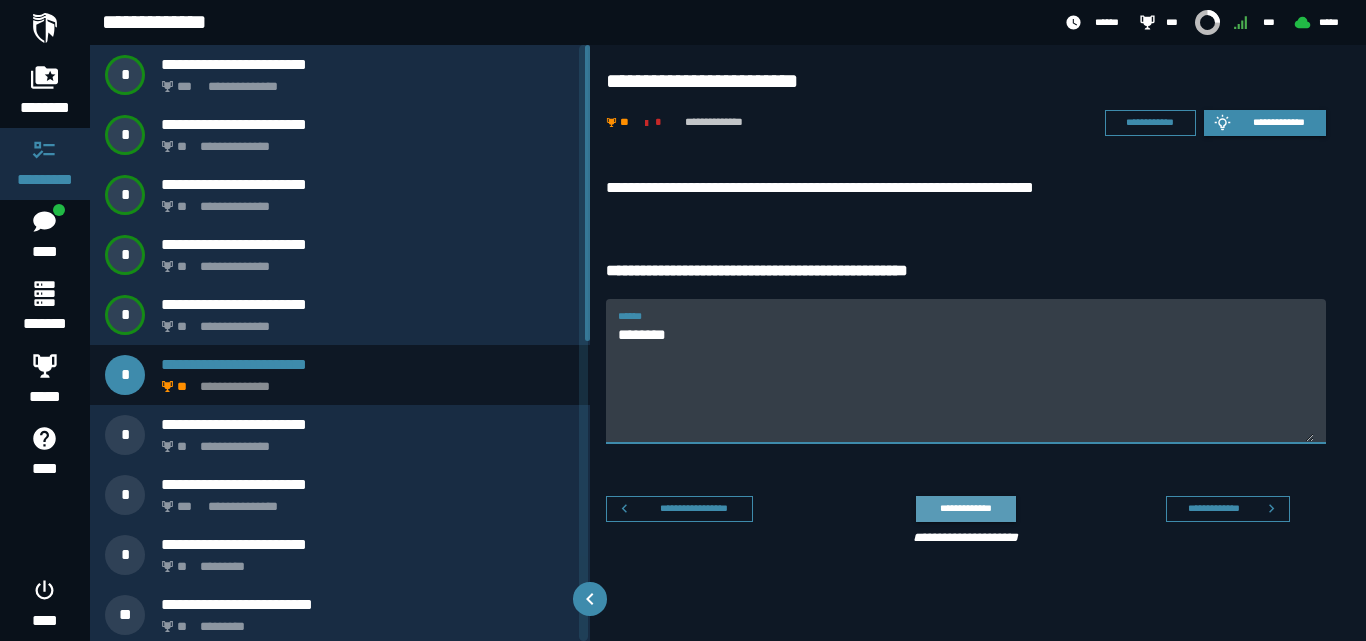 type on "********" 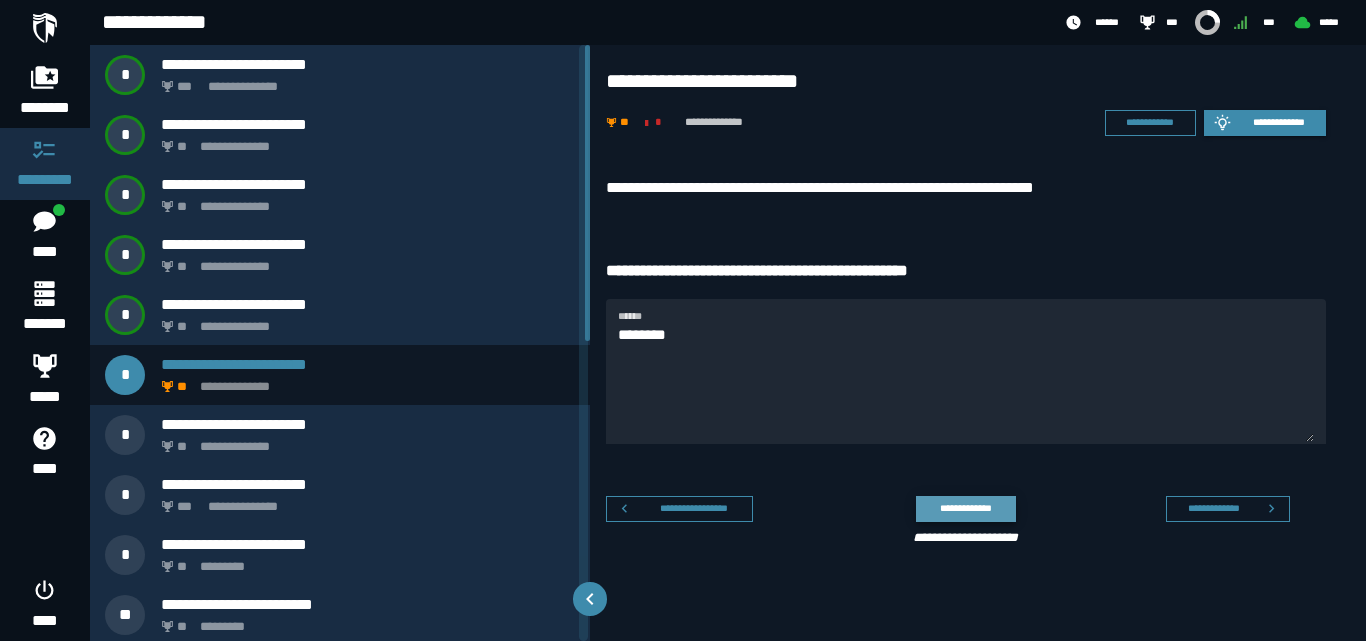 click on "**********" at bounding box center [965, 508] 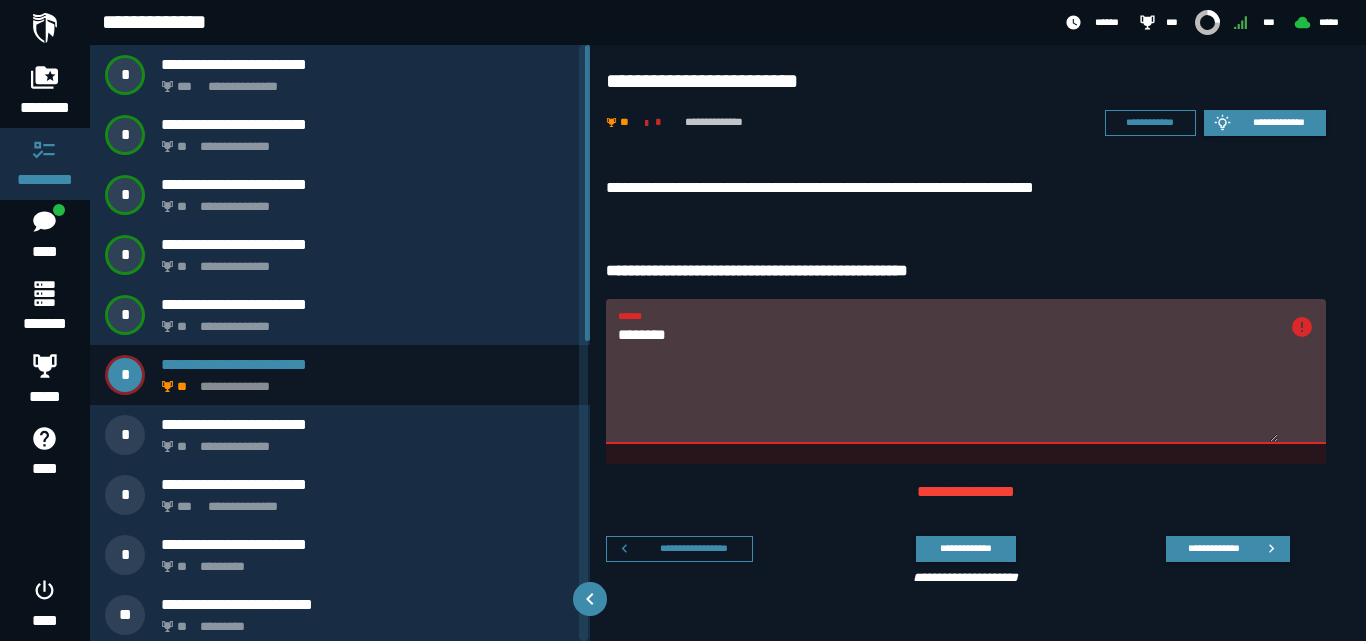 click on "********" at bounding box center [948, 383] 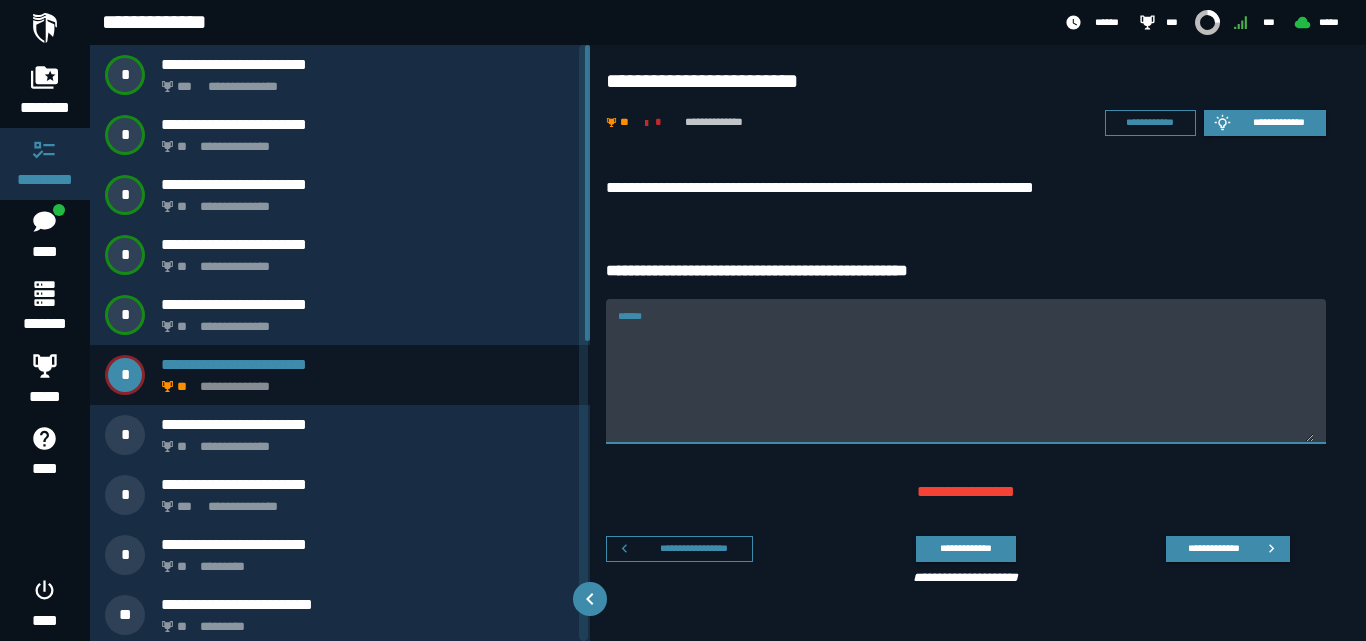 paste on "*******" 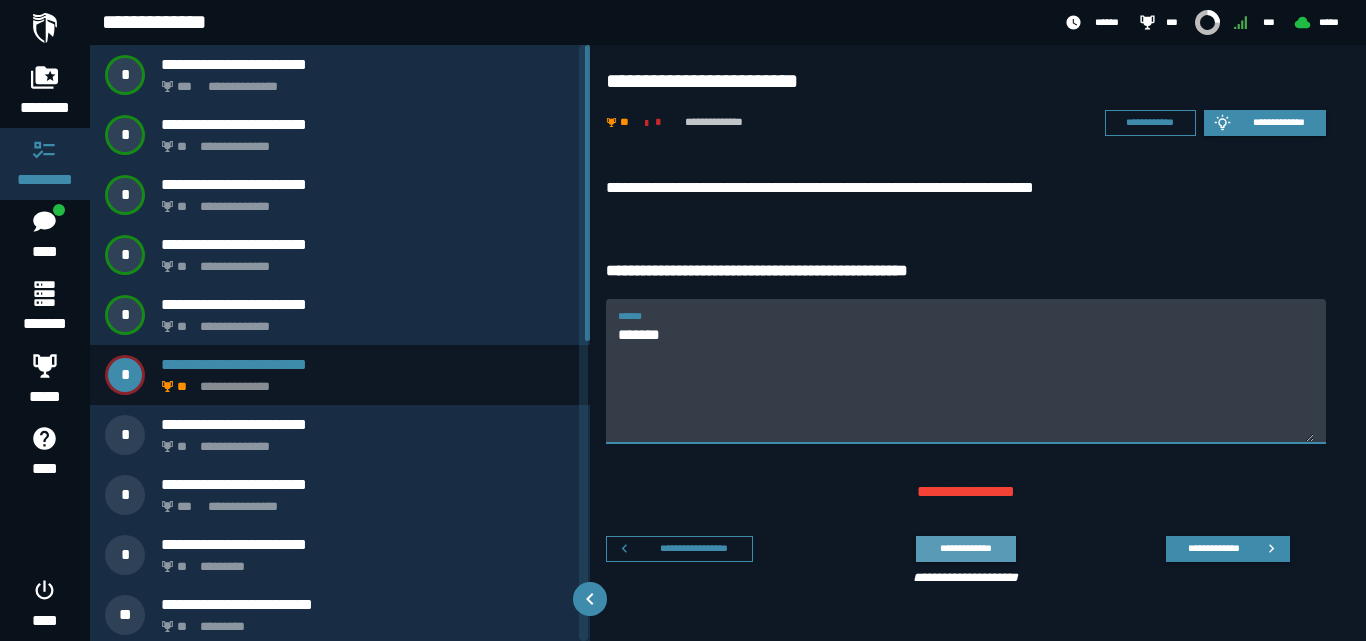 type on "*******" 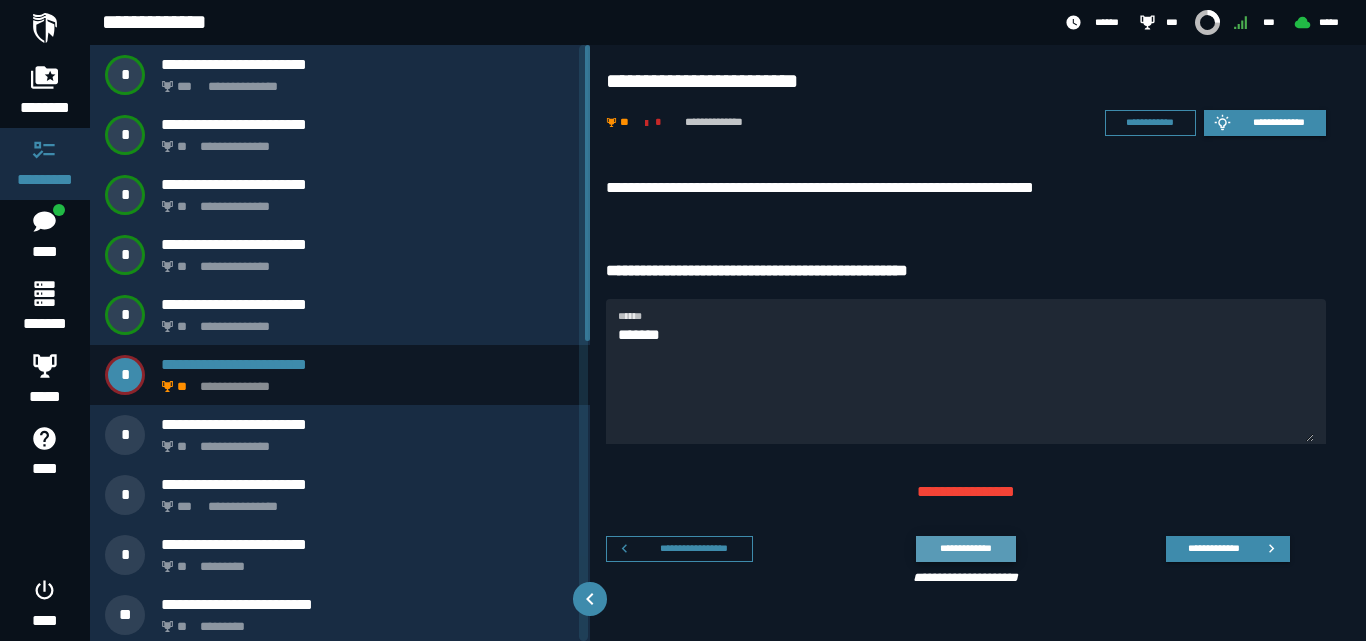click on "**********" at bounding box center [965, 548] 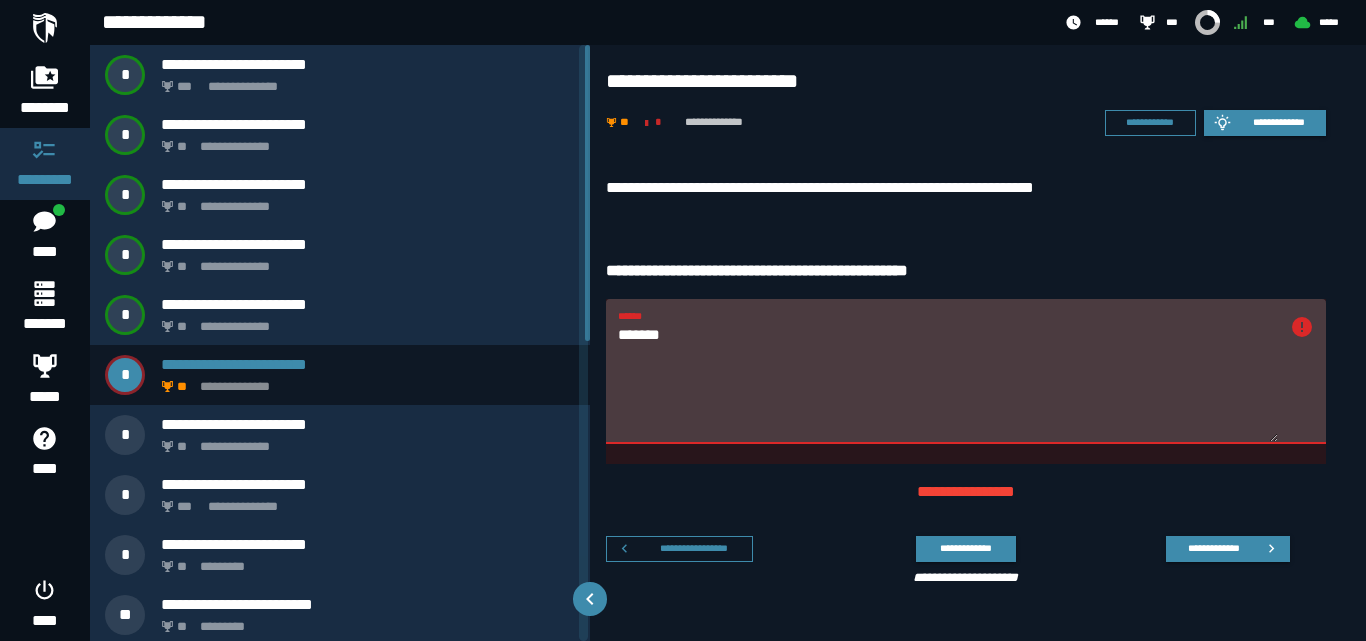 click on "*******" at bounding box center [948, 383] 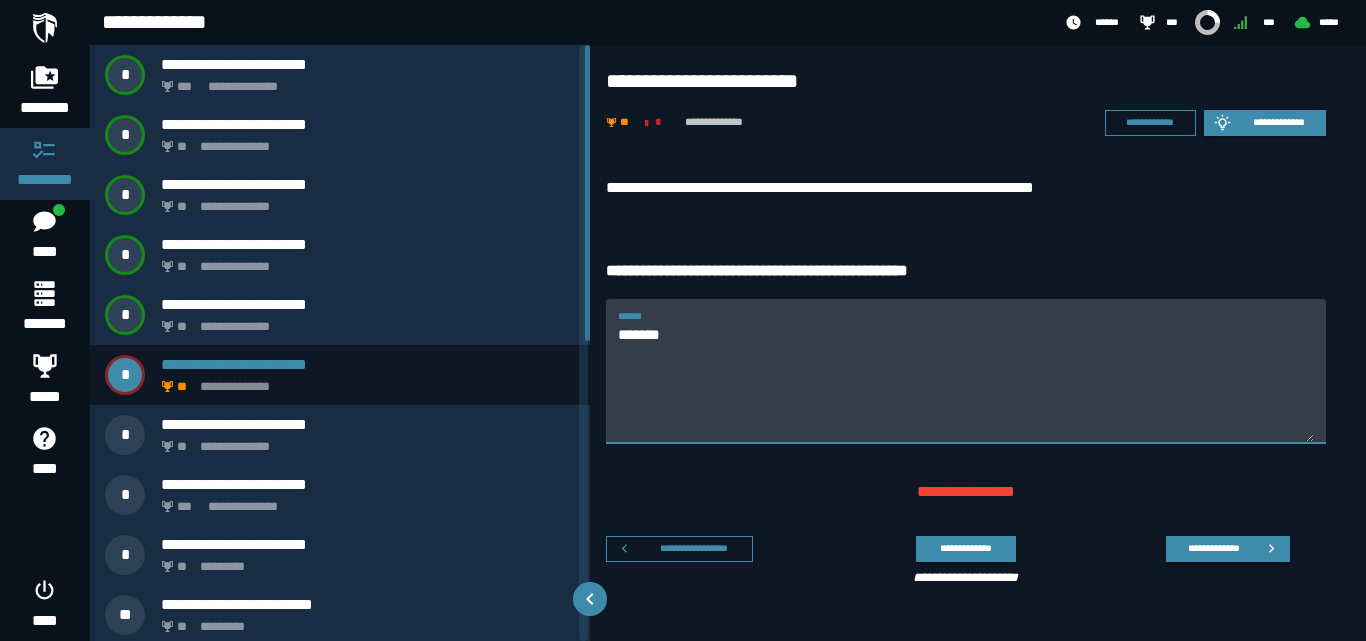 type on "*******" 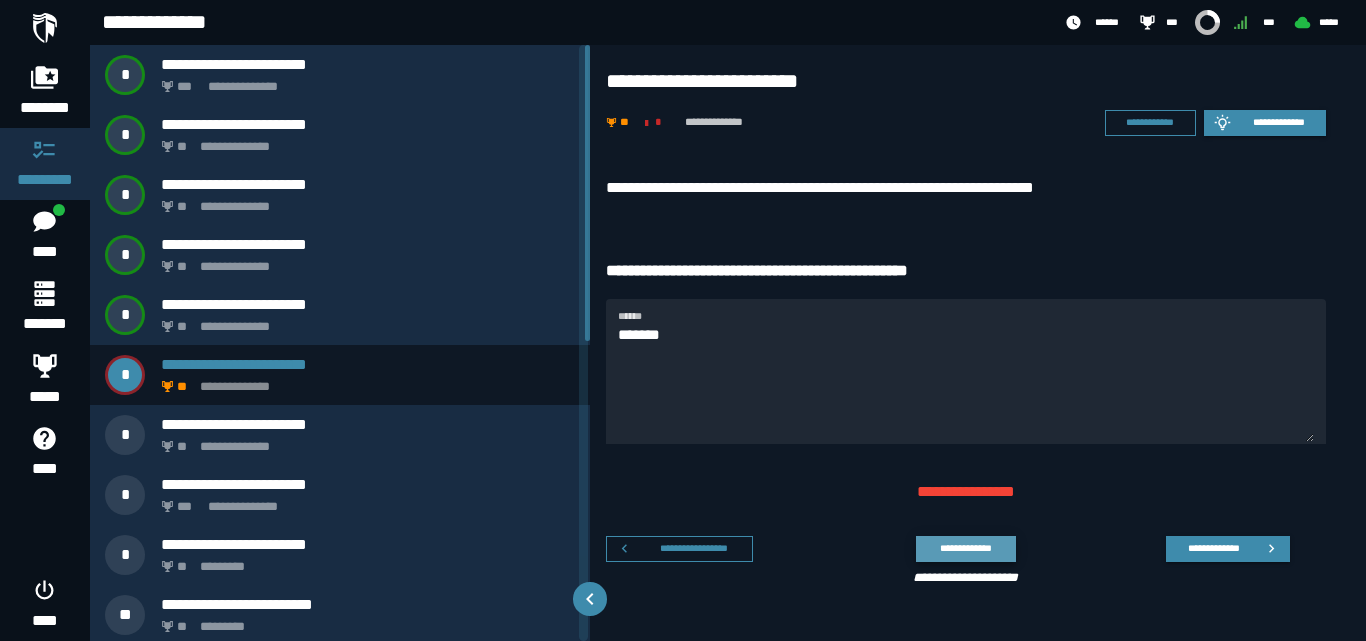 click on "**********" at bounding box center (965, 548) 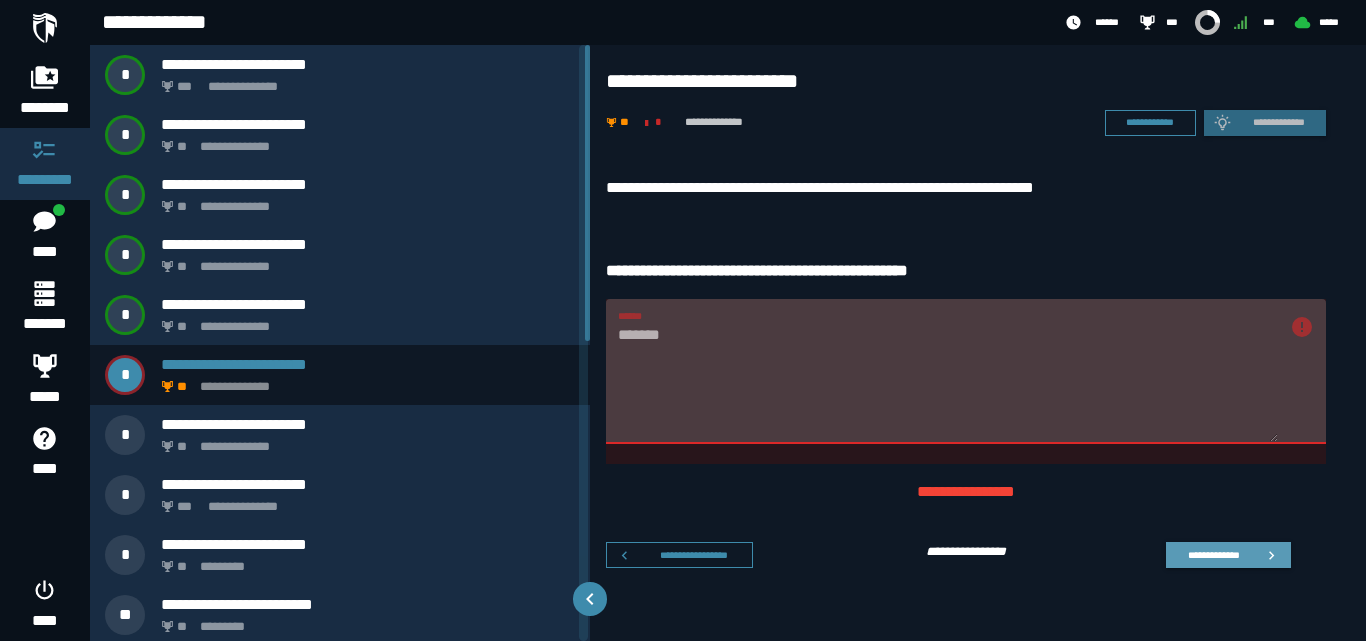 click on "**********" at bounding box center (1213, 554) 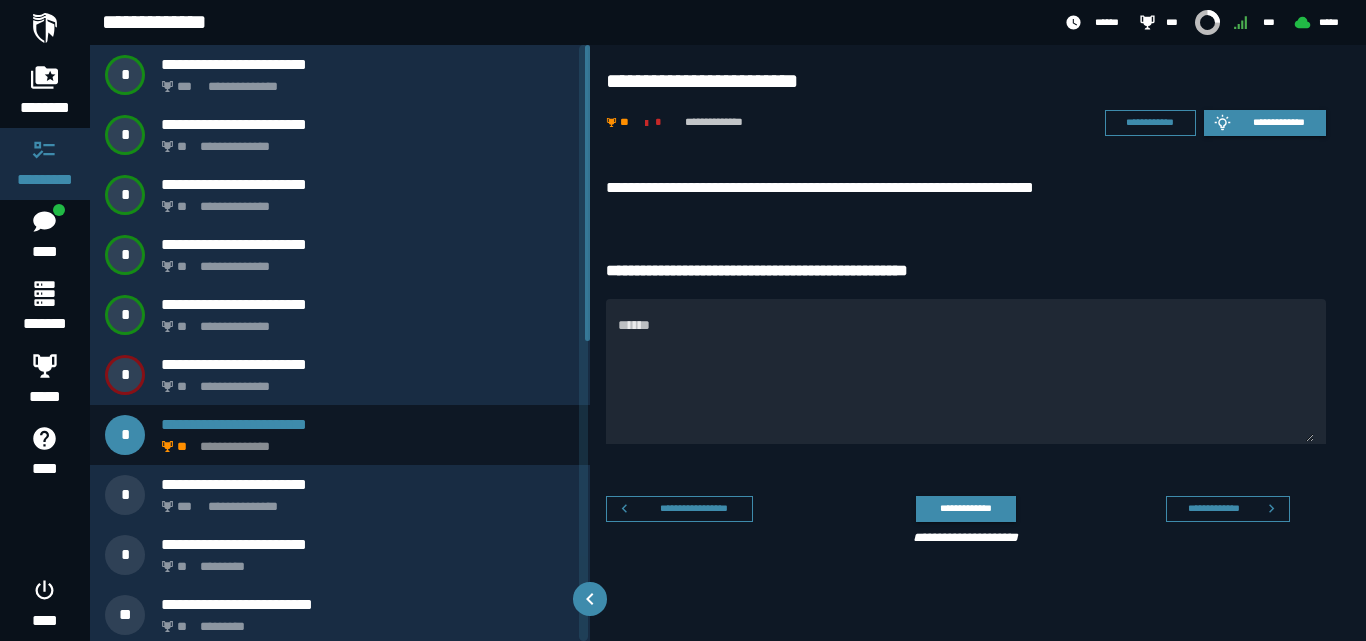 click on "**********" at bounding box center (966, 188) 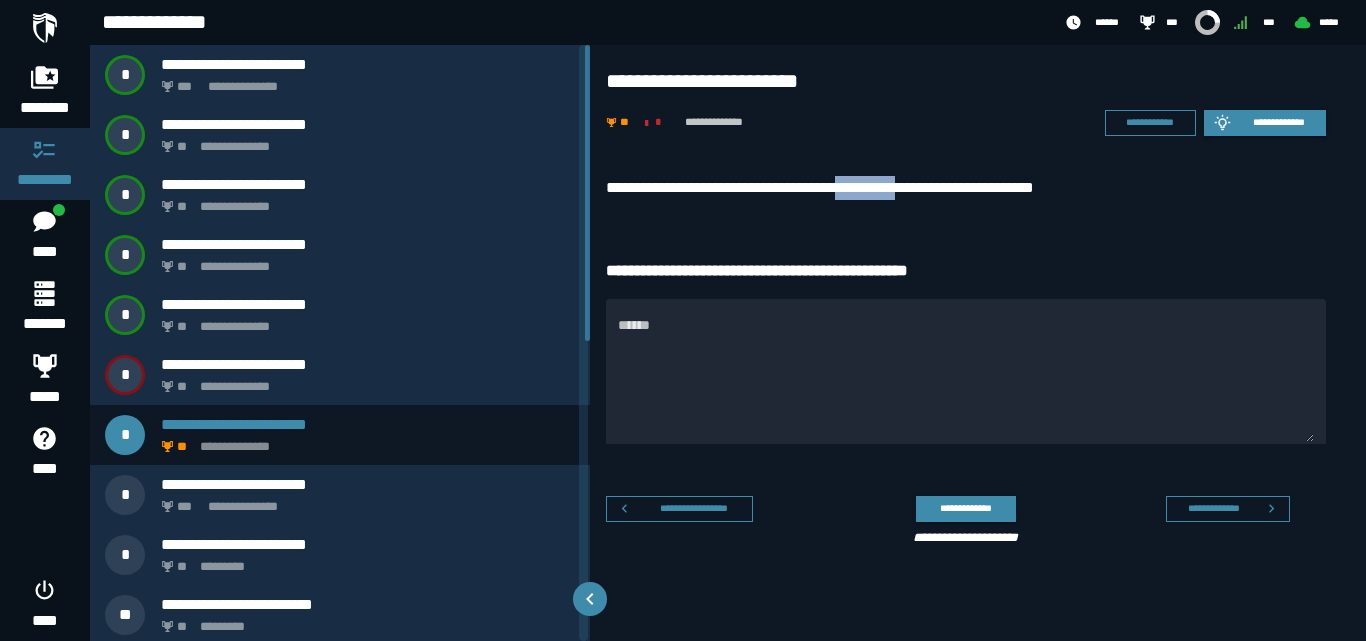 click on "**********" at bounding box center (966, 188) 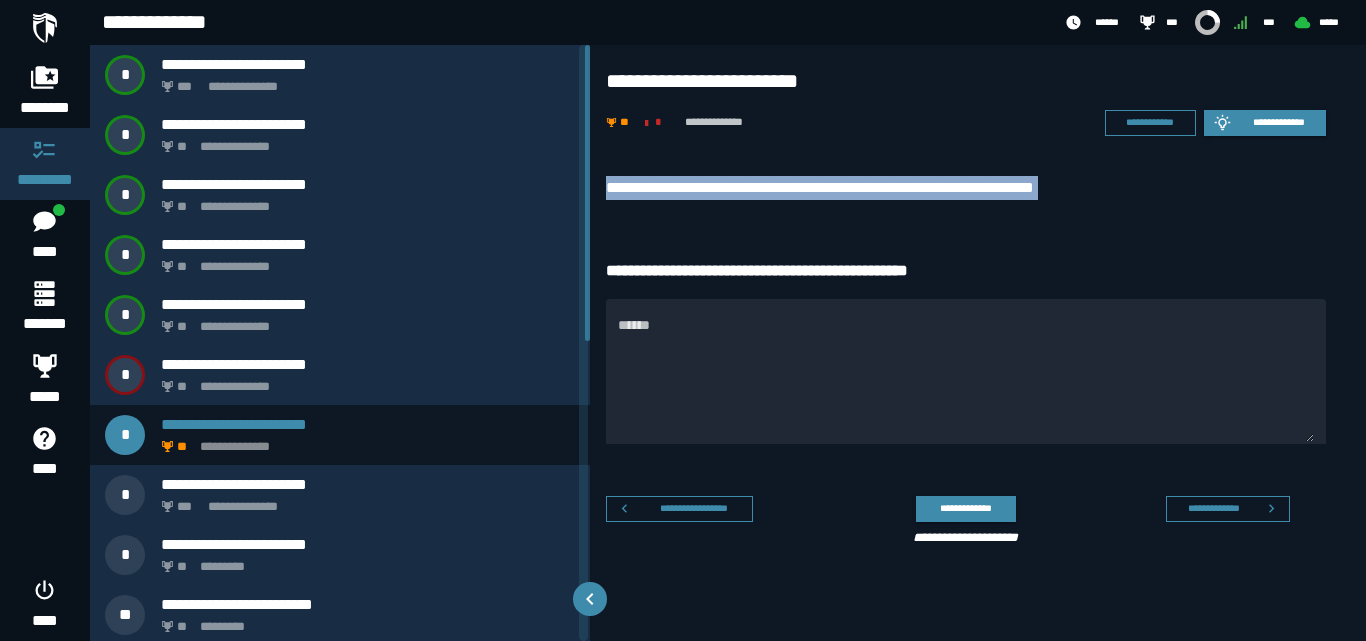 click on "**********" at bounding box center (966, 188) 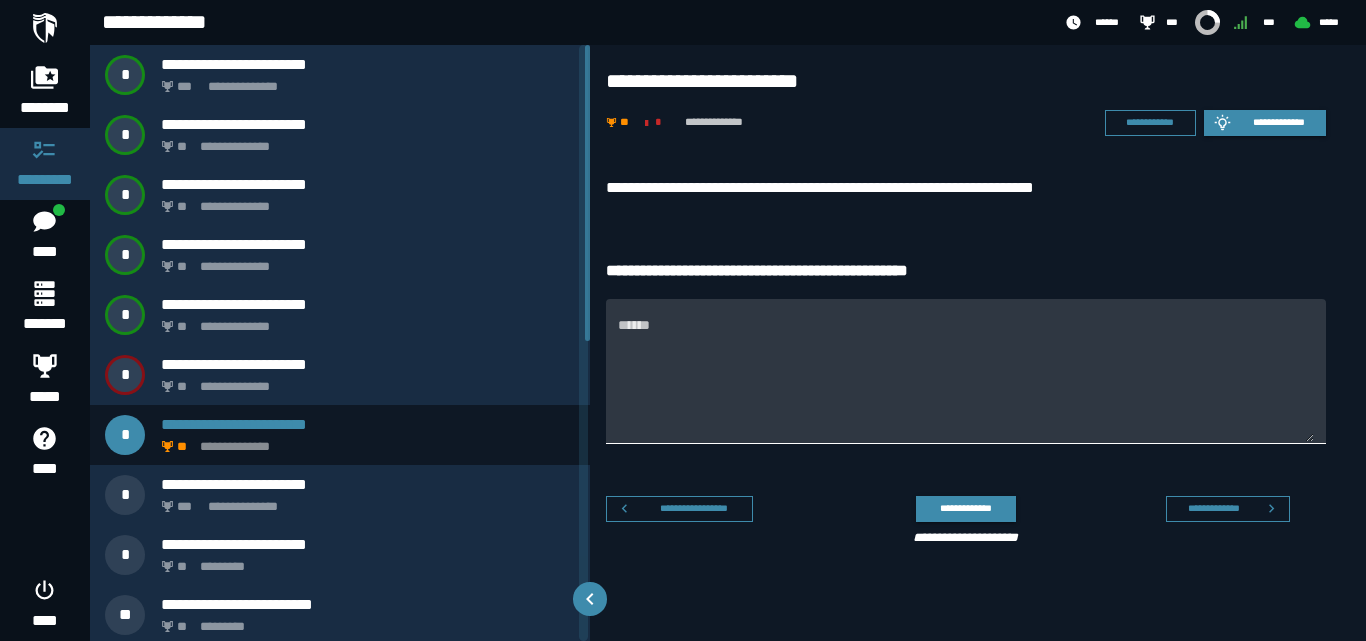 click on "******" at bounding box center [966, 383] 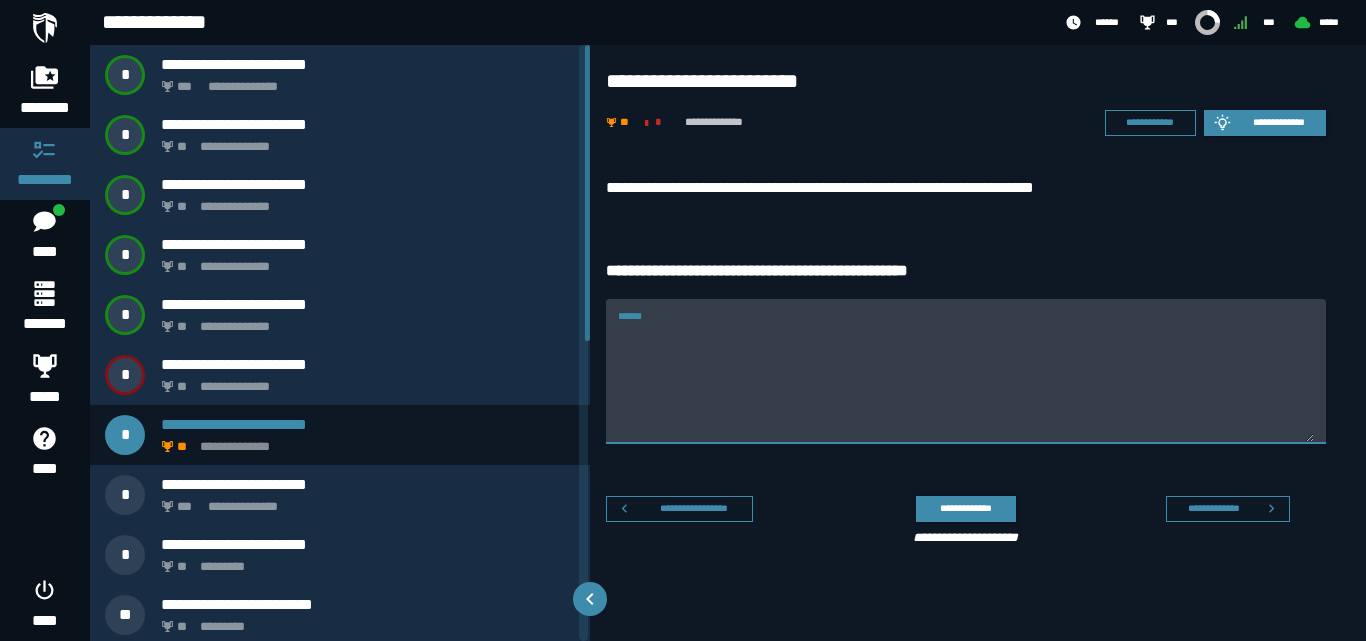 paste on "*********" 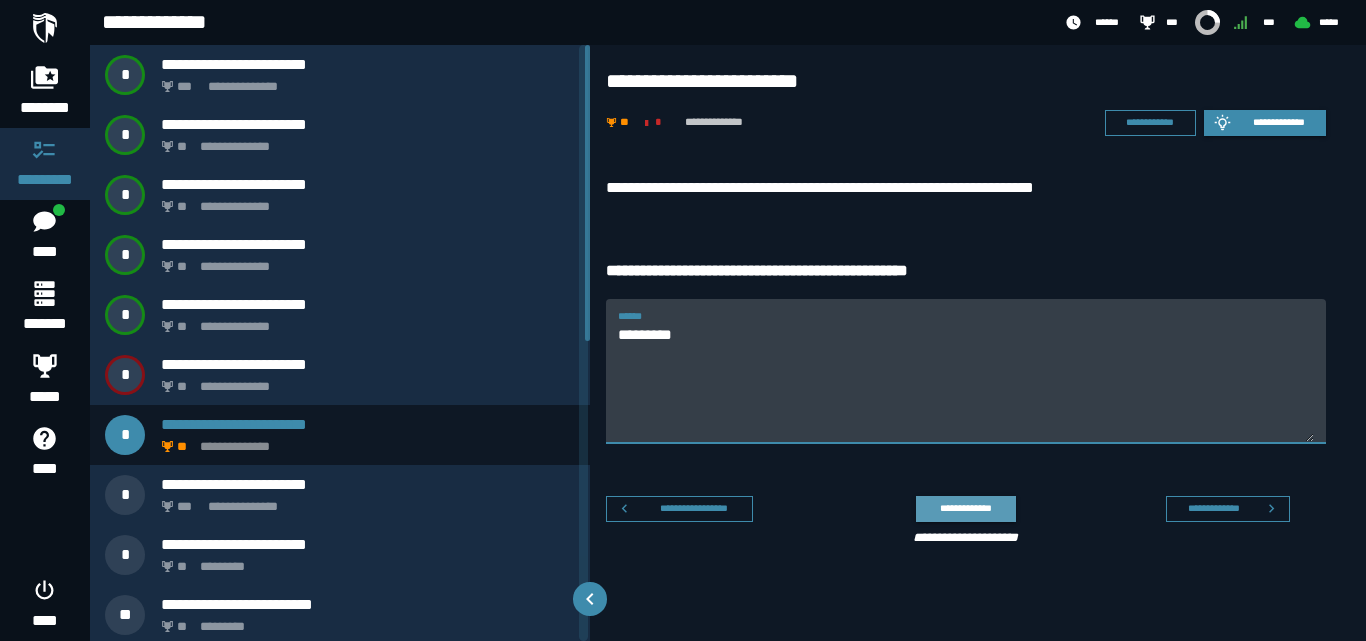 type on "*********" 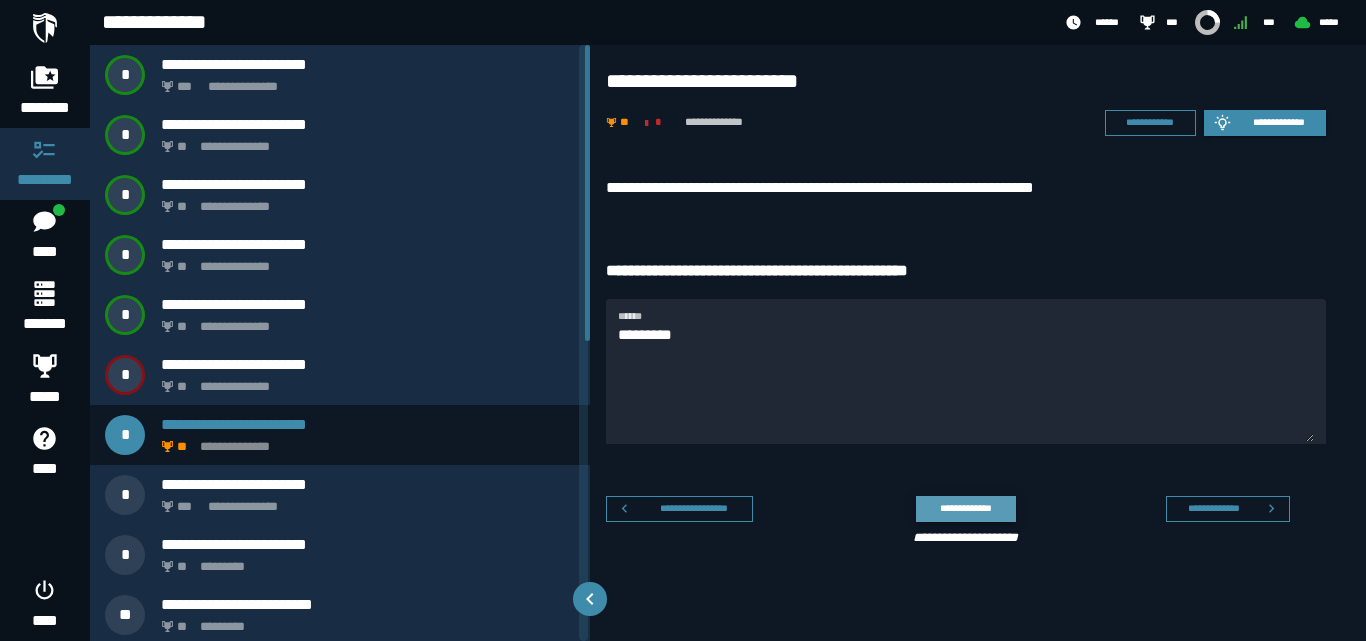 click on "**********" at bounding box center [965, 508] 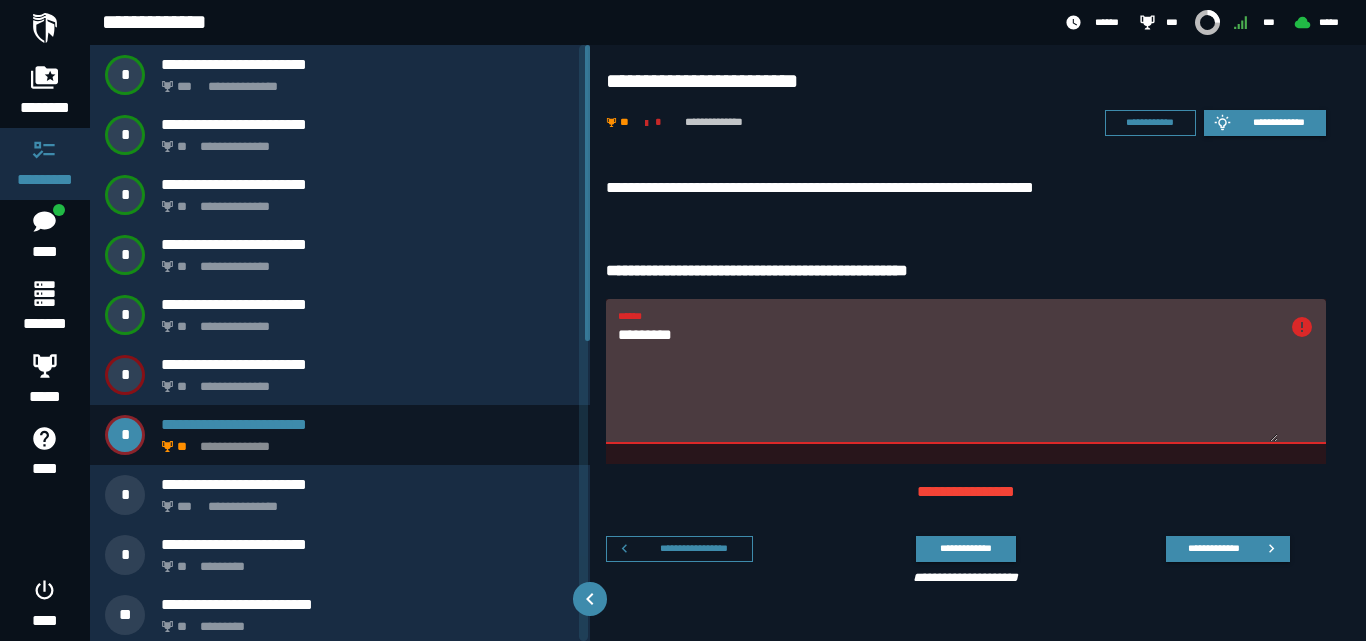 click on "*********" at bounding box center (948, 383) 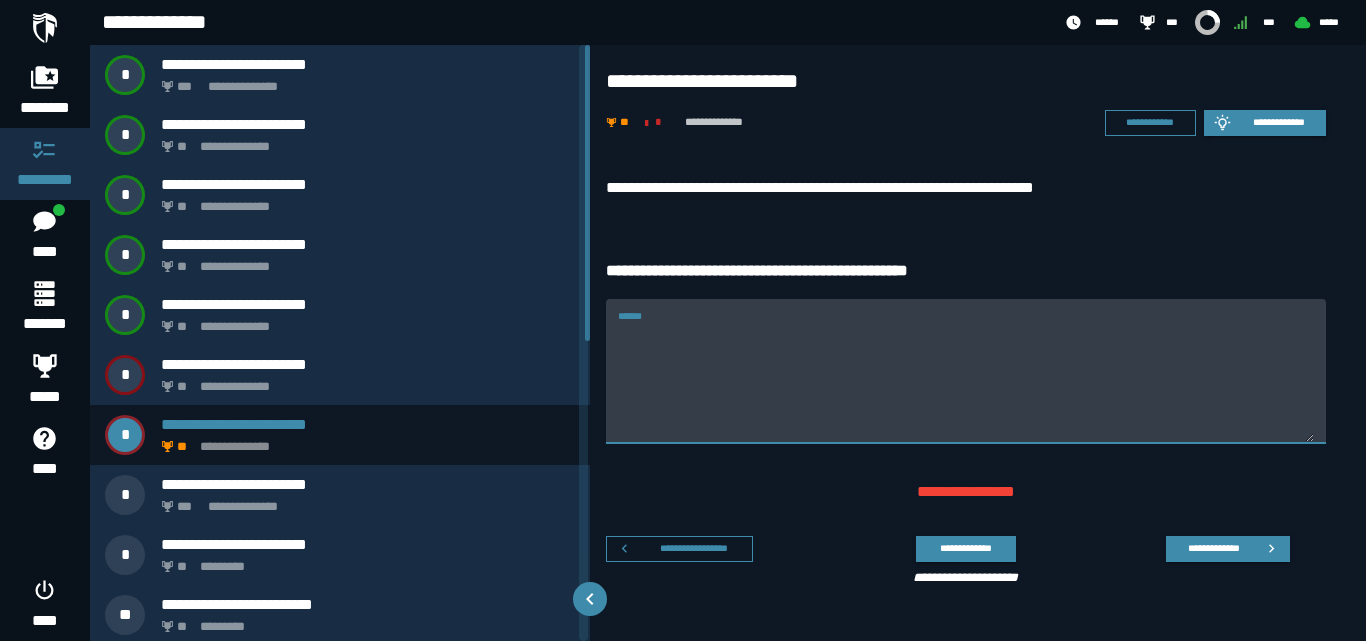 paste on "*********" 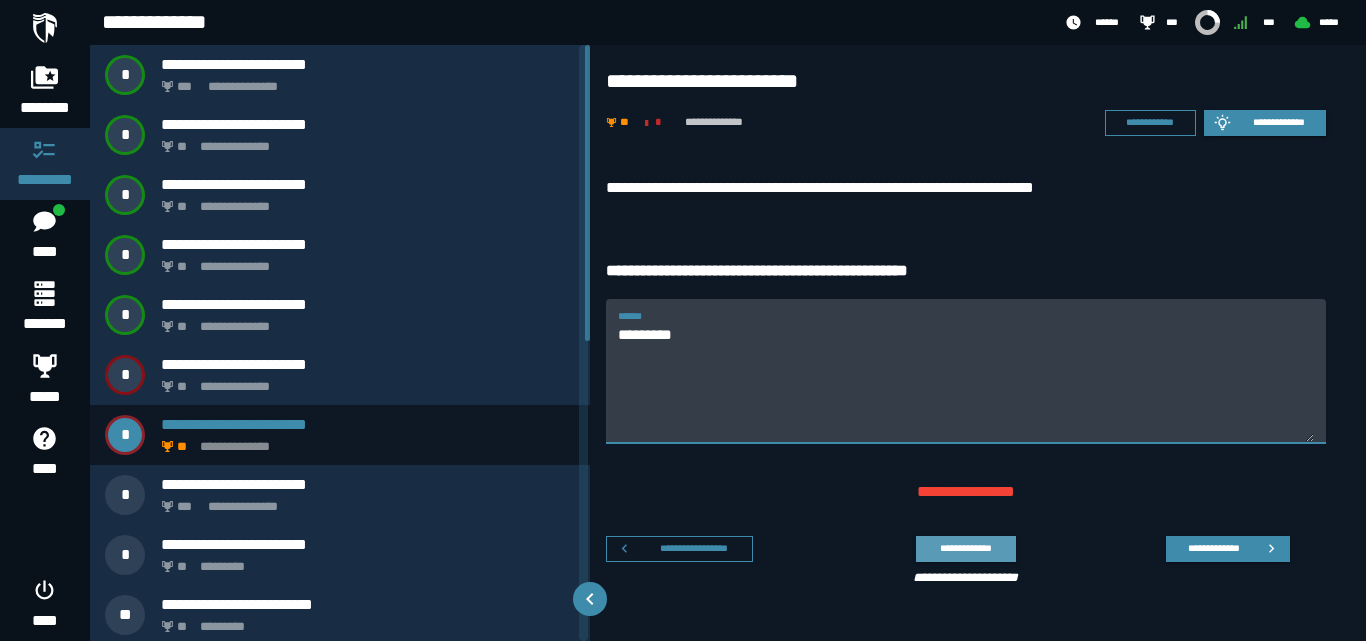 type on "*********" 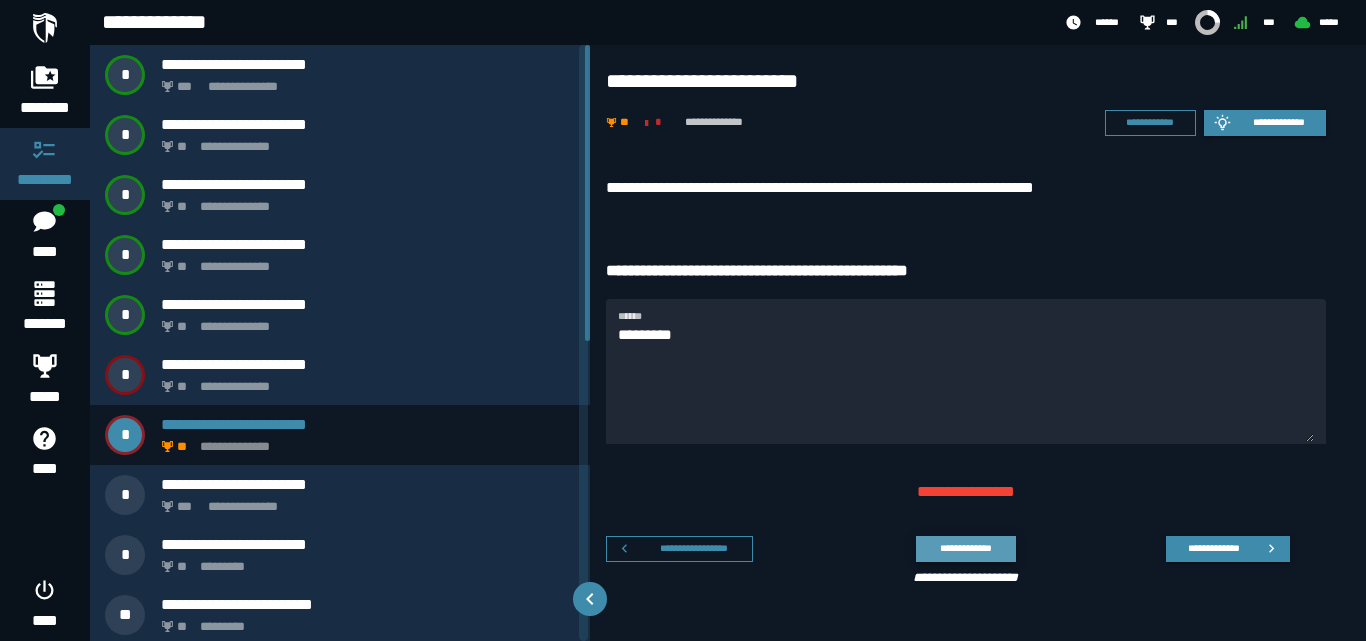 click on "**********" at bounding box center [965, 548] 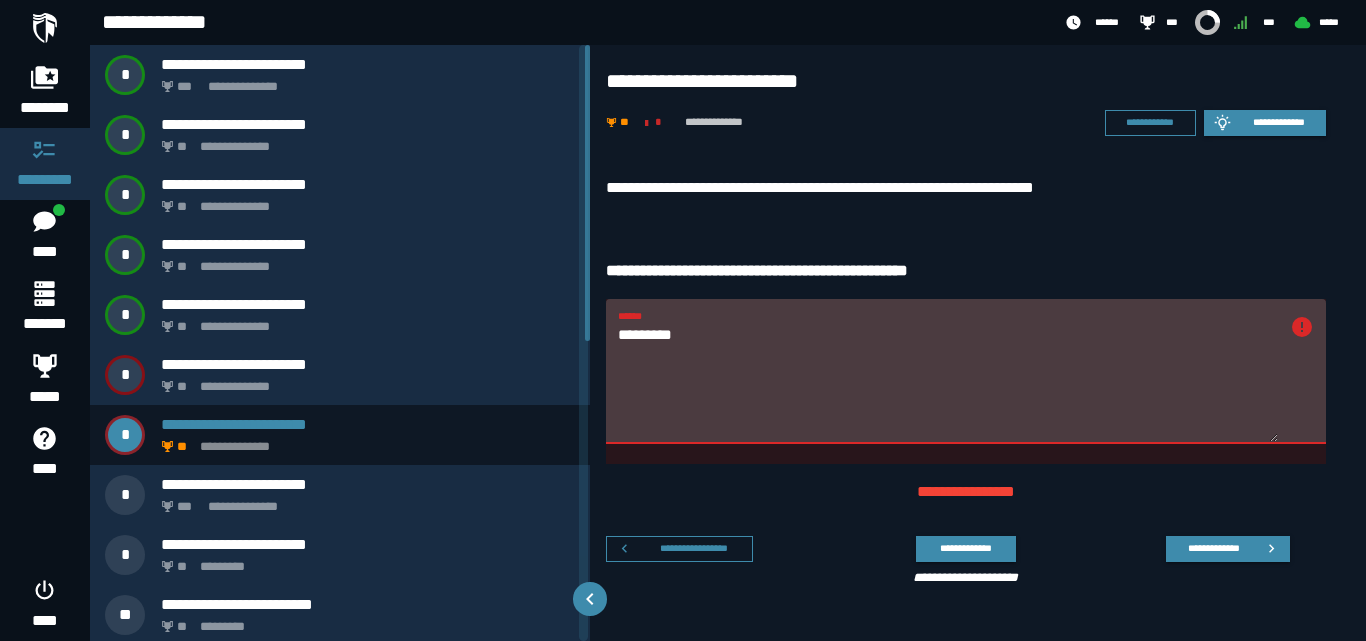 click on "*********" at bounding box center [948, 383] 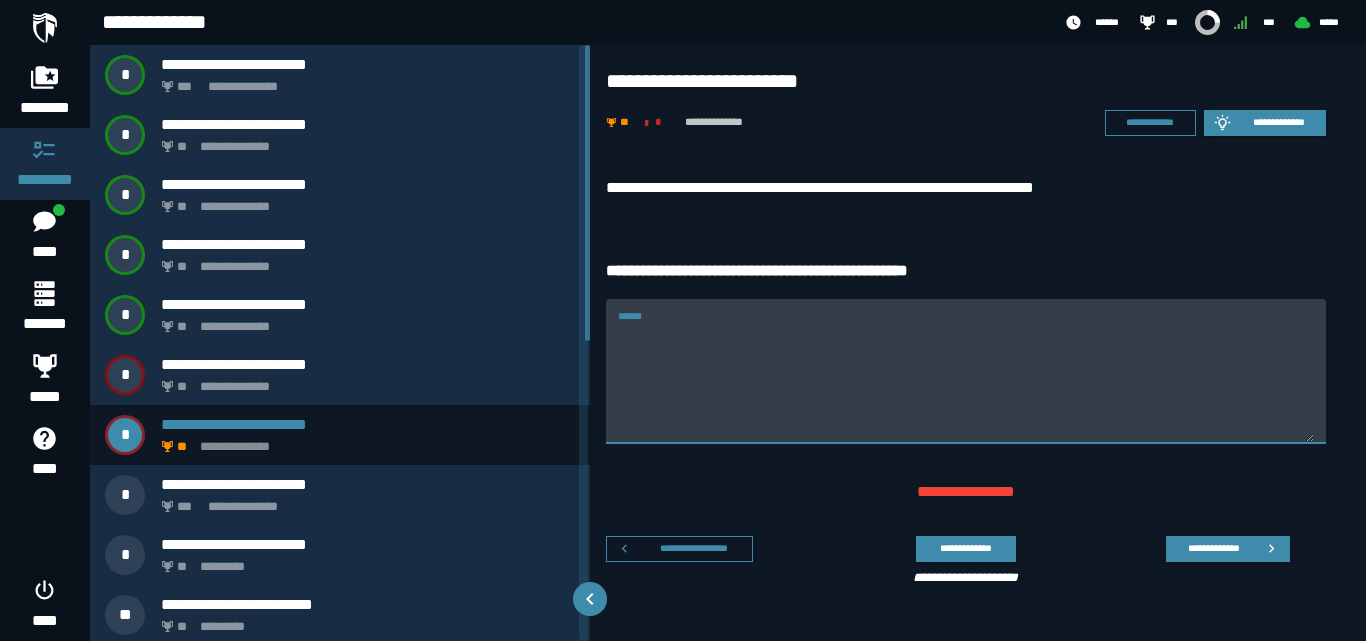 paste on "*********" 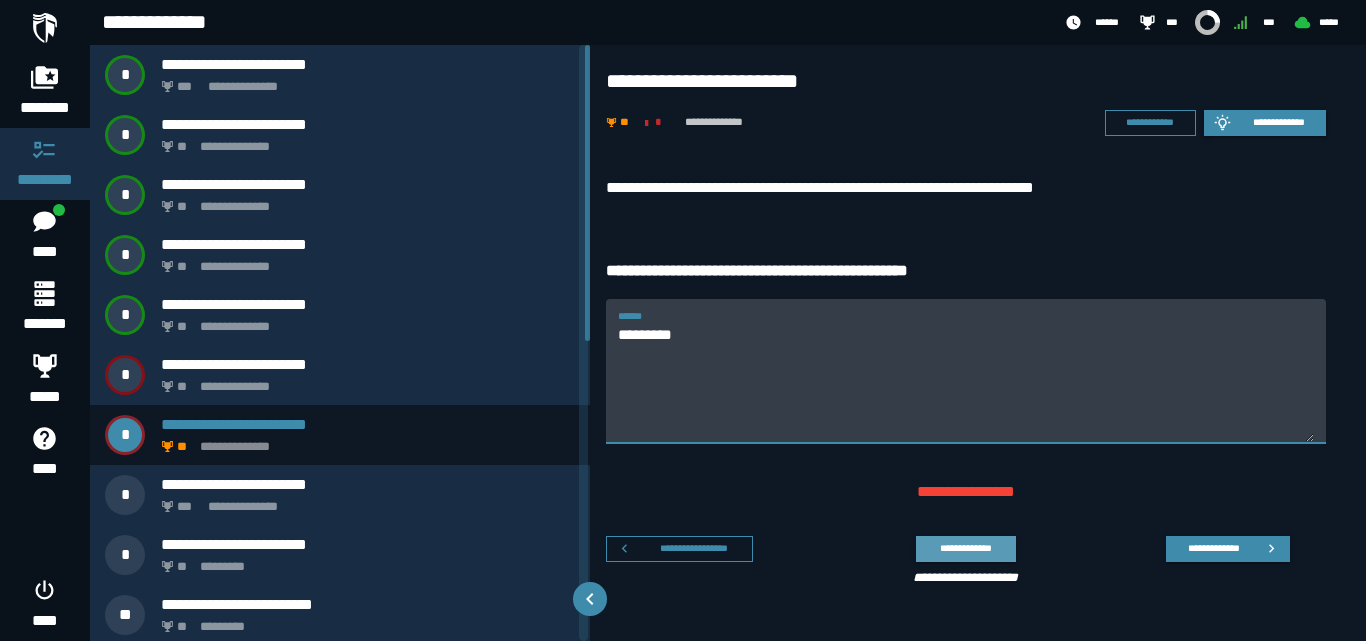 type on "*********" 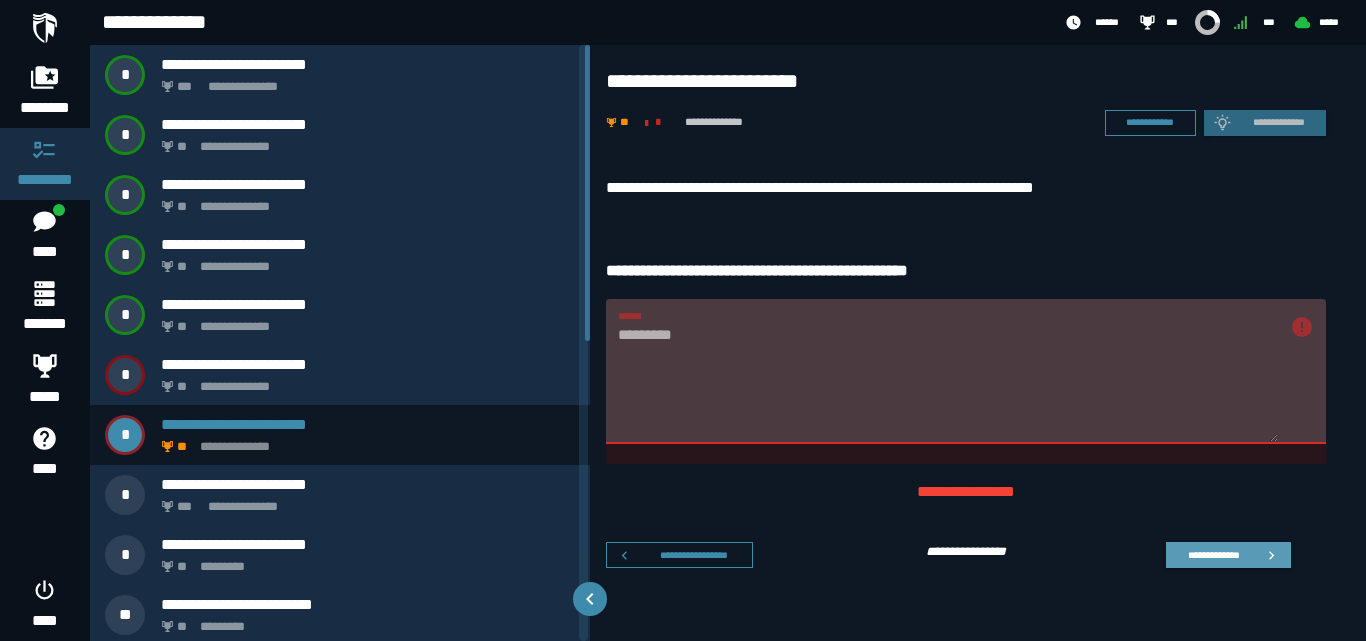 click on "**********" at bounding box center (1228, 555) 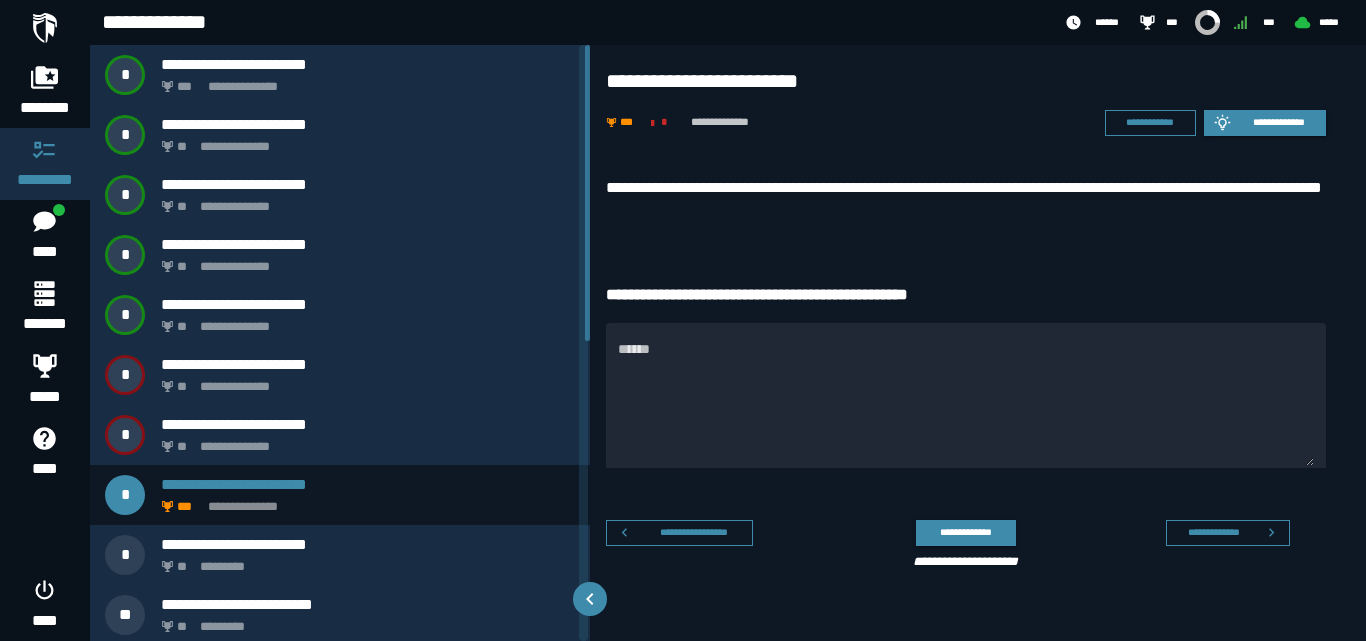 click on "**********" at bounding box center [966, 200] 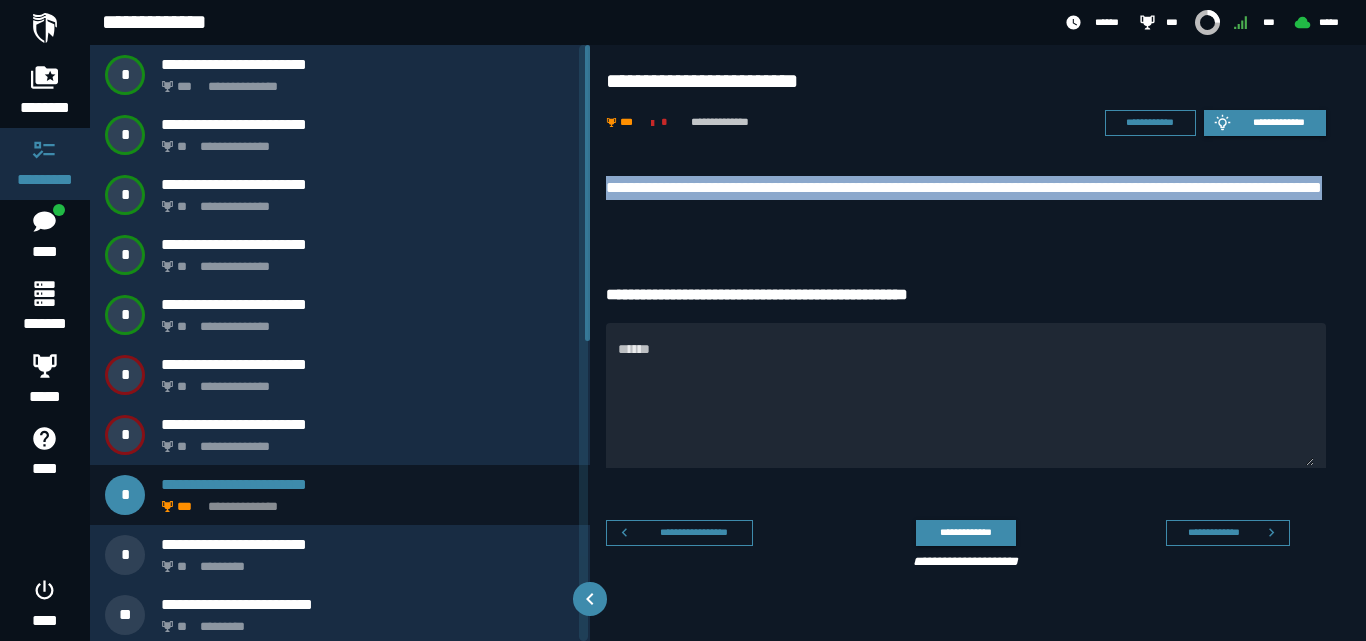 drag, startPoint x: 796, startPoint y: 207, endPoint x: 605, endPoint y: 182, distance: 192.62918 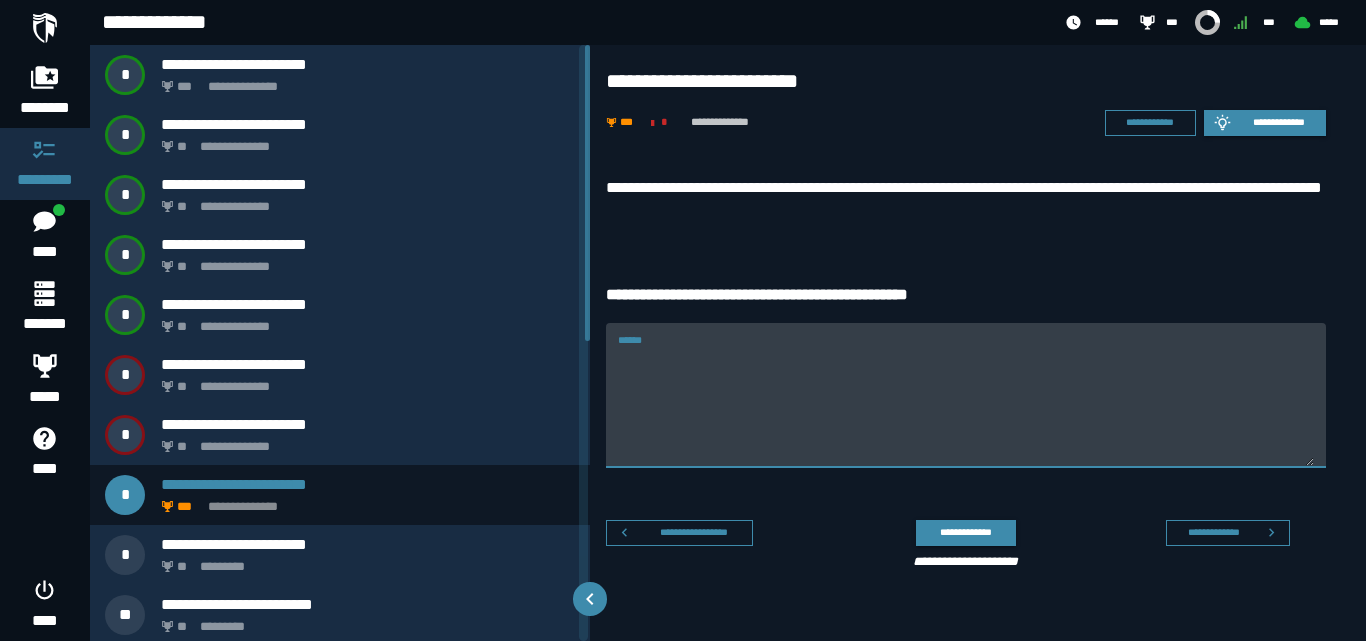 click on "******" at bounding box center [966, 407] 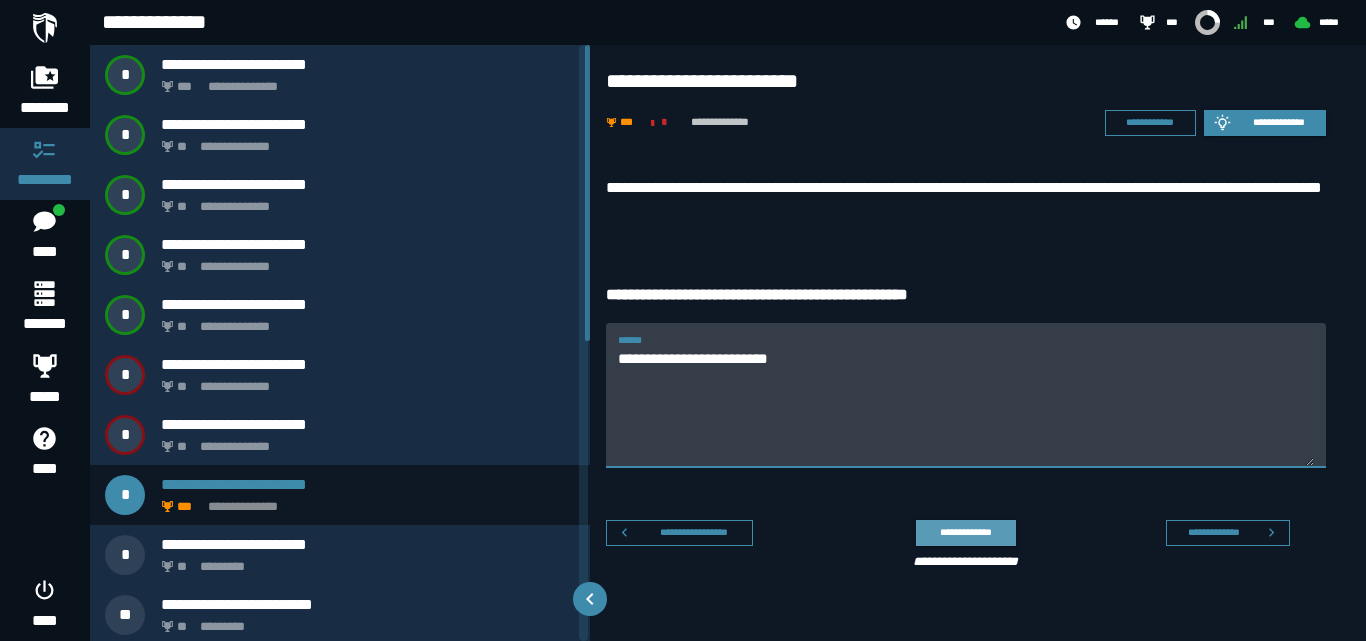 type on "**********" 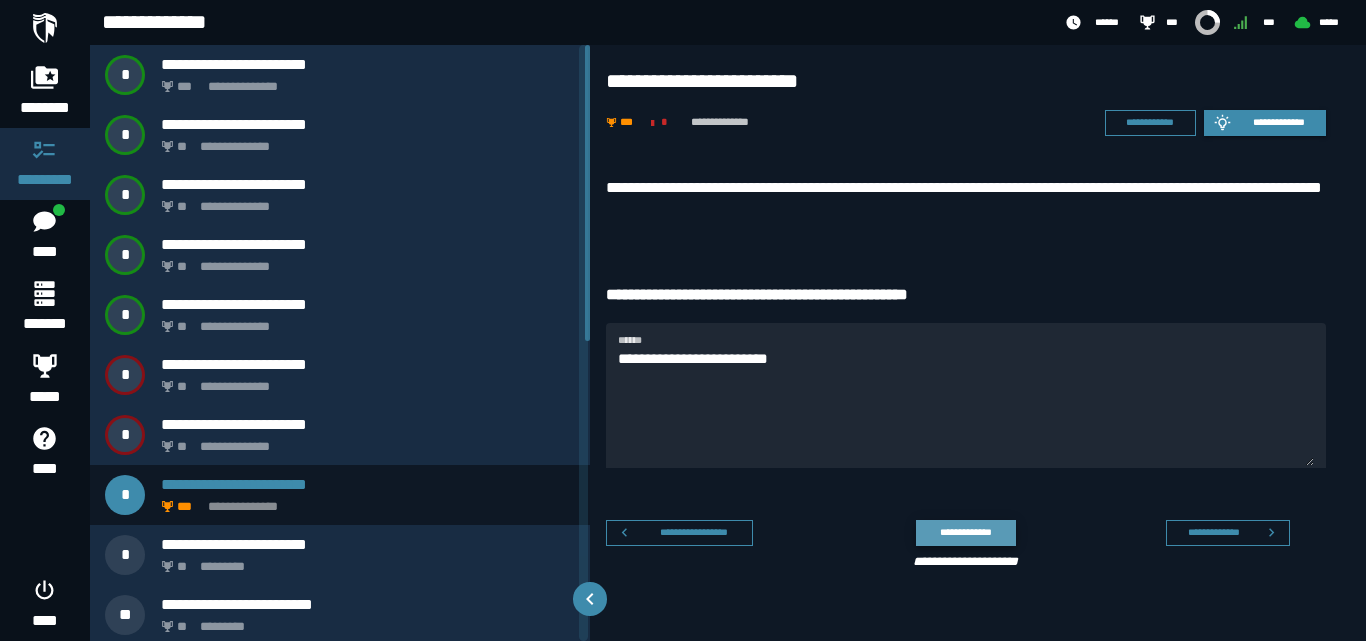 click on "**********" 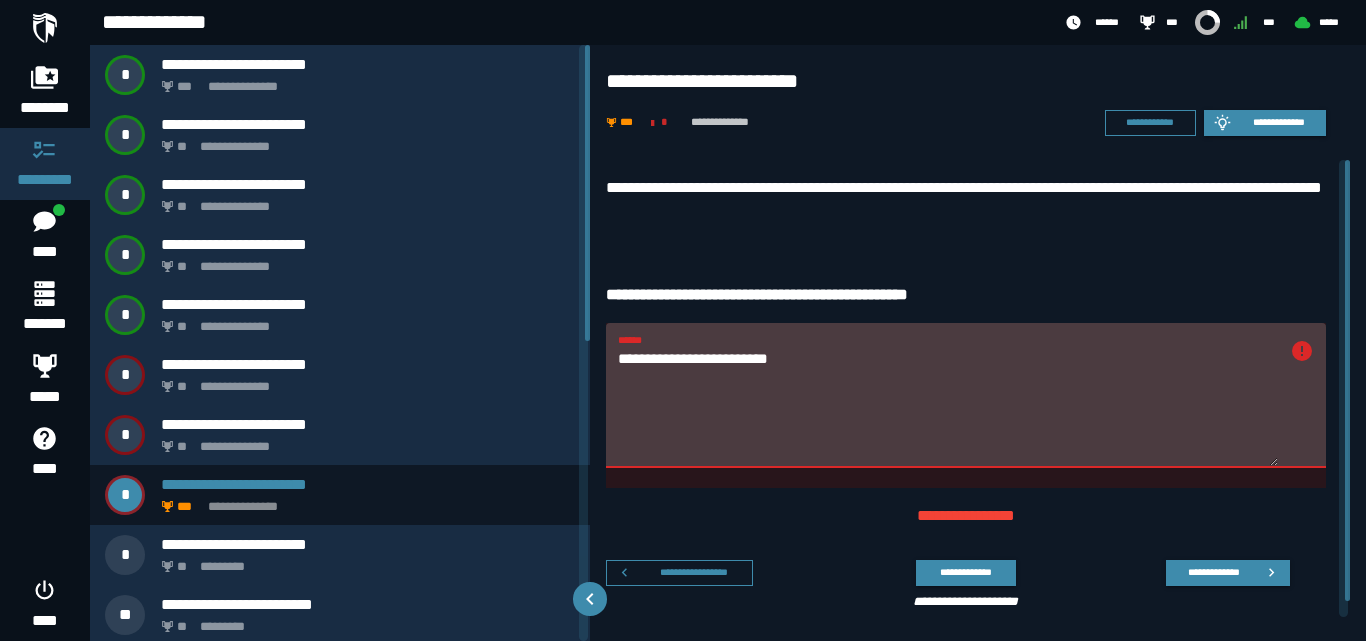 click on "**********" at bounding box center [948, 407] 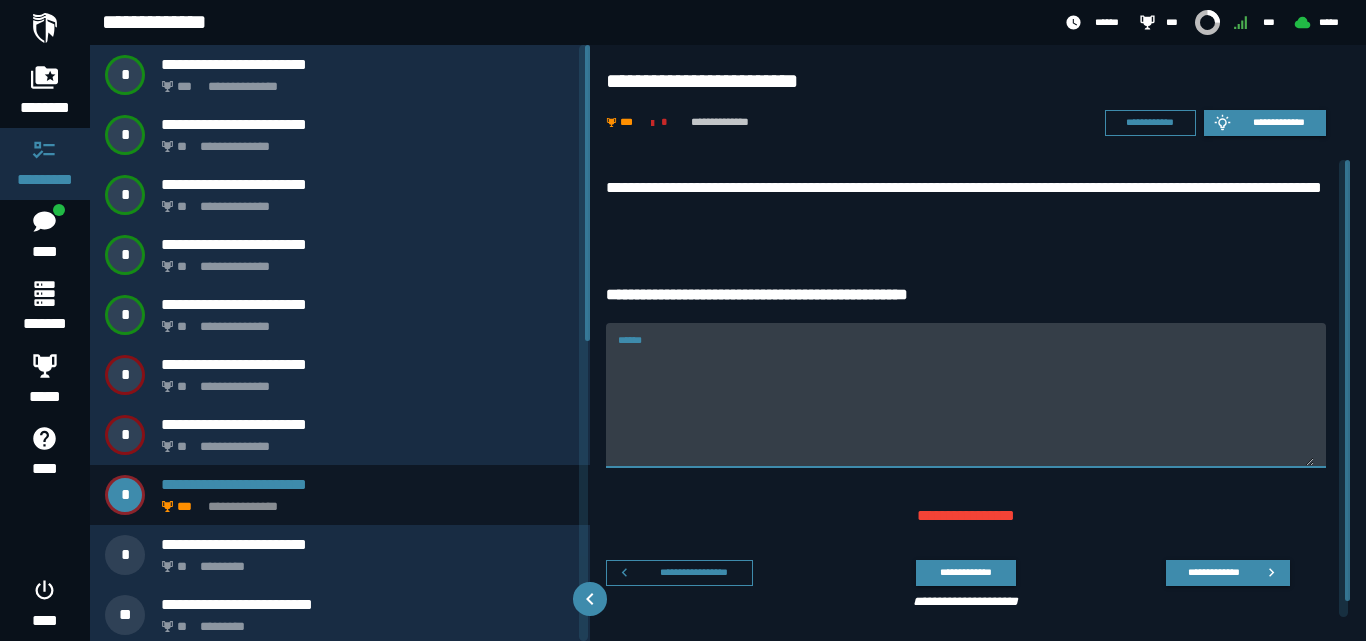 paste on "**********" 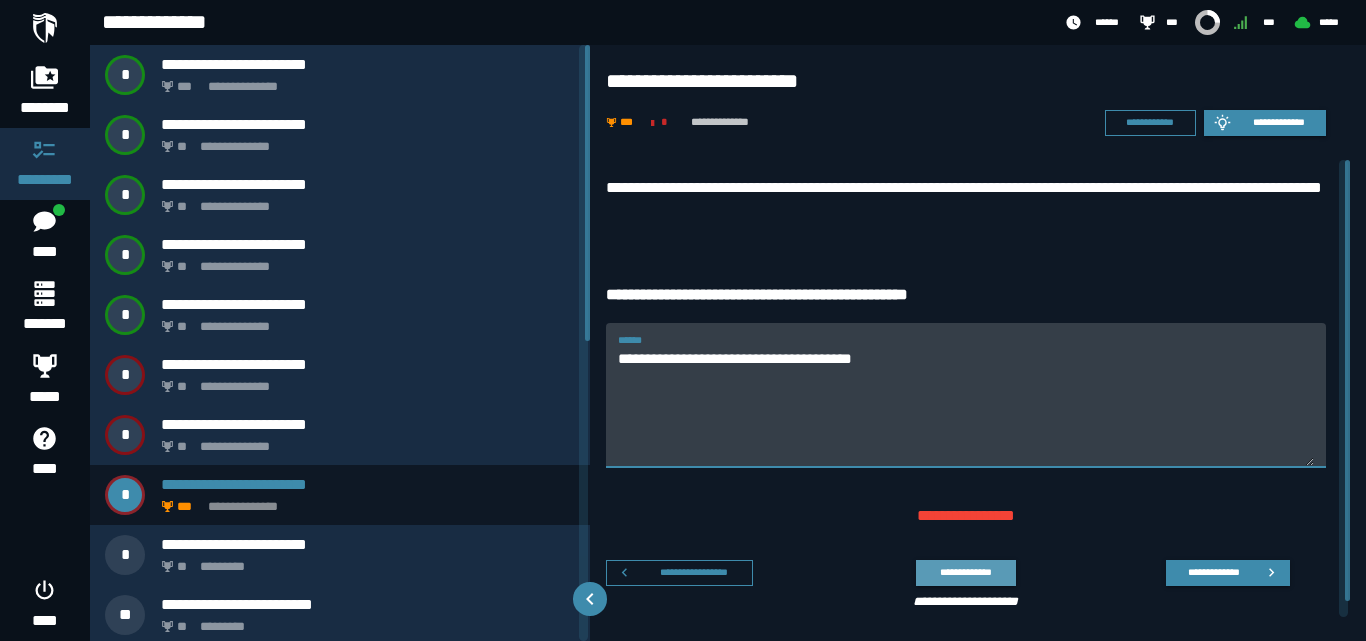 type on "**********" 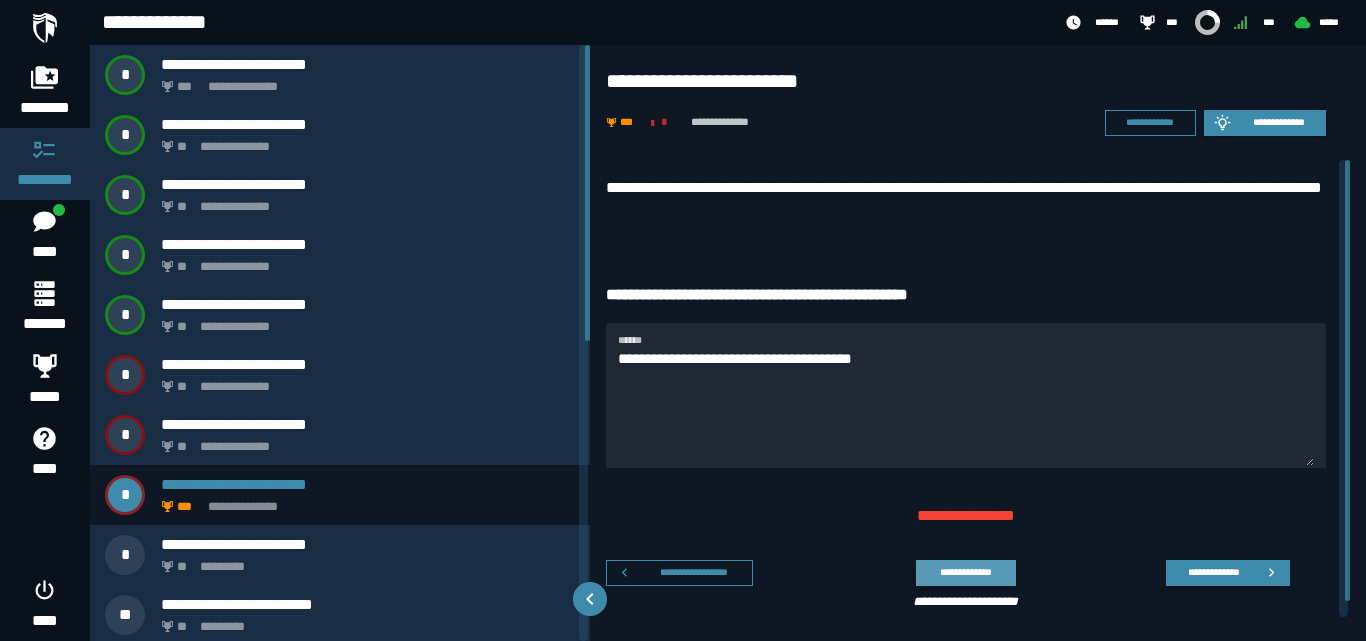 click on "**********" at bounding box center (965, 572) 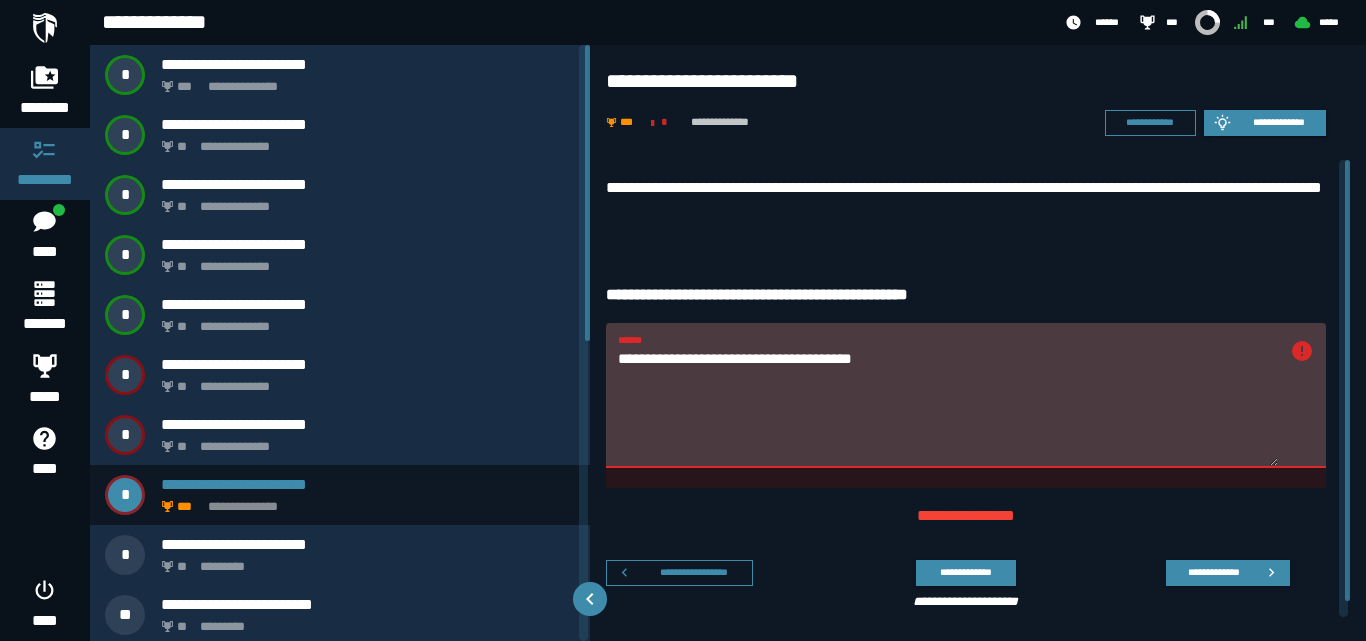 click on "**********" at bounding box center (948, 395) 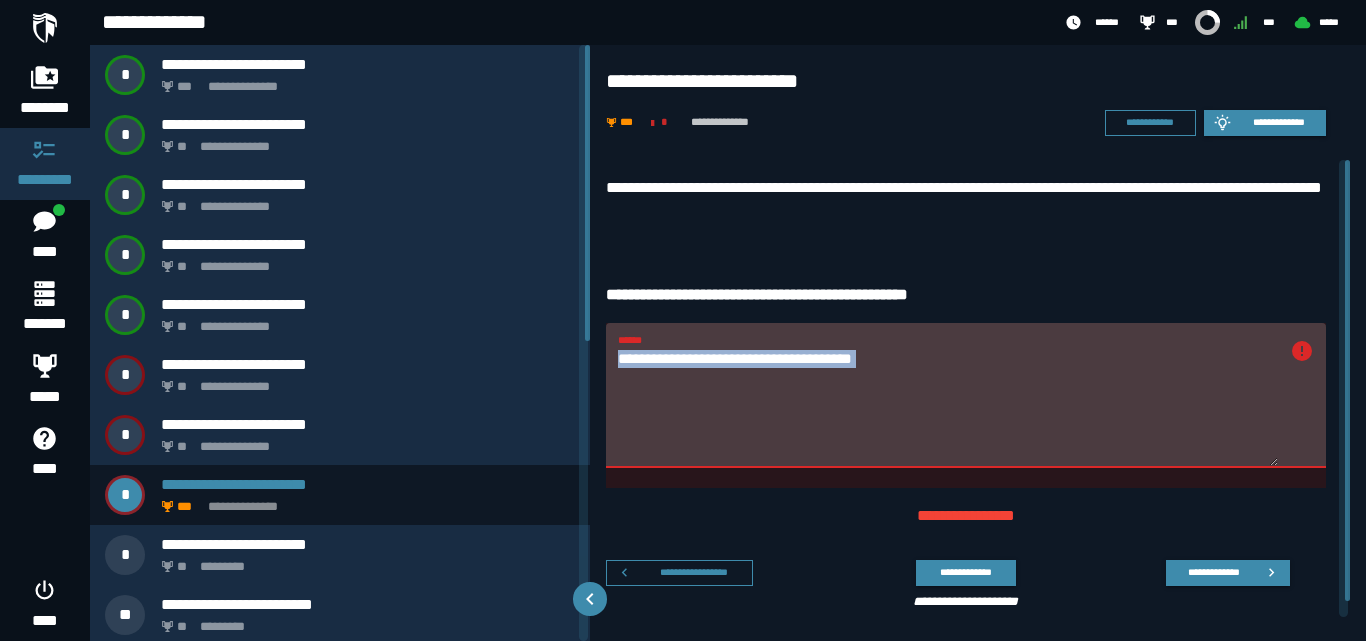 click on "**********" at bounding box center [948, 395] 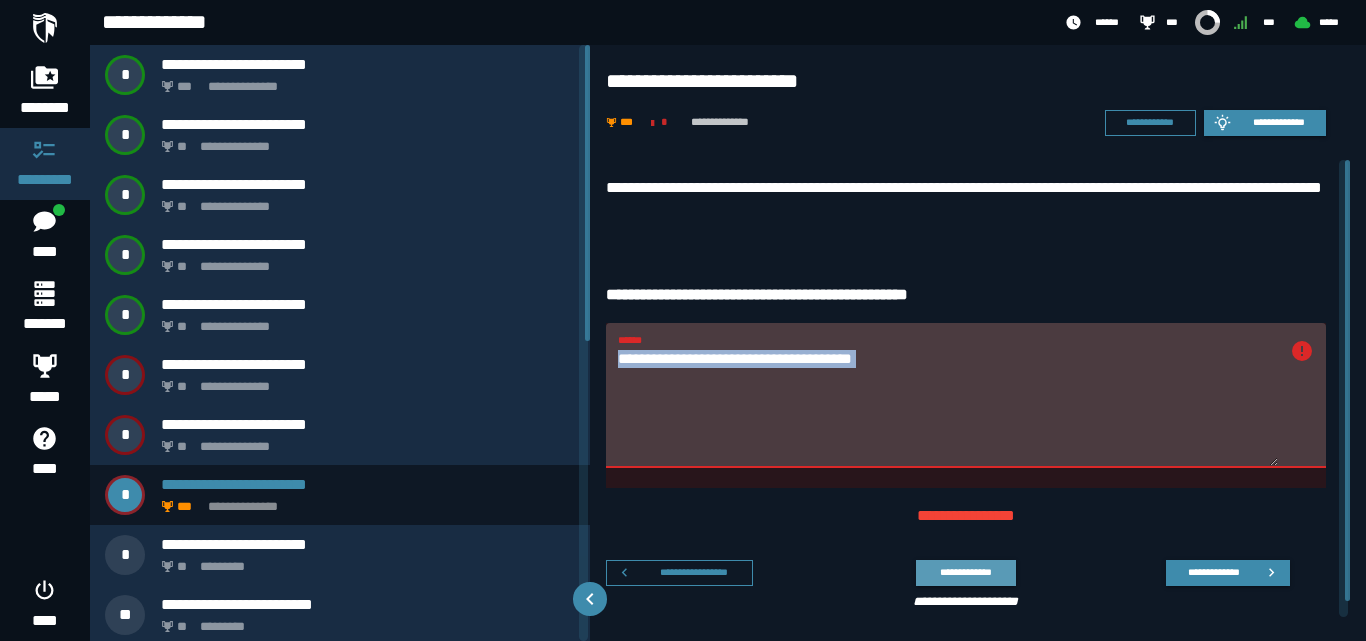 click on "**********" at bounding box center [965, 572] 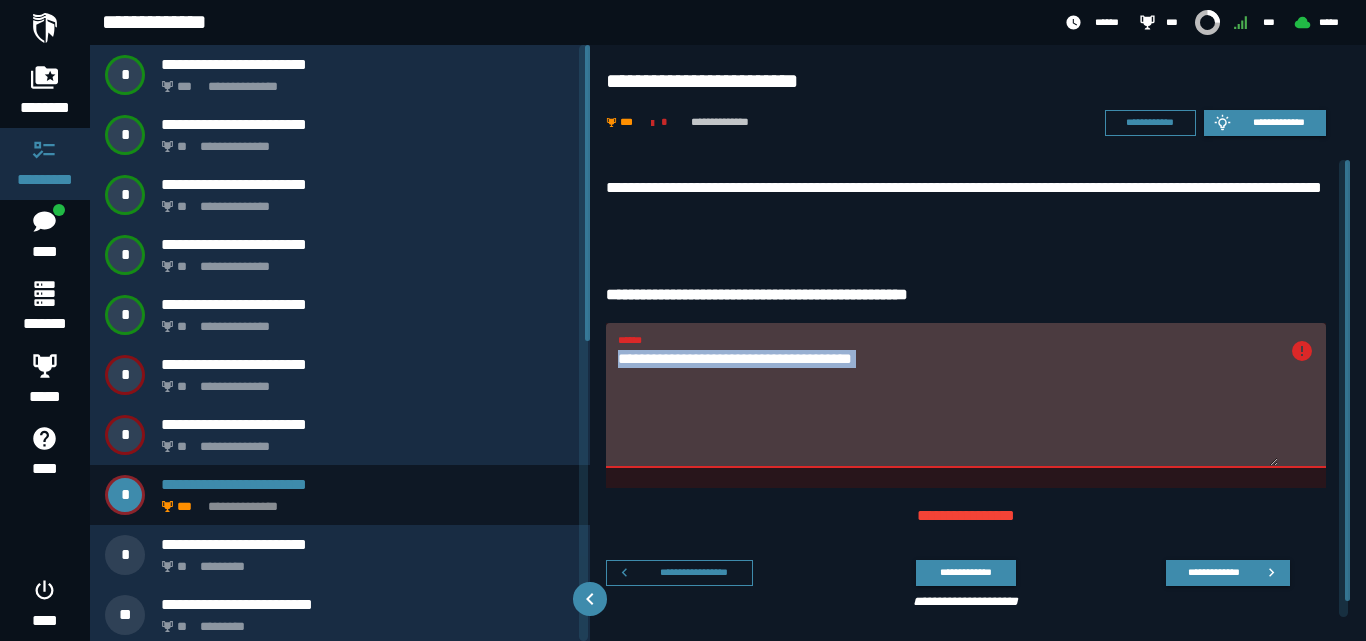 click on "**********" at bounding box center [948, 407] 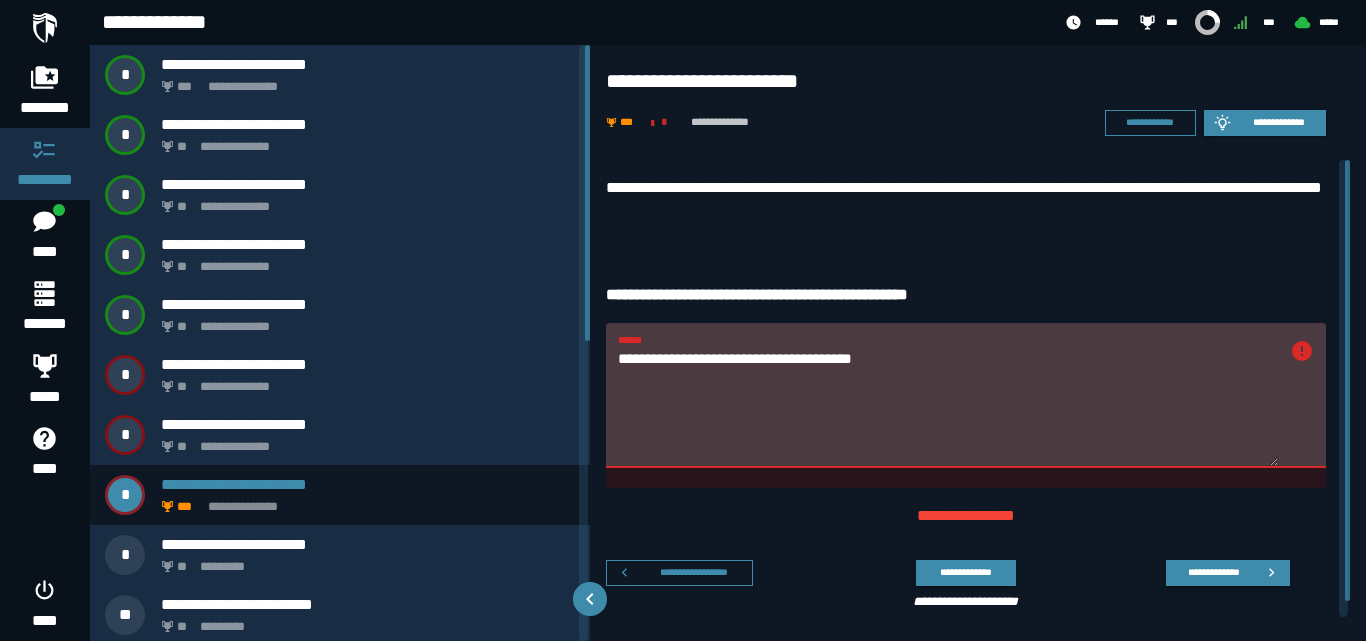 click on "**********" at bounding box center [948, 407] 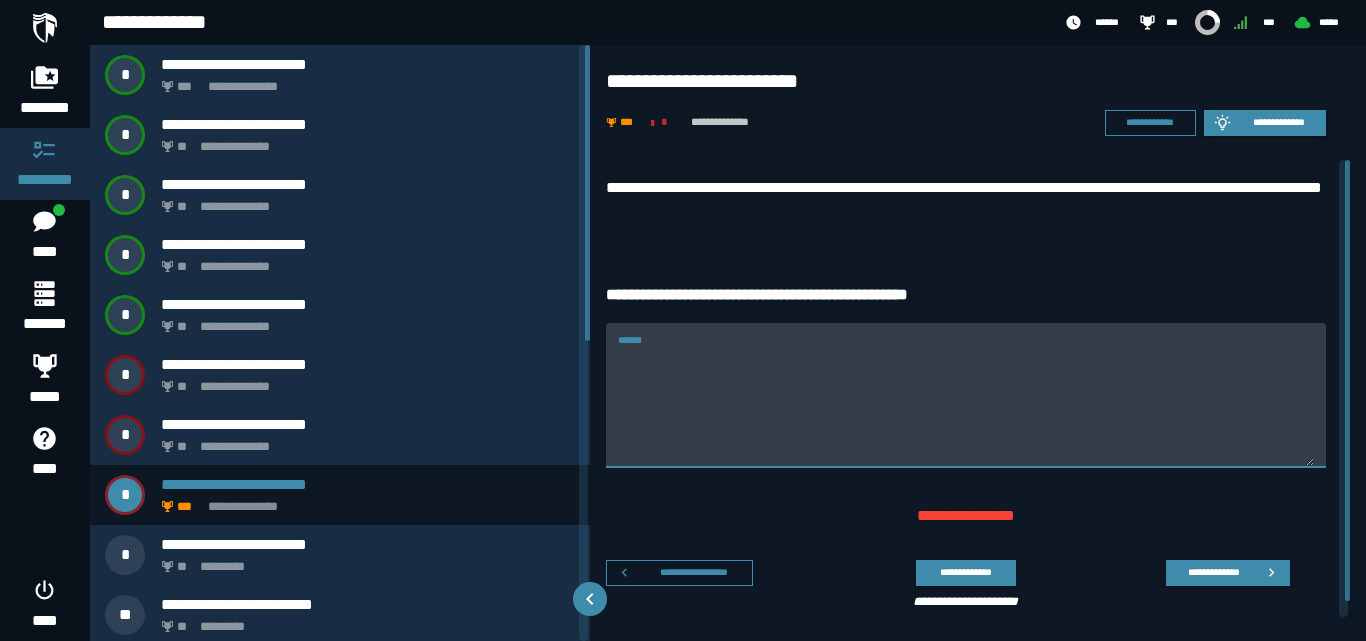 paste on "**********" 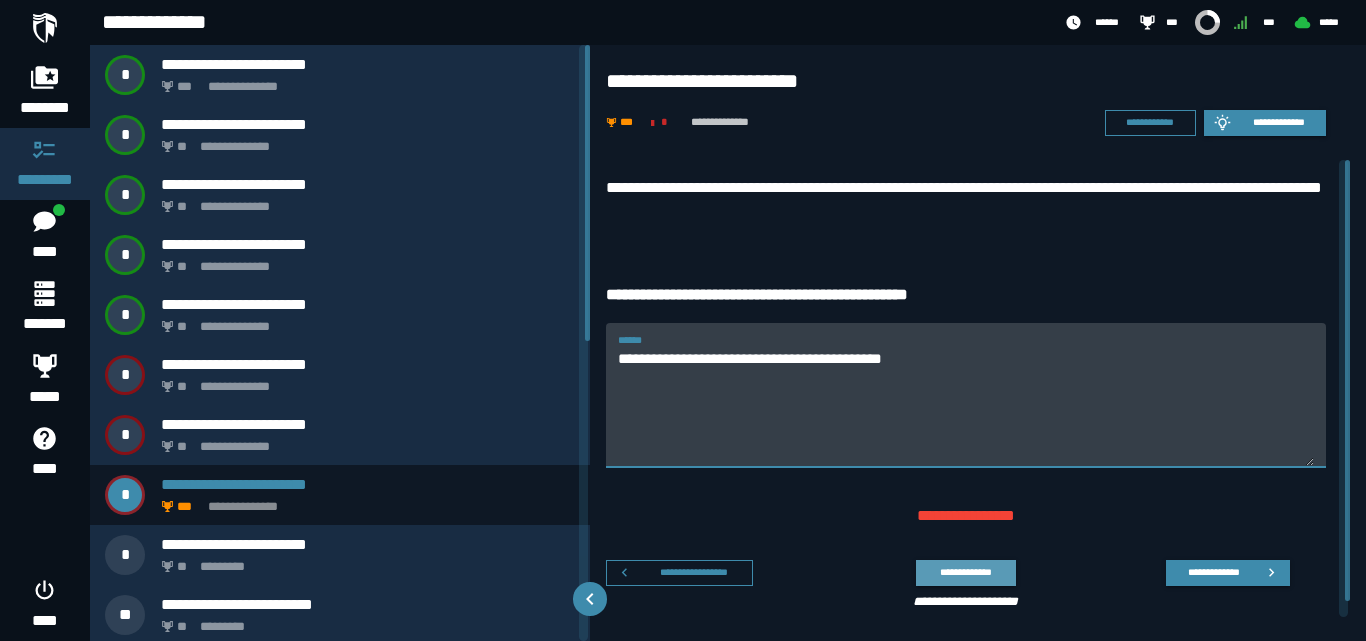 type on "**********" 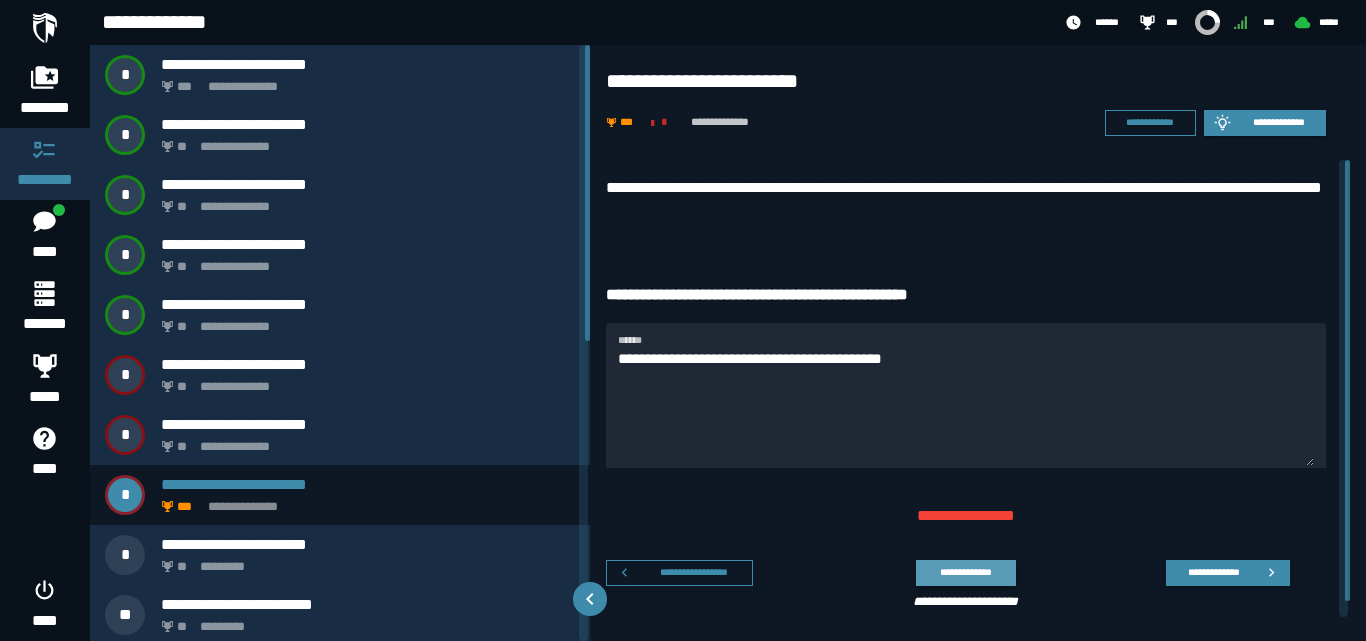 click on "**********" at bounding box center [965, 572] 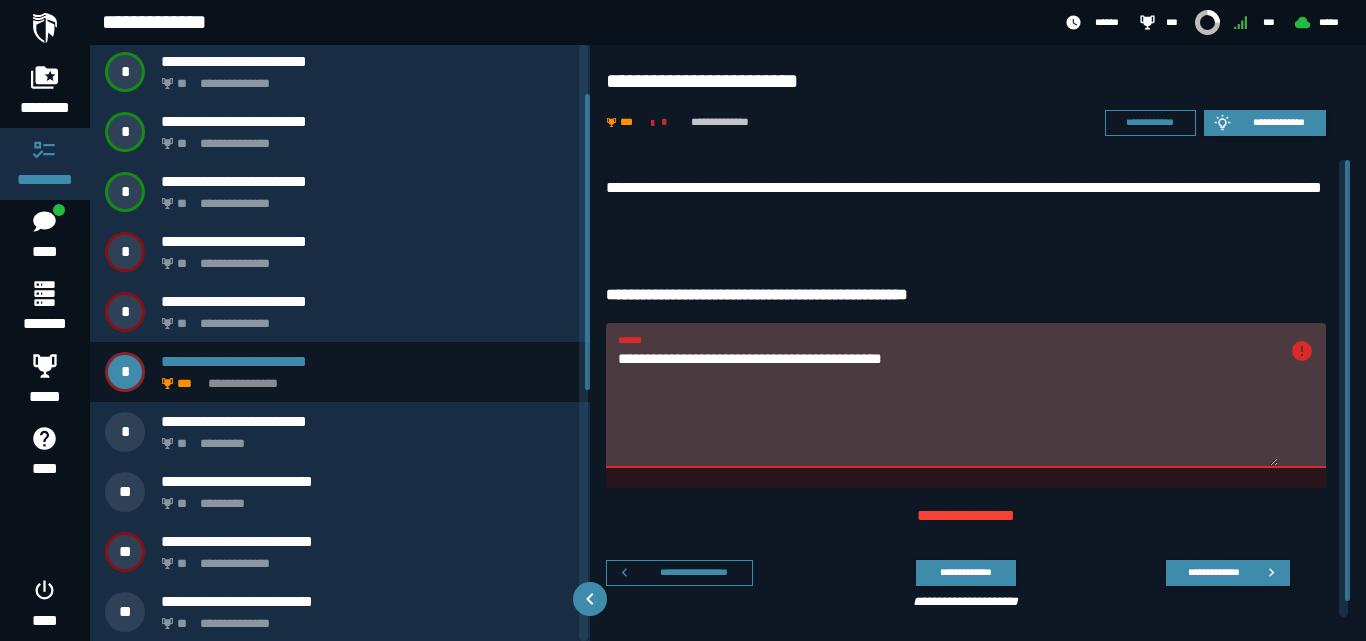 drag, startPoint x: 588, startPoint y: 257, endPoint x: 577, endPoint y: 329, distance: 72.835434 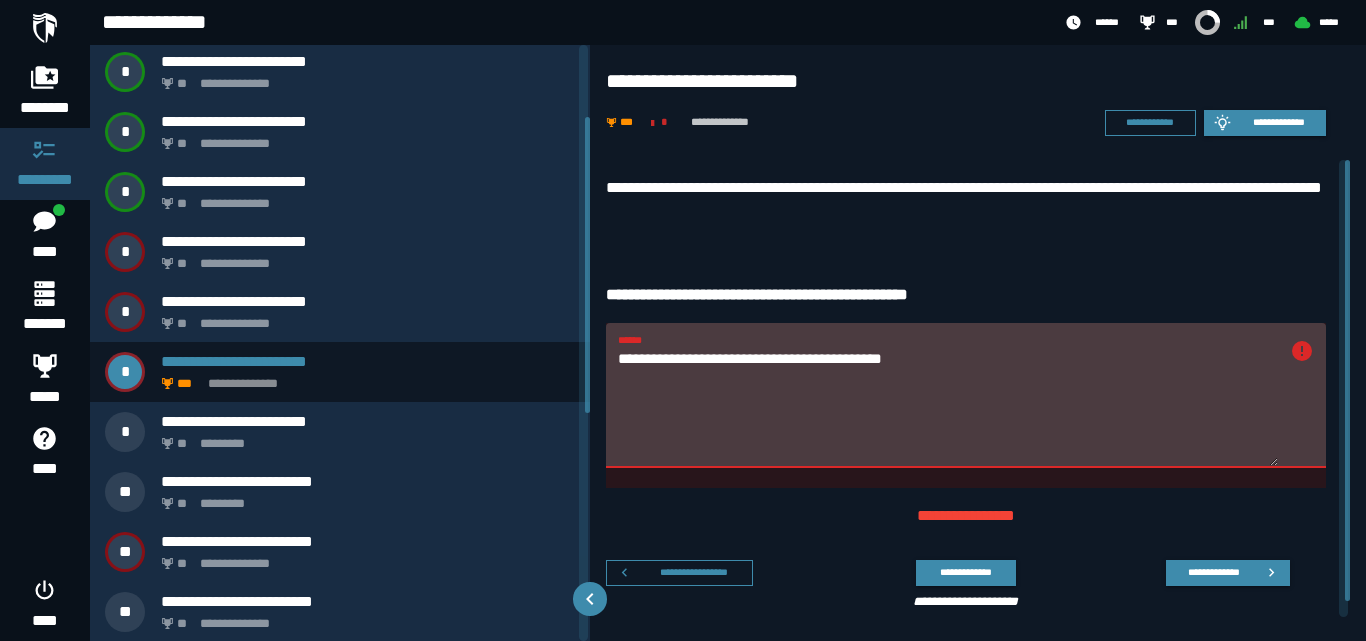 scroll, scrollTop: 145, scrollLeft: 0, axis: vertical 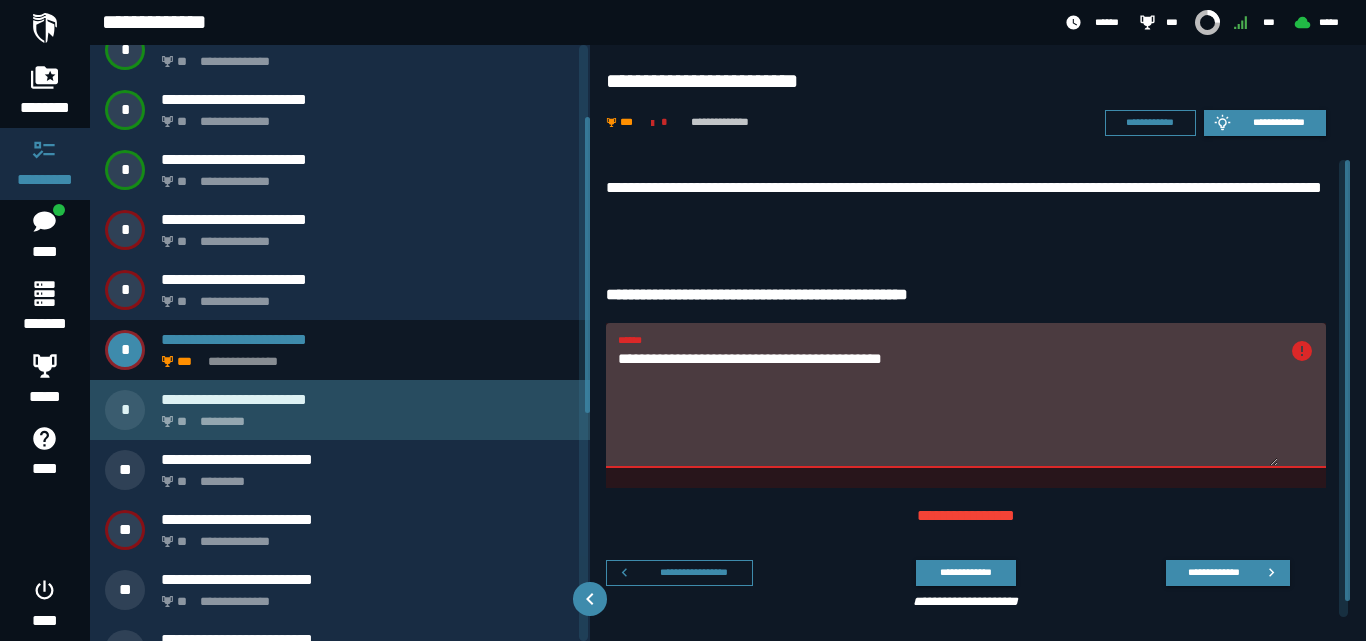 click on "** *********" at bounding box center [364, 416] 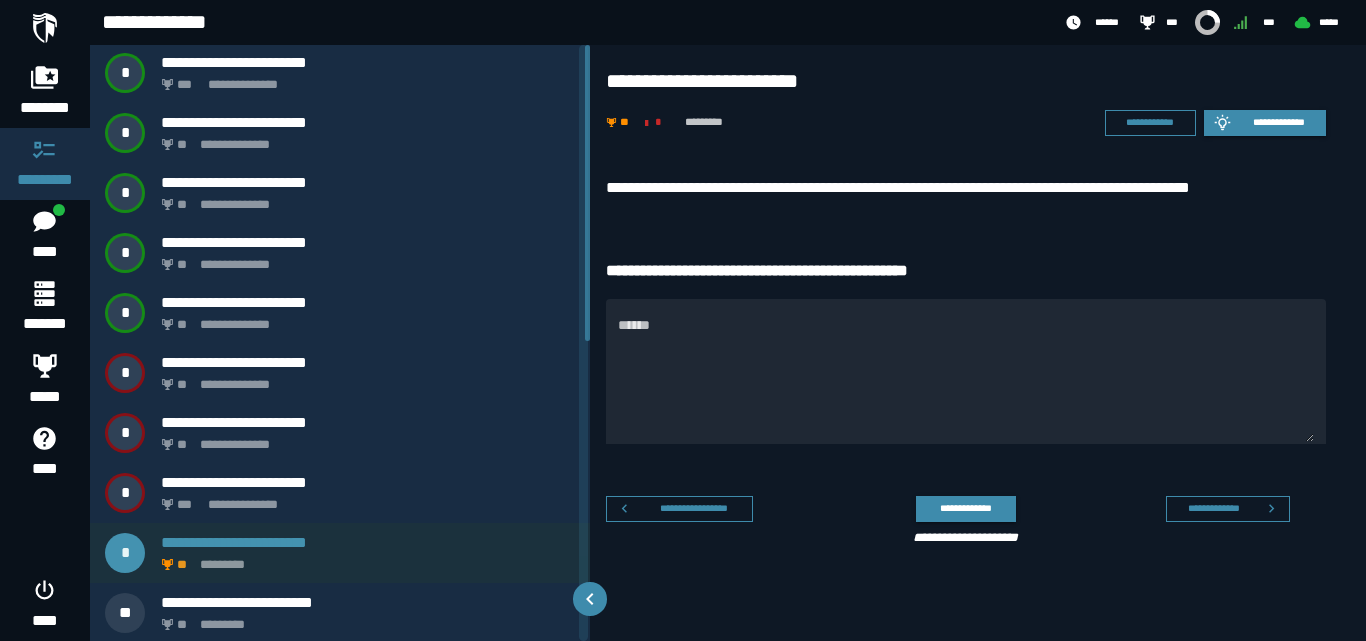 scroll, scrollTop: 0, scrollLeft: 0, axis: both 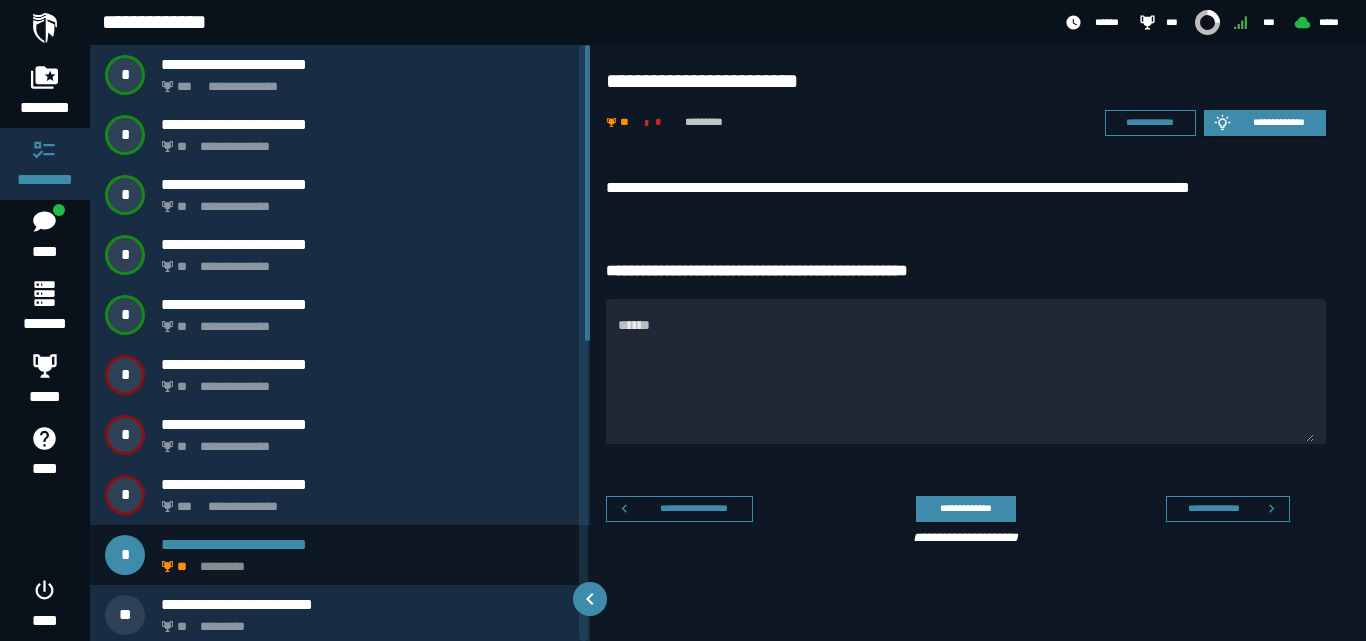 click on "**********" at bounding box center [978, 365] 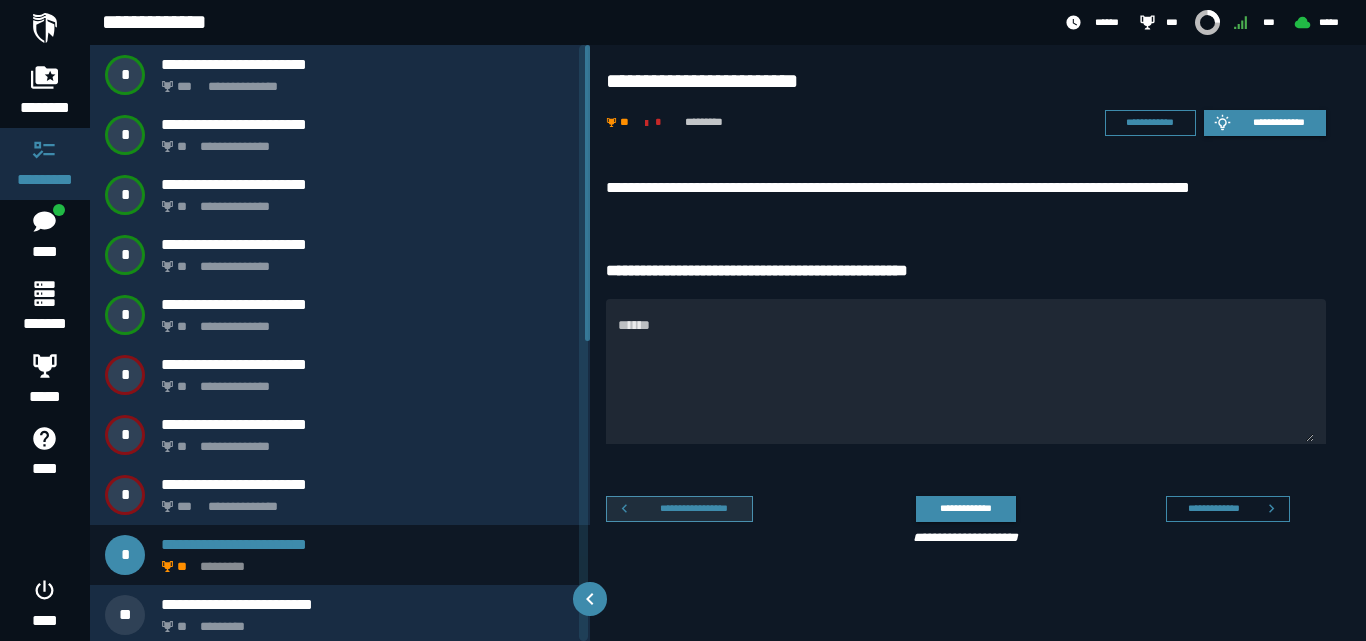 click on "**********" at bounding box center (694, 508) 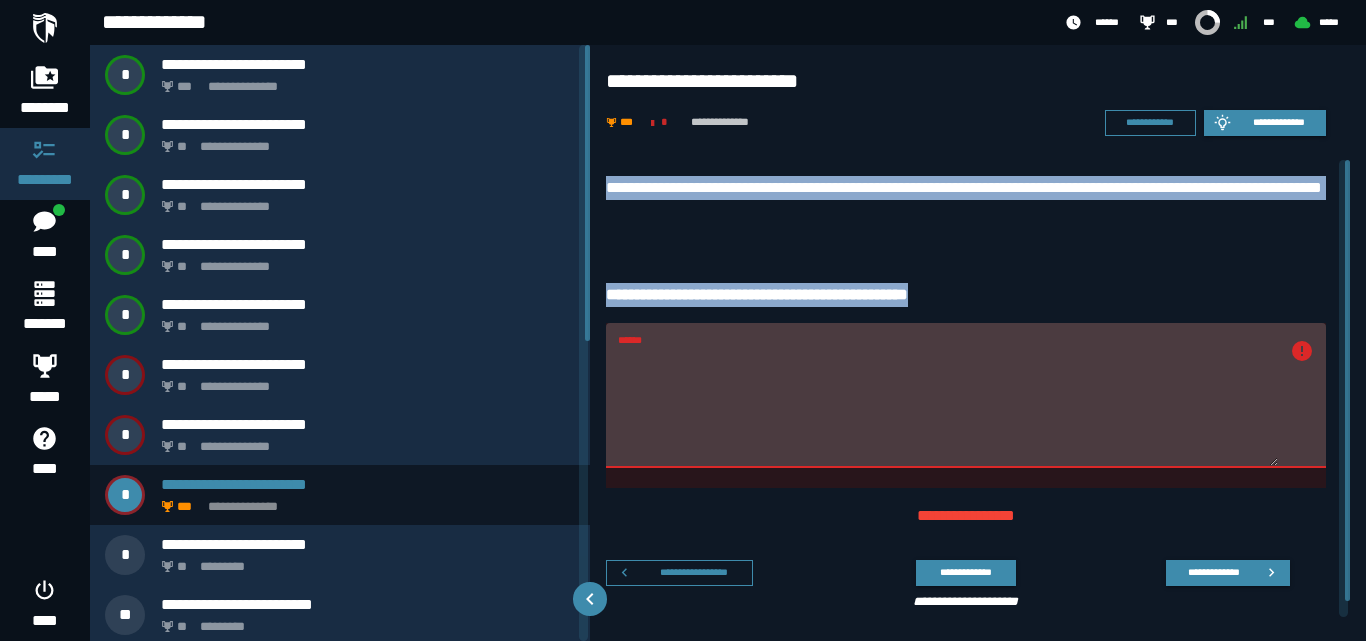 drag, startPoint x: 972, startPoint y: 292, endPoint x: 605, endPoint y: 172, distance: 386.12045 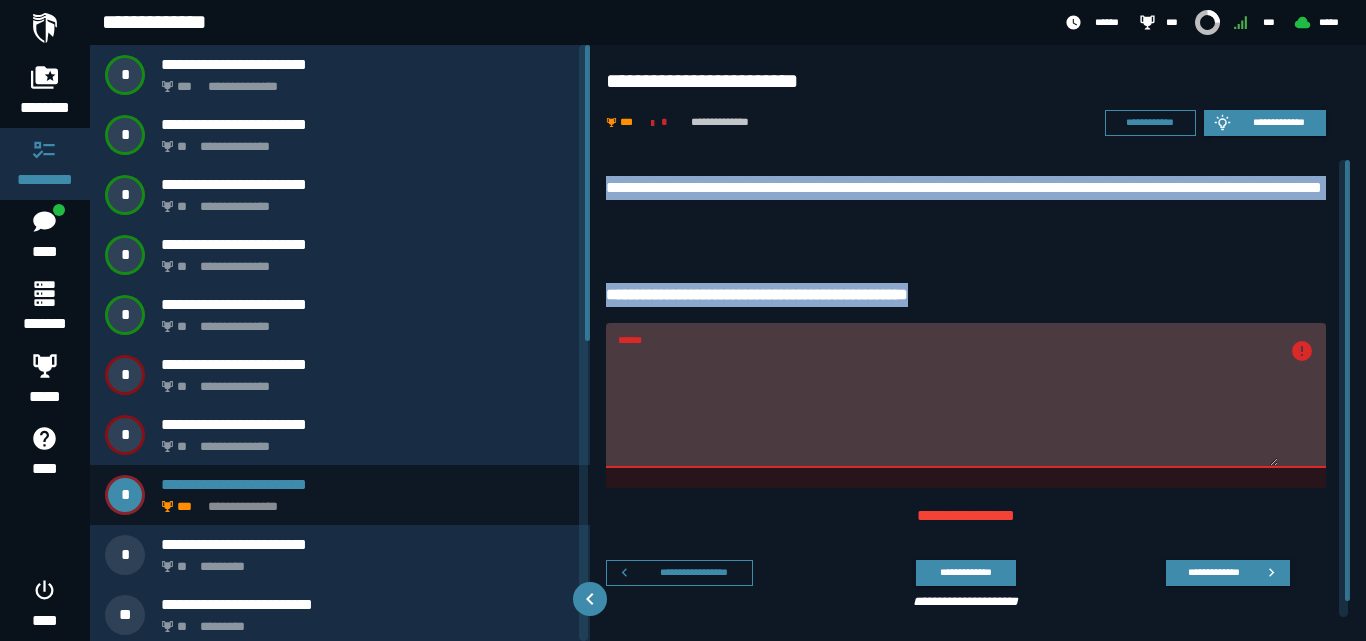 click on "**********" at bounding box center (978, 397) 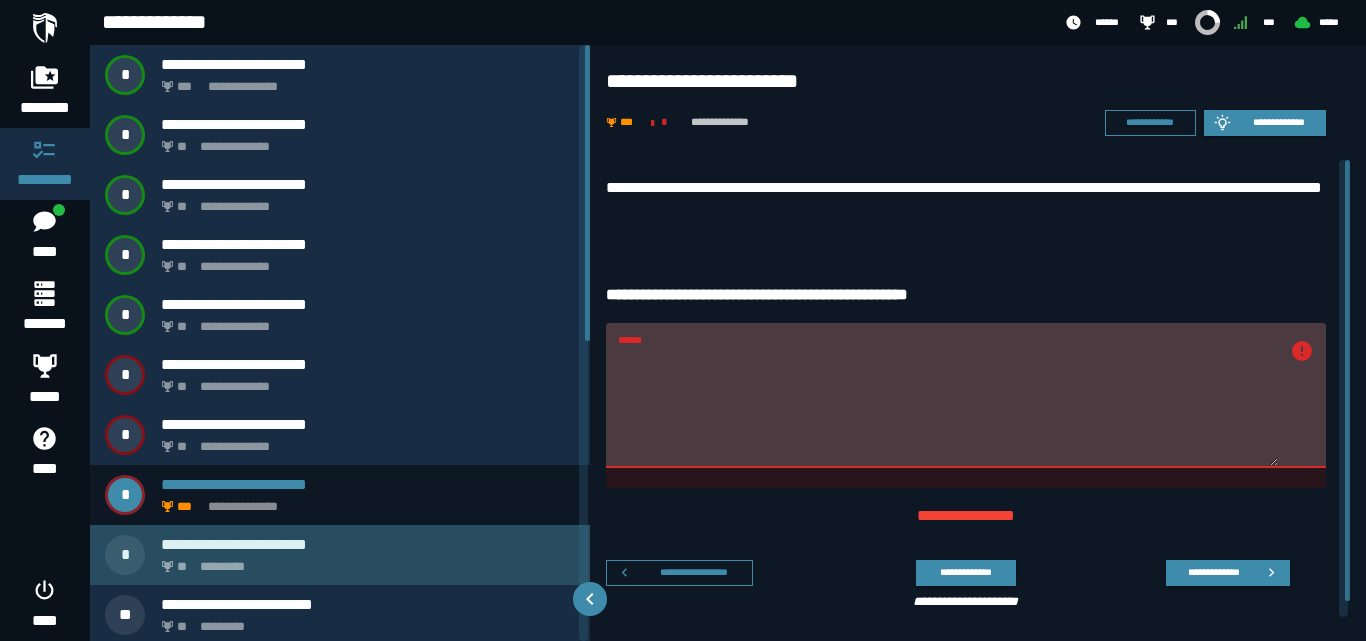 click on "** *********" at bounding box center (364, 561) 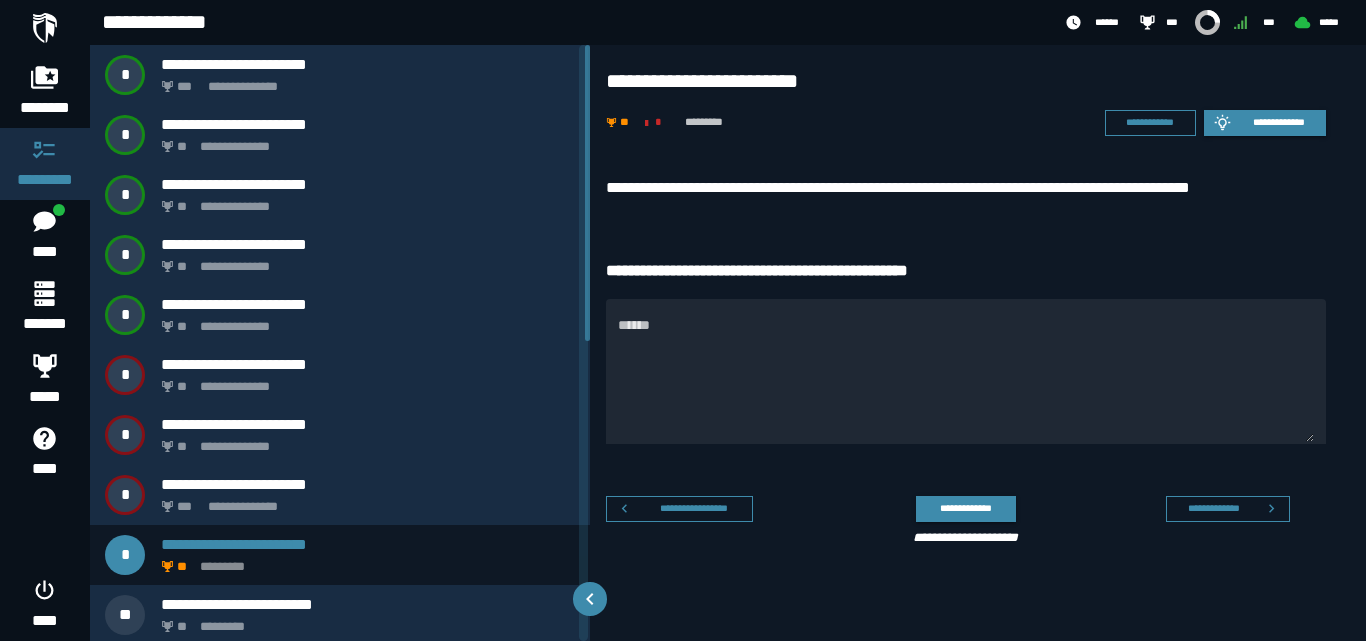click on "**********" at bounding box center [978, 365] 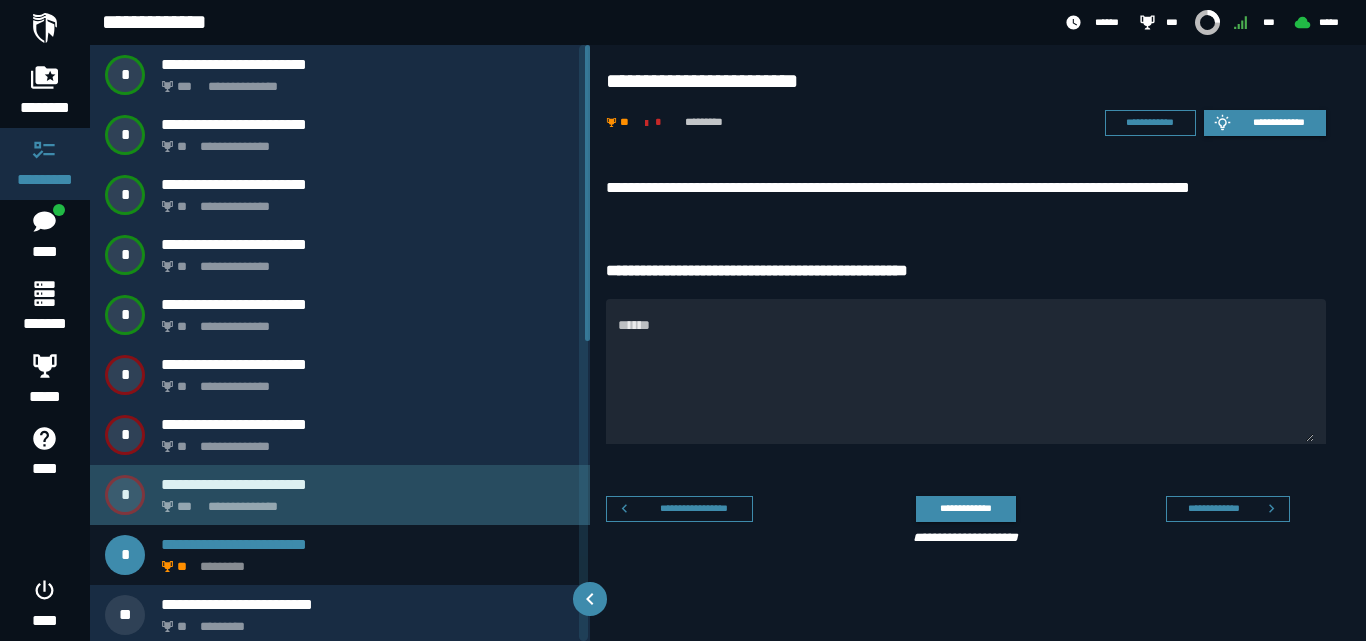 click on "**********" at bounding box center [364, 501] 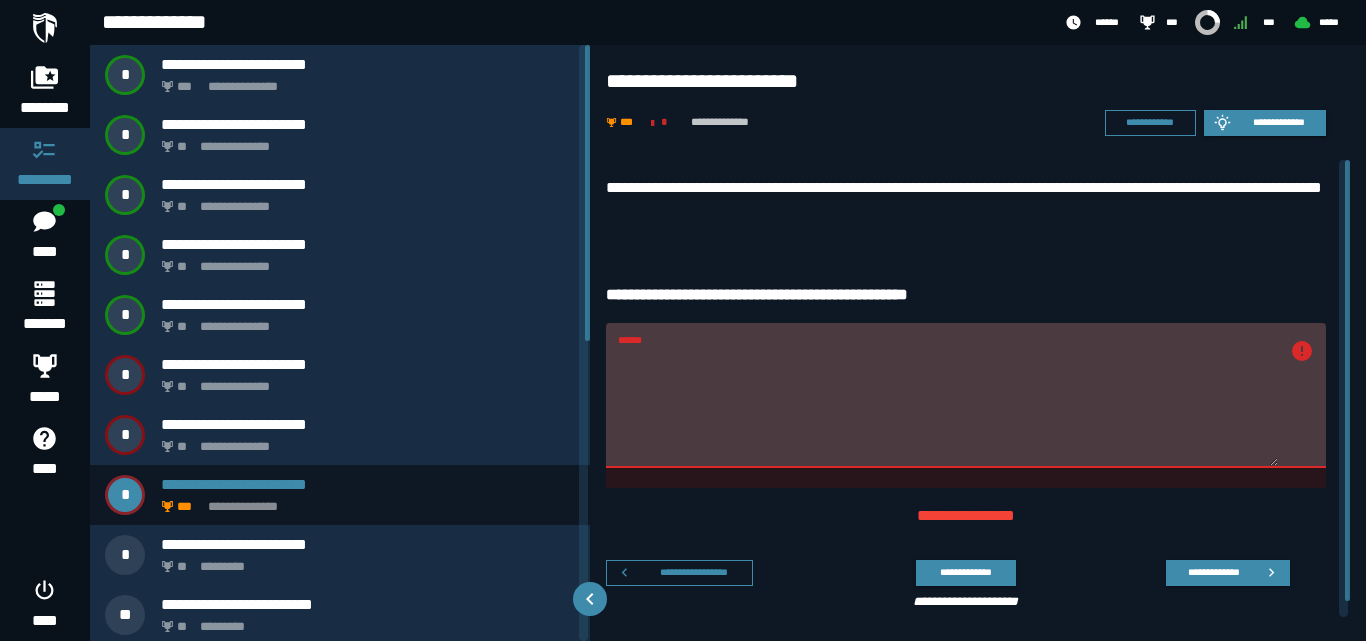 click on "******" at bounding box center [948, 407] 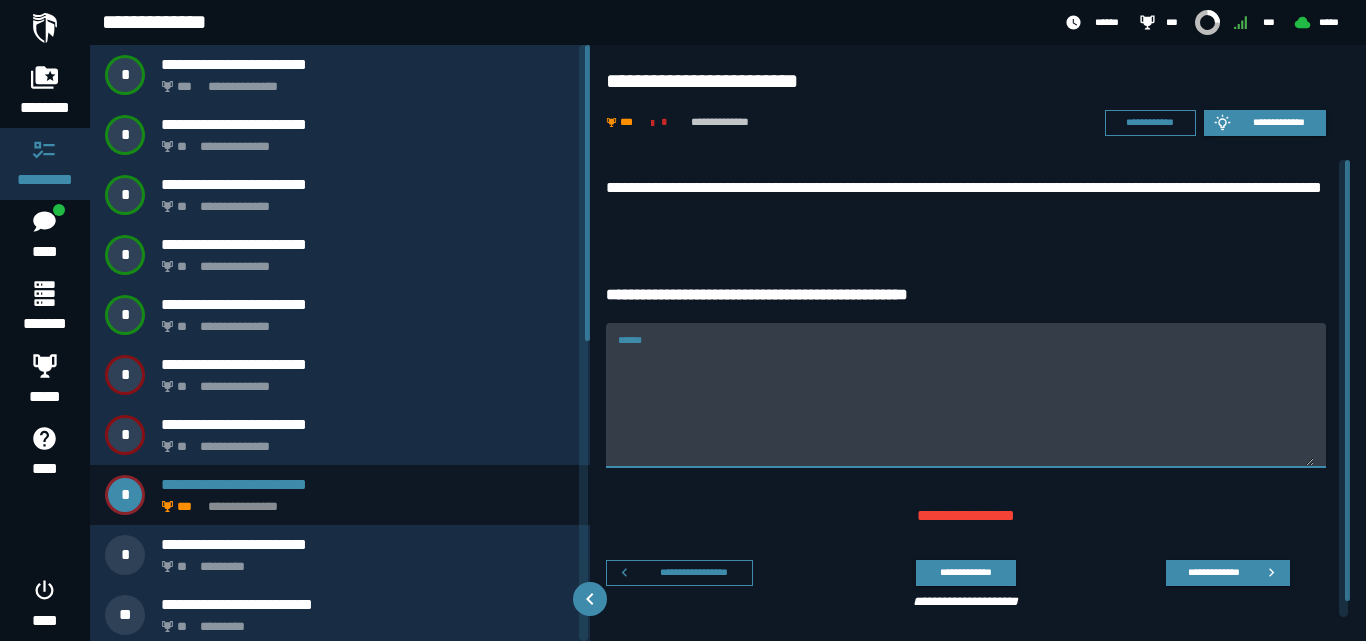 paste on "**********" 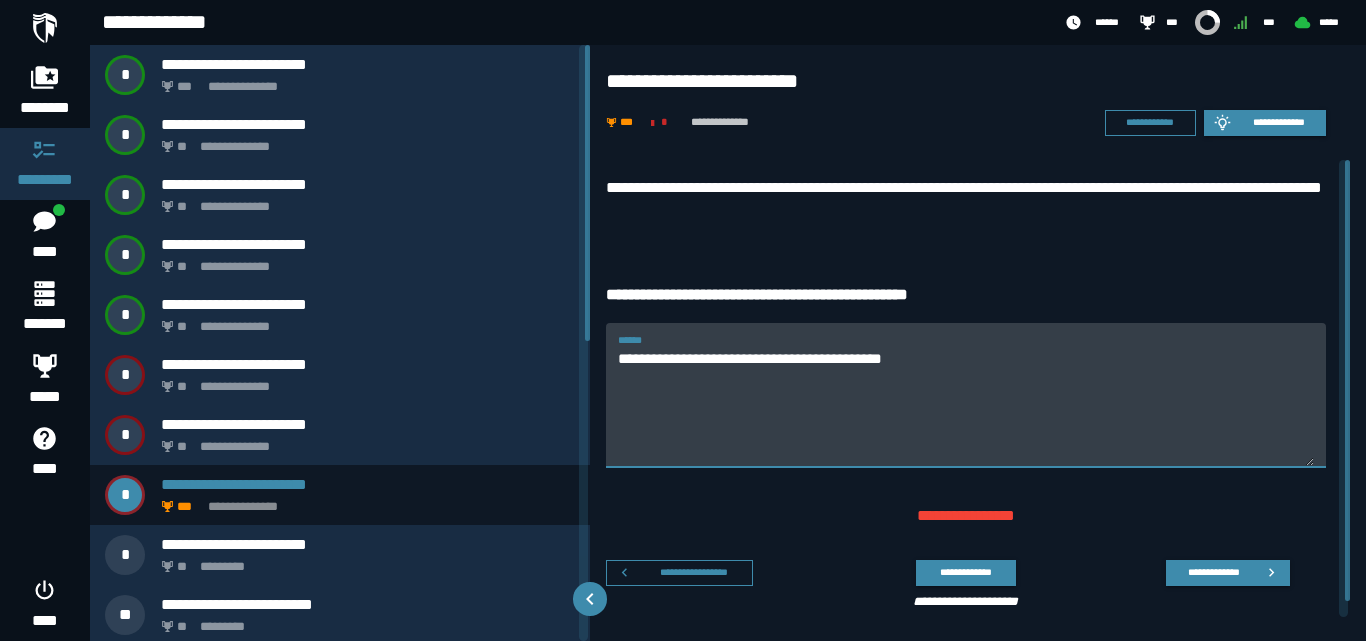 click on "**********" at bounding box center [966, 407] 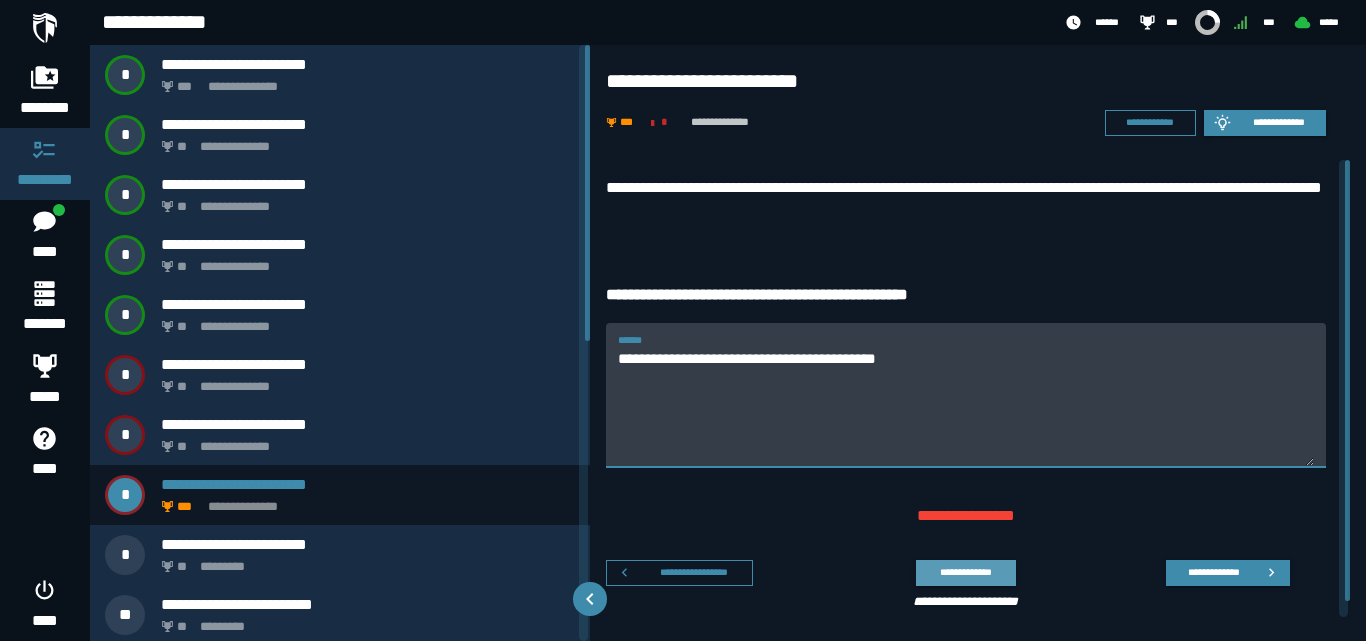 type on "**********" 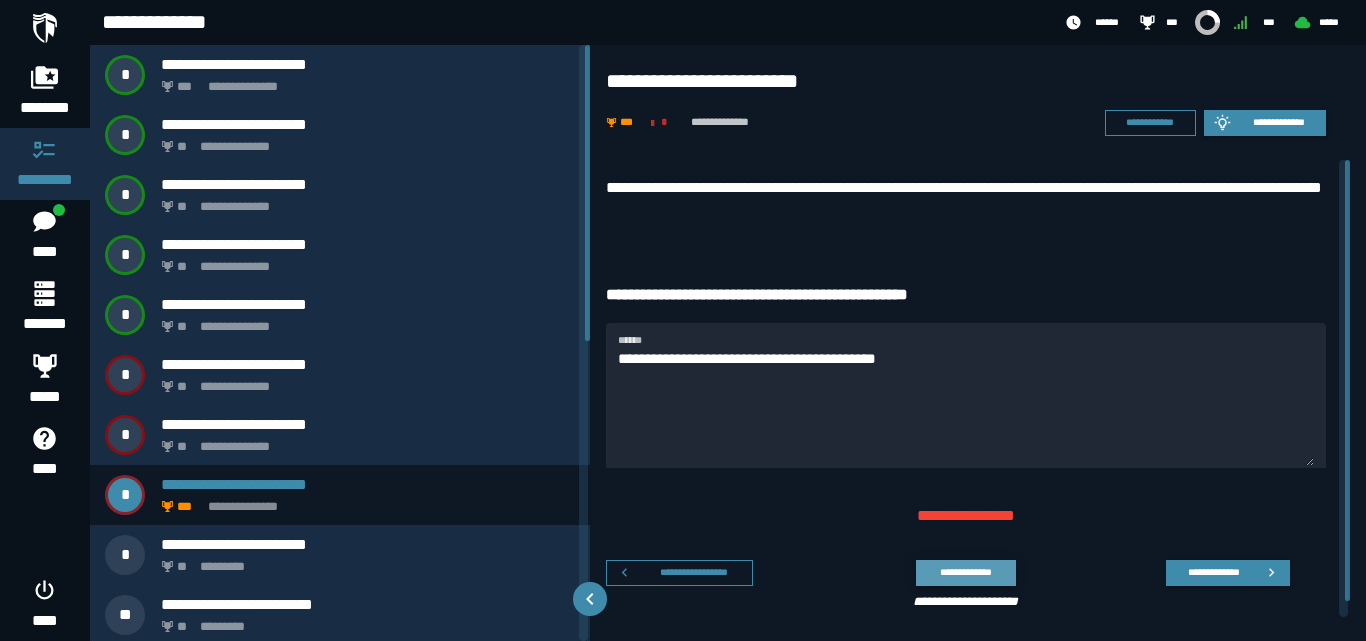click on "**********" at bounding box center [965, 572] 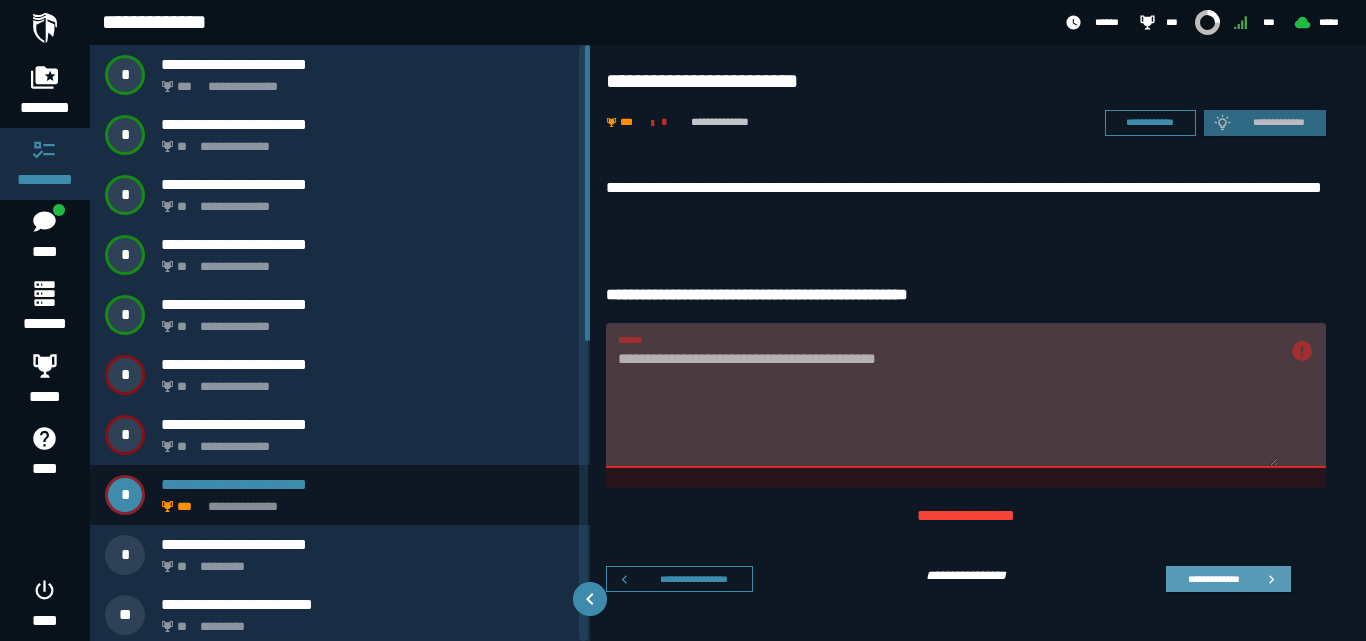 click on "**********" at bounding box center [1213, 578] 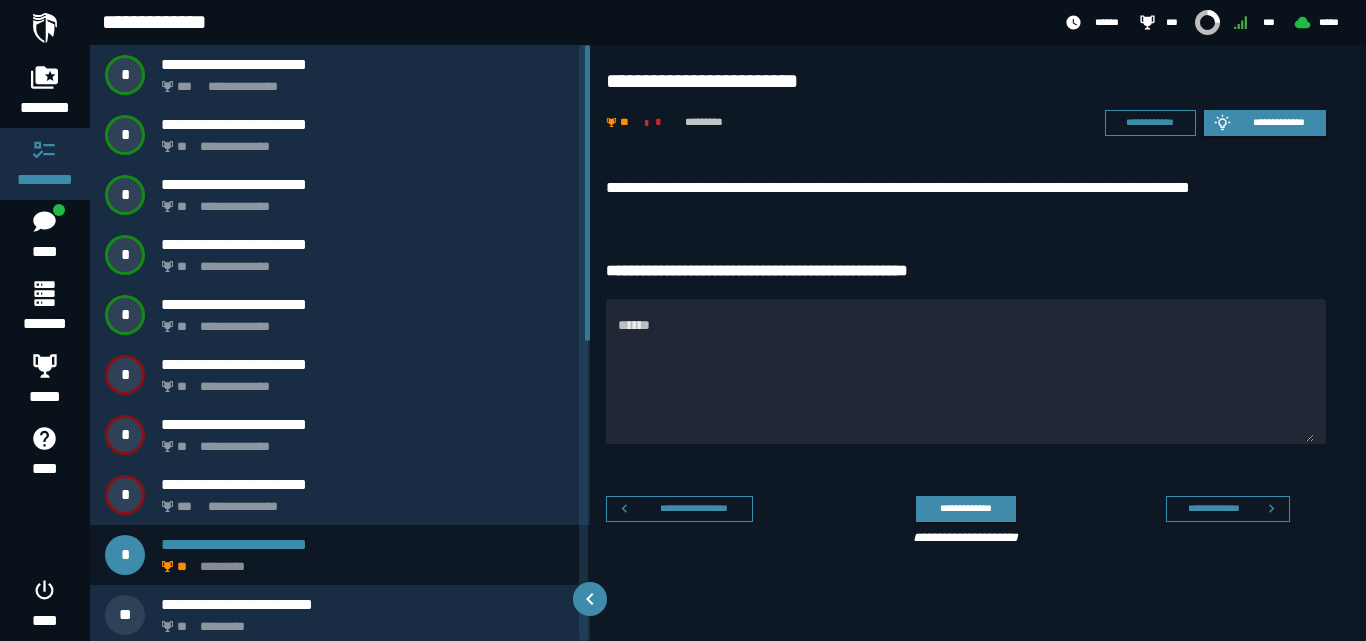 click on "**********" at bounding box center (966, 188) 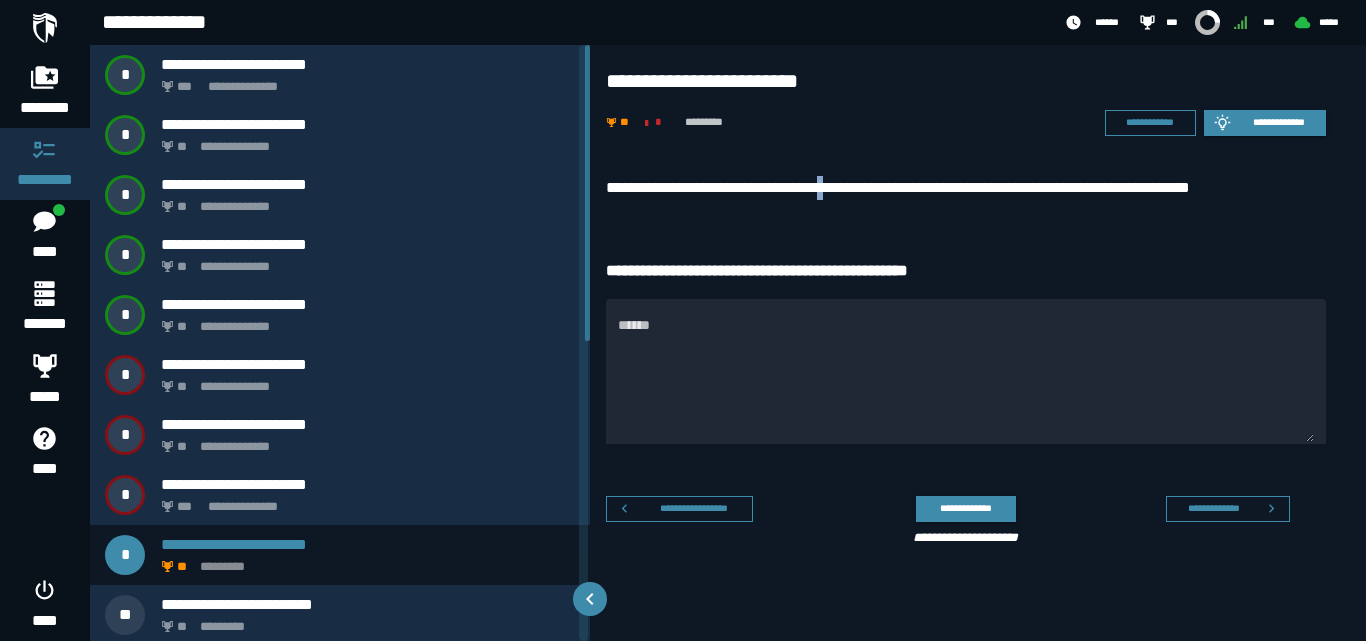 click on "**********" at bounding box center (966, 188) 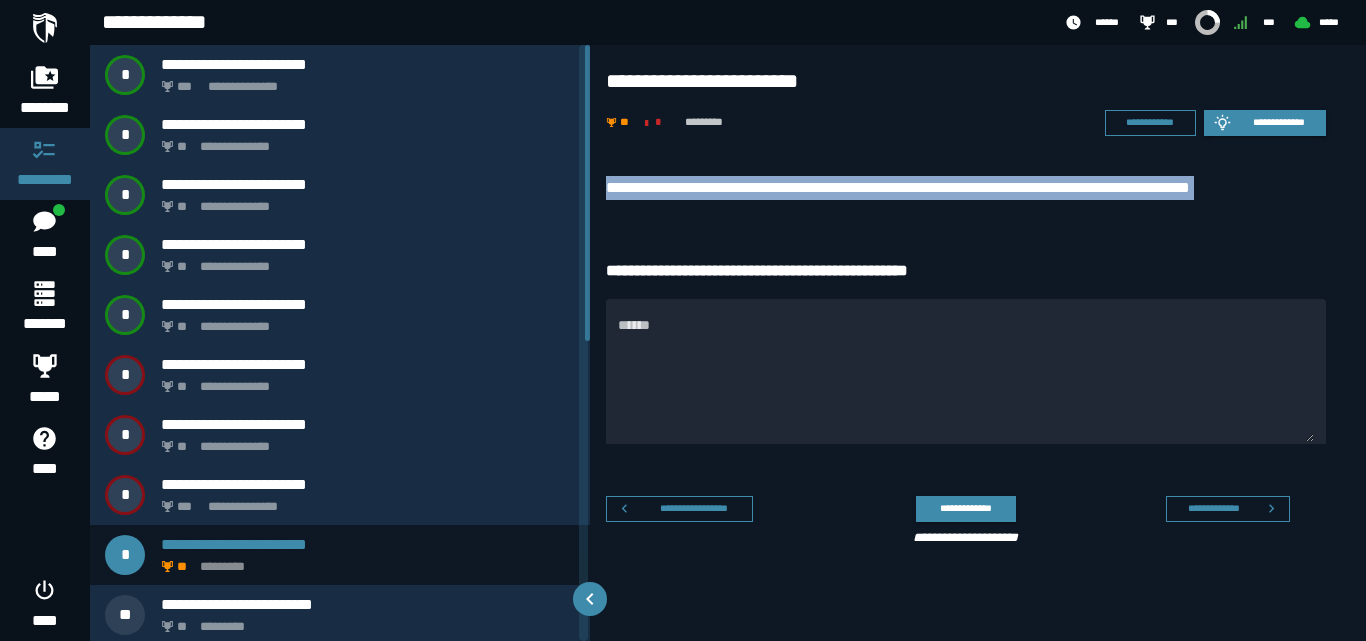 click on "**********" at bounding box center [966, 188] 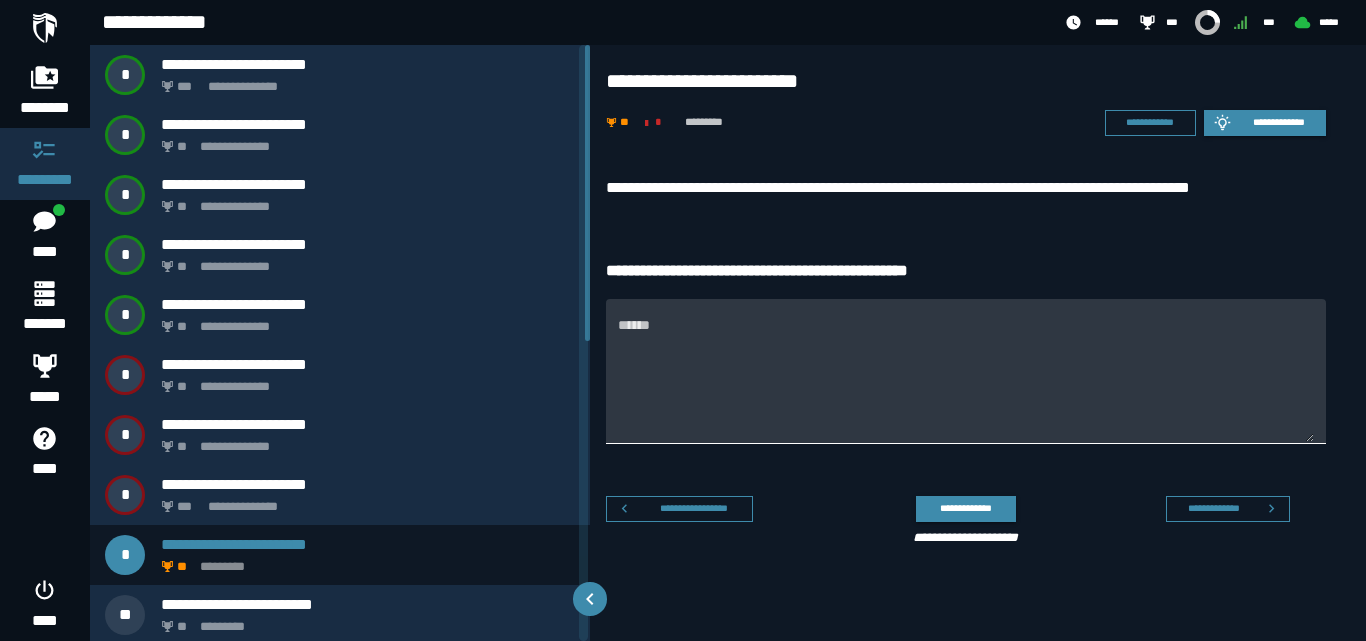 click on "******" at bounding box center [966, 383] 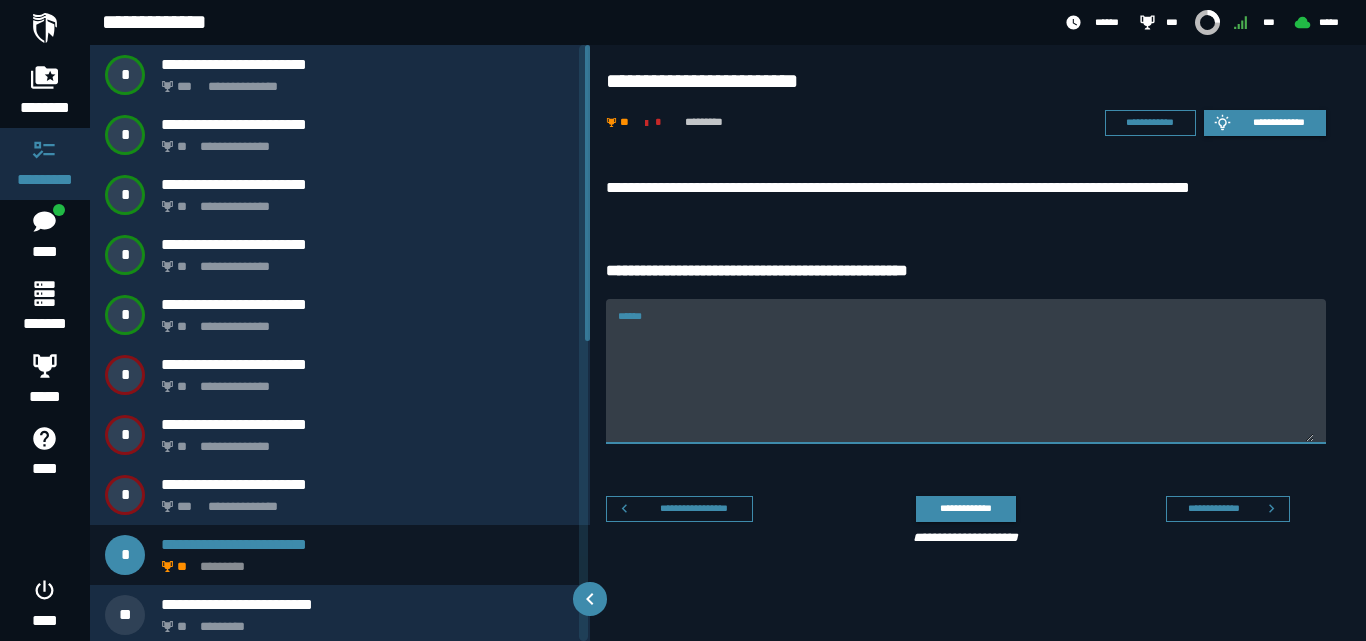 paste on "*****" 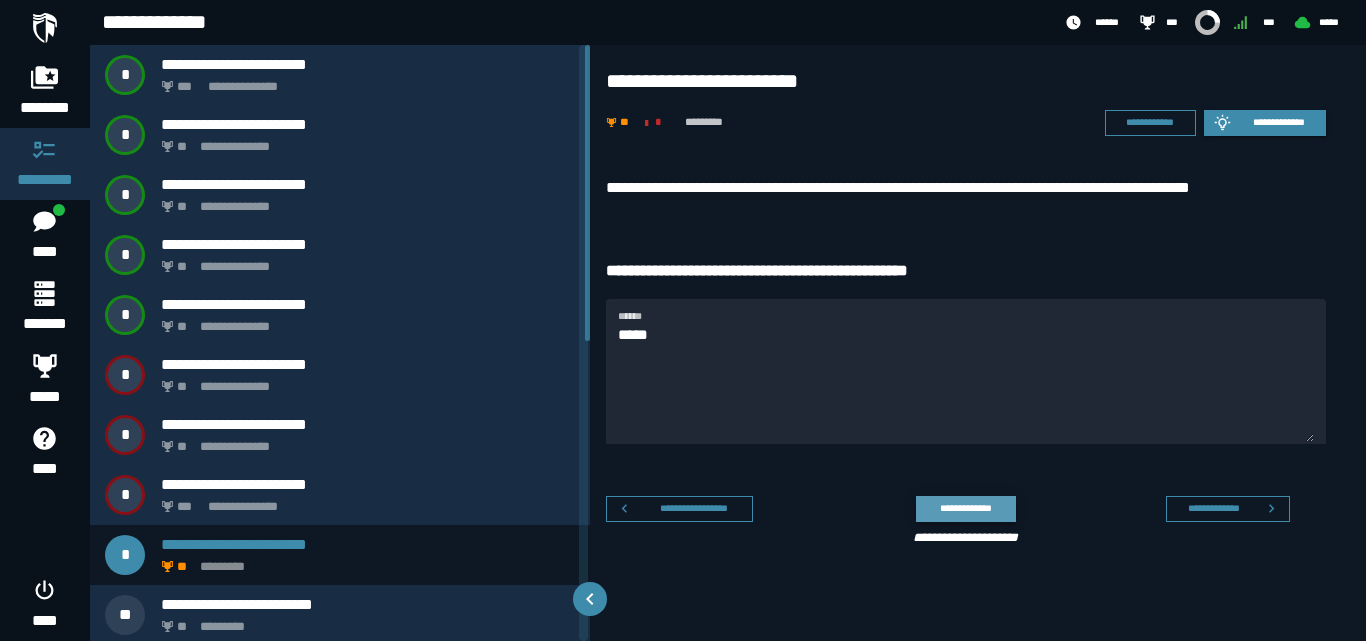 click on "**********" 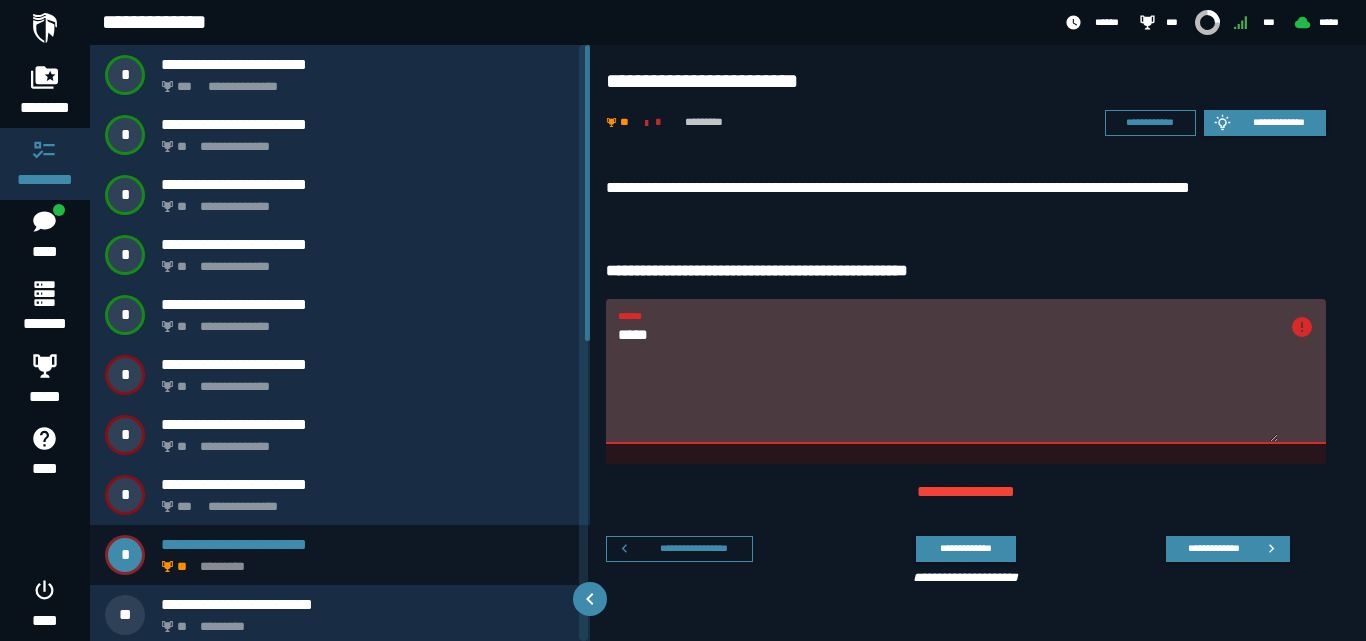 click on "*****" at bounding box center (948, 383) 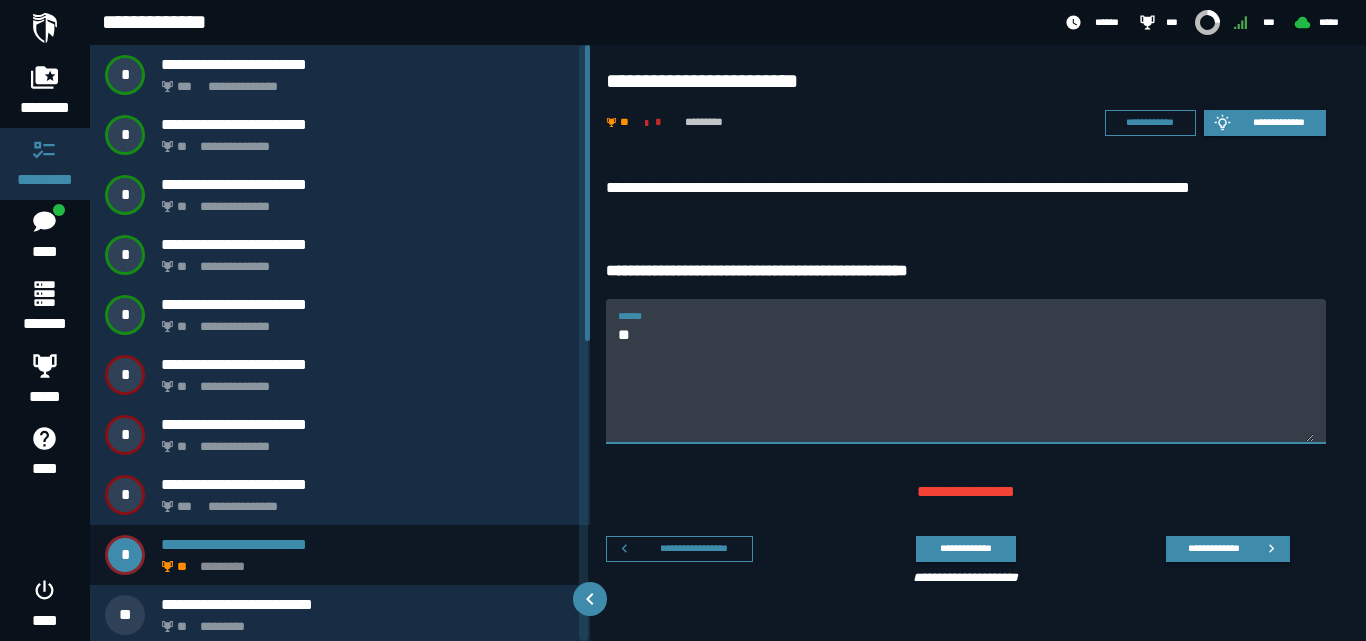 type on "*" 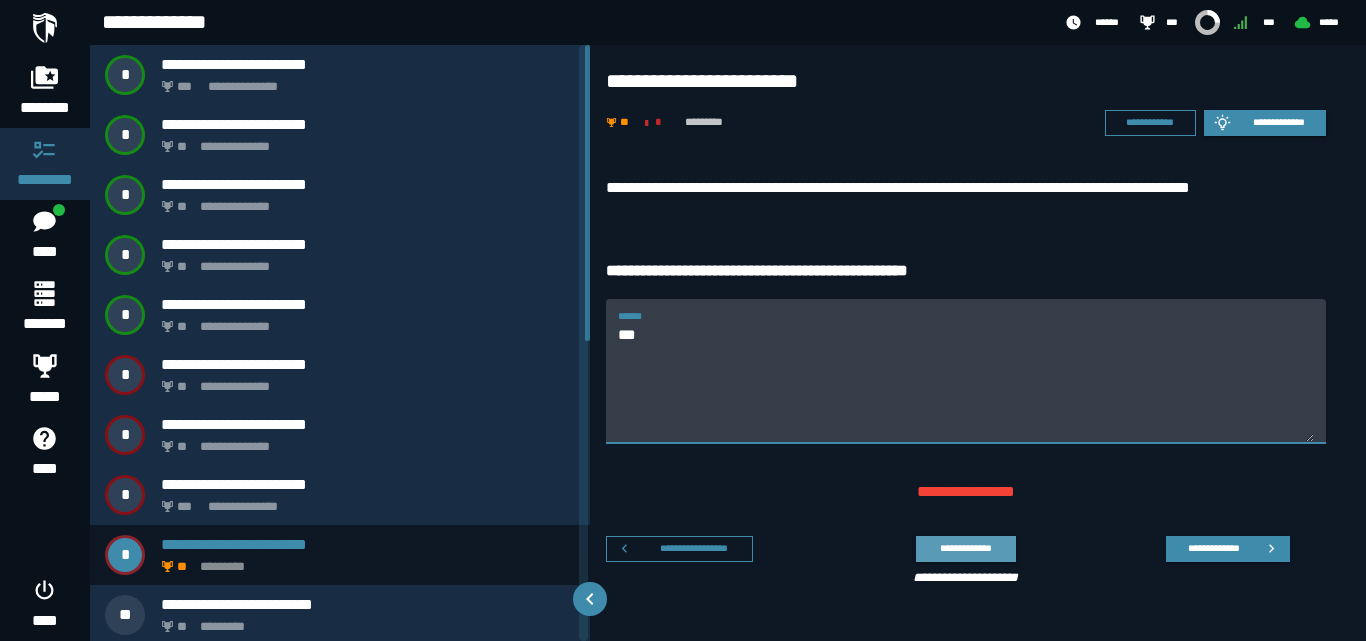 type on "***" 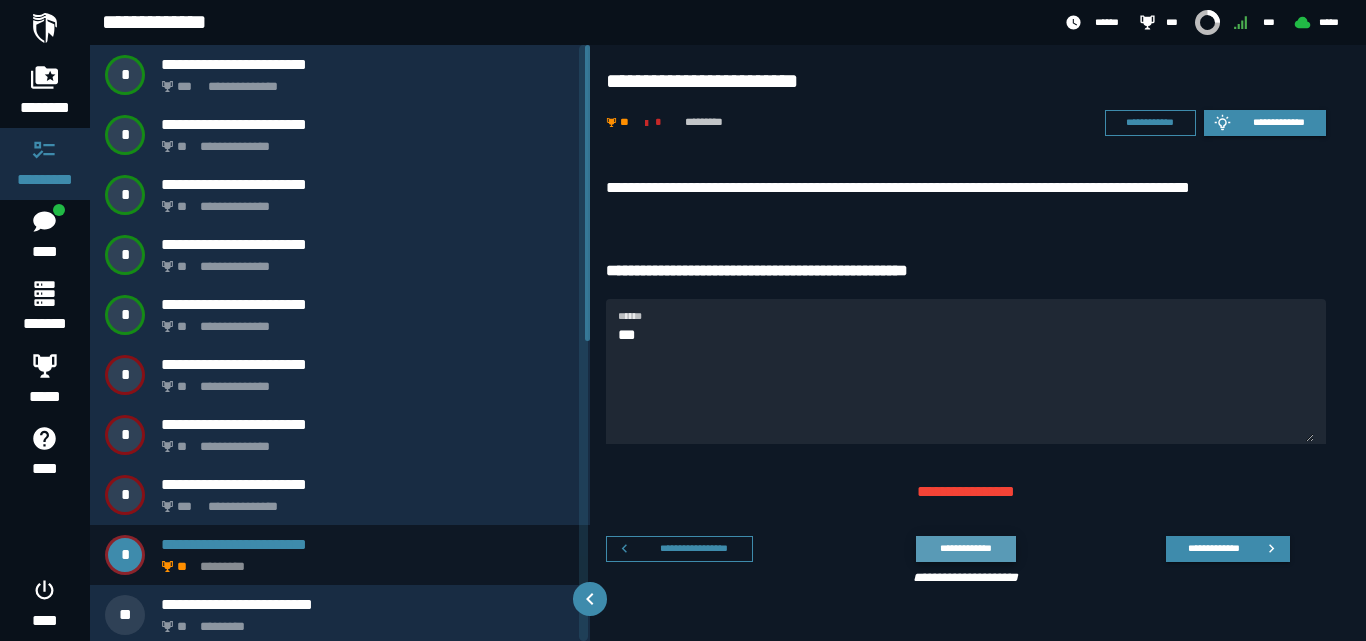 click on "**********" at bounding box center [965, 548] 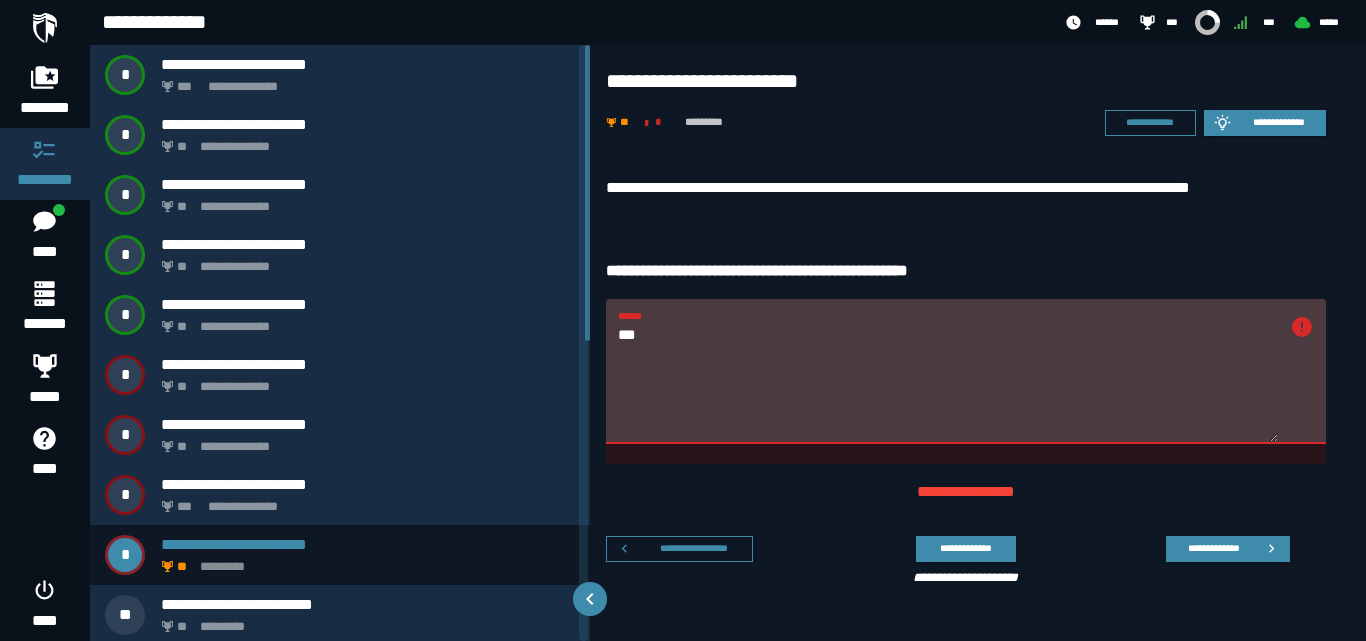 click on "***" at bounding box center [948, 383] 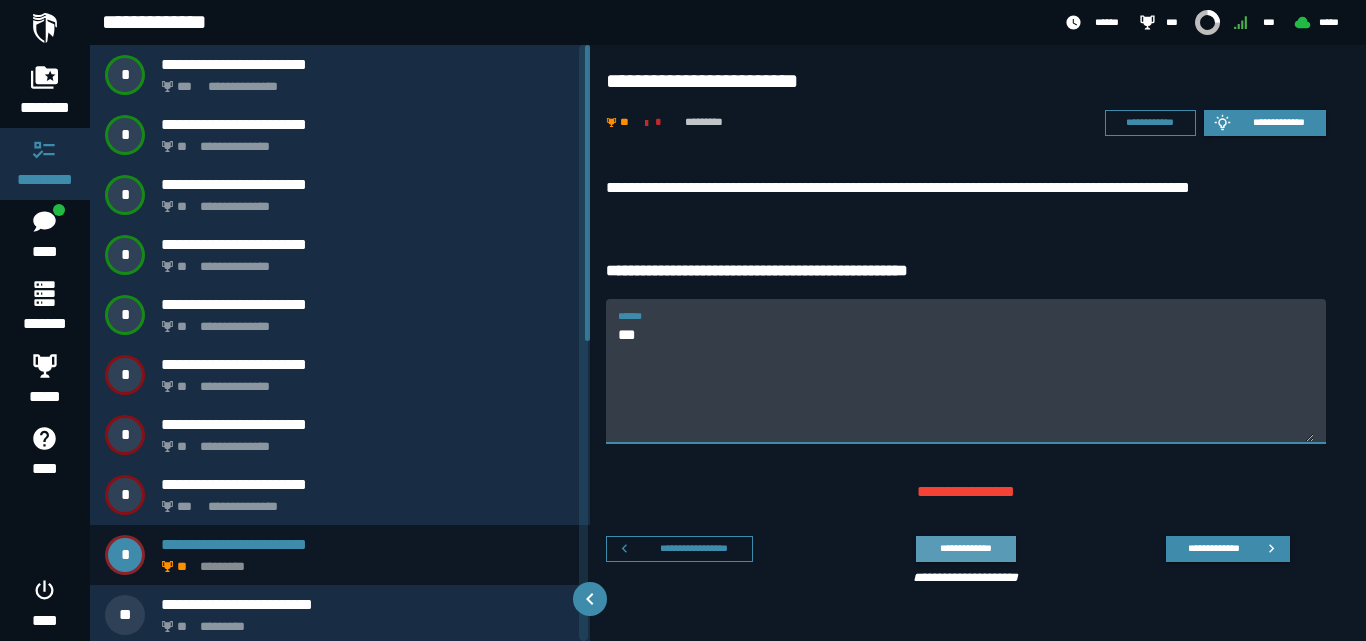 type on "***" 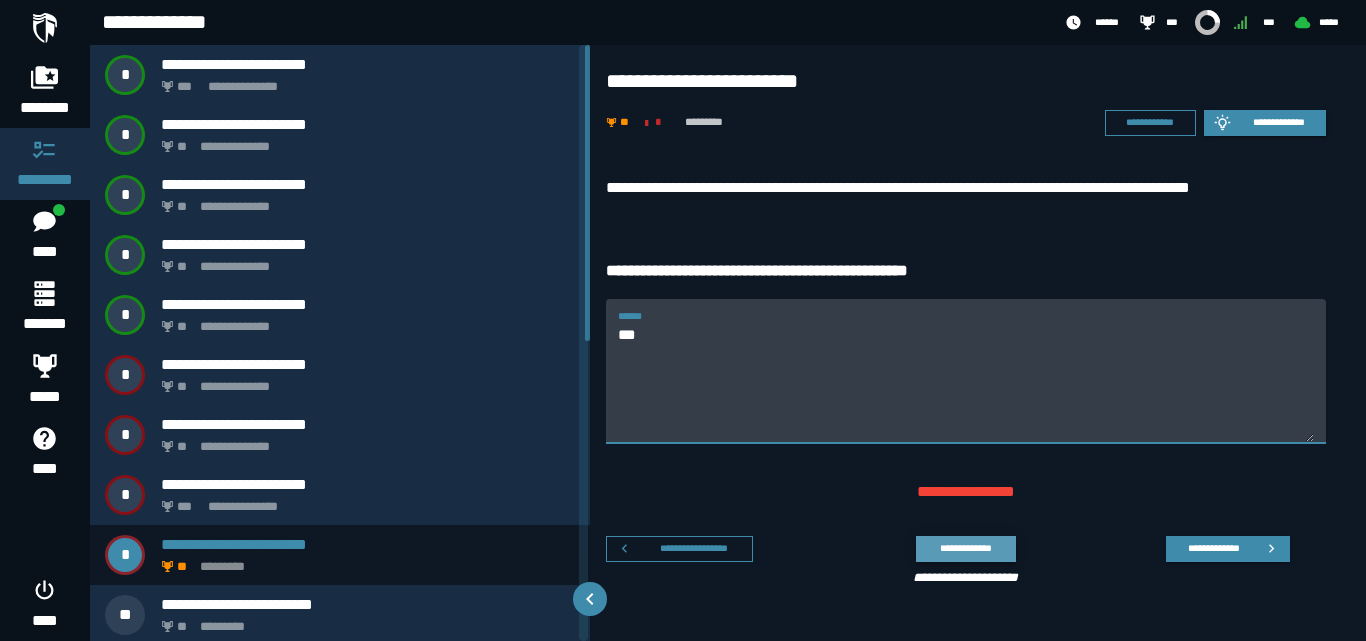 click on "**********" at bounding box center (965, 548) 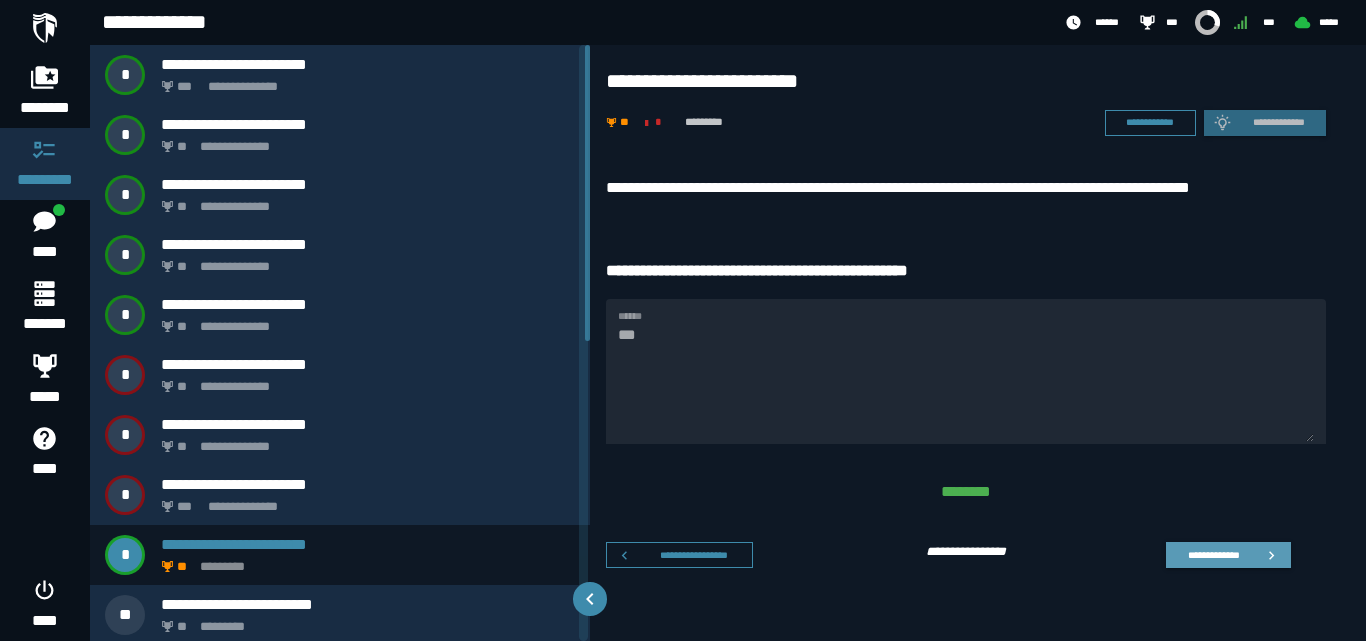click on "**********" at bounding box center [1213, 554] 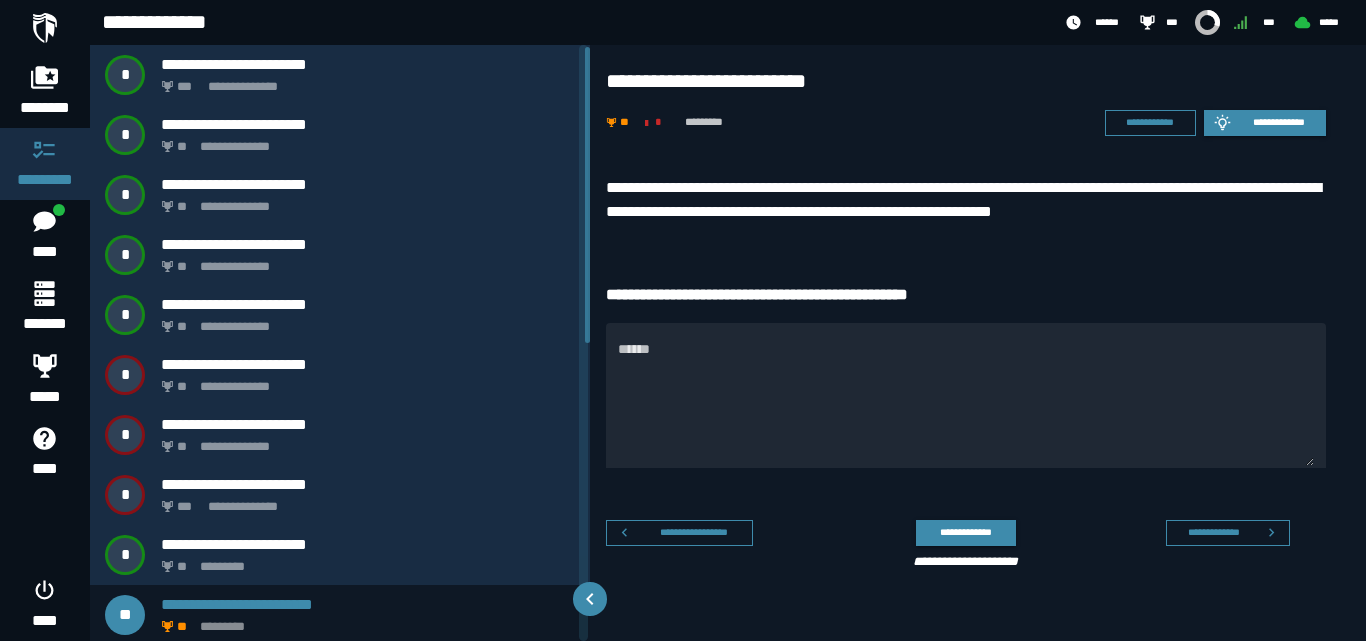 scroll, scrollTop: 4, scrollLeft: 0, axis: vertical 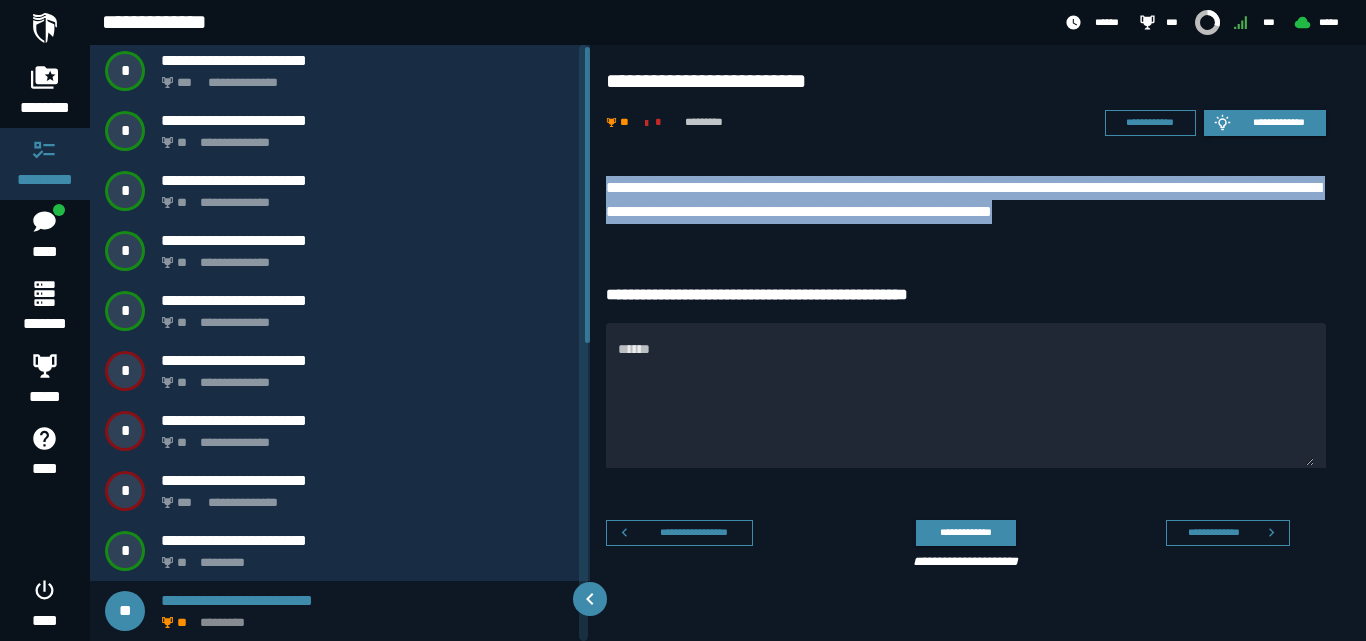 drag, startPoint x: 1216, startPoint y: 223, endPoint x: 604, endPoint y: 184, distance: 613.2414 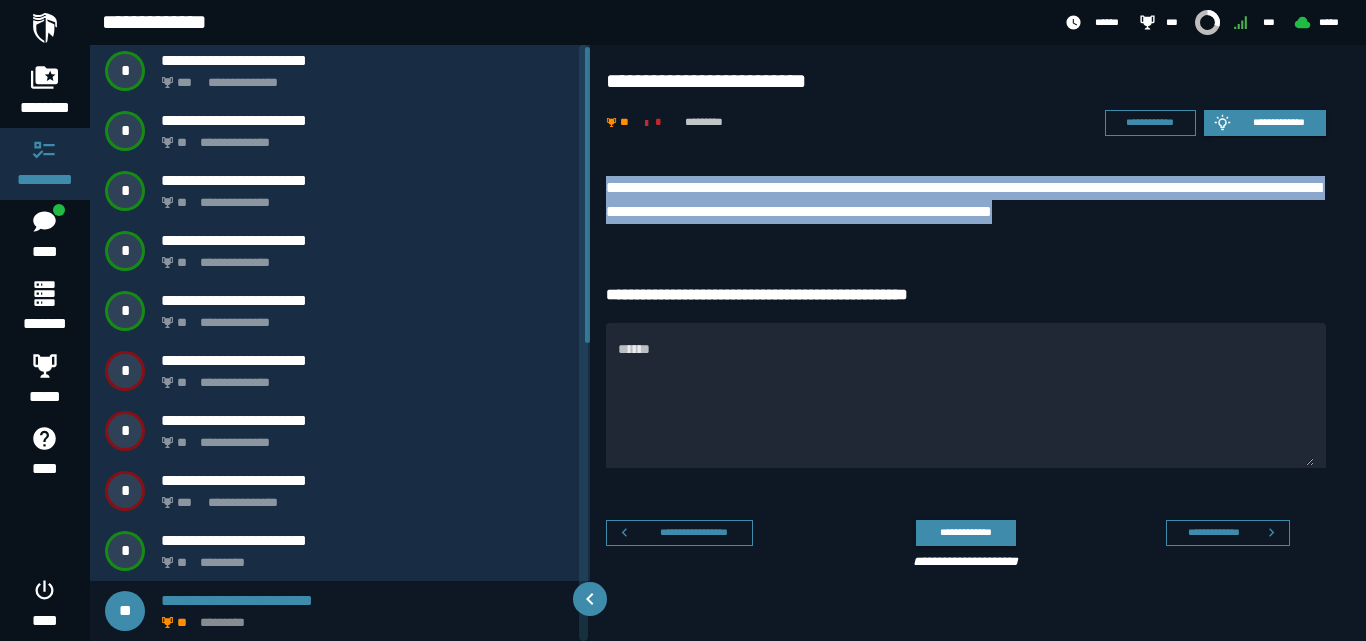 click on "**********" at bounding box center (978, 377) 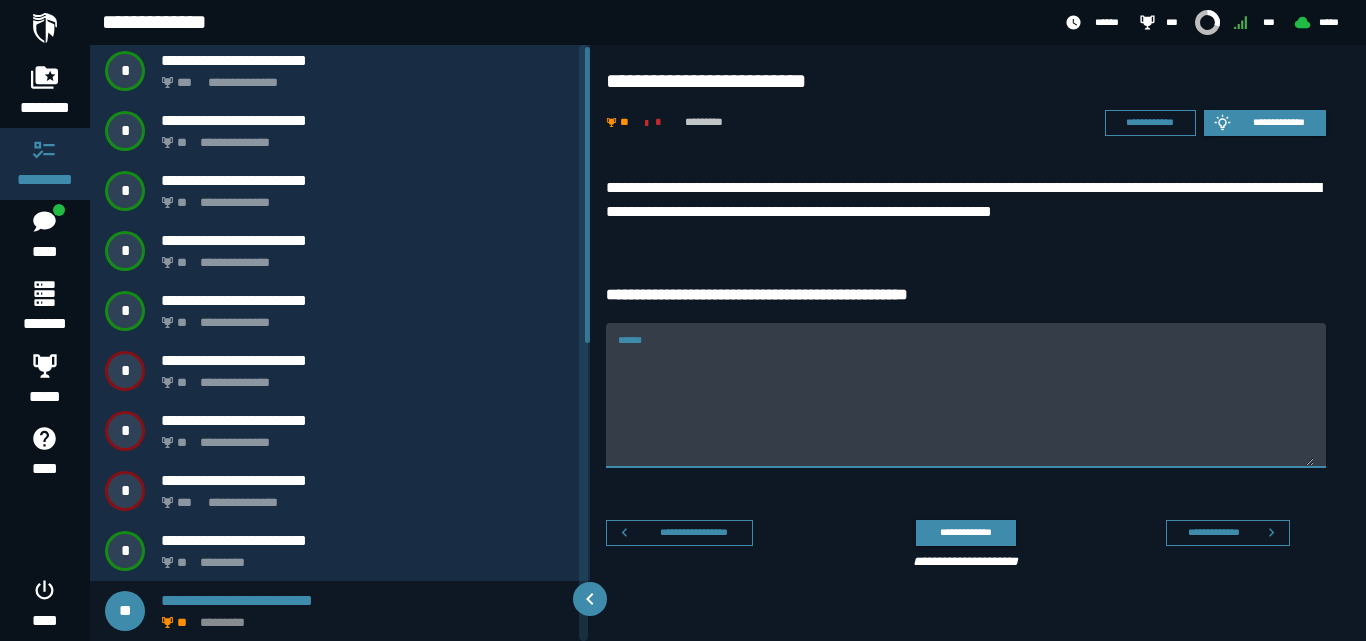 click on "******" at bounding box center (966, 407) 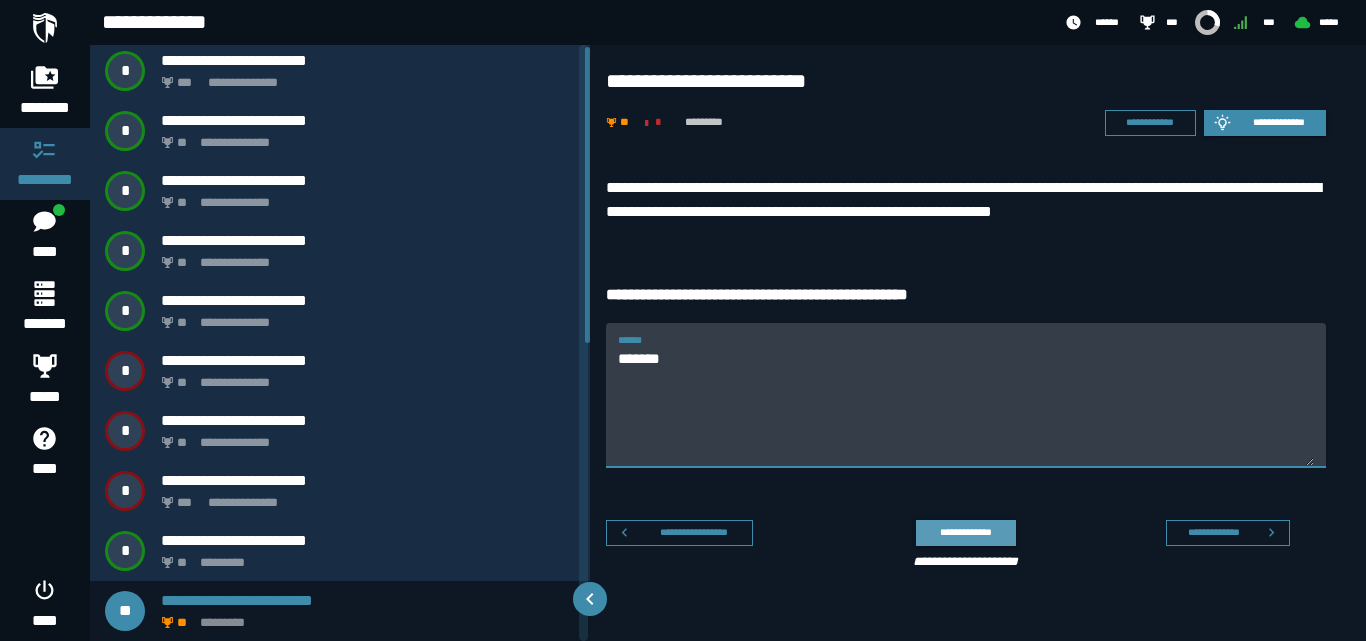type on "*******" 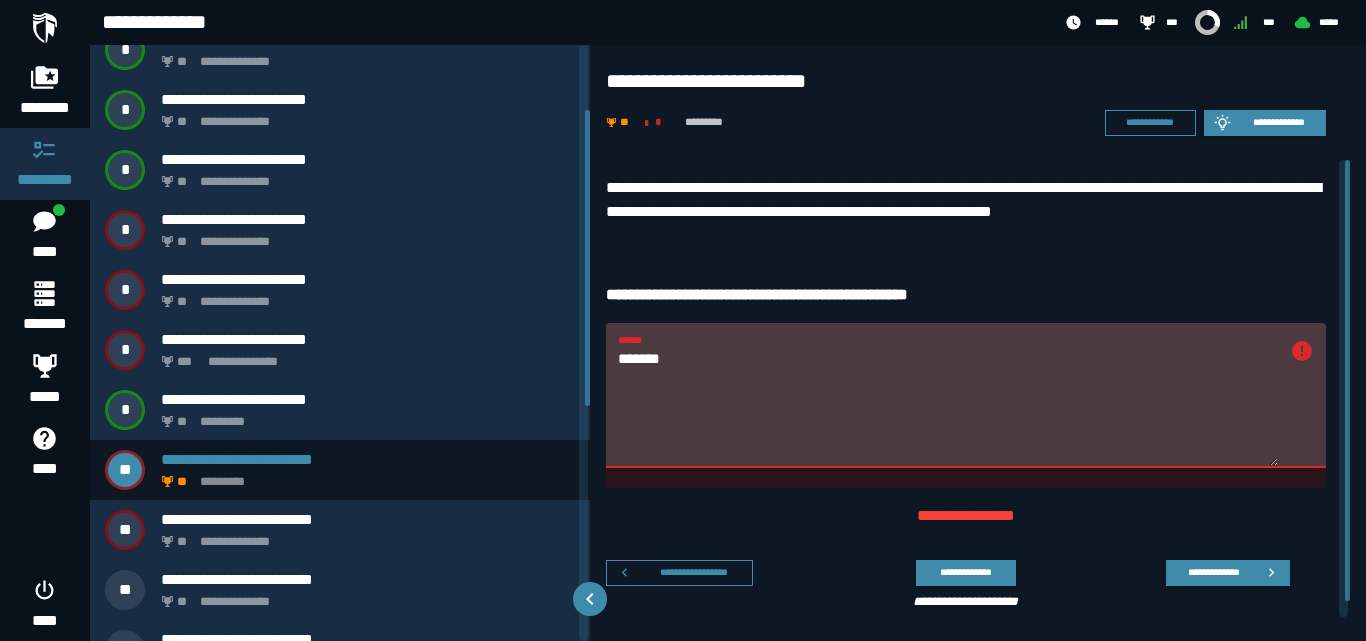 scroll, scrollTop: 147, scrollLeft: 0, axis: vertical 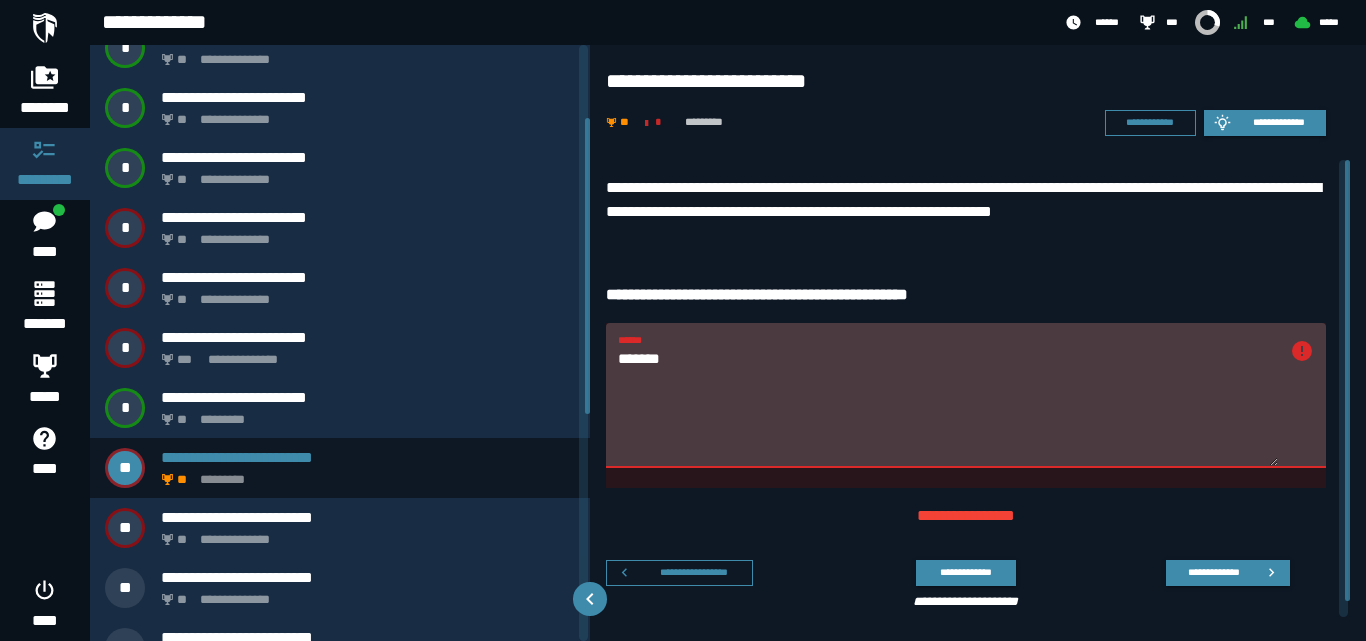 drag, startPoint x: 587, startPoint y: 239, endPoint x: 579, endPoint y: 310, distance: 71.44928 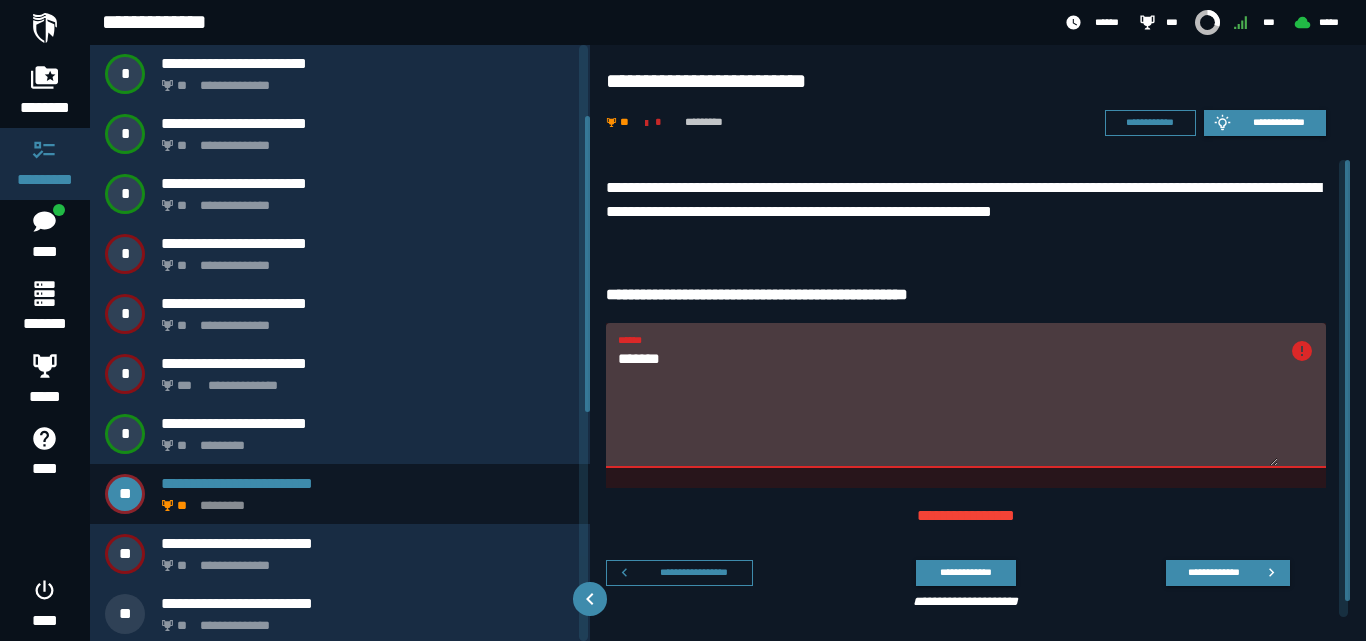 scroll, scrollTop: 115, scrollLeft: 0, axis: vertical 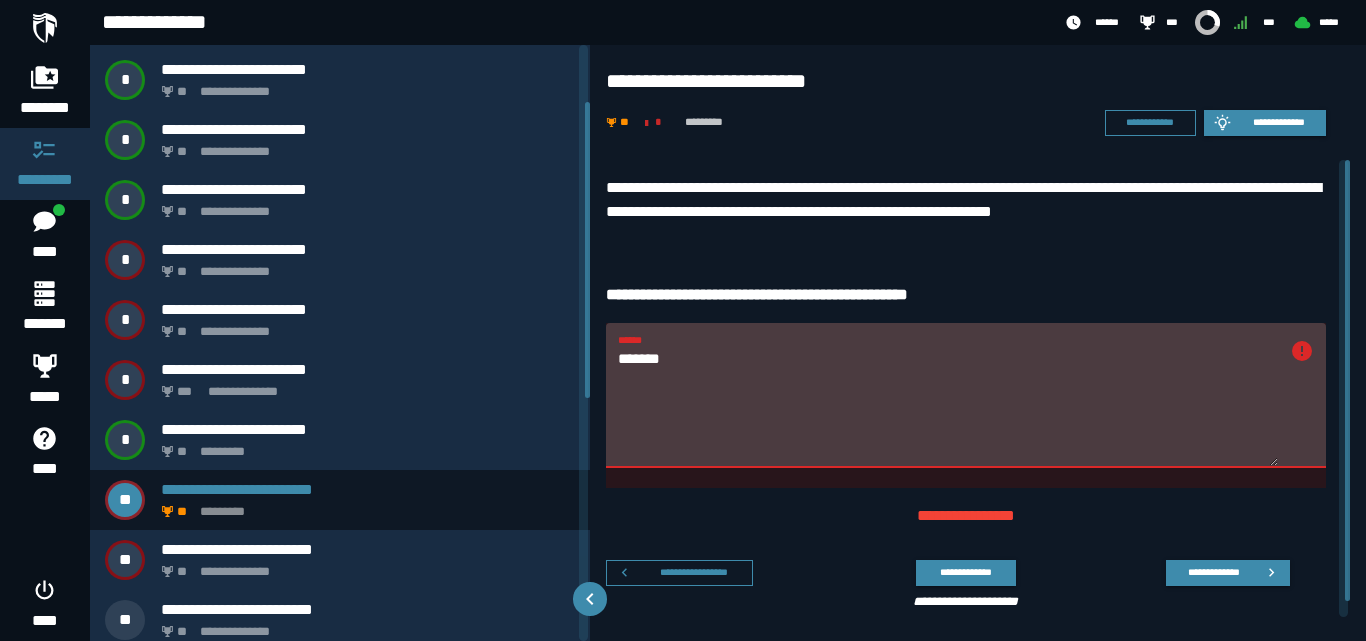 drag, startPoint x: 589, startPoint y: 371, endPoint x: 584, endPoint y: 355, distance: 16.763054 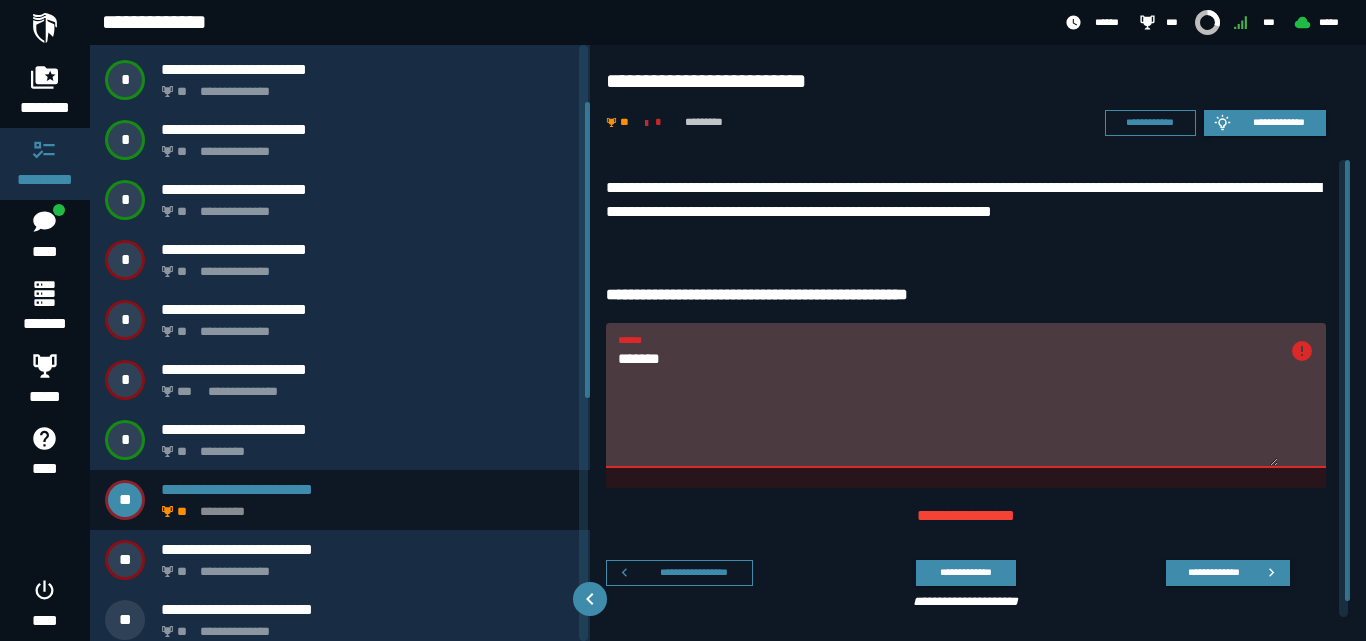 click on "*******" at bounding box center [948, 407] 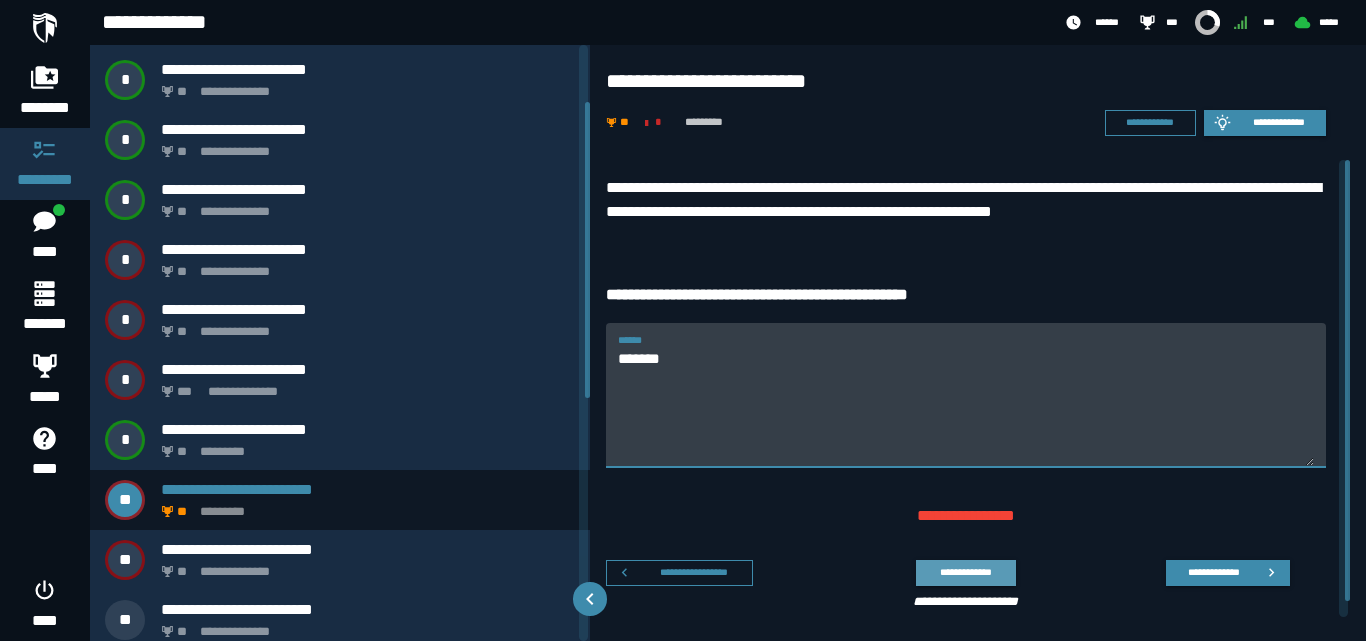 type on "*******" 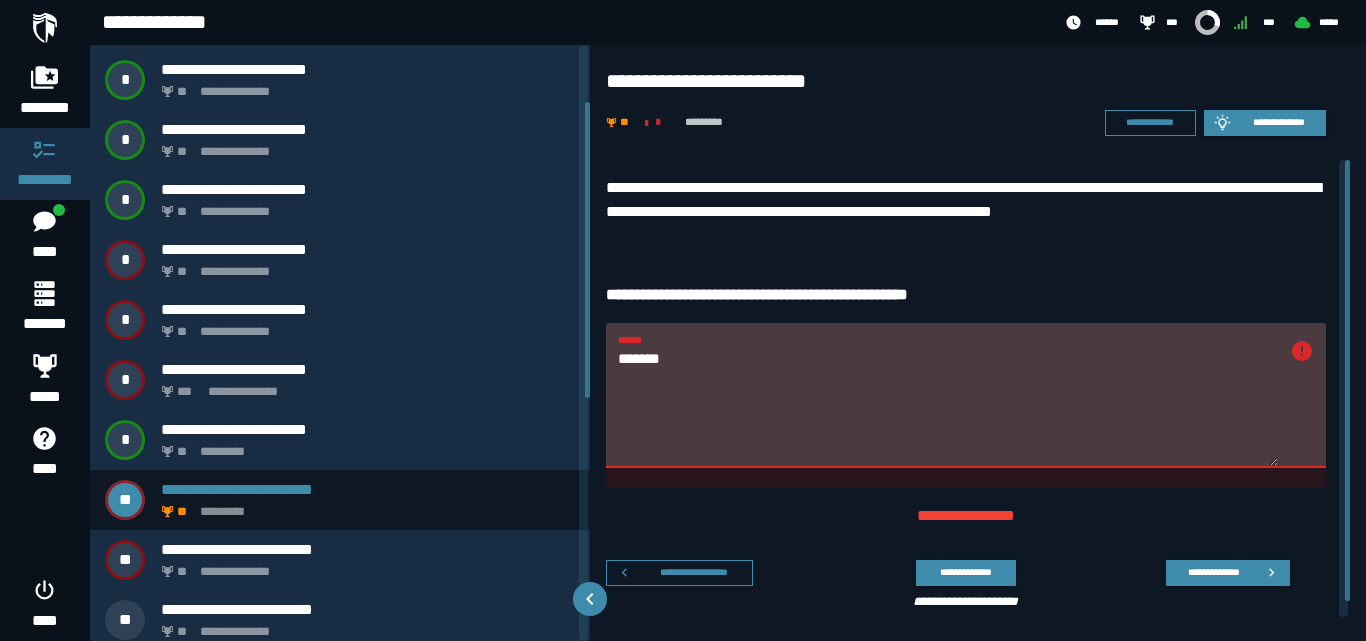 click on "*******" at bounding box center [948, 407] 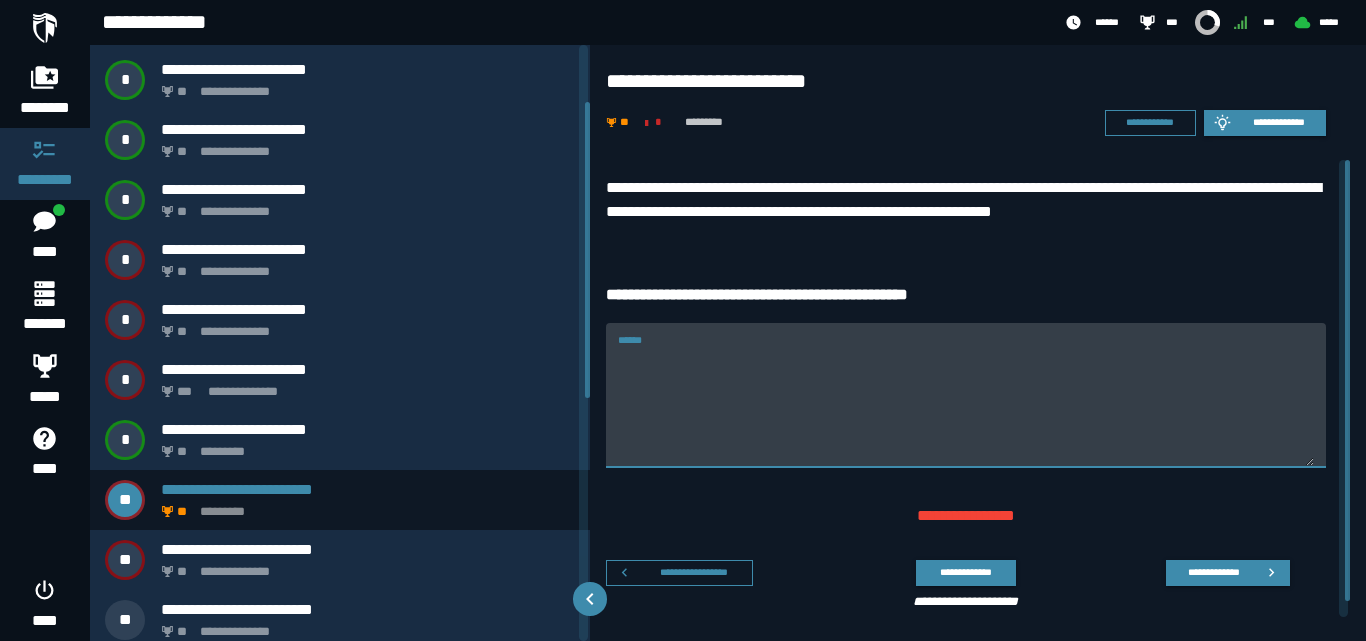 paste on "**********" 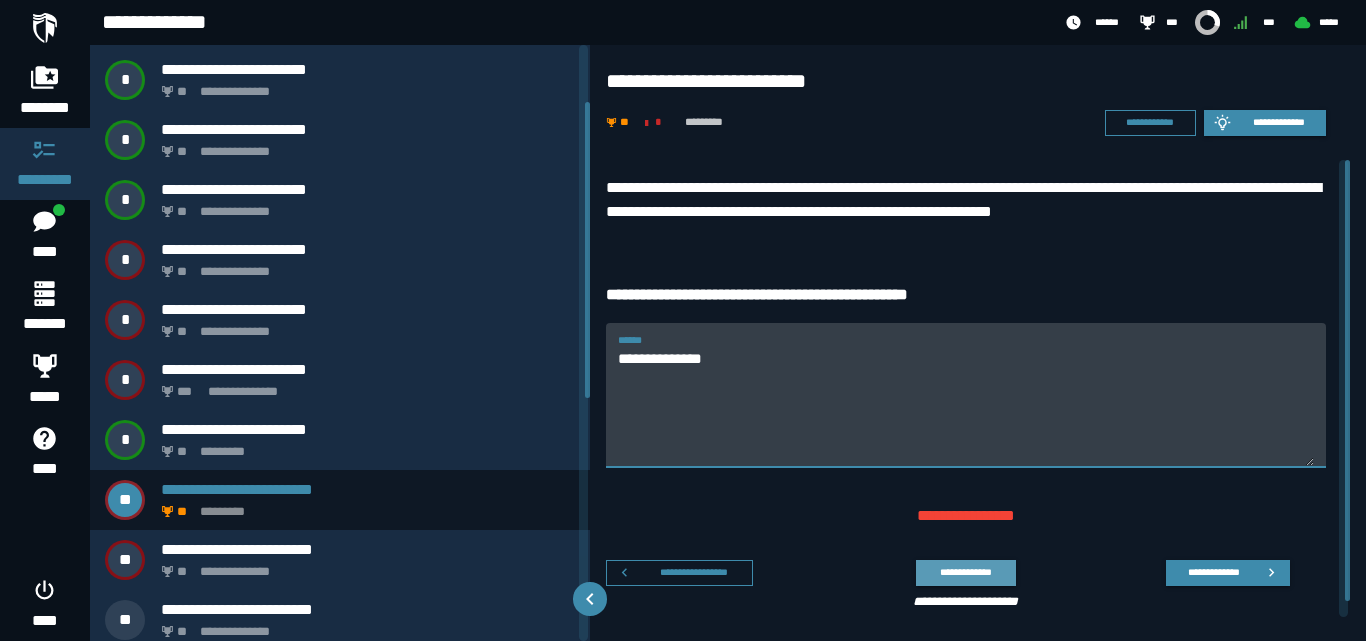 type on "**********" 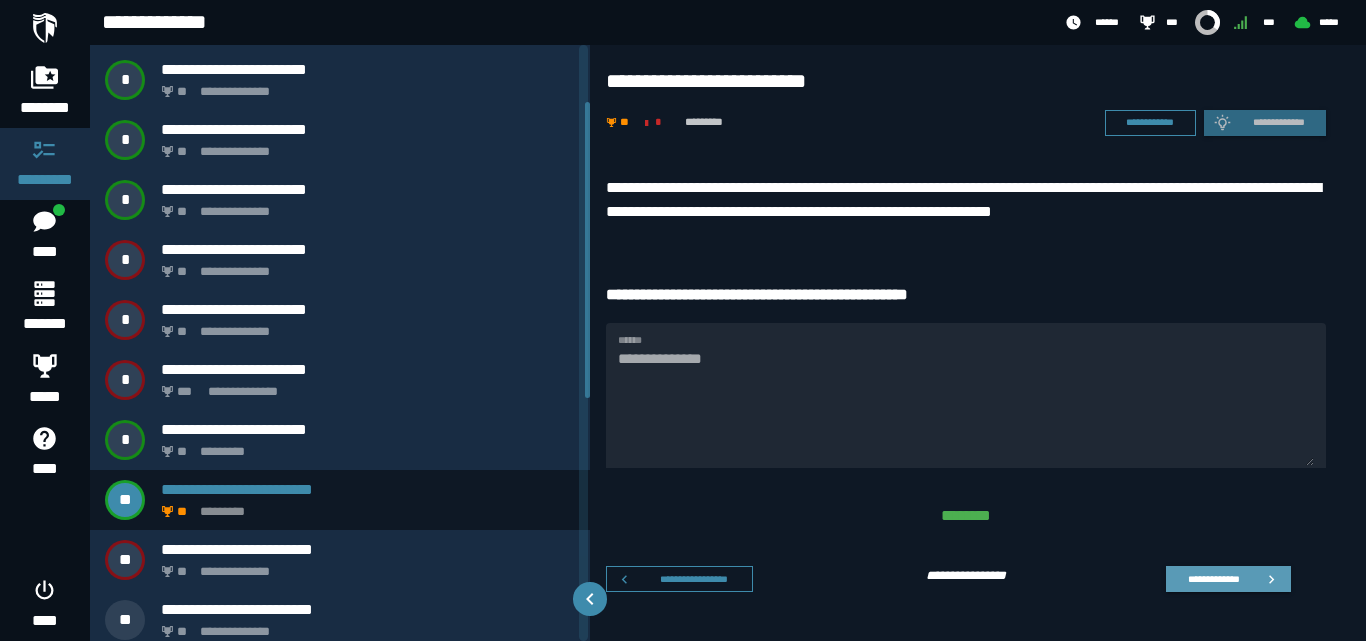 click on "**********" at bounding box center (1213, 578) 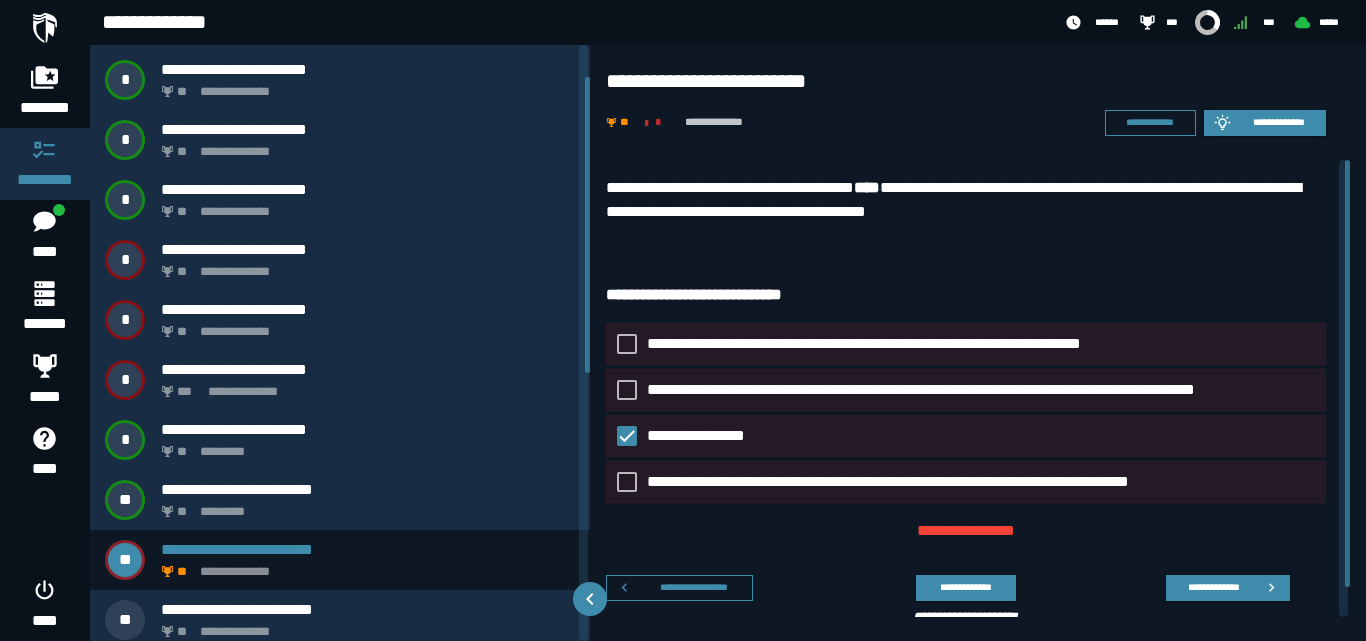 scroll, scrollTop: 64, scrollLeft: 0, axis: vertical 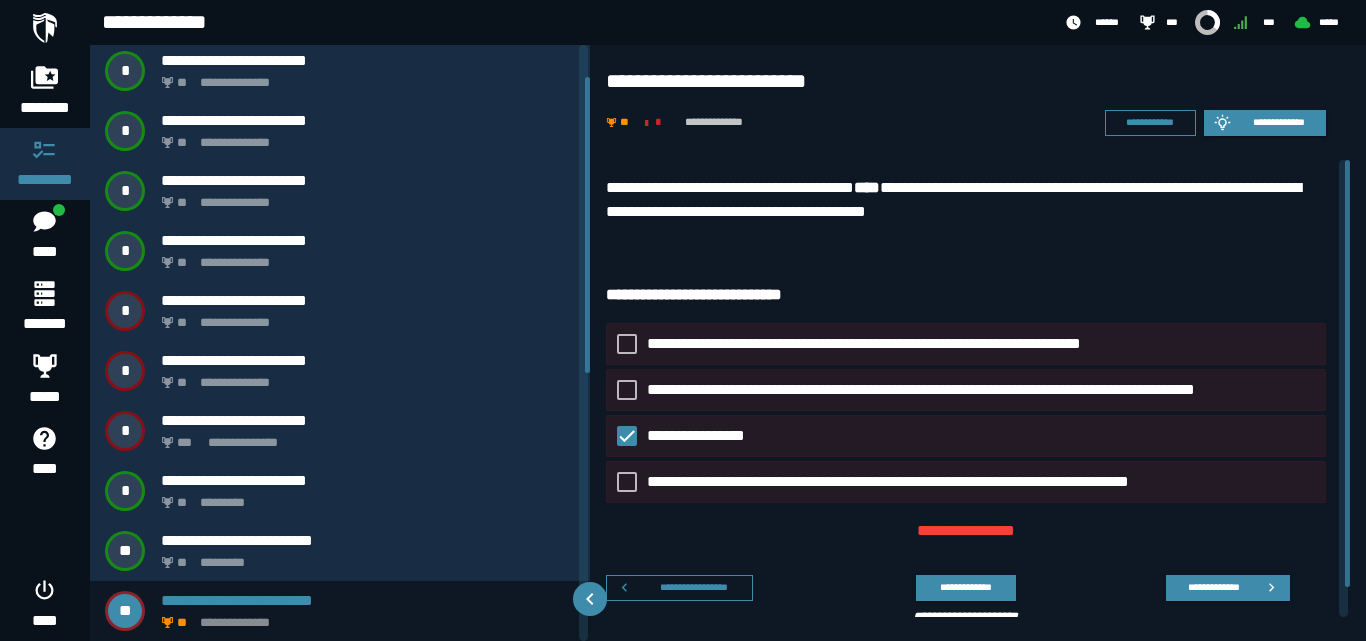 click on "**********" at bounding box center (966, 200) 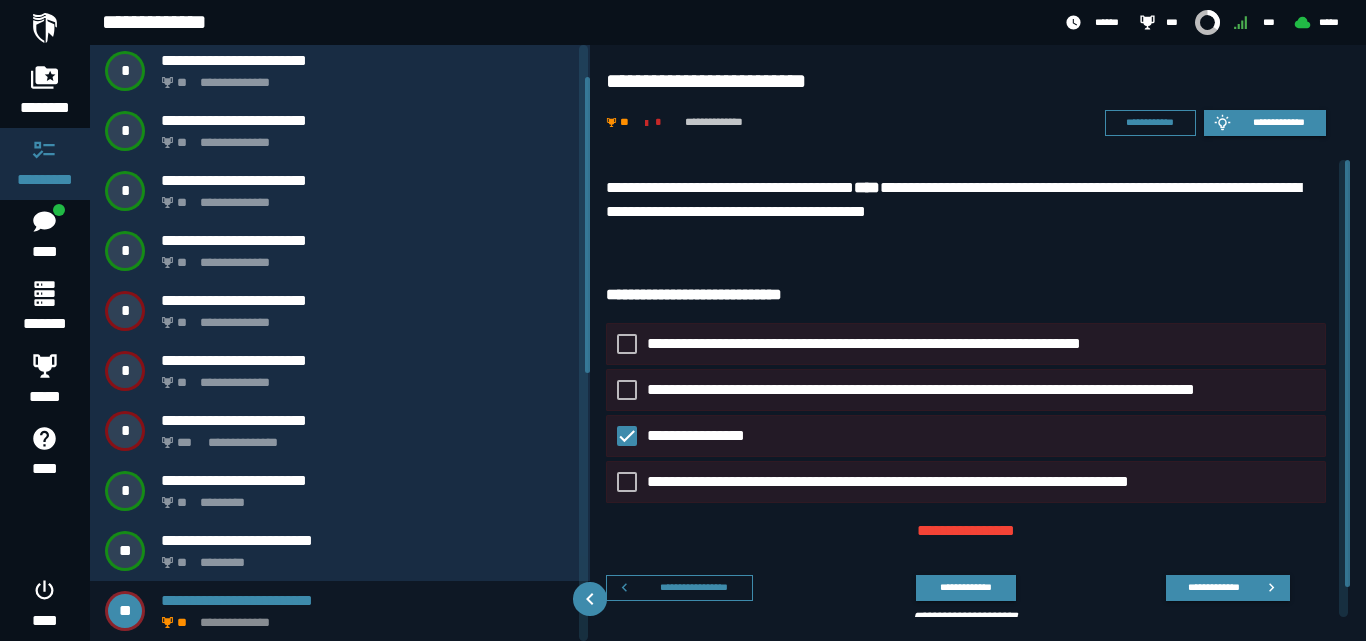 click on "**********" at bounding box center [966, 200] 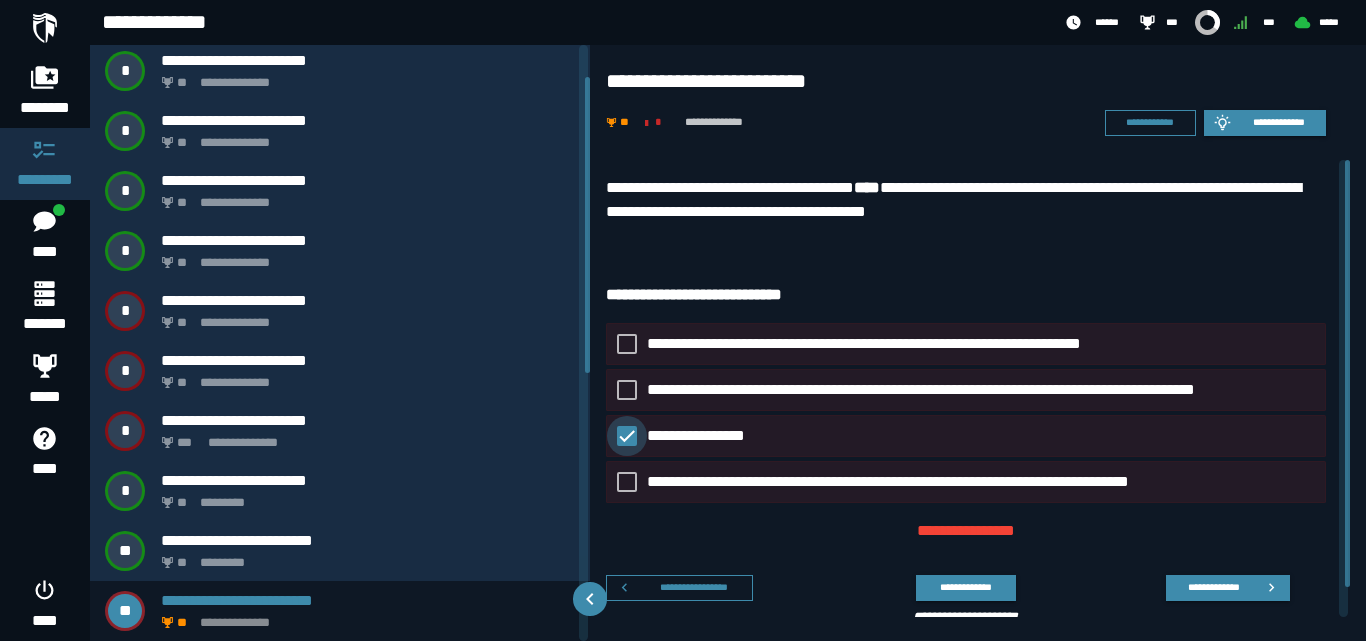 click 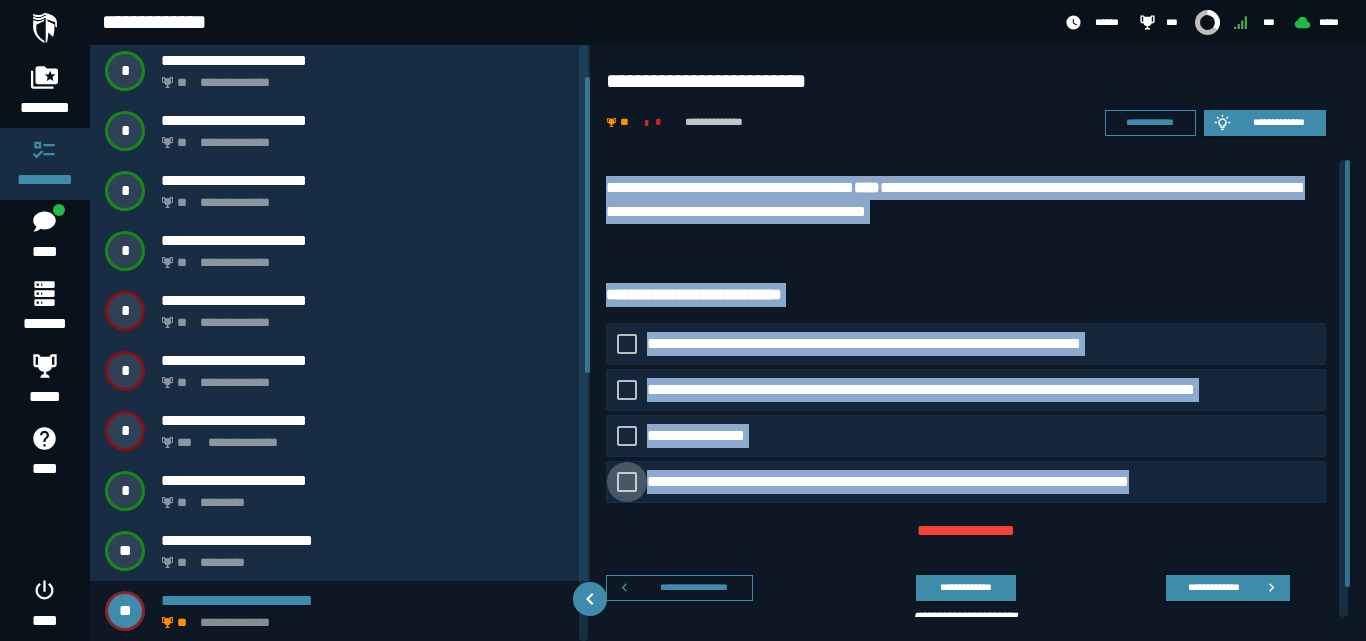 drag, startPoint x: 1210, startPoint y: 482, endPoint x: 603, endPoint y: 185, distance: 675.7648 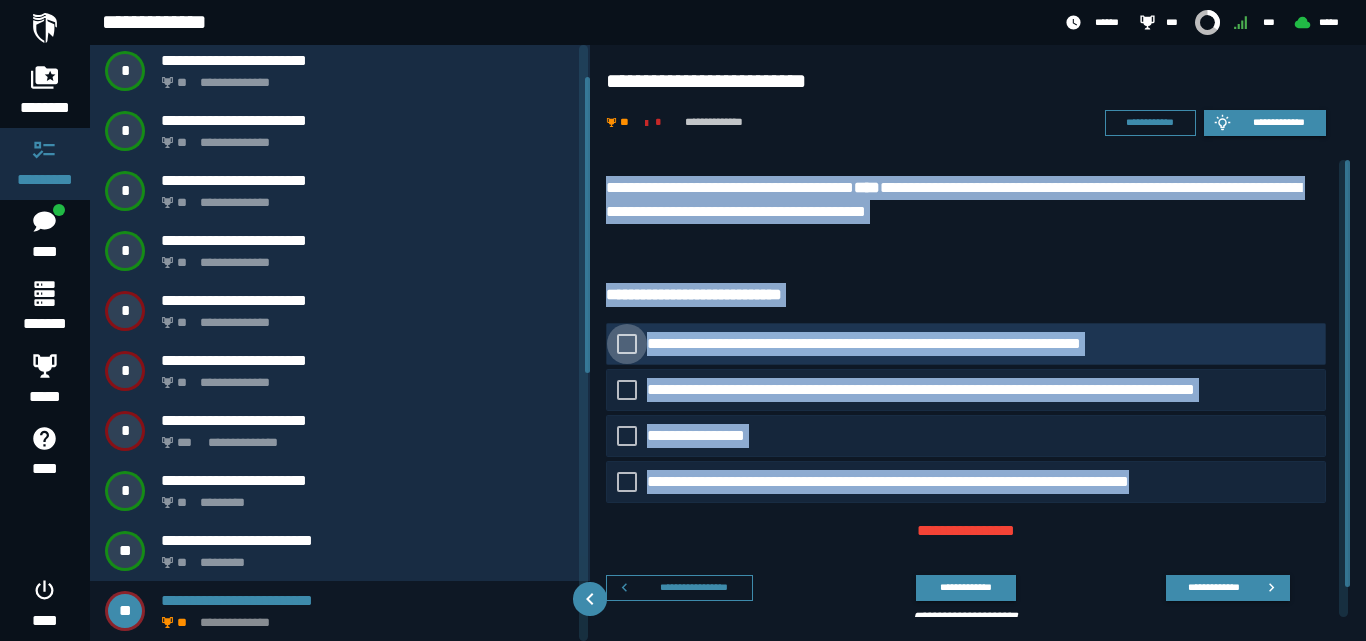 click at bounding box center (627, 344) 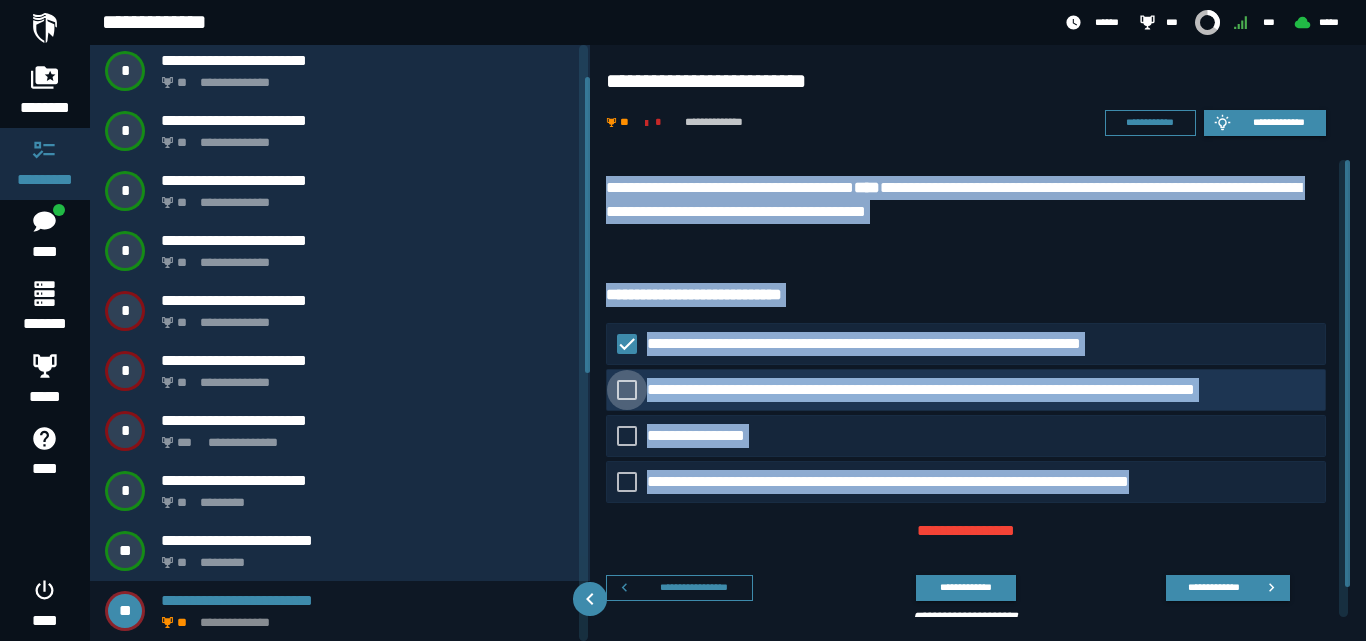 click 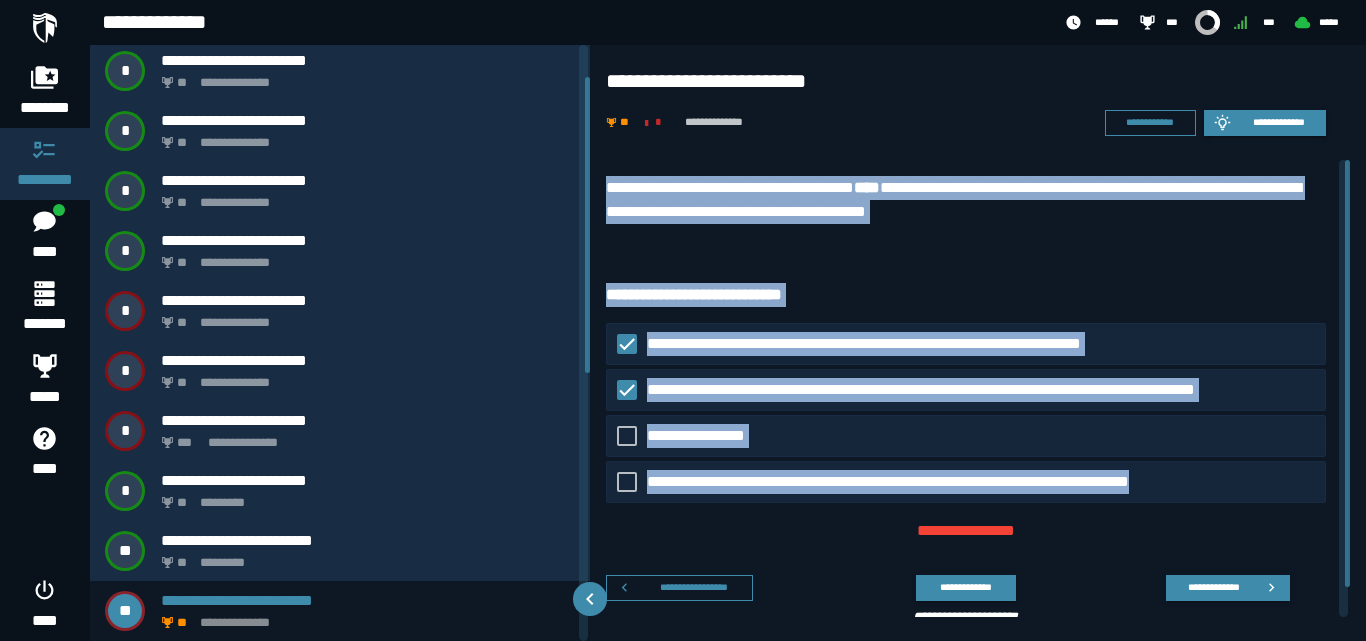 click on "**********" at bounding box center (978, 404) 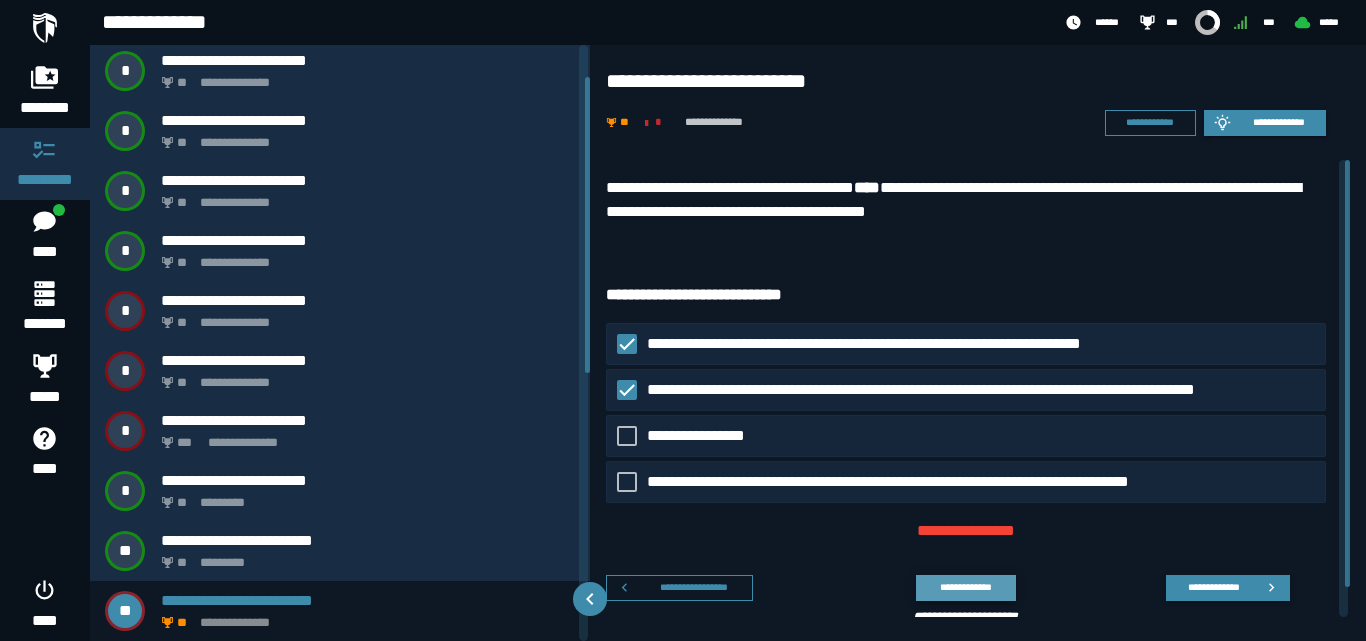 click on "**********" at bounding box center (965, 587) 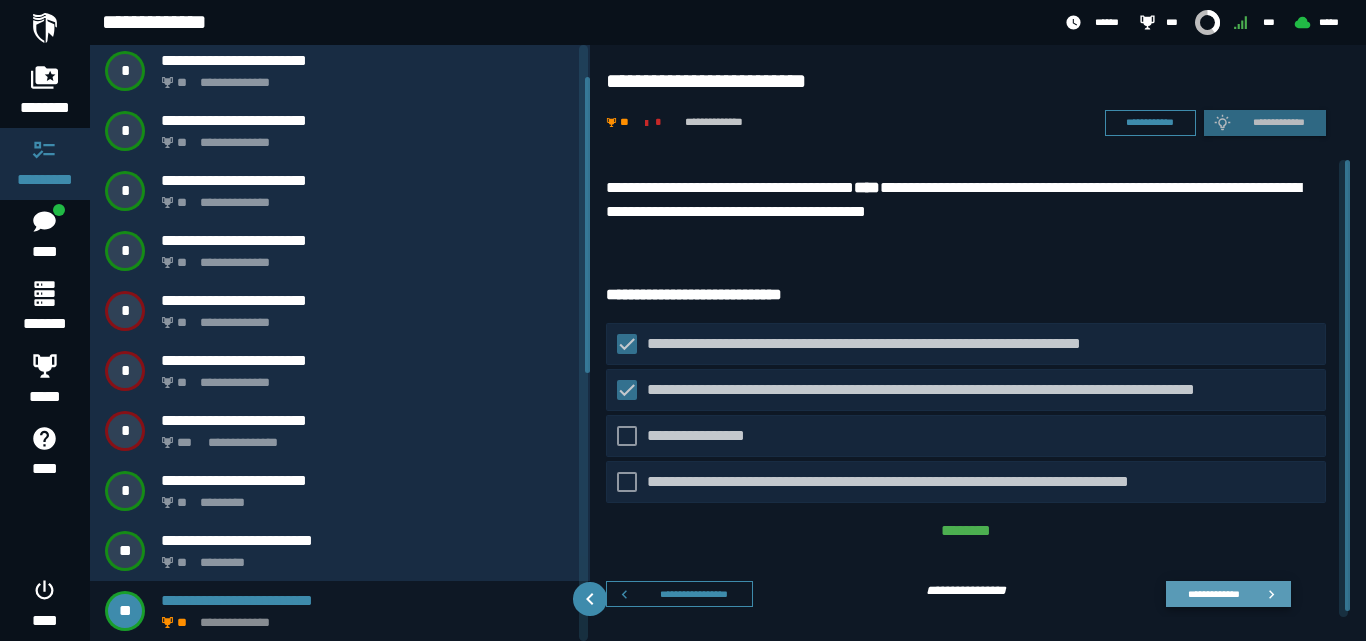 click on "**********" at bounding box center (1213, 593) 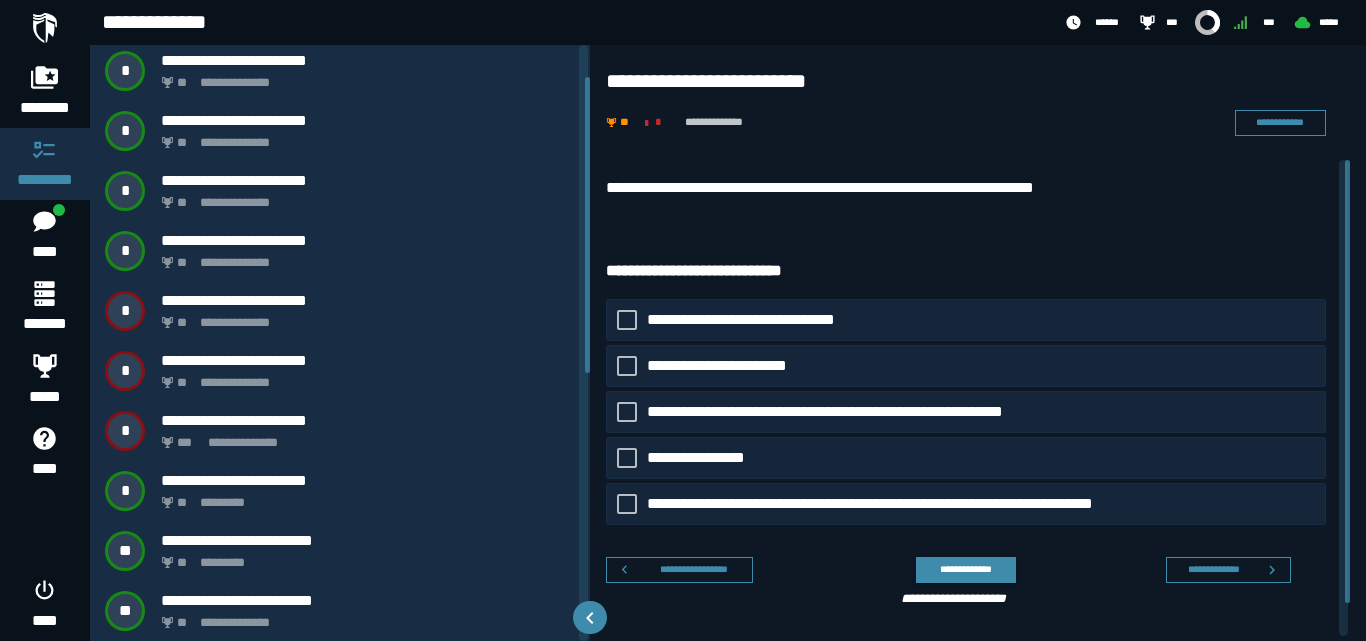 scroll, scrollTop: 124, scrollLeft: 0, axis: vertical 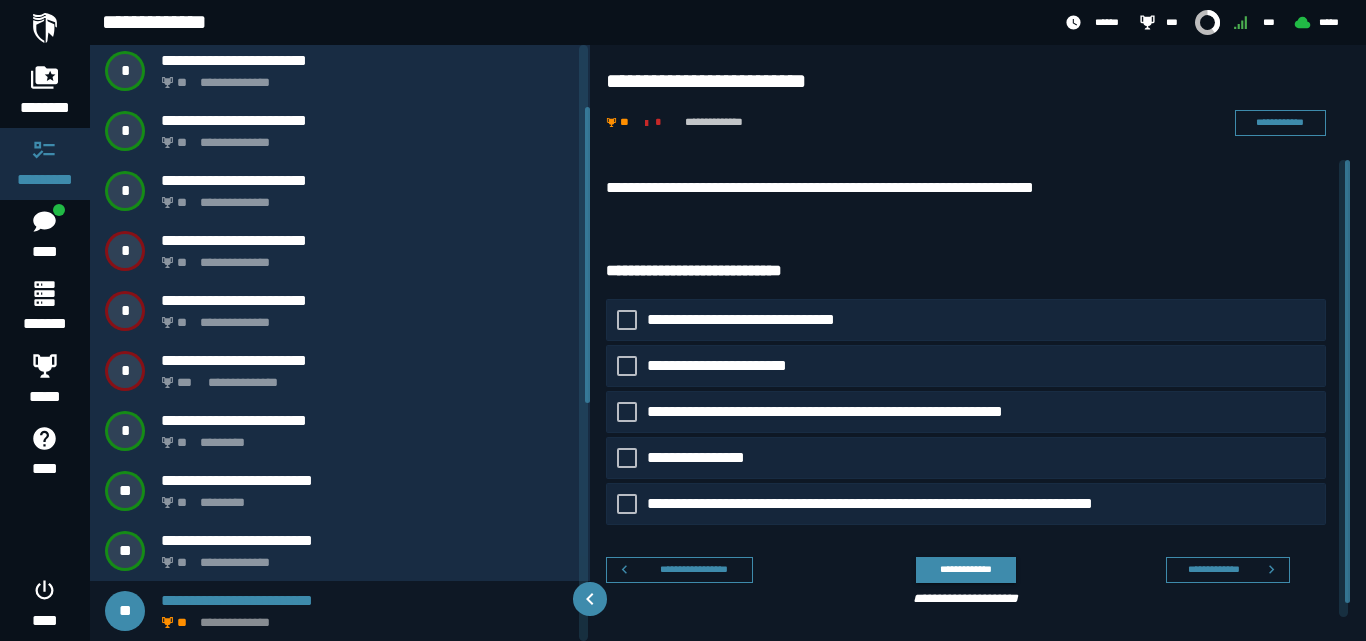 click on "**********" at bounding box center [978, 395] 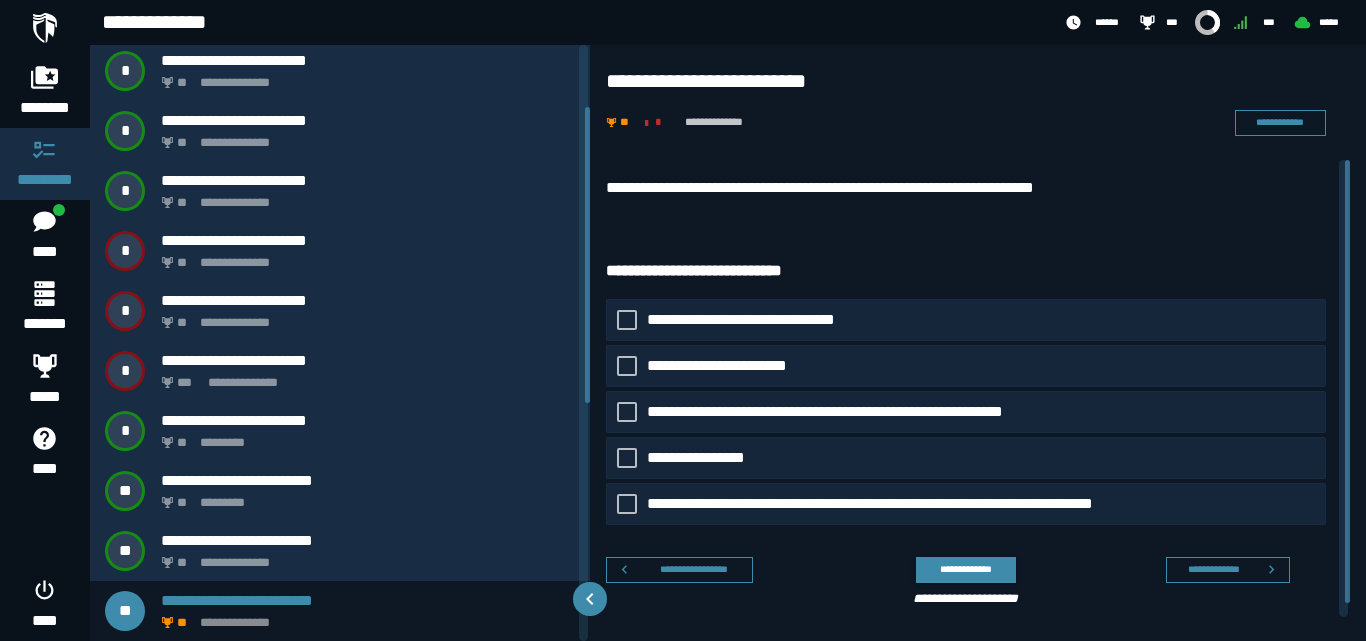 click on "**********" at bounding box center [966, 188] 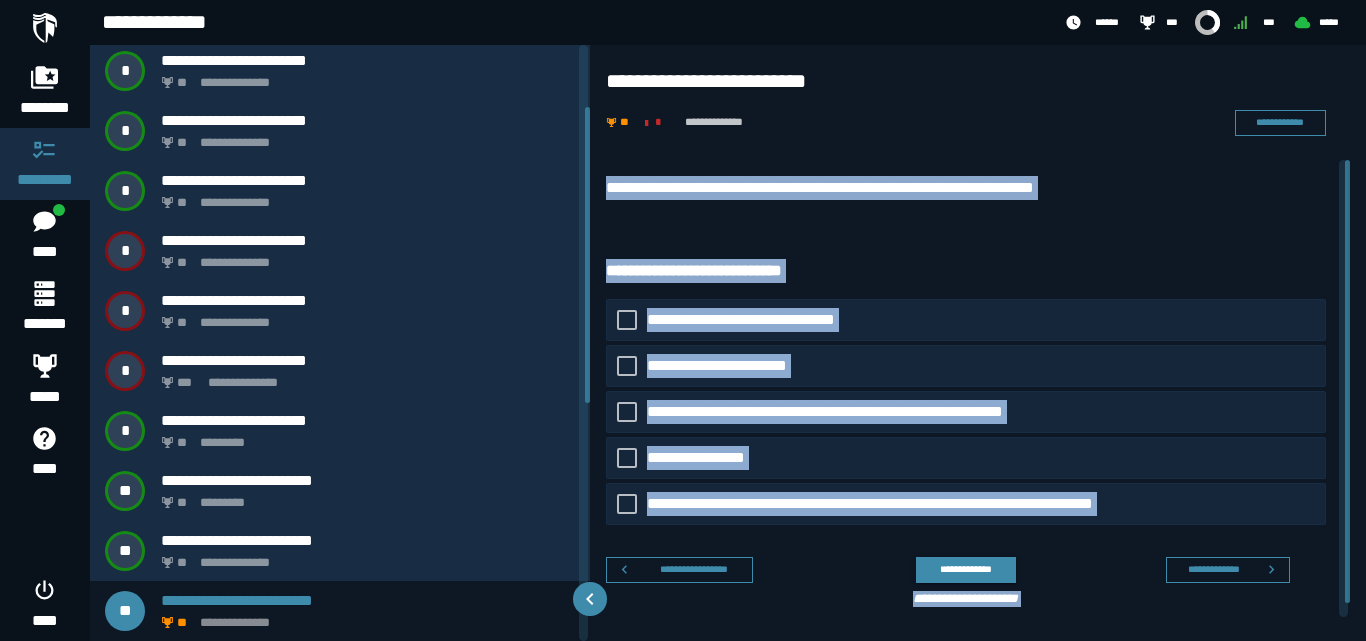 drag, startPoint x: 1350, startPoint y: 204, endPoint x: 1347, endPoint y: 221, distance: 17.262676 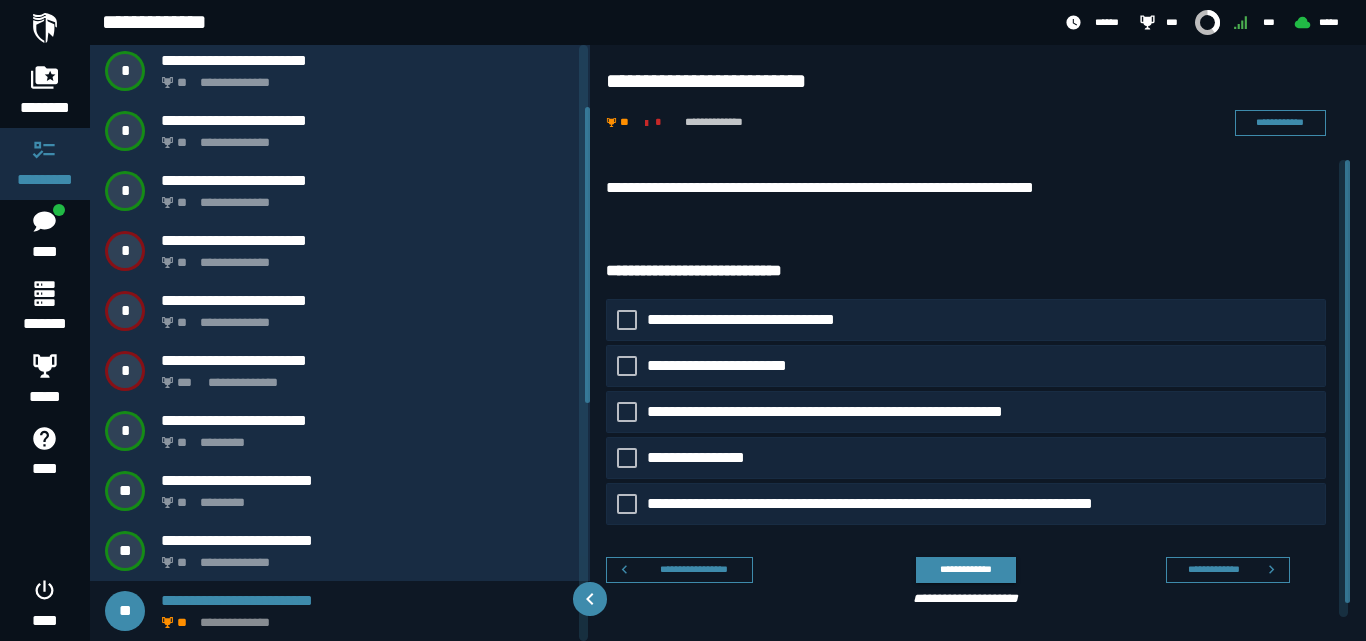 click on "**********" at bounding box center [978, 102] 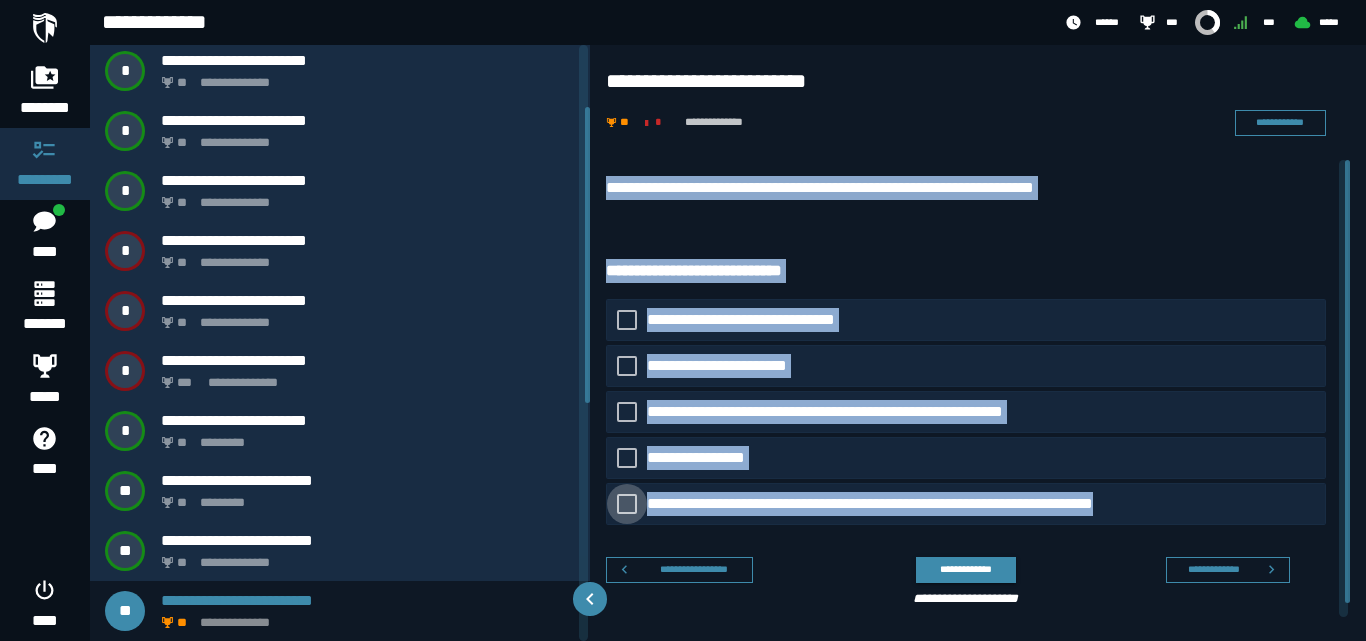 drag, startPoint x: 1147, startPoint y: 501, endPoint x: 609, endPoint y: 178, distance: 627.51337 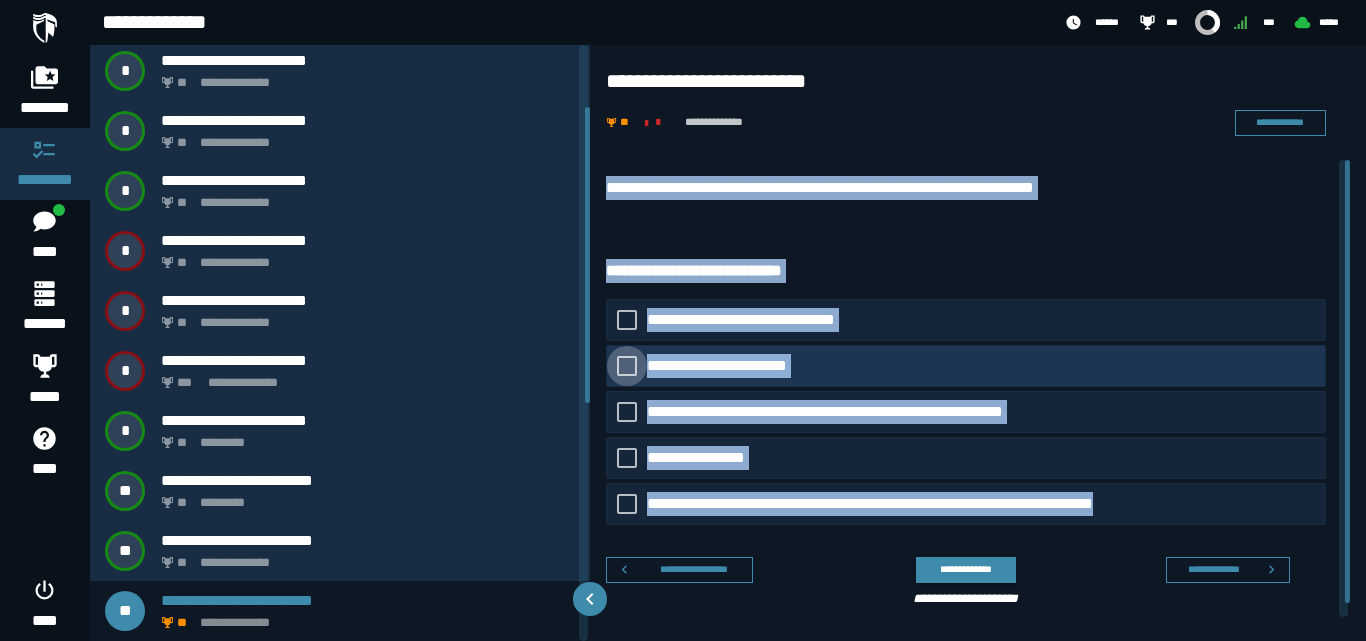 click 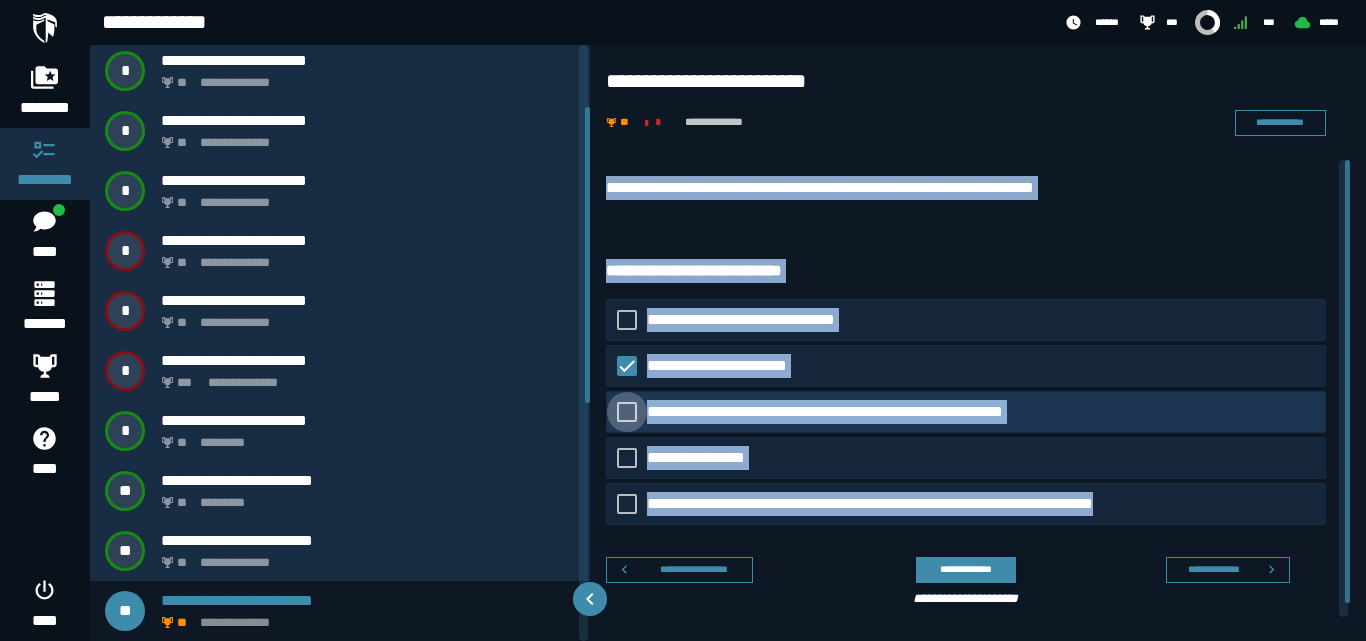 click 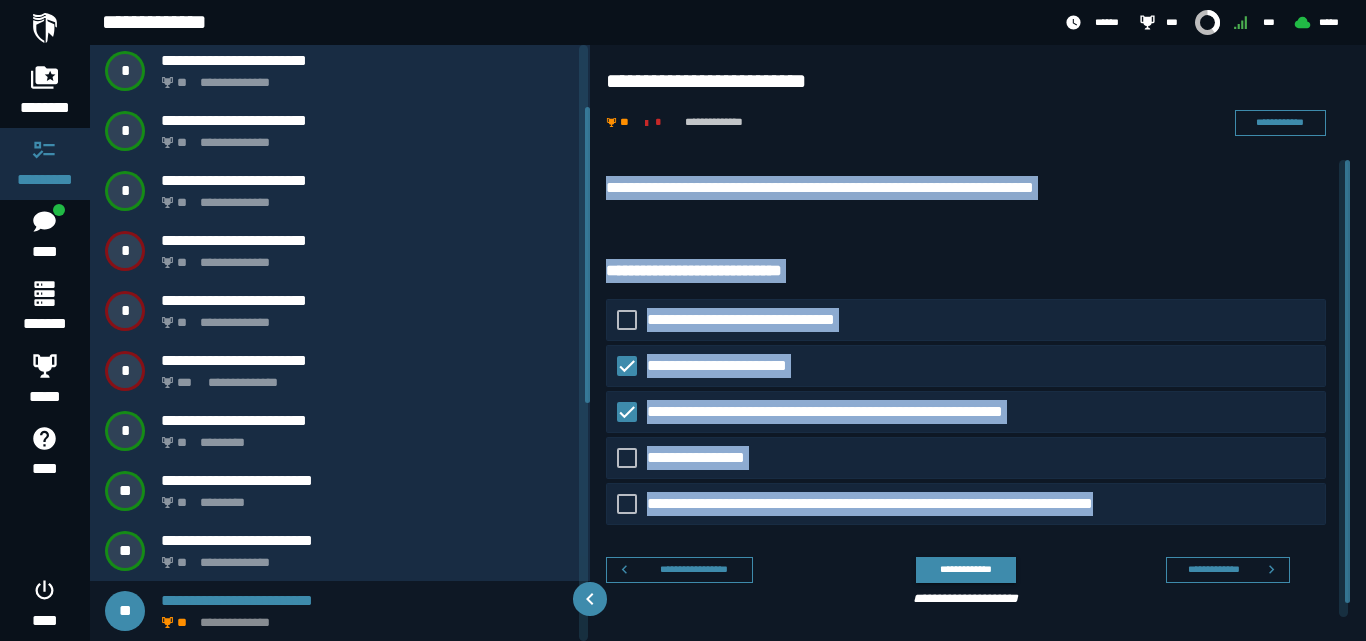 click on "**********" at bounding box center [966, 193] 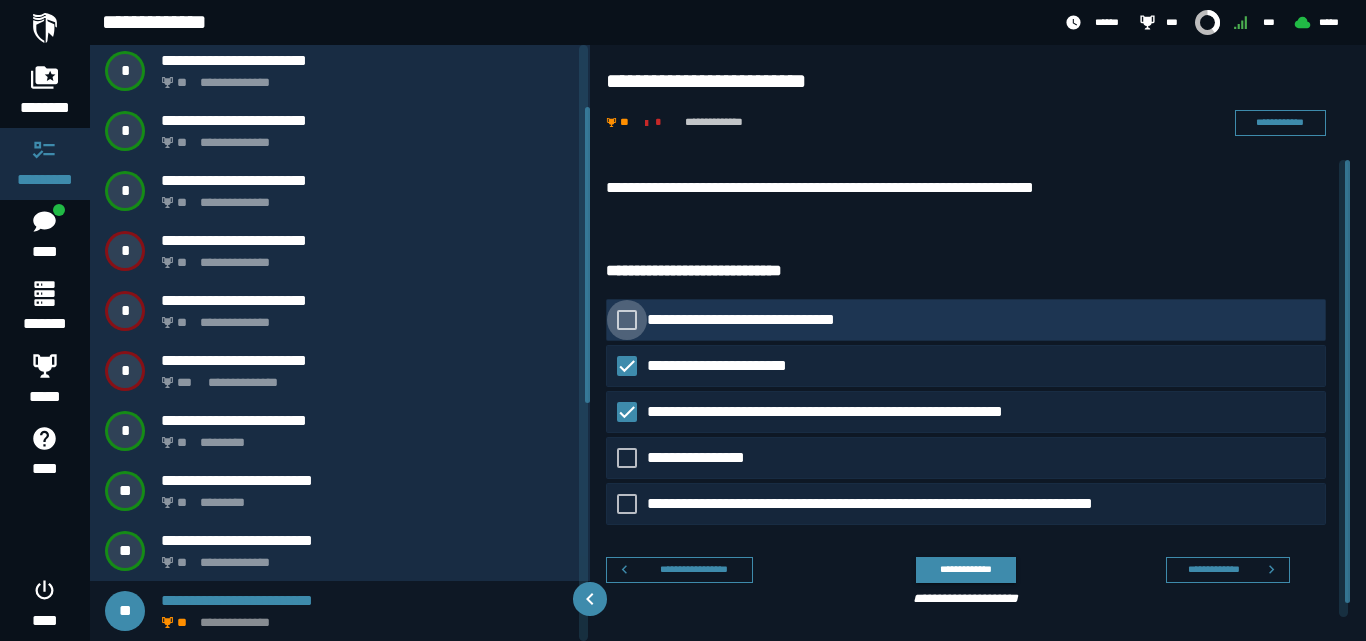 click 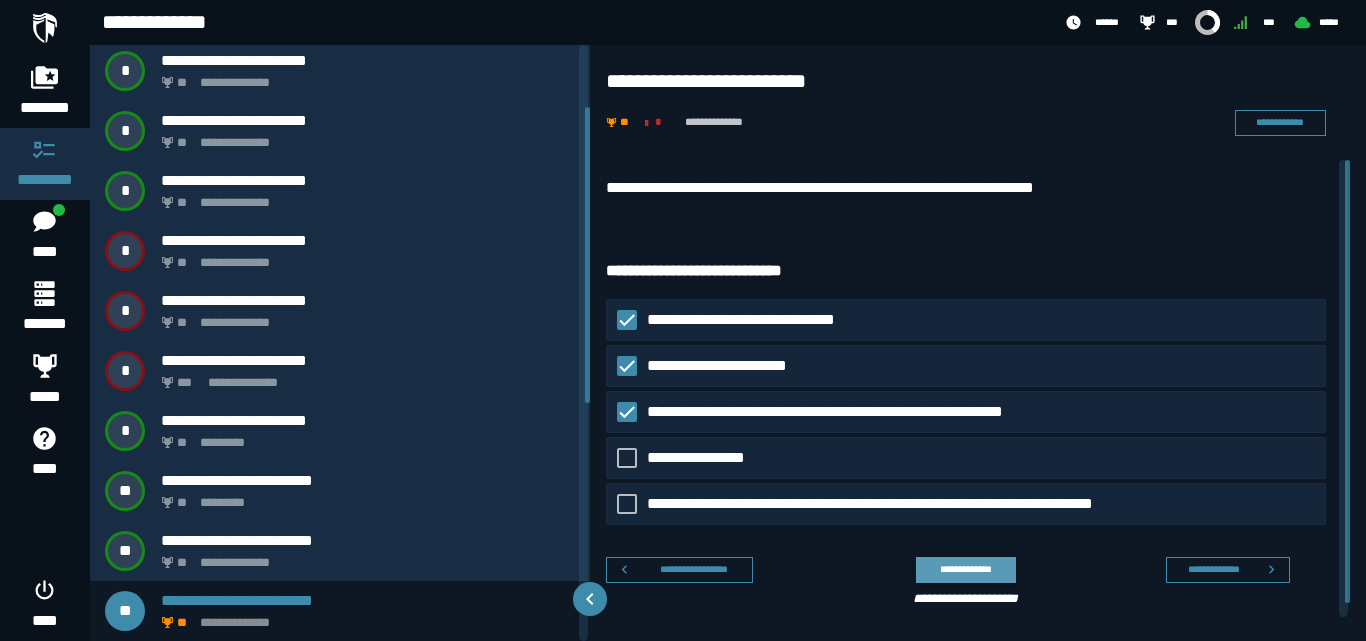 click on "**********" at bounding box center [965, 569] 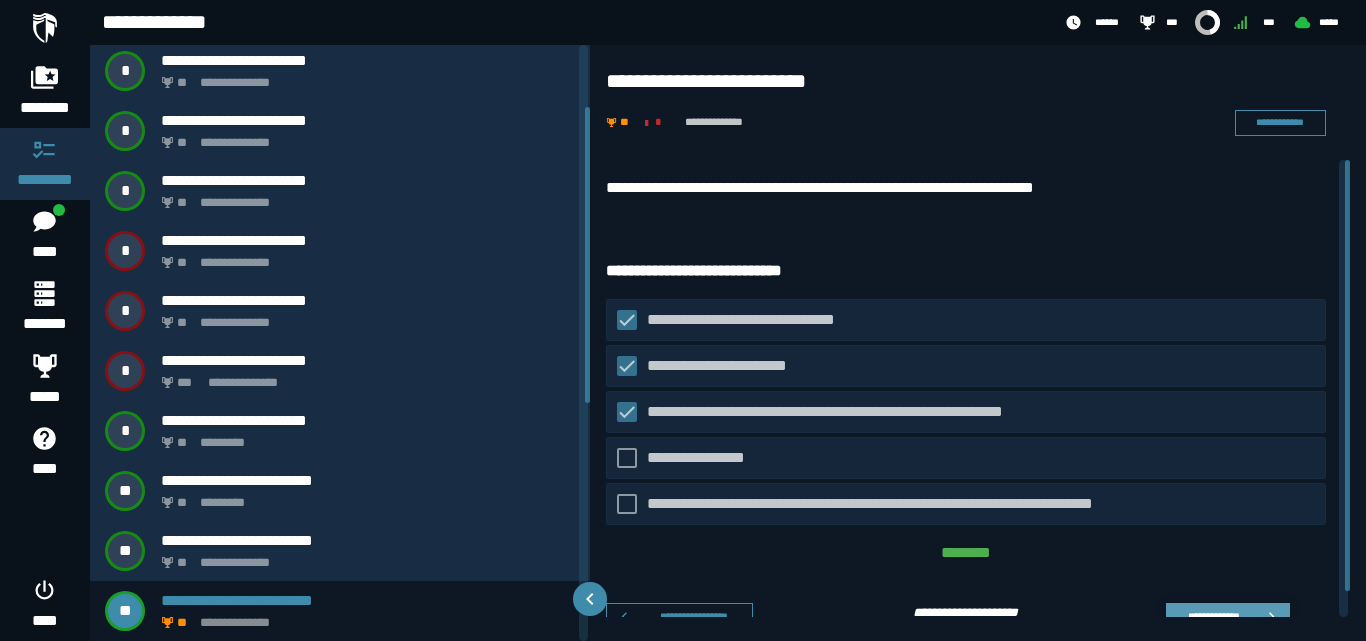 click on "**********" at bounding box center (1228, 616) 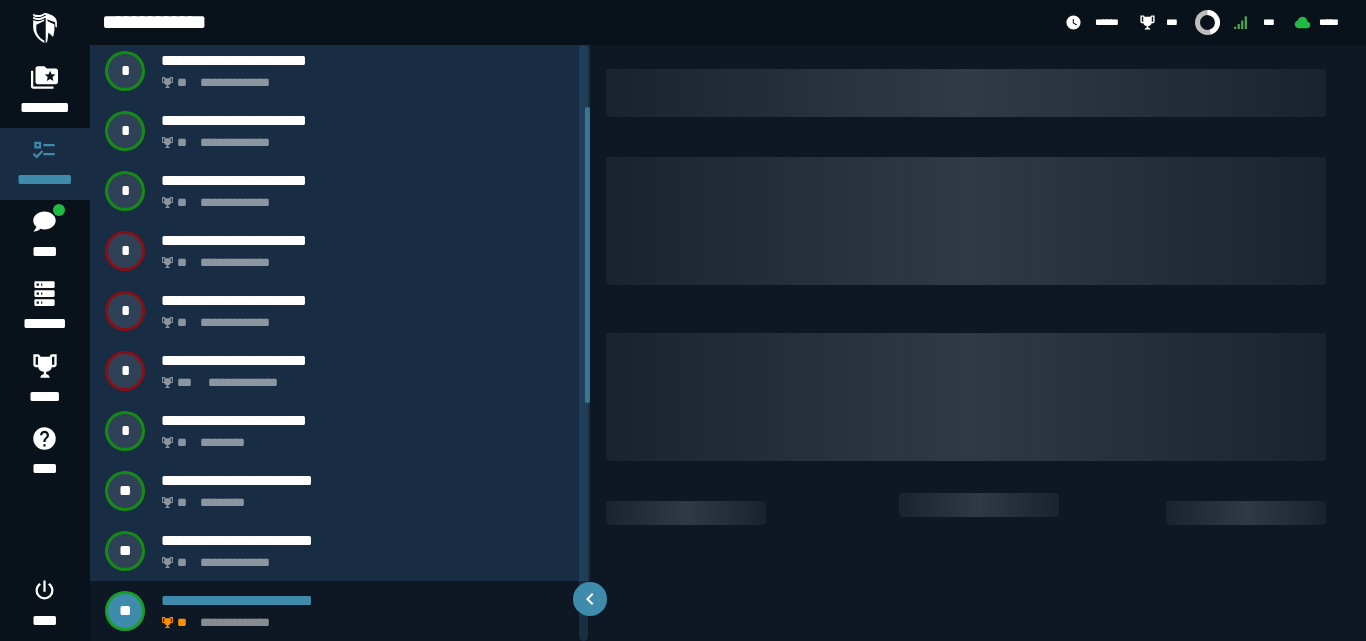 scroll, scrollTop: 0, scrollLeft: 0, axis: both 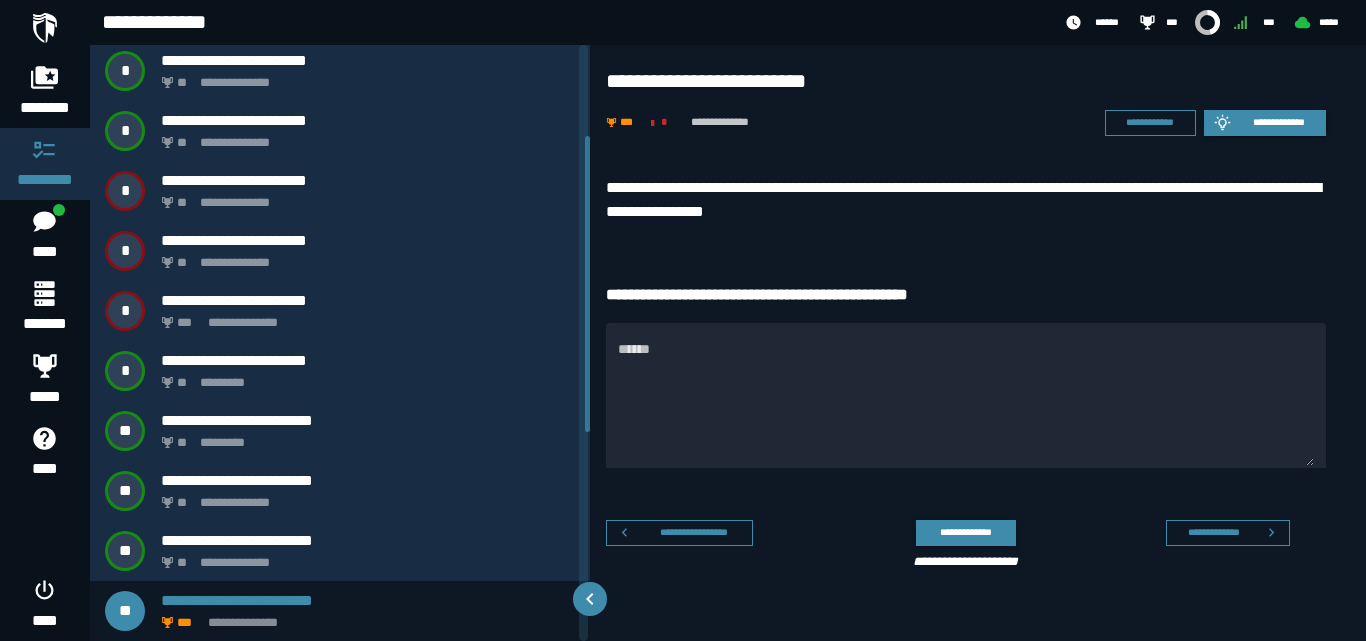 click on "**********" at bounding box center (966, 200) 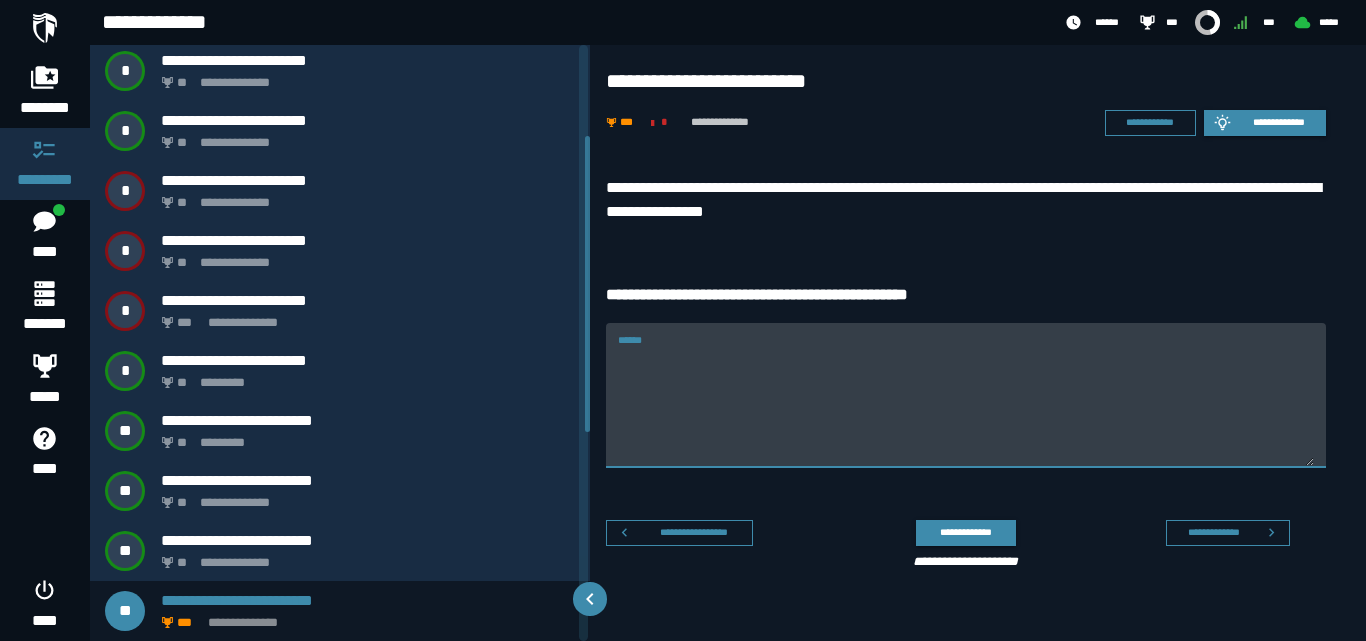 click on "******" at bounding box center [966, 395] 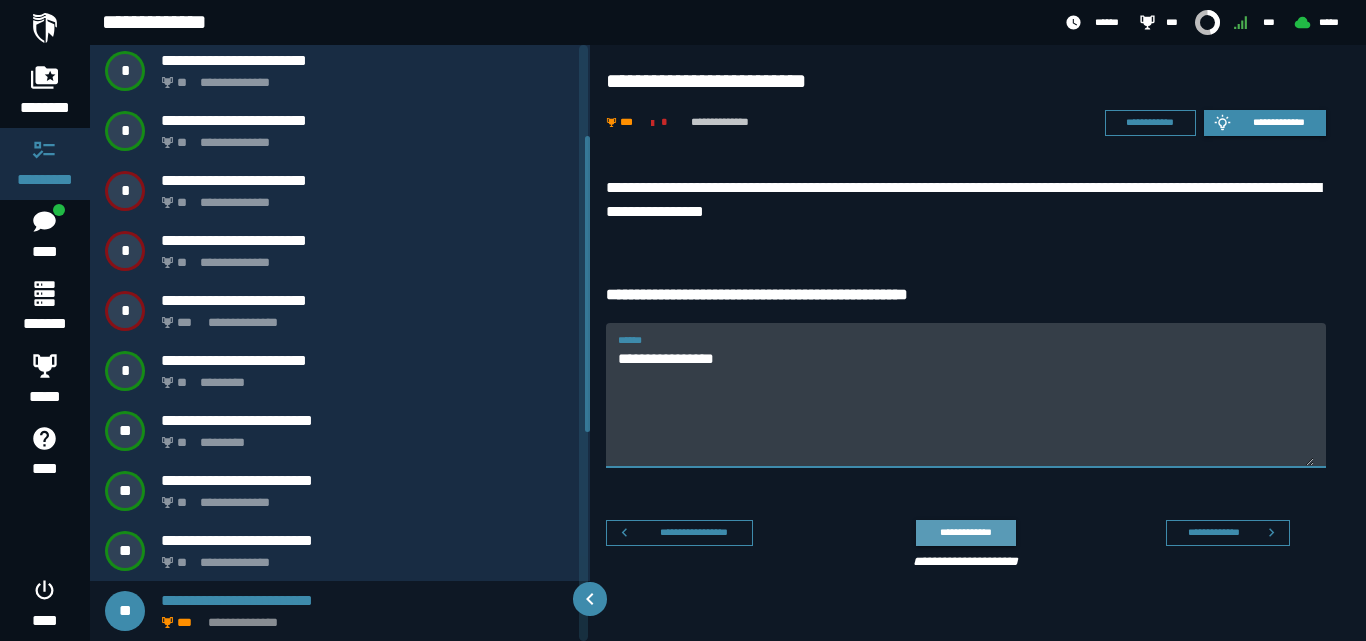 type on "**********" 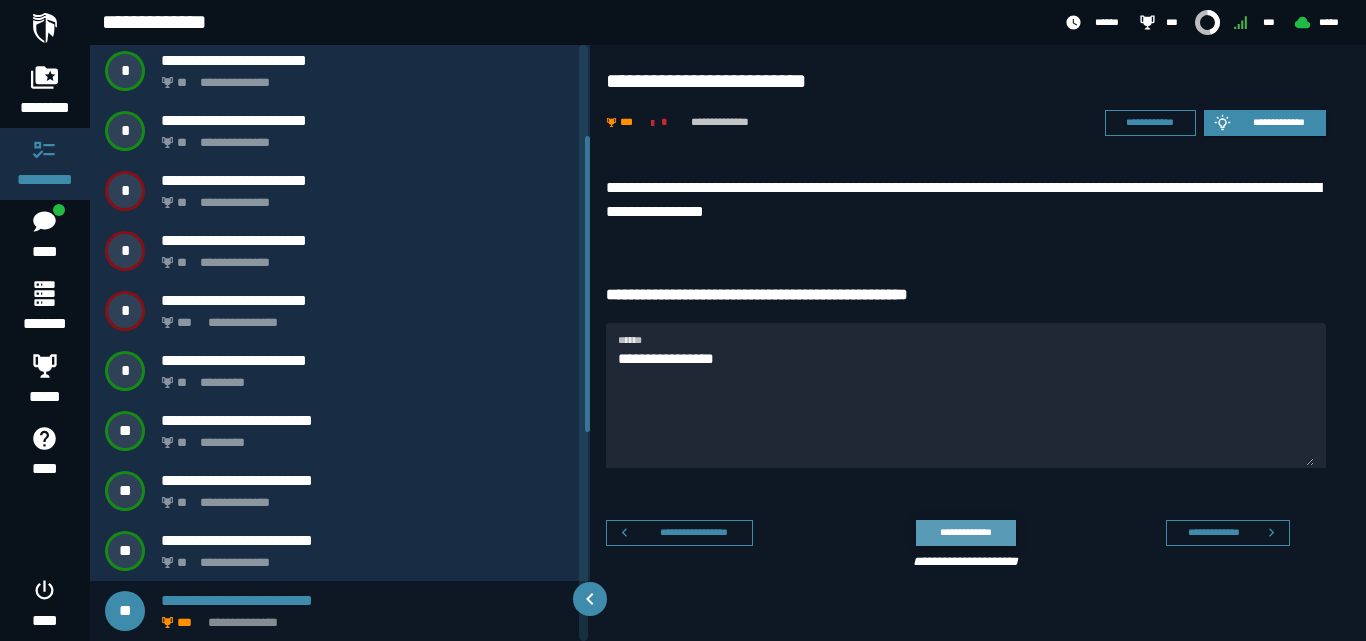 click on "**********" at bounding box center (965, 532) 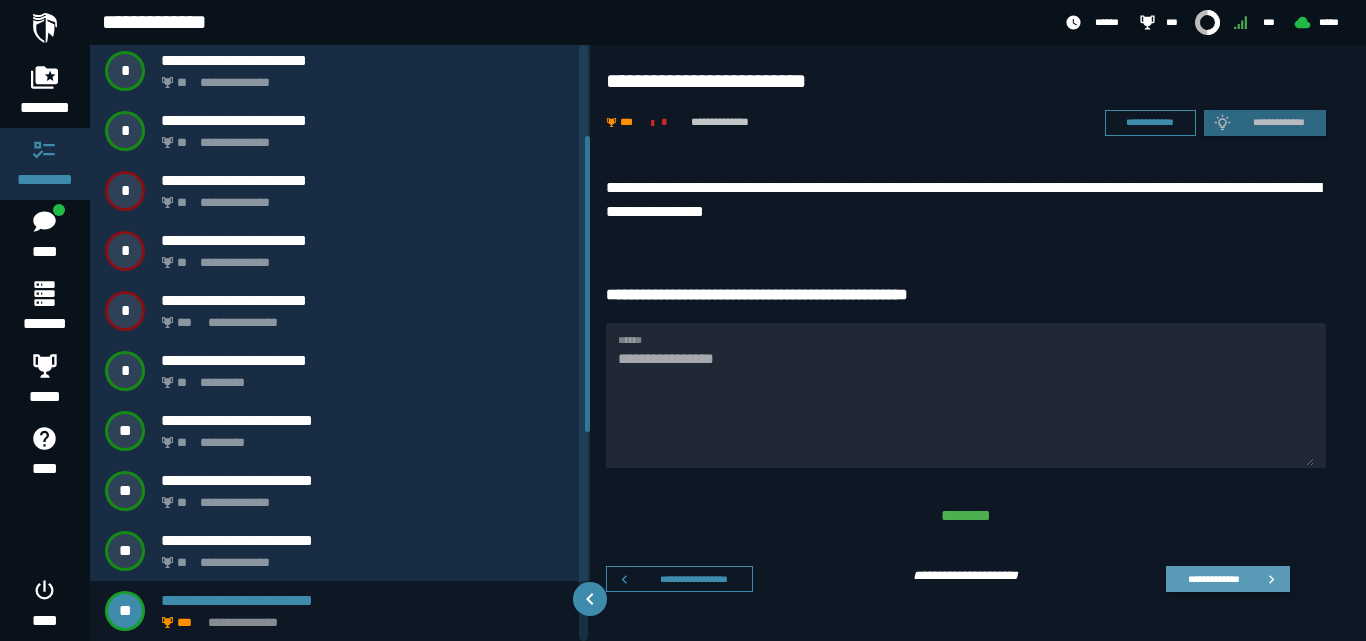 click on "**********" at bounding box center (1213, 578) 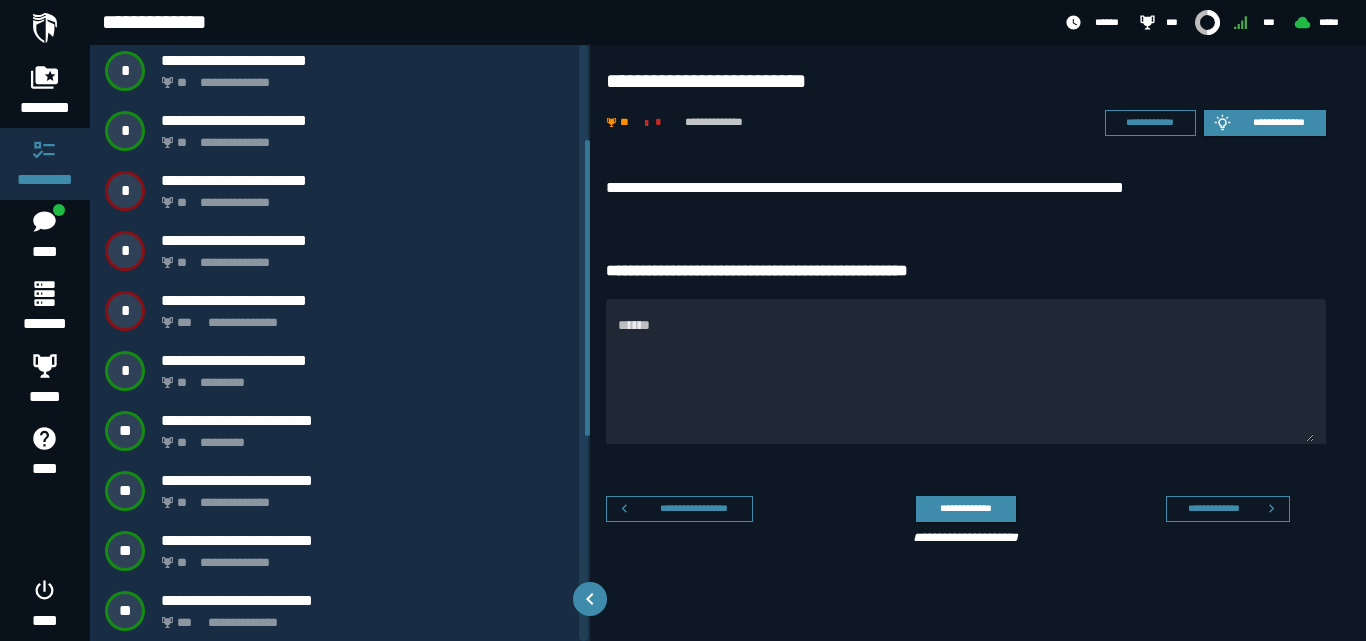 scroll, scrollTop: 244, scrollLeft: 0, axis: vertical 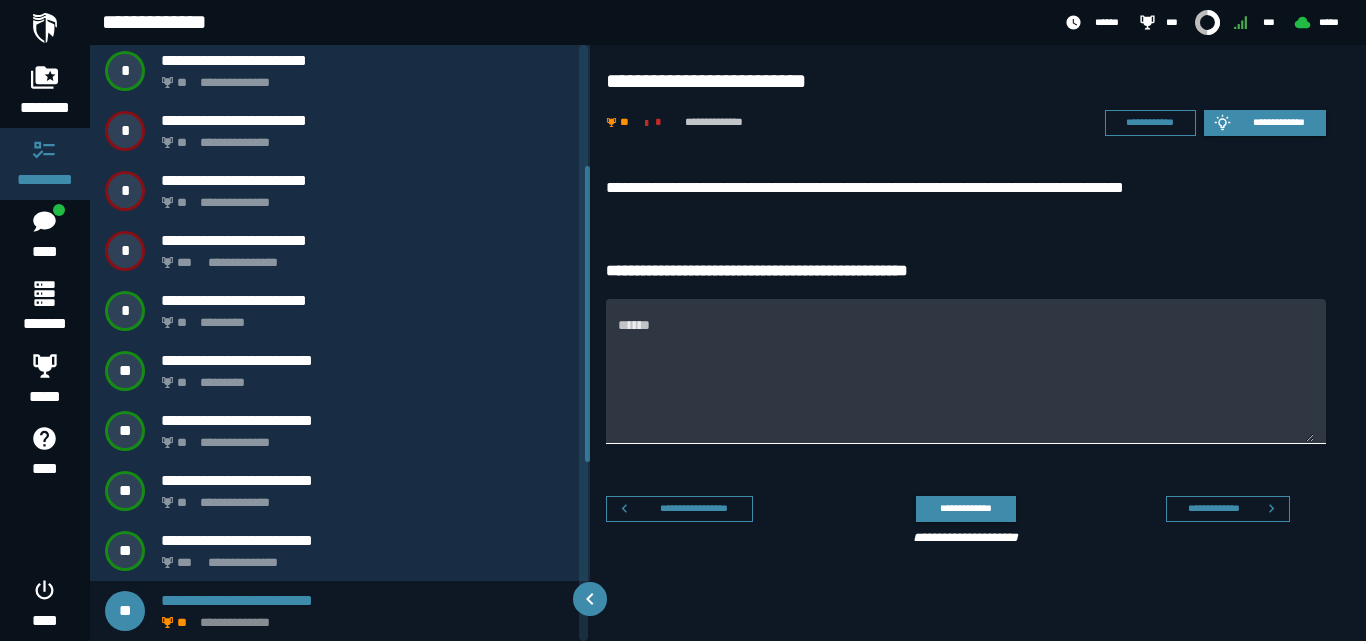 click on "******" at bounding box center (966, 383) 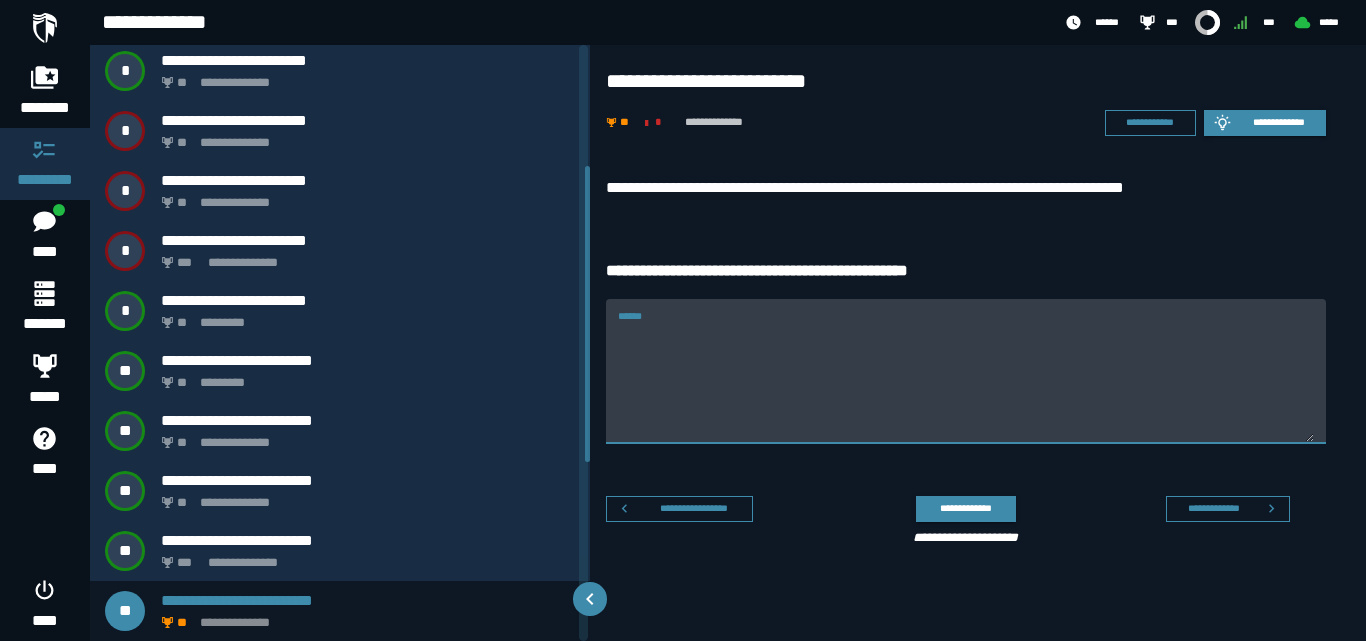 paste on "**********" 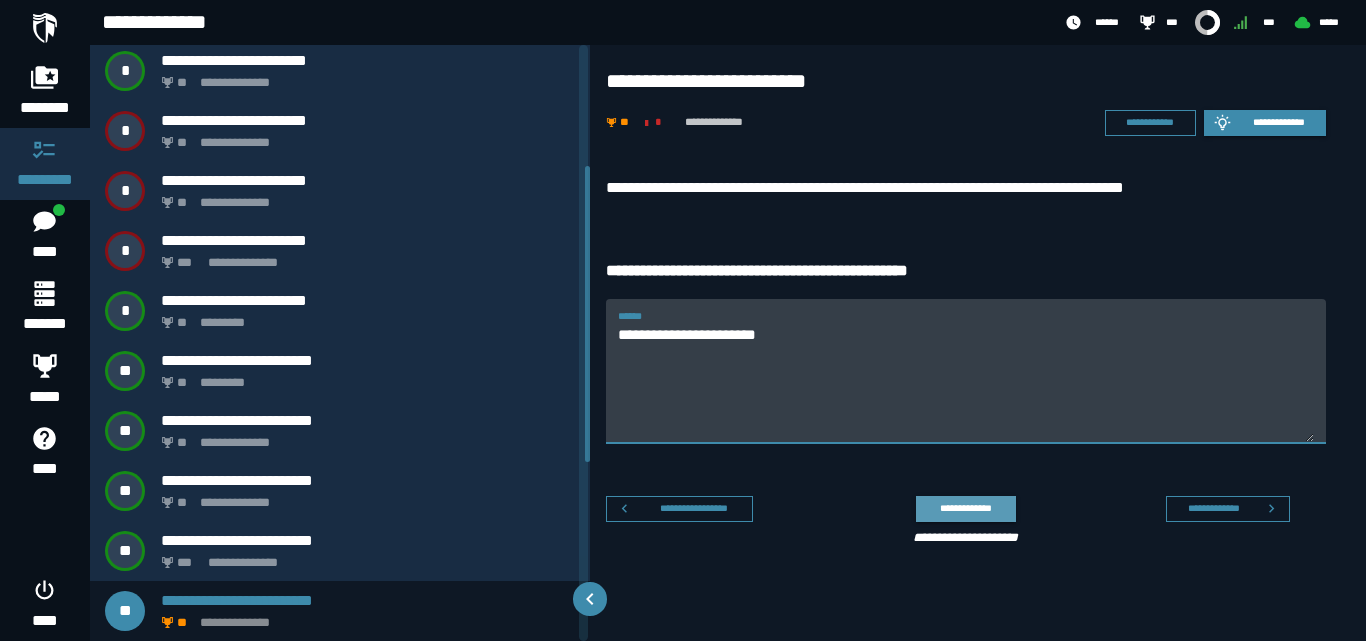 type on "**********" 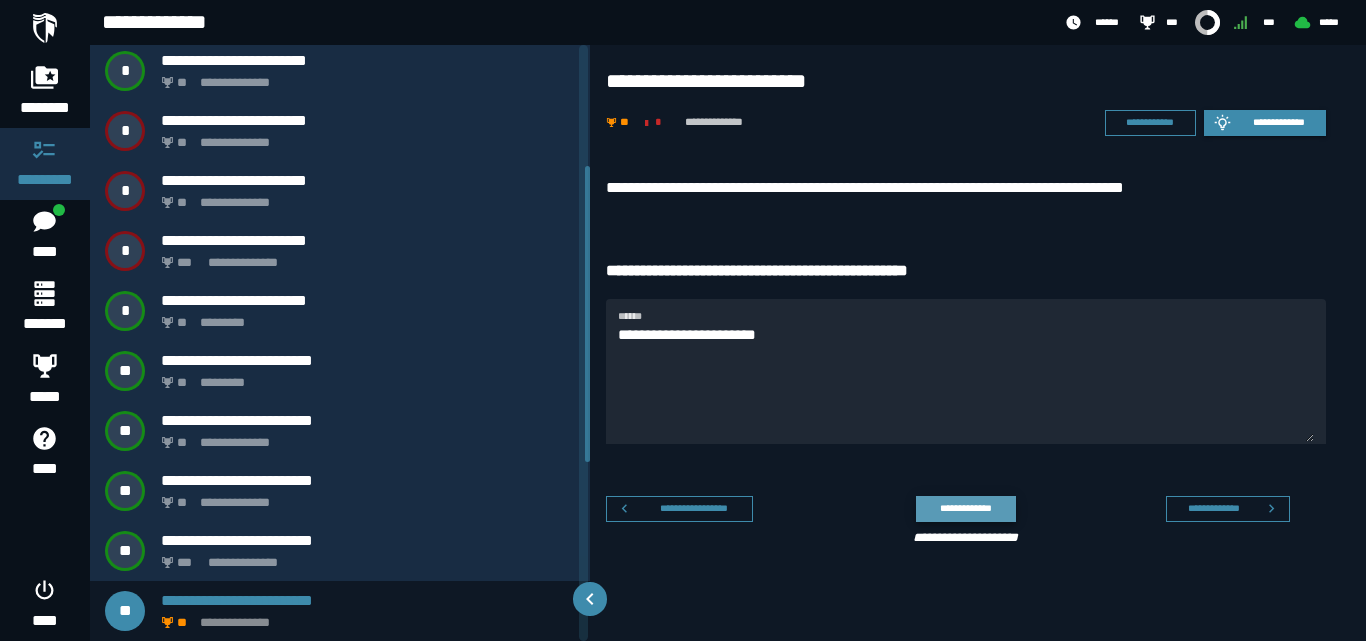 click on "**********" at bounding box center (965, 508) 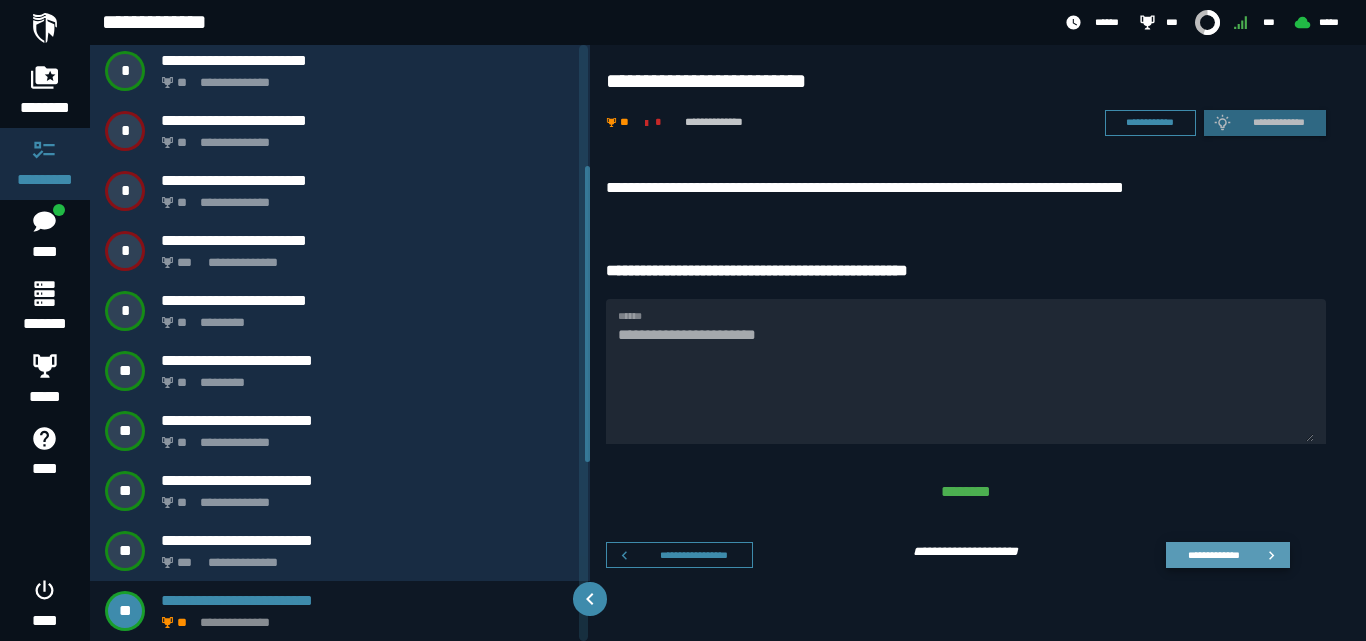 click on "**********" at bounding box center (1213, 554) 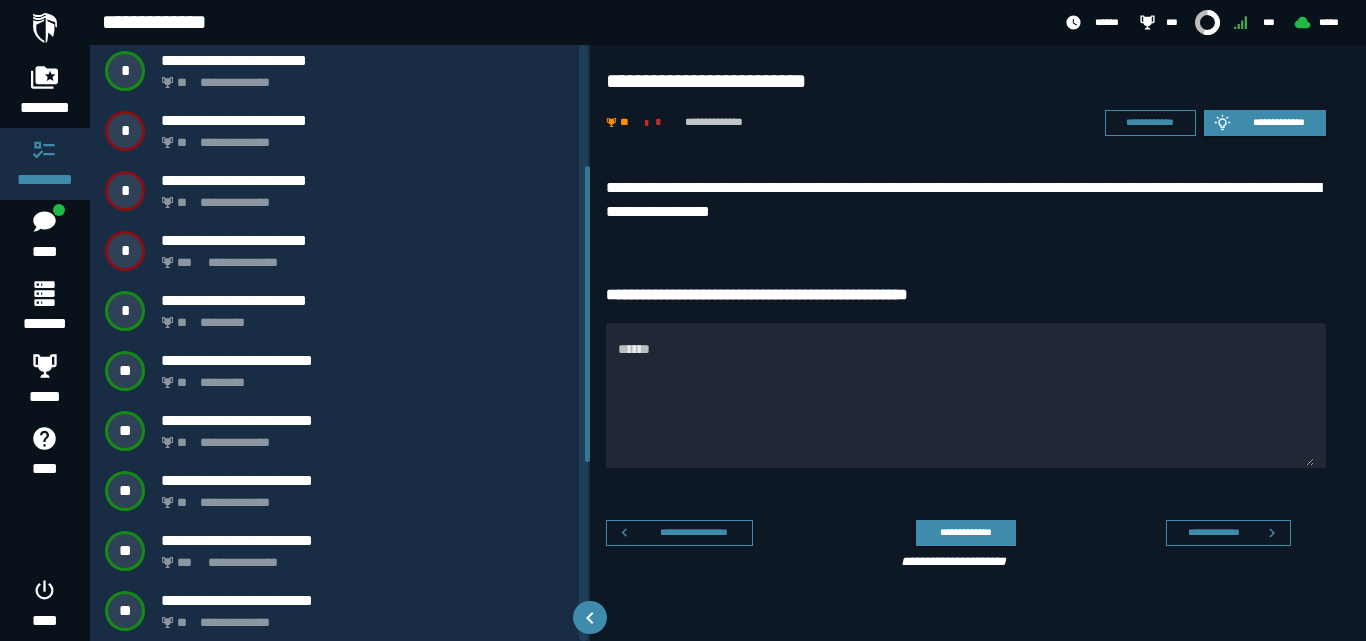 scroll, scrollTop: 304, scrollLeft: 0, axis: vertical 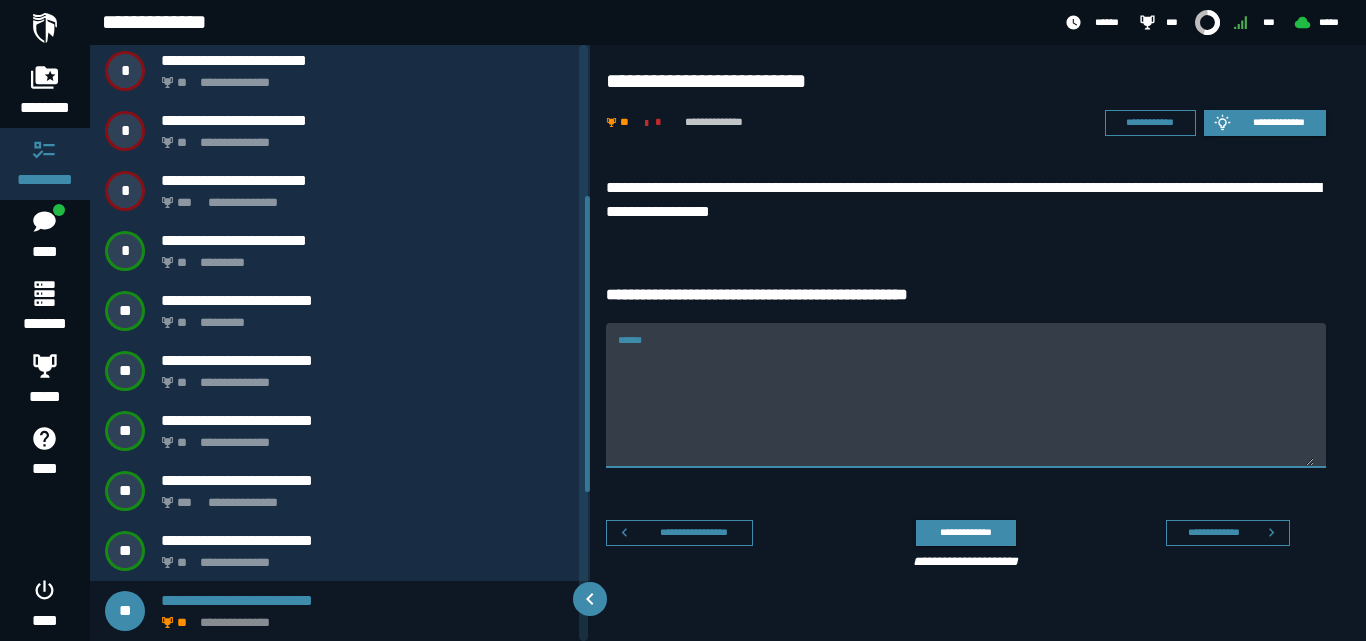 click on "******" at bounding box center (966, 395) 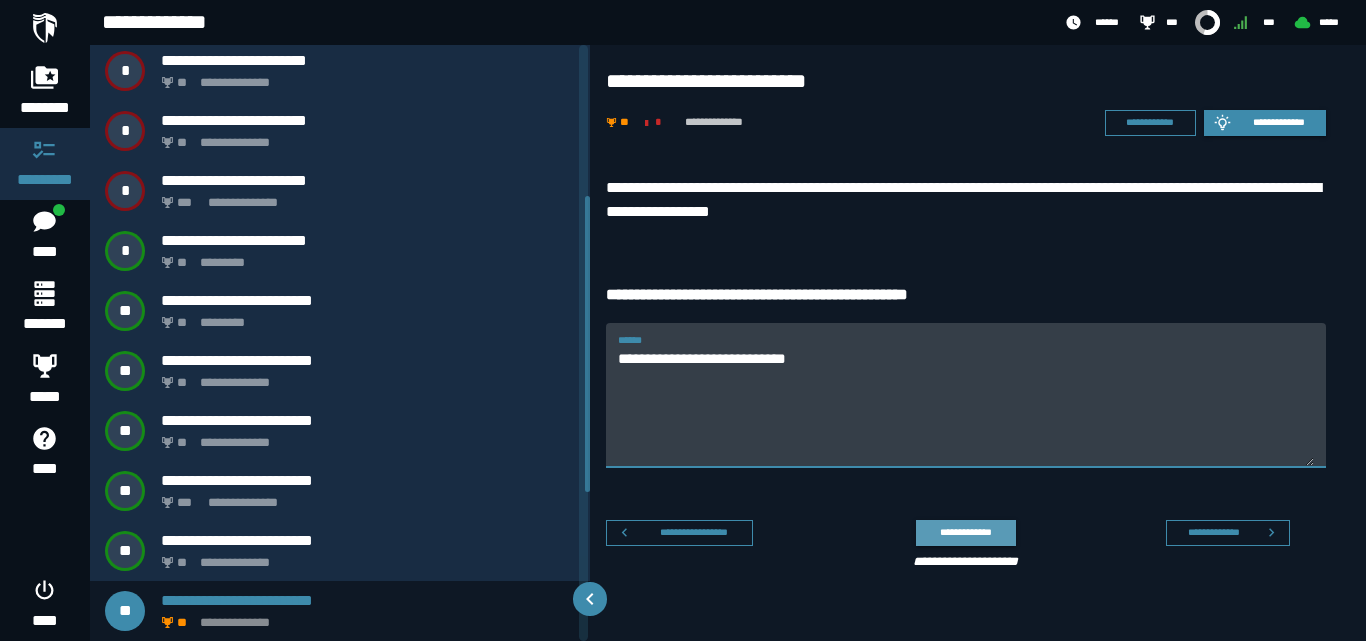 type on "**********" 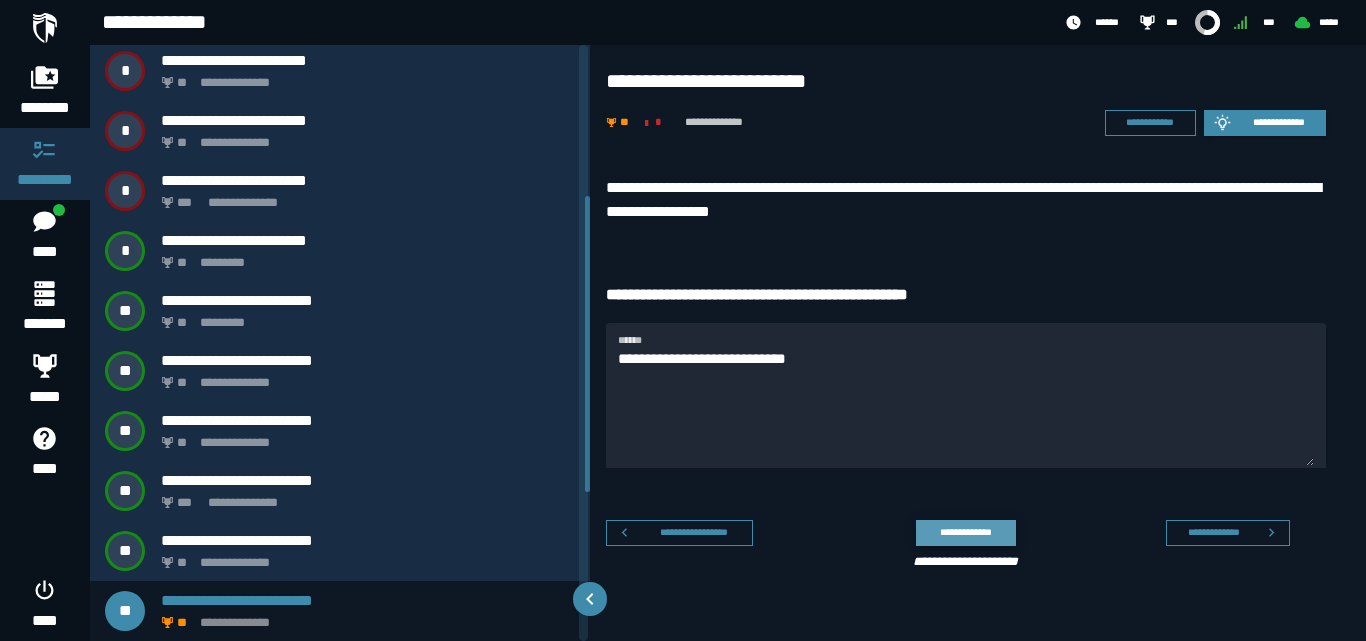 click on "**********" 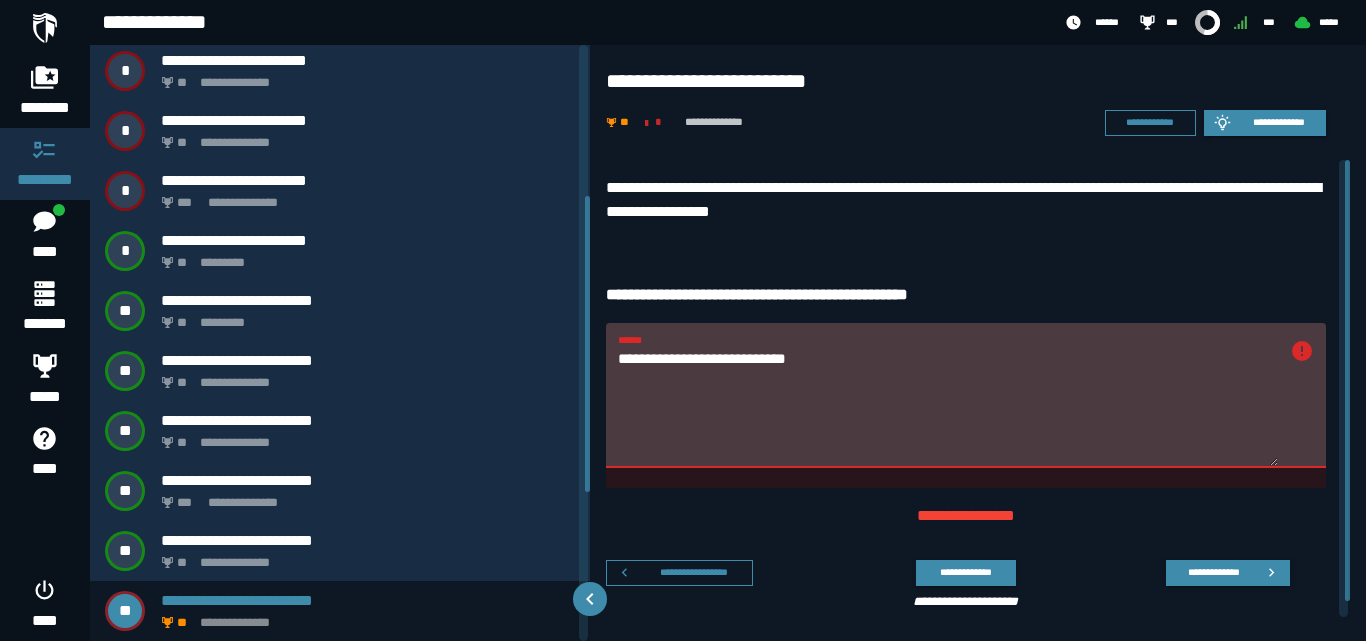 click on "**********" at bounding box center [948, 407] 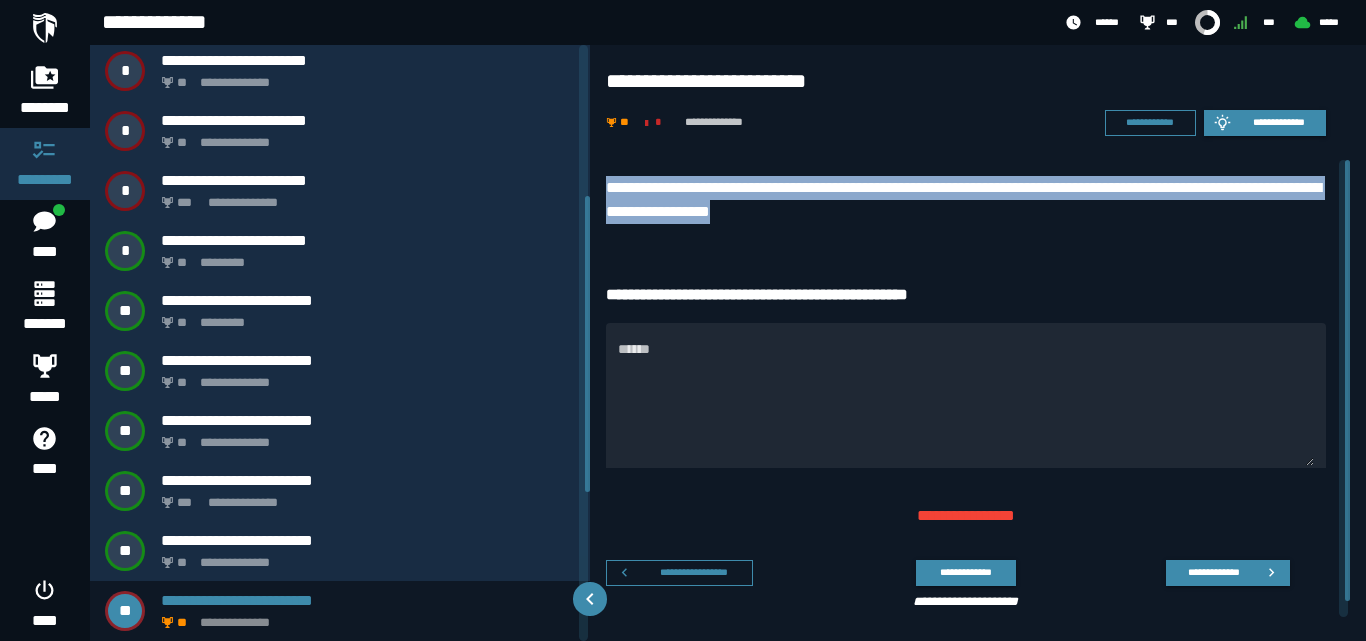 drag, startPoint x: 898, startPoint y: 212, endPoint x: 603, endPoint y: 189, distance: 295.89526 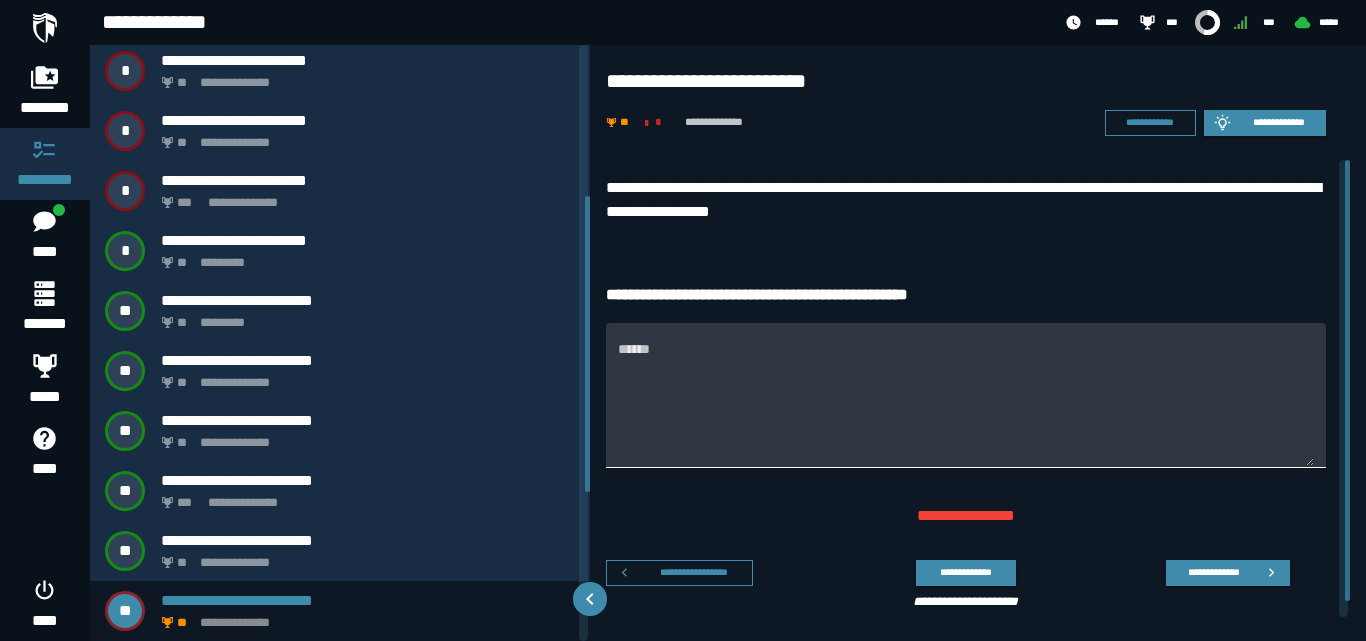 click on "******" at bounding box center (966, 395) 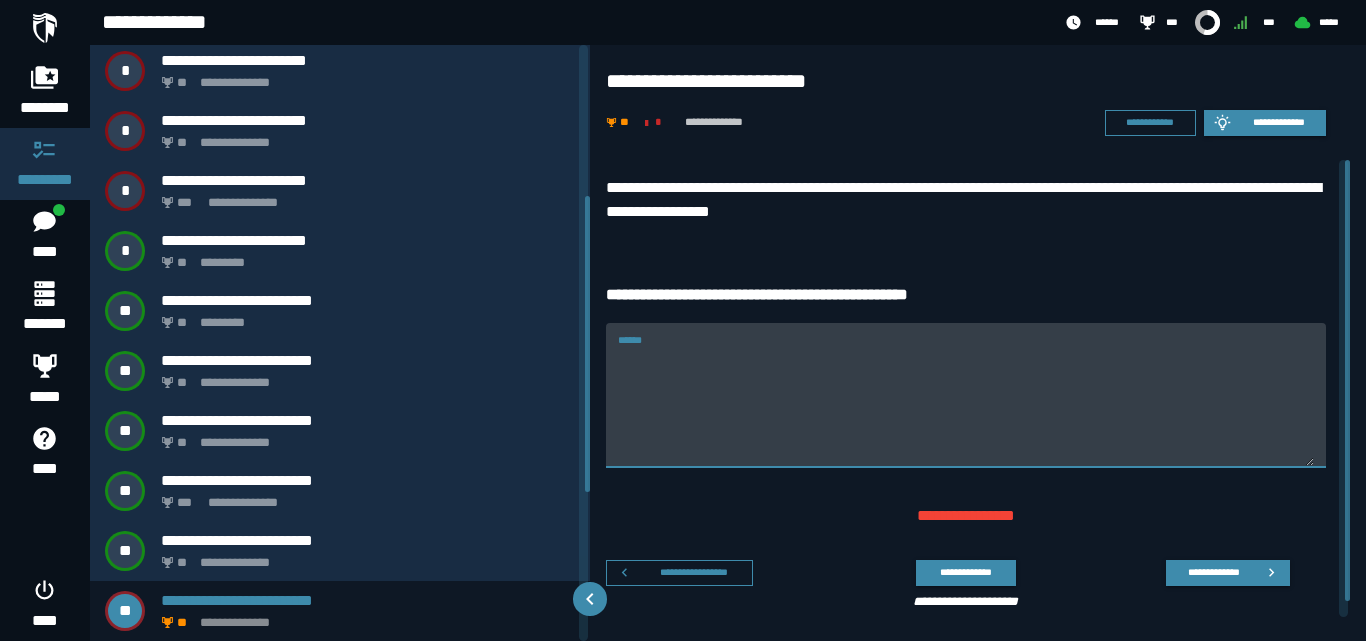 paste on "**********" 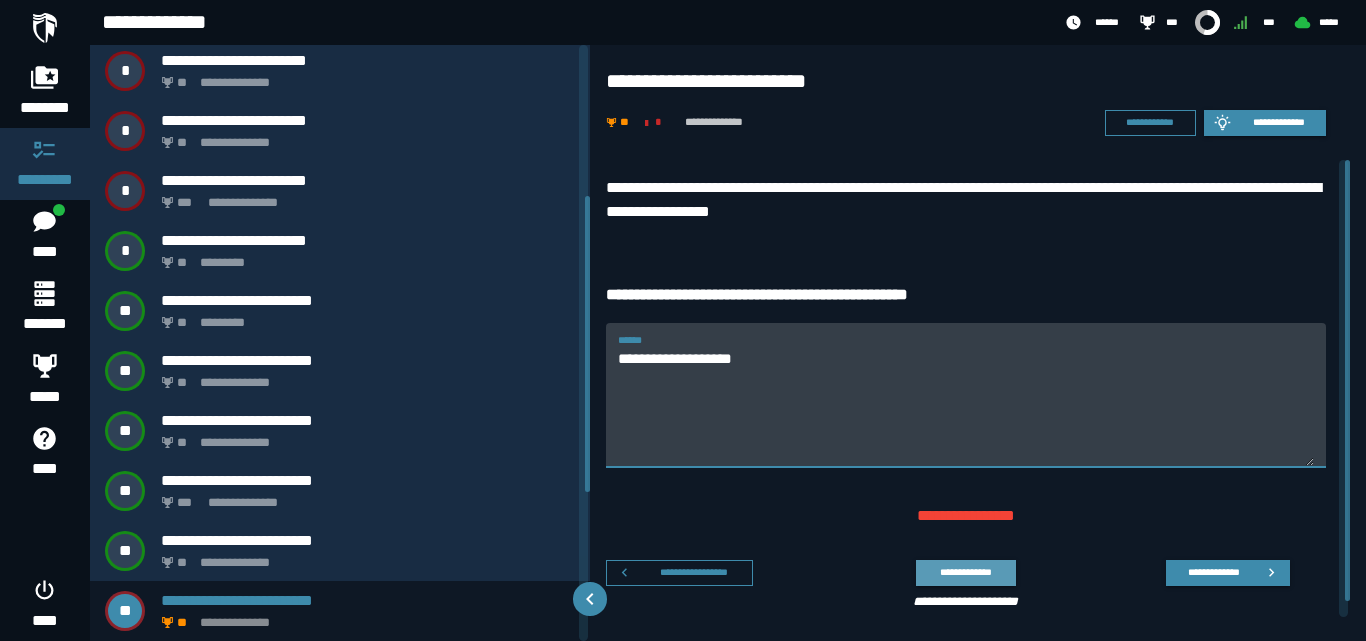 type on "**********" 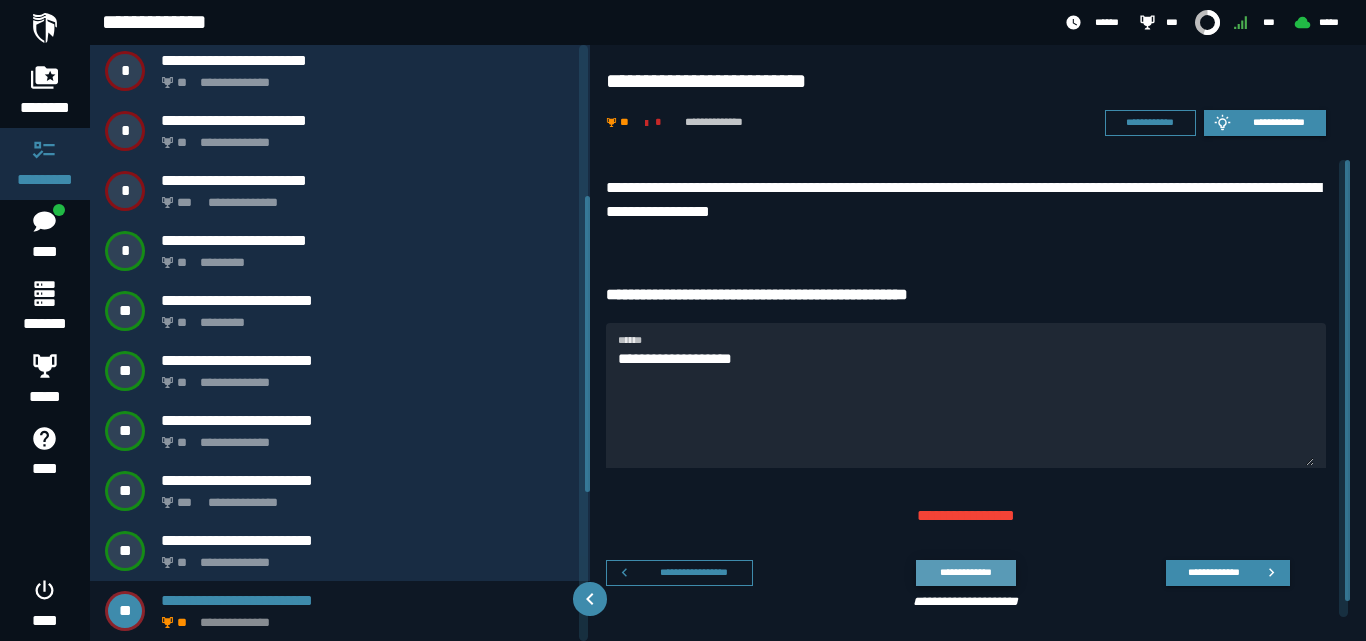 click on "**********" at bounding box center (965, 572) 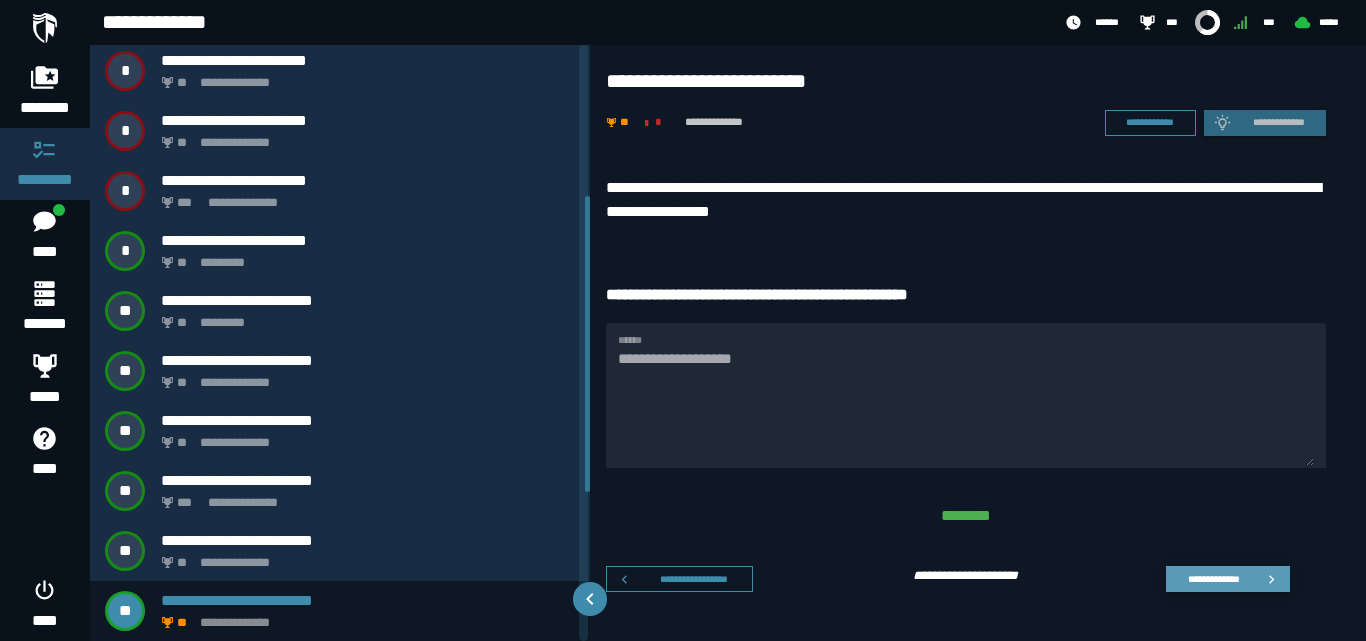click on "**********" at bounding box center [1213, 578] 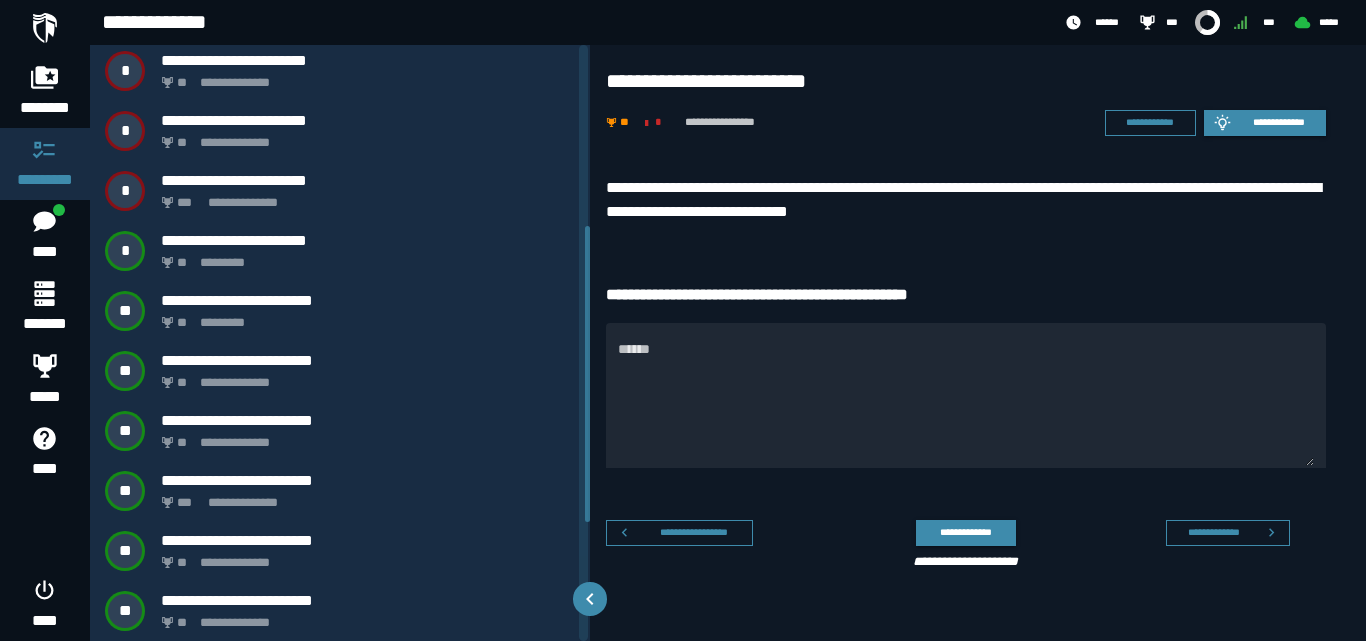 scroll, scrollTop: 364, scrollLeft: 0, axis: vertical 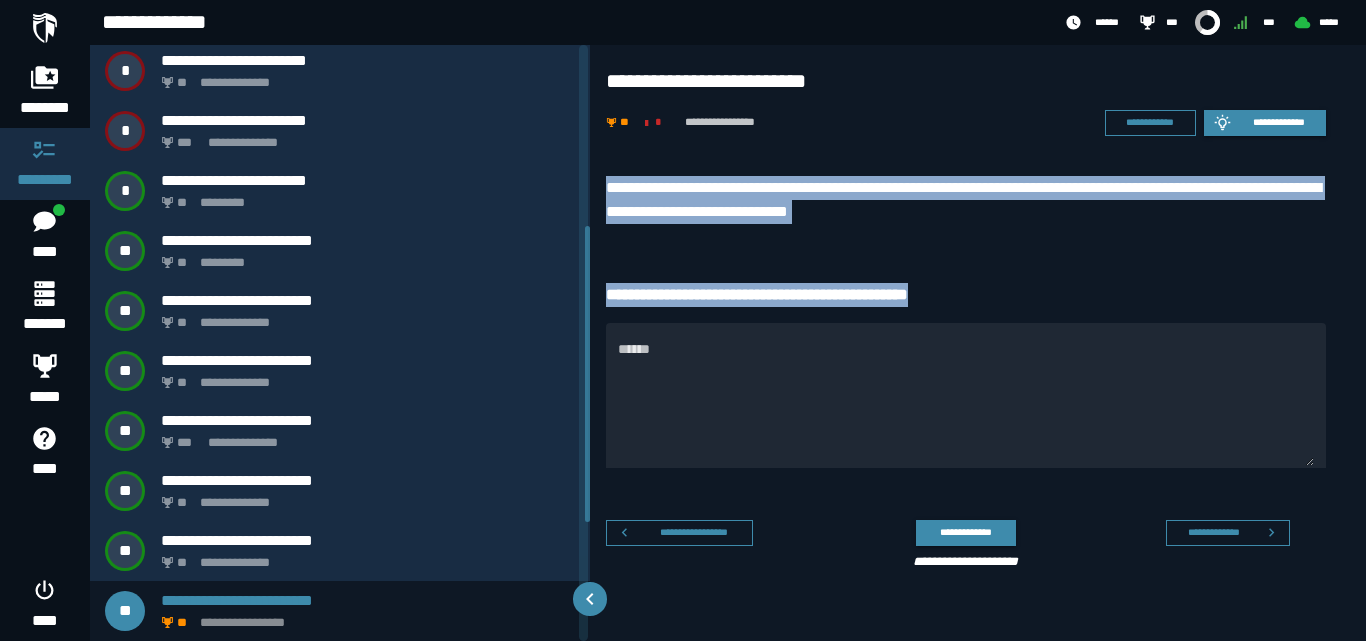drag, startPoint x: 977, startPoint y: 295, endPoint x: 607, endPoint y: 181, distance: 387.16406 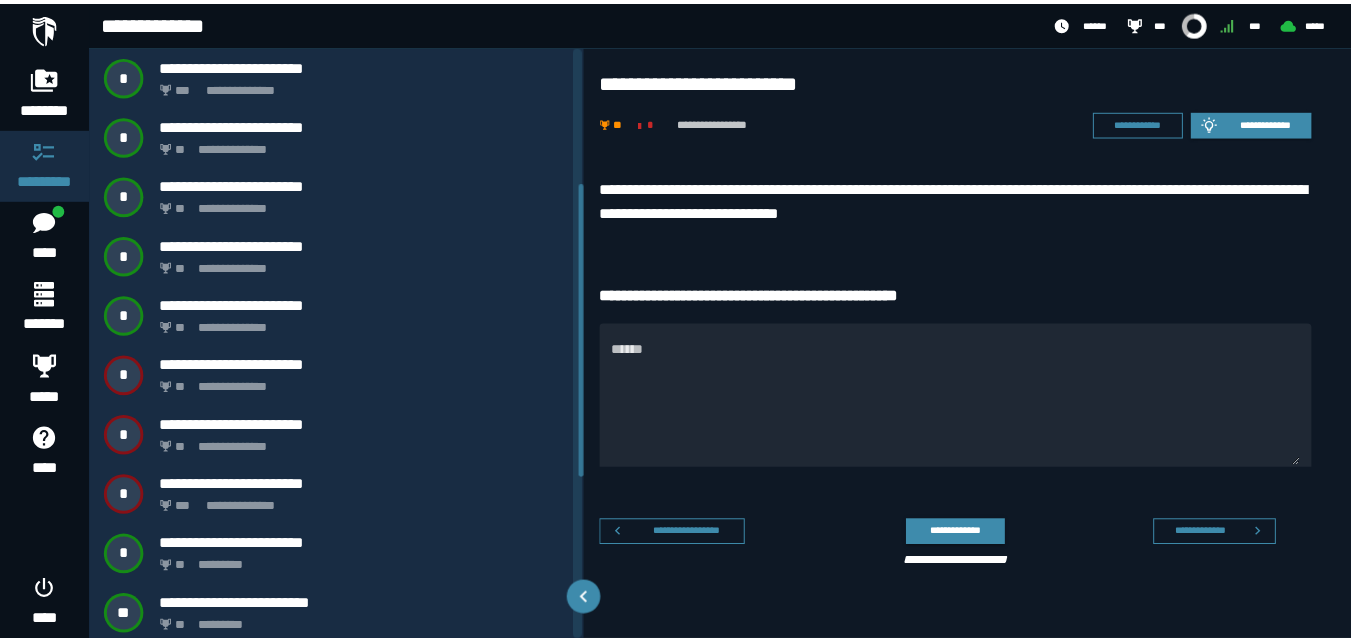 scroll, scrollTop: 604, scrollLeft: 0, axis: vertical 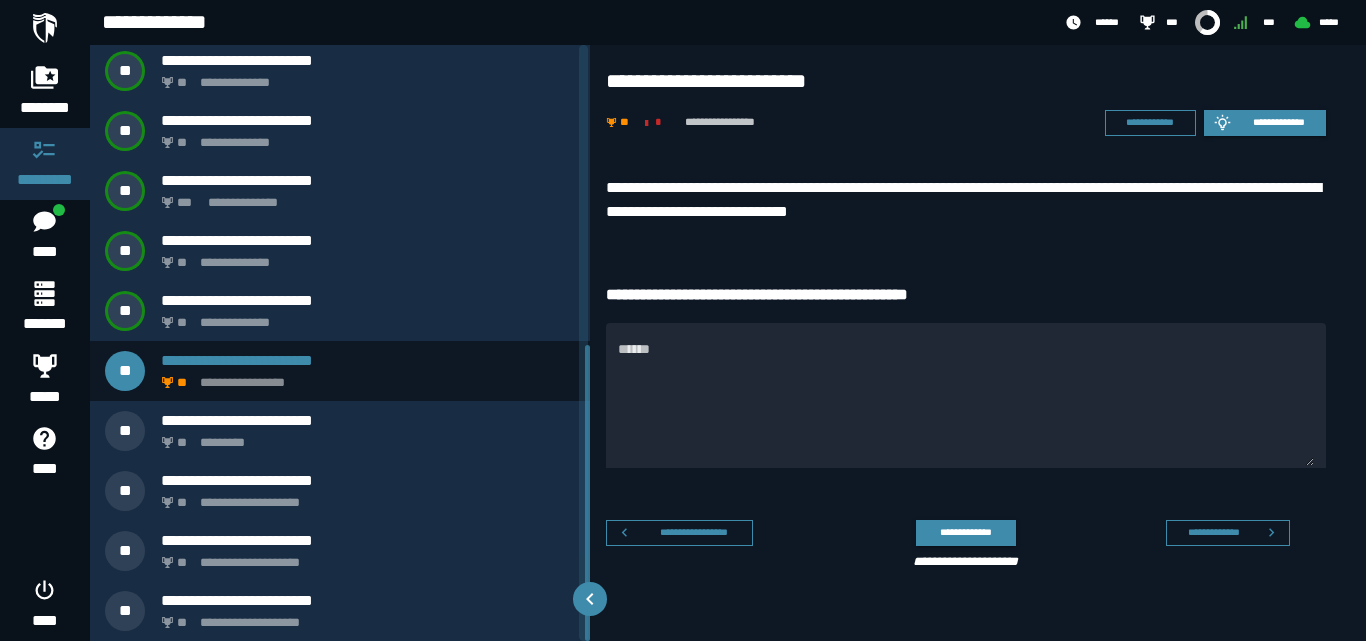drag, startPoint x: 586, startPoint y: 294, endPoint x: 558, endPoint y: 457, distance: 165.38742 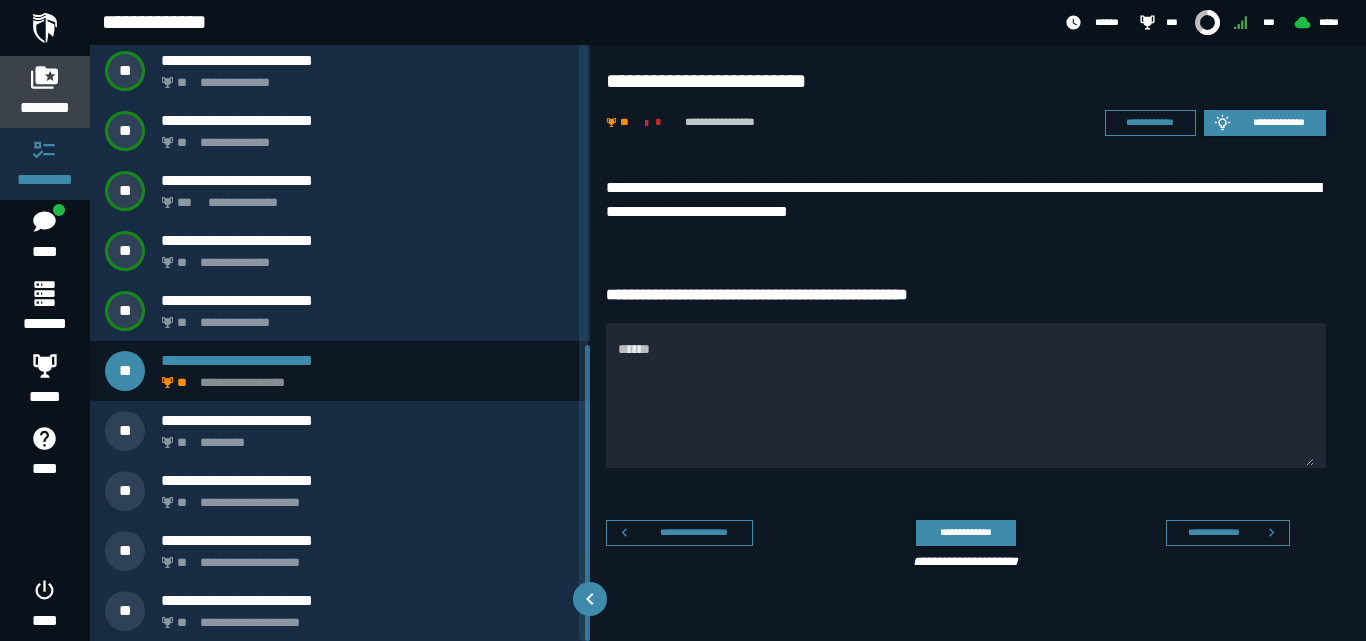 click on "********" at bounding box center [45, 92] 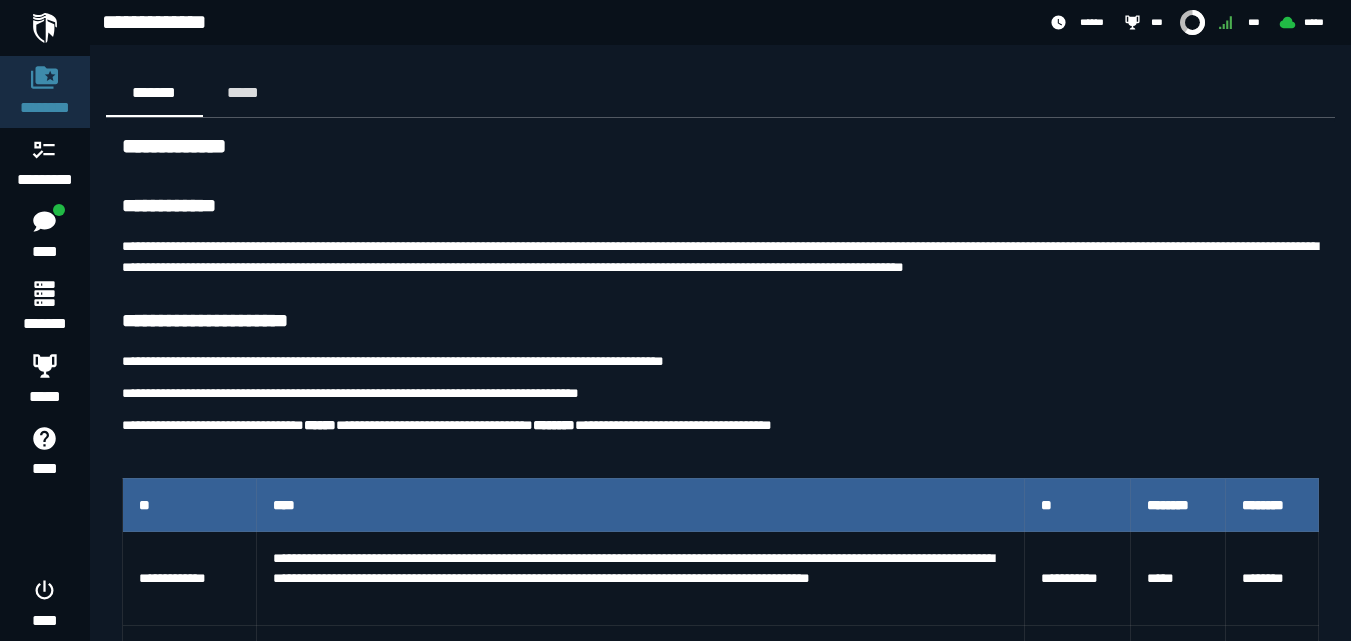 click on "**********" at bounding box center [720, 1042] 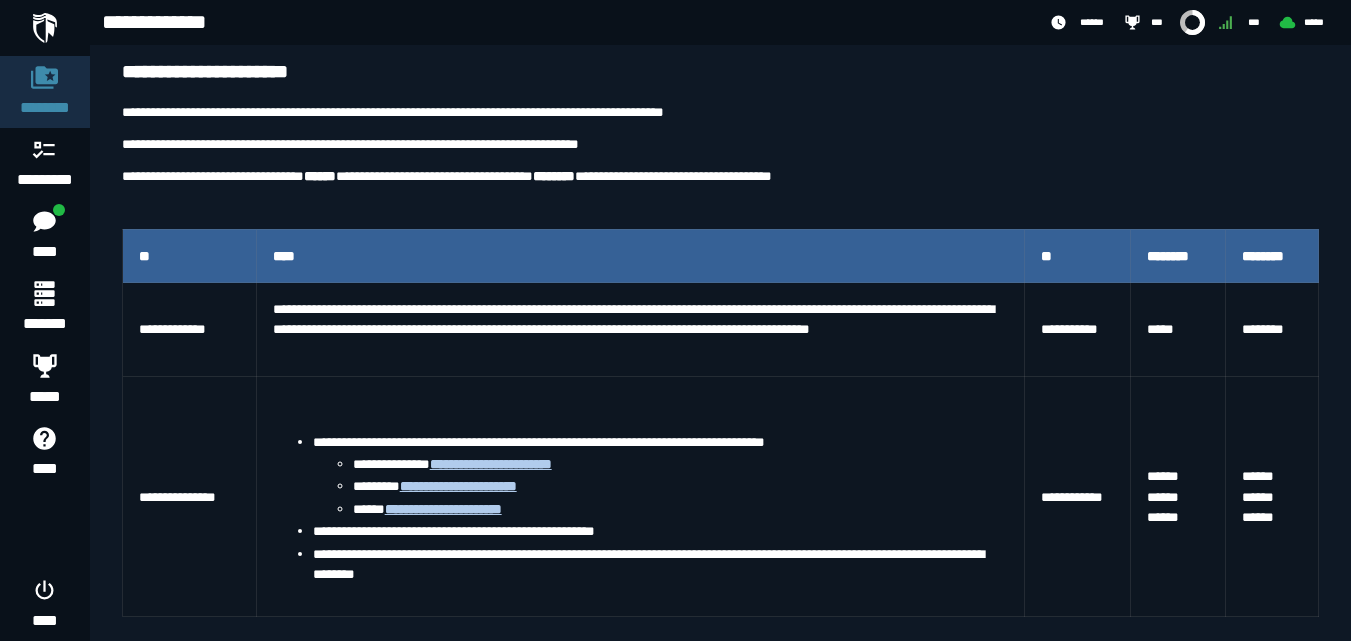 scroll, scrollTop: 320, scrollLeft: 0, axis: vertical 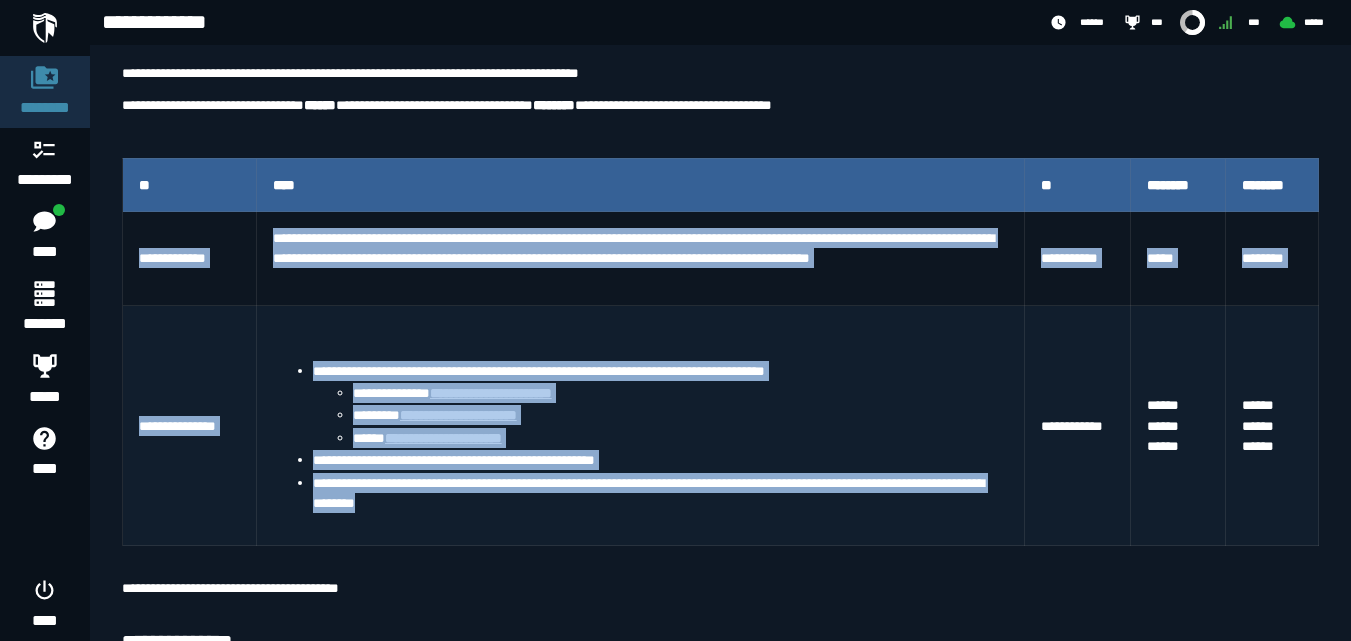 drag, startPoint x: 132, startPoint y: 229, endPoint x: 601, endPoint y: 502, distance: 542.6693 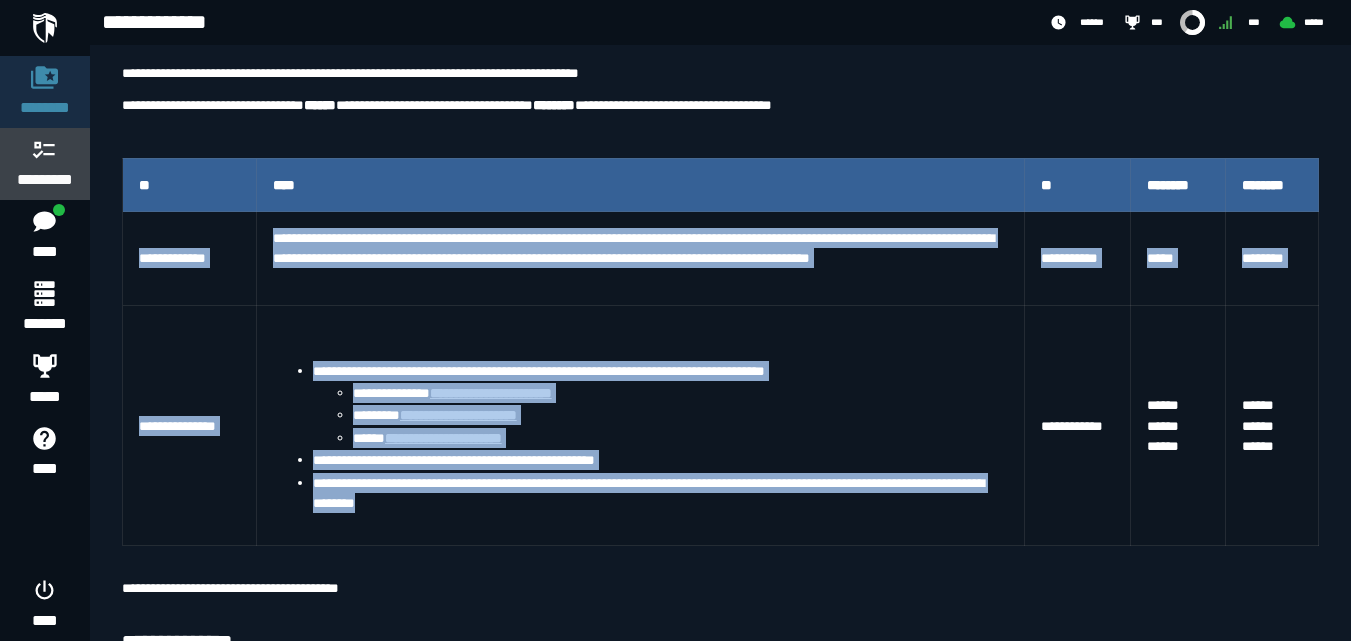 click on "*********" at bounding box center [45, 164] 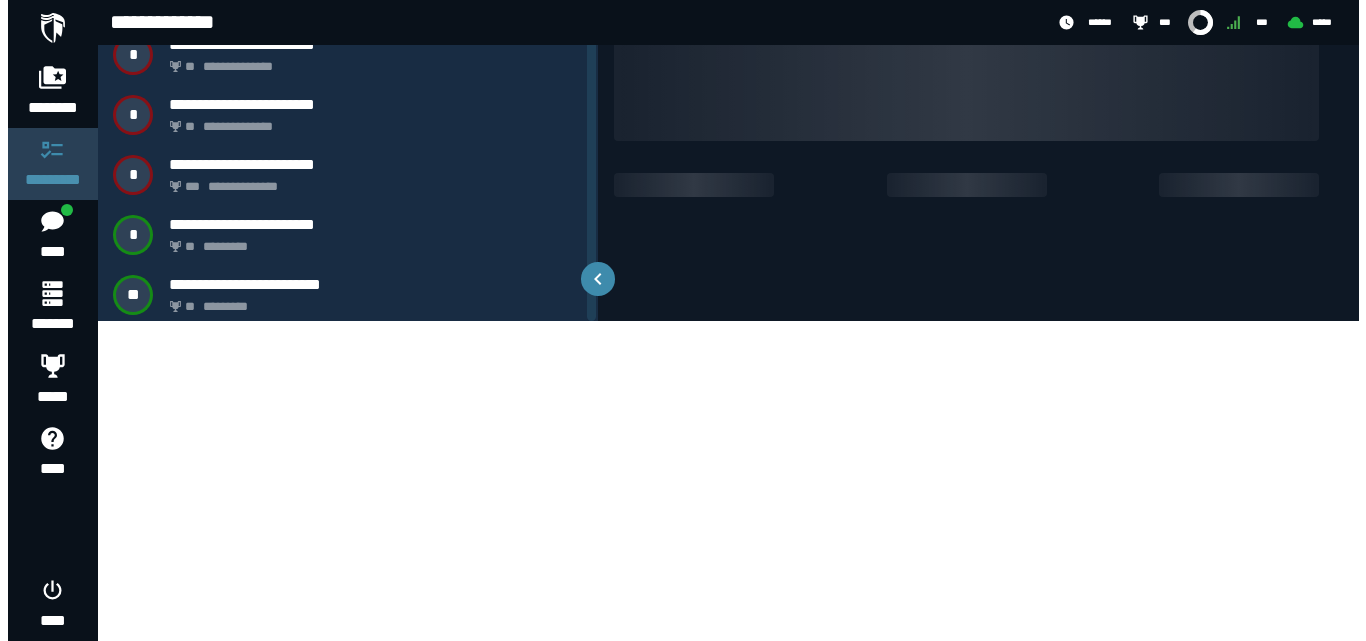 scroll, scrollTop: 0, scrollLeft: 0, axis: both 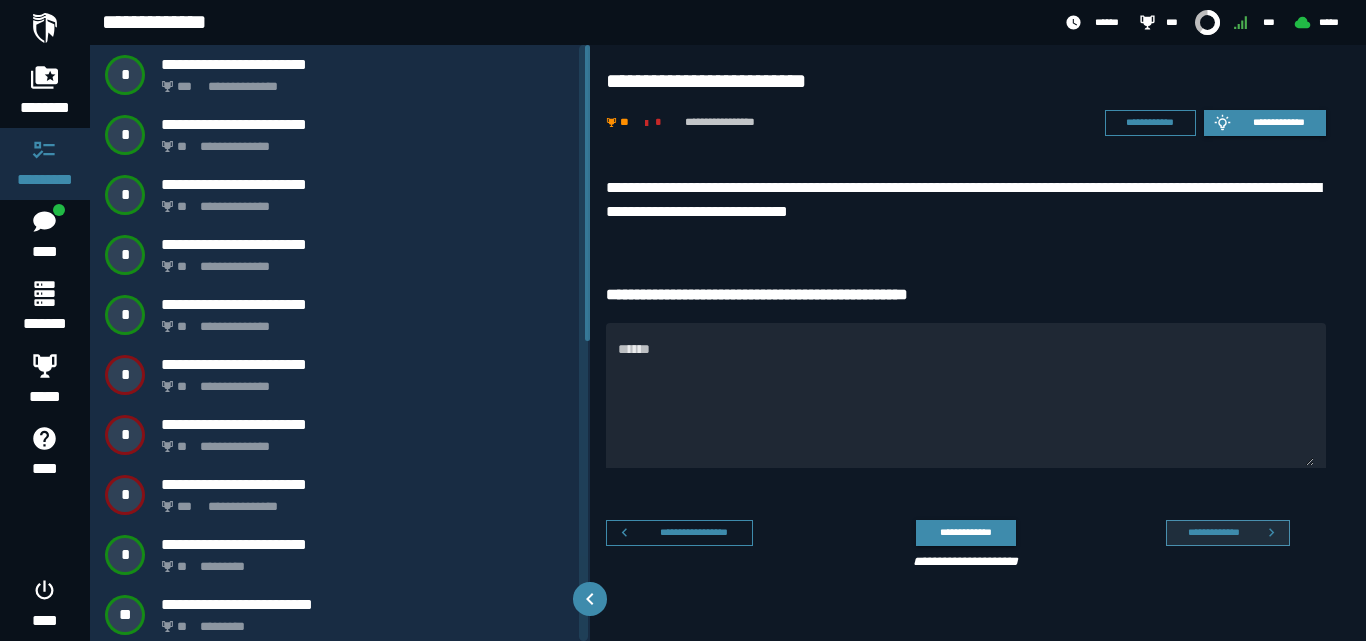 click on "**********" at bounding box center [1213, 532] 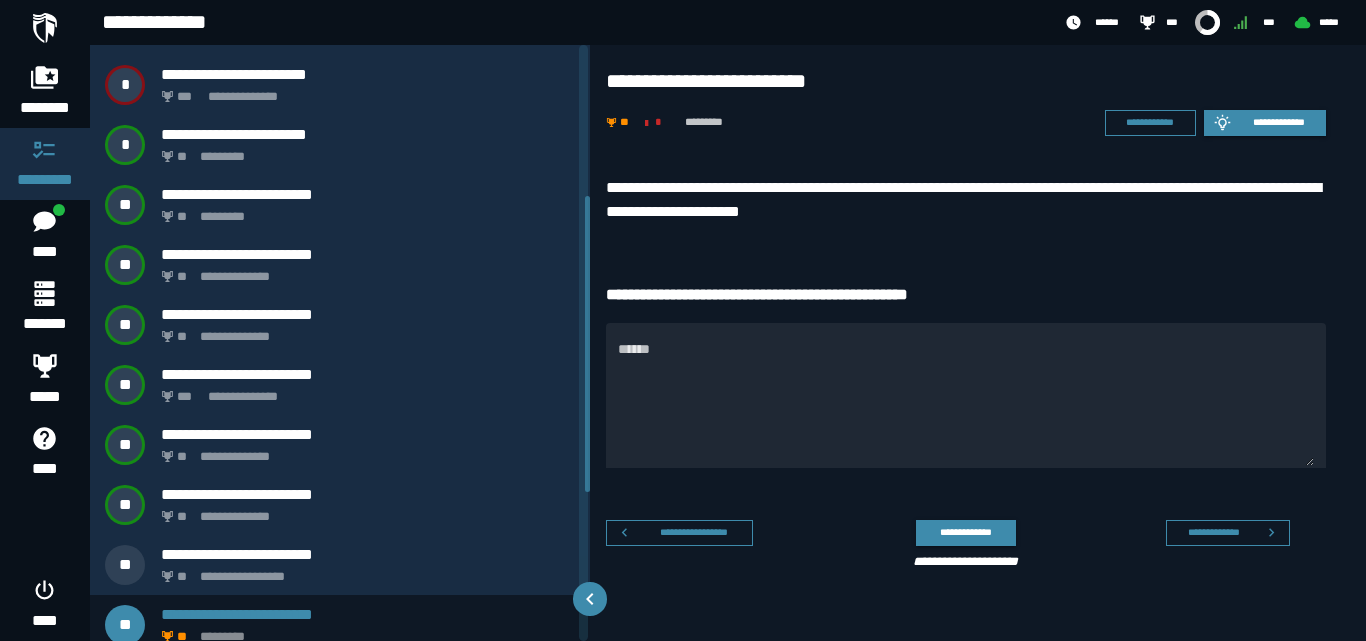 scroll, scrollTop: 424, scrollLeft: 0, axis: vertical 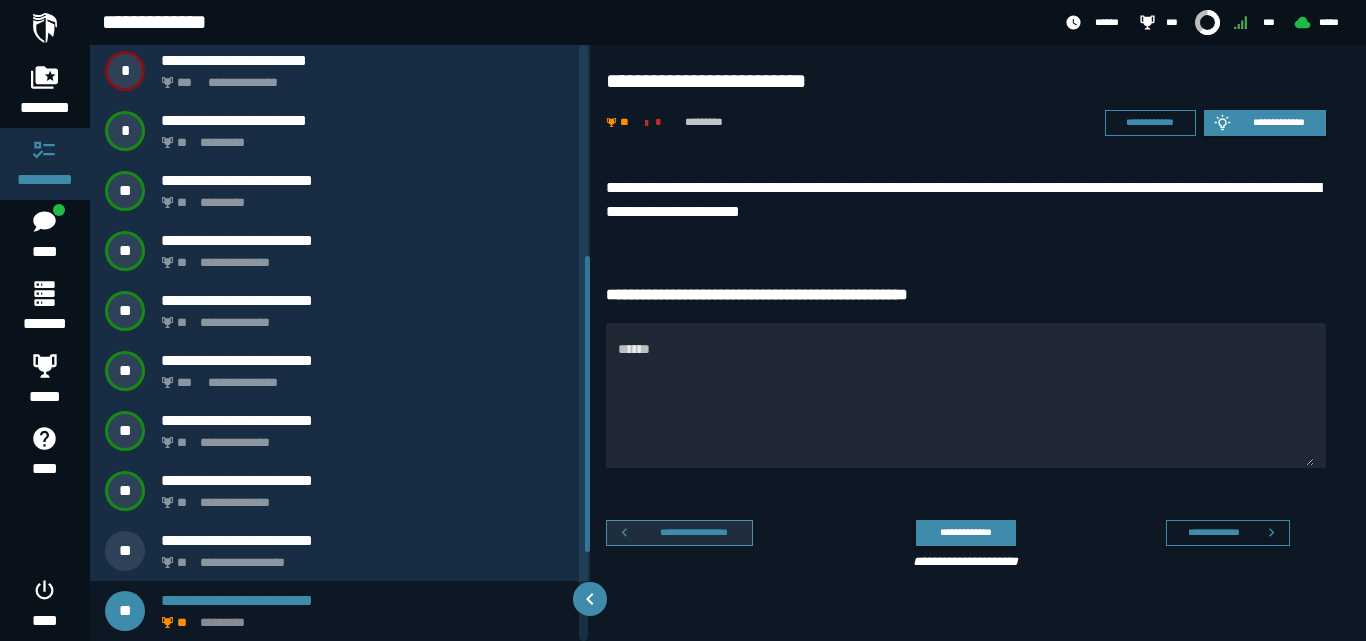 click on "**********" at bounding box center [694, 532] 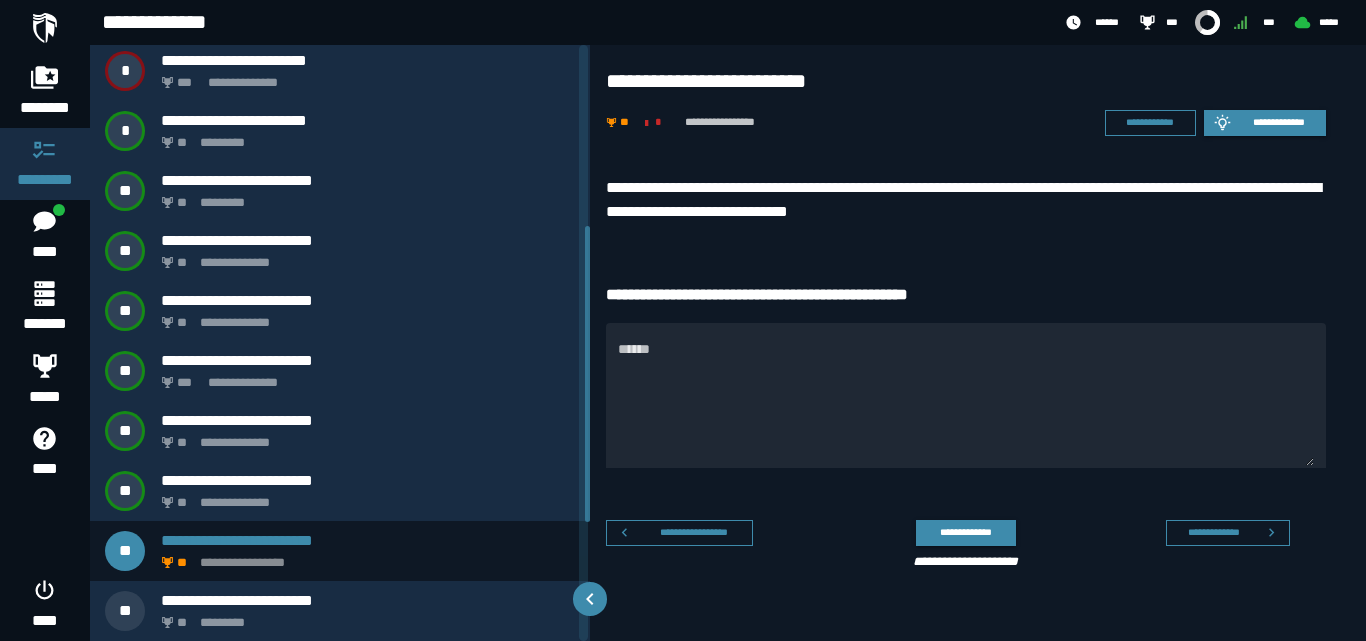 scroll, scrollTop: 364, scrollLeft: 0, axis: vertical 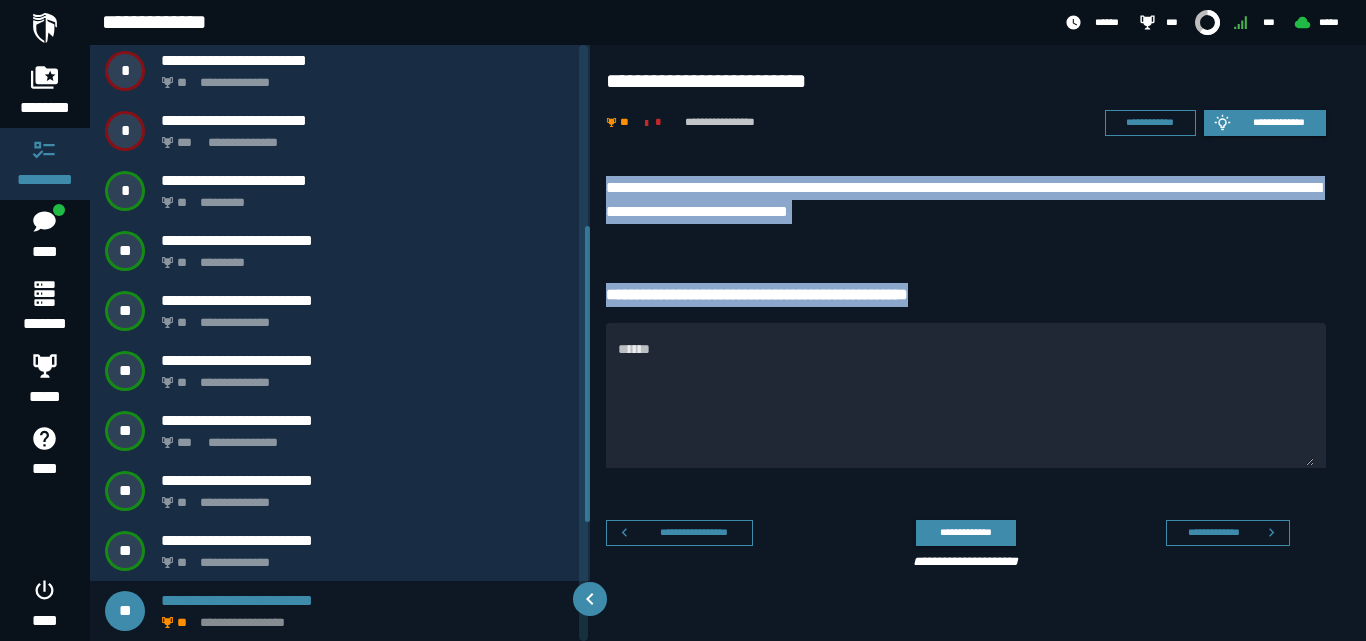 drag, startPoint x: 973, startPoint y: 296, endPoint x: 608, endPoint y: 180, distance: 382.98956 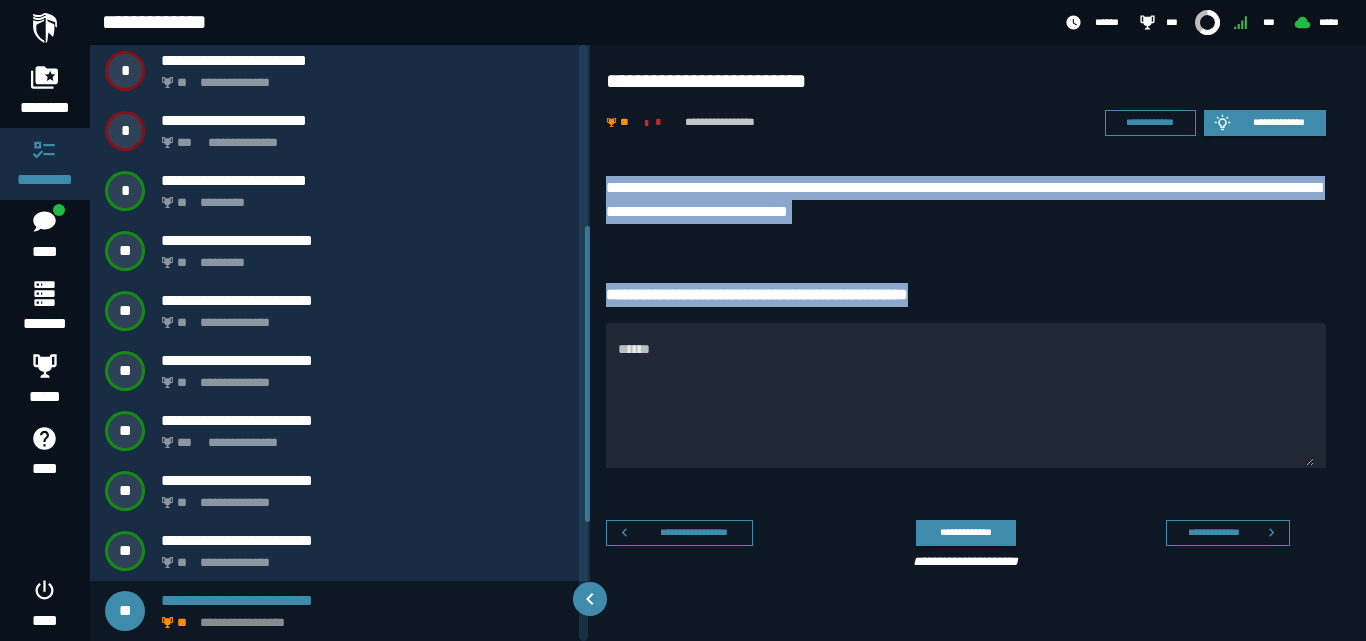 click on "**********" at bounding box center (966, 200) 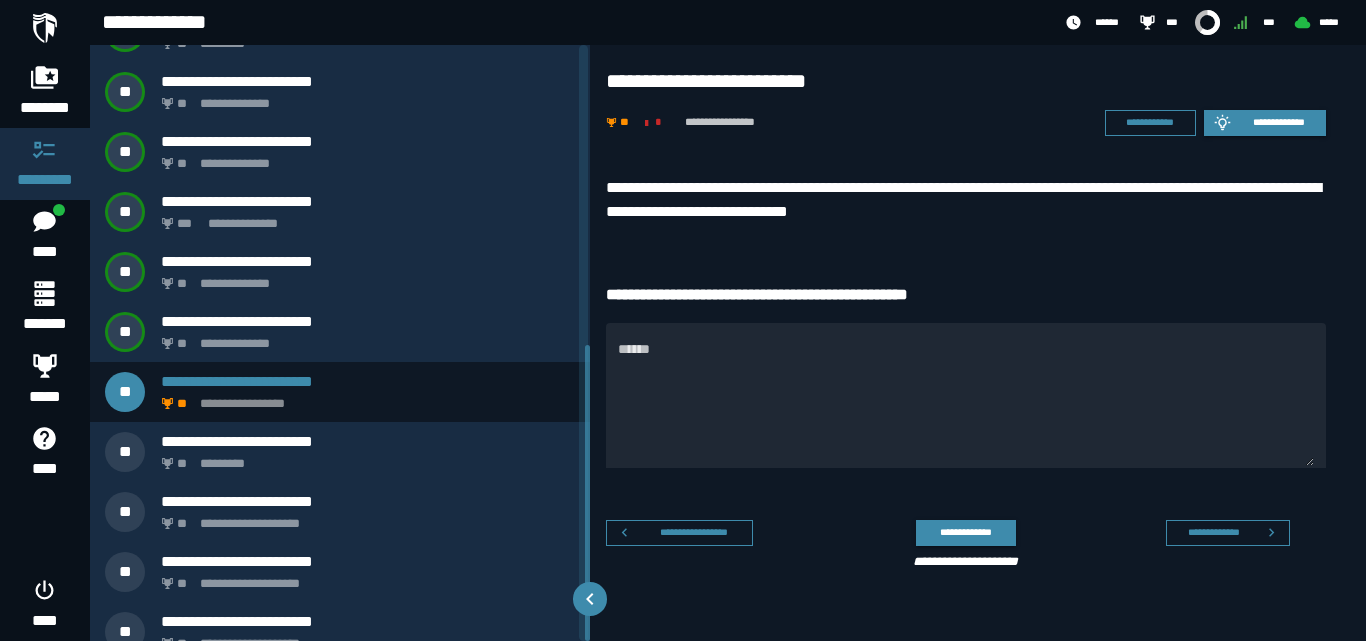 scroll, scrollTop: 604, scrollLeft: 0, axis: vertical 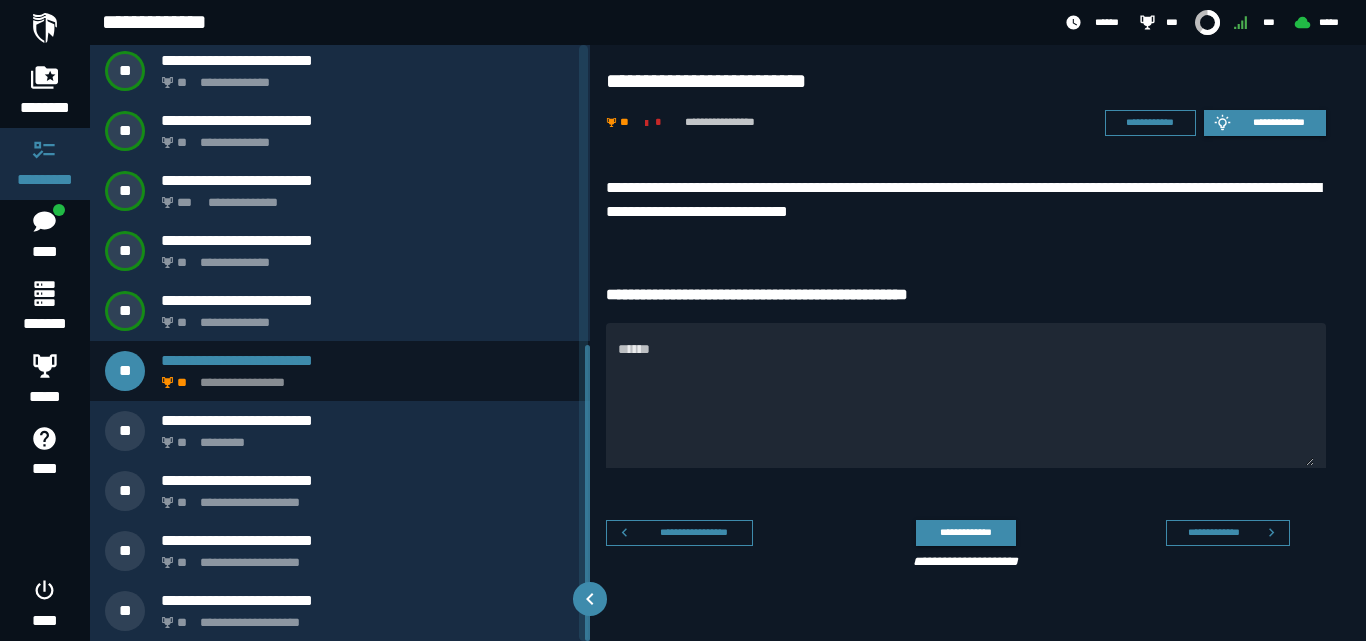 drag, startPoint x: 585, startPoint y: 390, endPoint x: 576, endPoint y: 520, distance: 130.31117 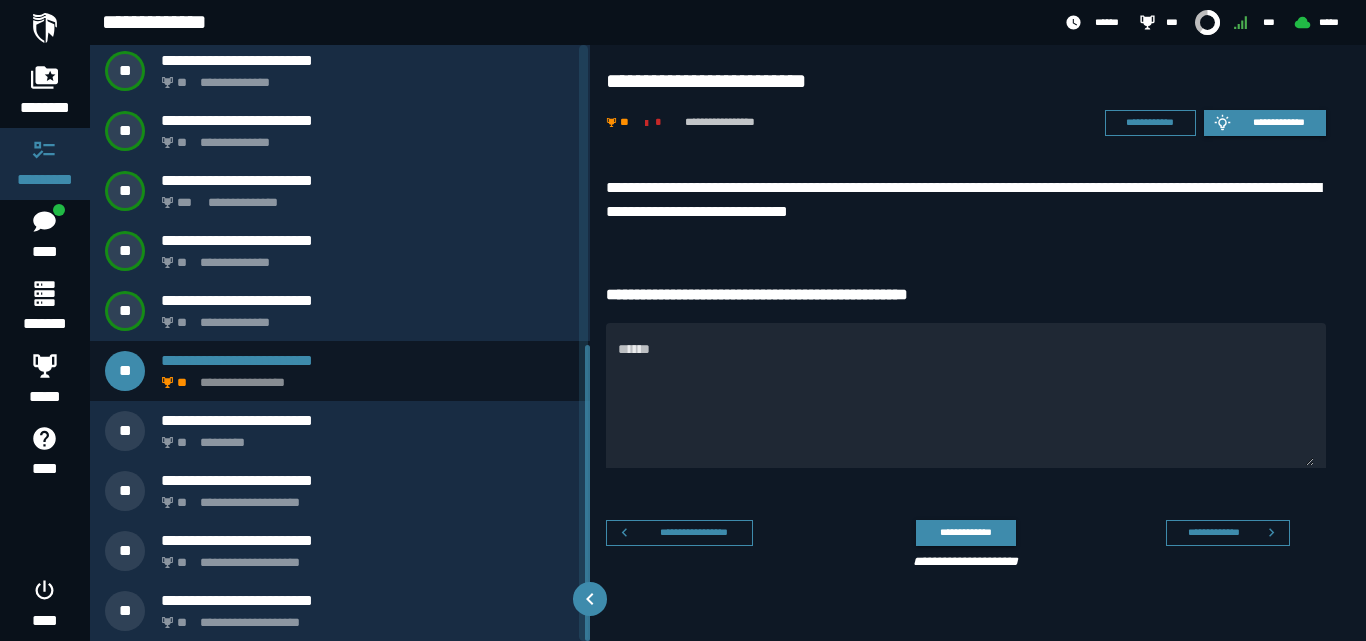 click on "**********" at bounding box center [978, 377] 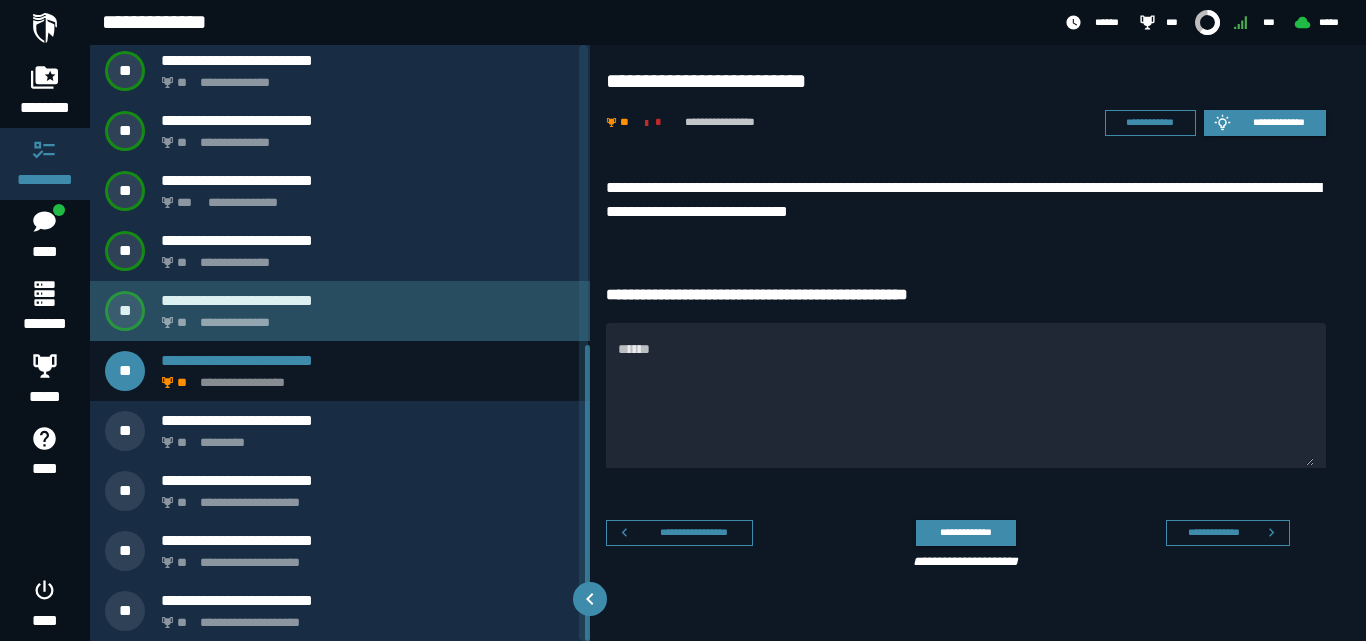click on "**********" at bounding box center (364, 317) 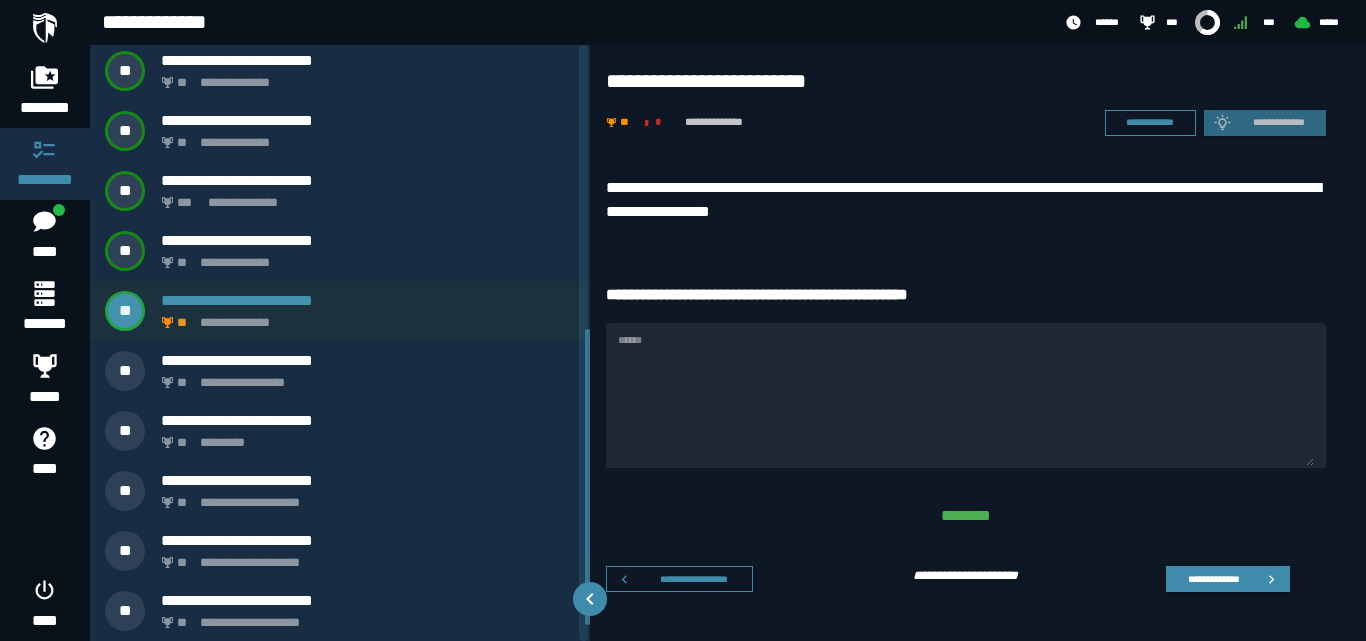scroll, scrollTop: 304, scrollLeft: 0, axis: vertical 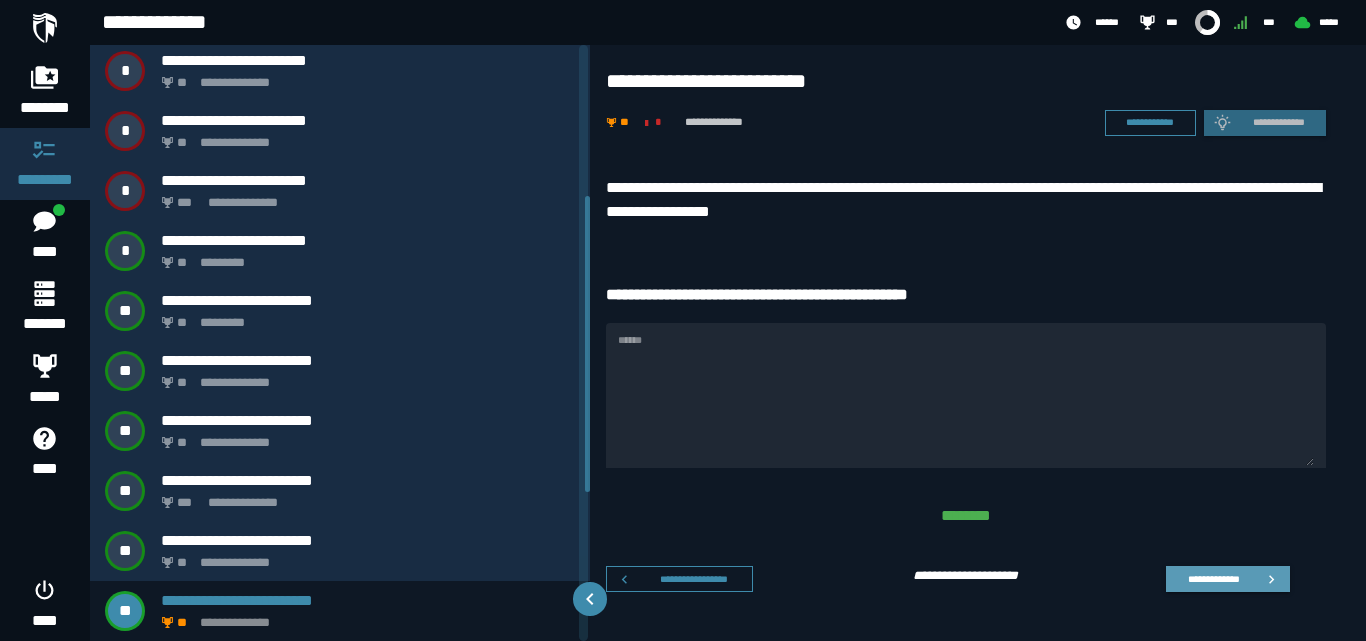 click on "**********" at bounding box center [1213, 578] 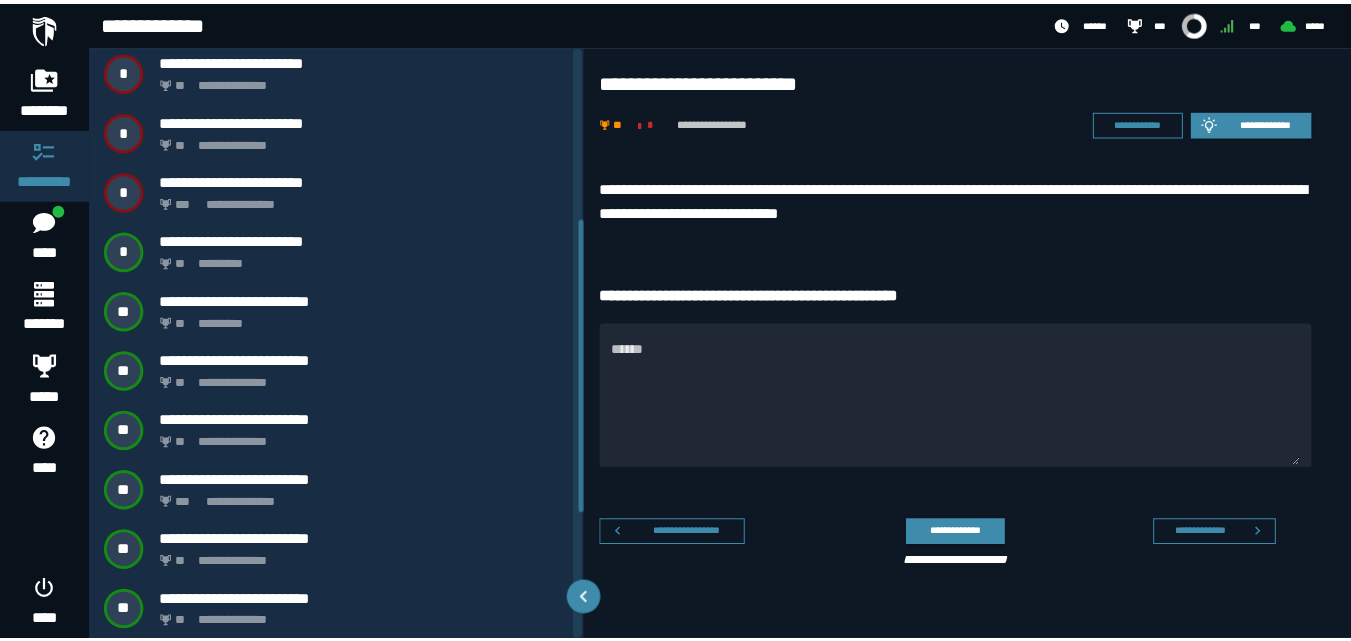 scroll, scrollTop: 364, scrollLeft: 0, axis: vertical 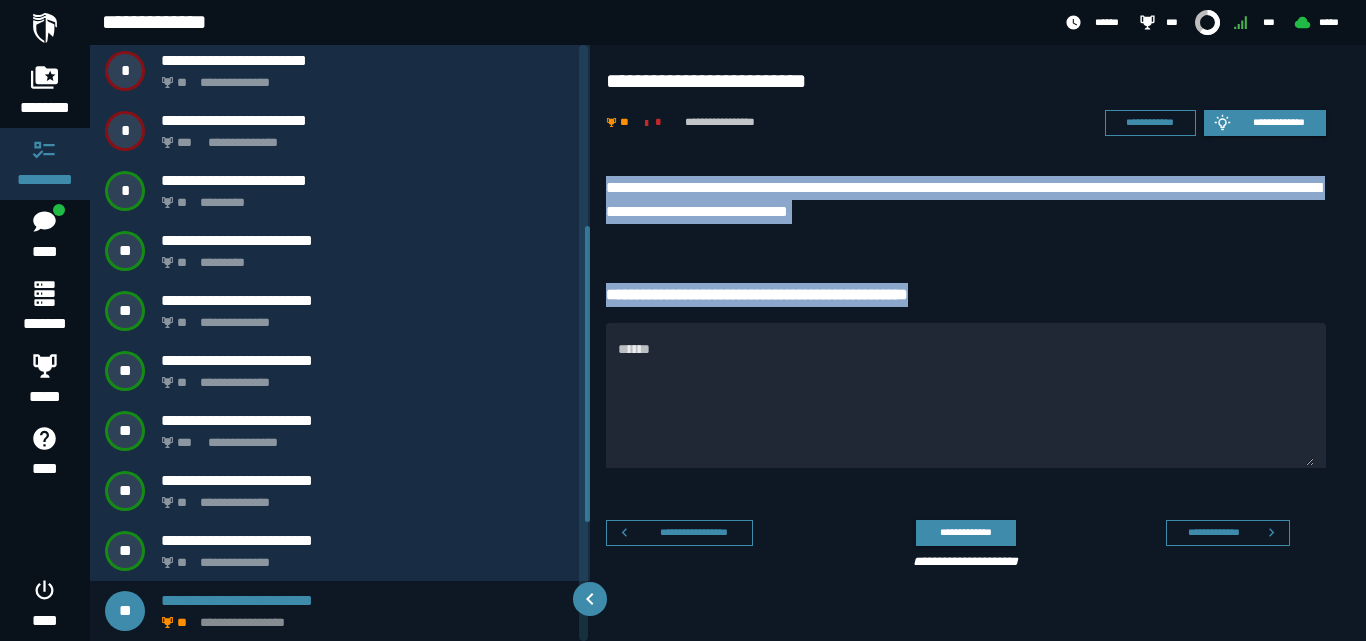 drag, startPoint x: 1010, startPoint y: 302, endPoint x: 606, endPoint y: 177, distance: 422.89597 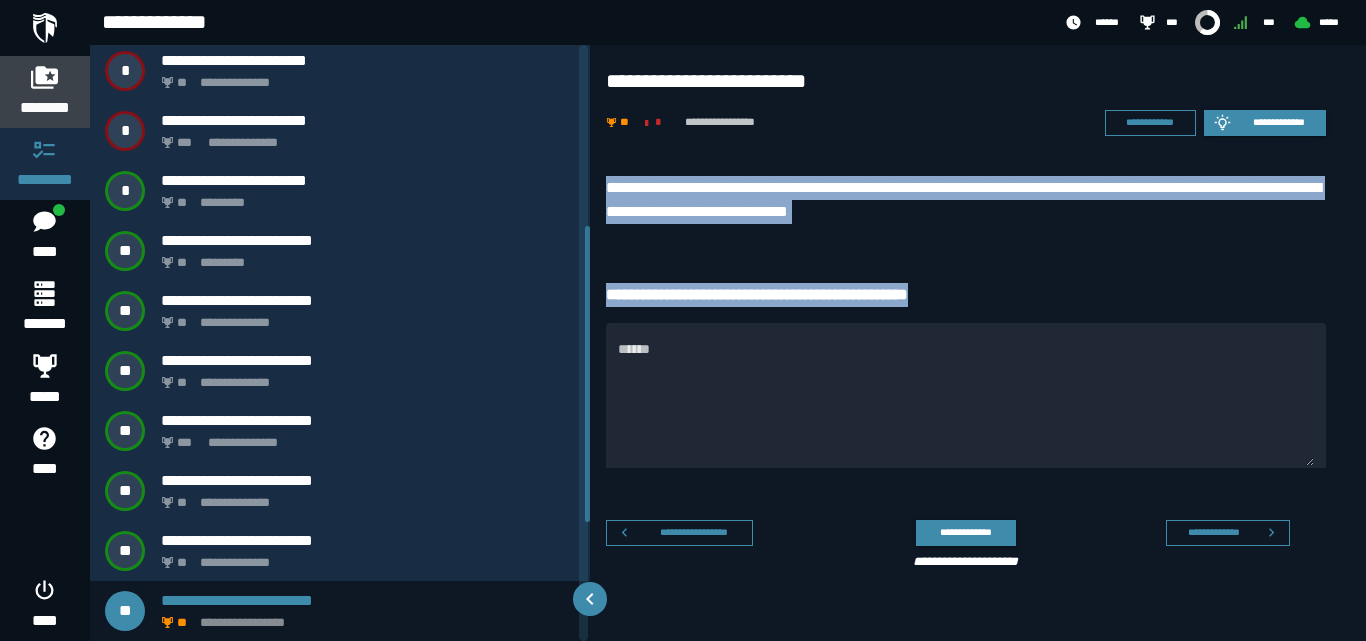 click on "********" at bounding box center [45, 92] 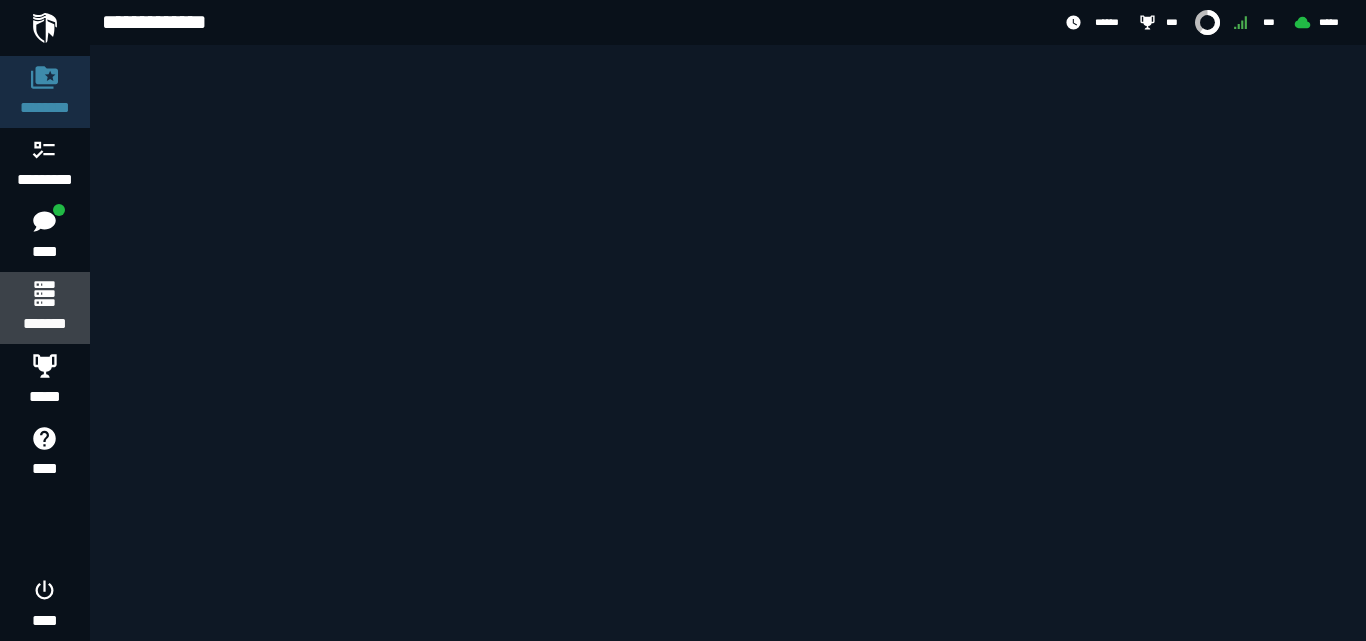 click on "*******" at bounding box center (44, 308) 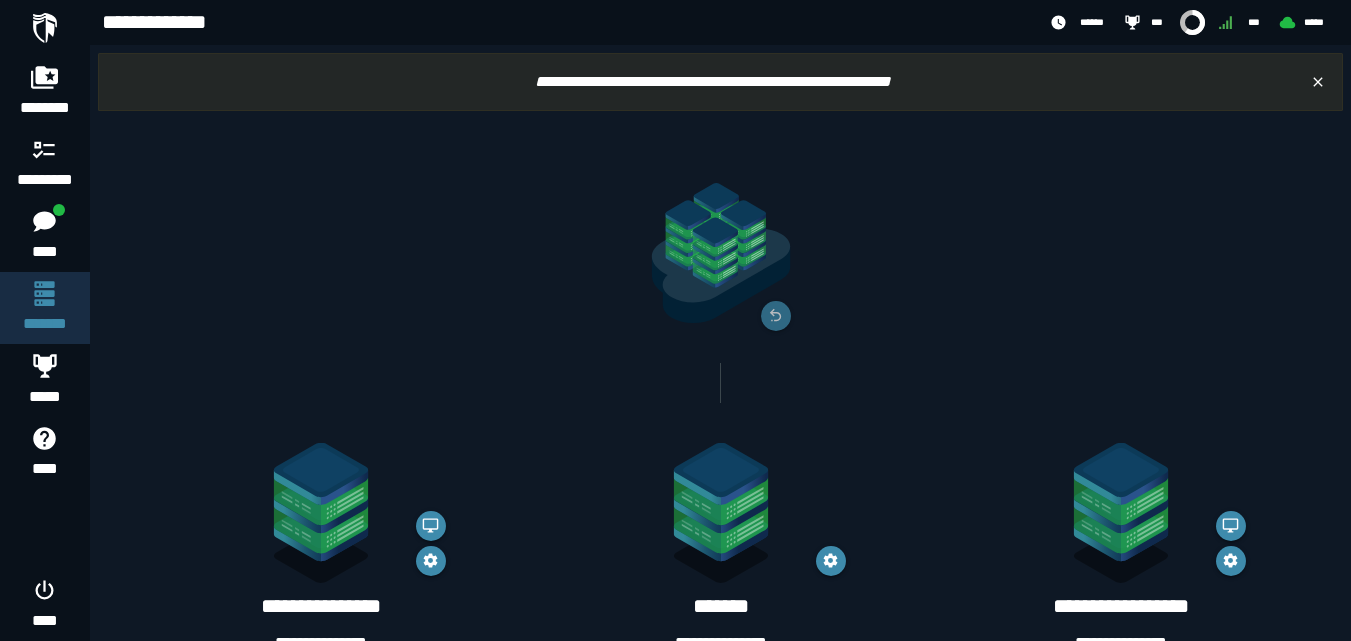 click 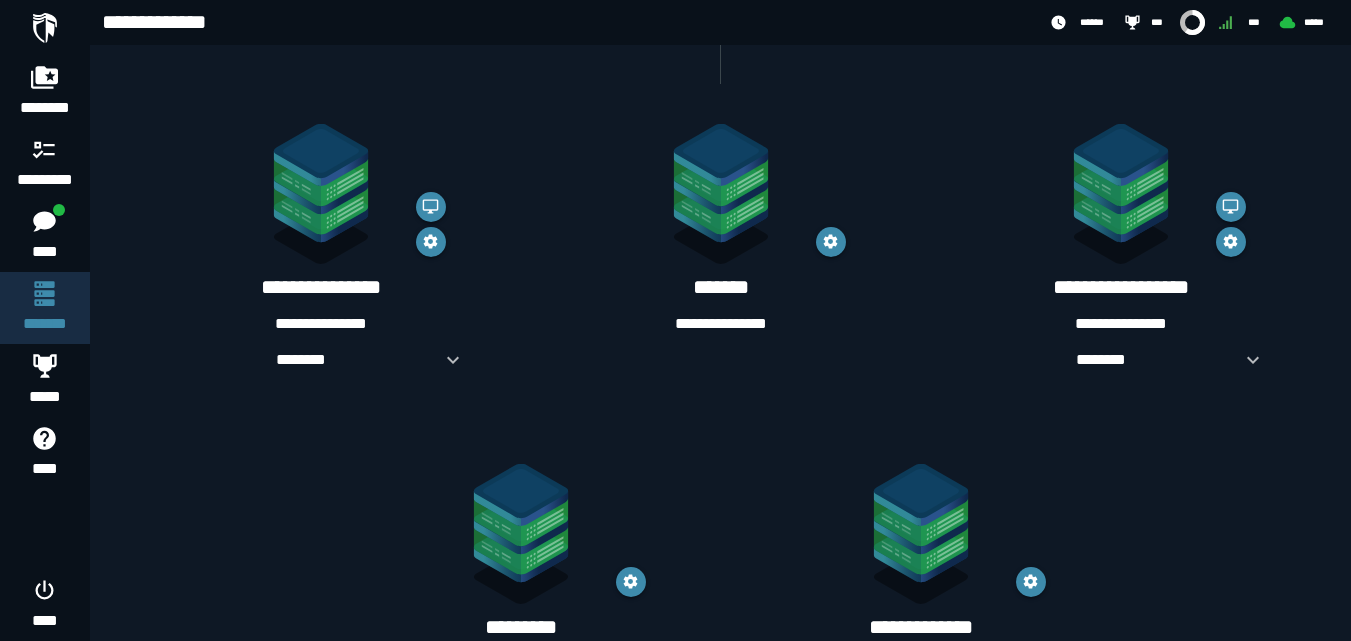 scroll, scrollTop: 320, scrollLeft: 0, axis: vertical 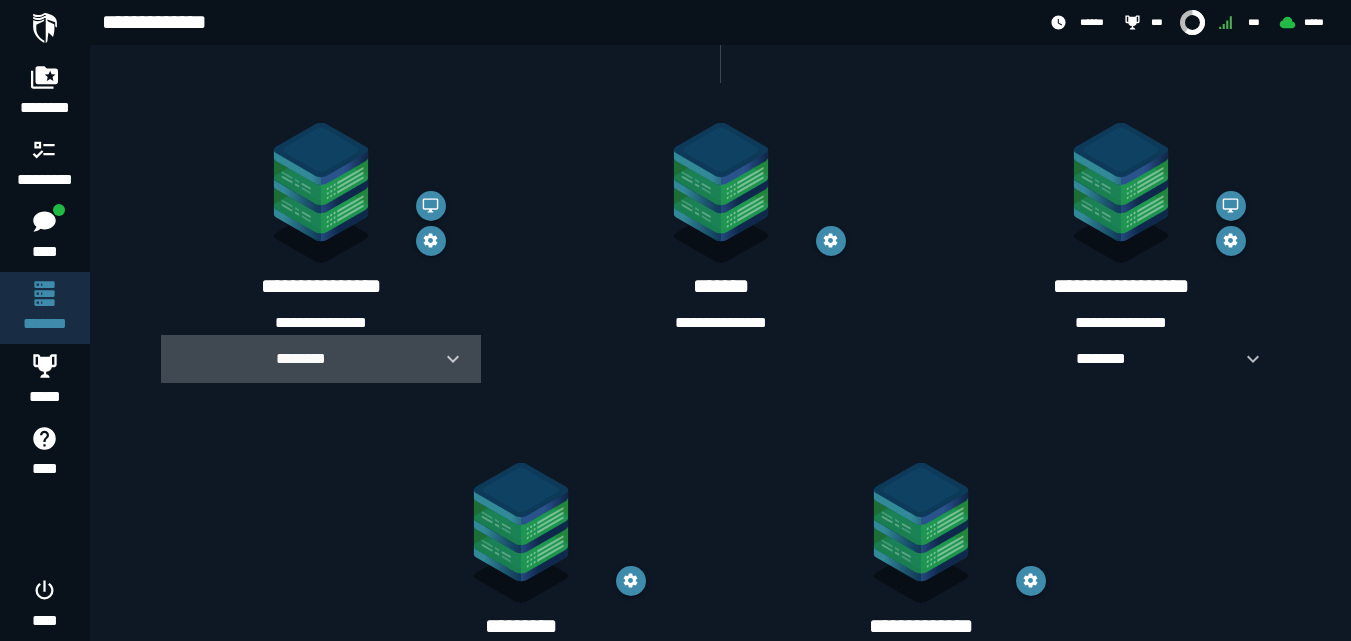 click on "********" at bounding box center (321, 359) 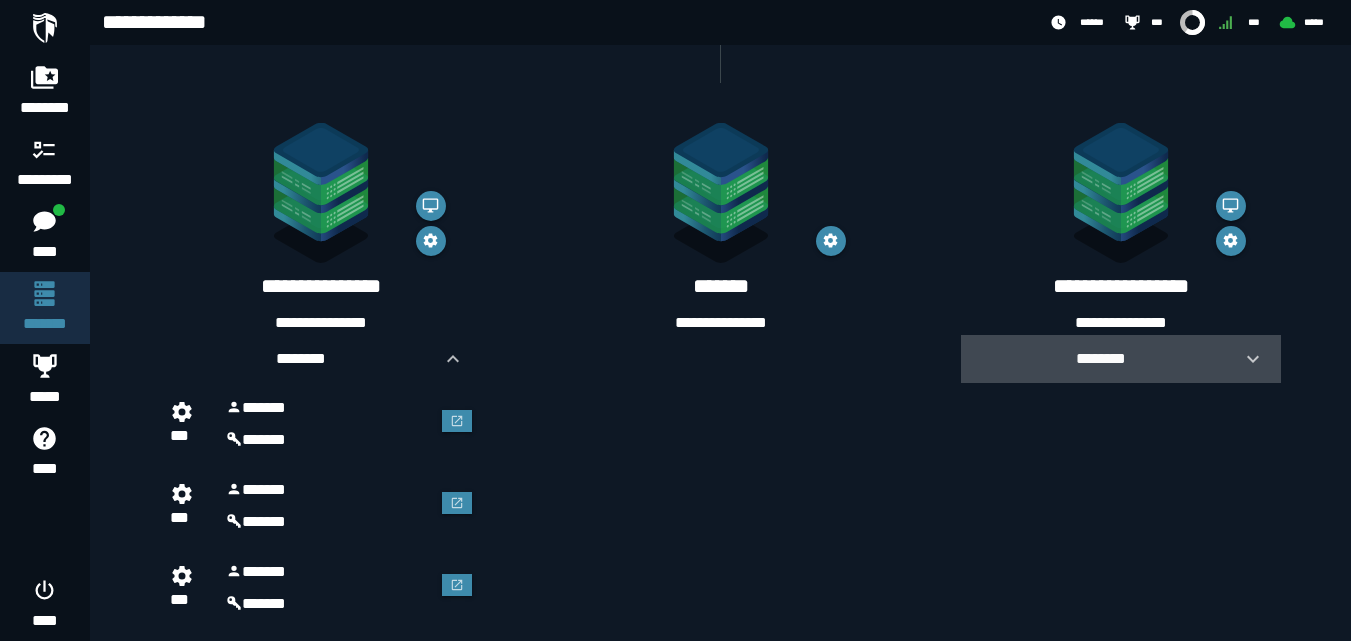 click on "********" at bounding box center (1101, 358) 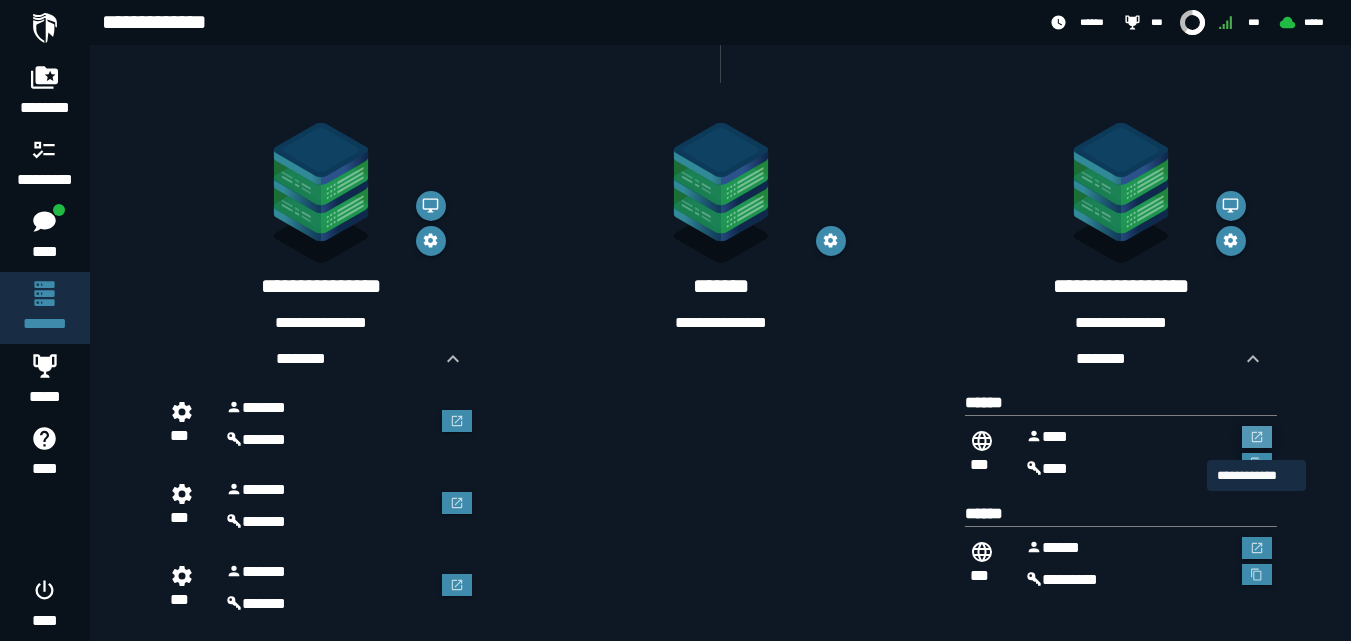 click 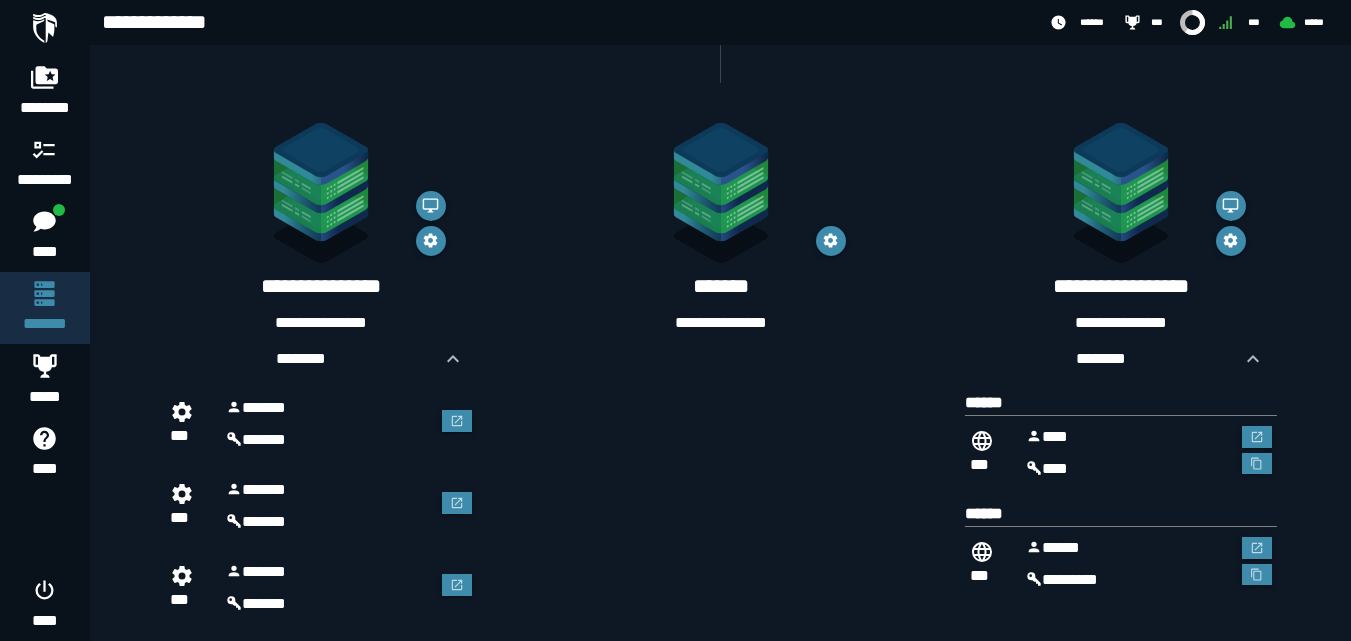scroll, scrollTop: 320, scrollLeft: 0, axis: vertical 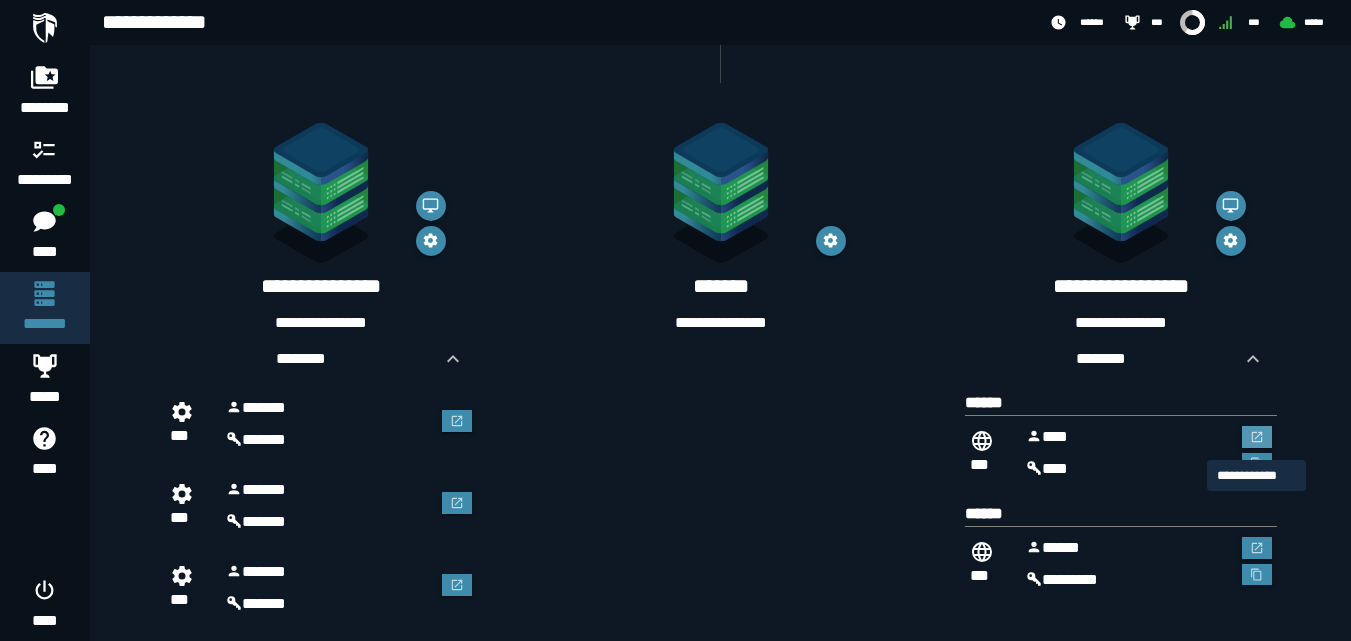 click at bounding box center (1257, 437) 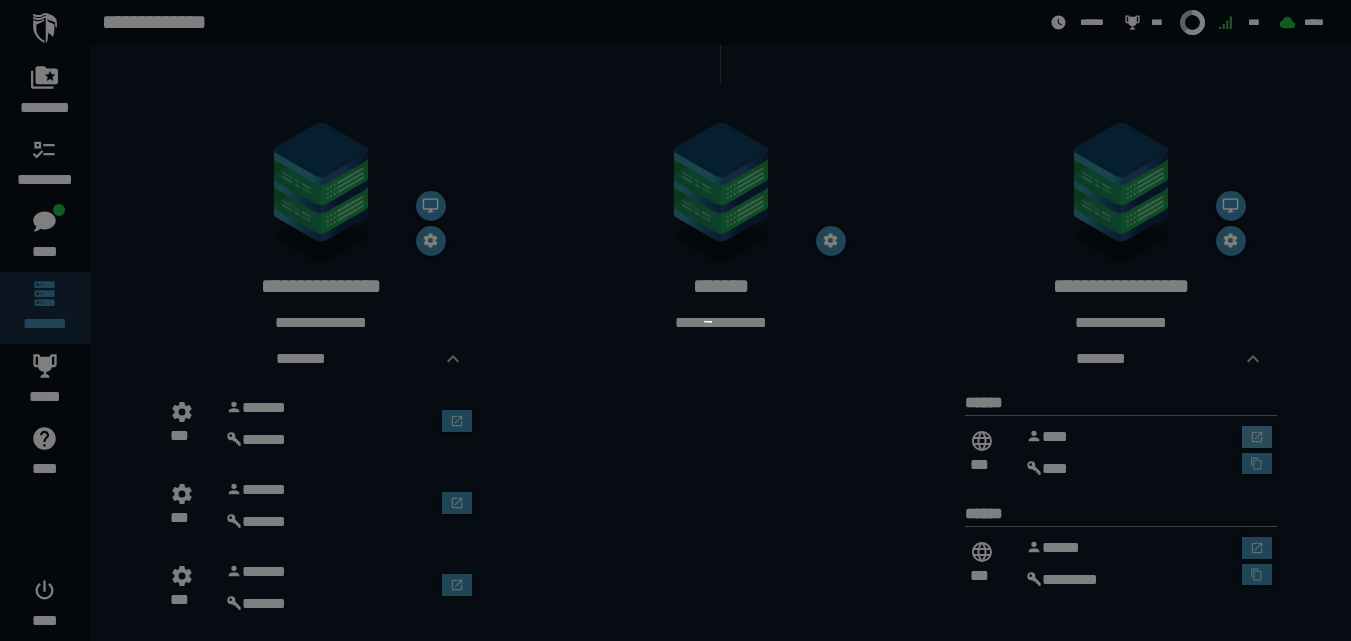 scroll, scrollTop: 0, scrollLeft: 0, axis: both 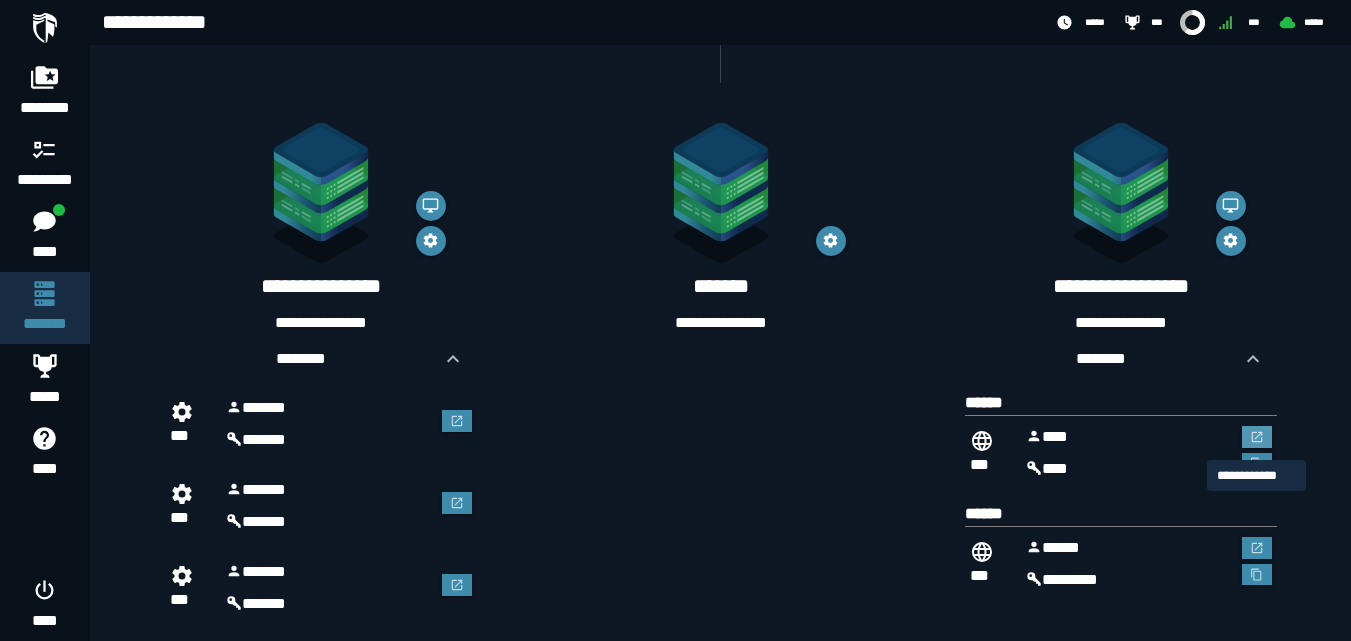 click 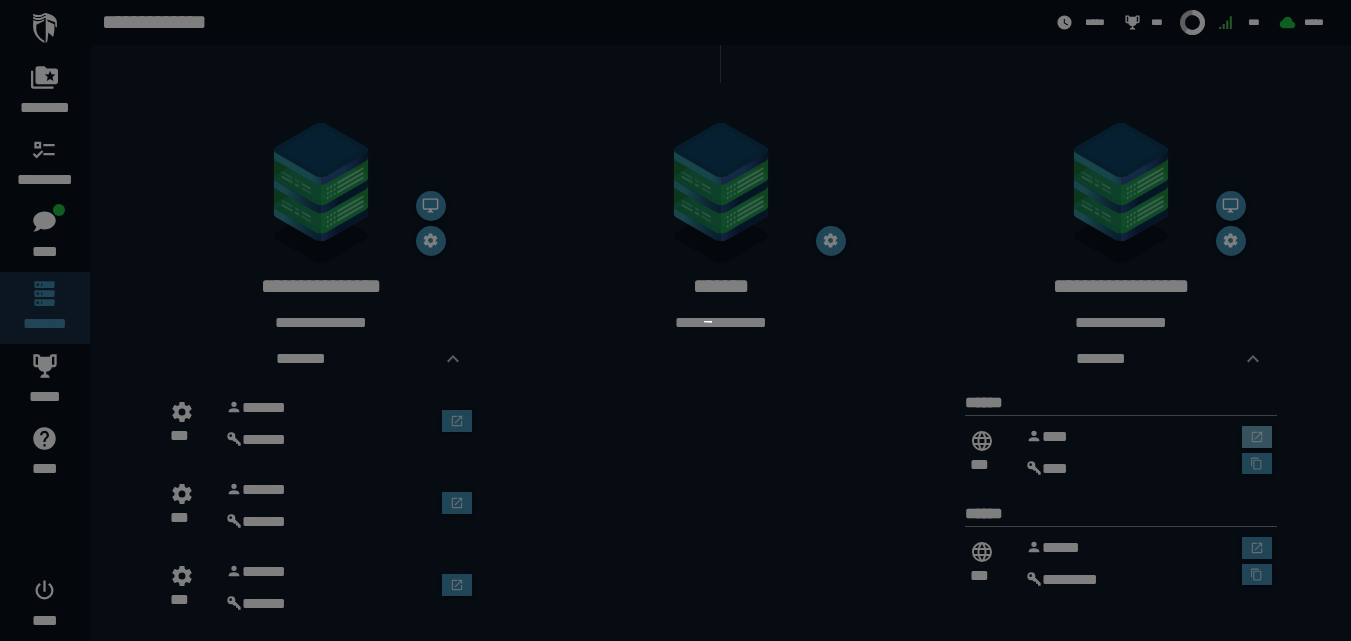 scroll, scrollTop: 0, scrollLeft: 0, axis: both 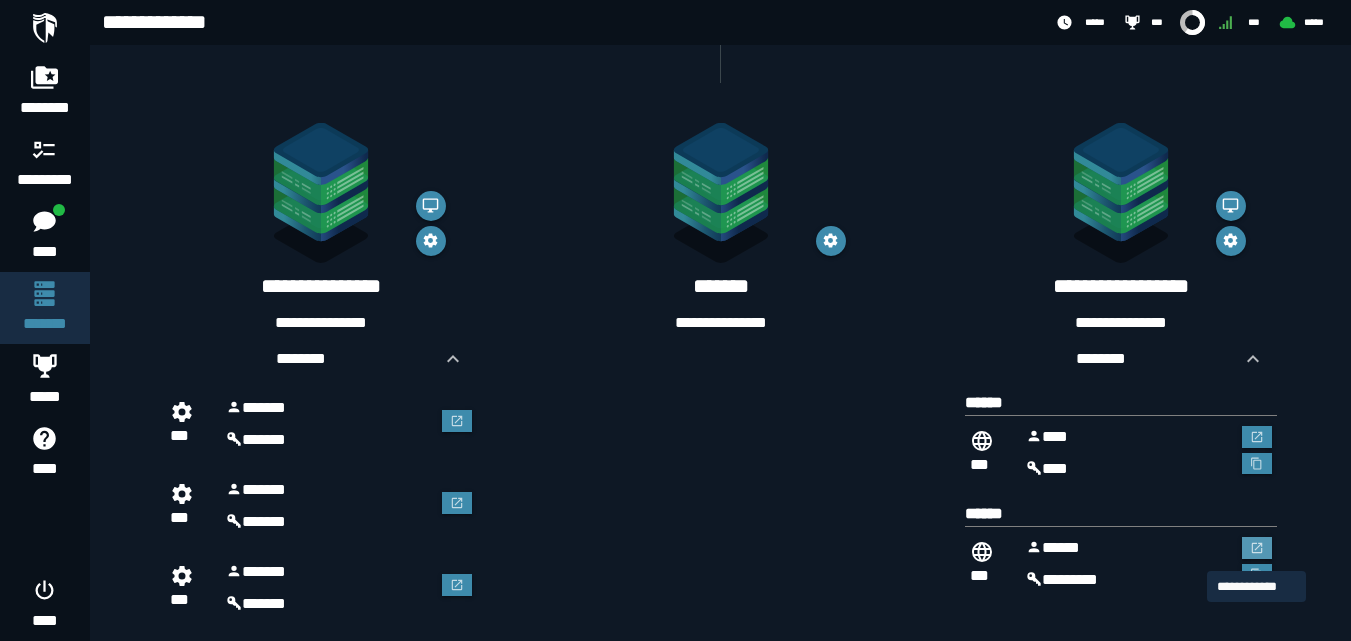 click 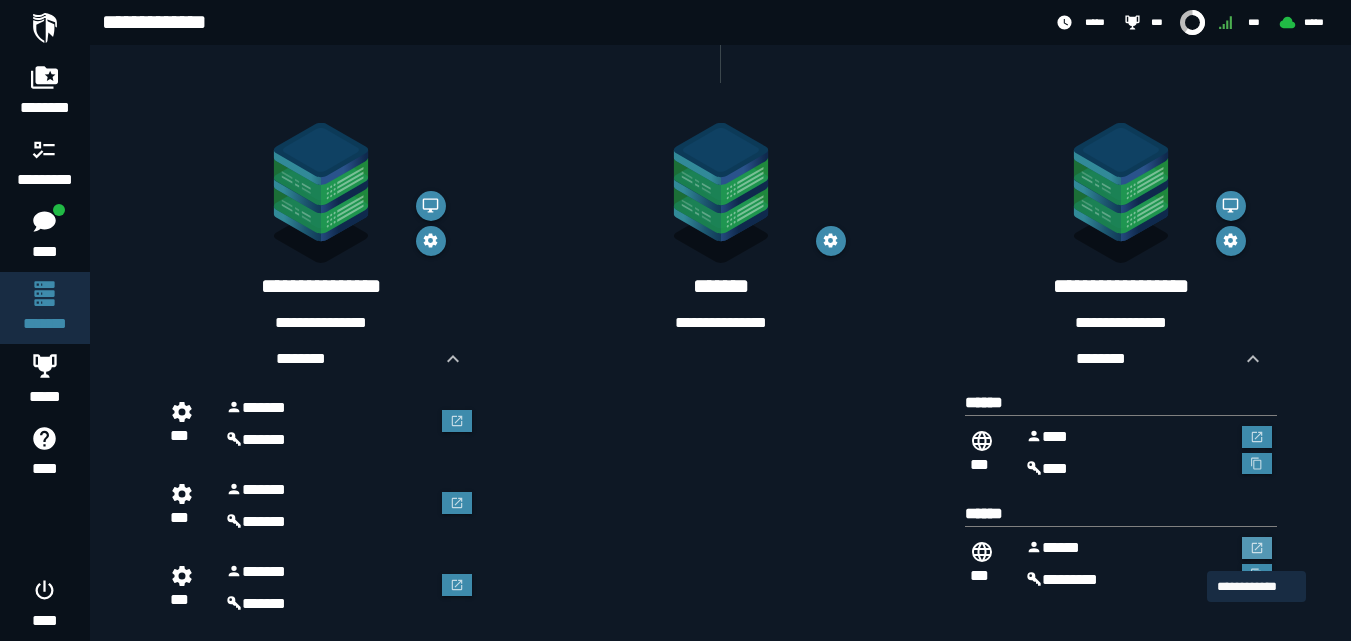scroll, scrollTop: 0, scrollLeft: 0, axis: both 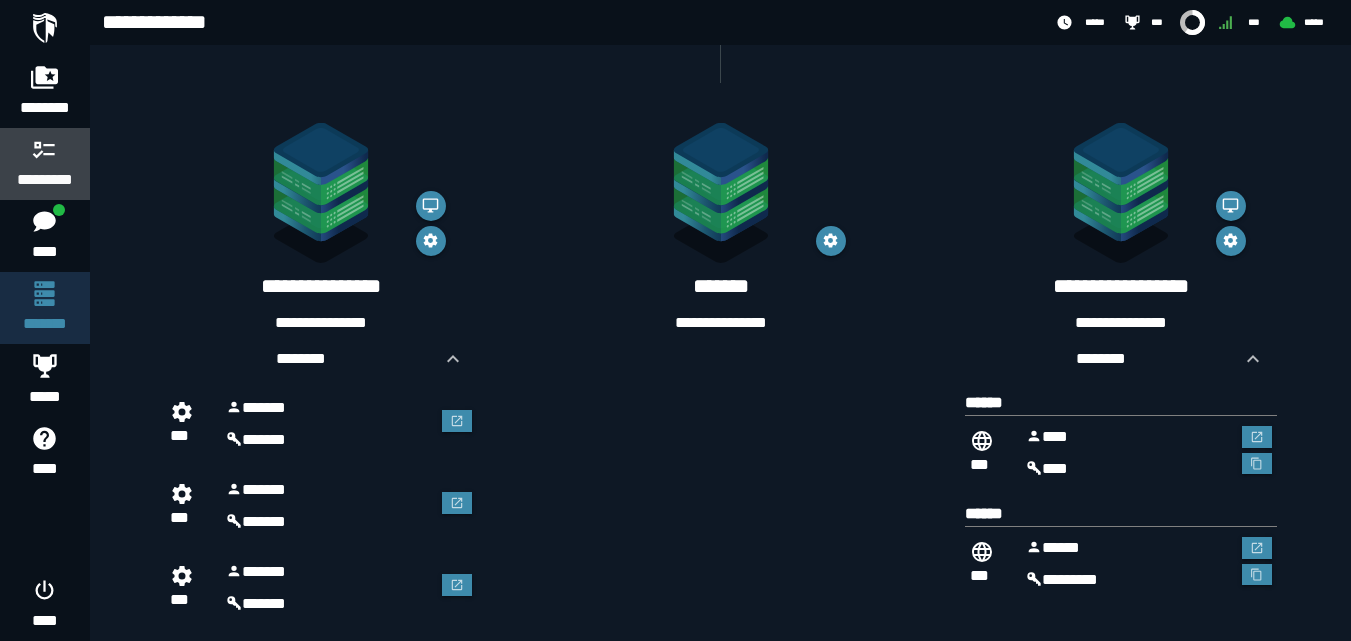 click on "*********" at bounding box center (45, 180) 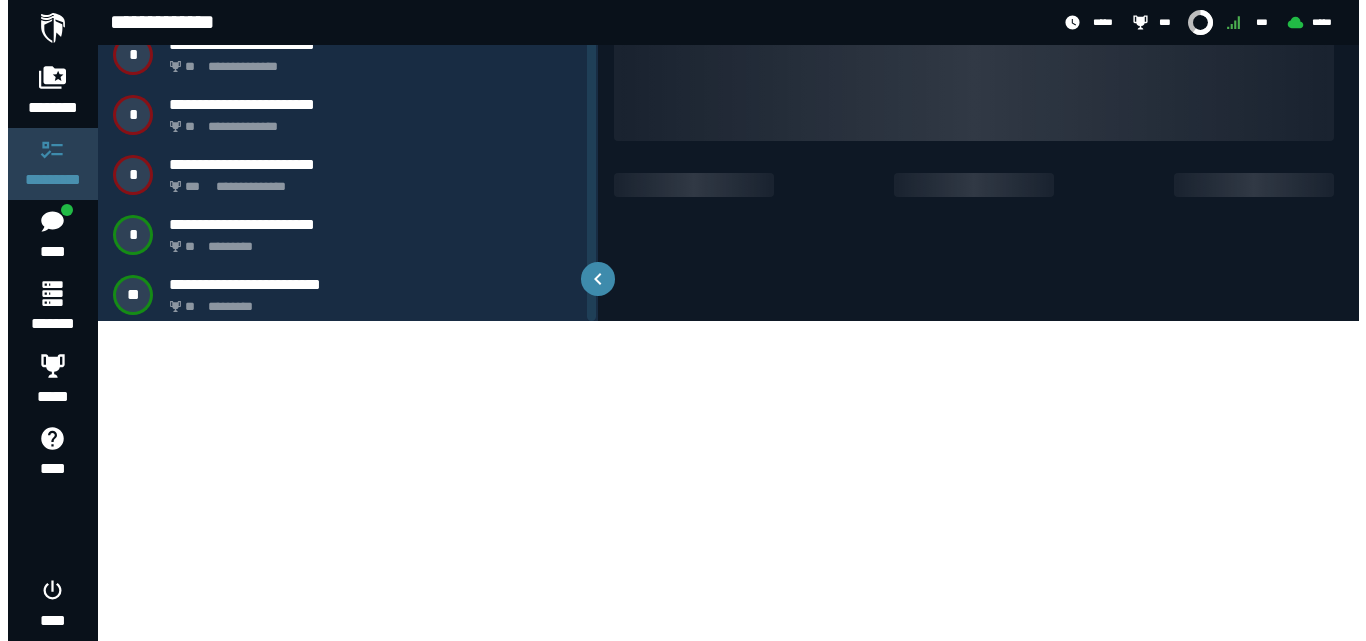 scroll, scrollTop: 0, scrollLeft: 0, axis: both 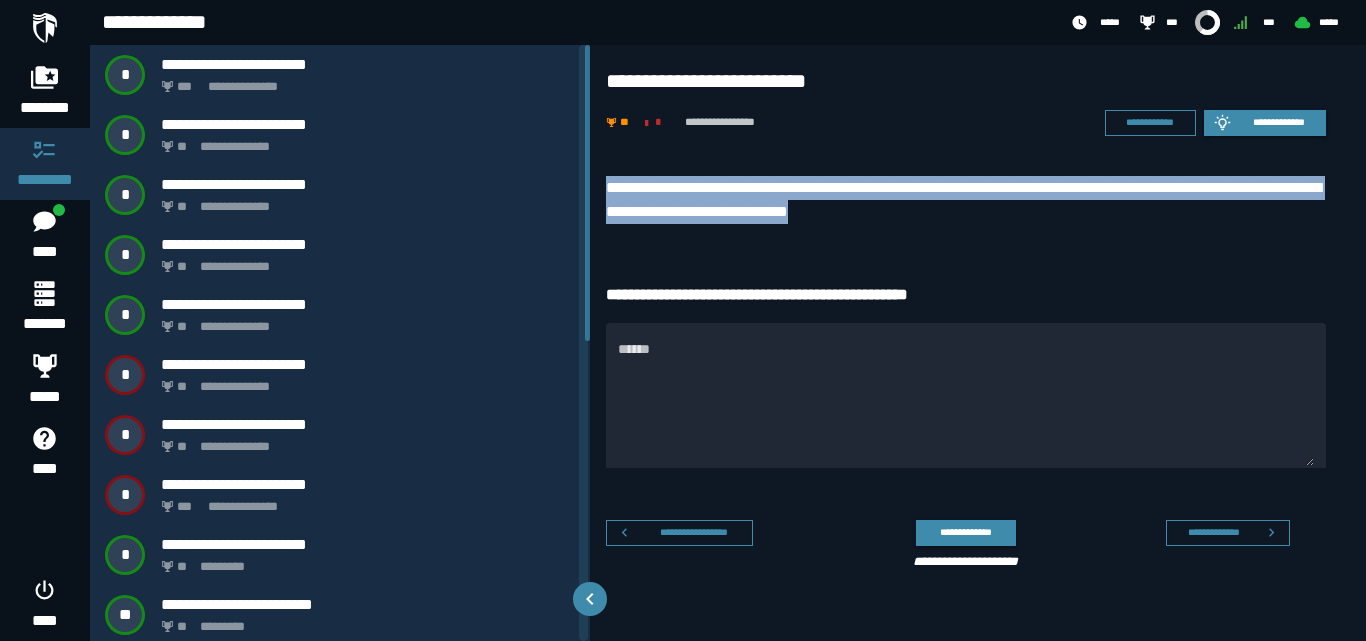 drag, startPoint x: 985, startPoint y: 217, endPoint x: 597, endPoint y: 179, distance: 389.85638 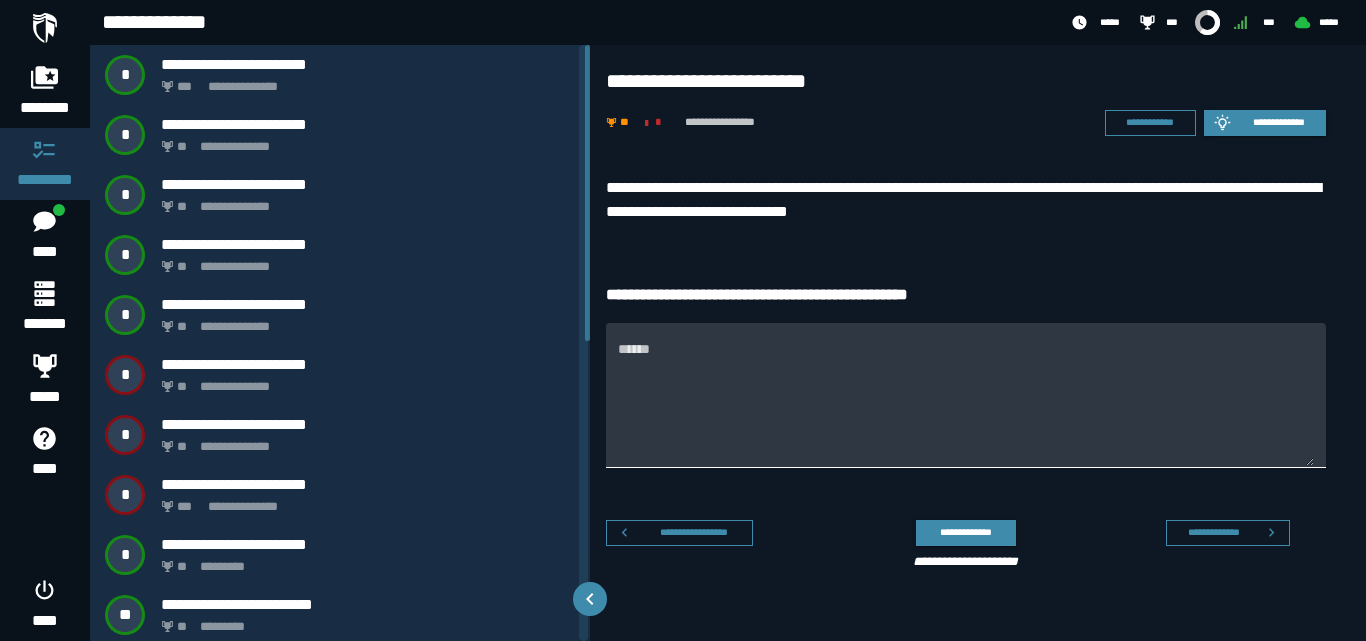 click on "******" at bounding box center [966, 395] 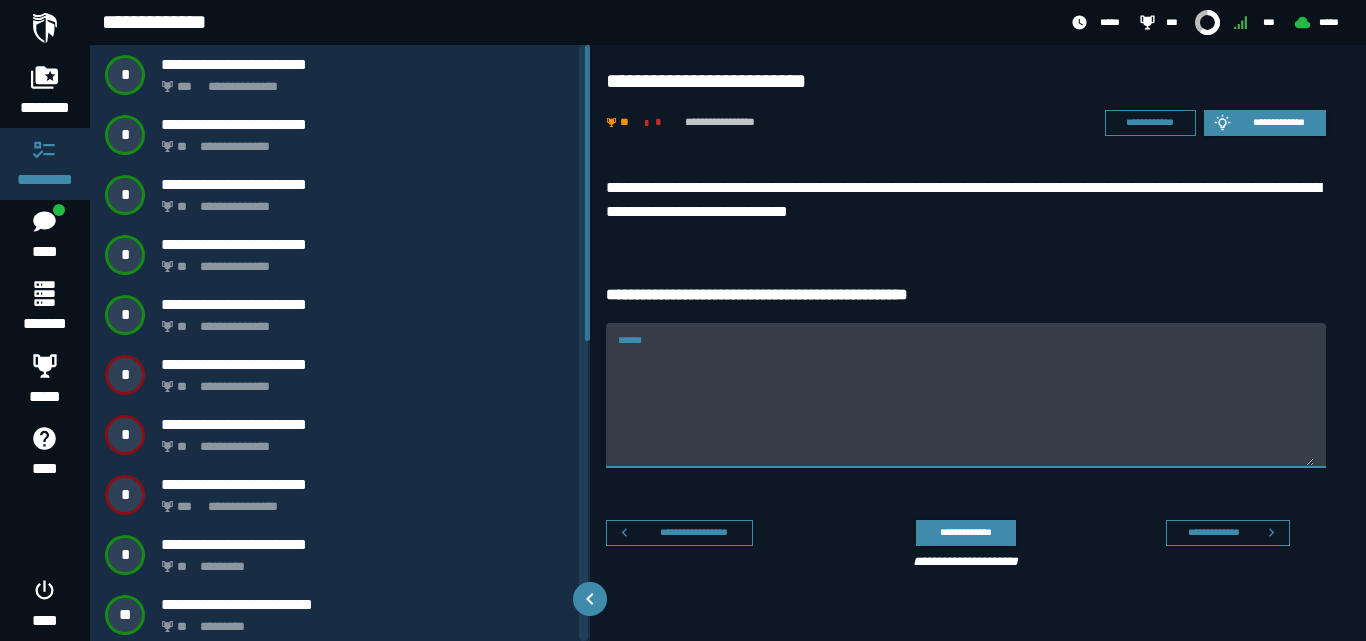 paste on "**********" 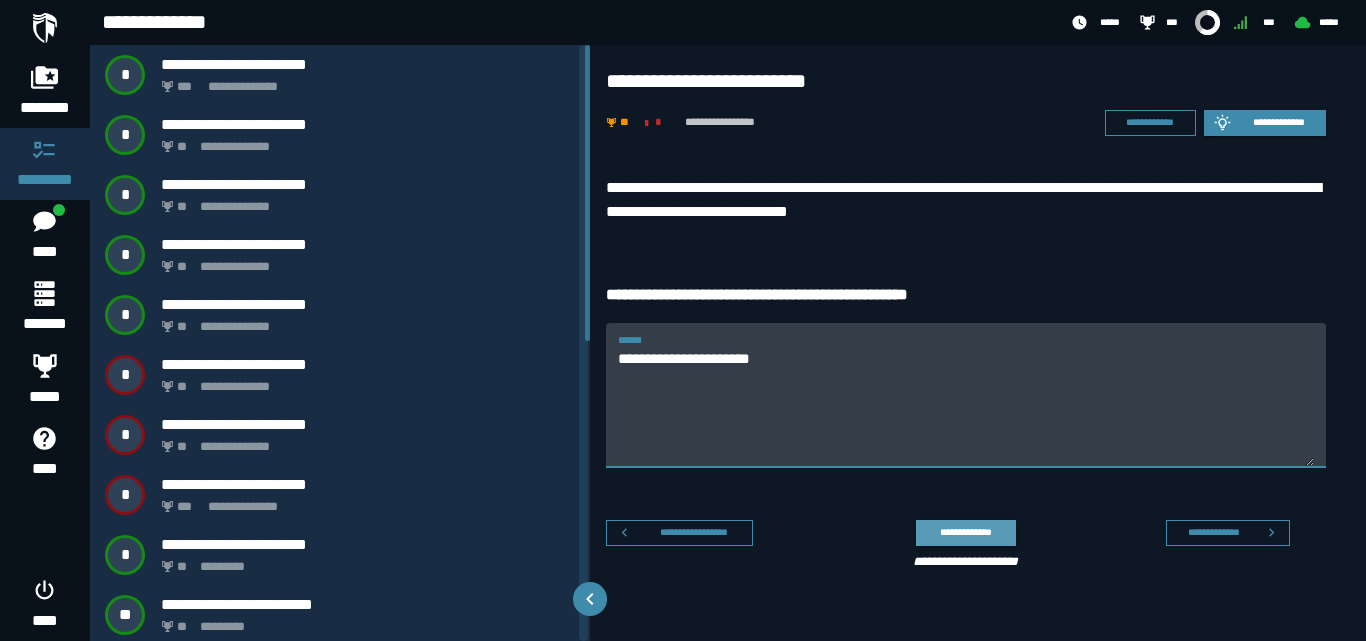 type on "**********" 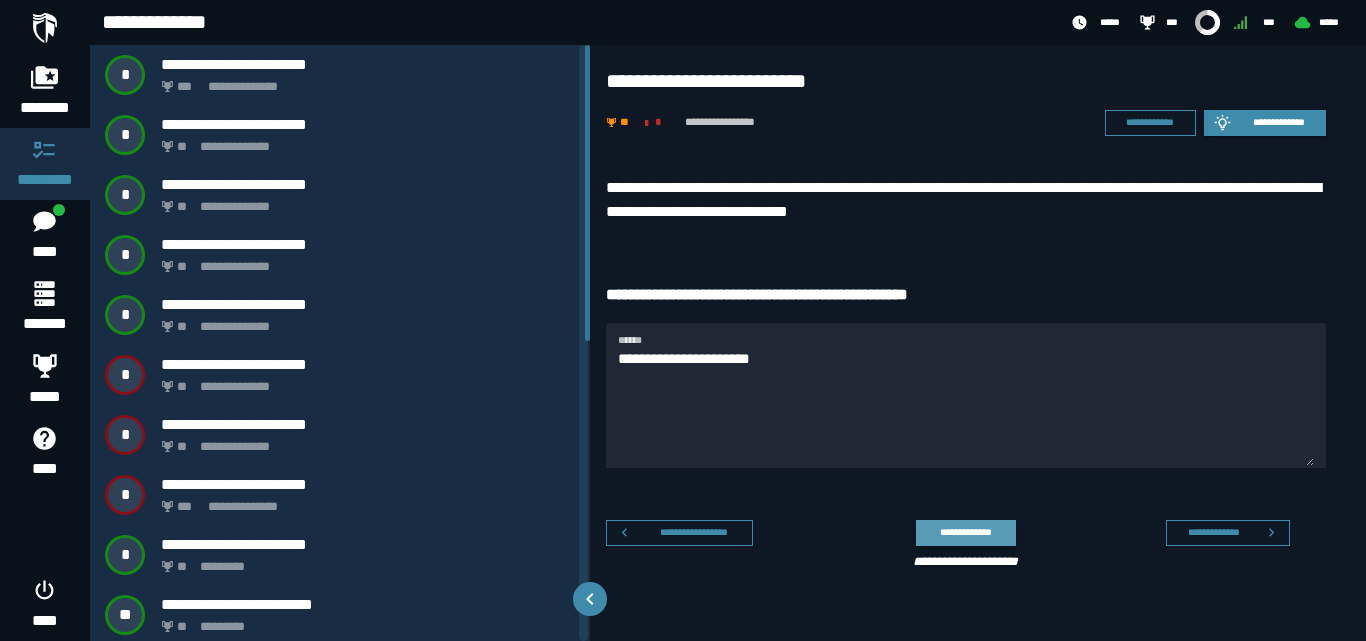 click on "**********" at bounding box center (965, 532) 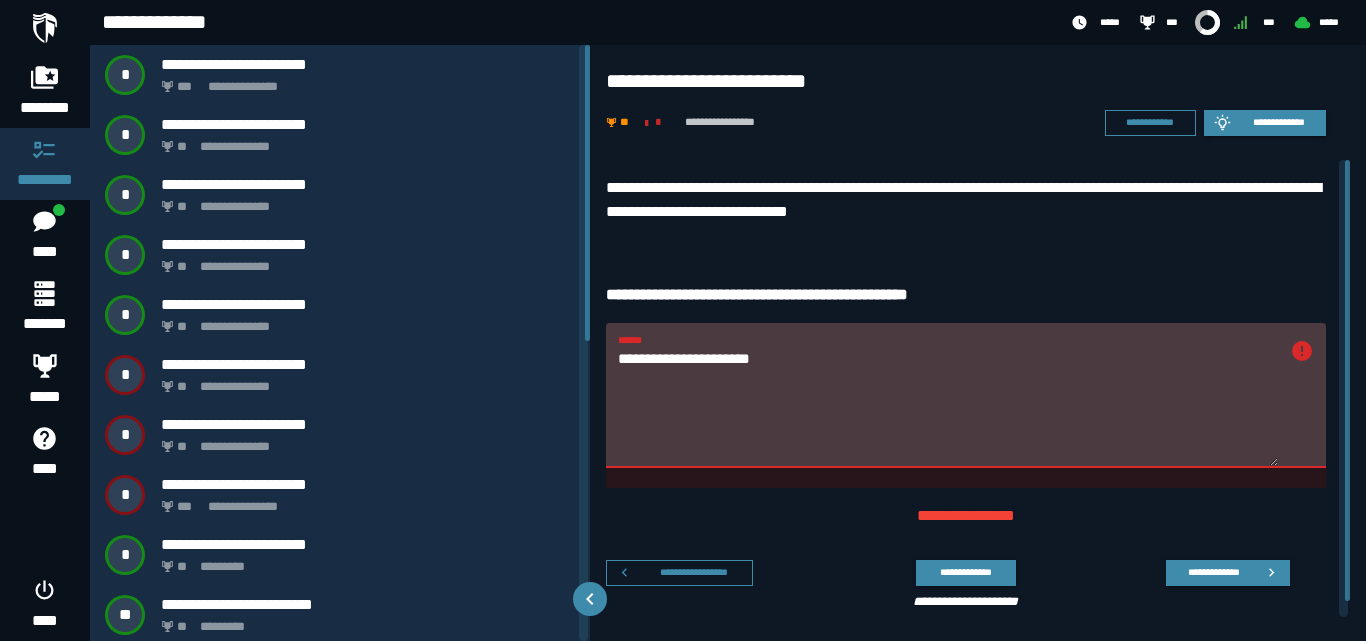click on "**********" at bounding box center [948, 407] 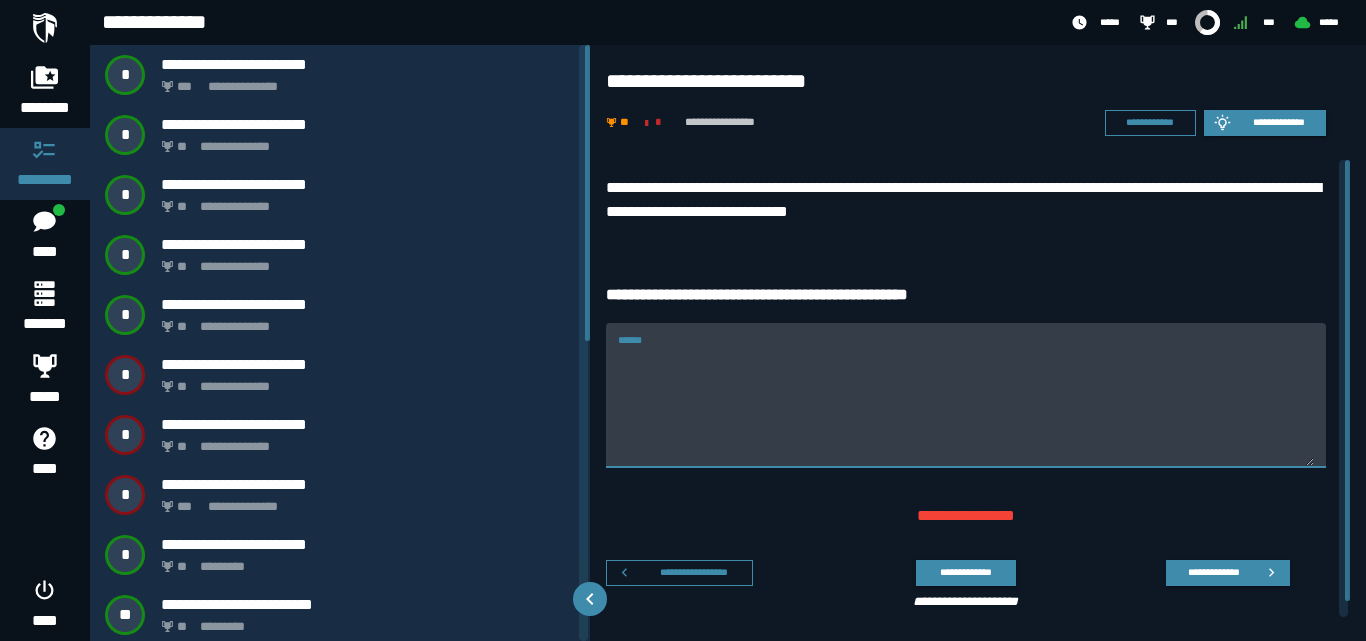 type 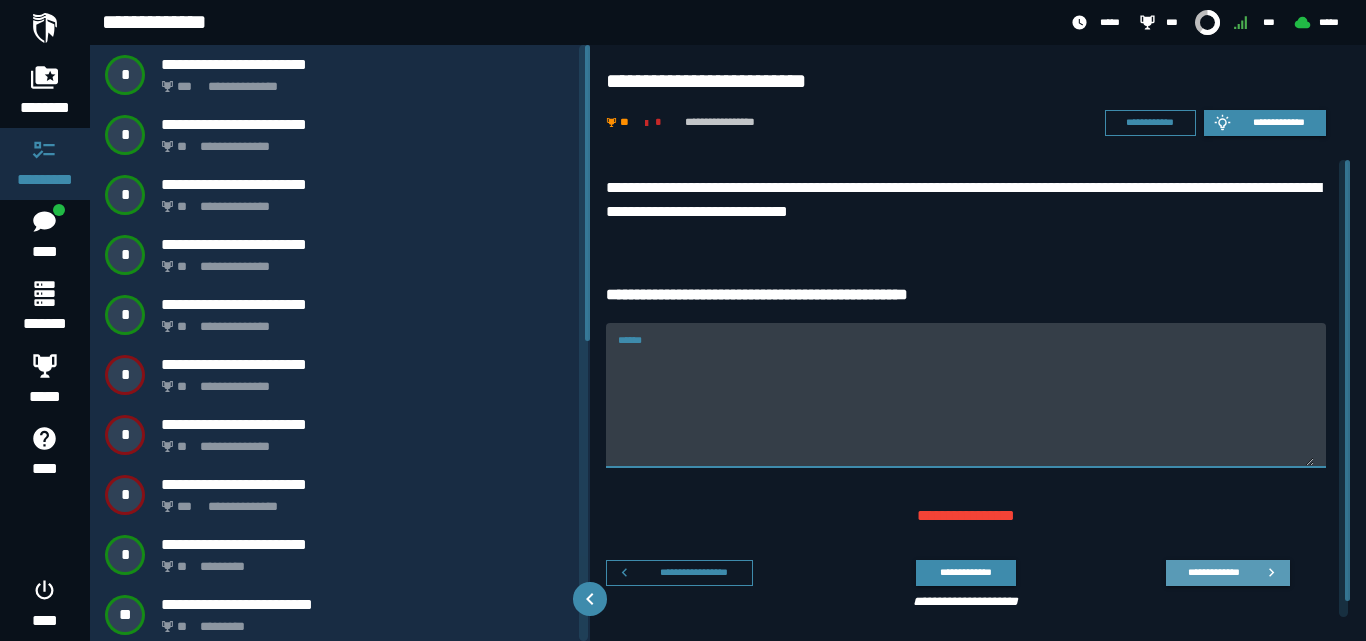 click on "**********" at bounding box center [1213, 572] 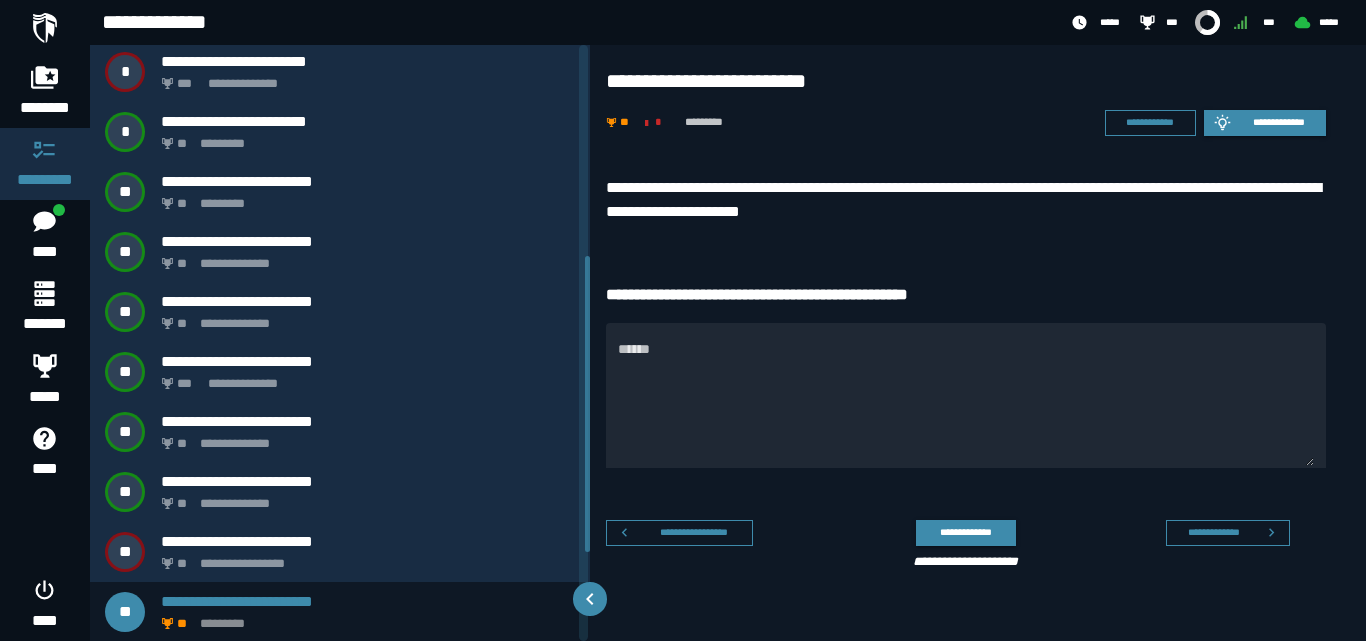 scroll, scrollTop: 424, scrollLeft: 0, axis: vertical 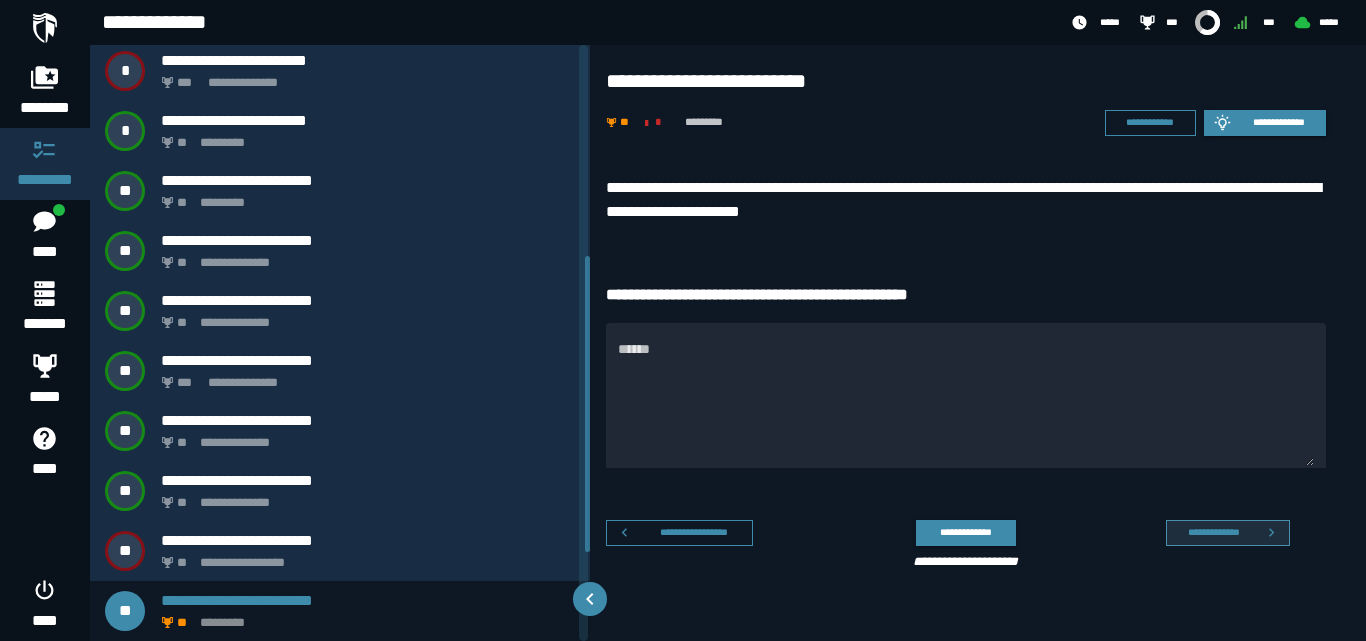 click on "**********" at bounding box center (1213, 532) 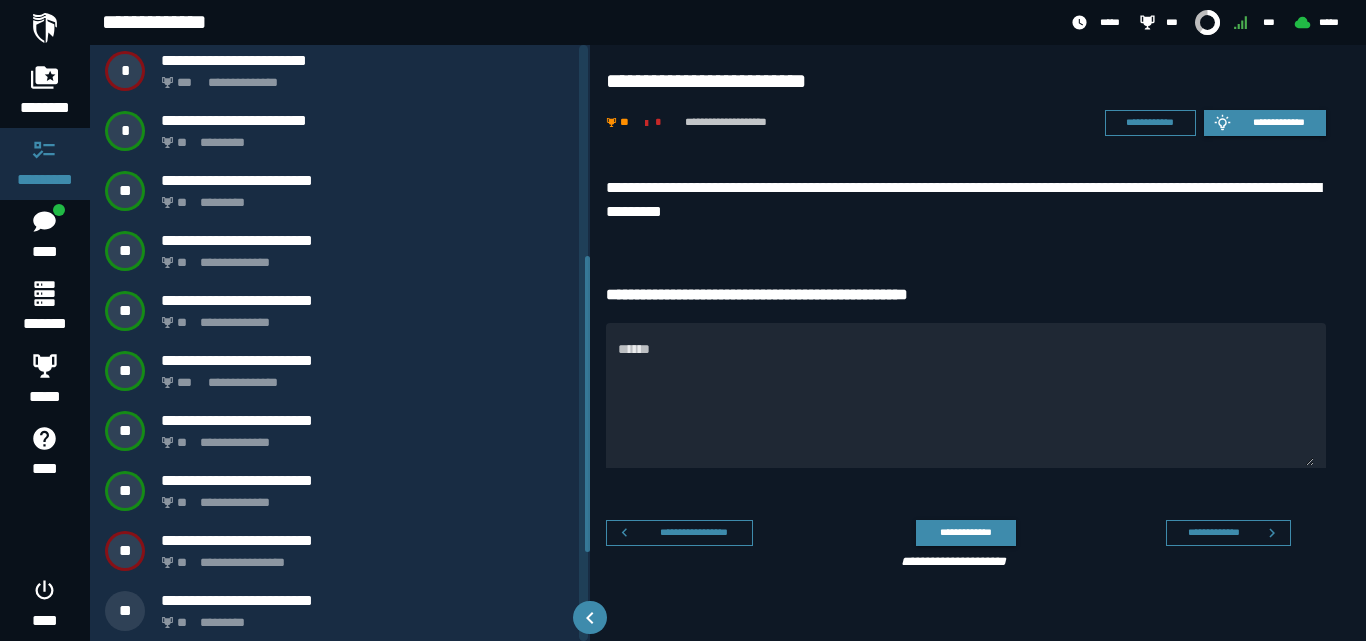 scroll, scrollTop: 484, scrollLeft: 0, axis: vertical 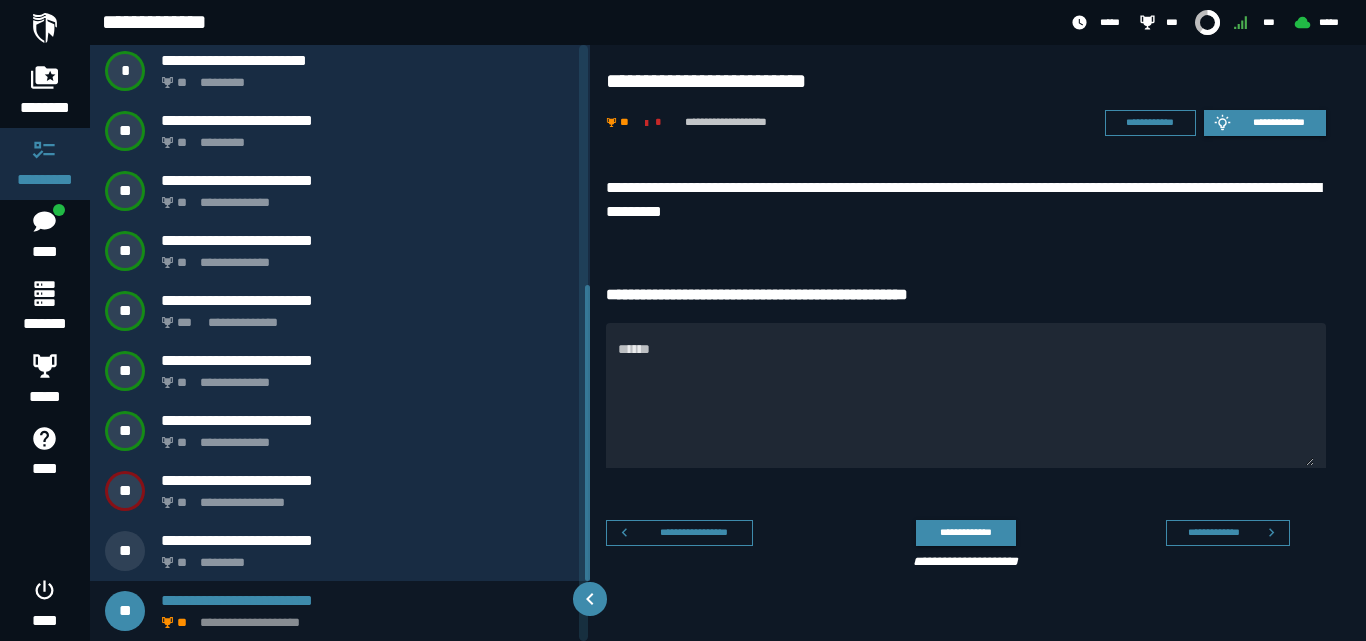 click on "**********" at bounding box center (1213, 532) 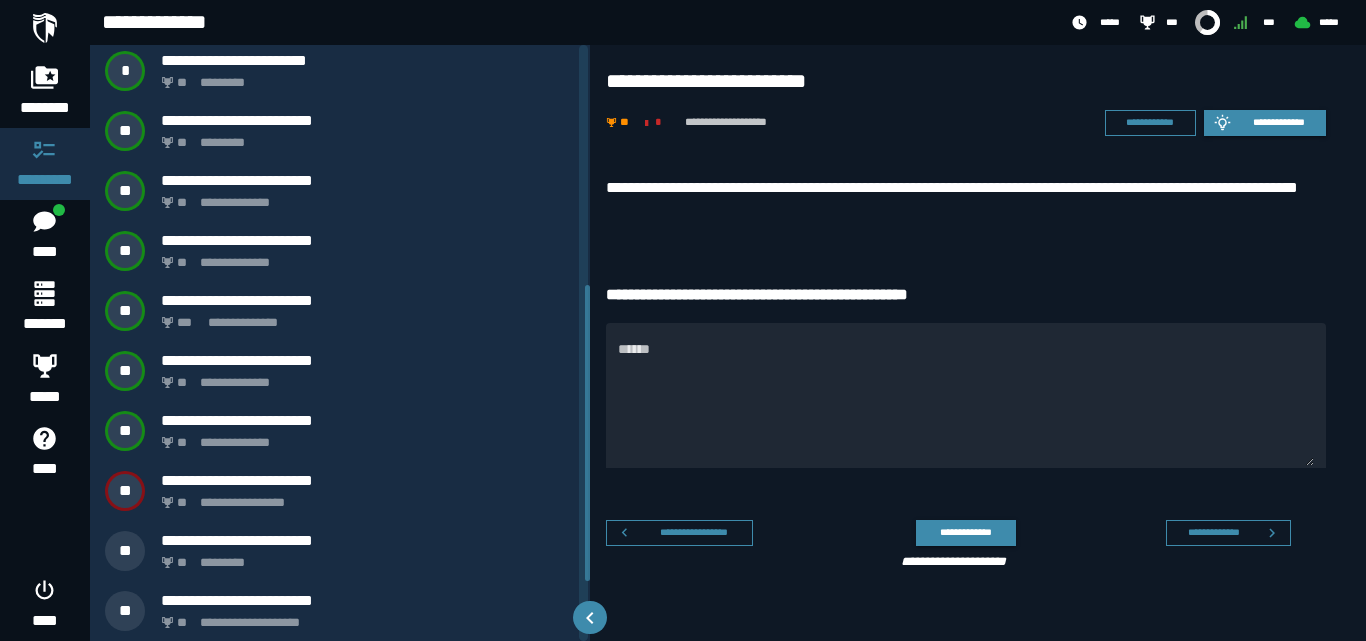 scroll, scrollTop: 544, scrollLeft: 0, axis: vertical 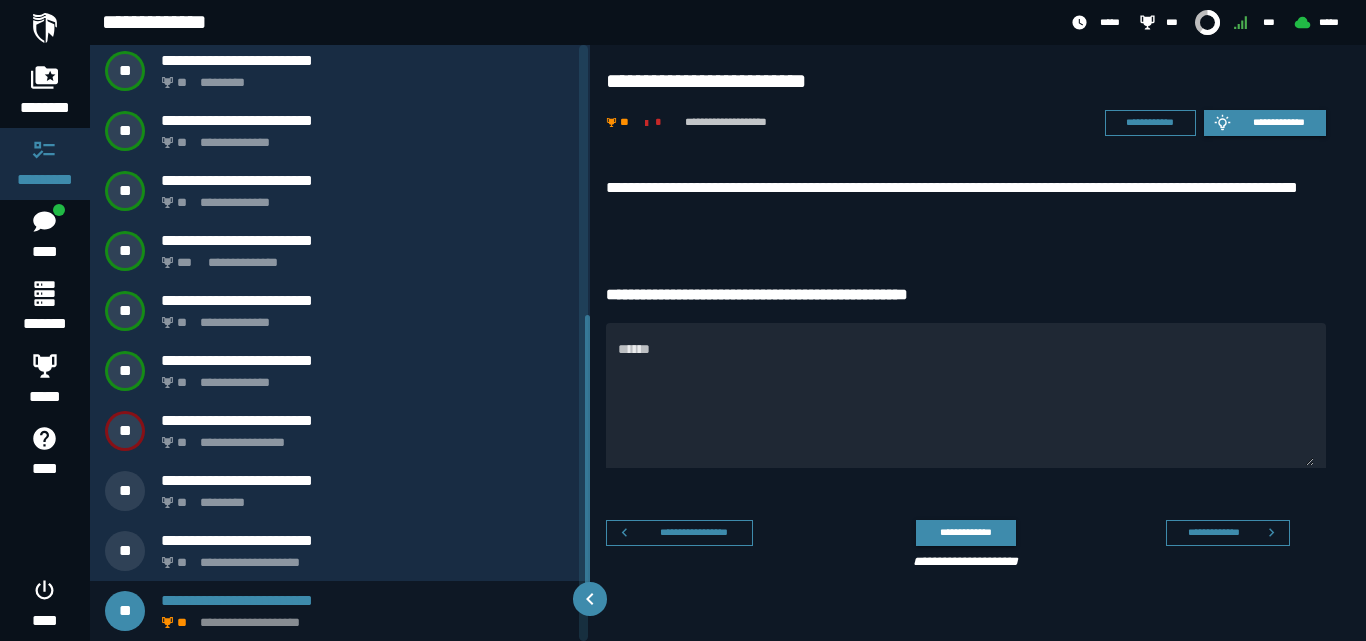 click on "**********" at bounding box center [1213, 532] 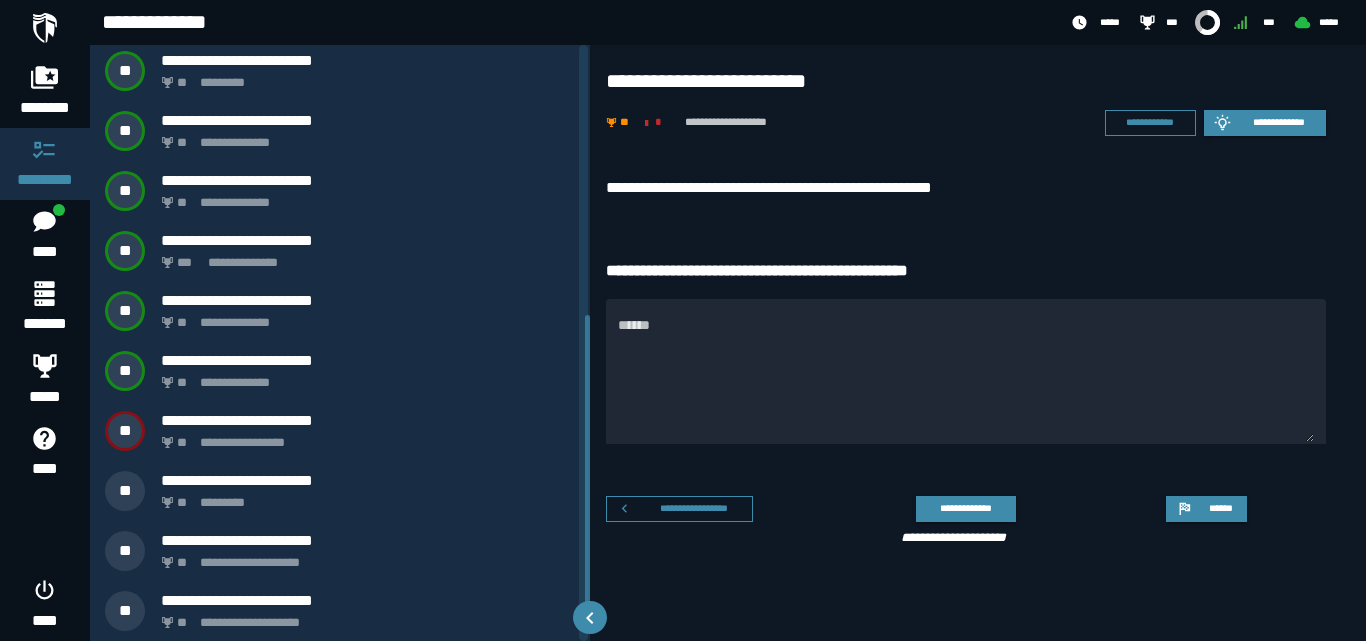 scroll, scrollTop: 604, scrollLeft: 0, axis: vertical 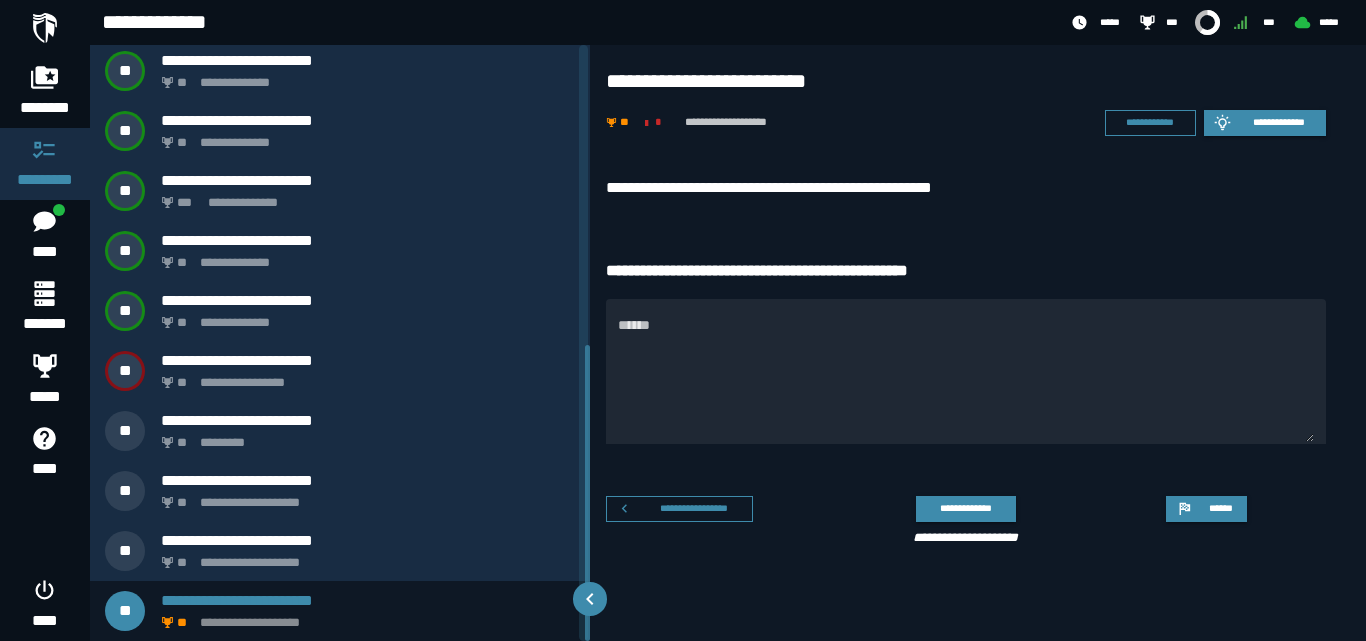 drag, startPoint x: 587, startPoint y: 441, endPoint x: 590, endPoint y: 501, distance: 60.074955 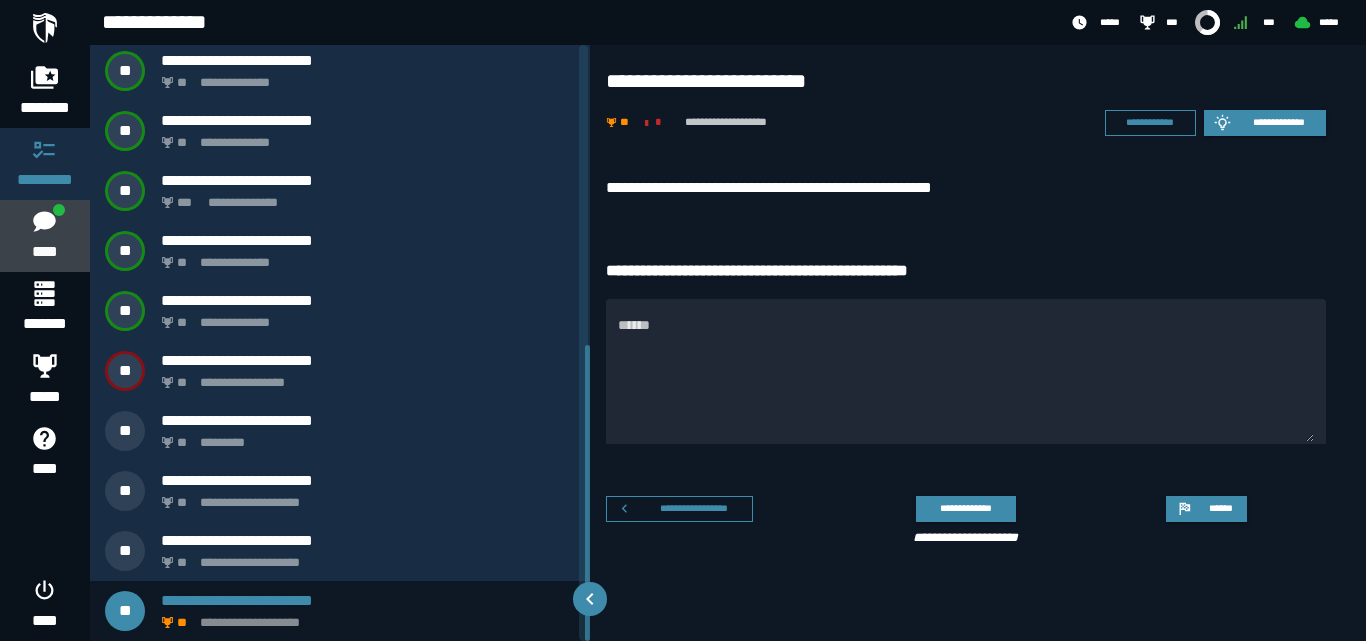 click on "****" at bounding box center (44, 252) 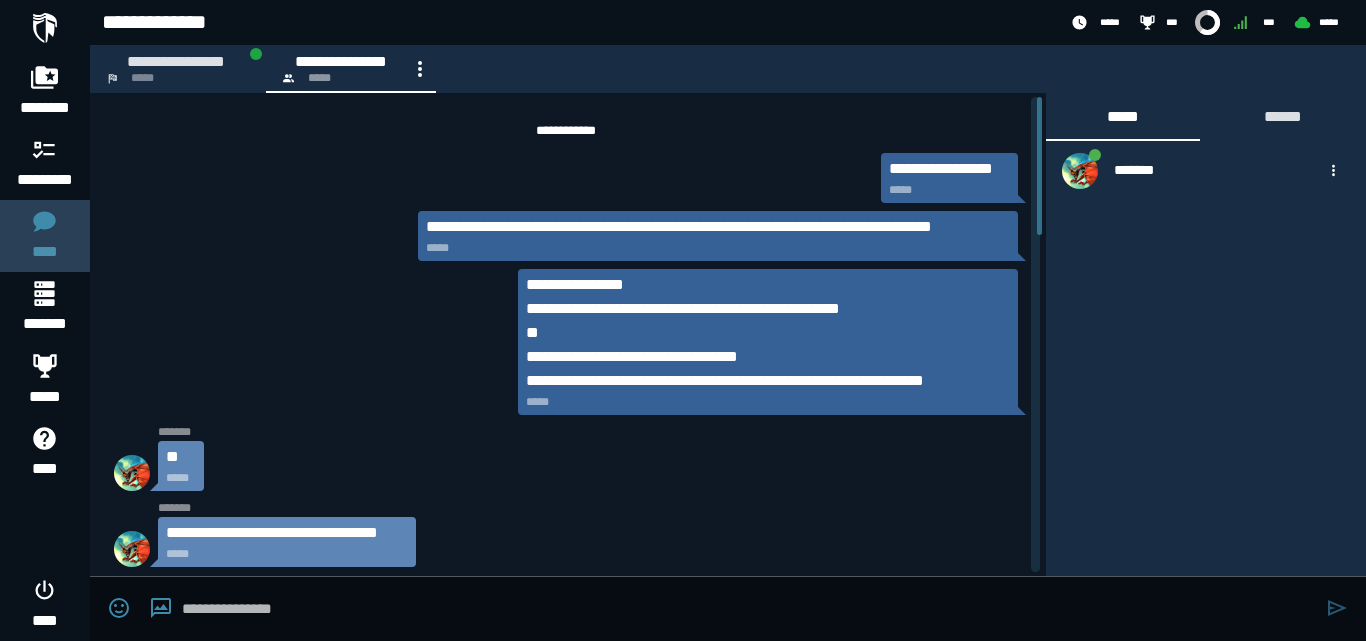 scroll, scrollTop: 1161, scrollLeft: 0, axis: vertical 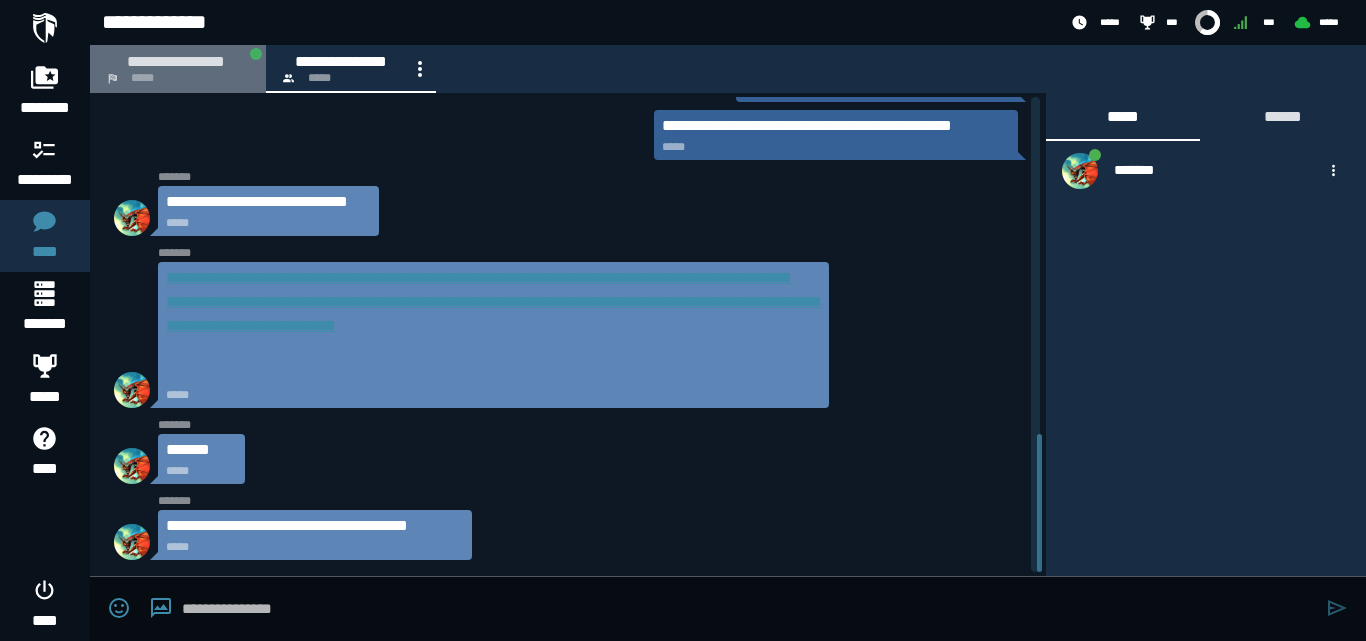 click on "**********" at bounding box center (176, 61) 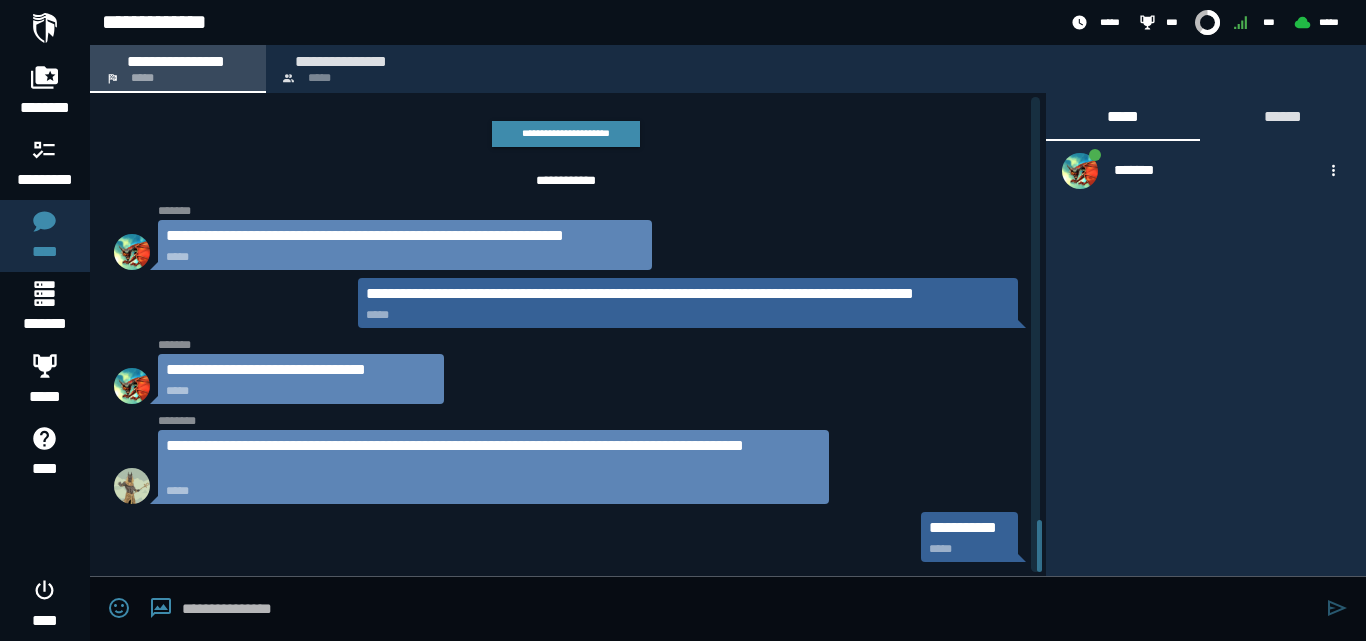 scroll, scrollTop: 3848, scrollLeft: 0, axis: vertical 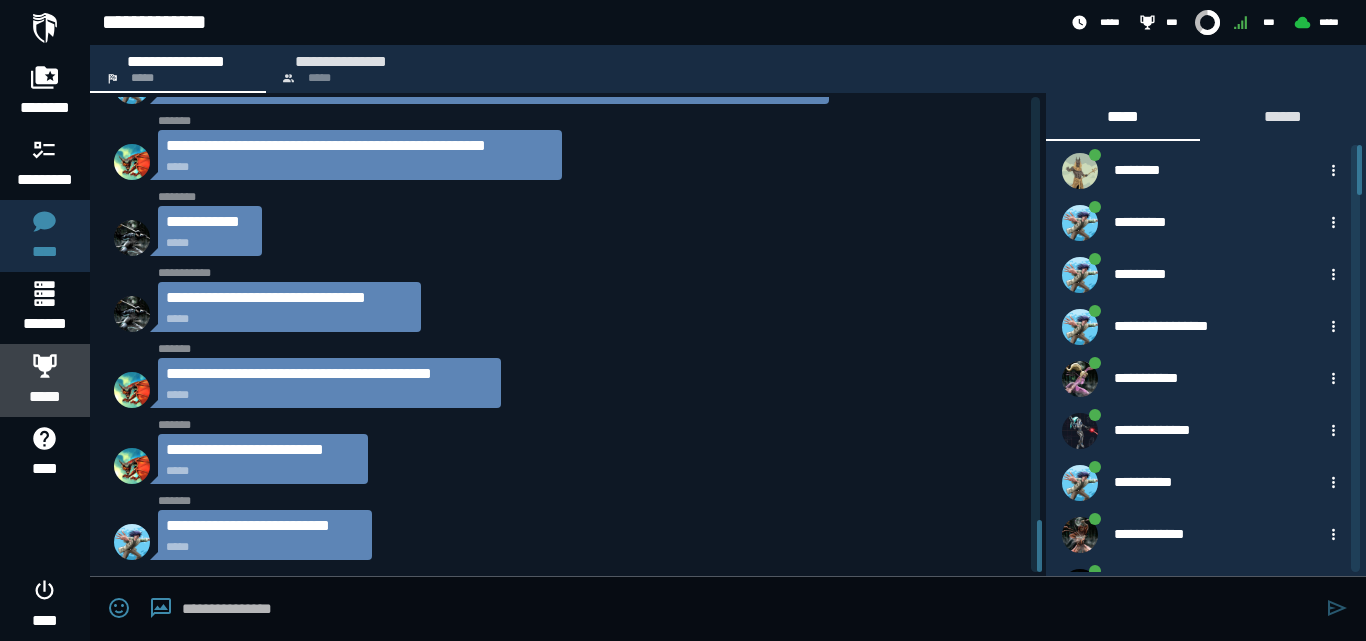 click 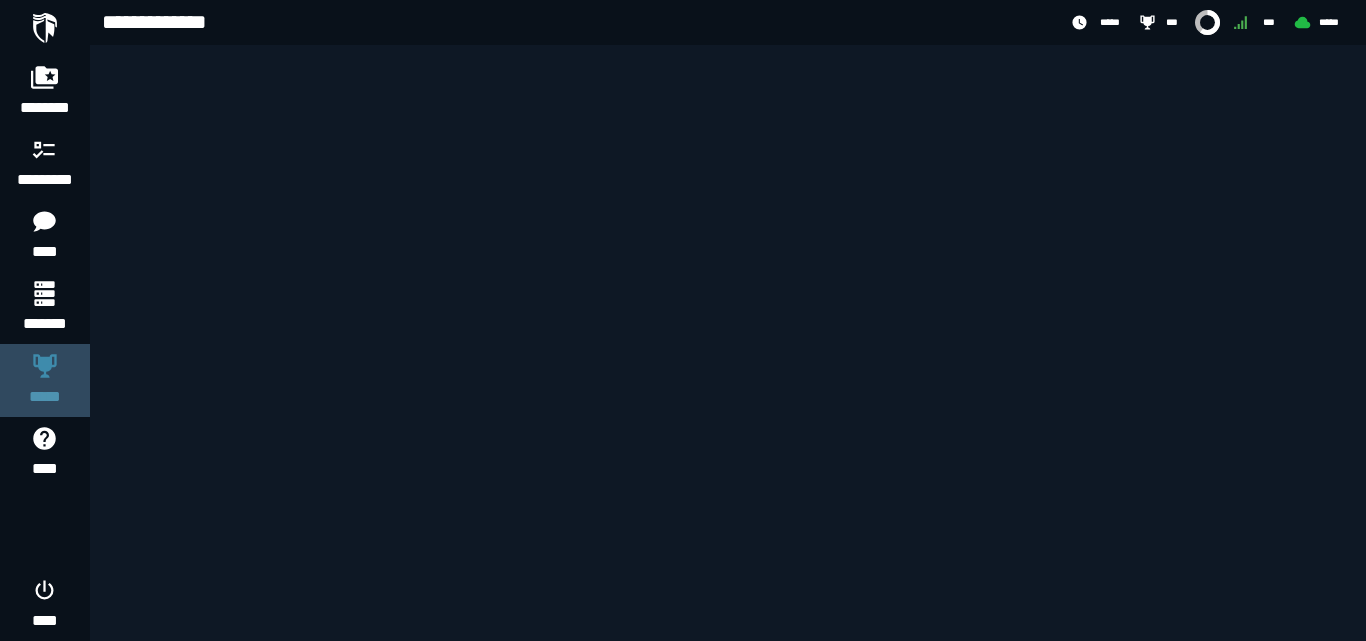 click 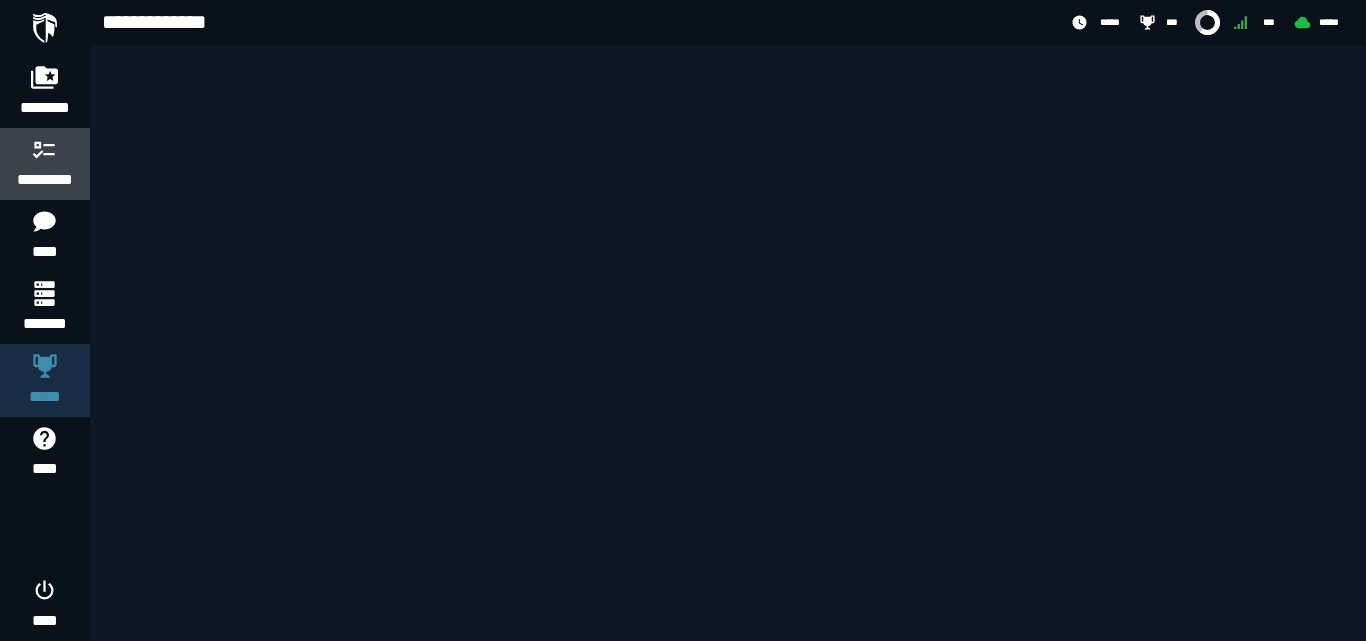 click on "*********" at bounding box center (45, 164) 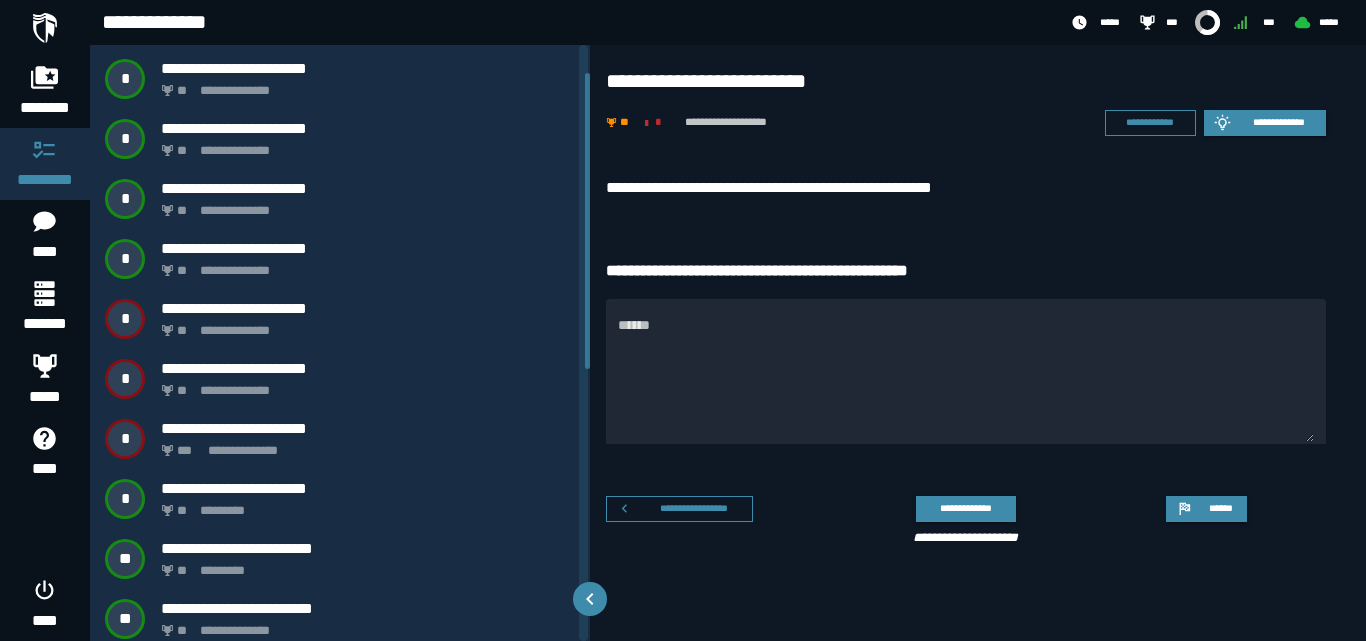 scroll, scrollTop: 604, scrollLeft: 0, axis: vertical 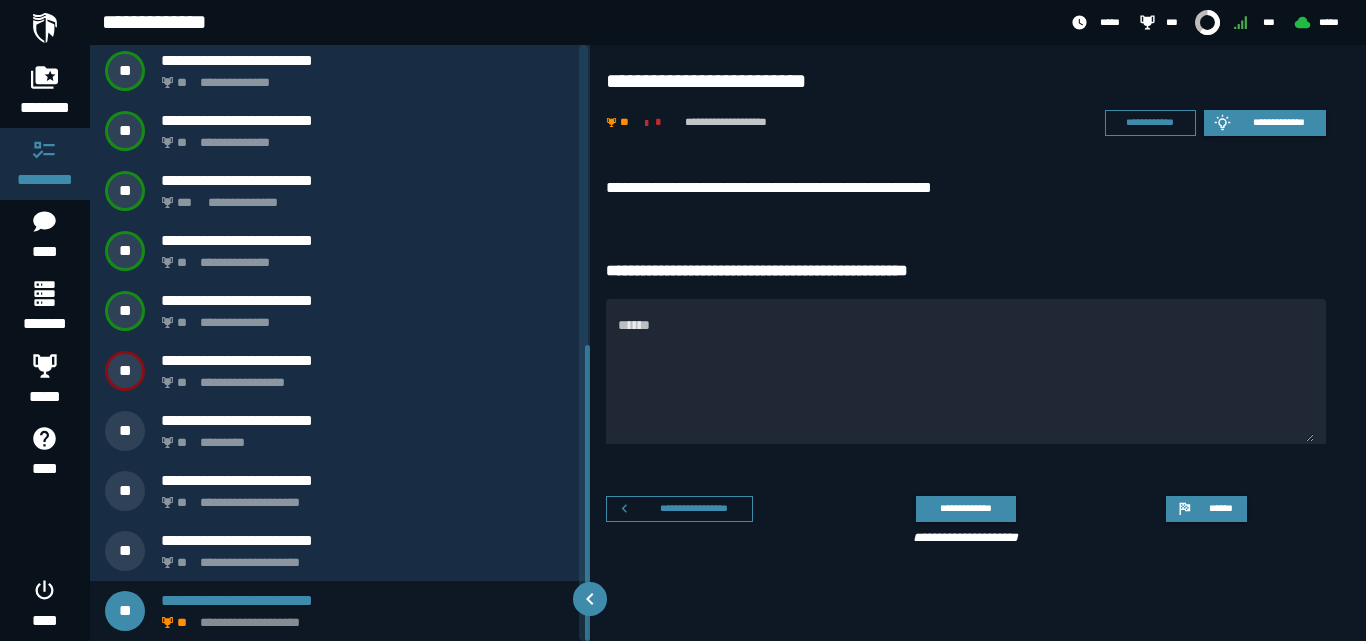 drag, startPoint x: 587, startPoint y: 226, endPoint x: 538, endPoint y: 607, distance: 384.138 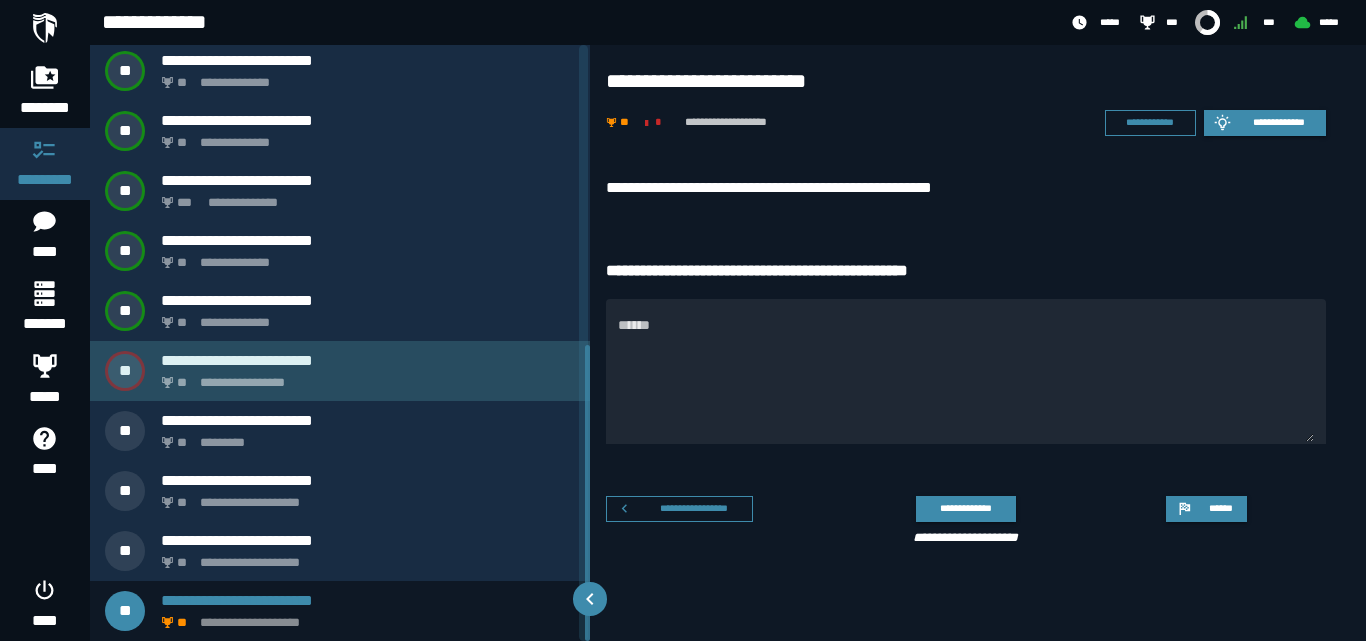 click on "**********" at bounding box center (364, 377) 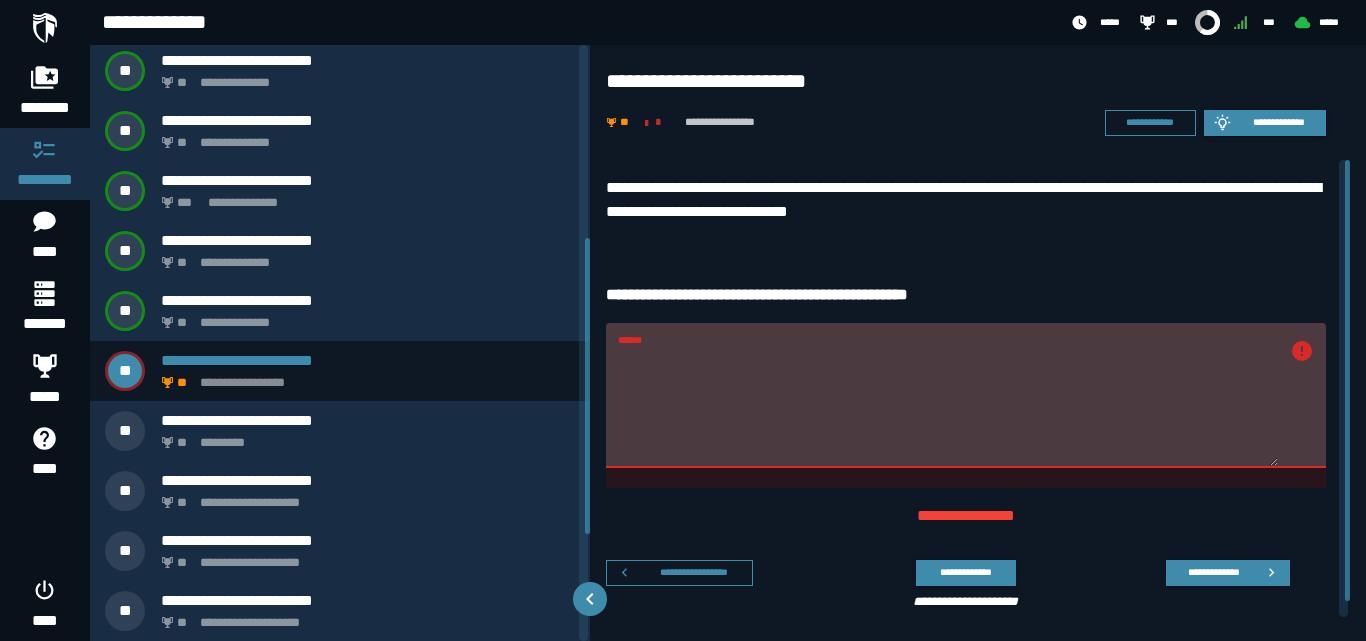 scroll, scrollTop: 364, scrollLeft: 0, axis: vertical 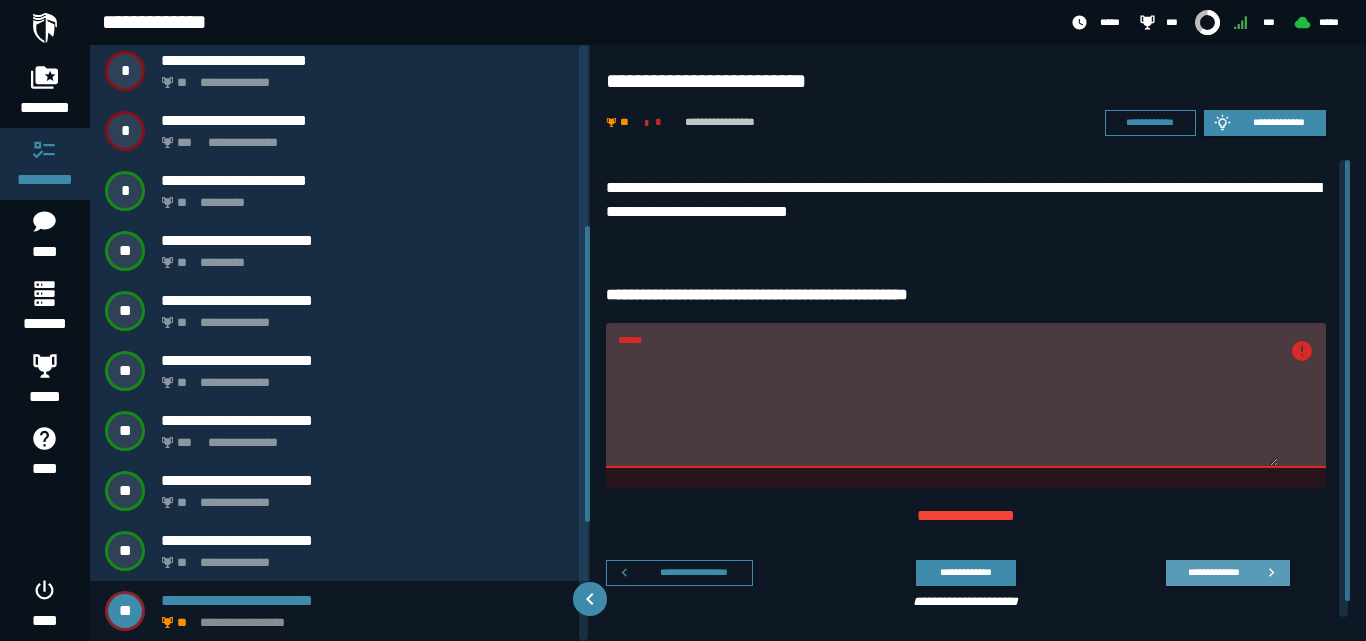click on "**********" at bounding box center [1228, 573] 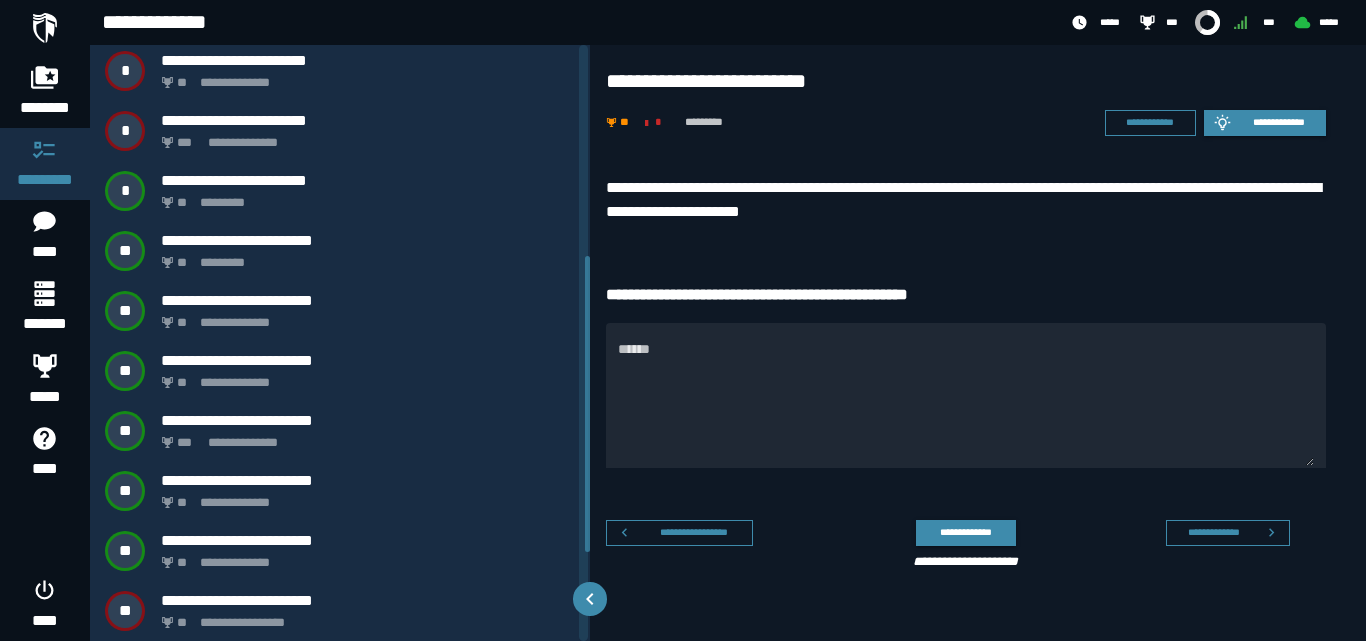 scroll, scrollTop: 424, scrollLeft: 0, axis: vertical 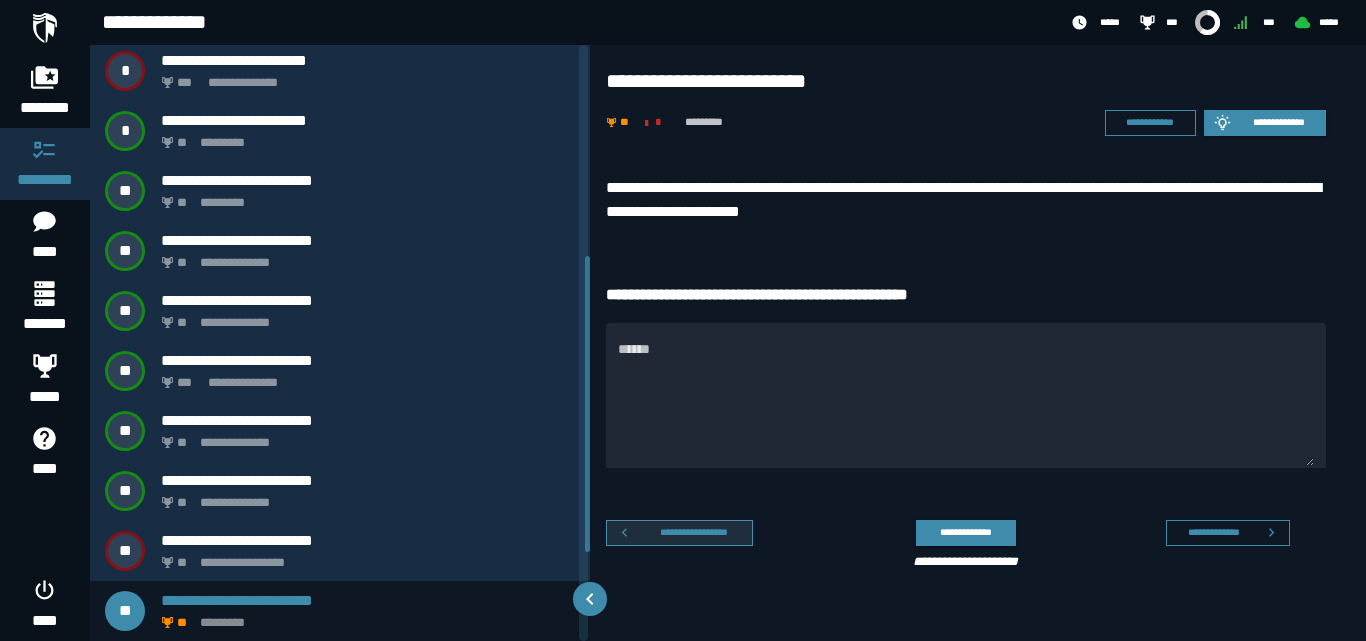 click on "**********" at bounding box center (694, 532) 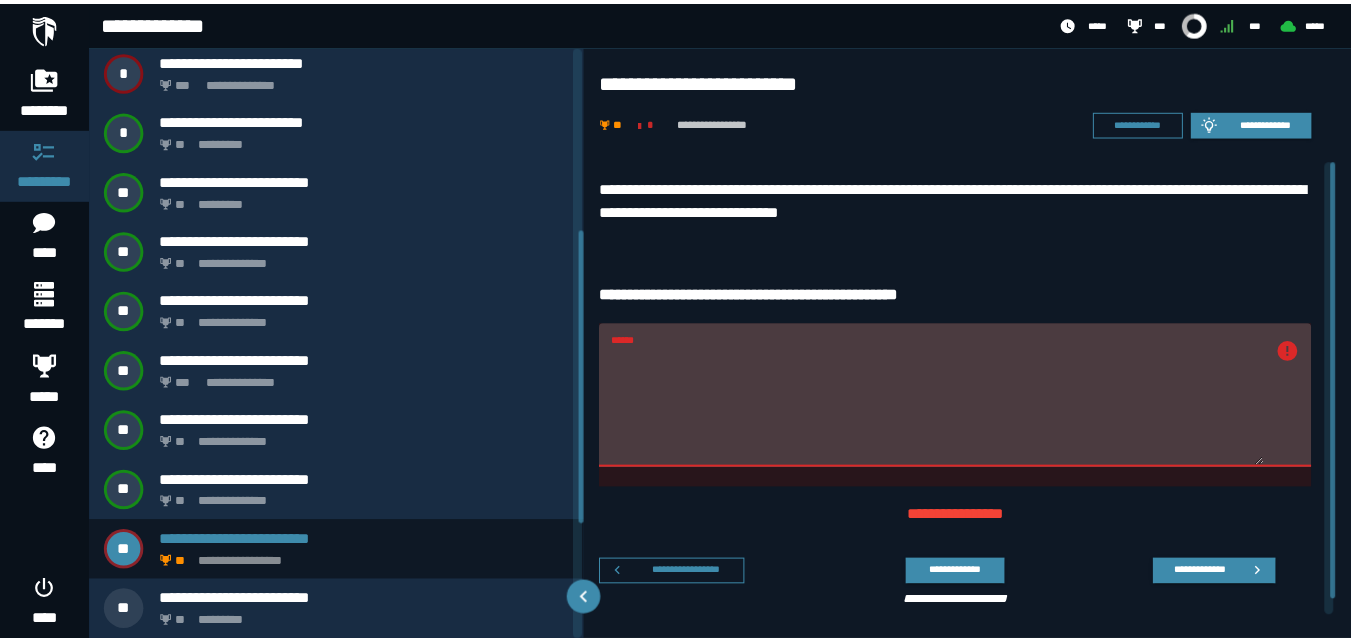 scroll, scrollTop: 364, scrollLeft: 0, axis: vertical 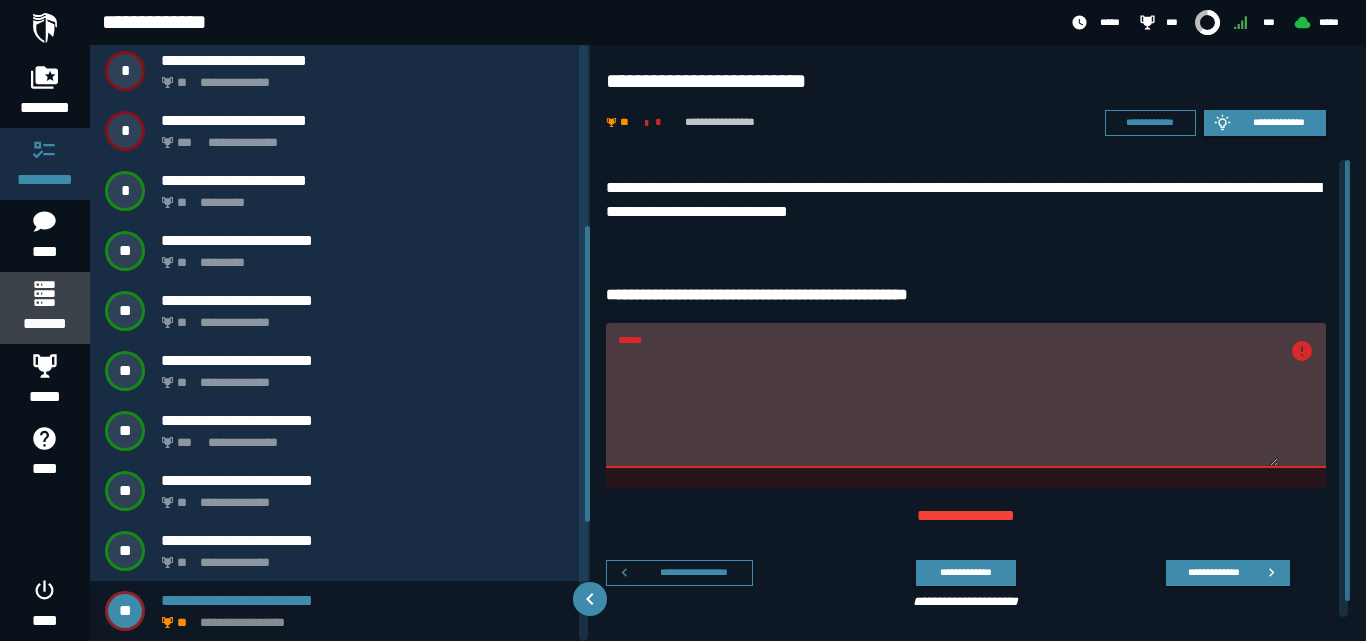 click 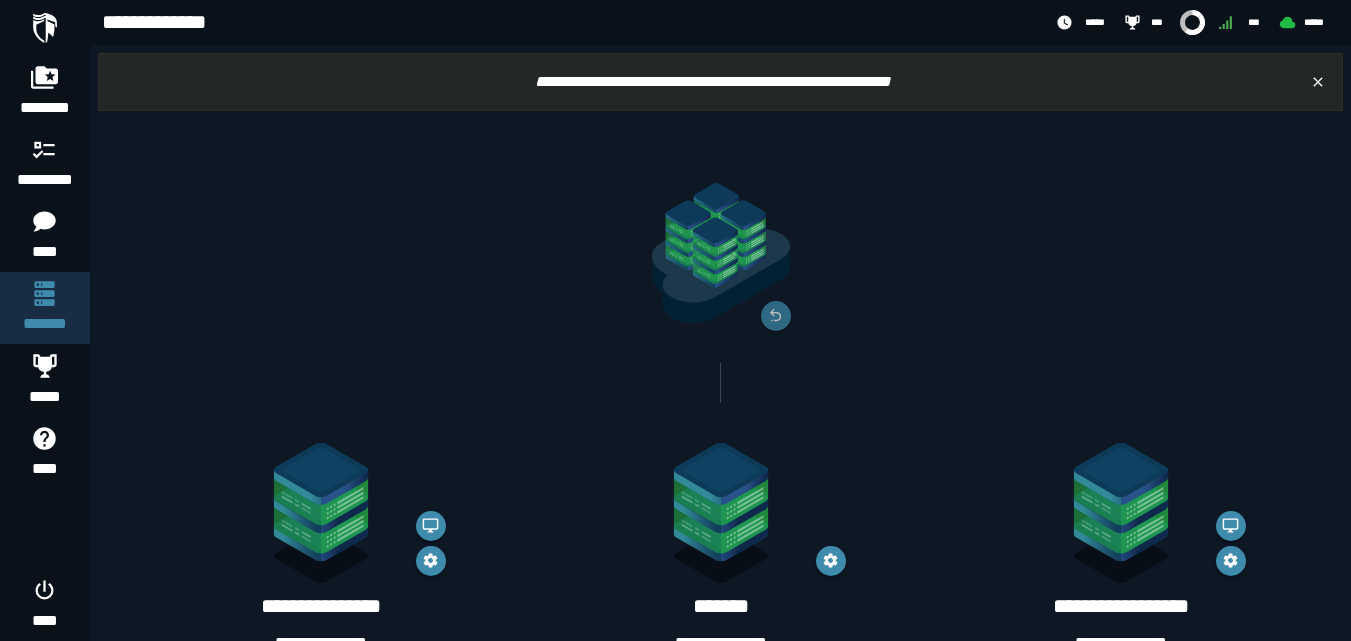 click 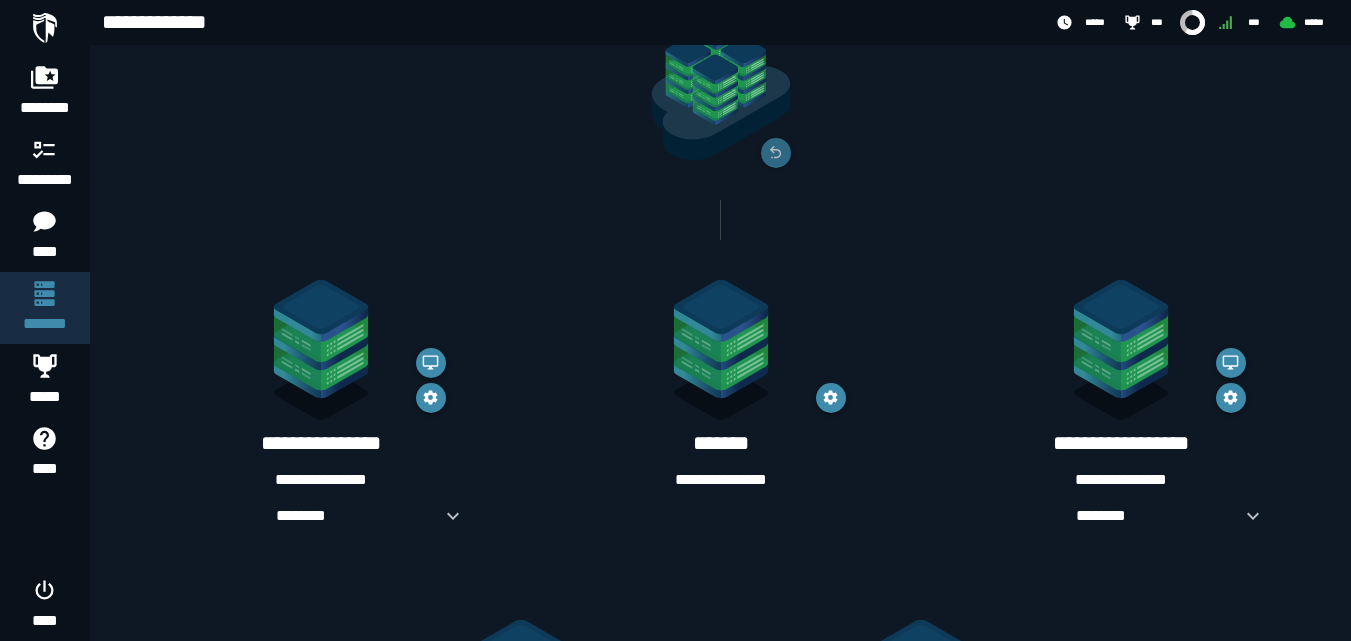 scroll, scrollTop: 200, scrollLeft: 0, axis: vertical 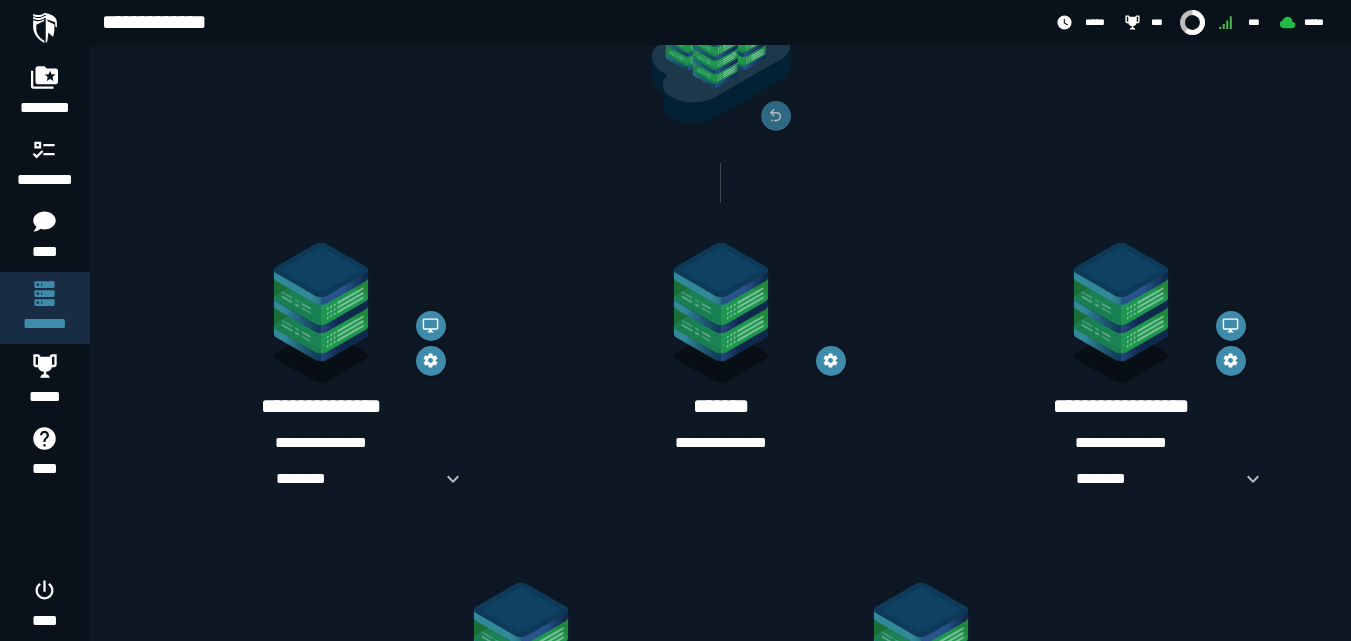 click on "**********" at bounding box center [1121, 406] 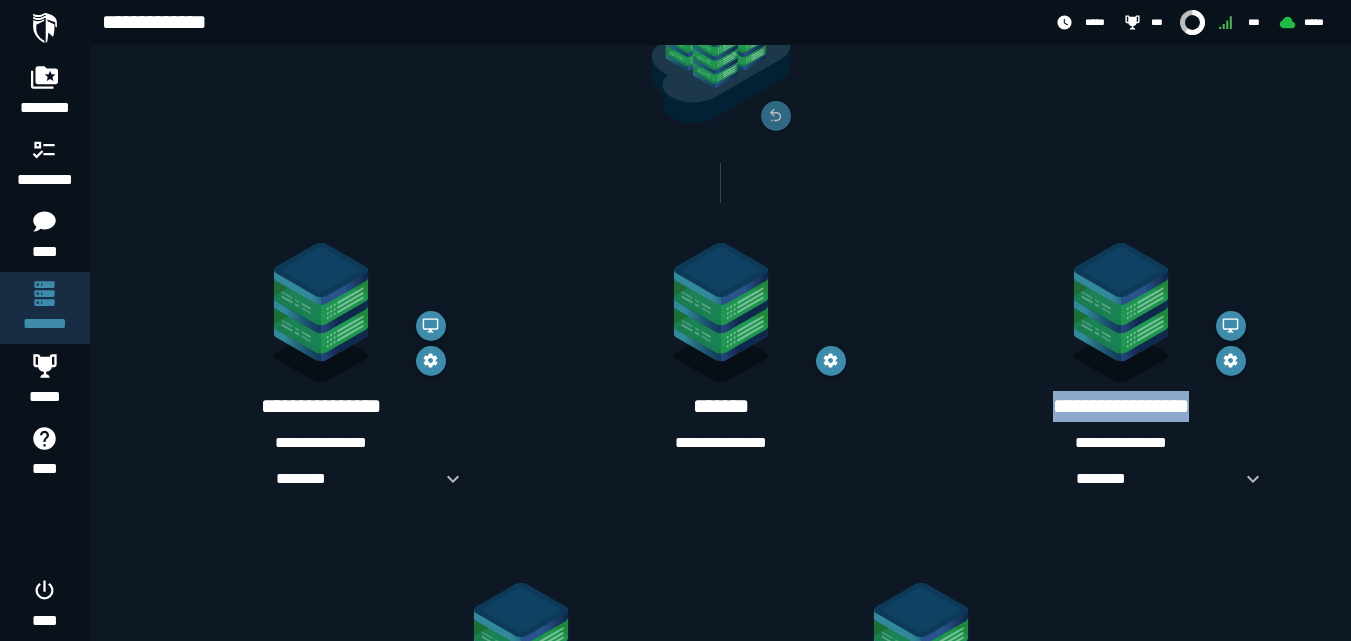 click on "**********" at bounding box center [1121, 406] 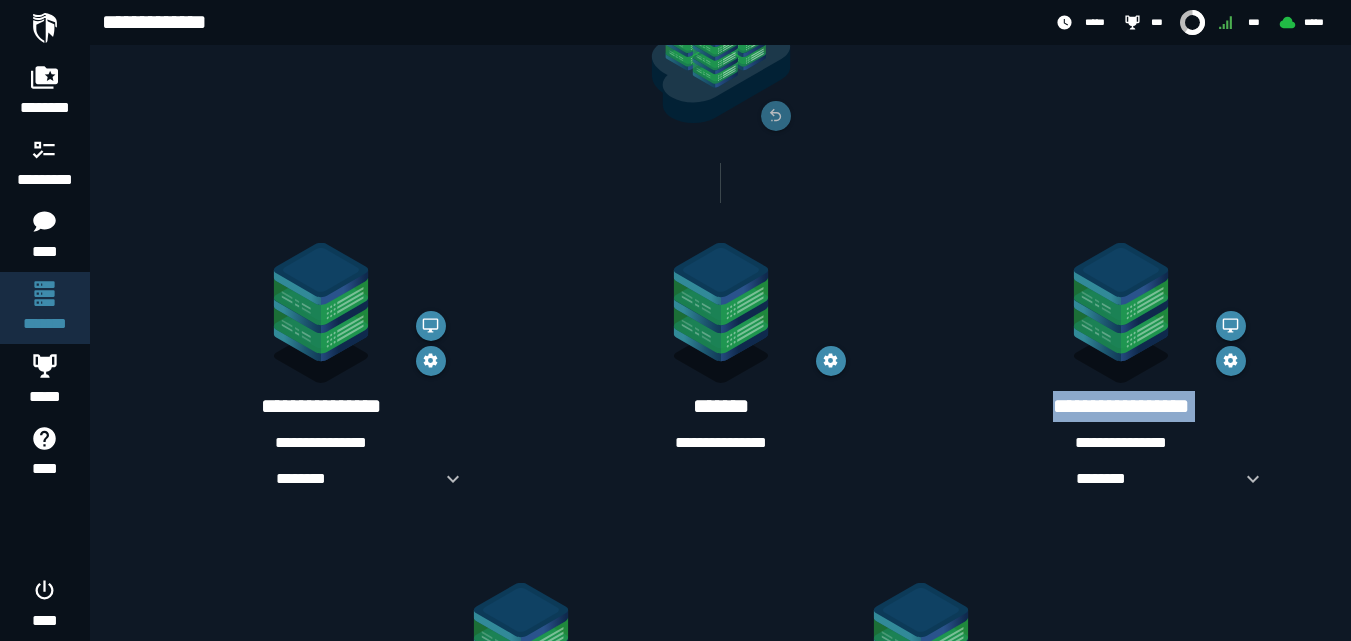 click on "**********" at bounding box center [1121, 406] 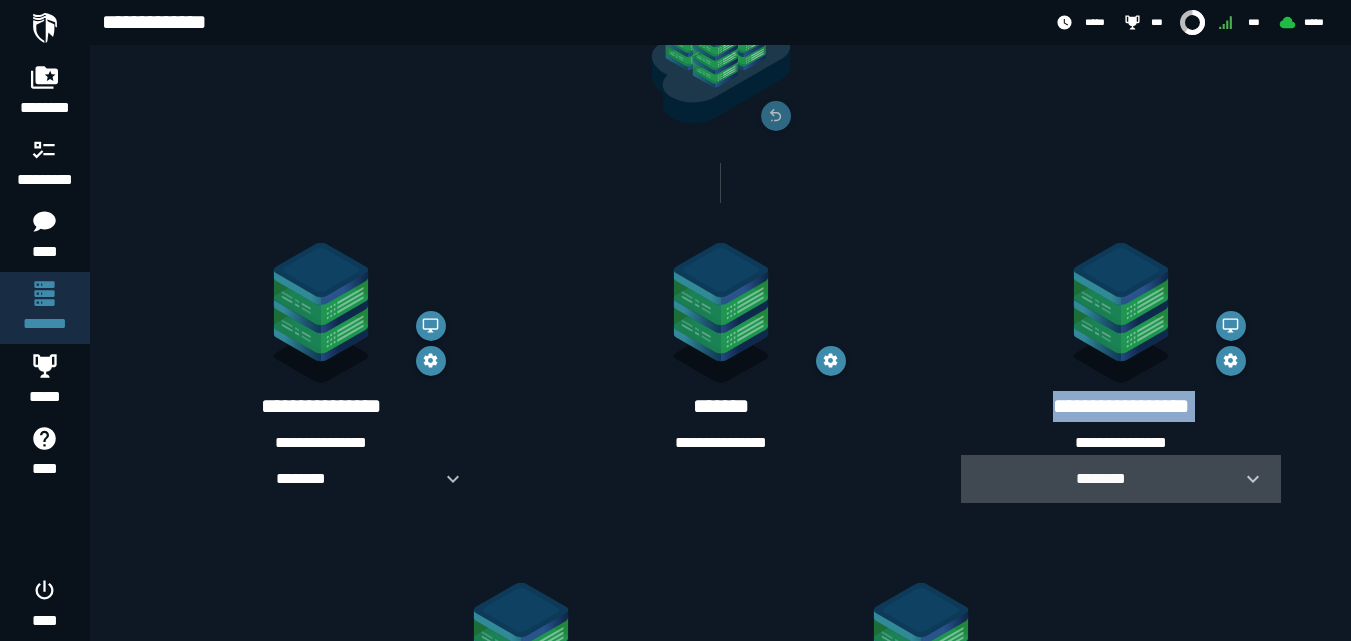 click 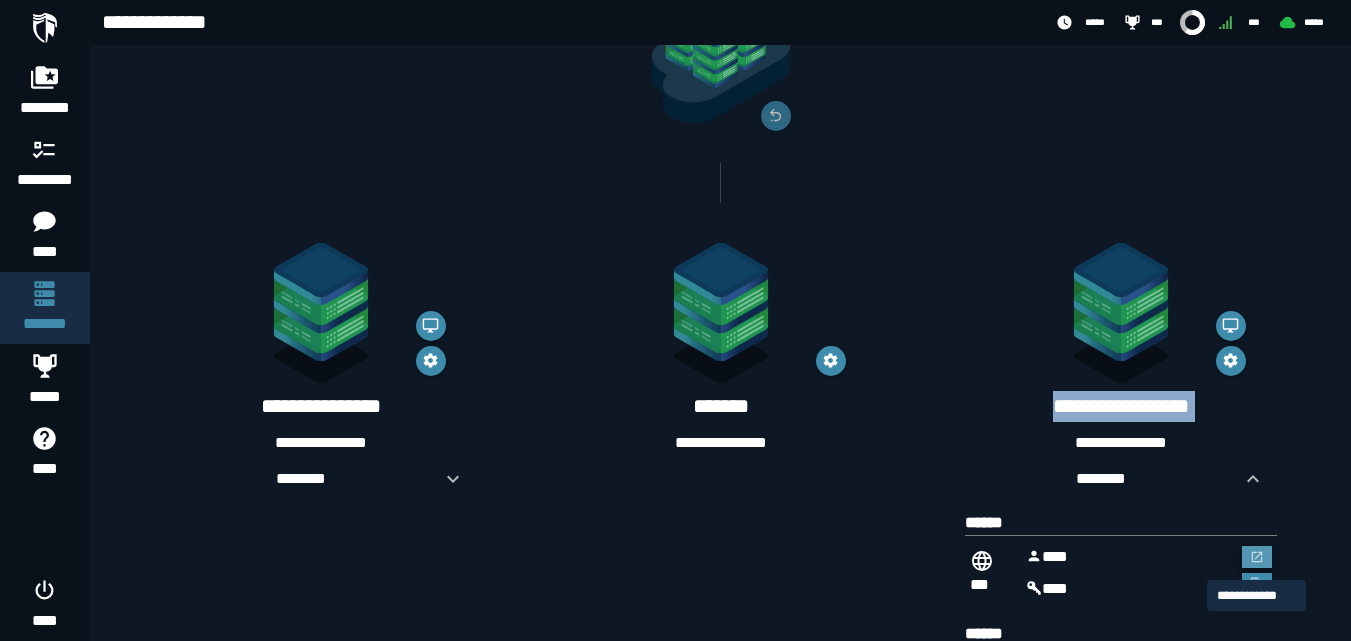 click 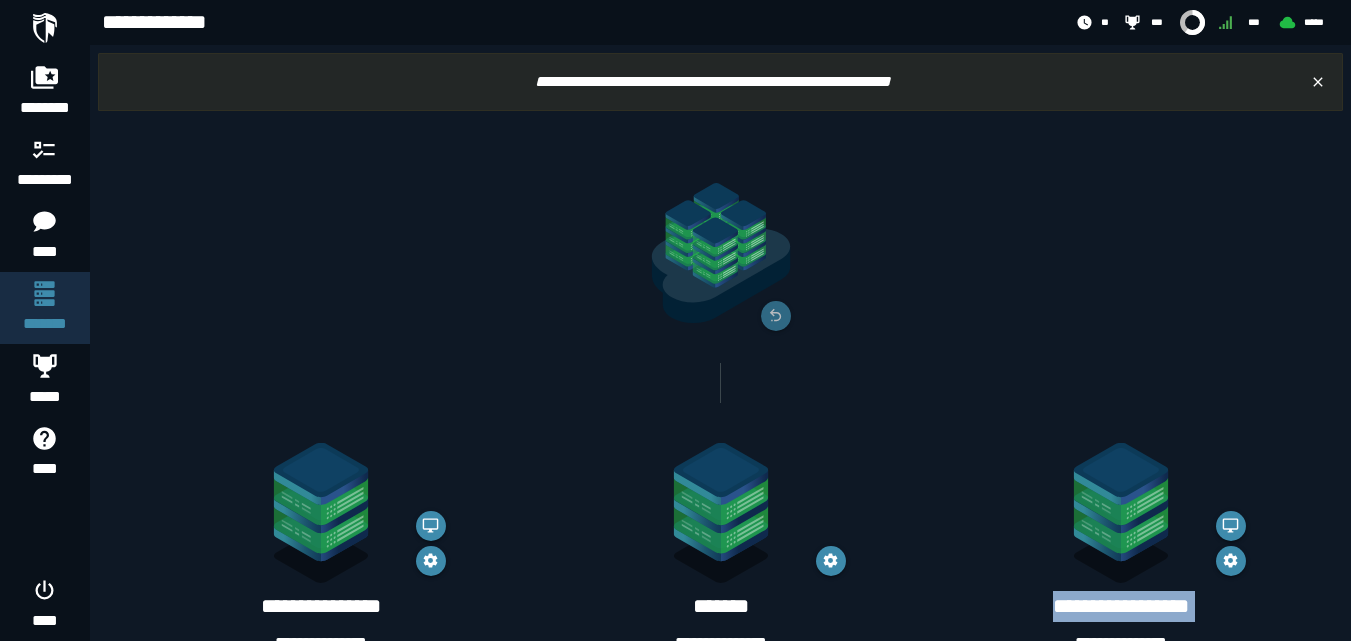 scroll, scrollTop: 200, scrollLeft: 0, axis: vertical 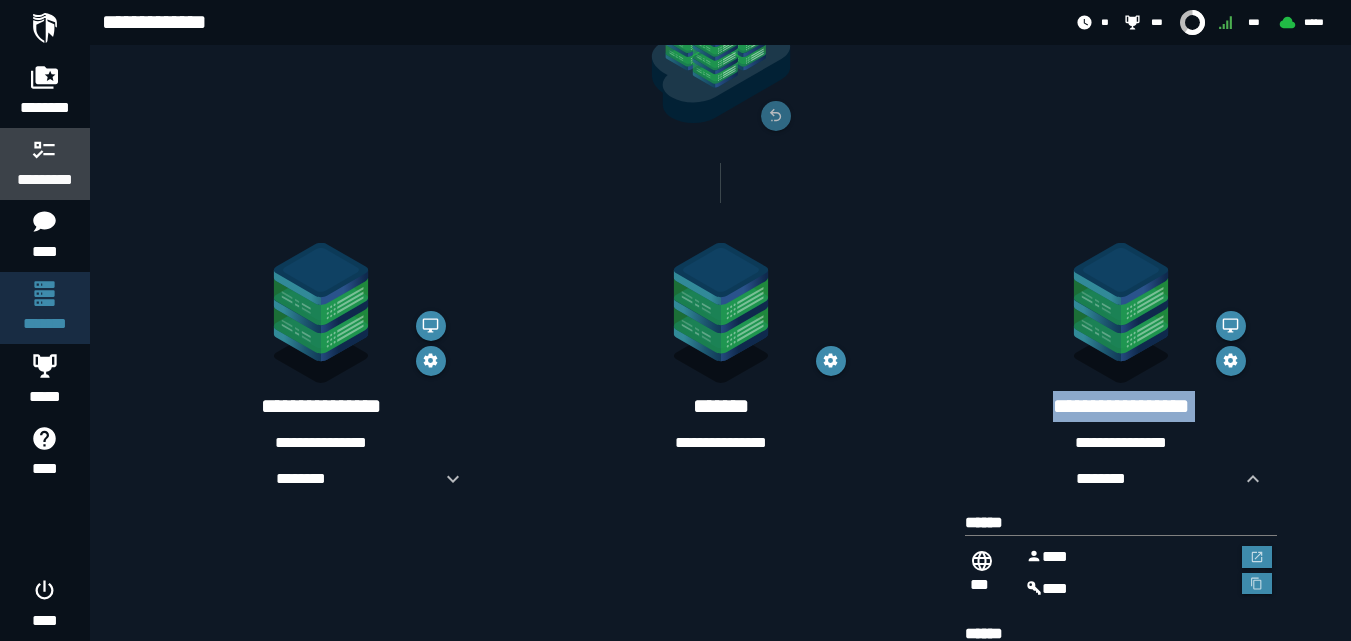 click on "*********" 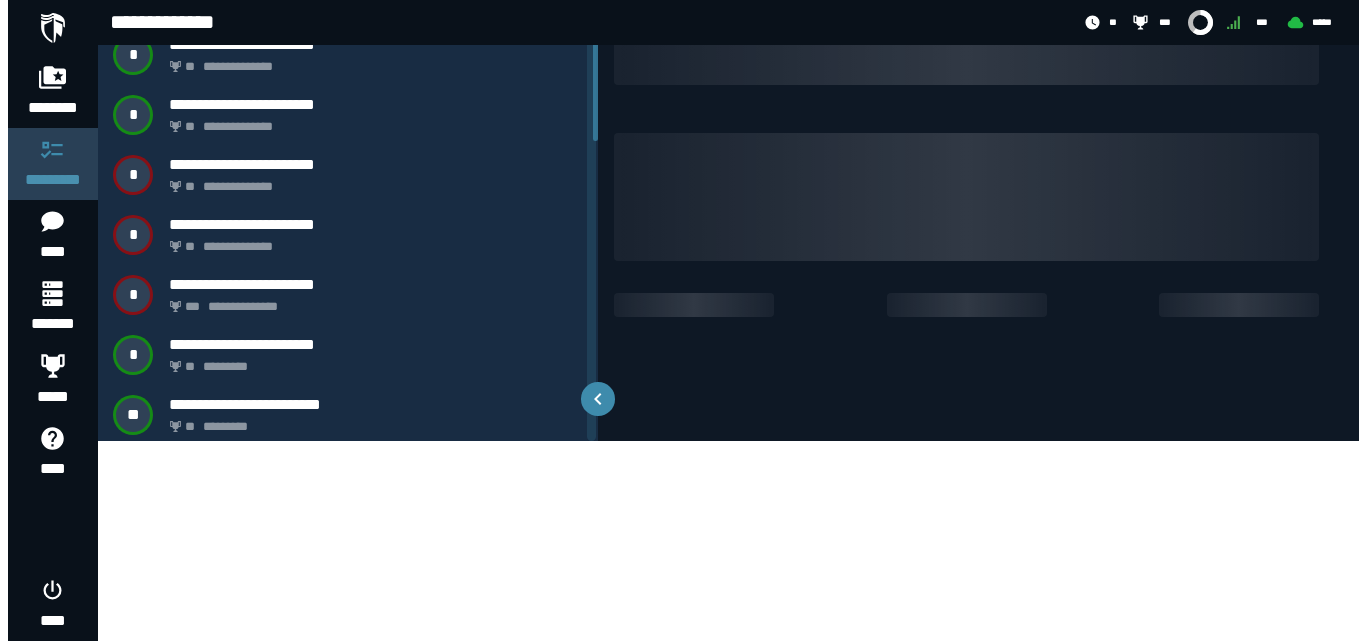 scroll, scrollTop: 0, scrollLeft: 0, axis: both 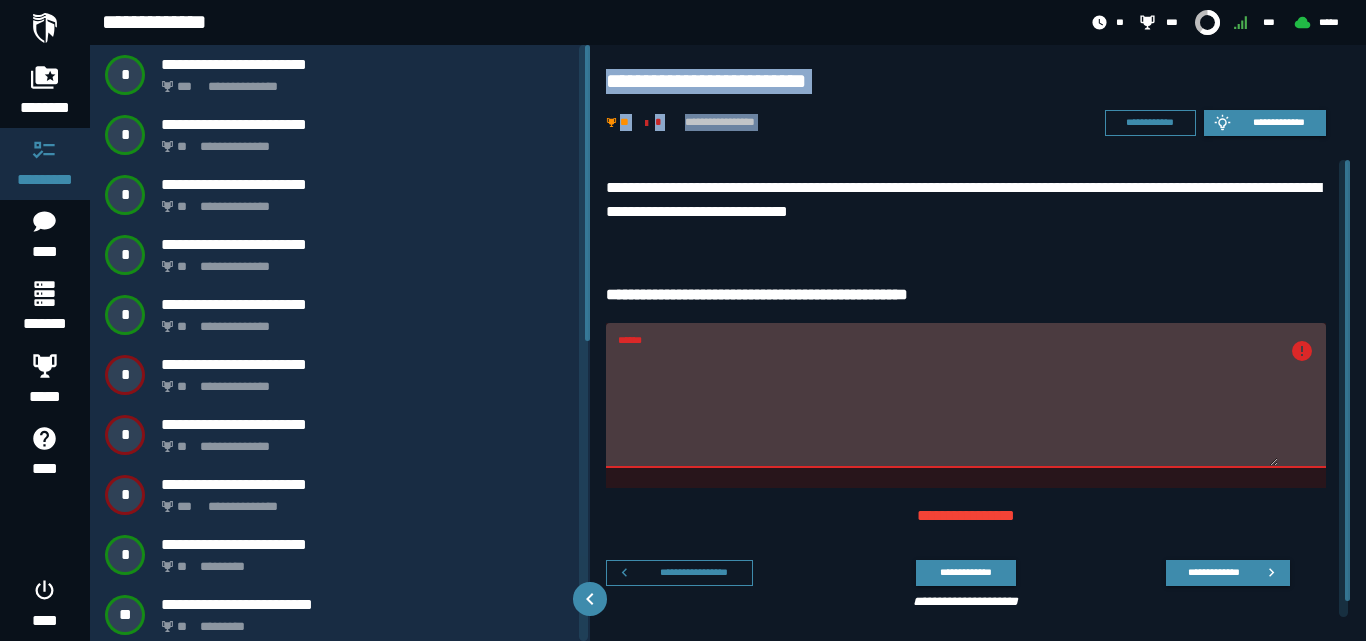 click on "**********" at bounding box center [728, 343] 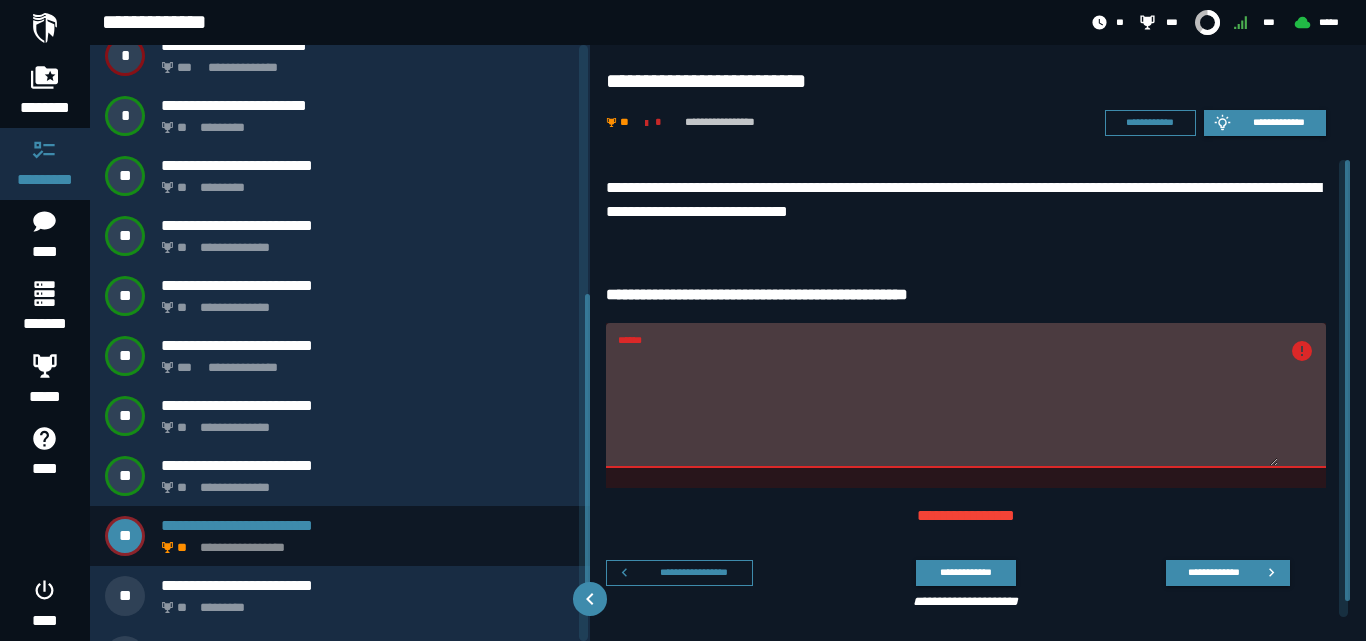 scroll, scrollTop: 604, scrollLeft: 0, axis: vertical 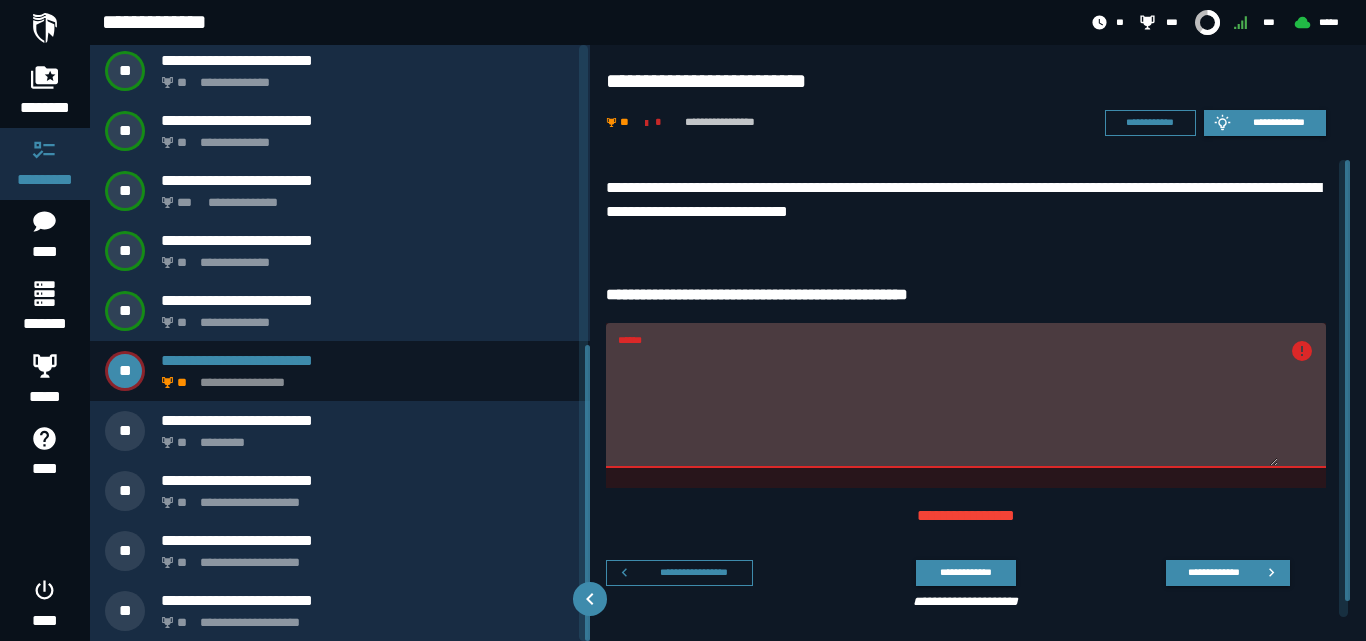 drag, startPoint x: 587, startPoint y: 193, endPoint x: 567, endPoint y: 518, distance: 325.6148 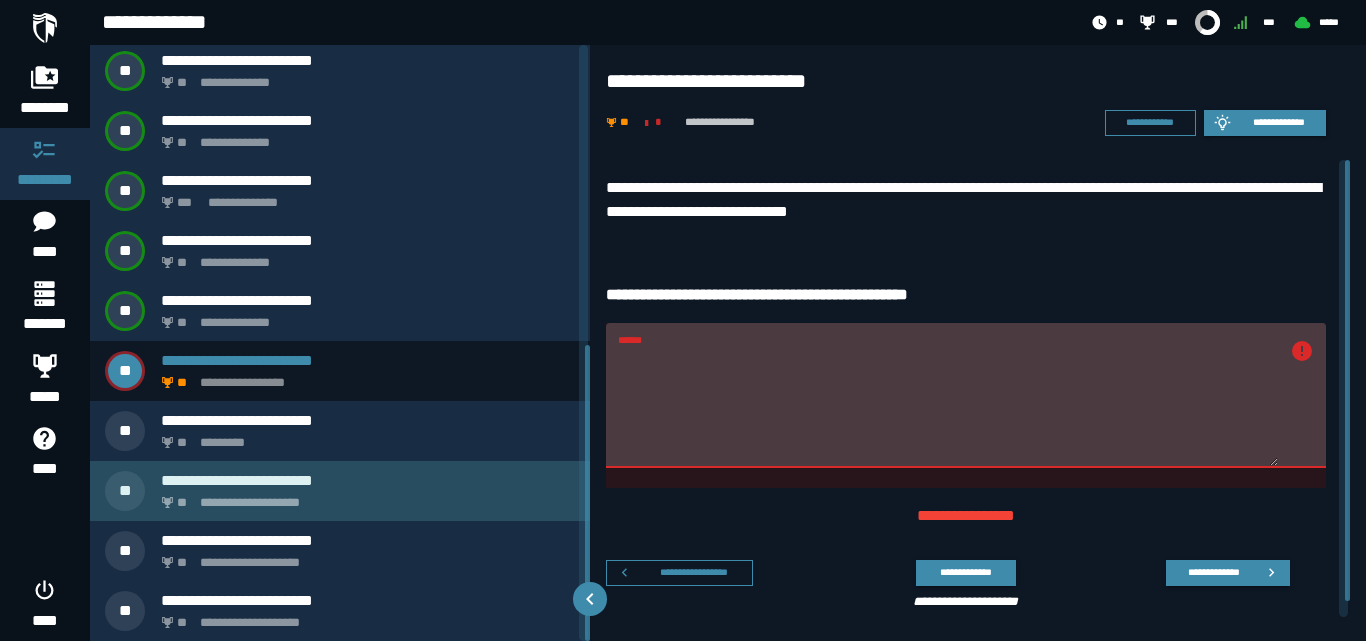 click on "**********" at bounding box center [364, 497] 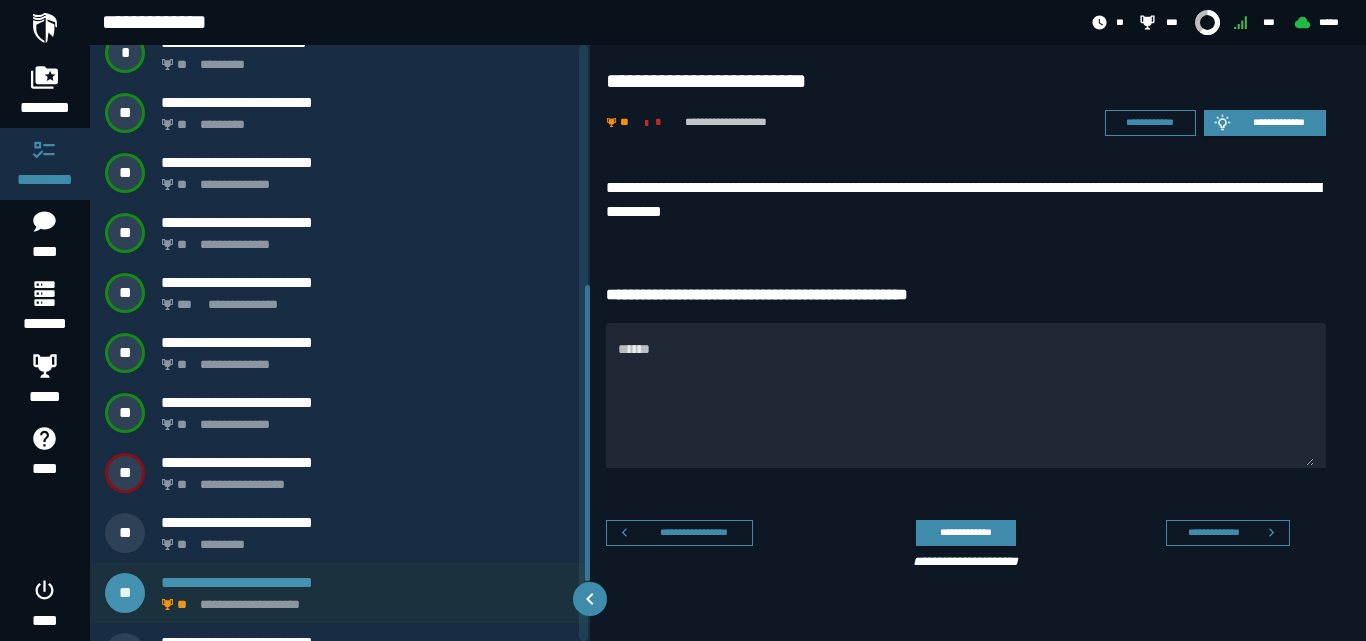 scroll, scrollTop: 484, scrollLeft: 0, axis: vertical 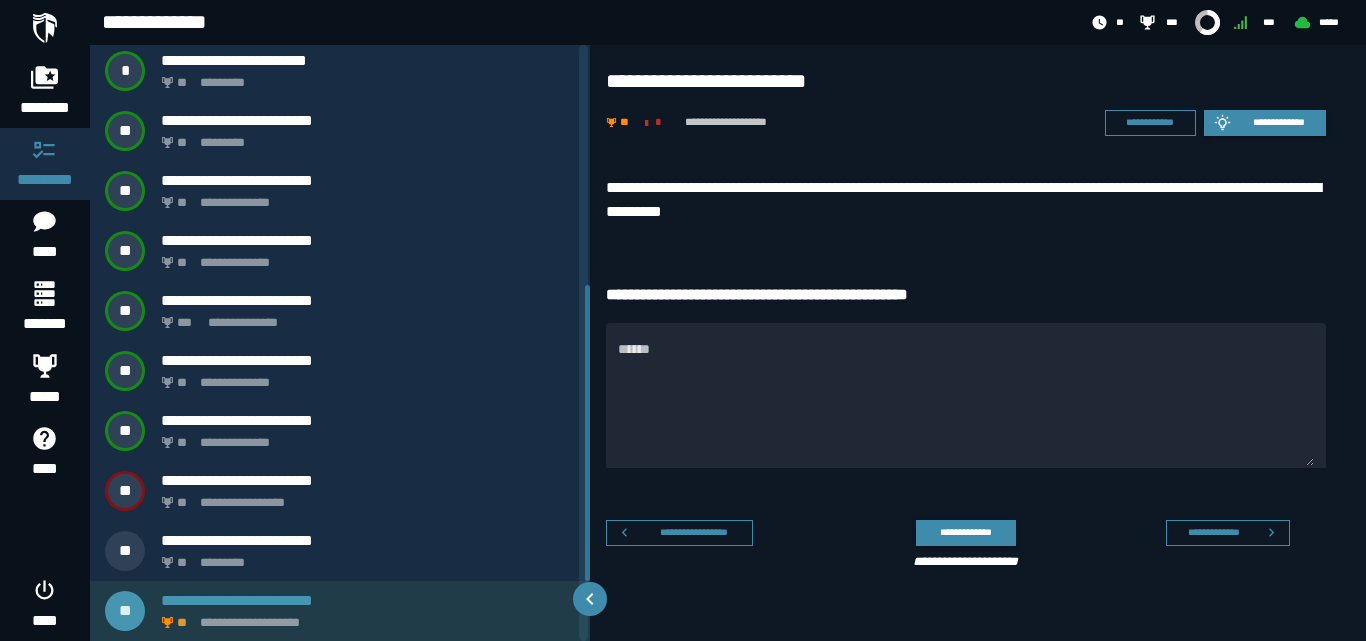 click on "**********" at bounding box center (368, 600) 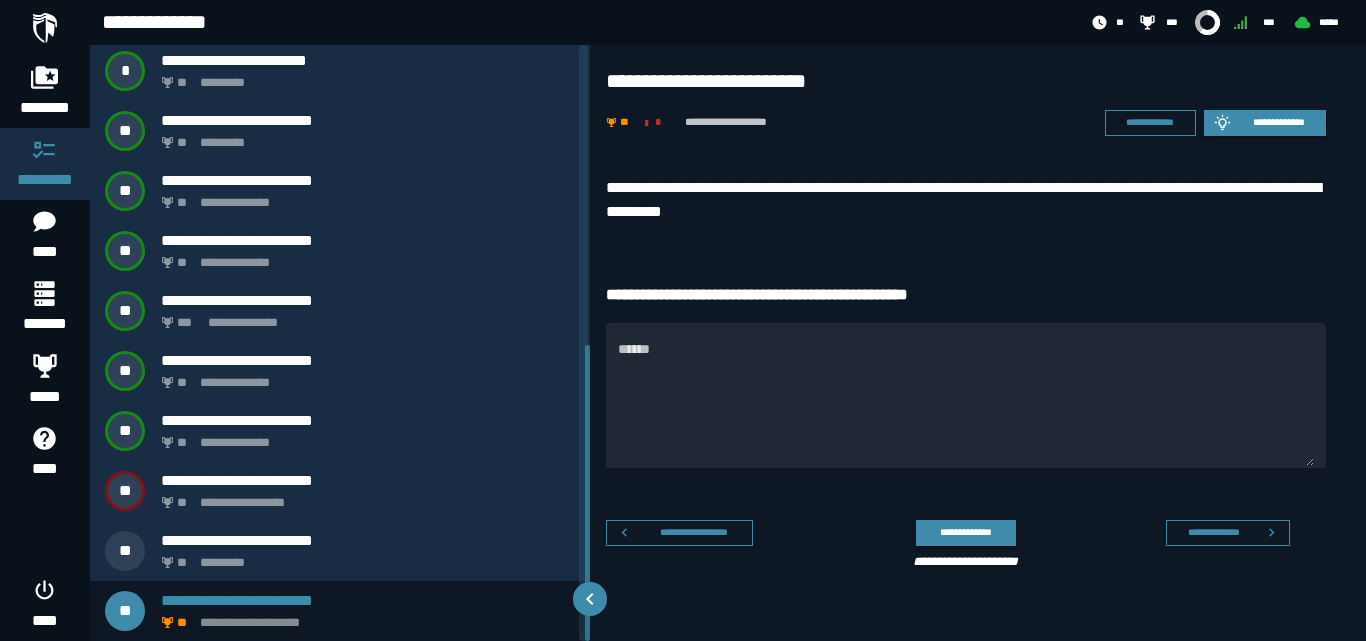 scroll, scrollTop: 604, scrollLeft: 0, axis: vertical 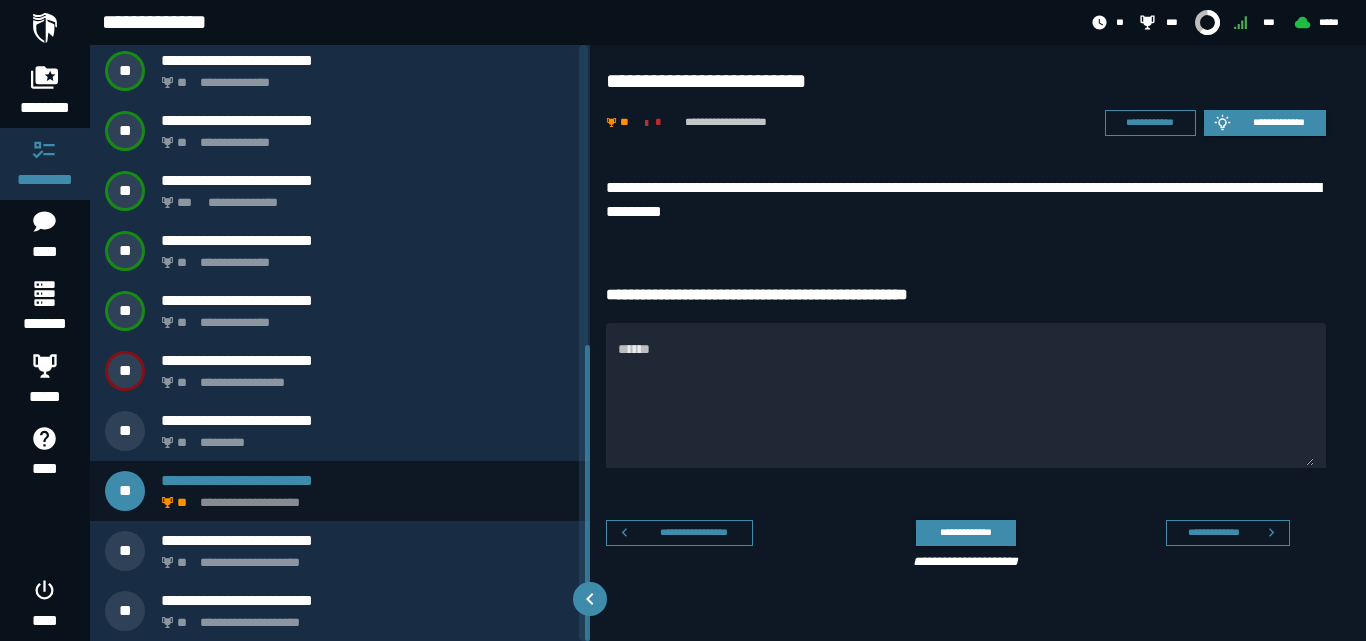 drag, startPoint x: 587, startPoint y: 458, endPoint x: 577, endPoint y: 559, distance: 101.49384 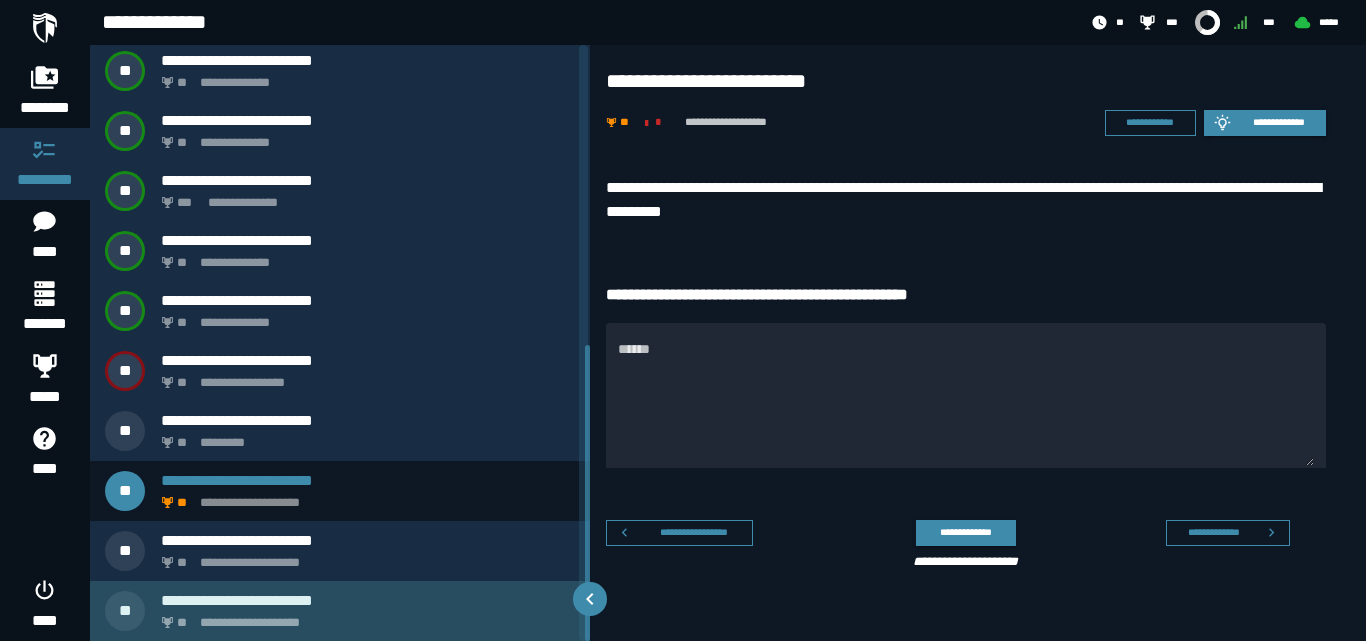 click on "**********" at bounding box center (364, 617) 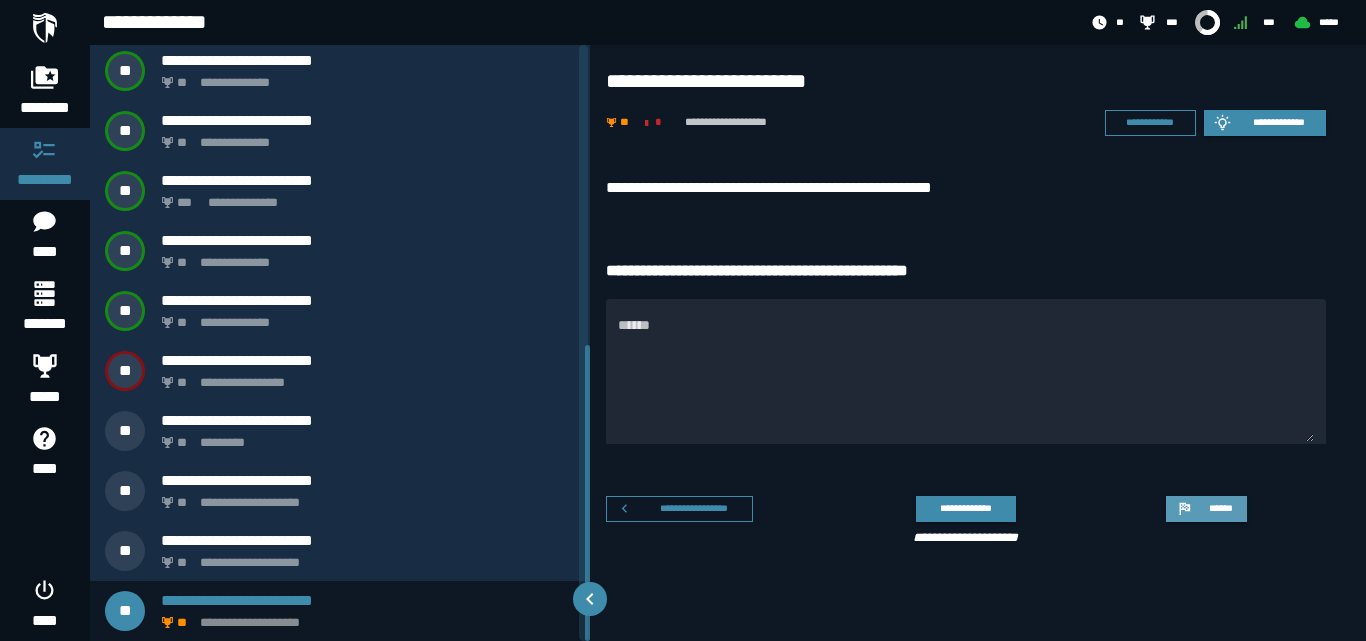click 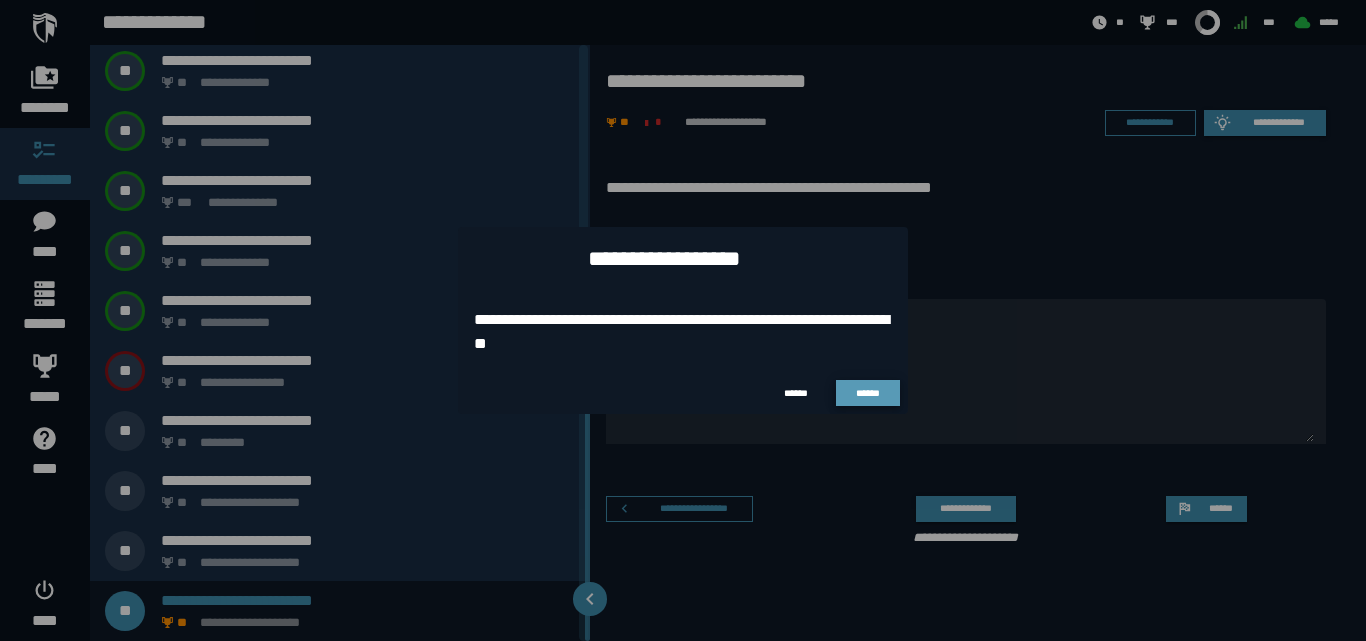 click on "******" at bounding box center (868, 393) 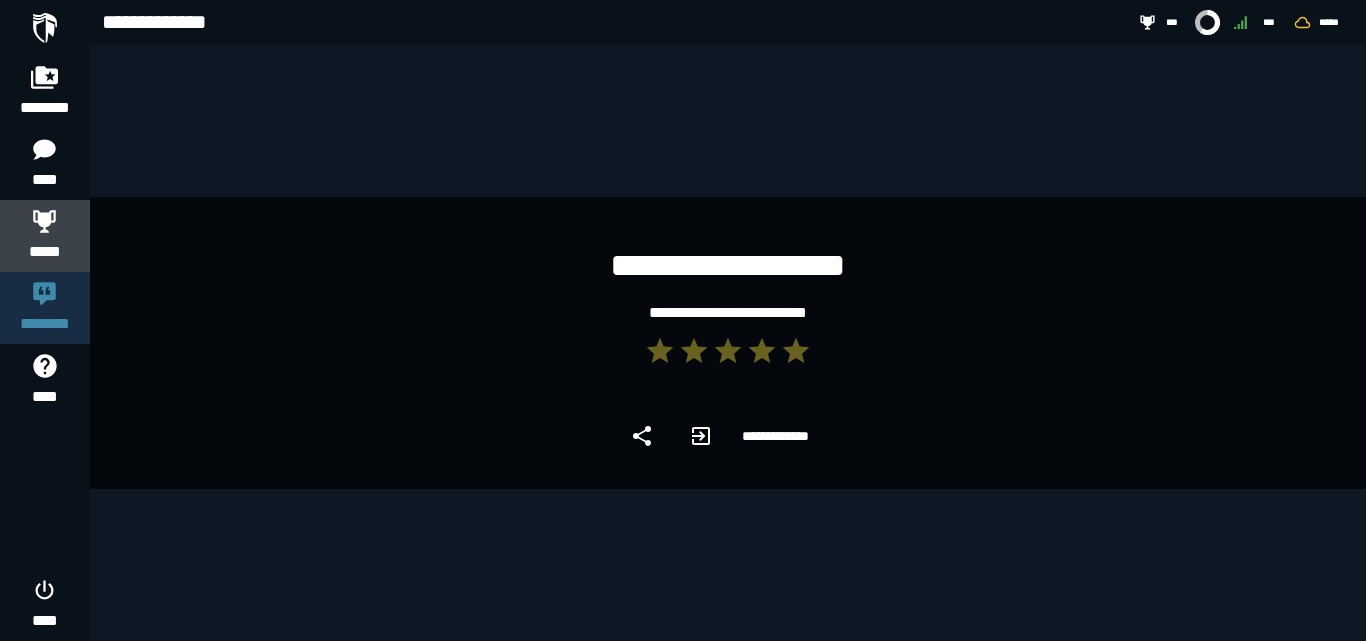 click 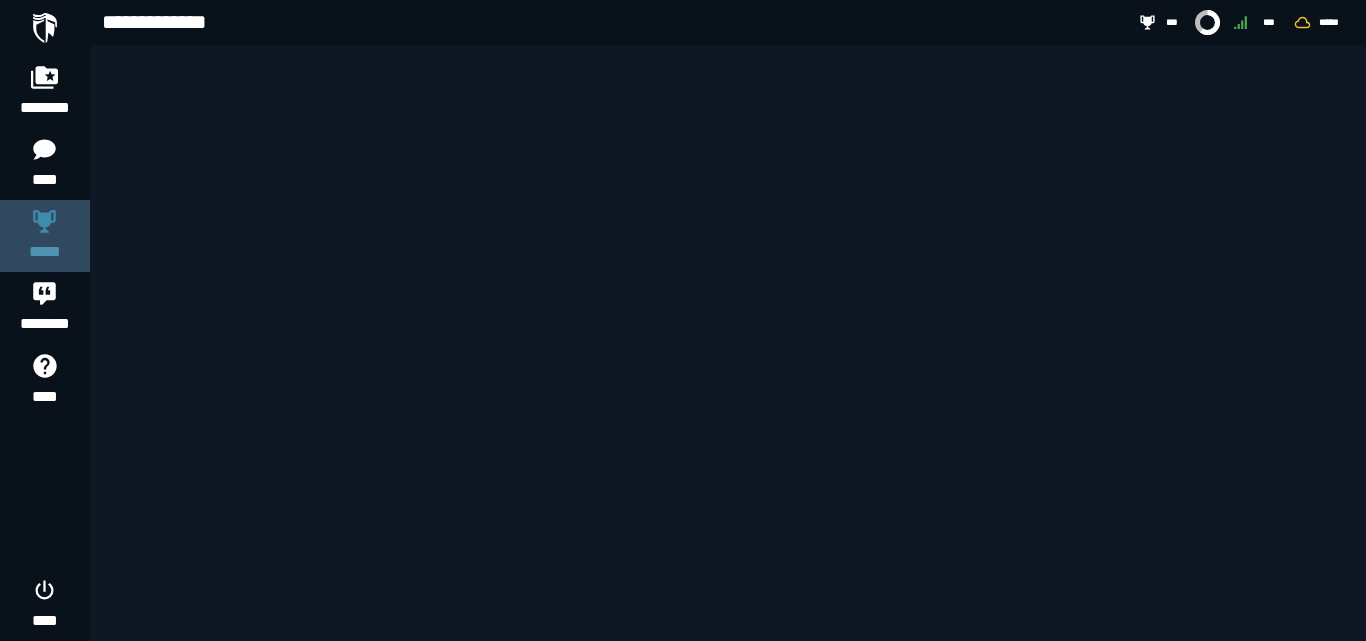 click 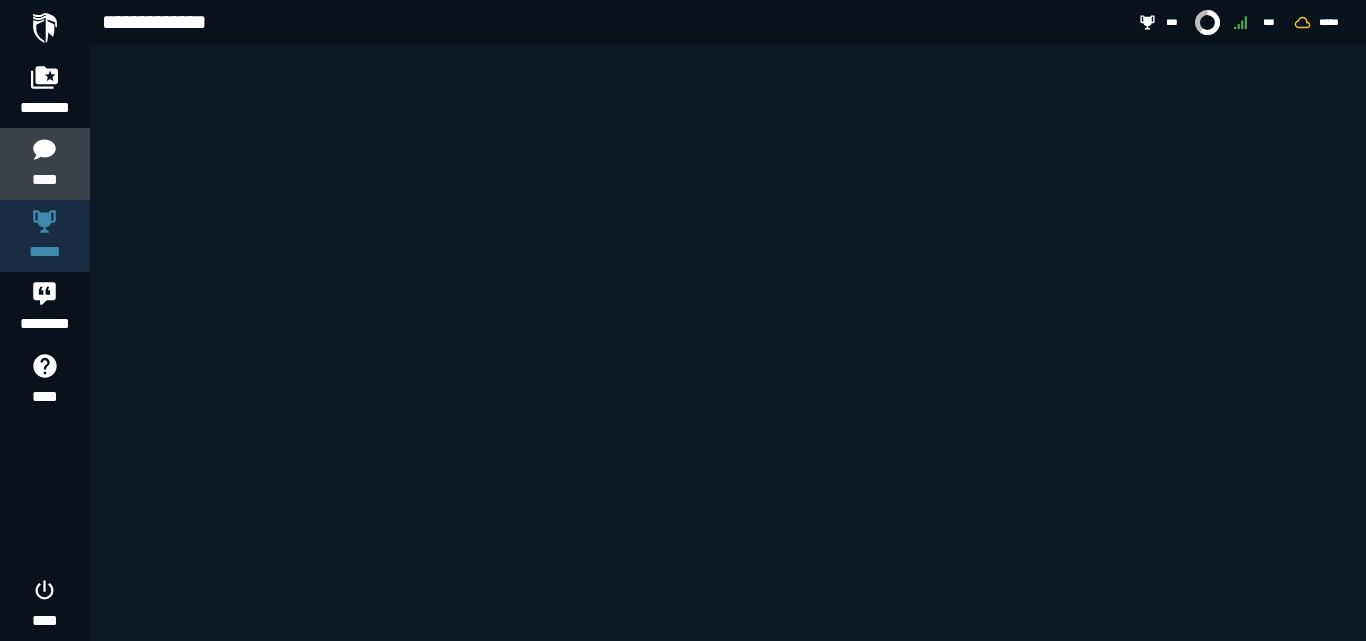 click on "****" at bounding box center [44, 180] 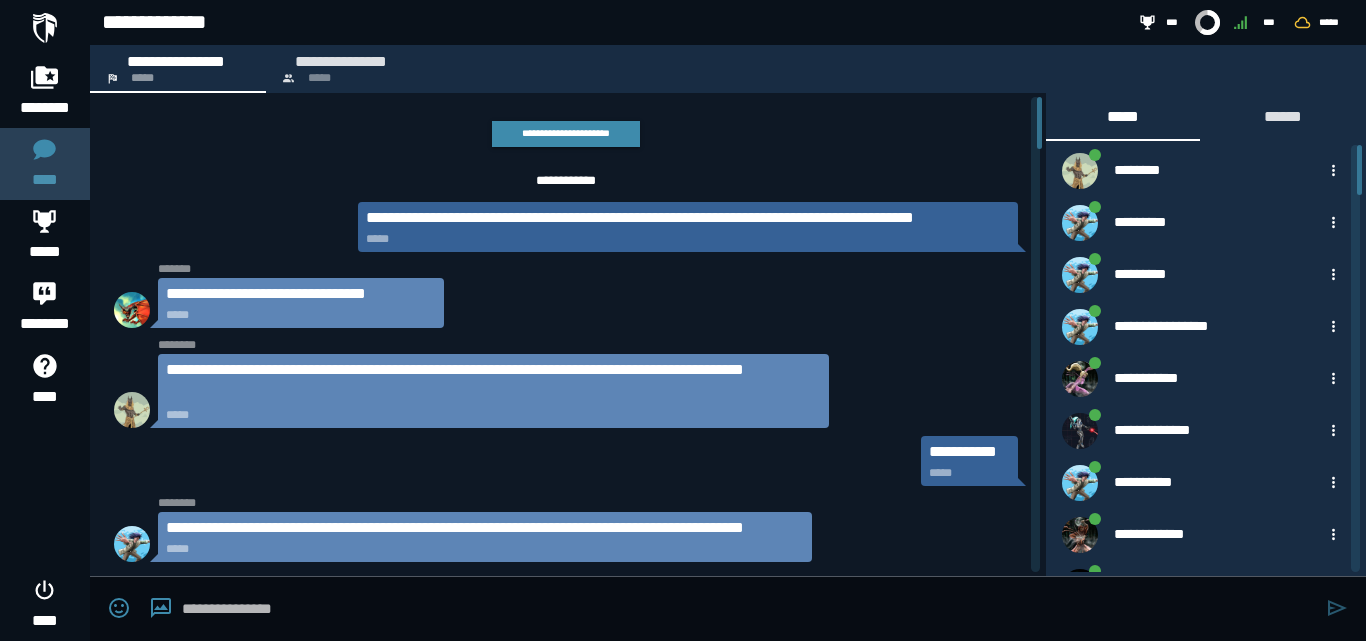 scroll, scrollTop: 3848, scrollLeft: 0, axis: vertical 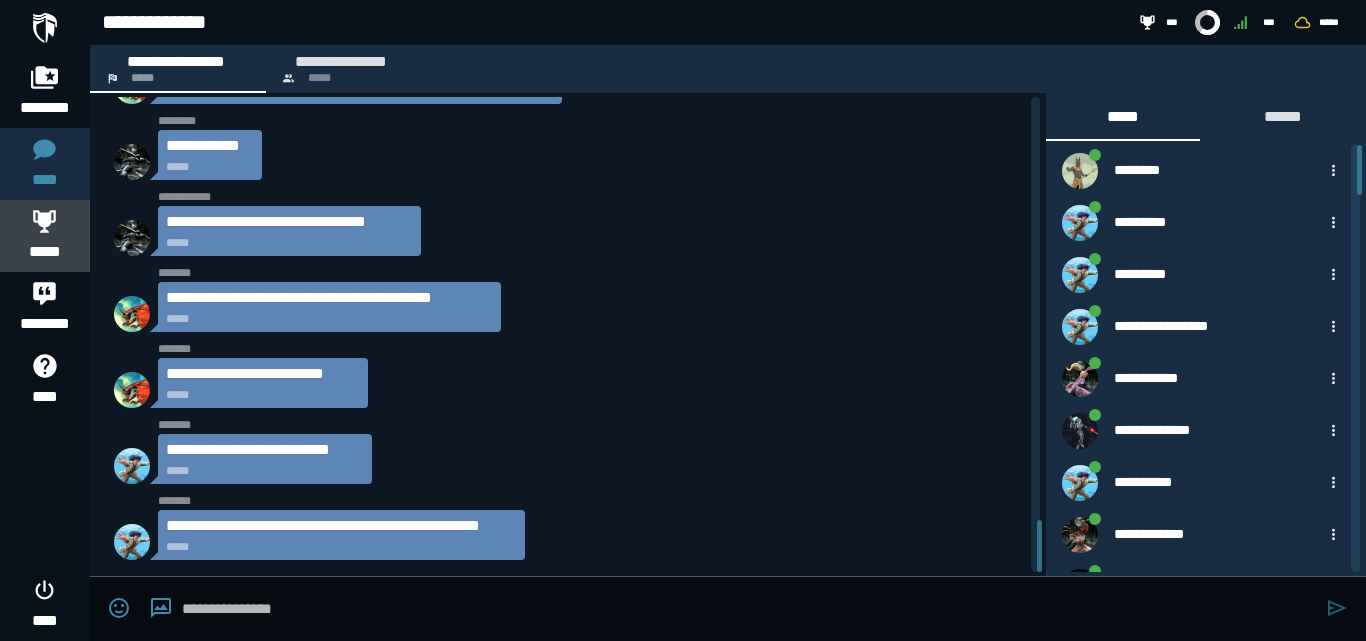 click 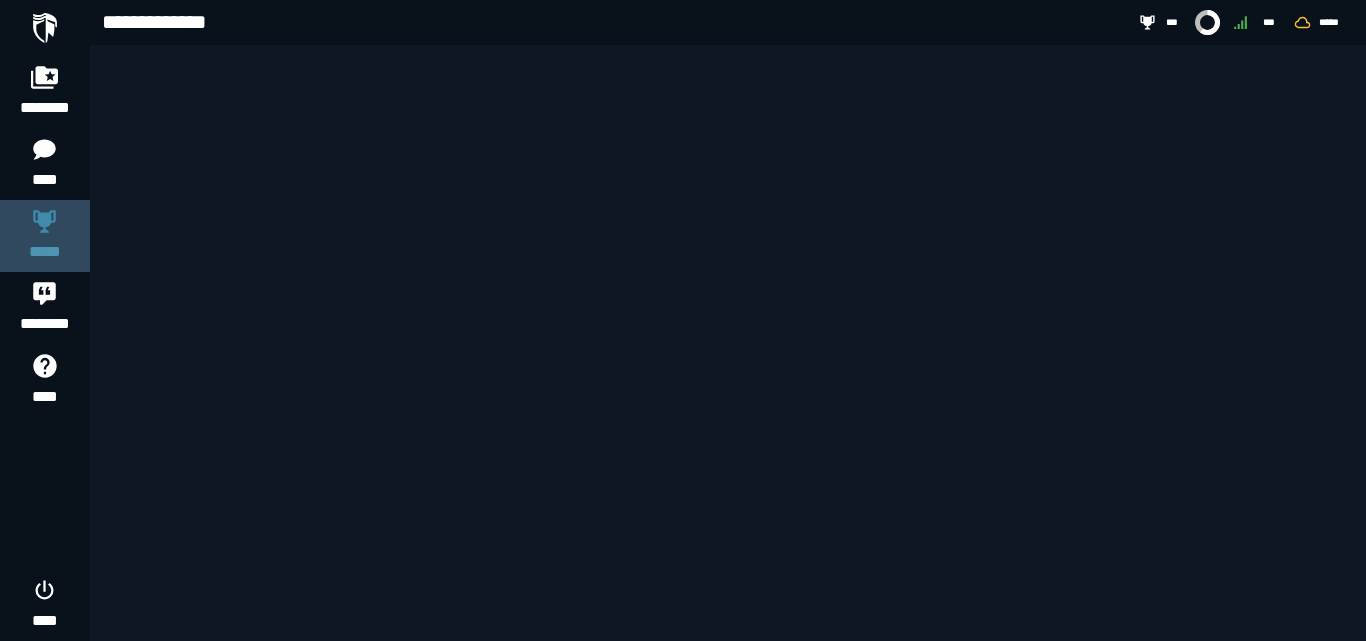 click 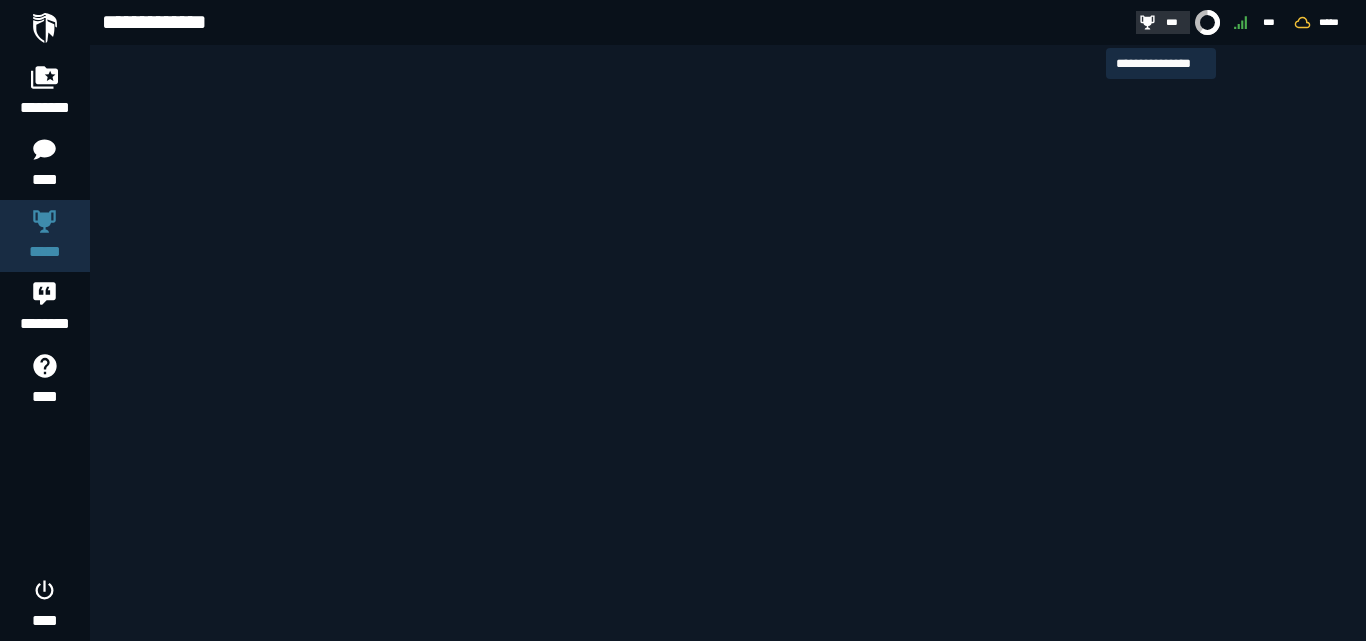 click 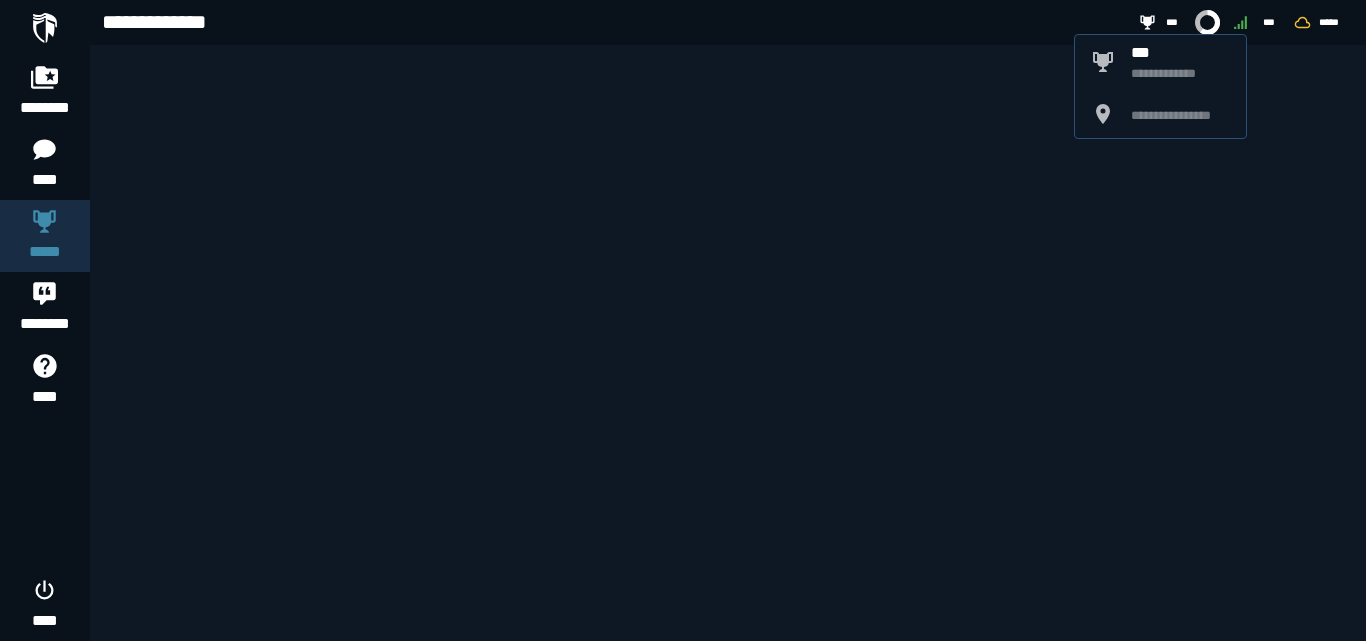 click on "**********" at bounding box center [1180, 73] 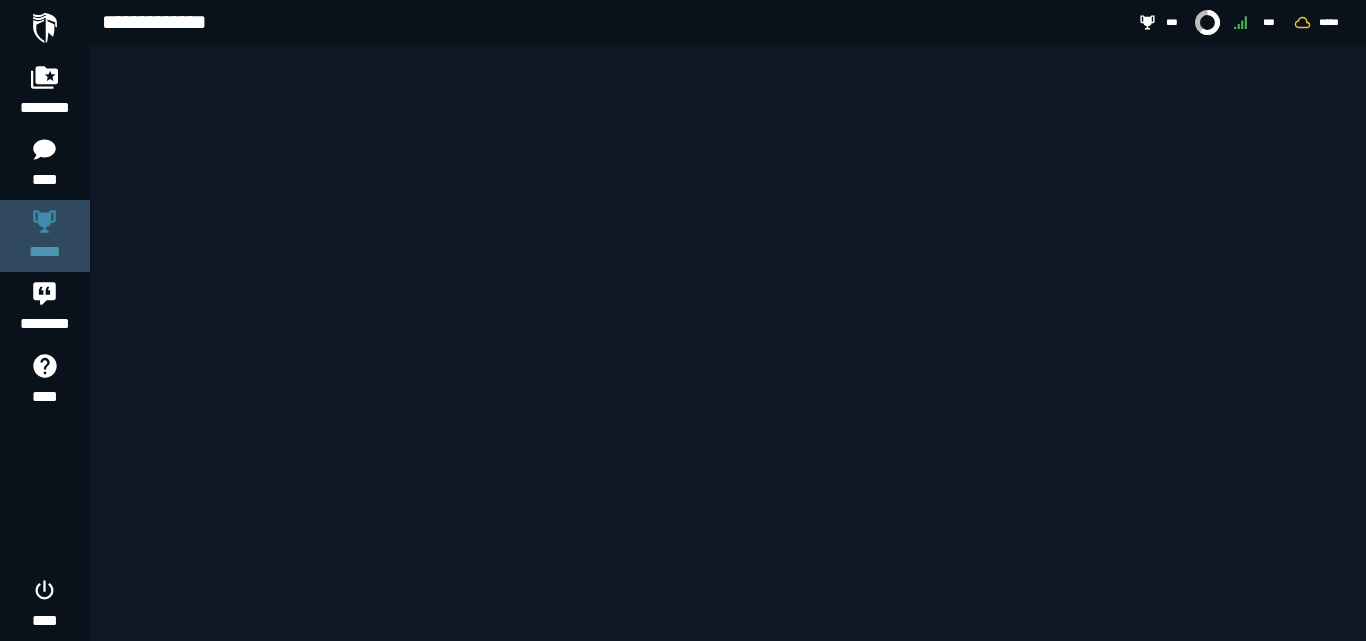 click on "*****" at bounding box center [45, 236] 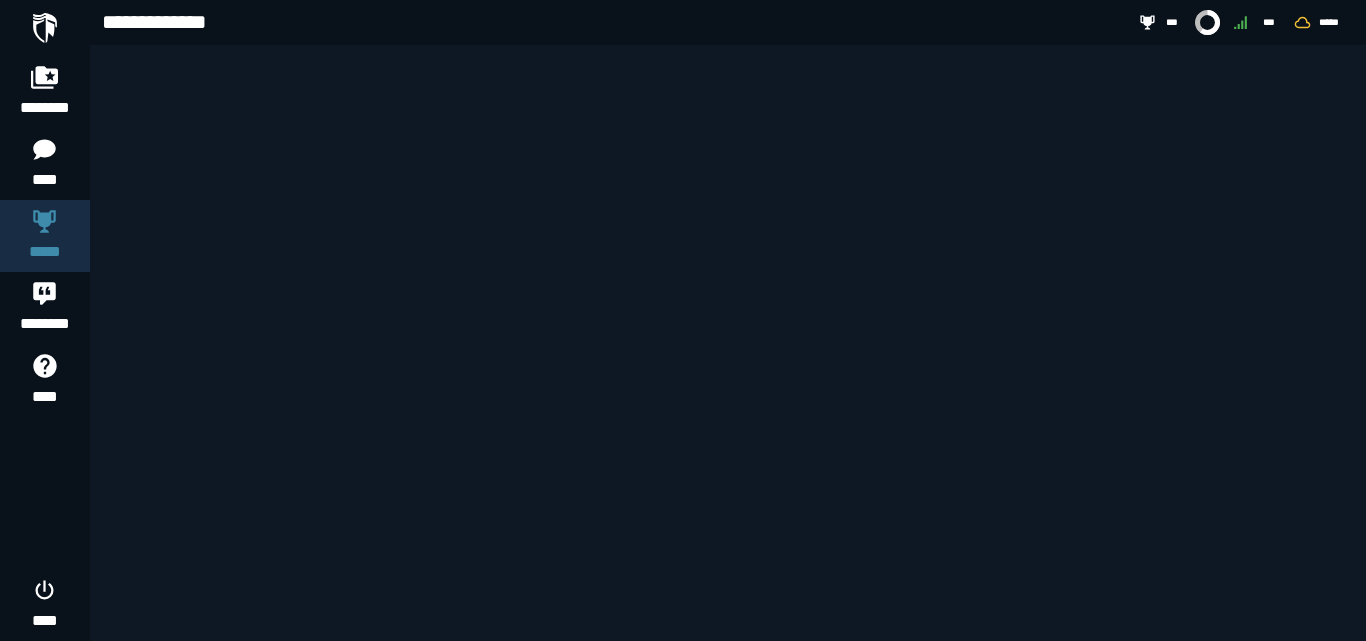click at bounding box center (45, 28) 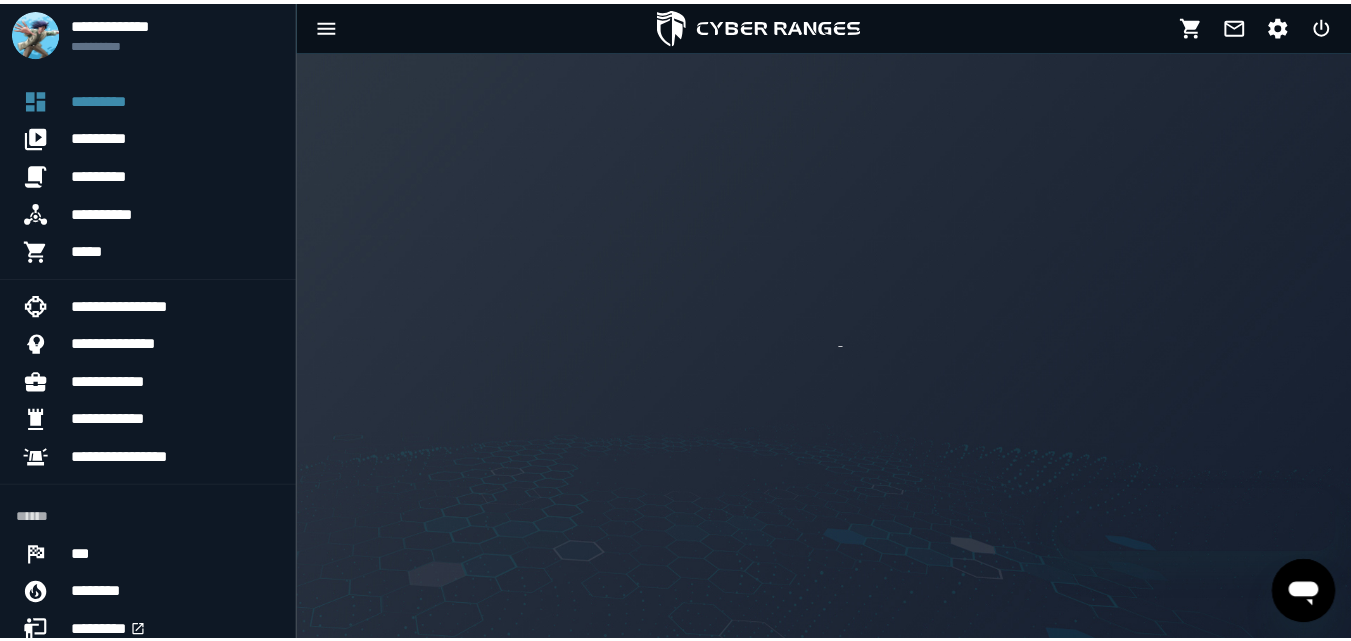 scroll, scrollTop: 0, scrollLeft: 0, axis: both 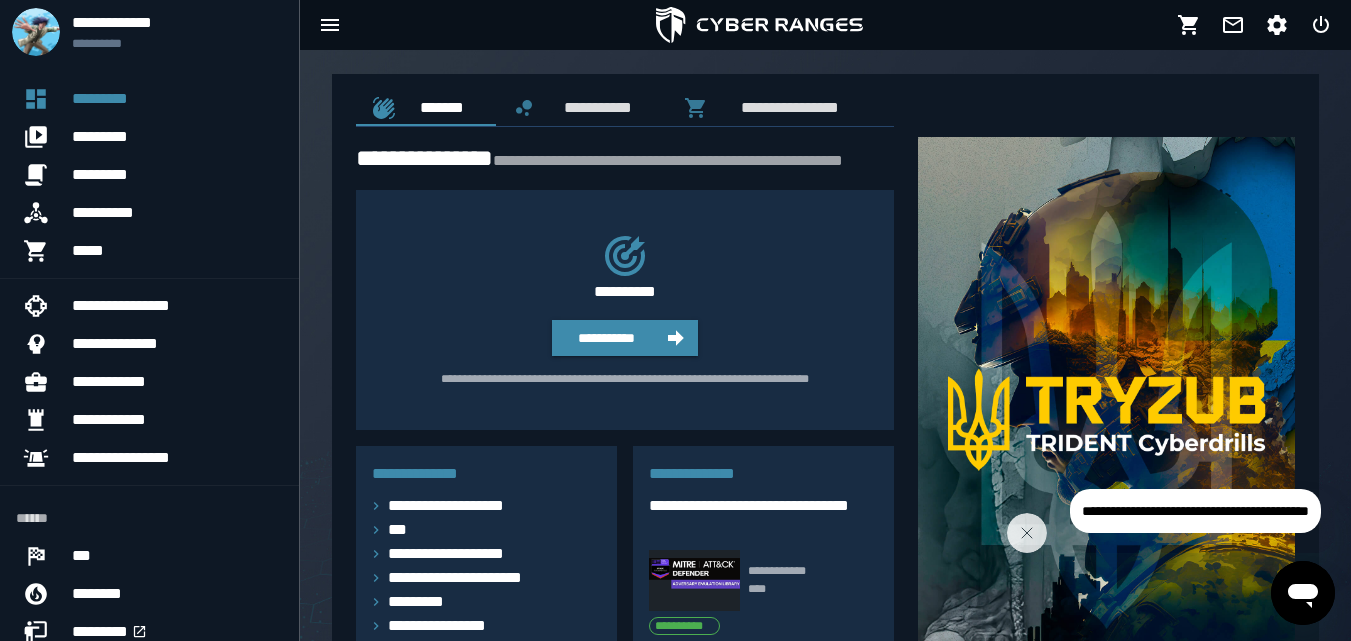 click on "**********" at bounding box center (613, 408) 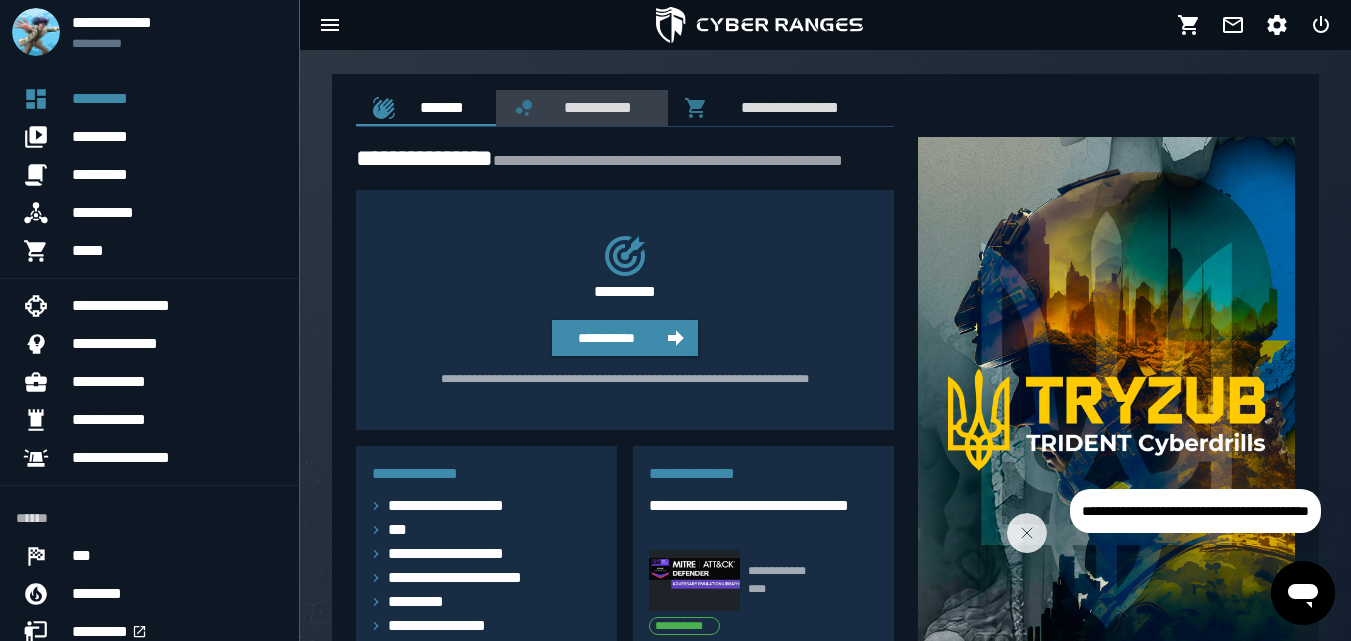 click on "**********" at bounding box center (594, 107) 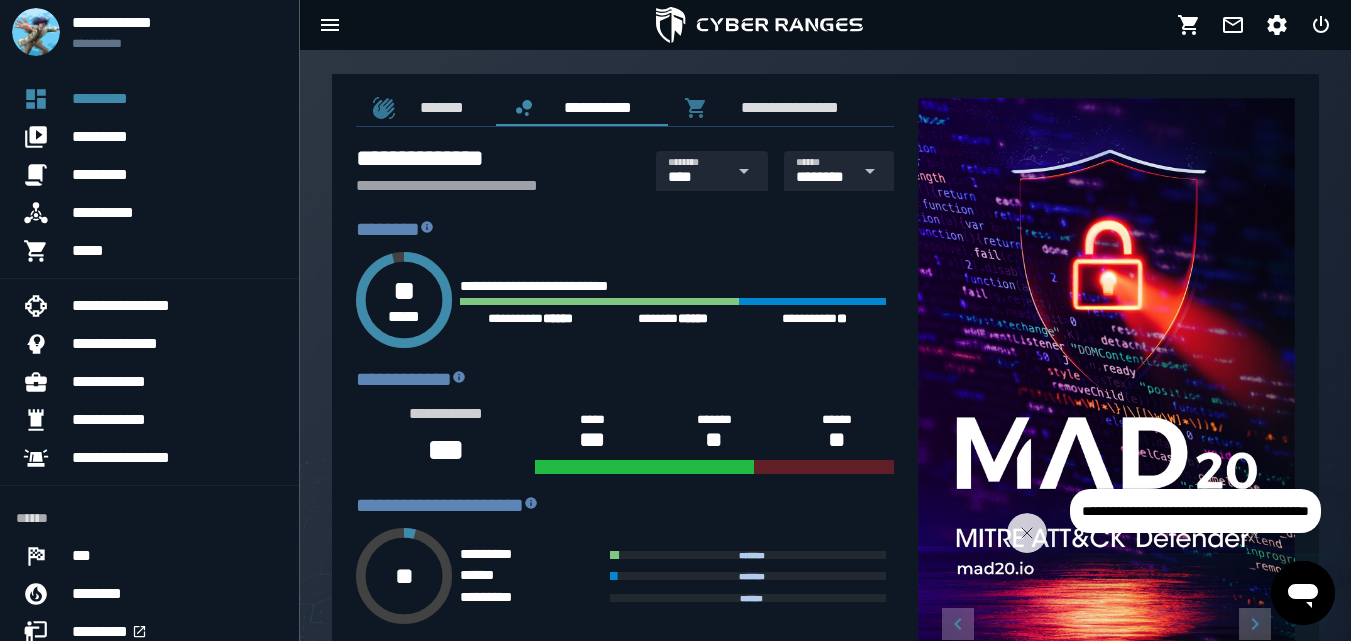 click at bounding box center (1106, 381) 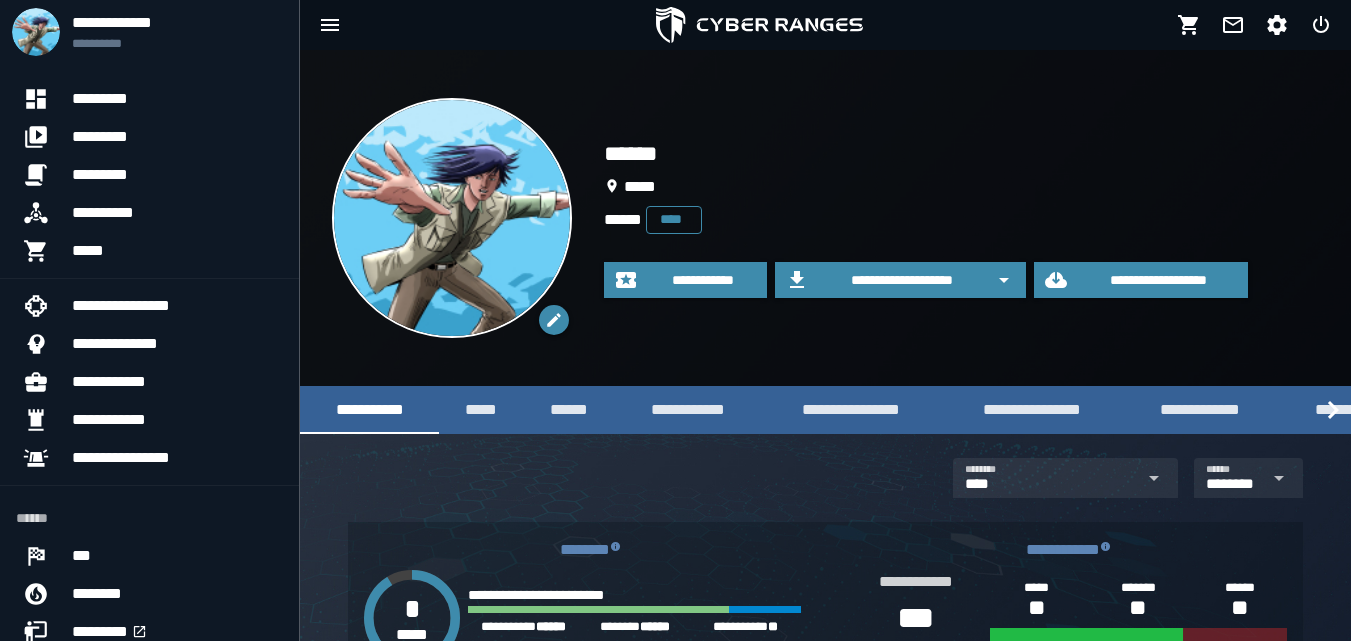 scroll, scrollTop: 0, scrollLeft: 0, axis: both 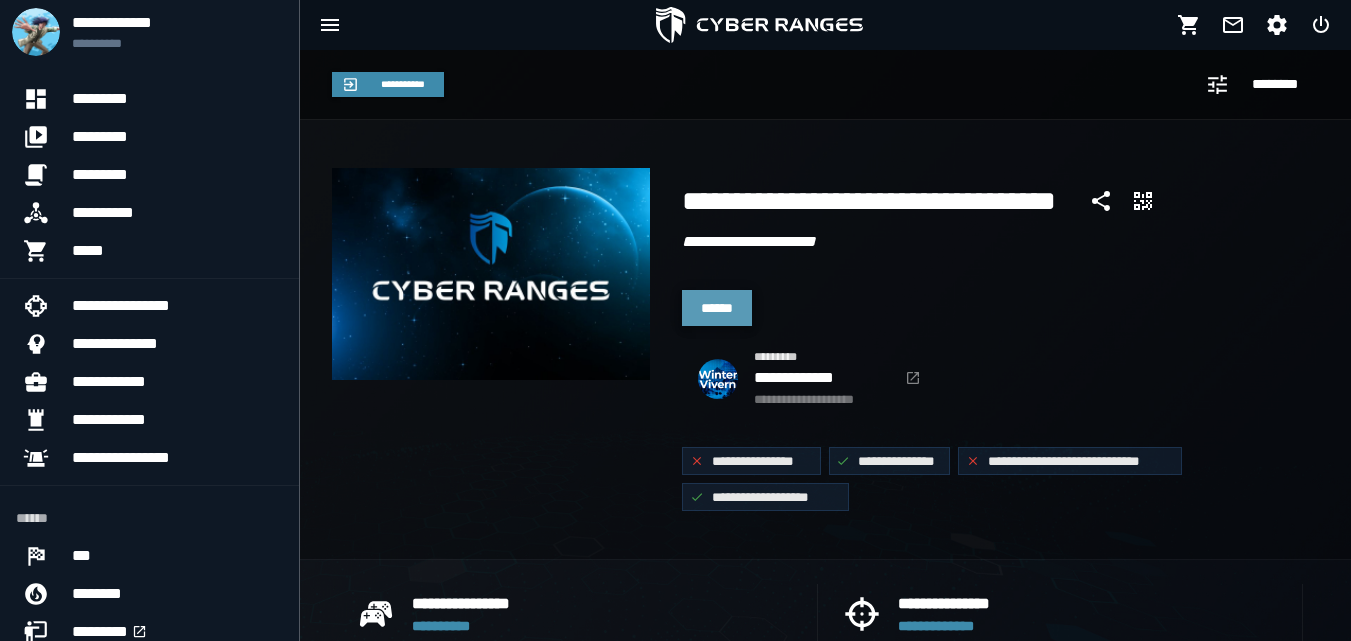 click on "******" at bounding box center (717, 308) 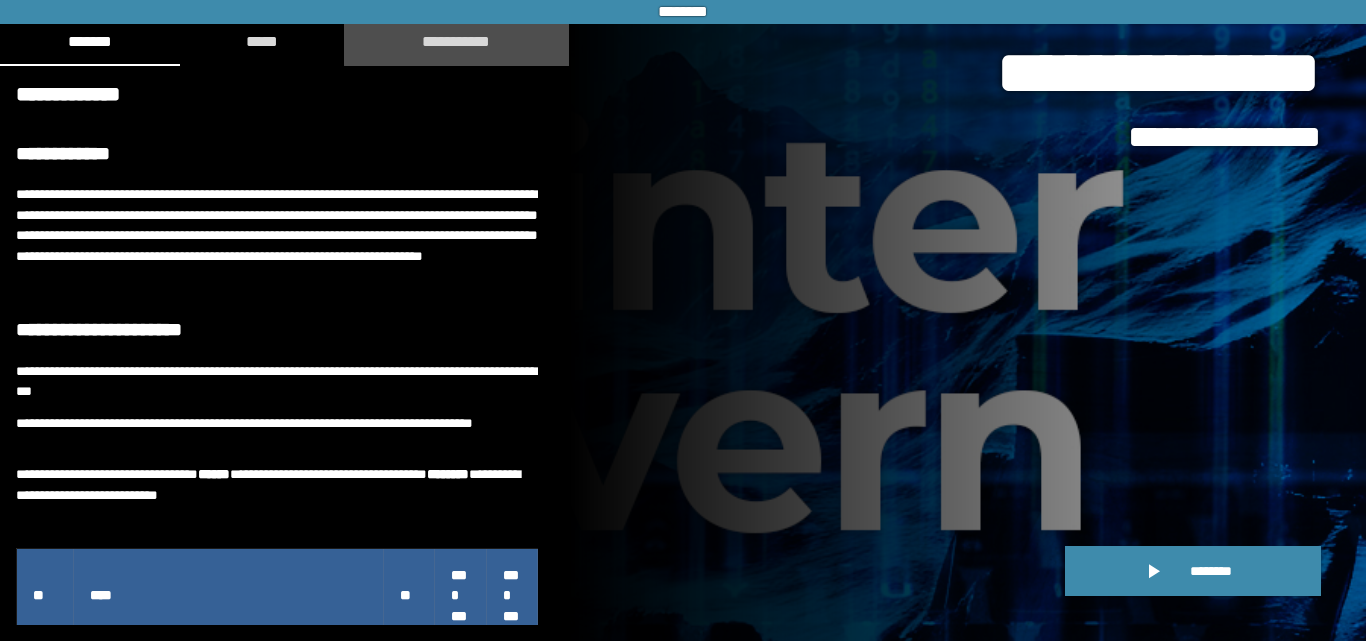 click on "**********" at bounding box center (456, 41) 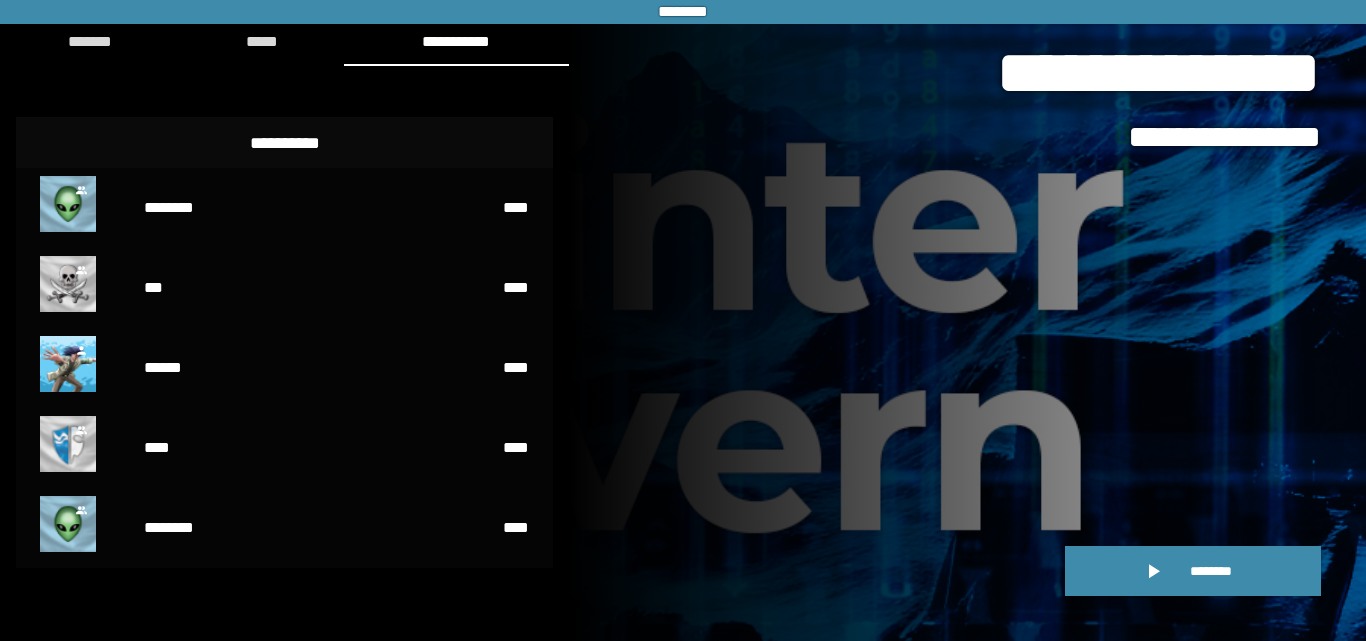 click on "**********" at bounding box center (284, 353) 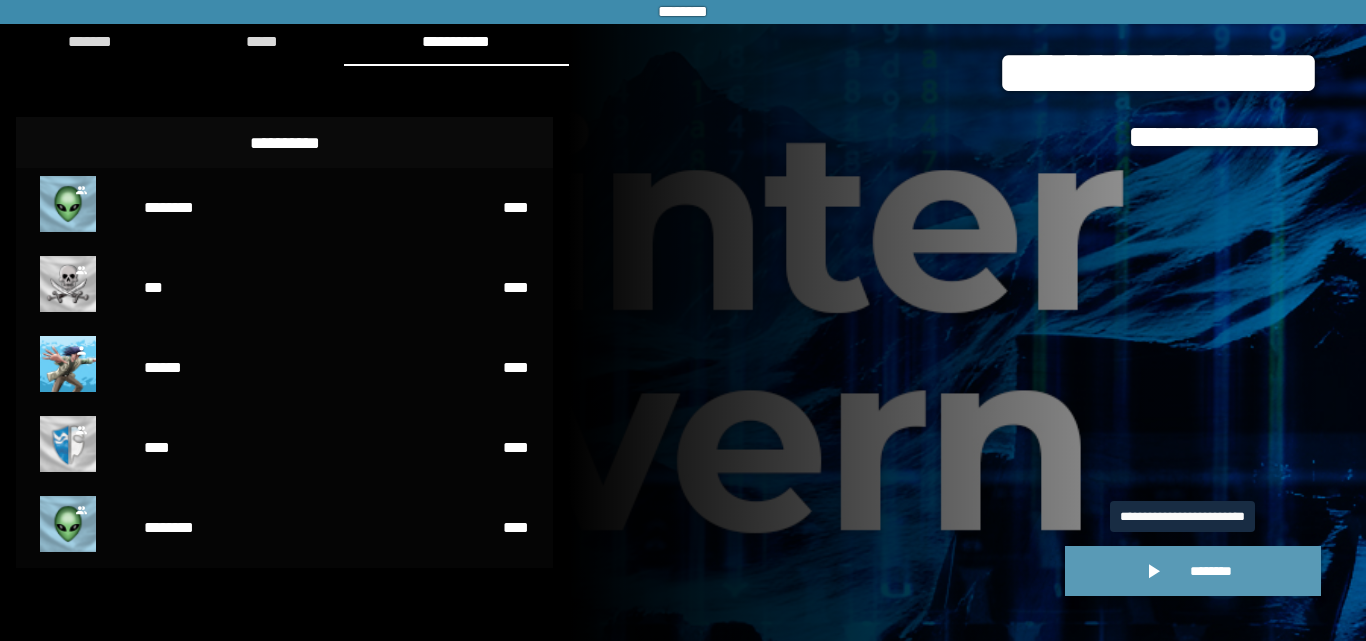 click on "********" at bounding box center [1193, 571] 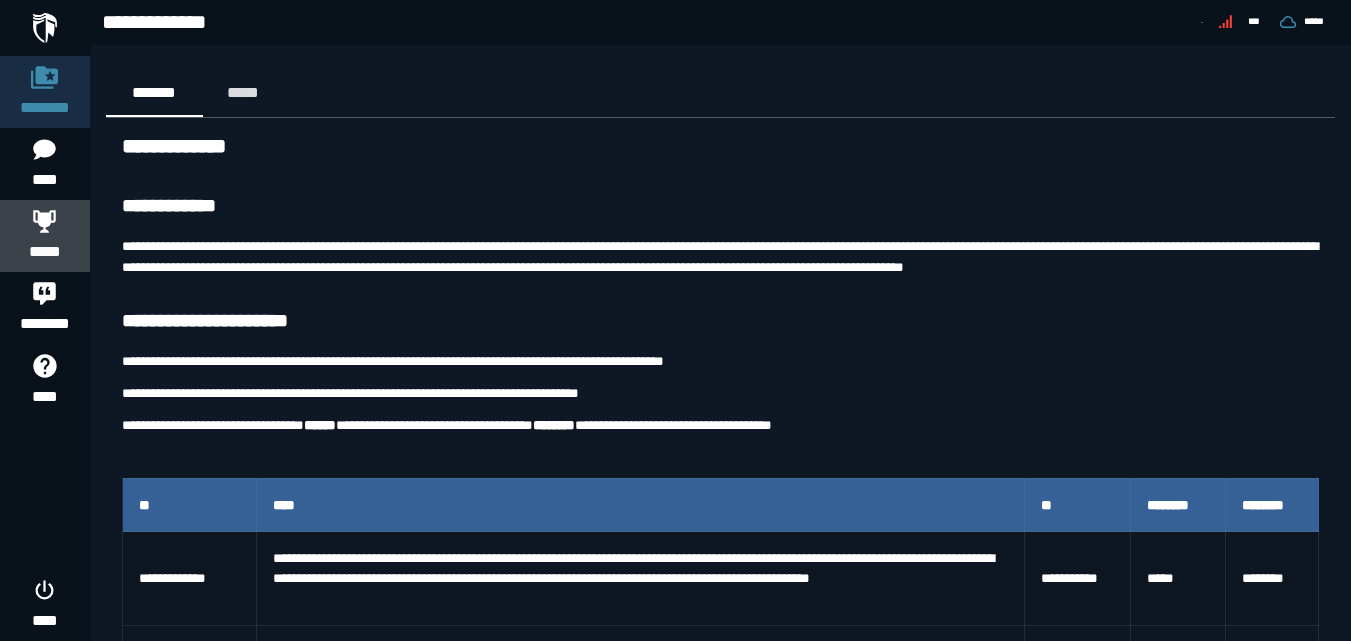 click 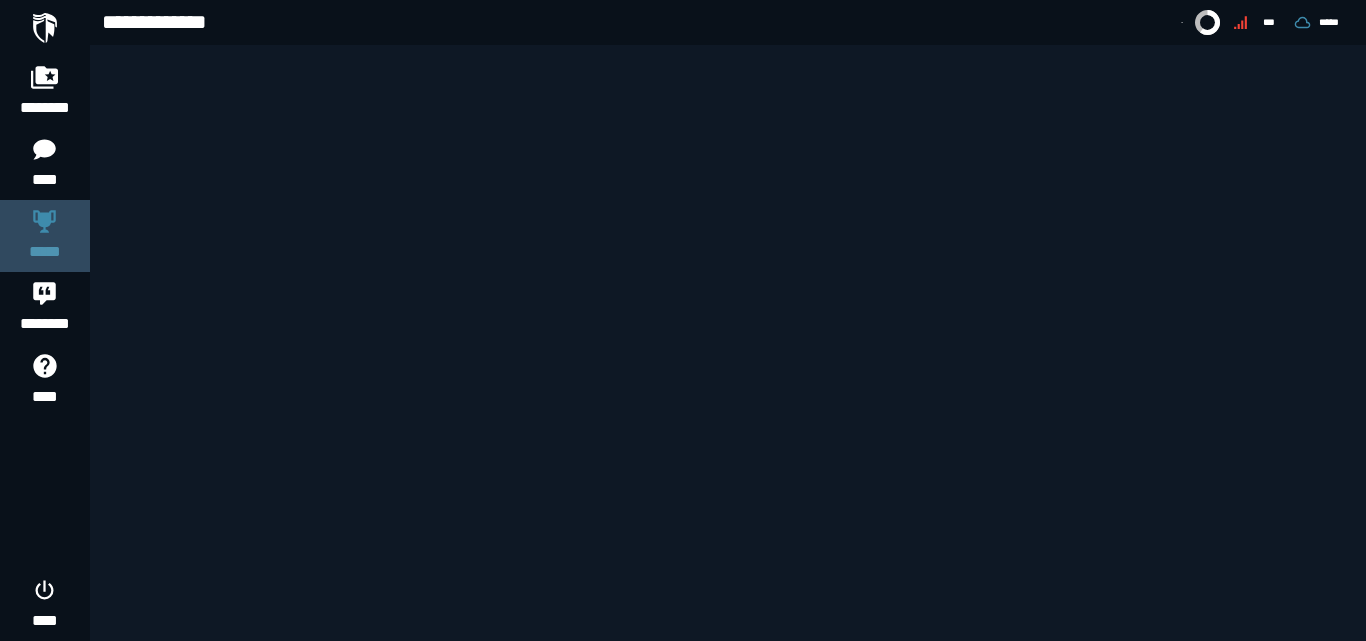 click at bounding box center [45, 221] 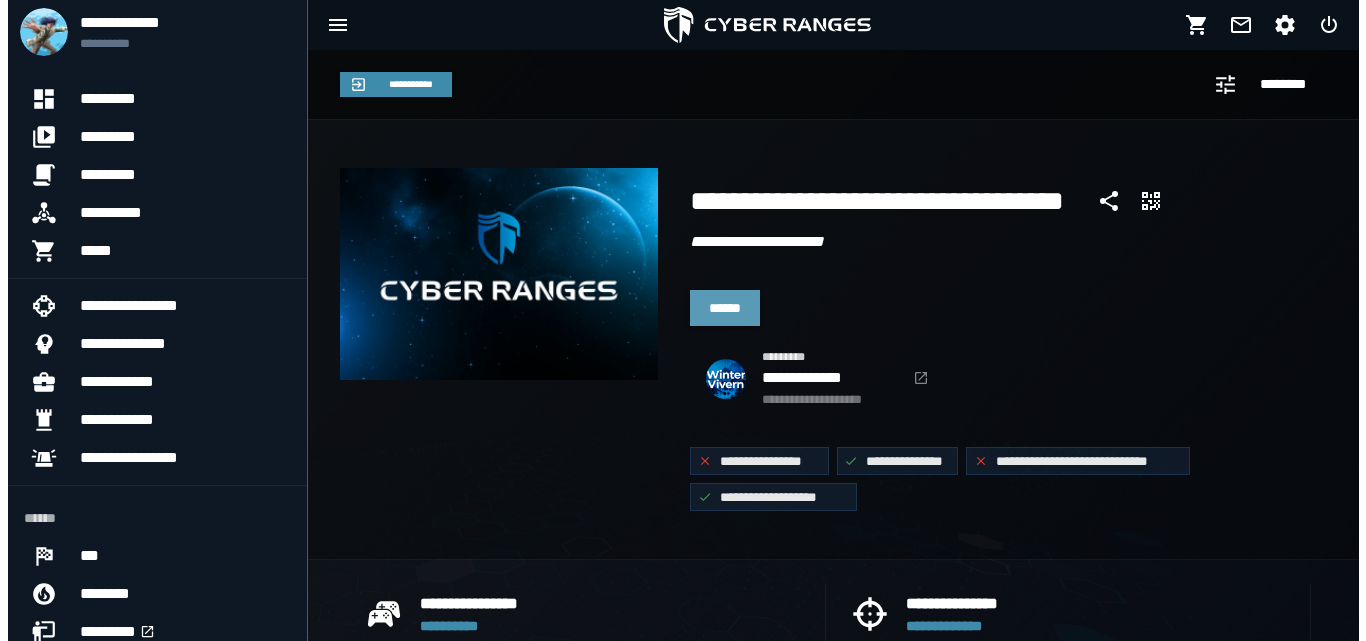 scroll, scrollTop: 0, scrollLeft: 0, axis: both 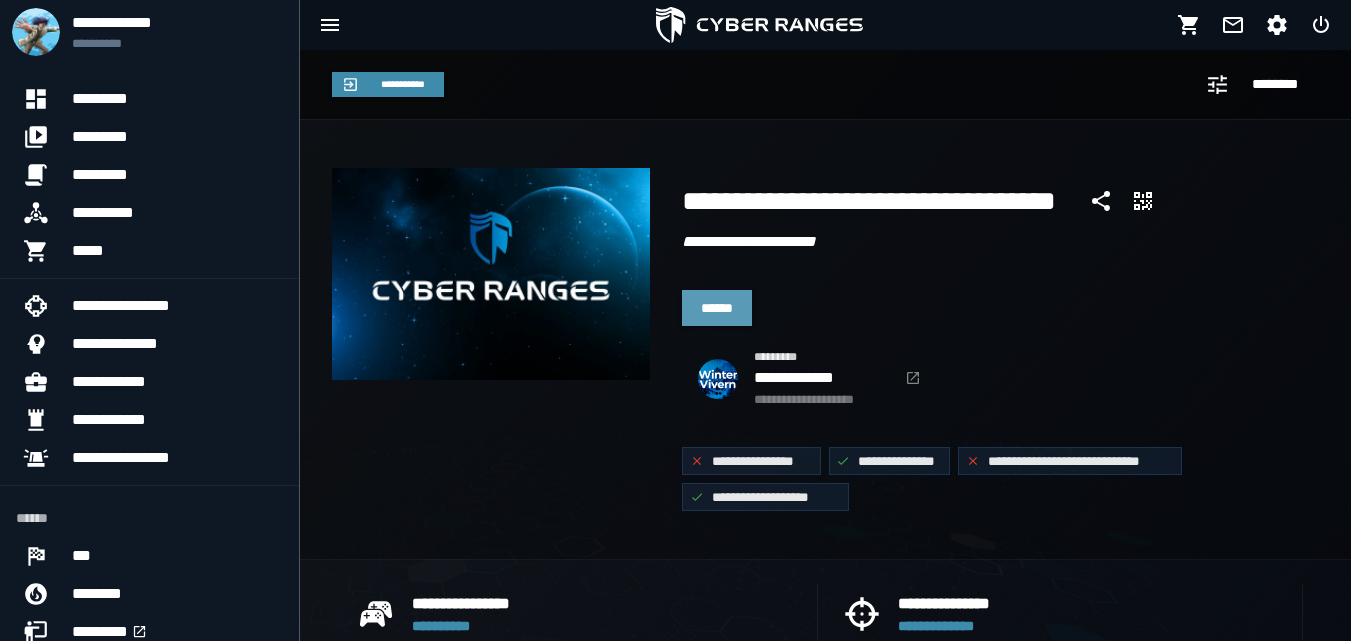 click on "******" at bounding box center (717, 308) 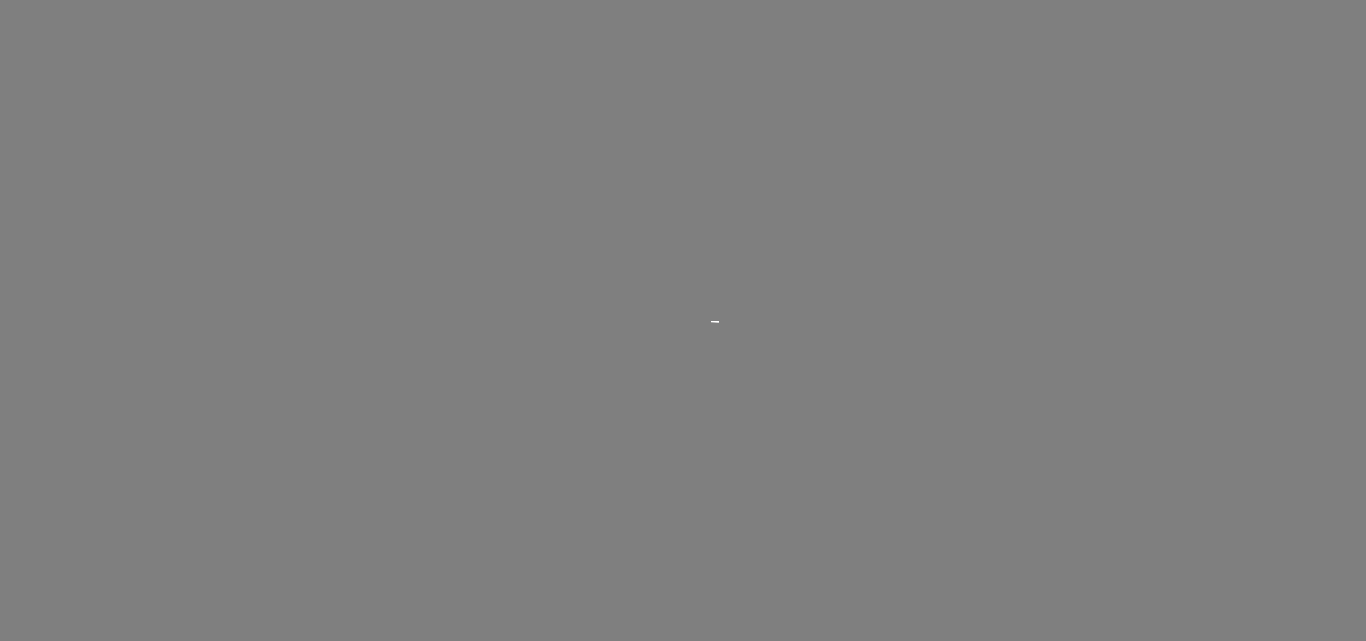 scroll, scrollTop: 0, scrollLeft: 0, axis: both 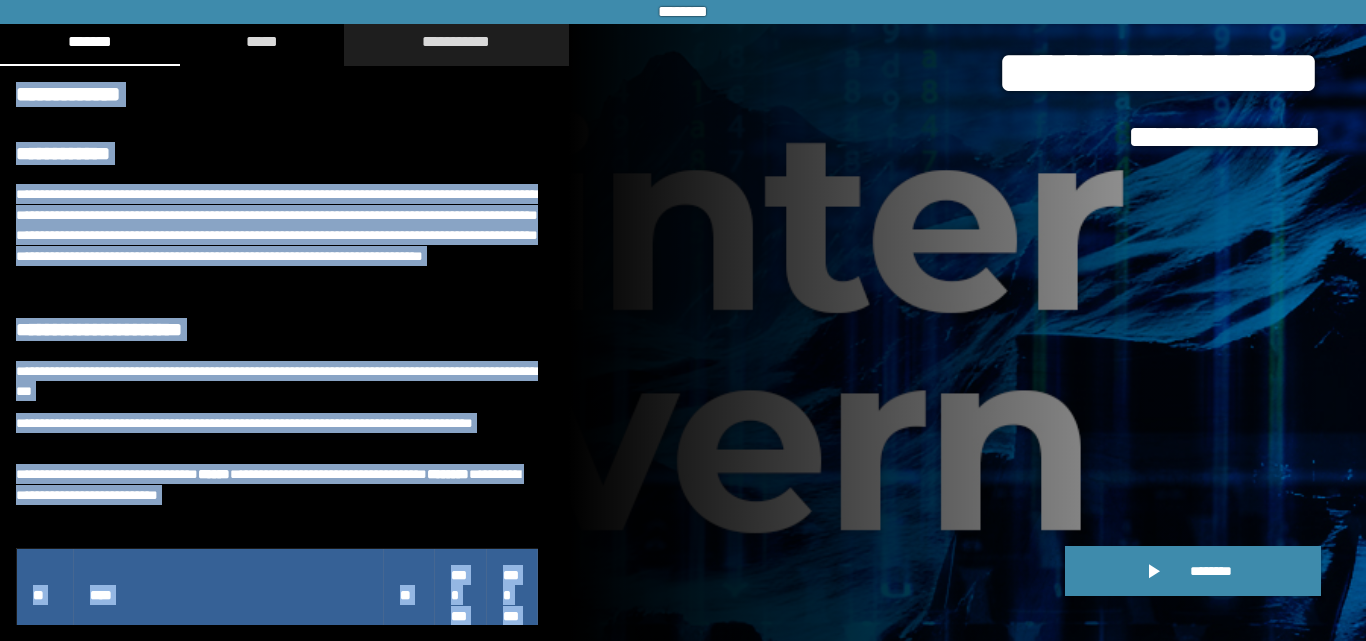 drag, startPoint x: 583, startPoint y: 28, endPoint x: 496, endPoint y: 61, distance: 93.04838 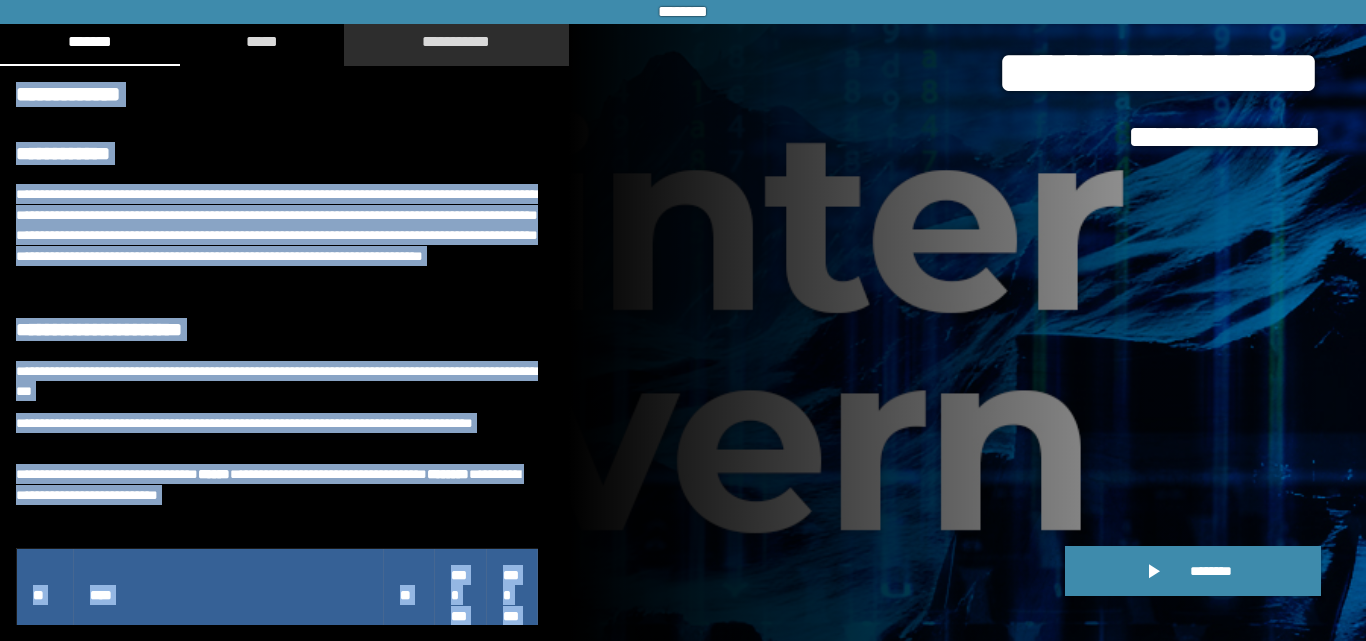 click on "**********" at bounding box center [456, 42] 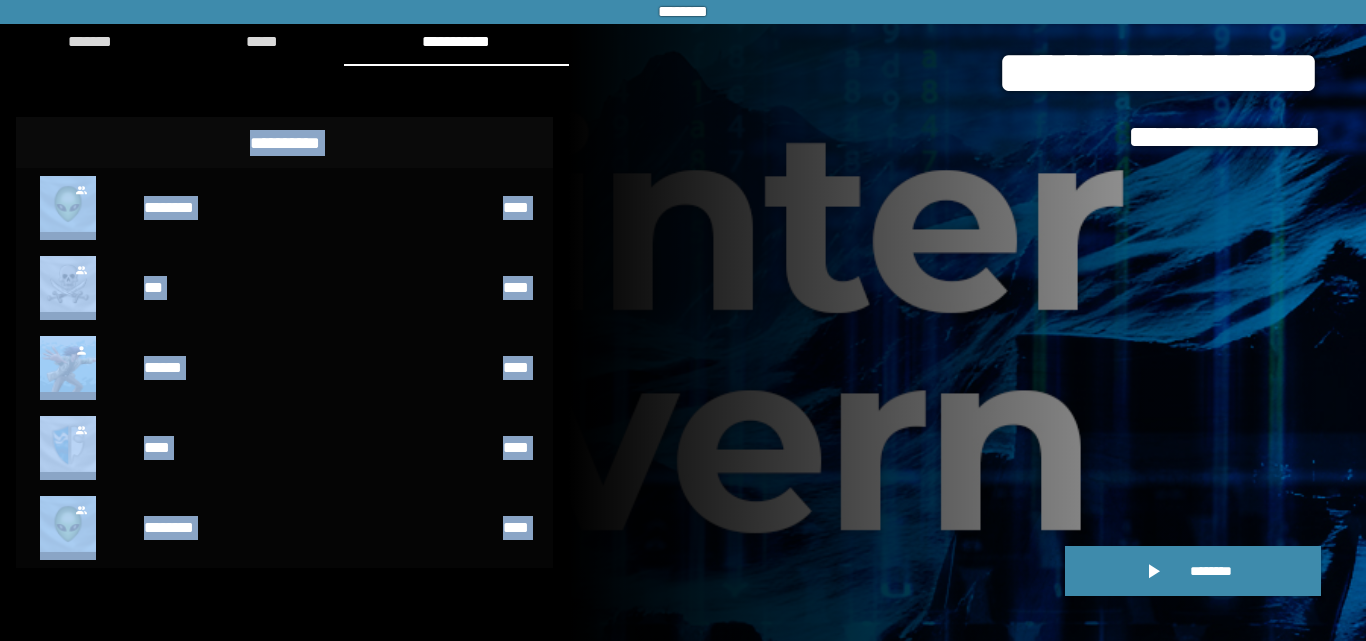 click on "**********" at bounding box center [284, 353] 